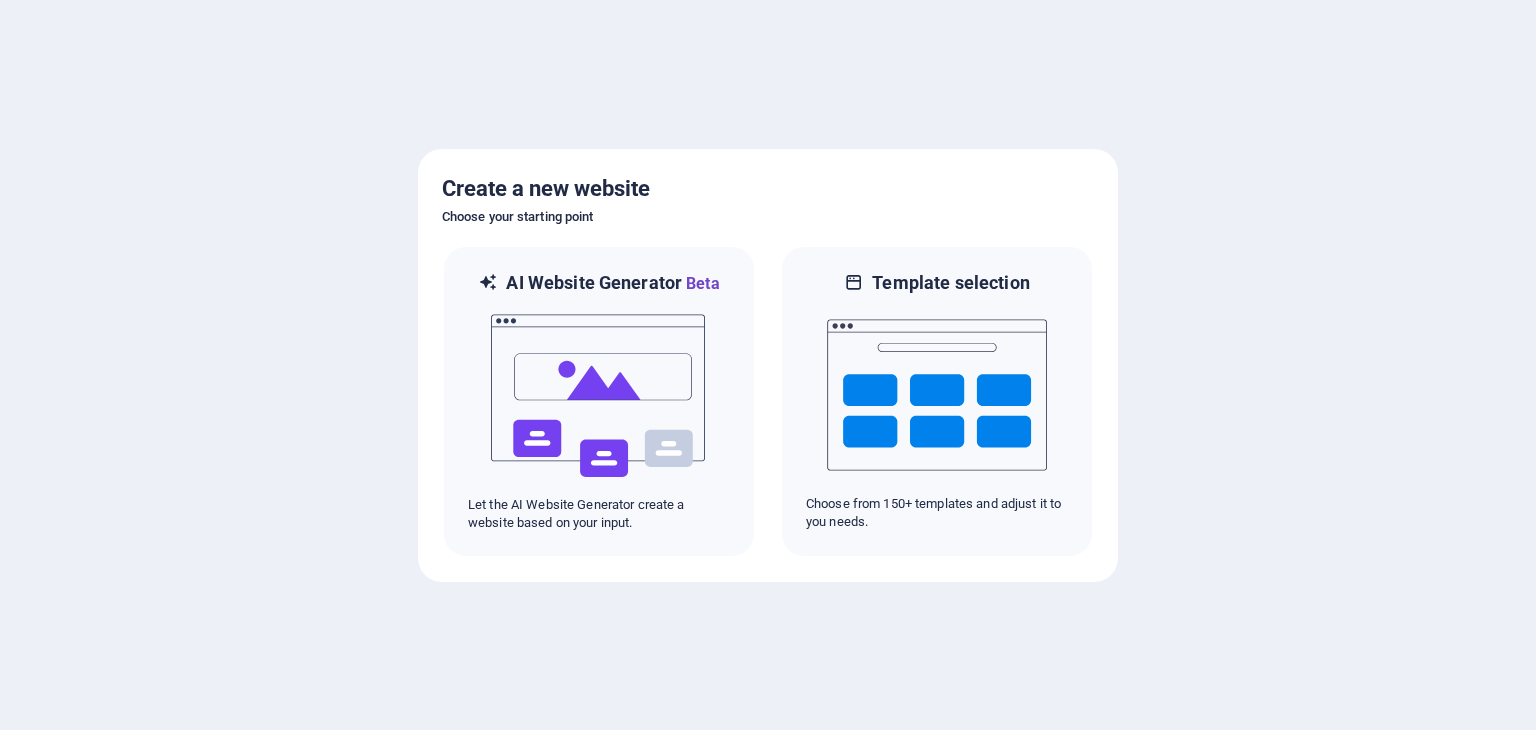 scroll, scrollTop: 0, scrollLeft: 0, axis: both 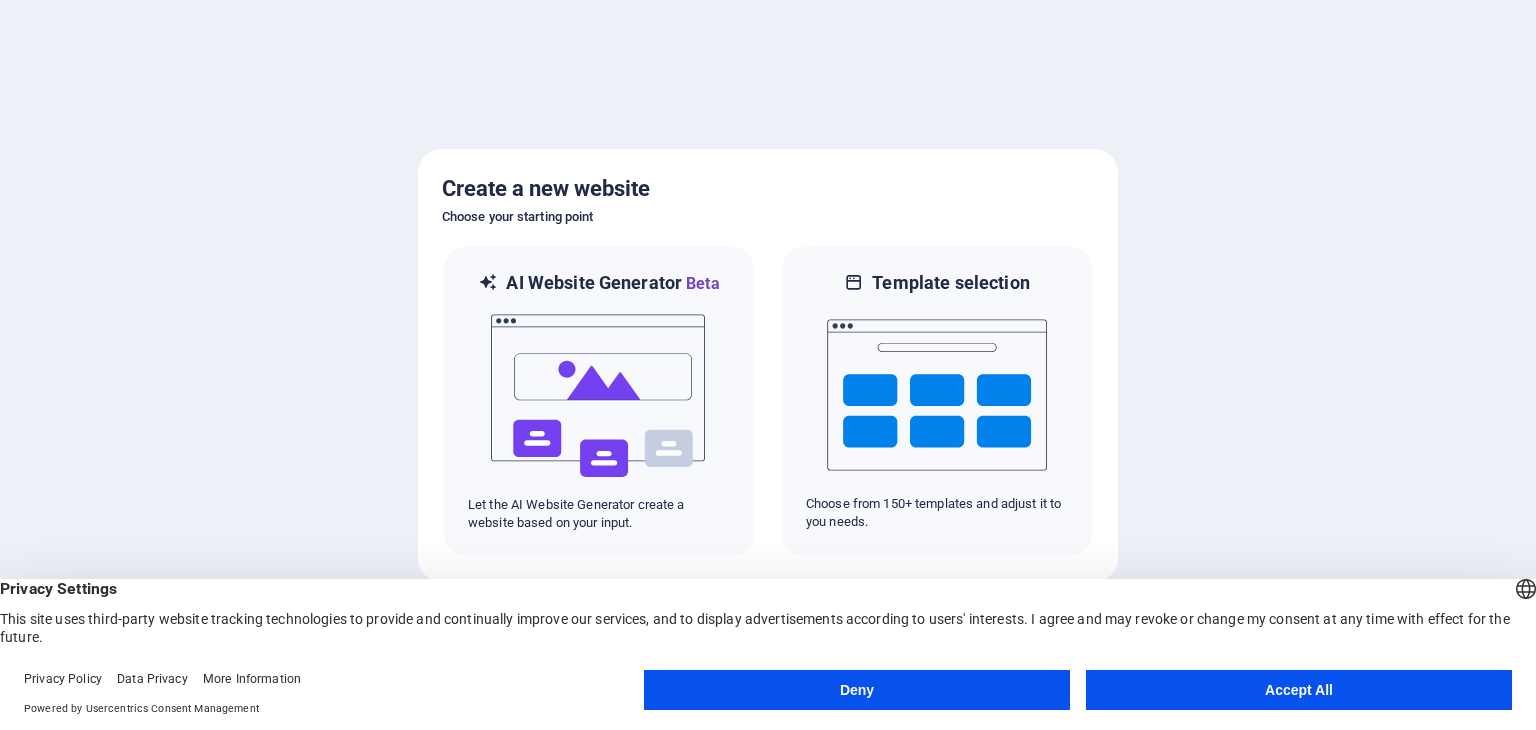click on "Accept All" at bounding box center [1299, 690] 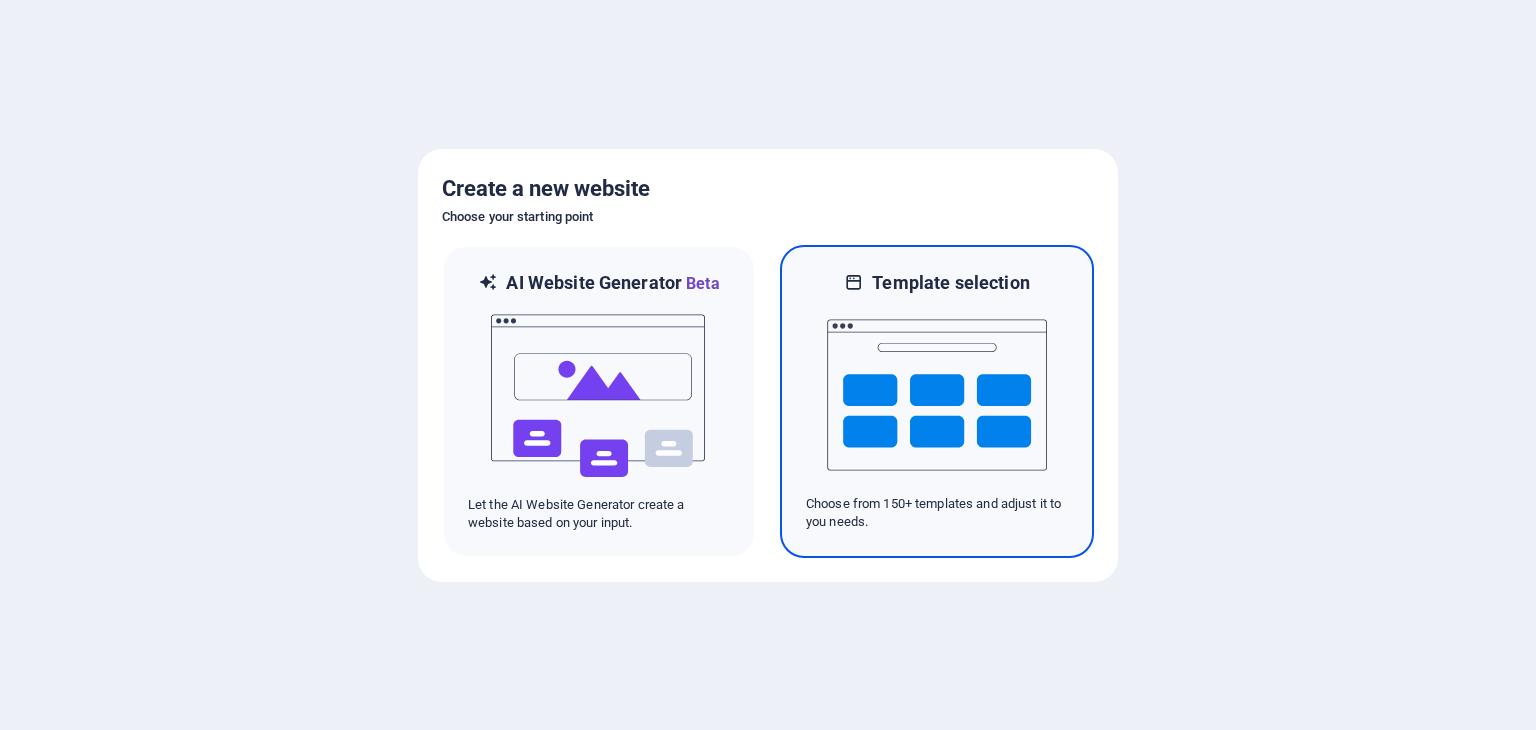 click on "Choose from 150+ templates and adjust it to you needs." at bounding box center [937, 513] 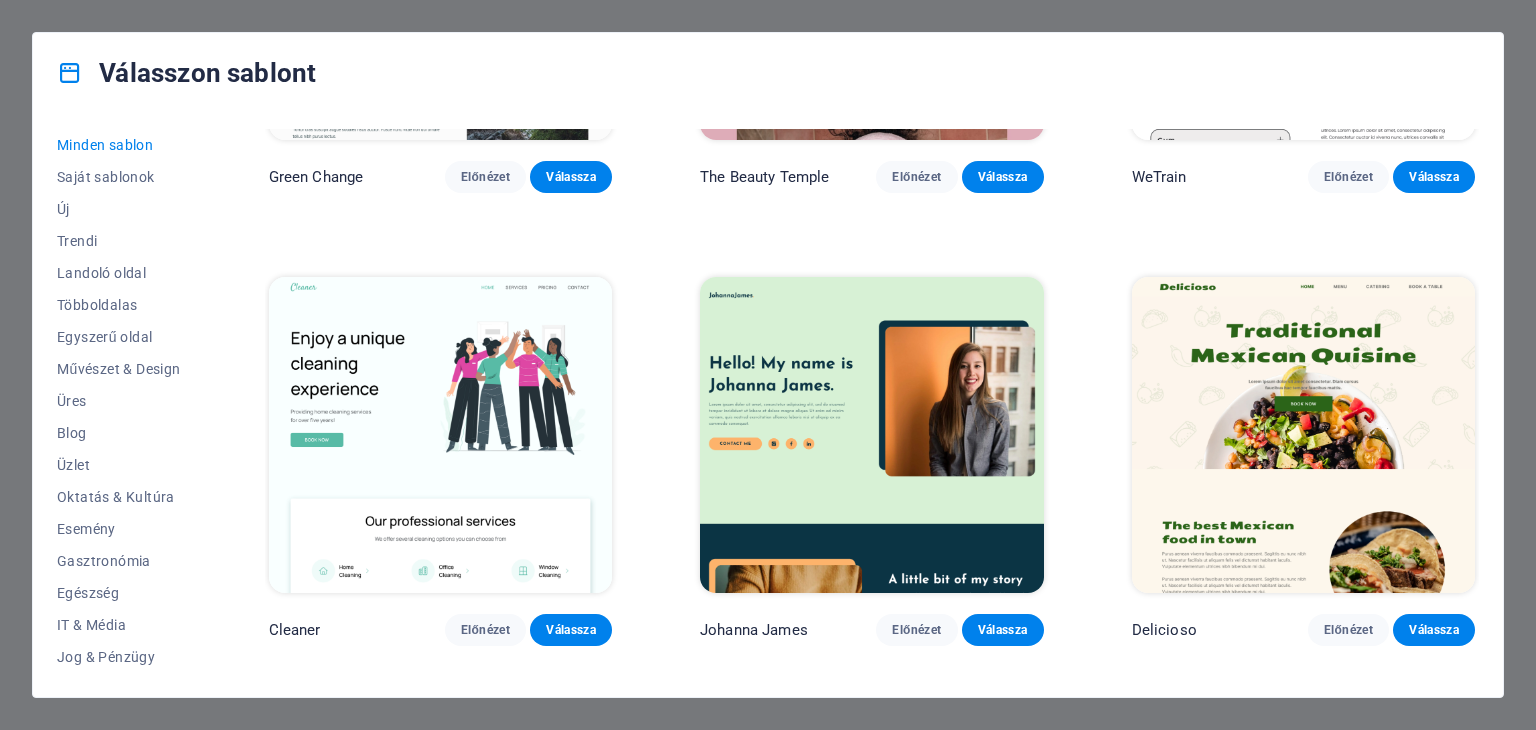 scroll, scrollTop: 3486, scrollLeft: 0, axis: vertical 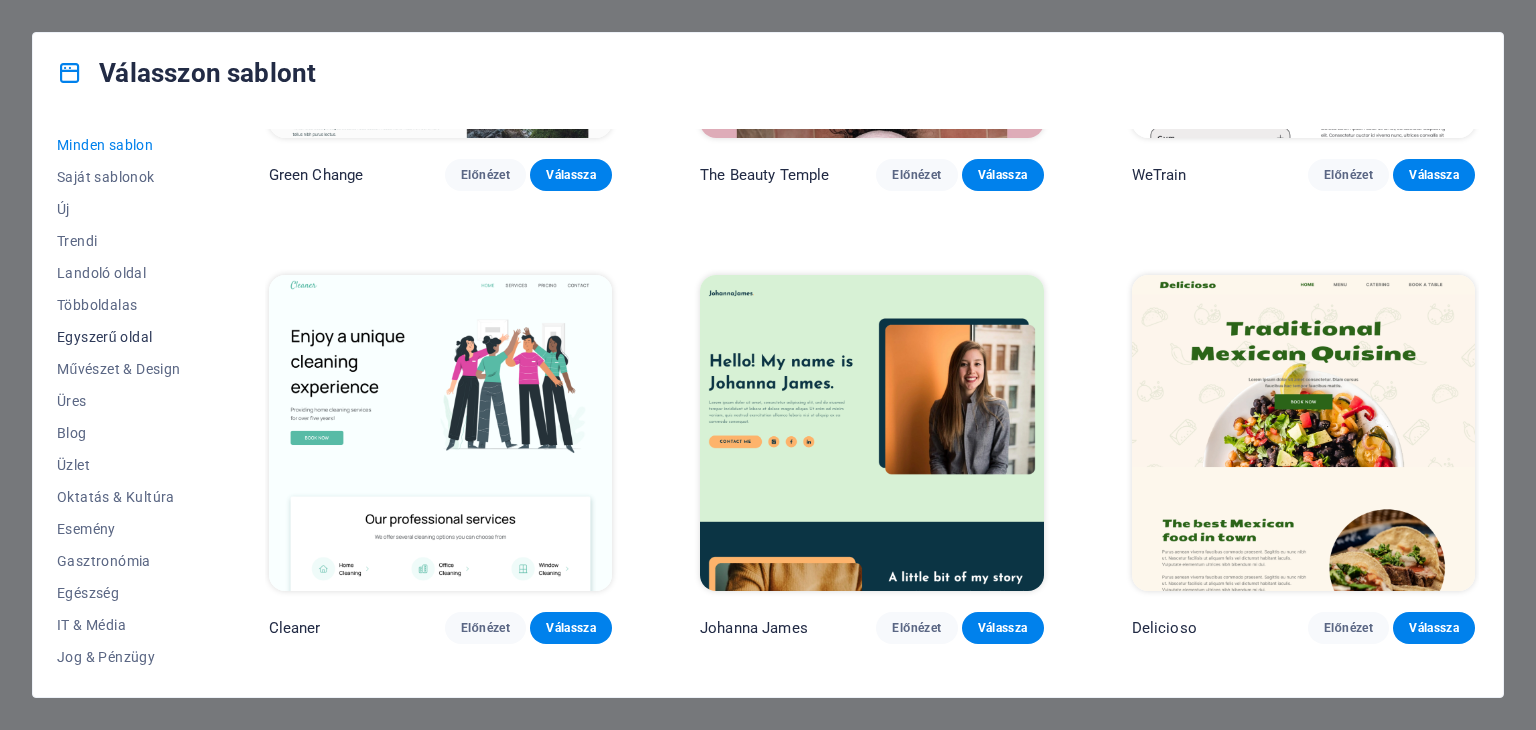 click on "Egyszerű oldal" at bounding box center [119, 337] 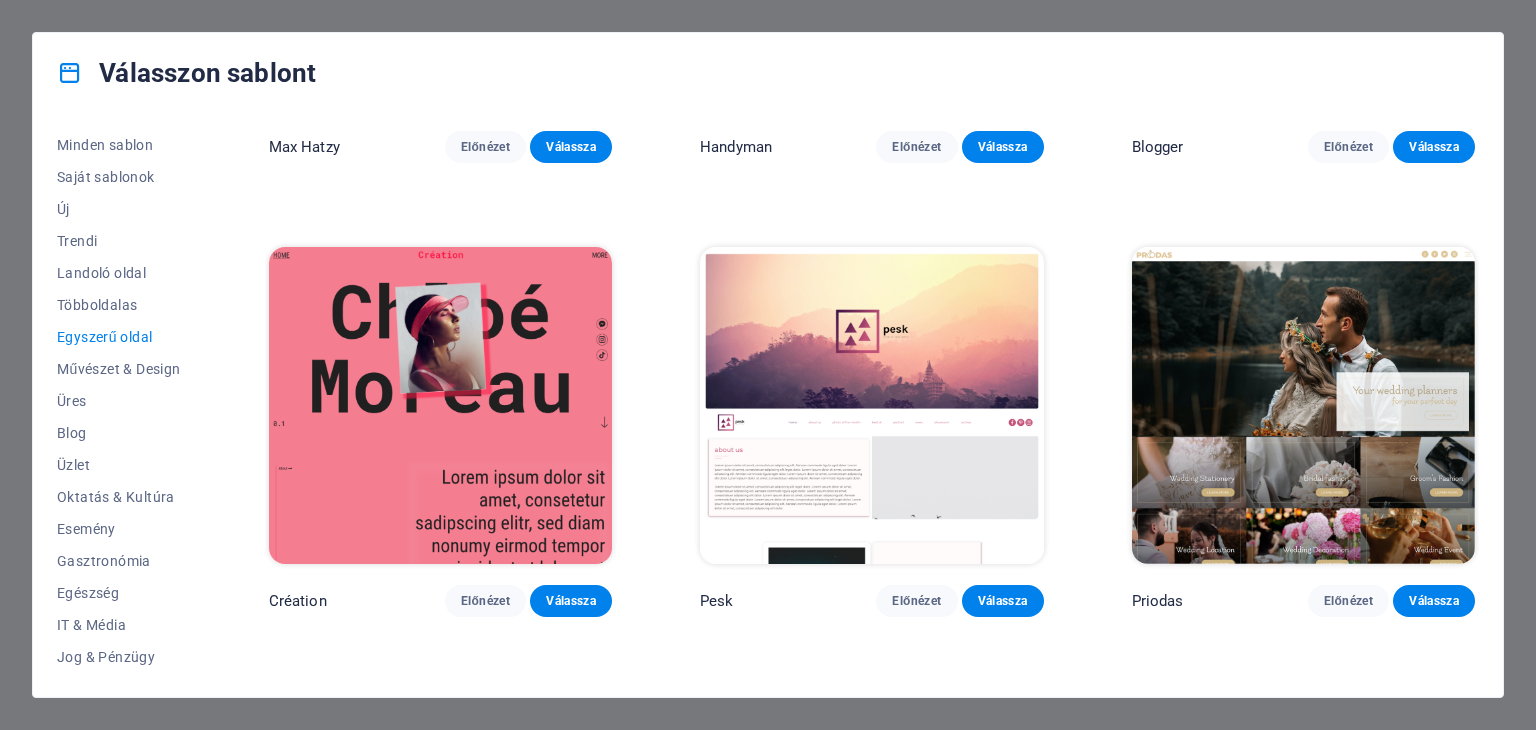 scroll, scrollTop: 3061, scrollLeft: 0, axis: vertical 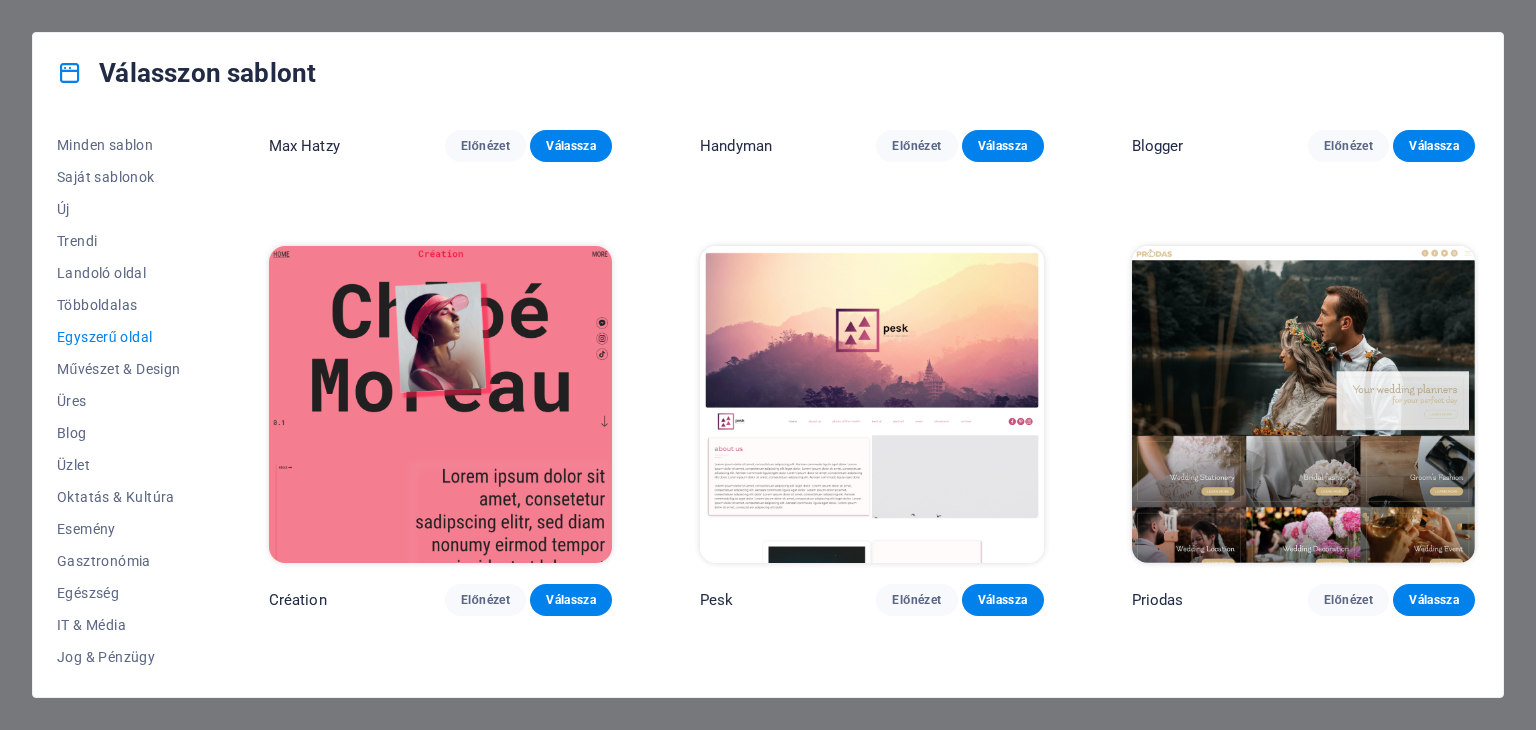 click at bounding box center (440, 404) 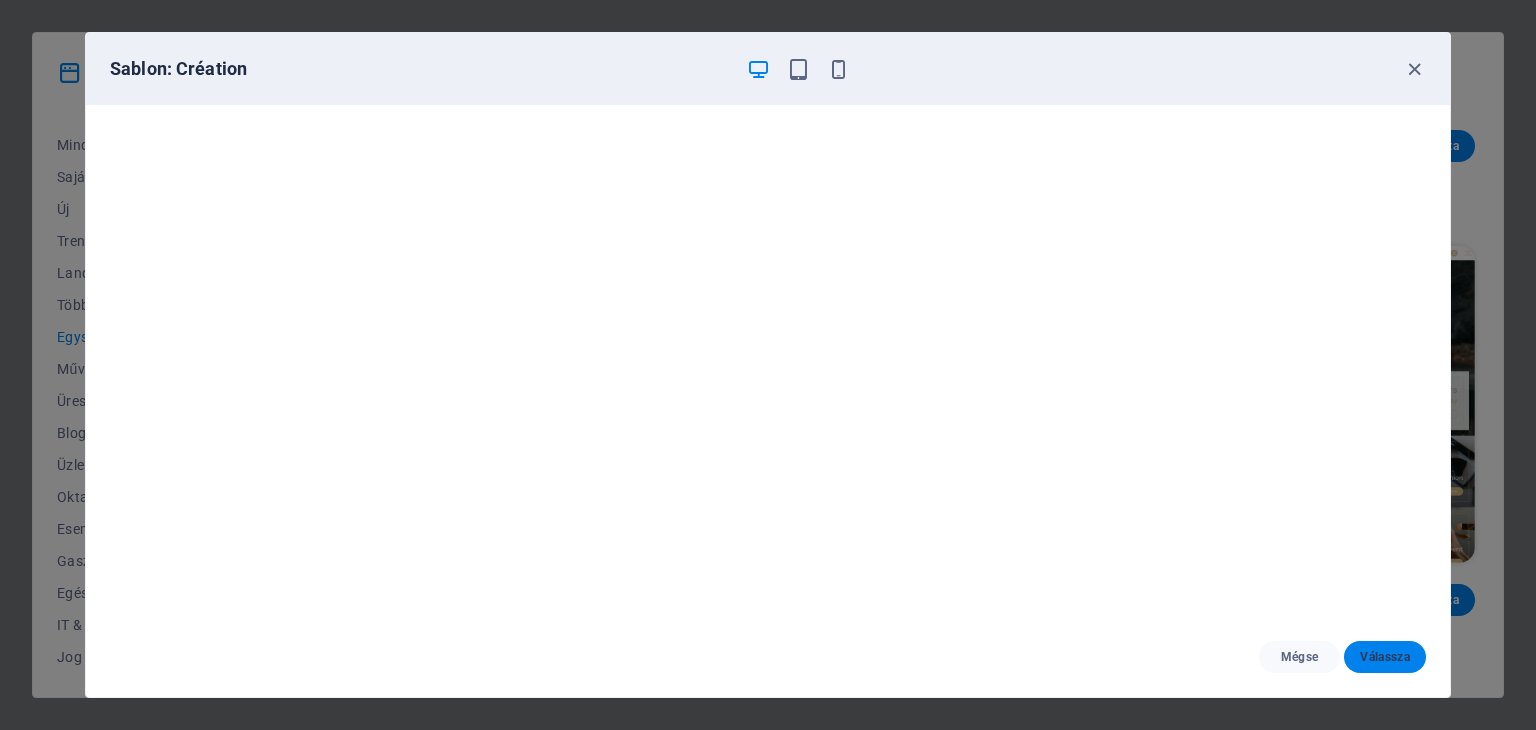 click on "Válassza" at bounding box center [1385, 657] 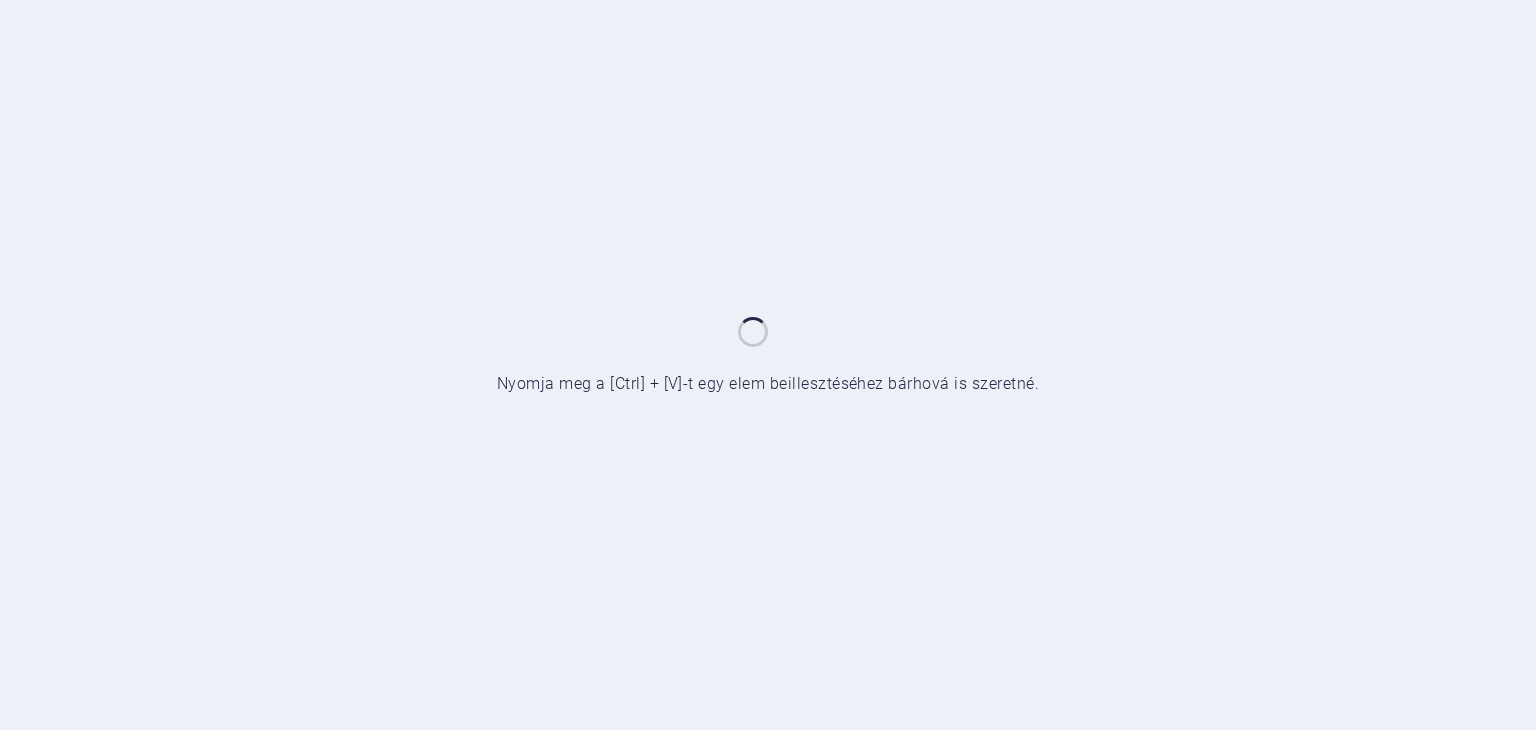 scroll, scrollTop: 0, scrollLeft: 0, axis: both 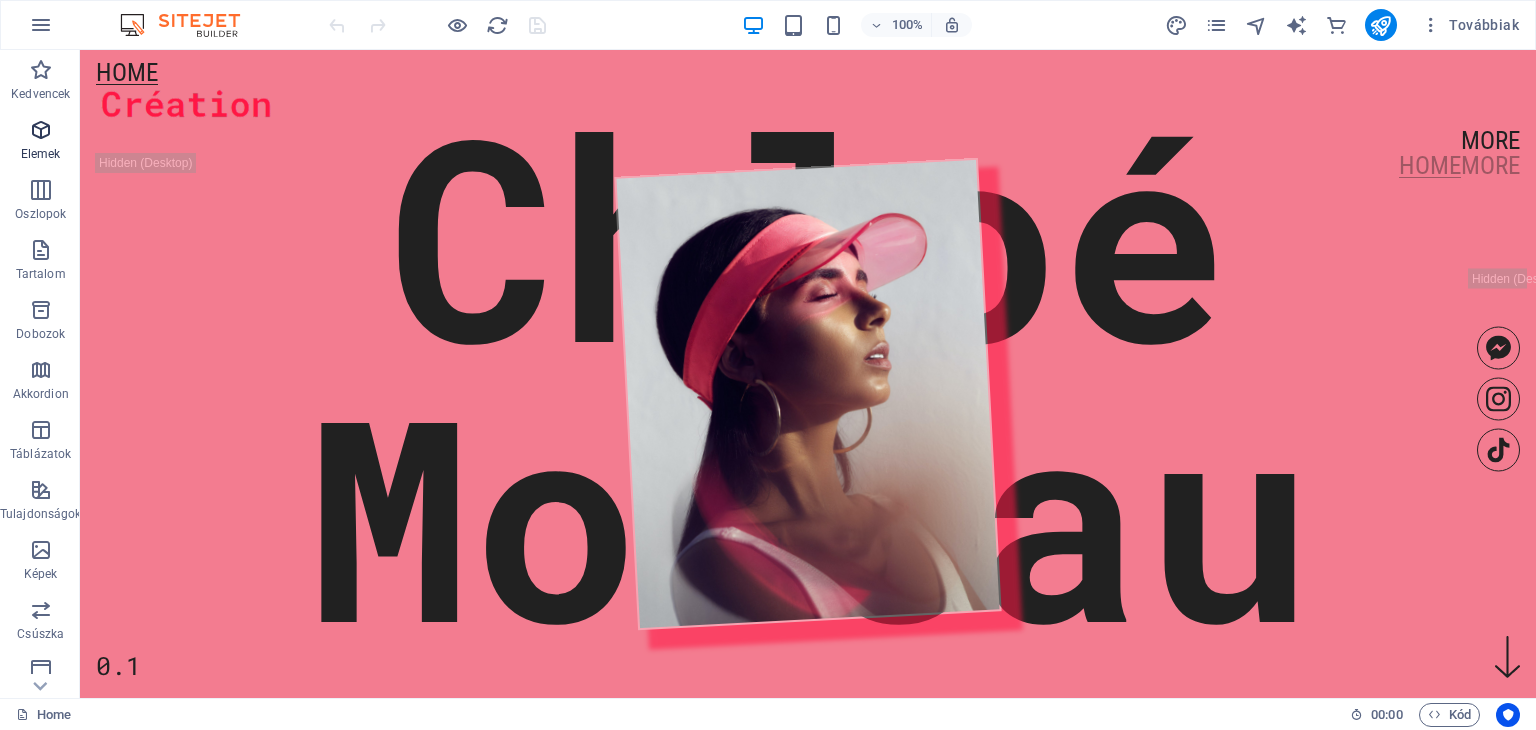 click at bounding box center [41, 130] 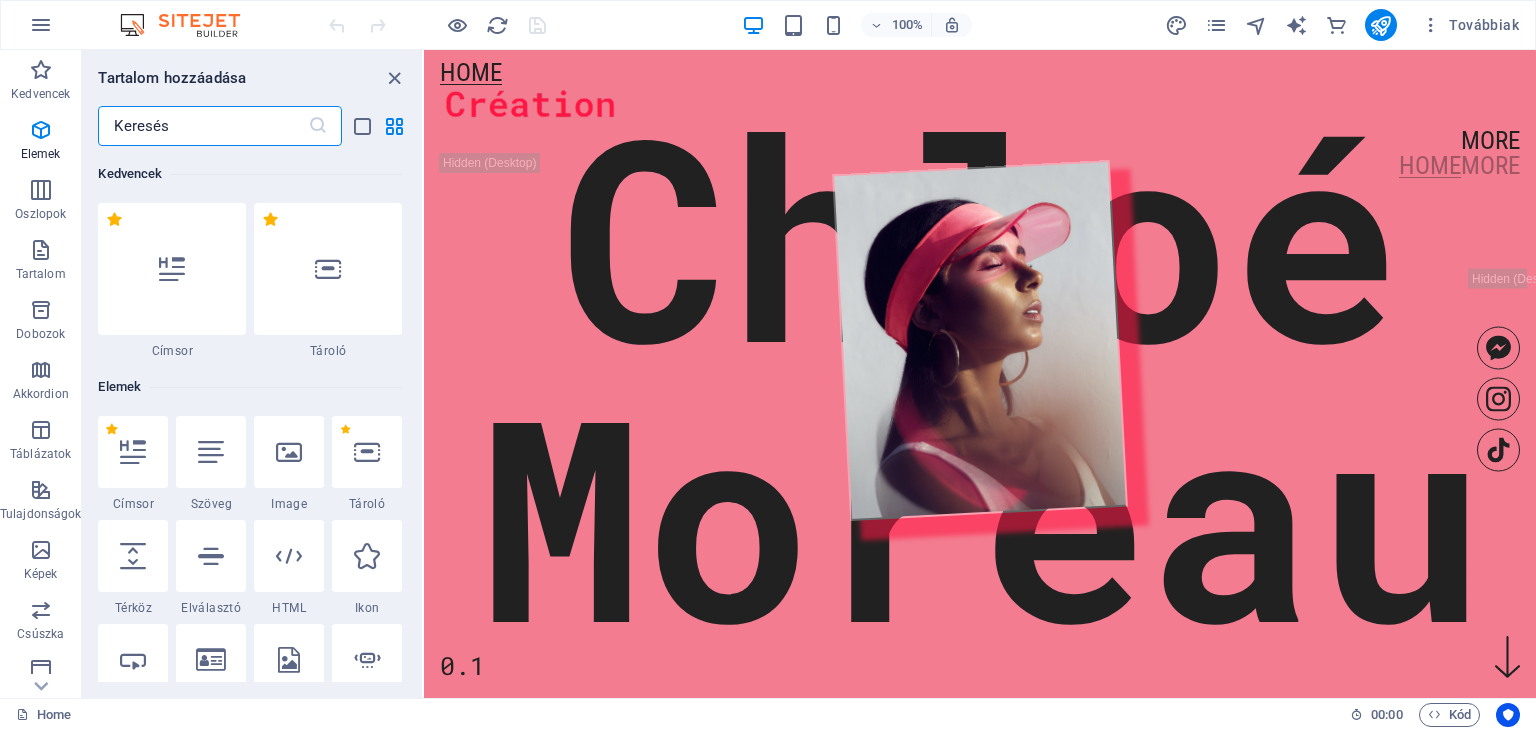scroll, scrollTop: 212, scrollLeft: 0, axis: vertical 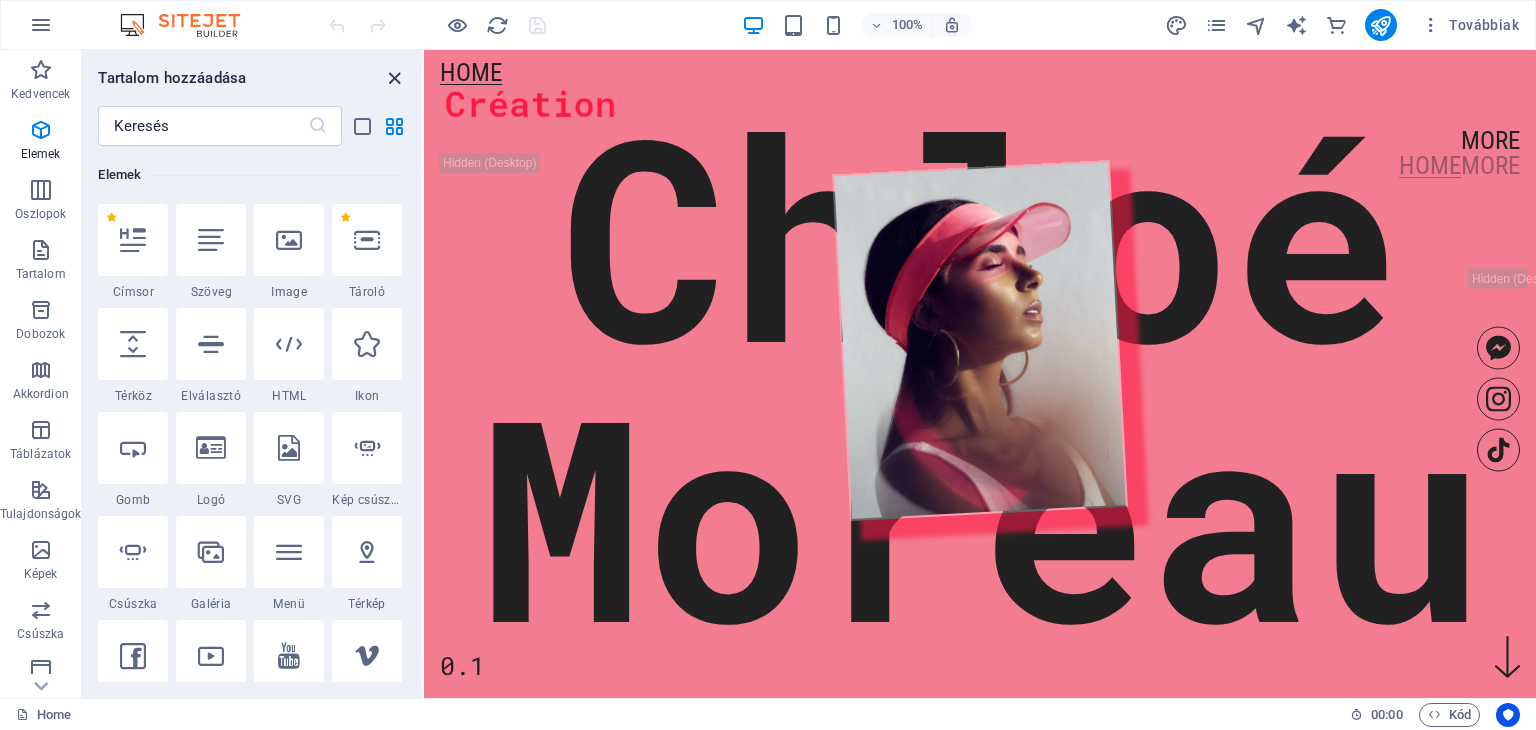 click at bounding box center [394, 78] 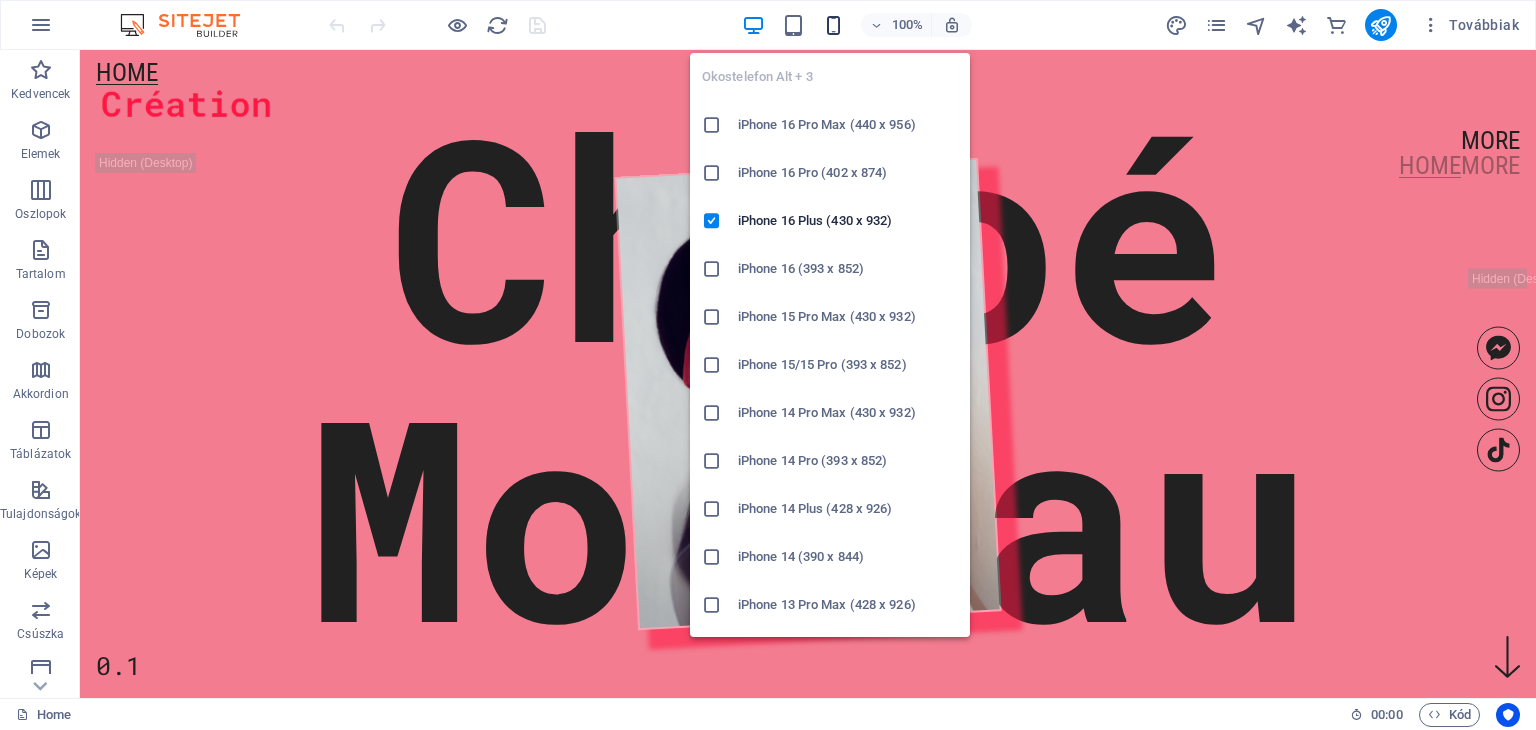 click at bounding box center (833, 25) 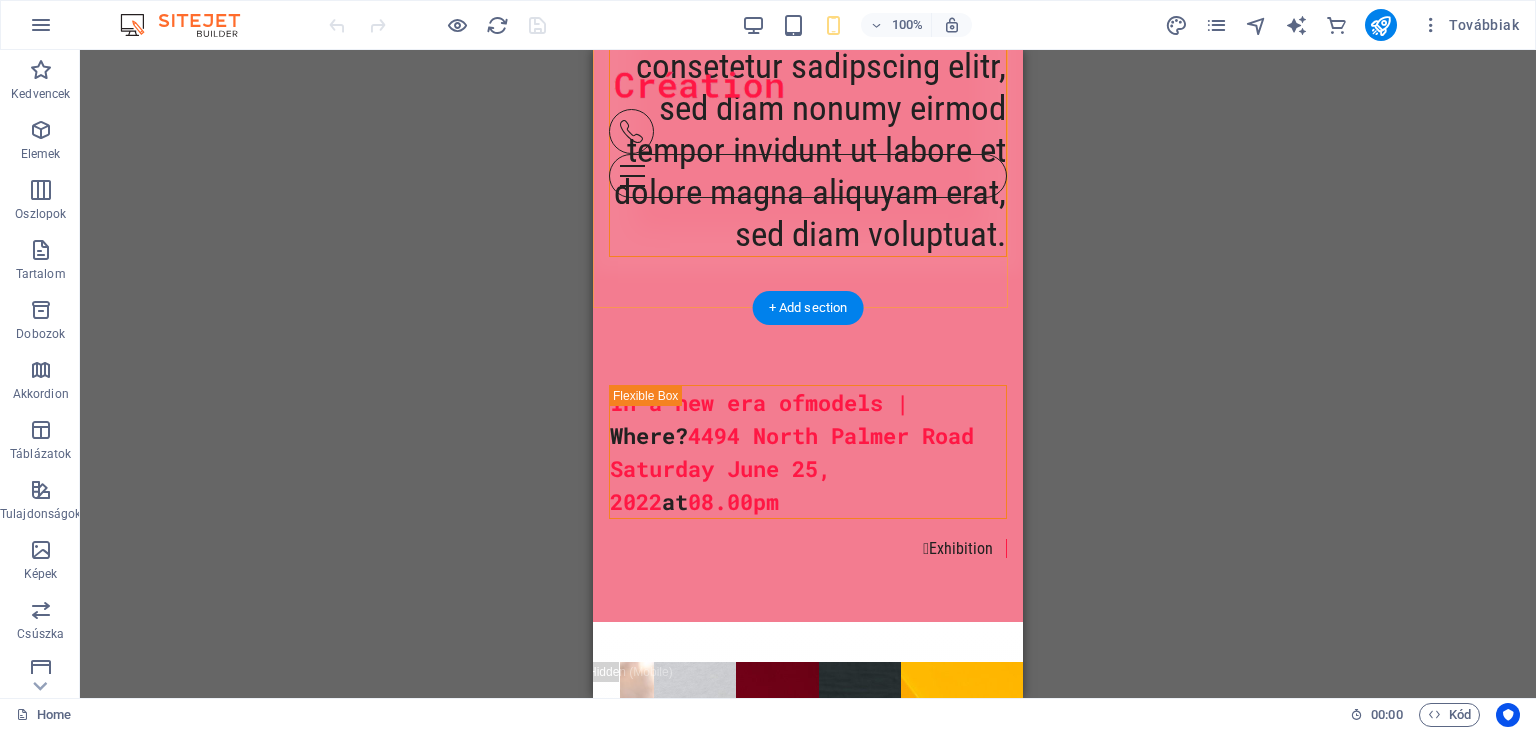 scroll, scrollTop: 0, scrollLeft: 0, axis: both 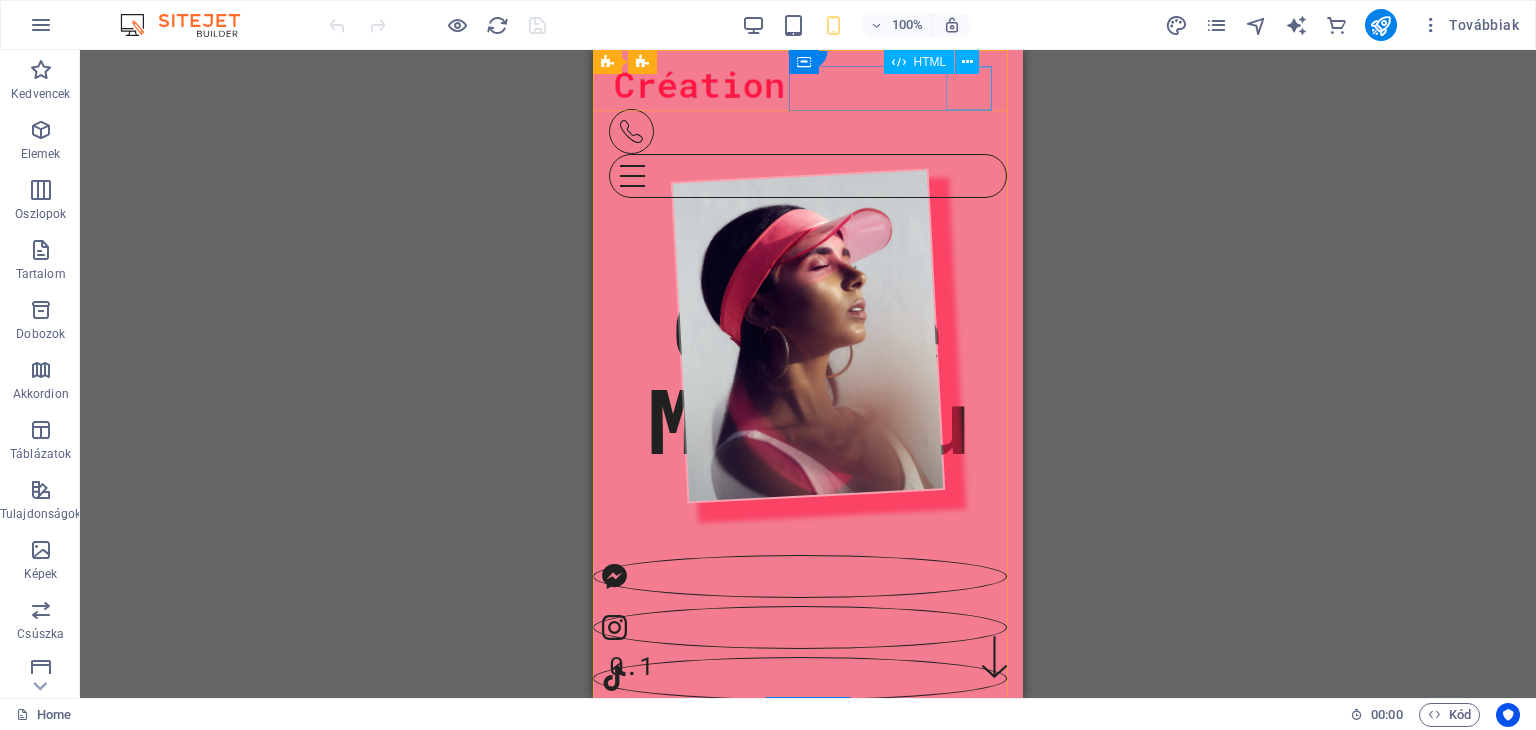 click at bounding box center (808, 176) 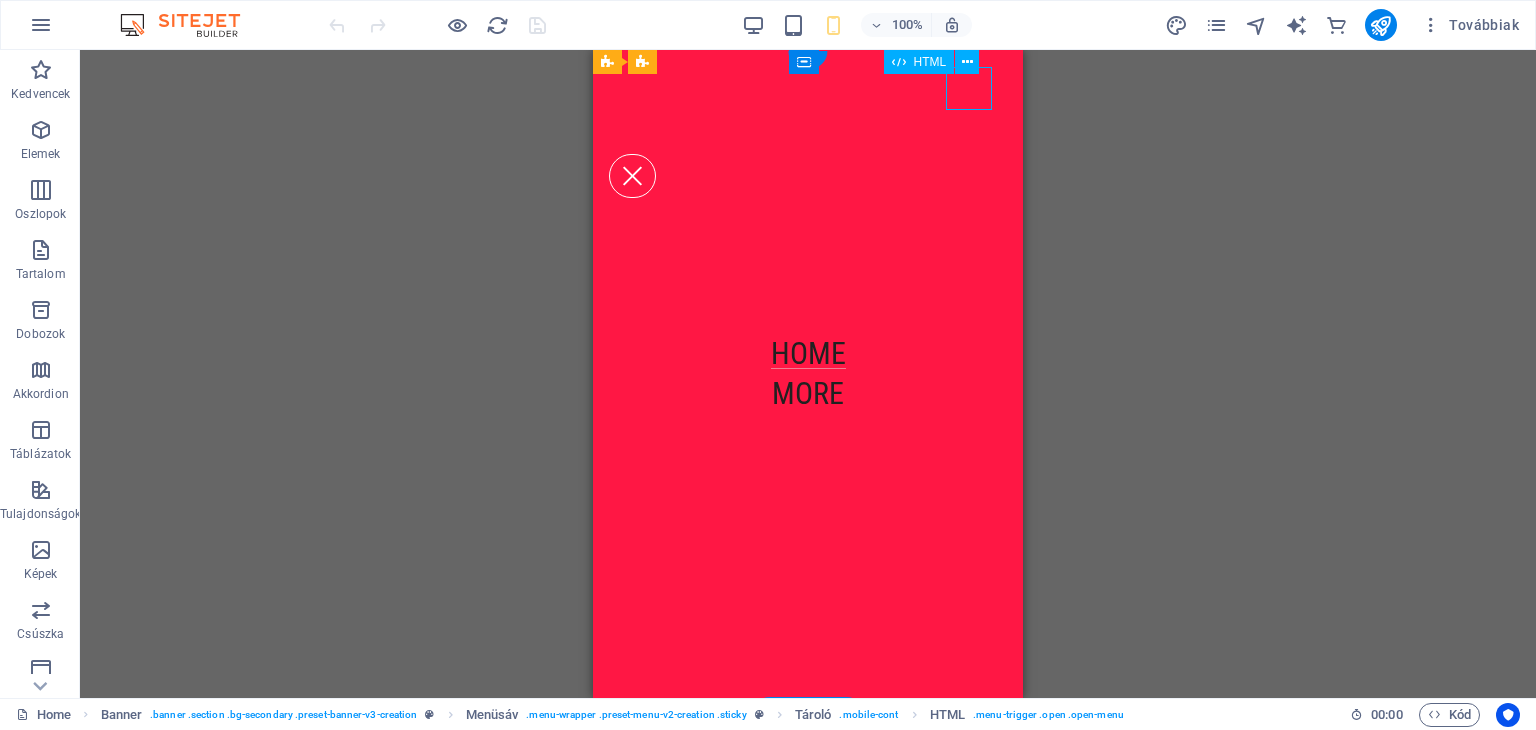 click at bounding box center [632, 176] 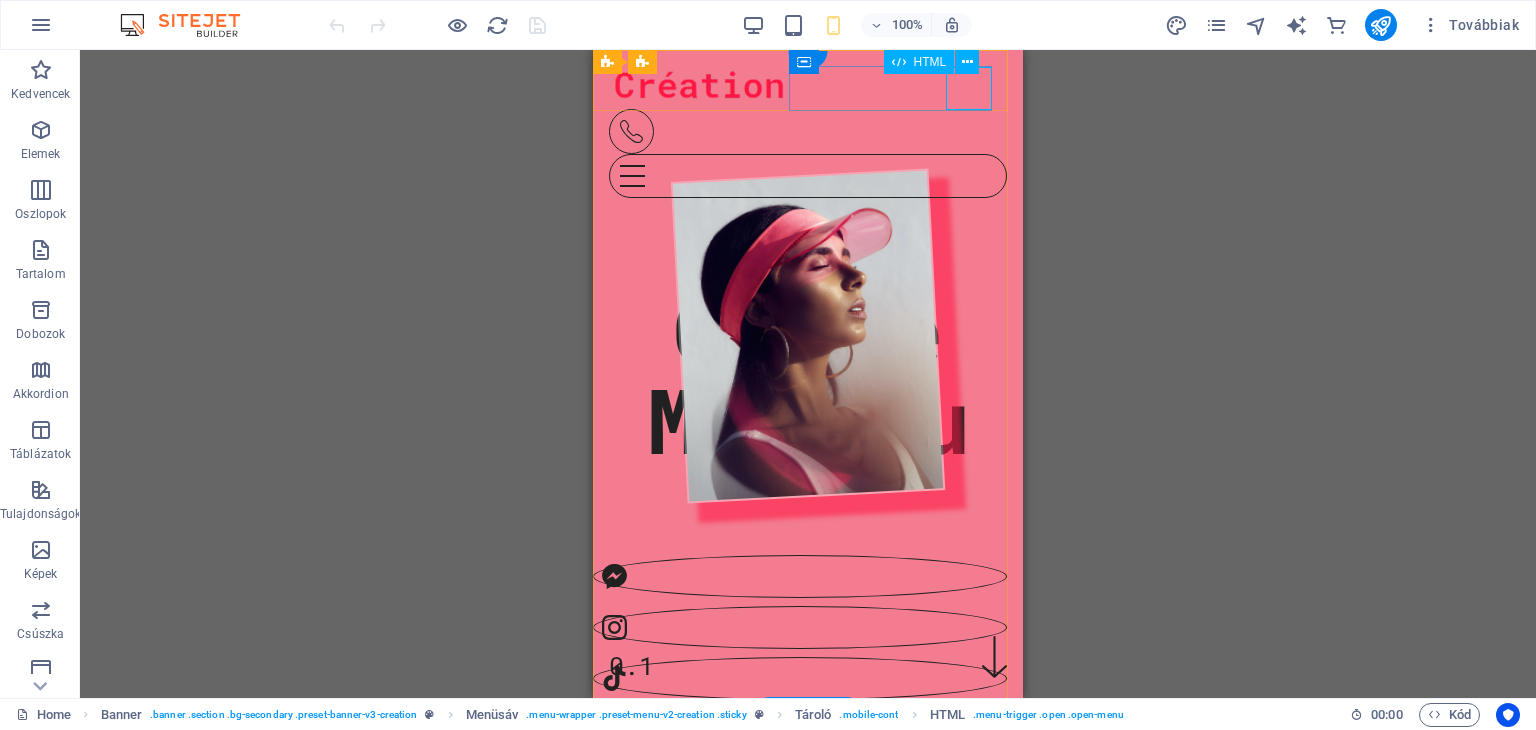 click at bounding box center (808, 176) 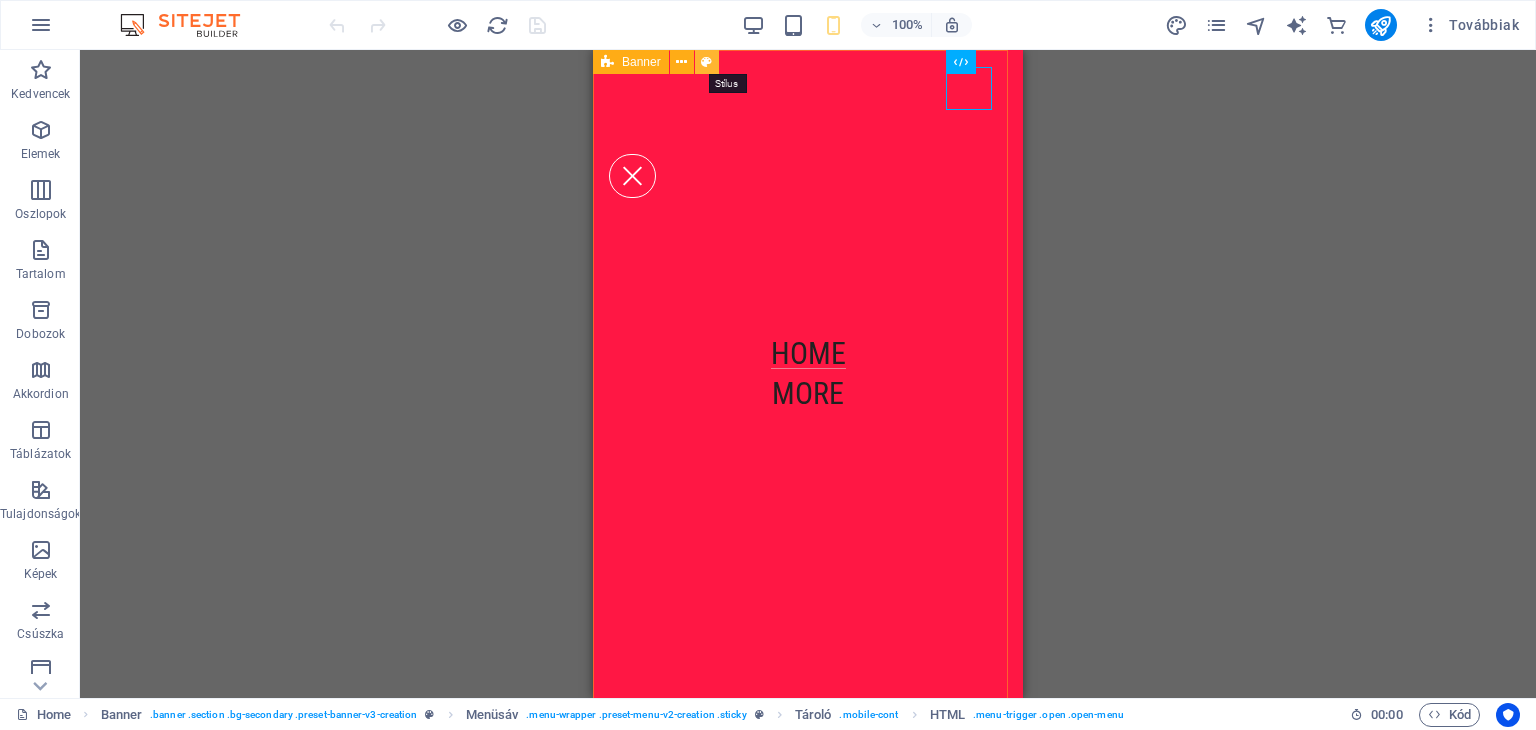 click at bounding box center (706, 62) 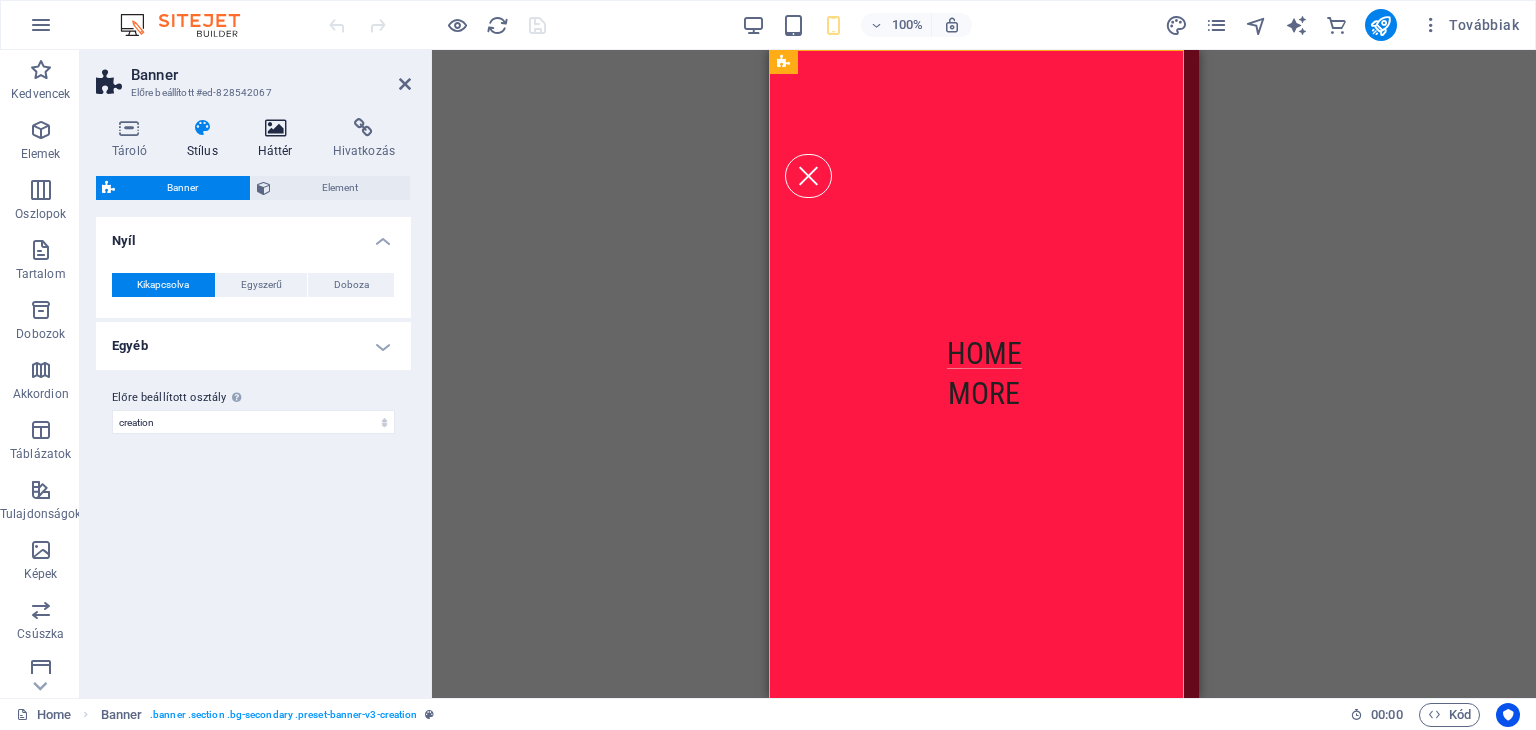 click on "Háttér" at bounding box center (279, 139) 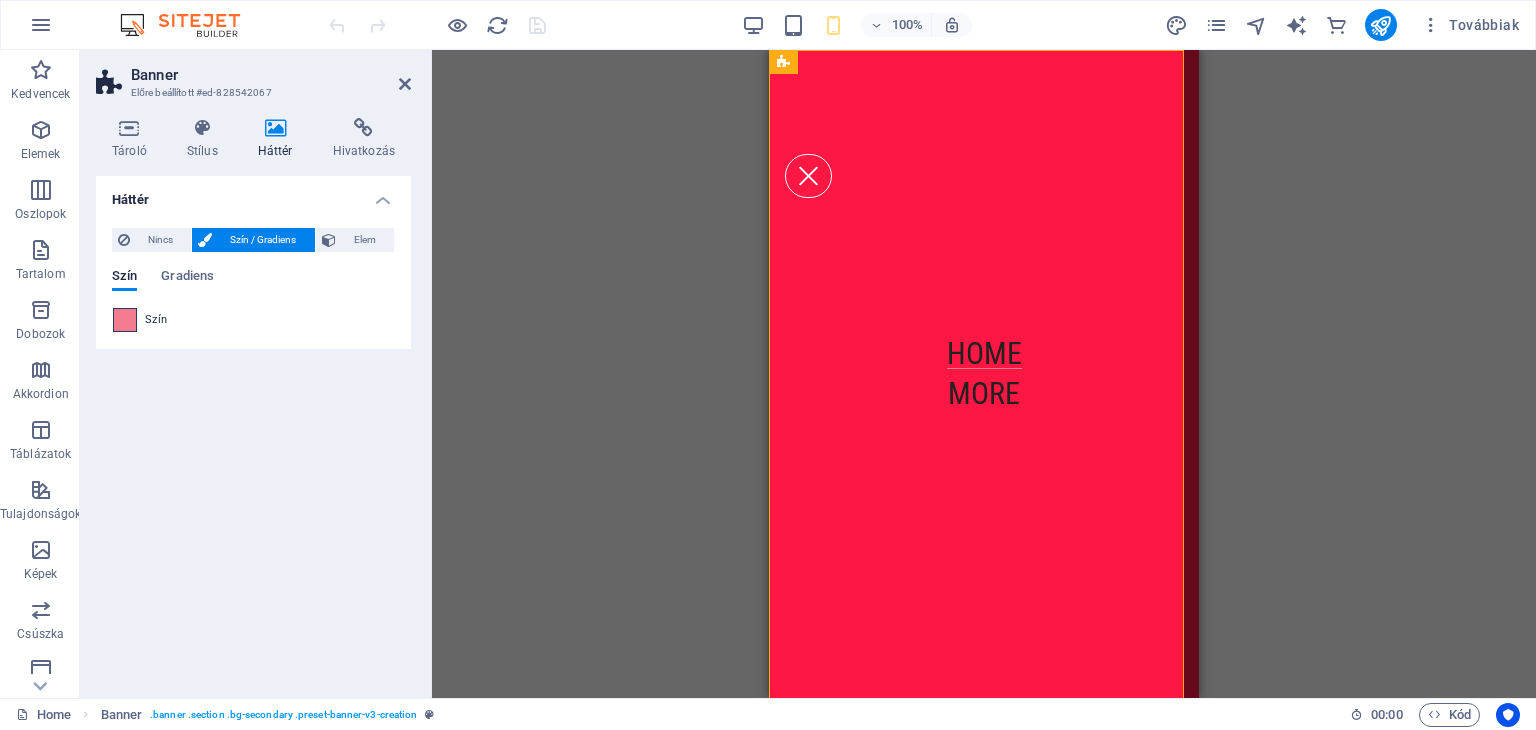 click at bounding box center [125, 320] 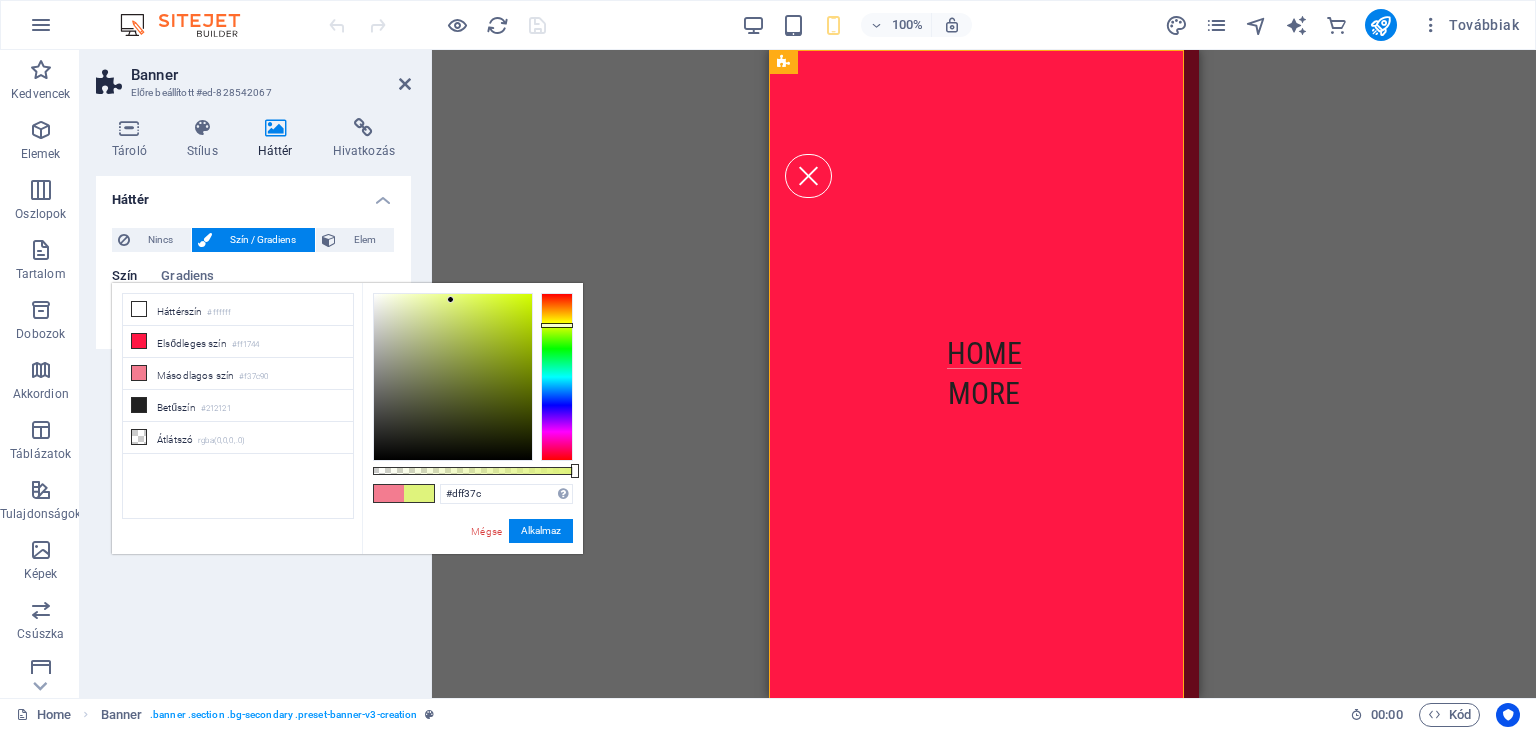 click at bounding box center [557, 377] 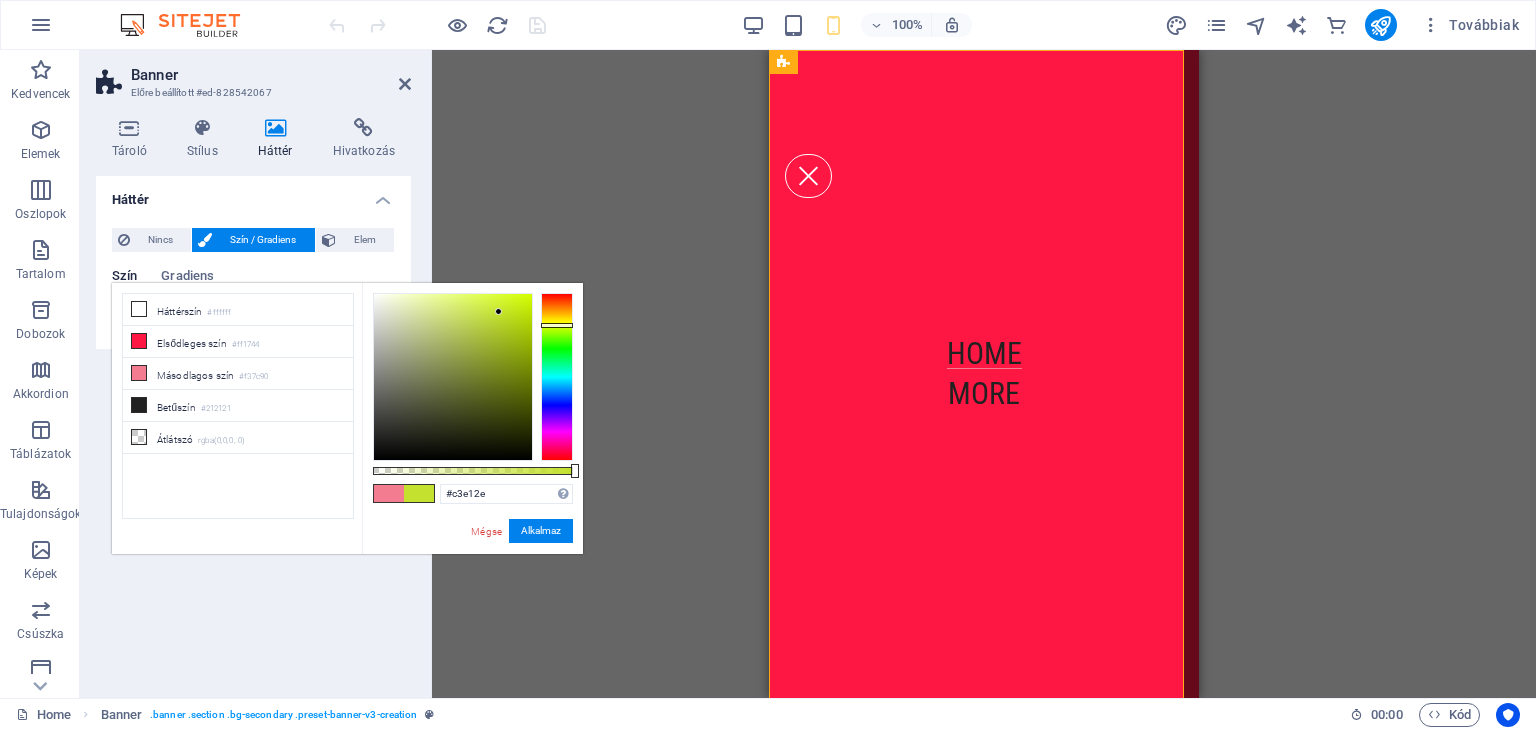 click at bounding box center (453, 377) 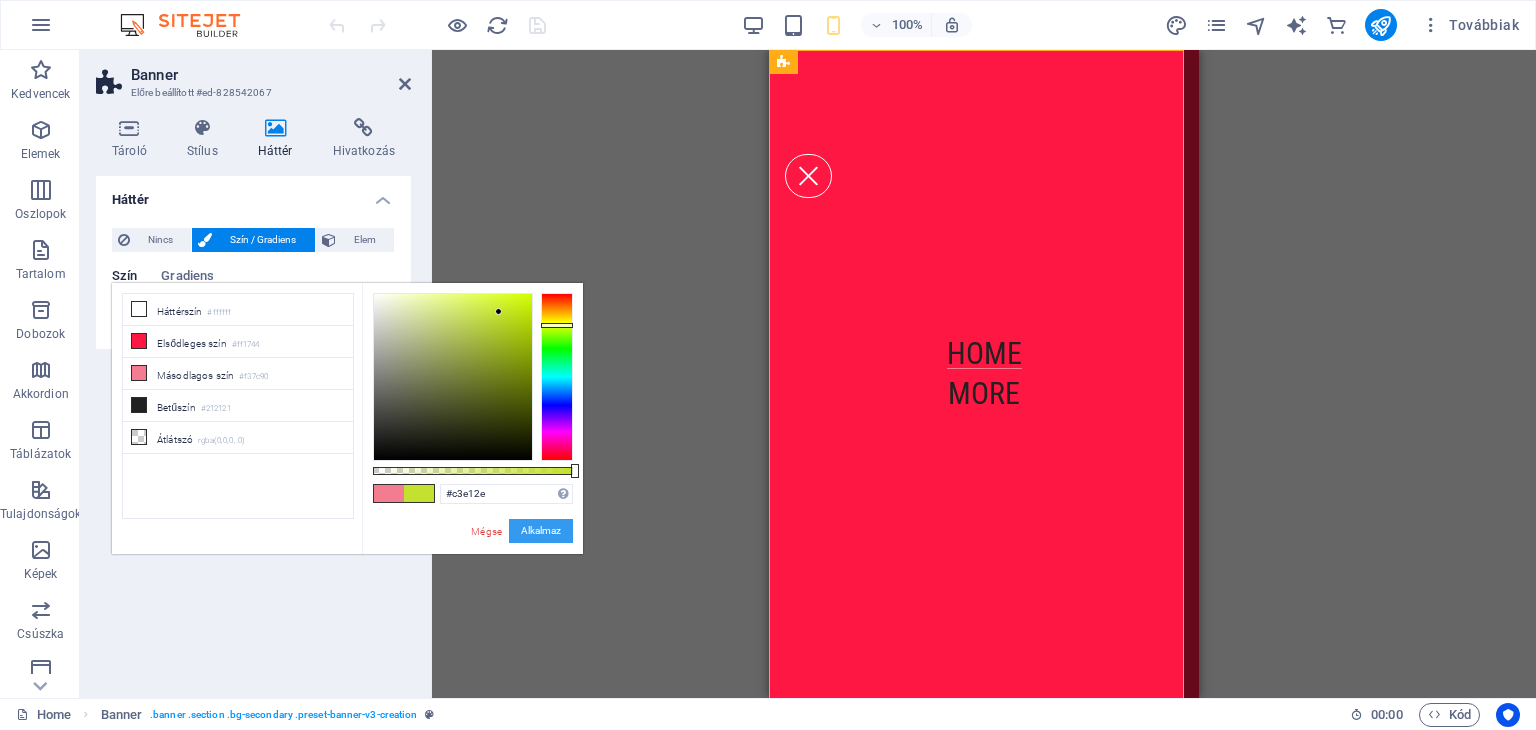 click on "Alkalmaz" at bounding box center (541, 531) 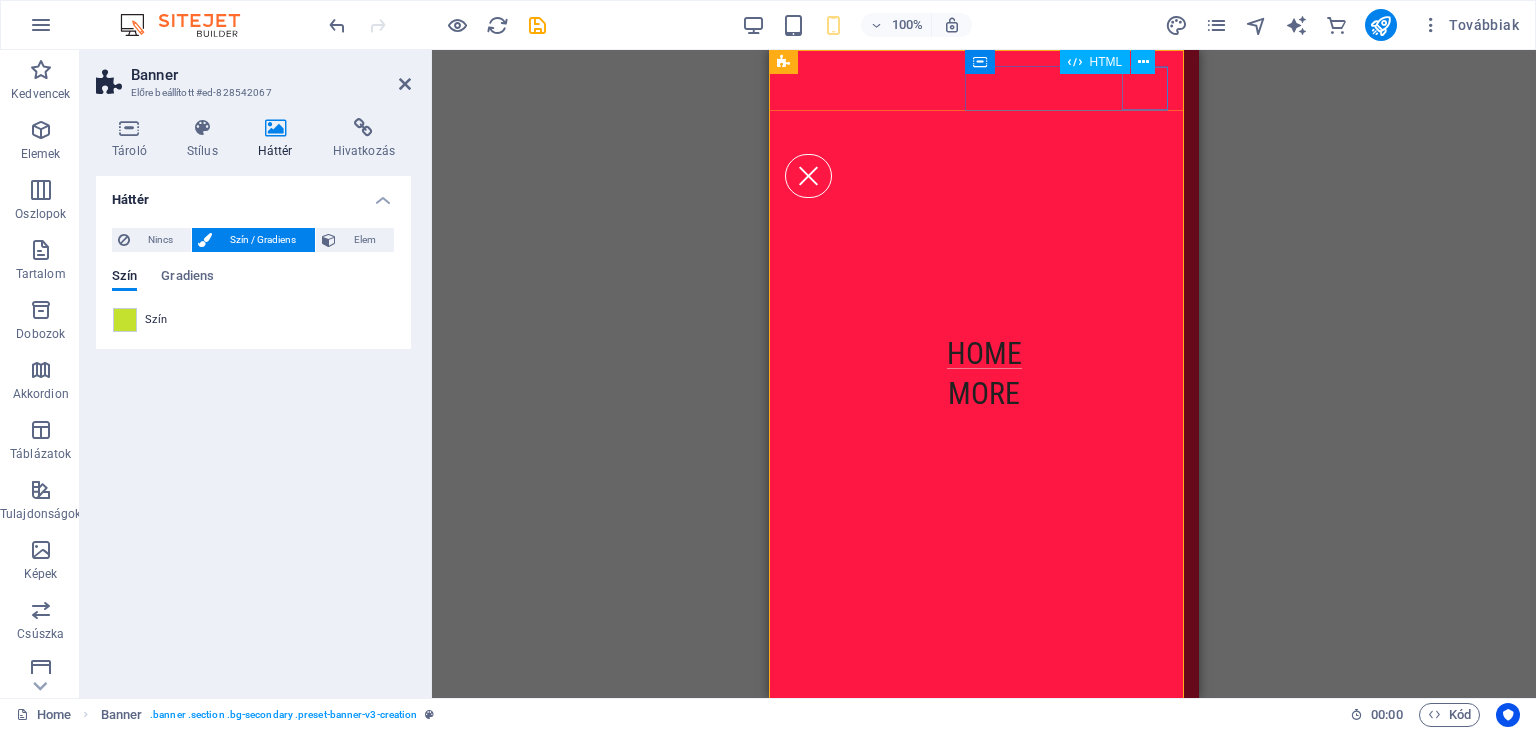 click at bounding box center [808, 176] 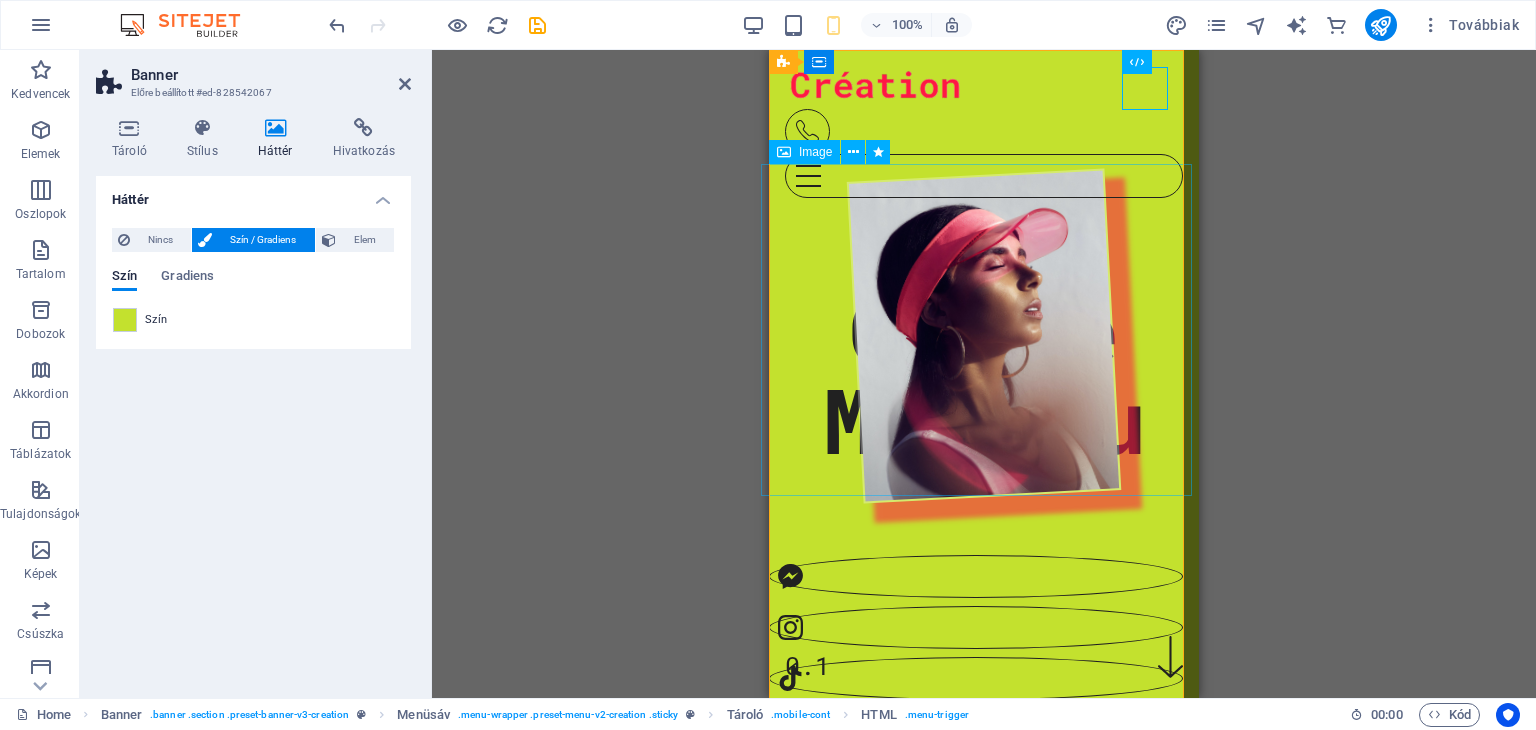 click at bounding box center [984, 336] 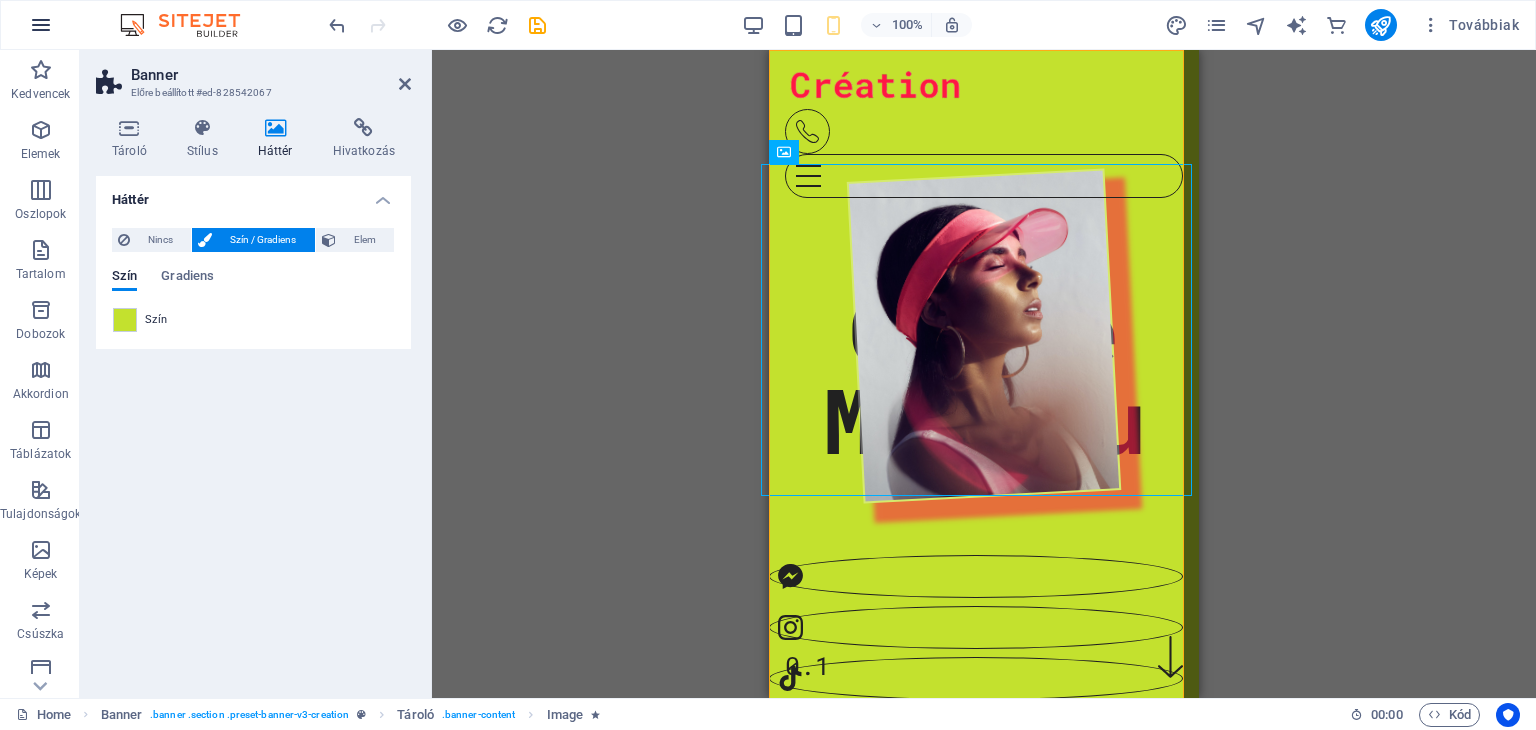 click at bounding box center [41, 25] 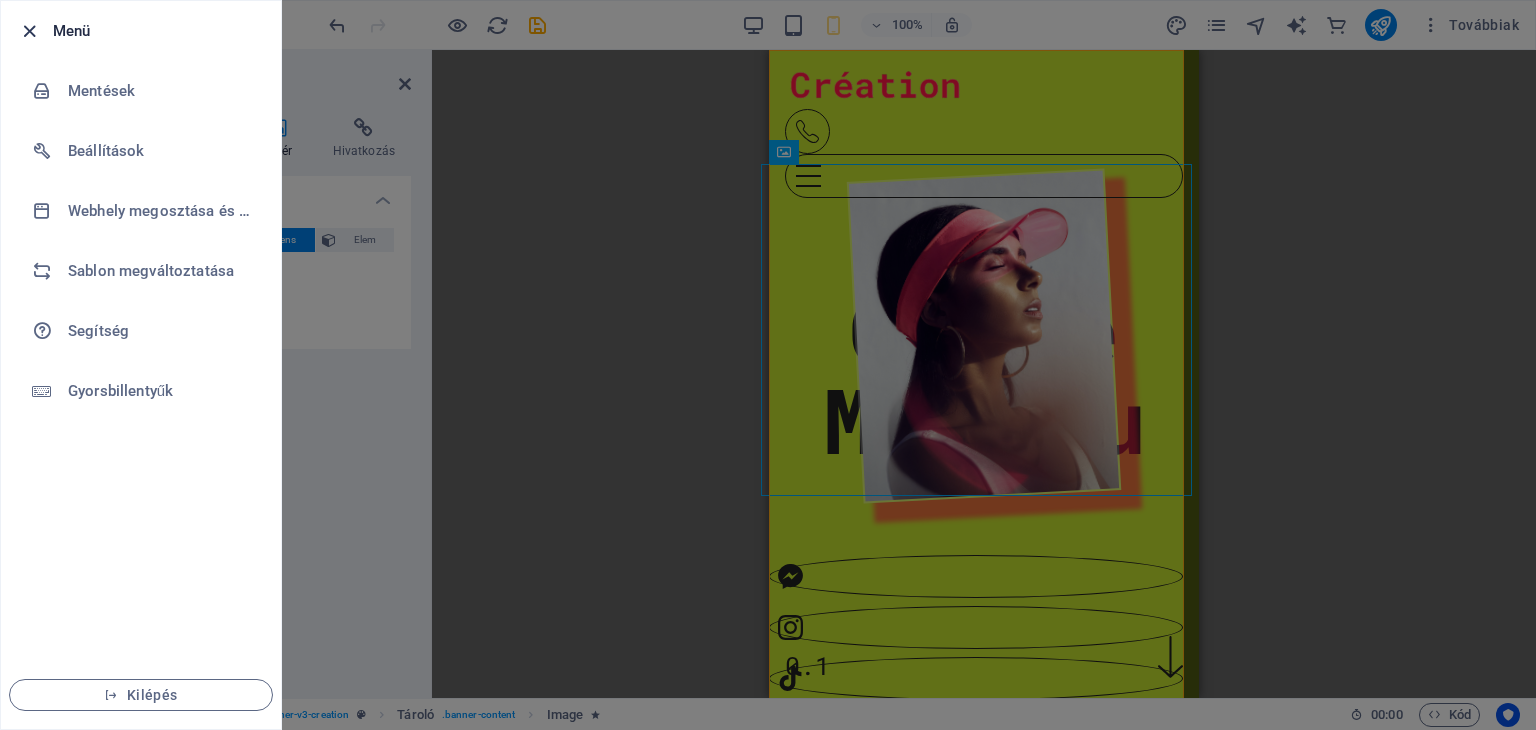 click at bounding box center (29, 31) 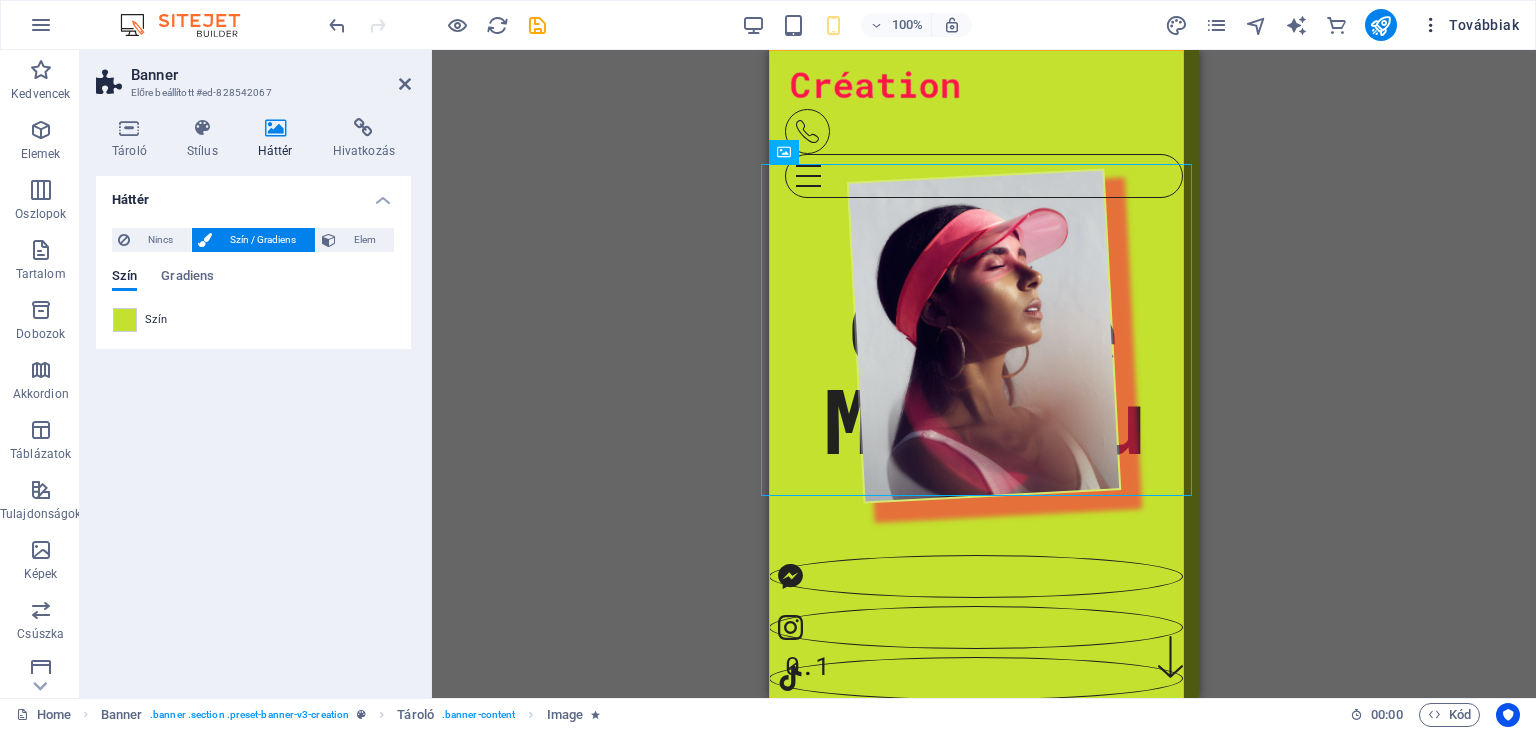 click at bounding box center [1431, 25] 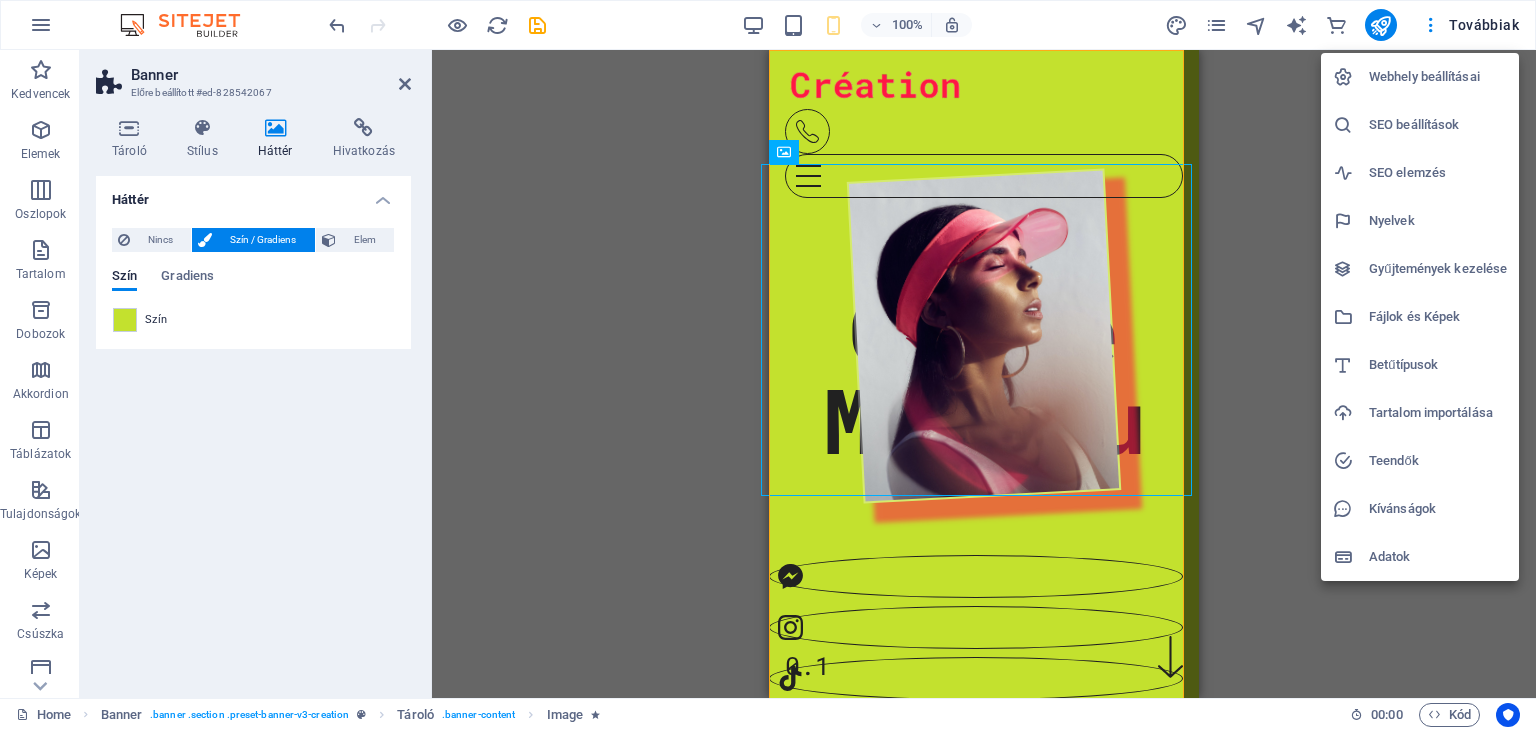 click at bounding box center [768, 365] 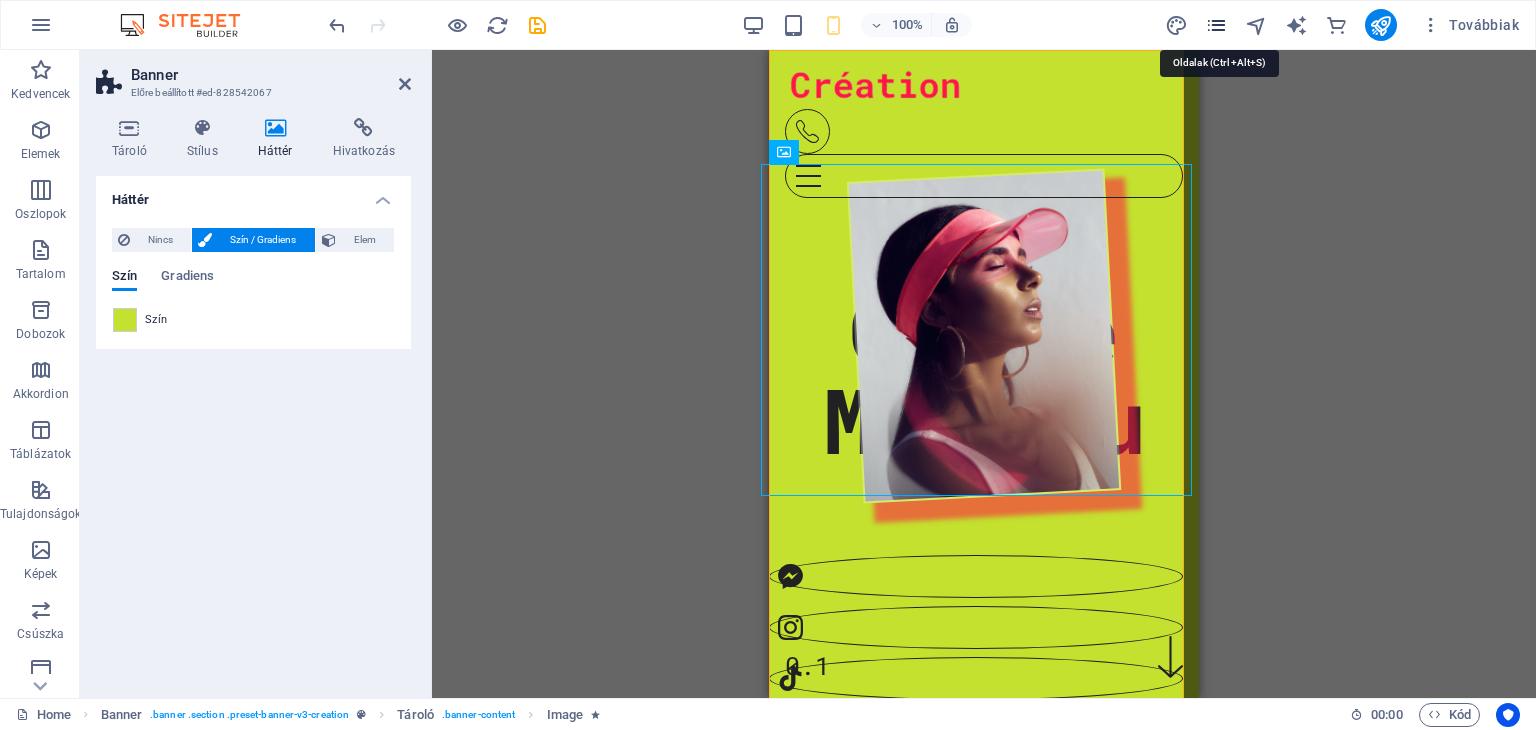 click at bounding box center (1216, 25) 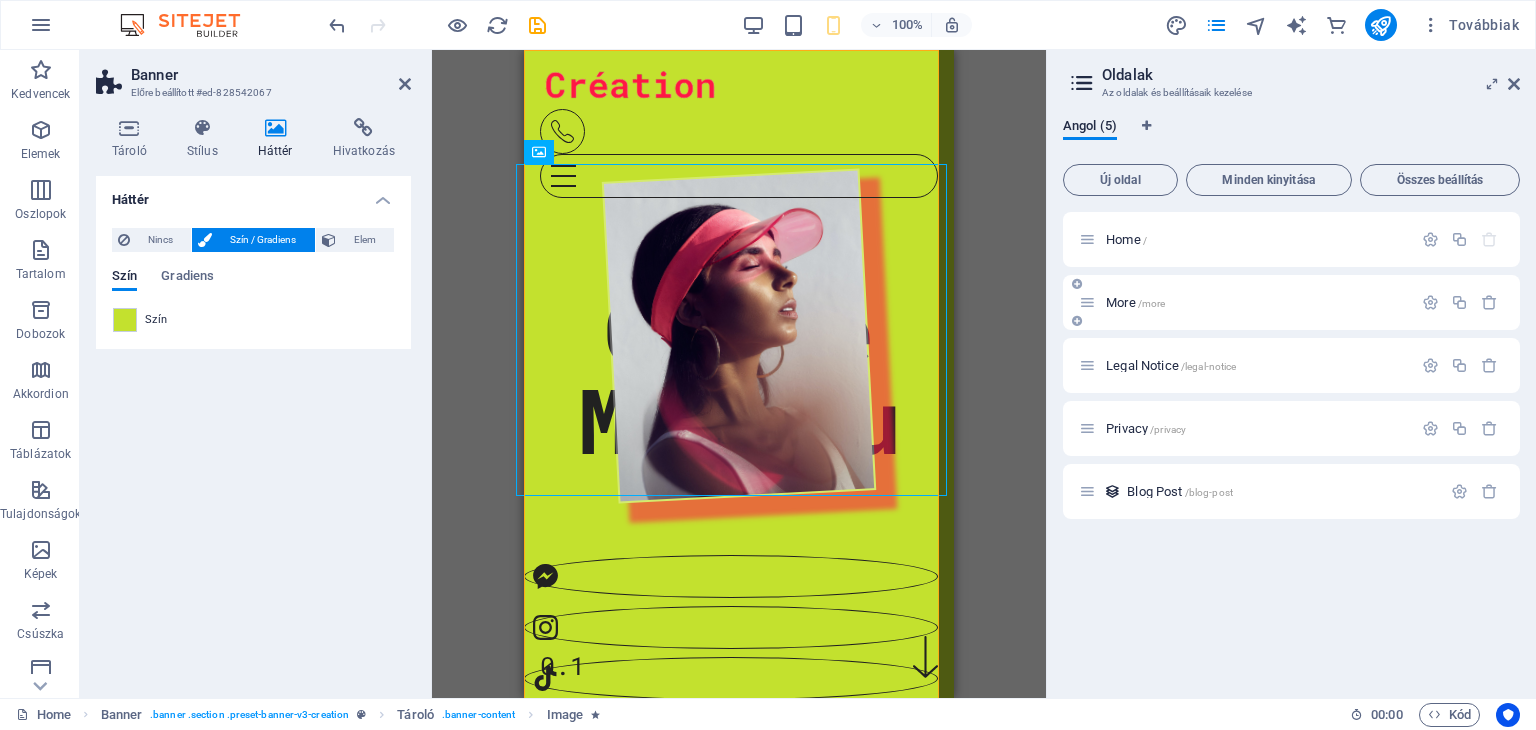 click on "More /more" at bounding box center (1245, 302) 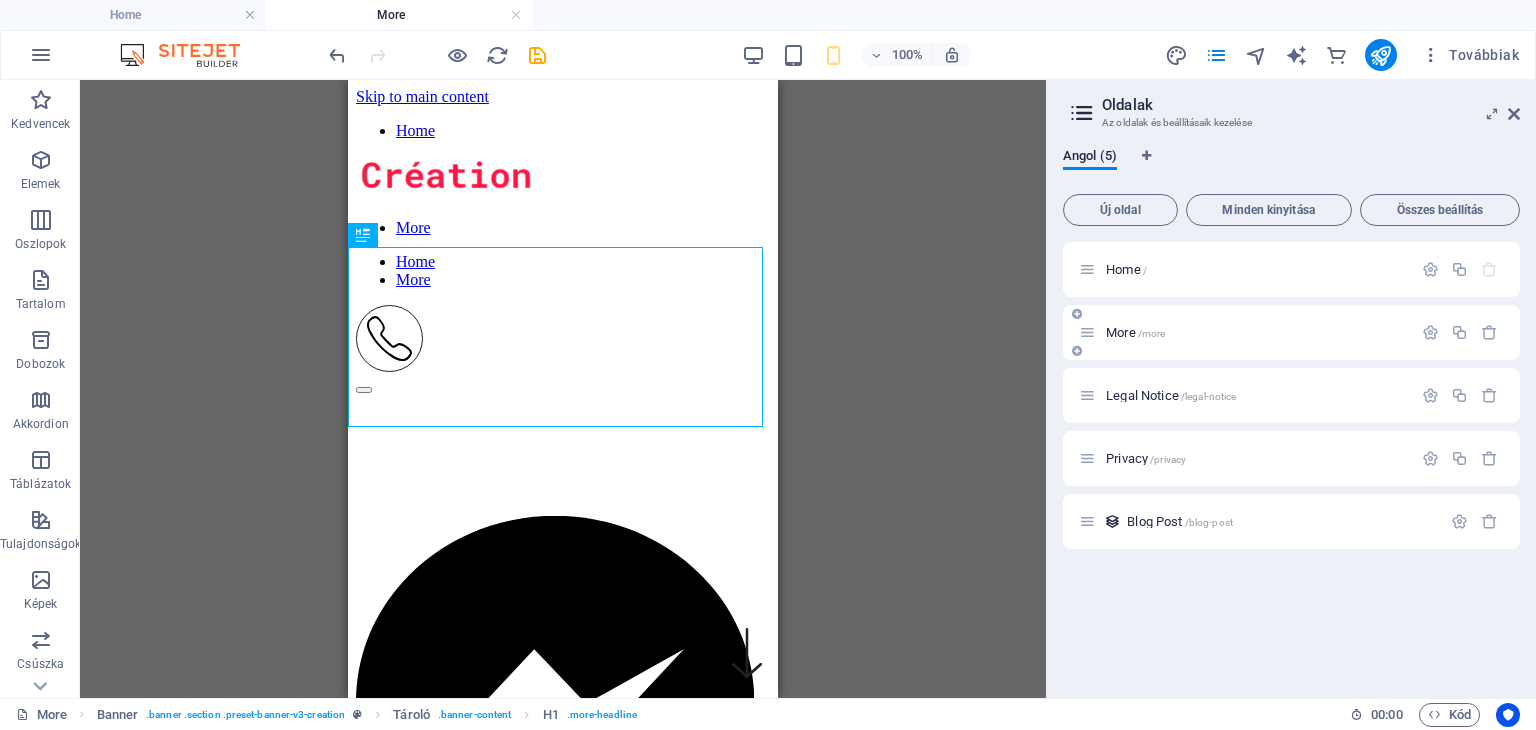 scroll, scrollTop: 0, scrollLeft: 0, axis: both 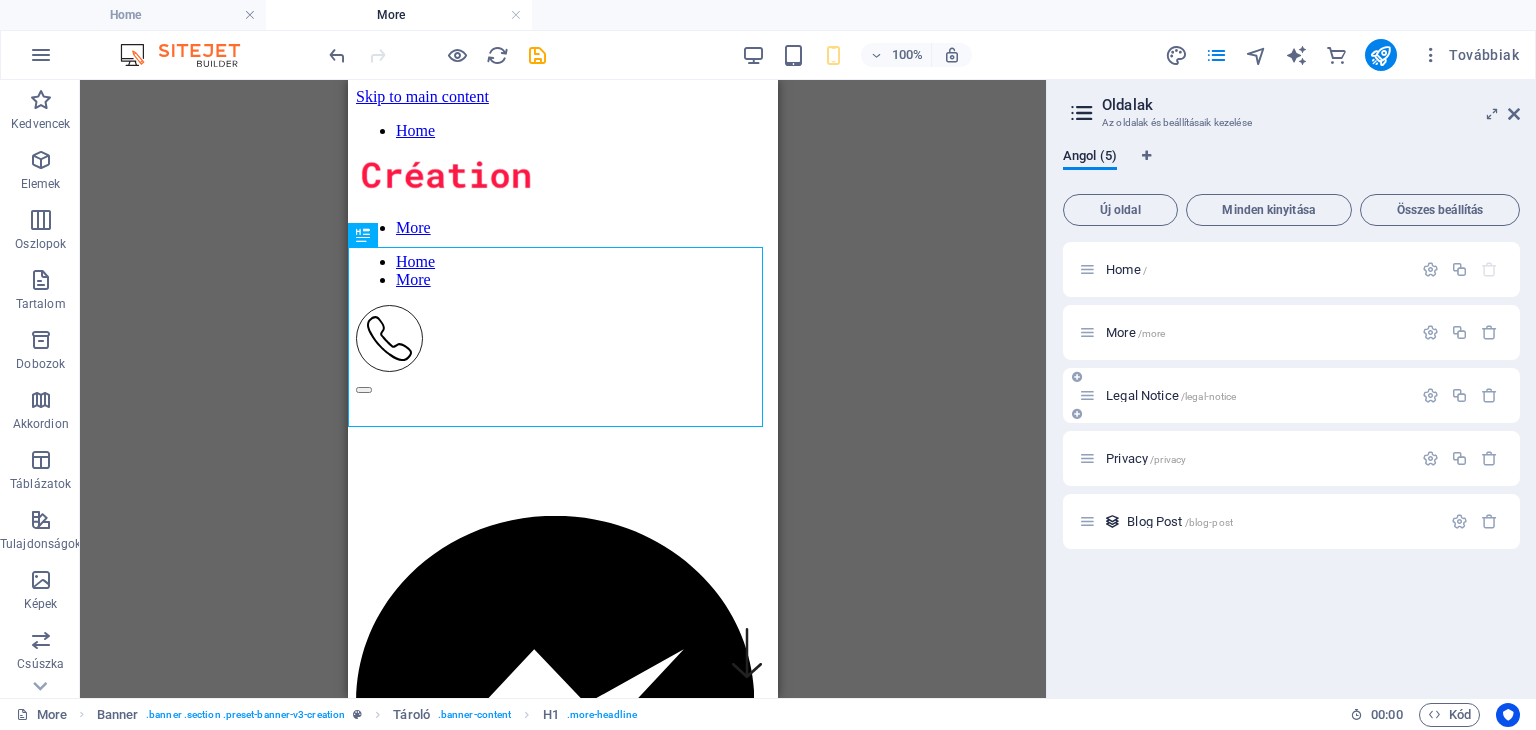 click on "Legal Notice /legal-notice" at bounding box center (1256, 395) 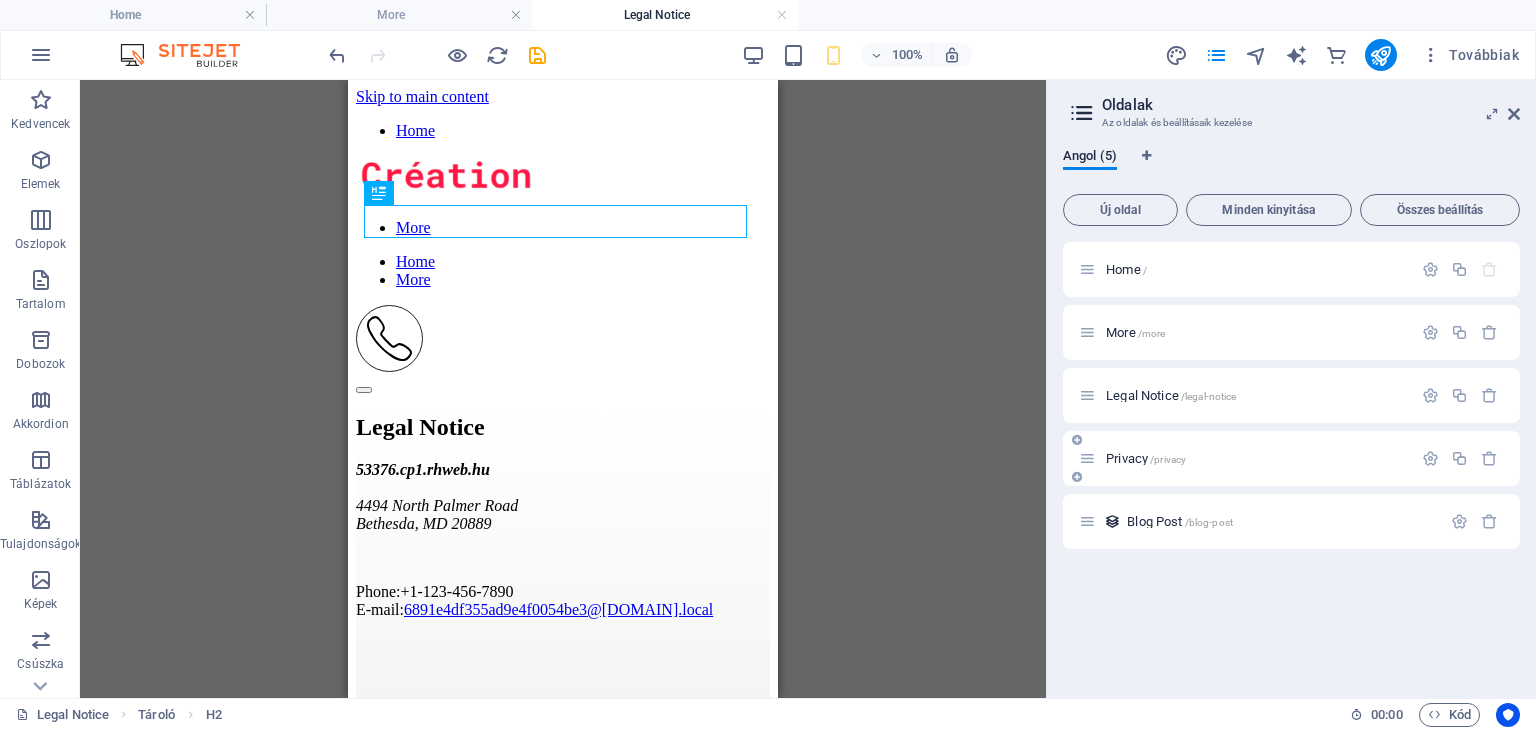 scroll, scrollTop: 0, scrollLeft: 0, axis: both 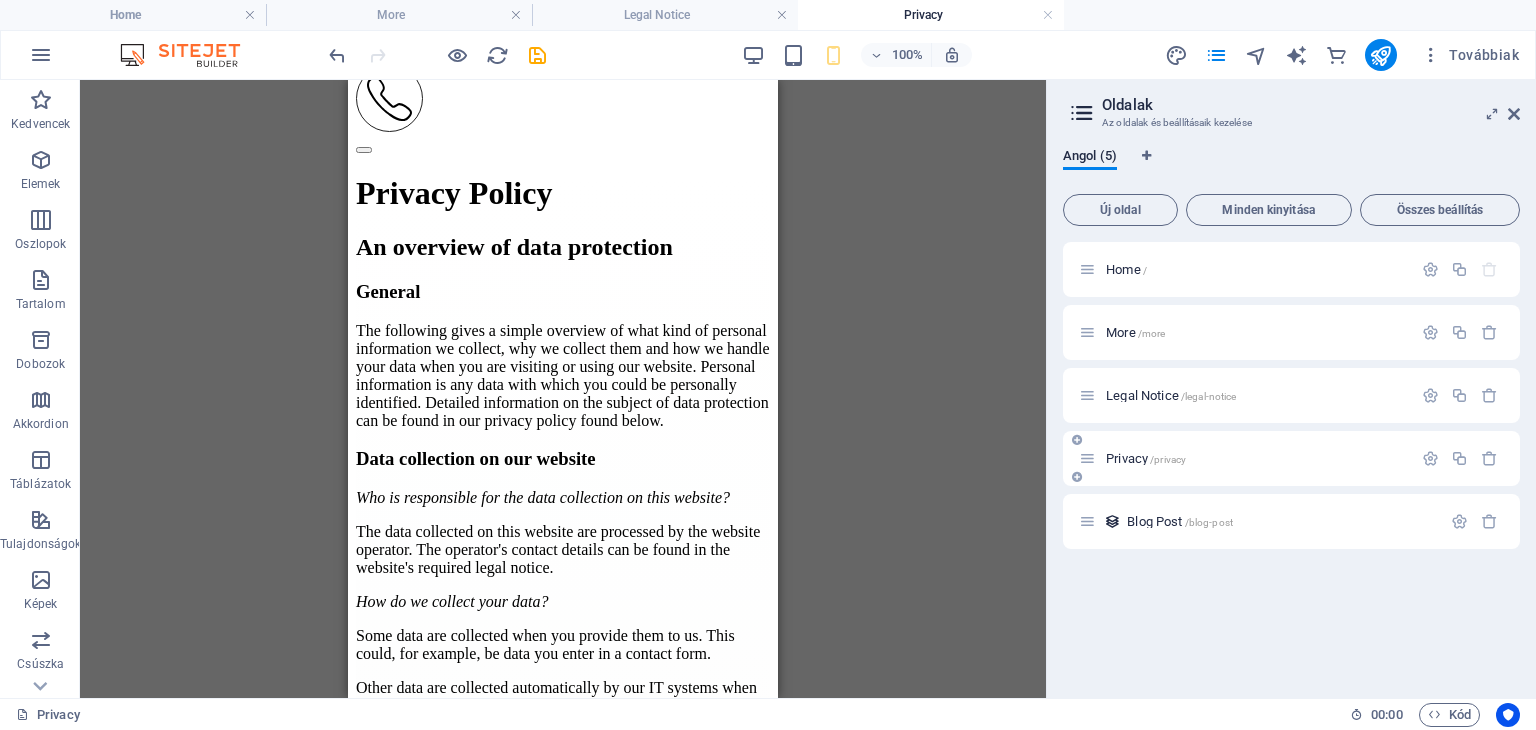 click on "Privacy /privacy" at bounding box center (1256, 458) 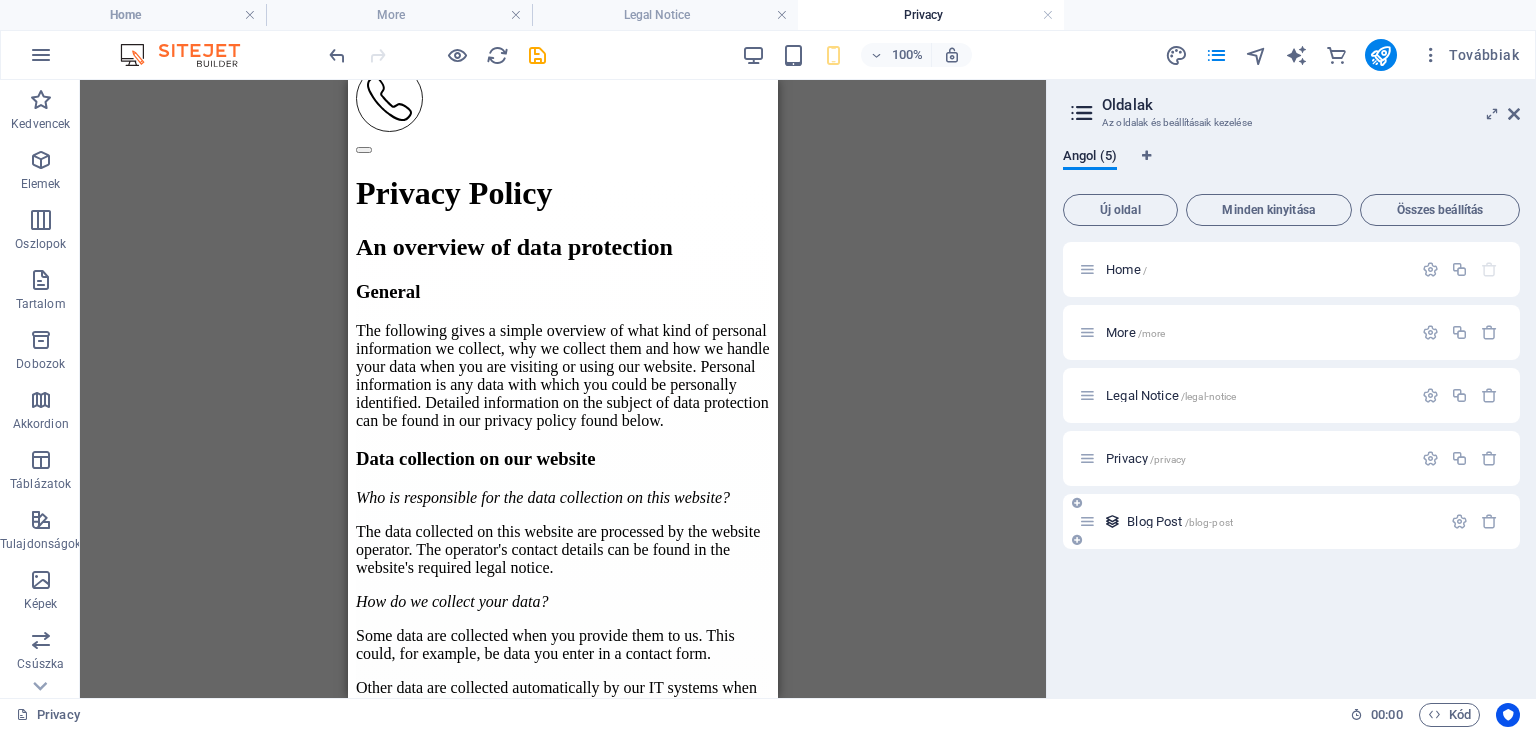click on "Blog Post /blog-post" at bounding box center (1281, 521) 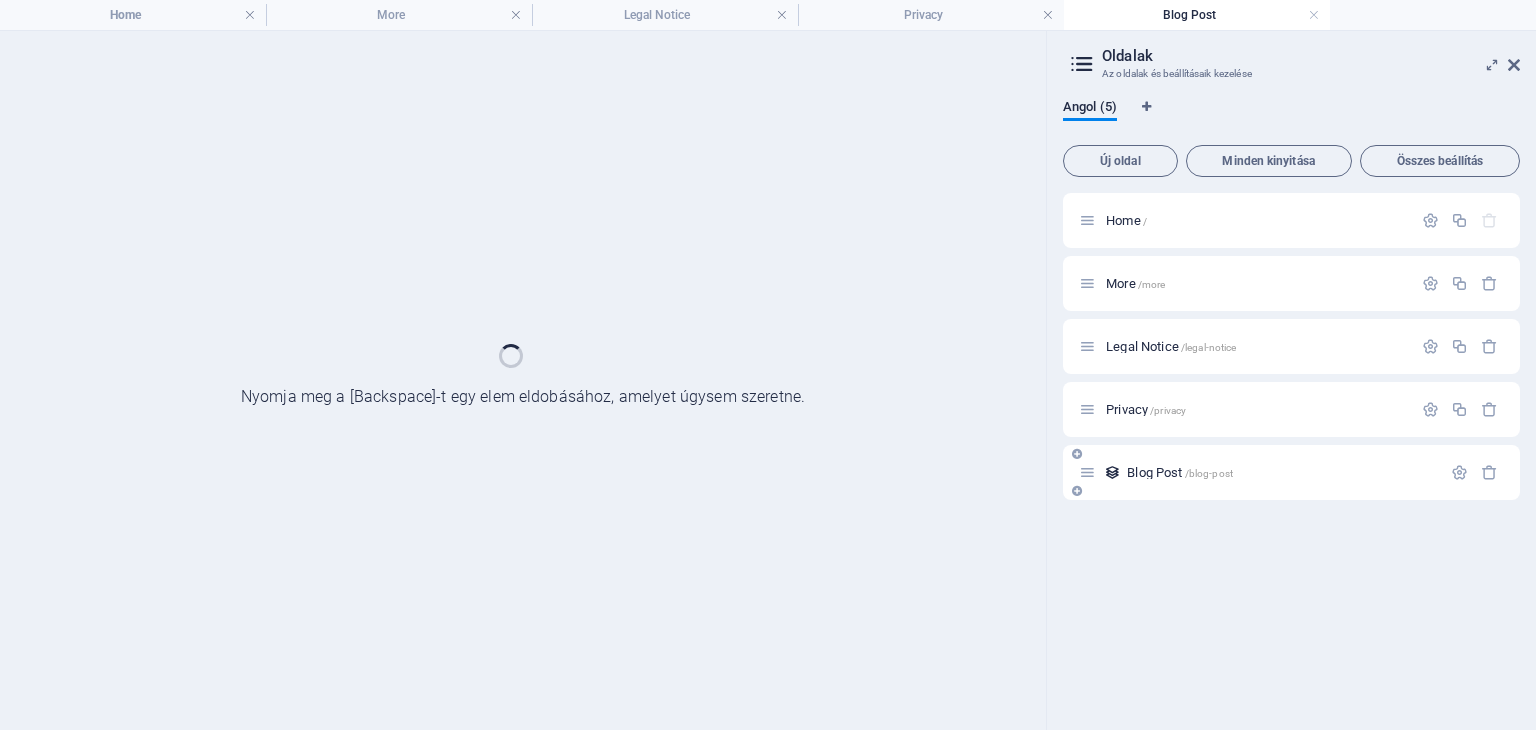 scroll, scrollTop: 0, scrollLeft: 0, axis: both 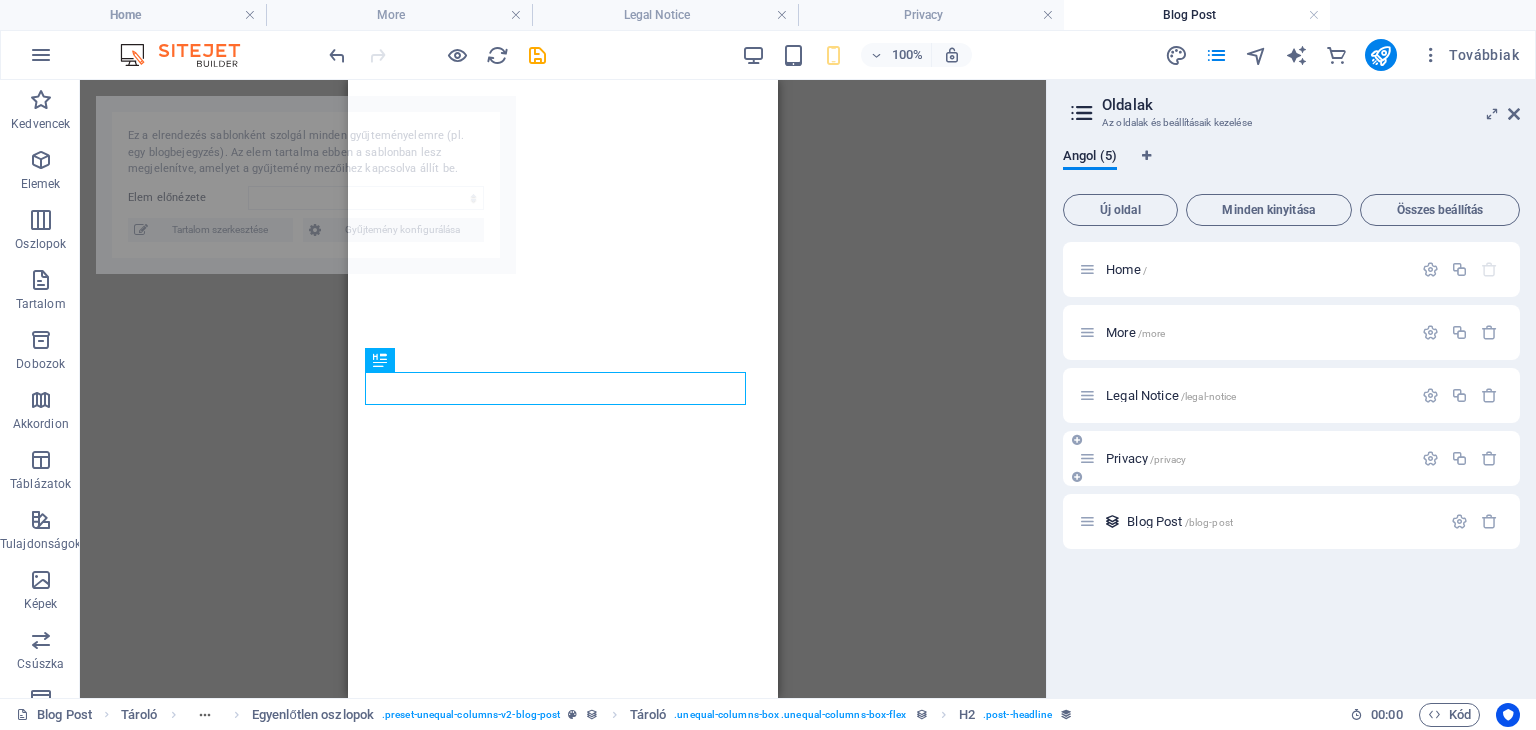select on "fb7d8e6927976569e5e380f757b672@[DOMAIN].local" 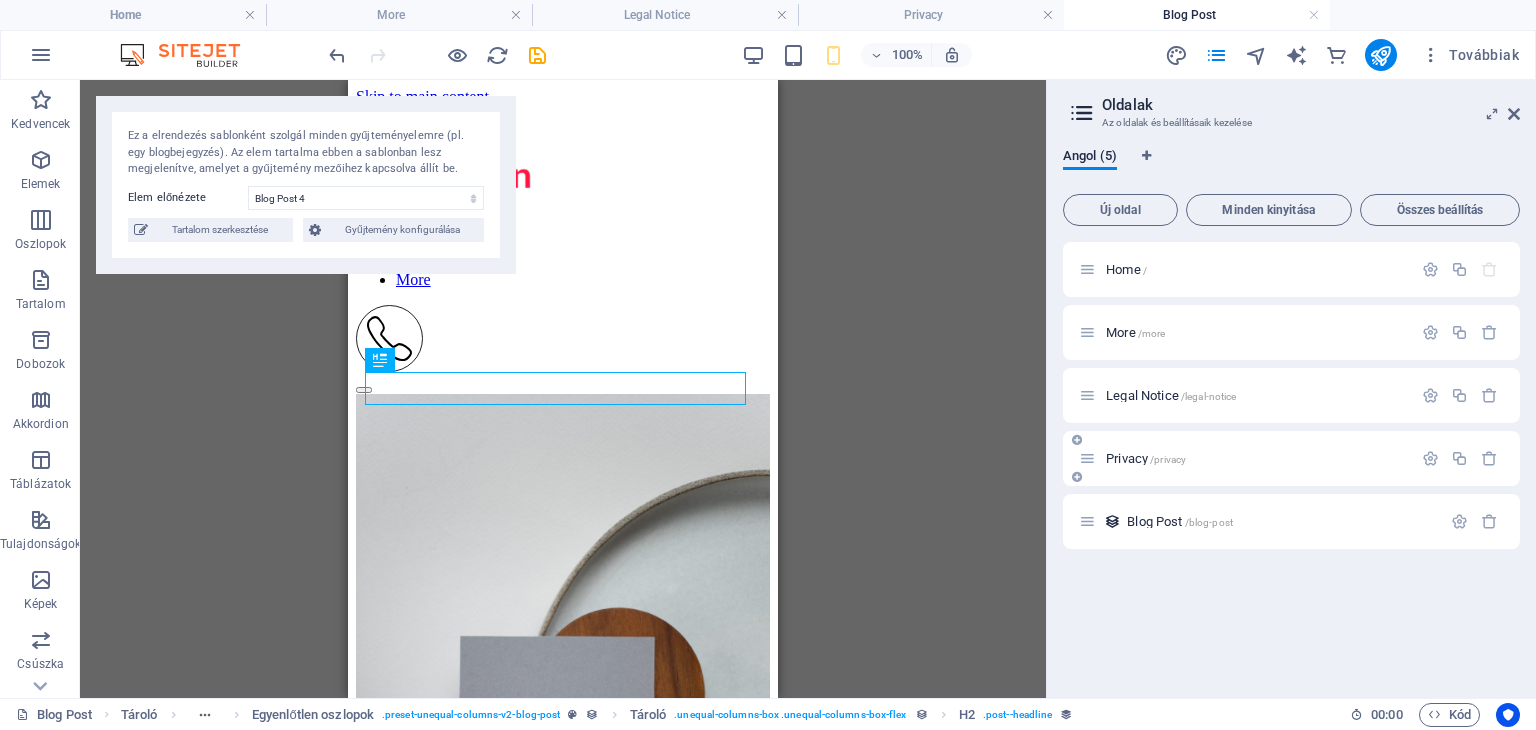 scroll, scrollTop: 548, scrollLeft: 0, axis: vertical 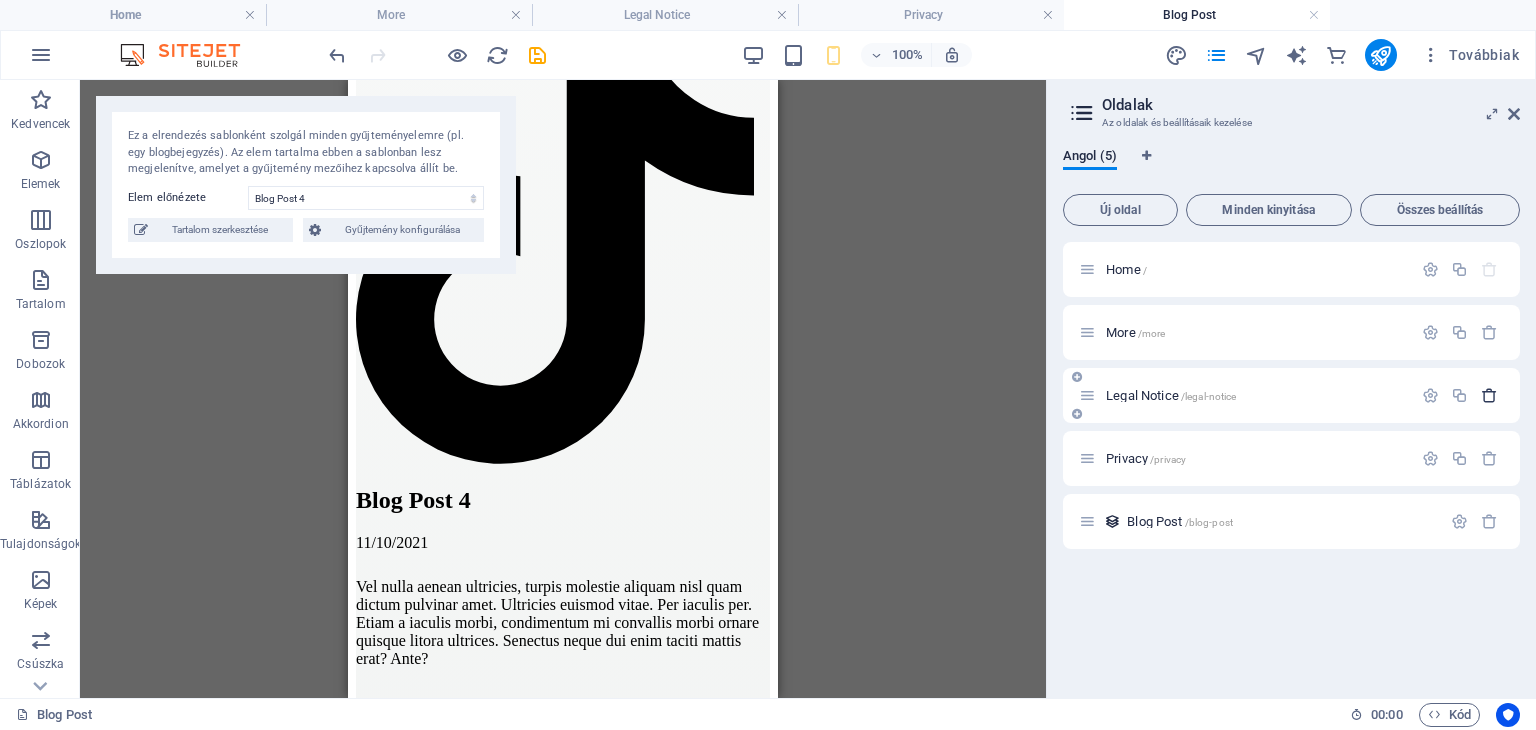 click at bounding box center [1489, 395] 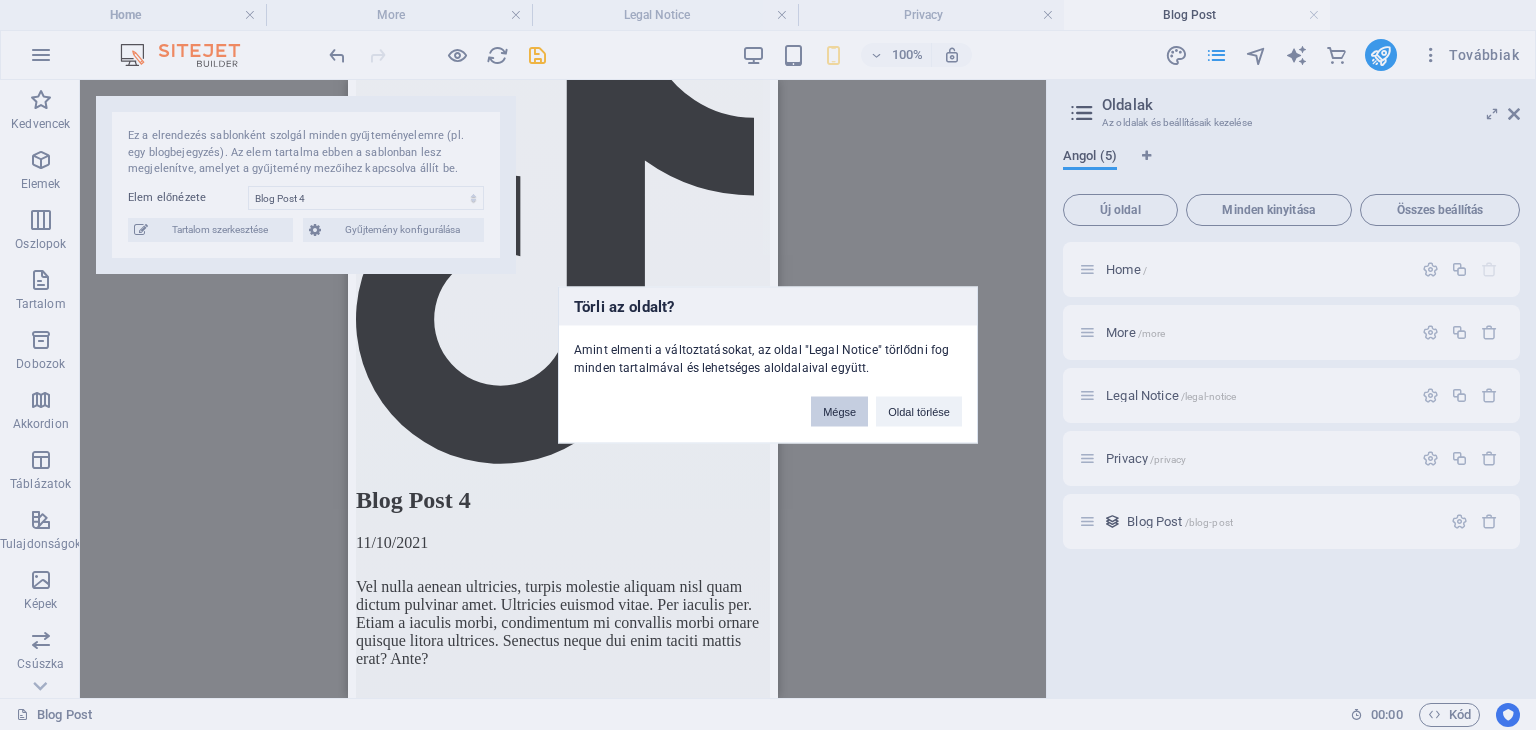 click on "Mégse" at bounding box center [839, 412] 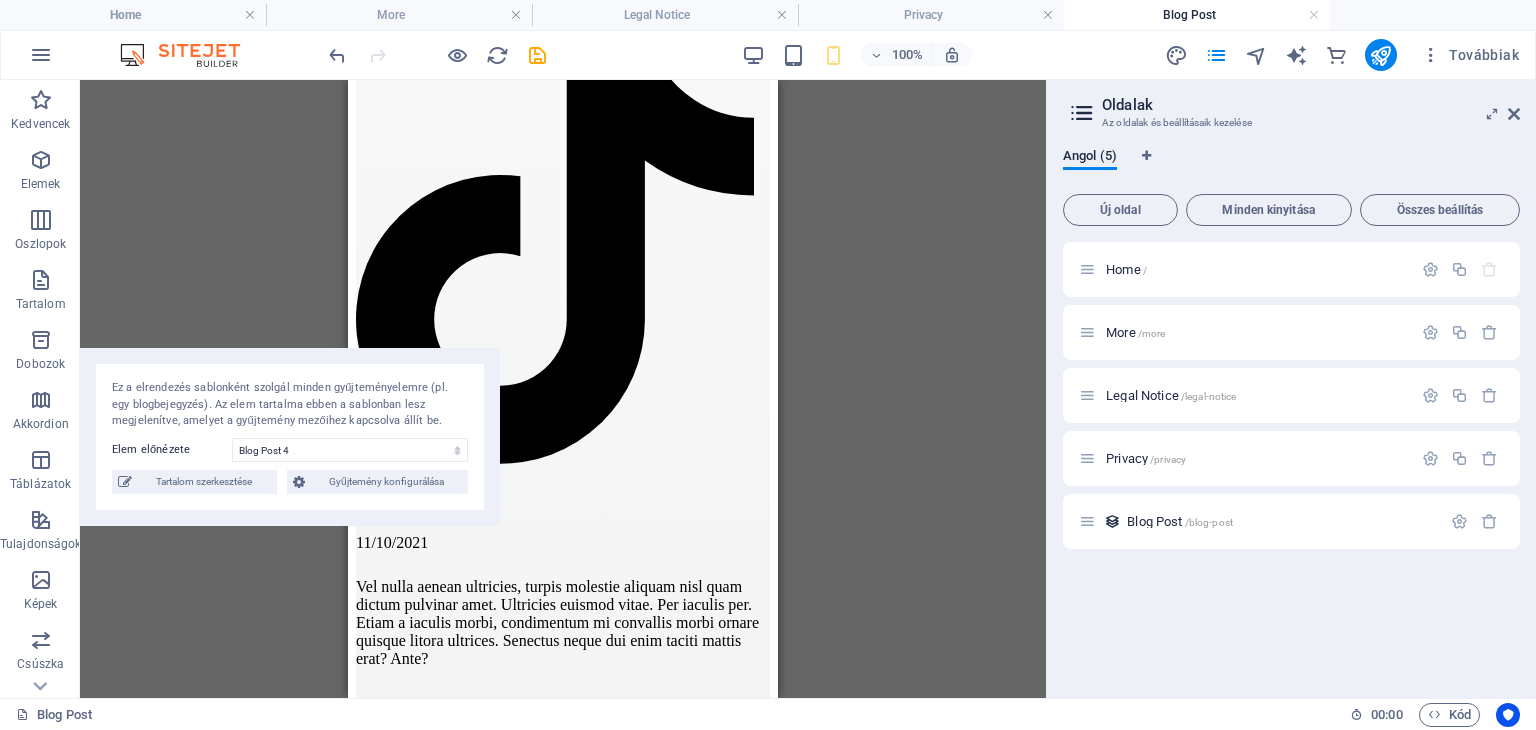 drag, startPoint x: 244, startPoint y: 111, endPoint x: 219, endPoint y: 469, distance: 358.87186 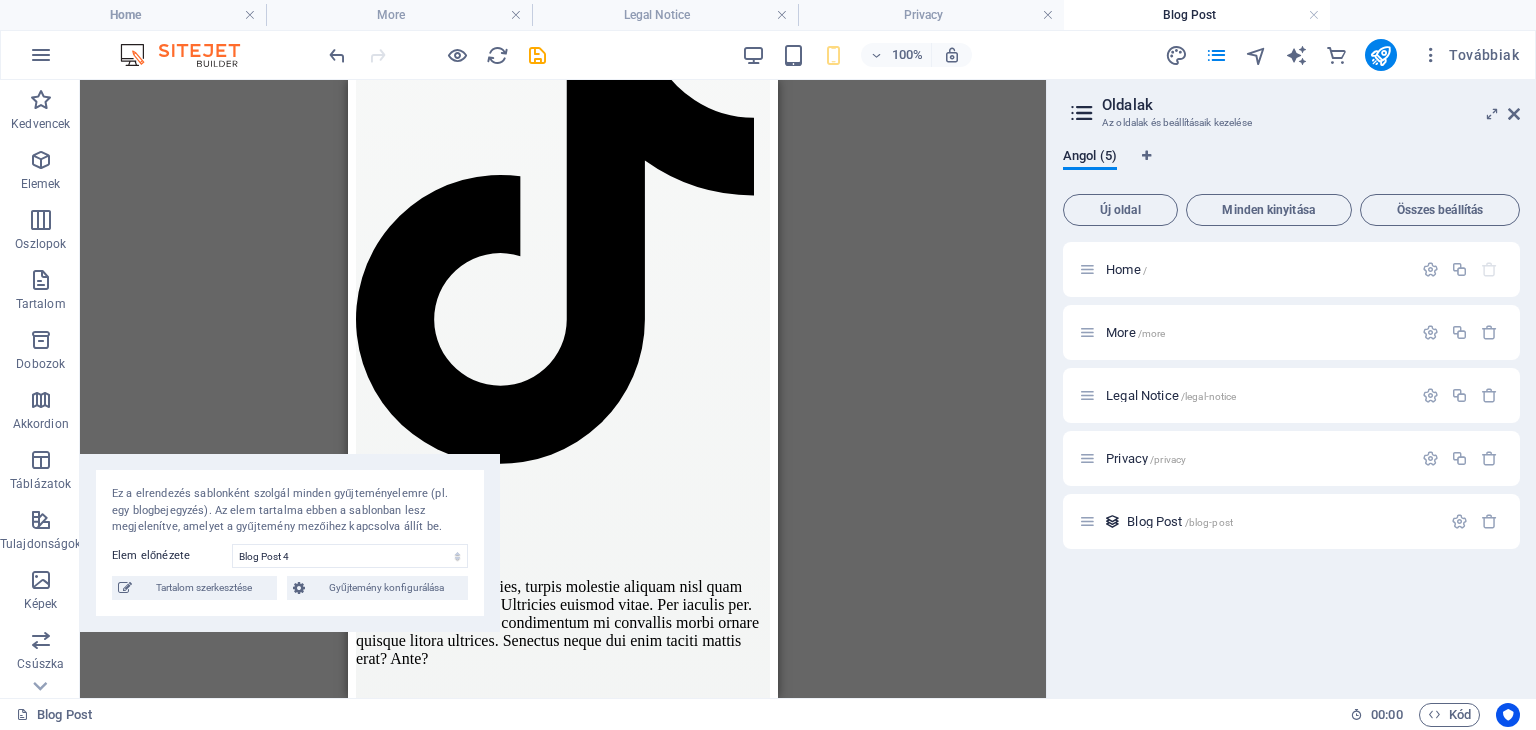 click on "Drag here to replace the existing content. Press “Ctrl” if you want to create a new element.
Tároló   H2   Tároló   Előre beállított   Gyűjtemény elem   Előre beállított   Gyűjtemény elem   Tároló   Egyenlőtlen oszlopok   Tároló   Referencia   Tároló   Referencia" at bounding box center [563, 389] 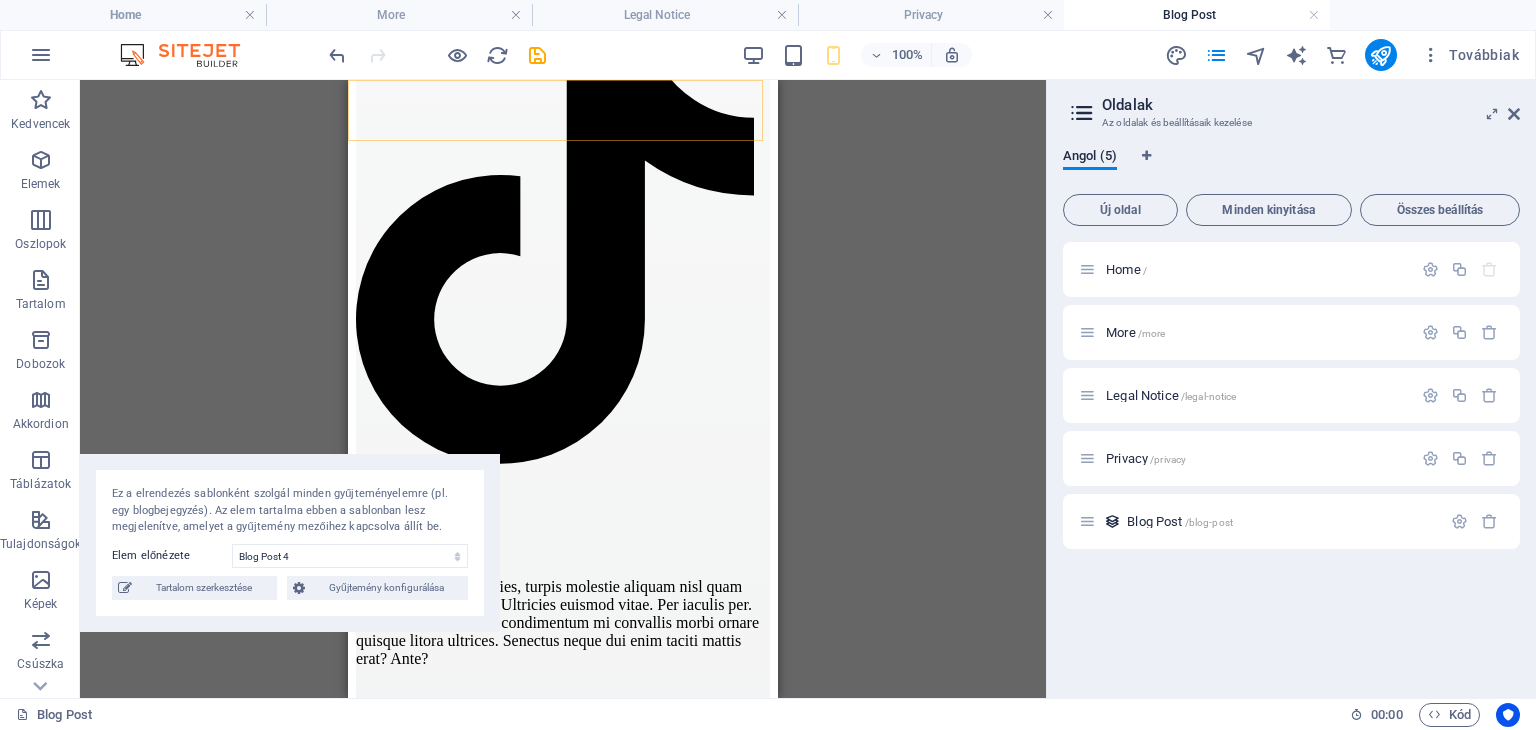 click at bounding box center [563, -1490] 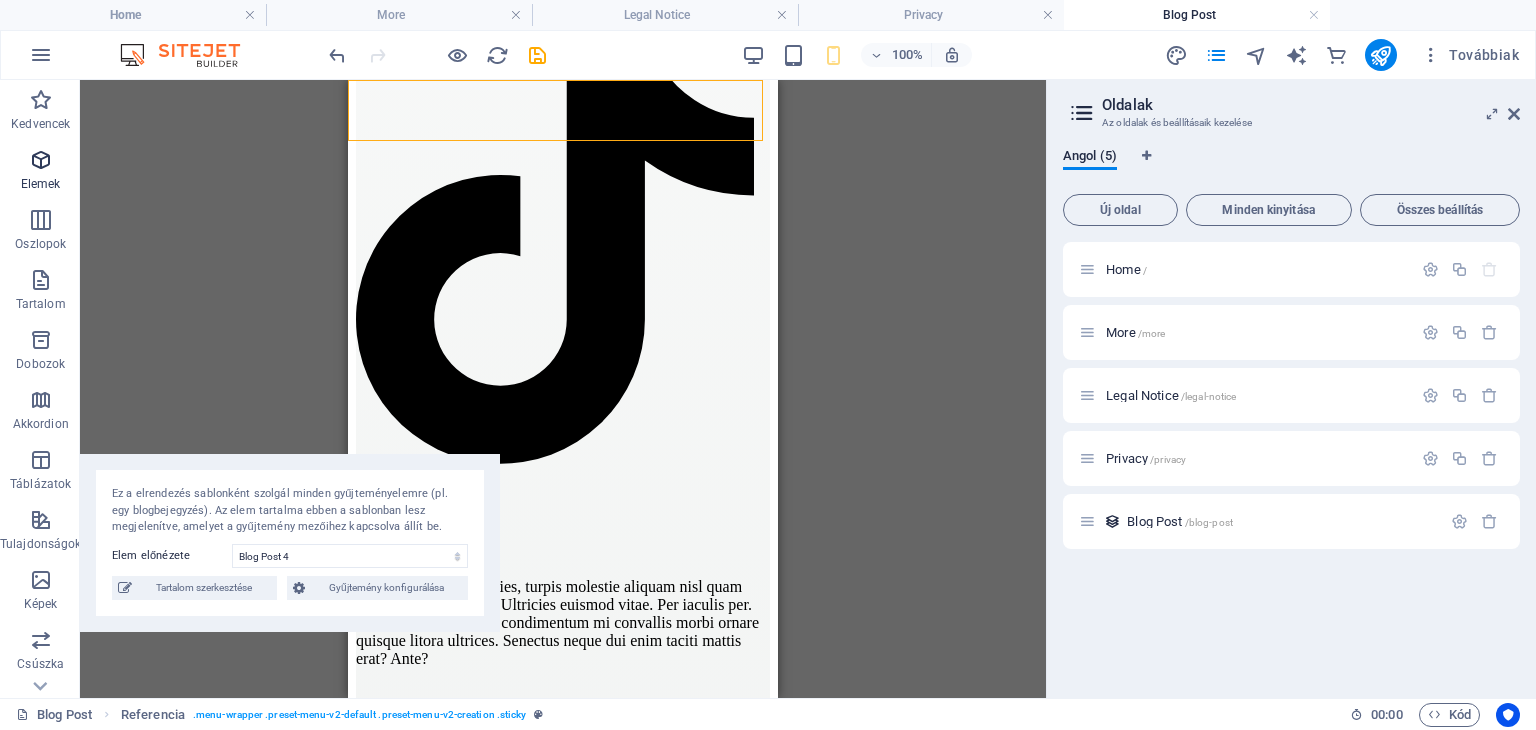 click on "Elemek" at bounding box center (41, 184) 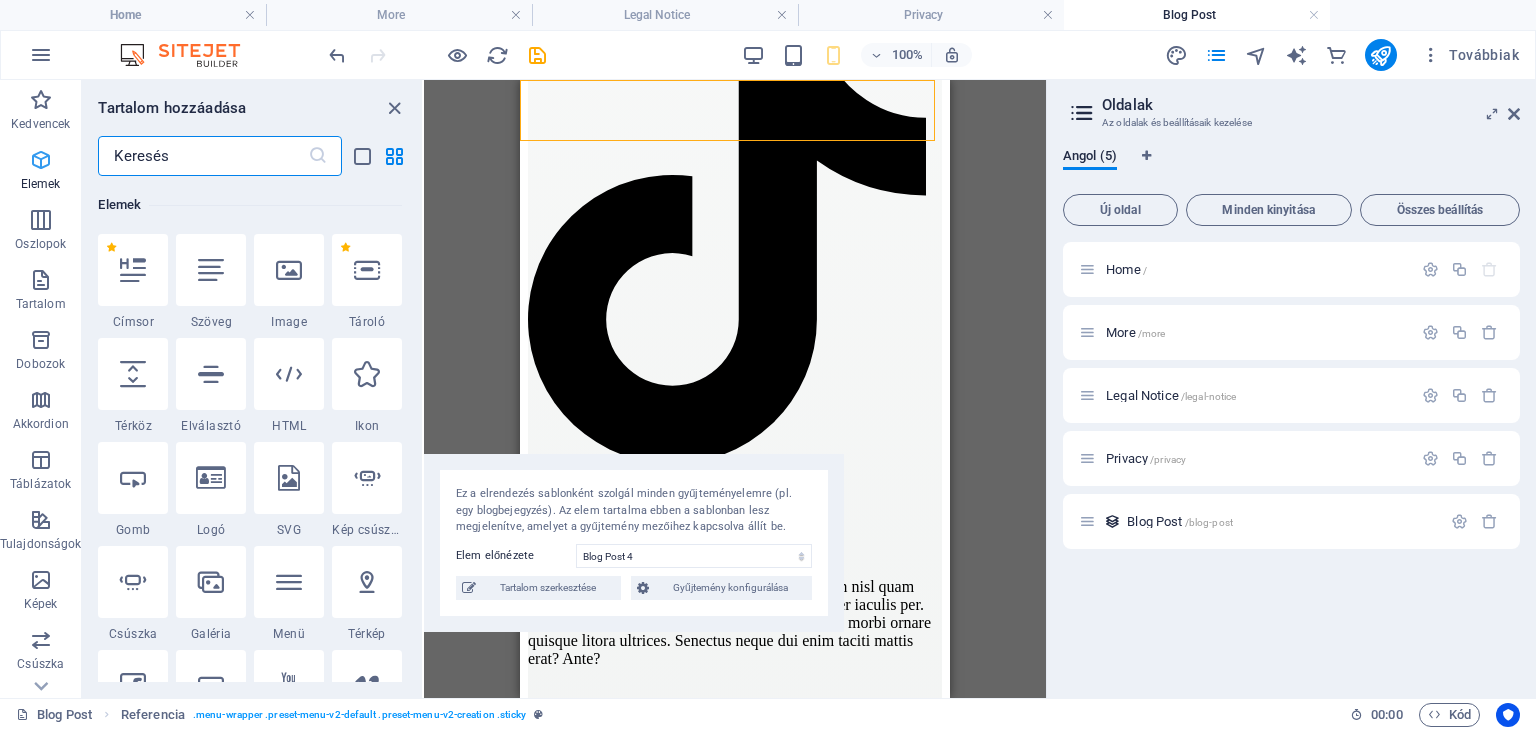 scroll, scrollTop: 212, scrollLeft: 0, axis: vertical 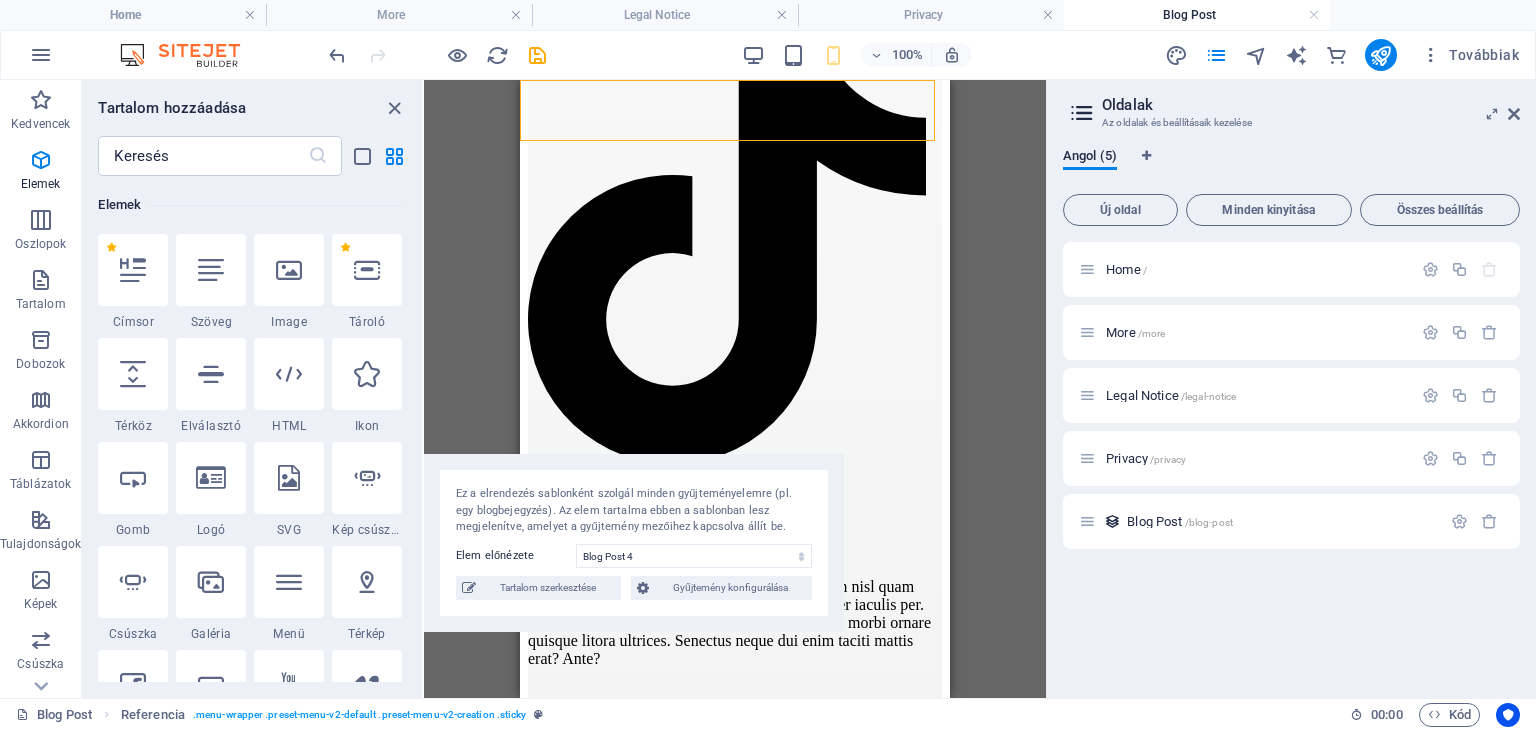 click on "Home More" at bounding box center [735, -1604] 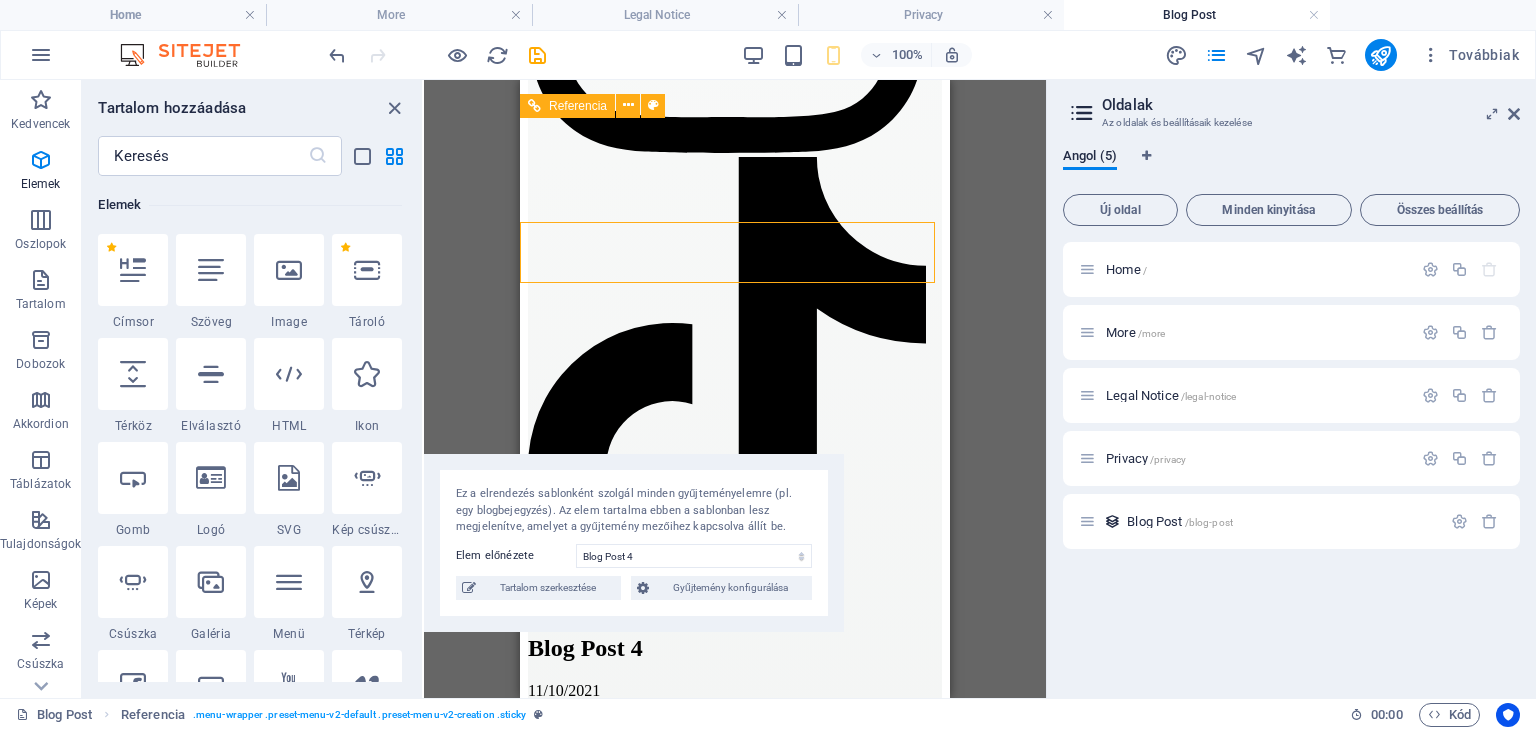 scroll, scrollTop: 1722, scrollLeft: 0, axis: vertical 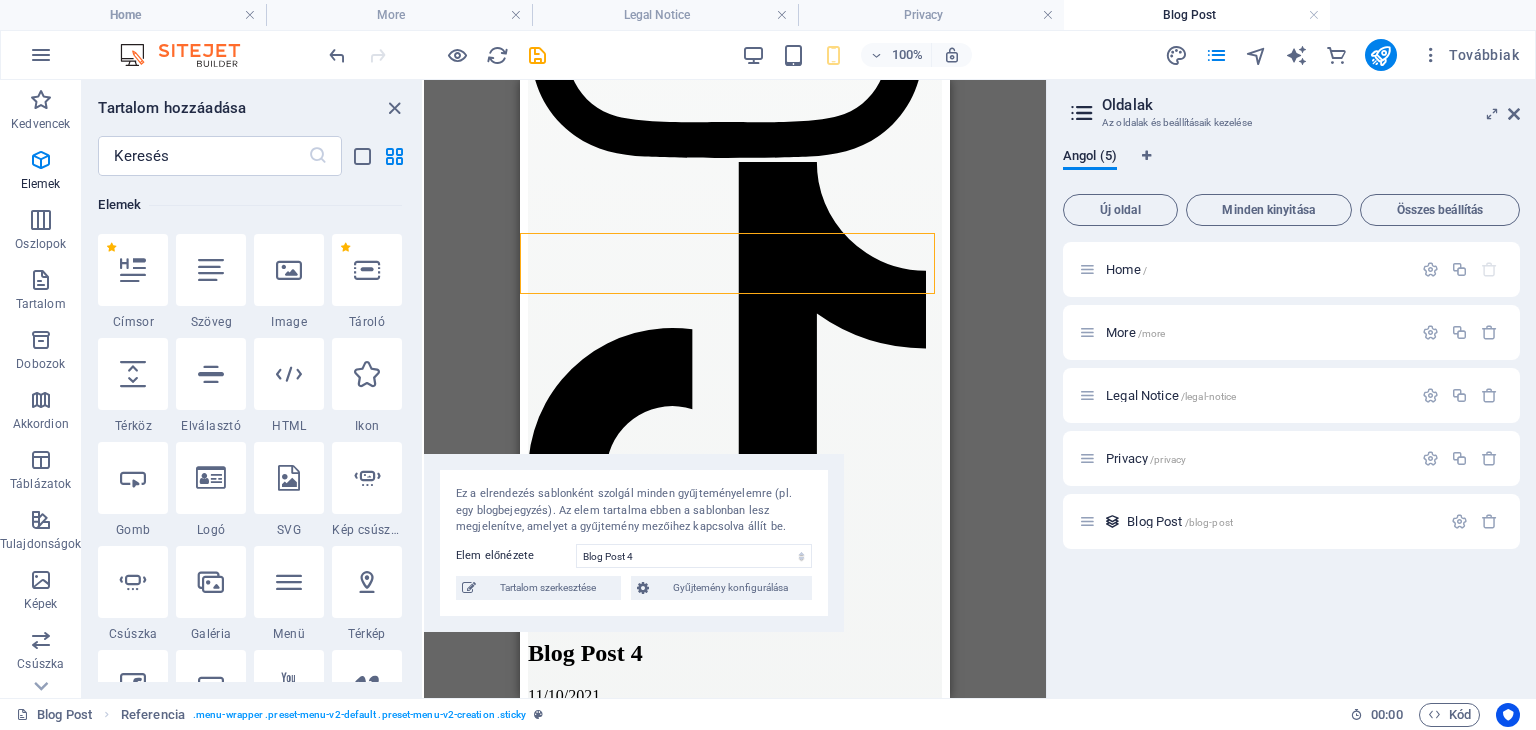 click on "Ez a elrendezés sablonként szolgál minden gyűjteményelemre (pl. egy blogbejegyzés). Az elem tartalma ebben a sablonban lesz megjelenítve, amelyet a gyűjtemény mezőihez kapcsolva állít be. Elem előnézete Blog Post 4 Blog Post 3 Blog Post 2 Blog Post 1 Még nem hozott létre egyetlen elemet sem. Tartalom szerkesztése Gyűjtemény konfigurálása" at bounding box center [634, 543] 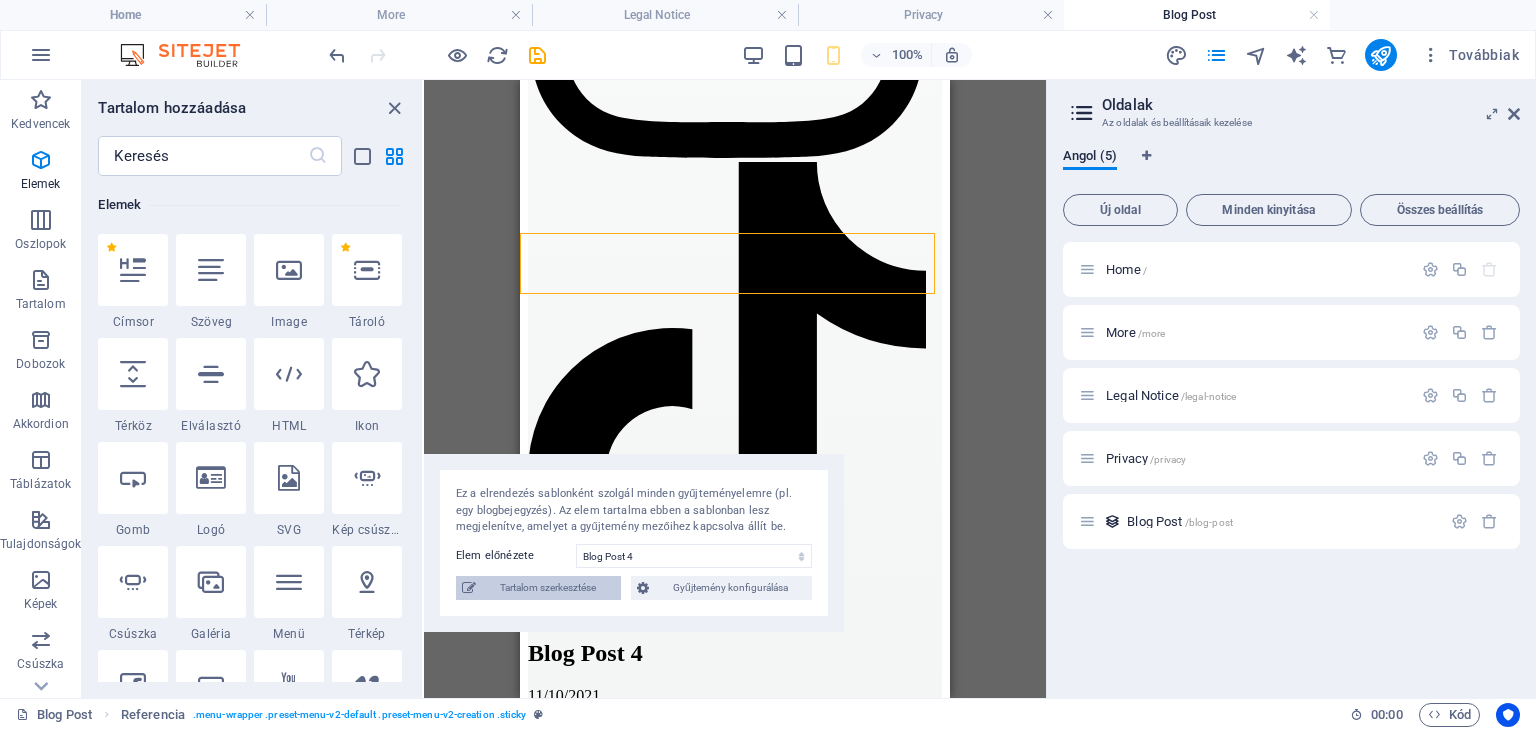 click on "Tartalom szerkesztése" at bounding box center [548, 588] 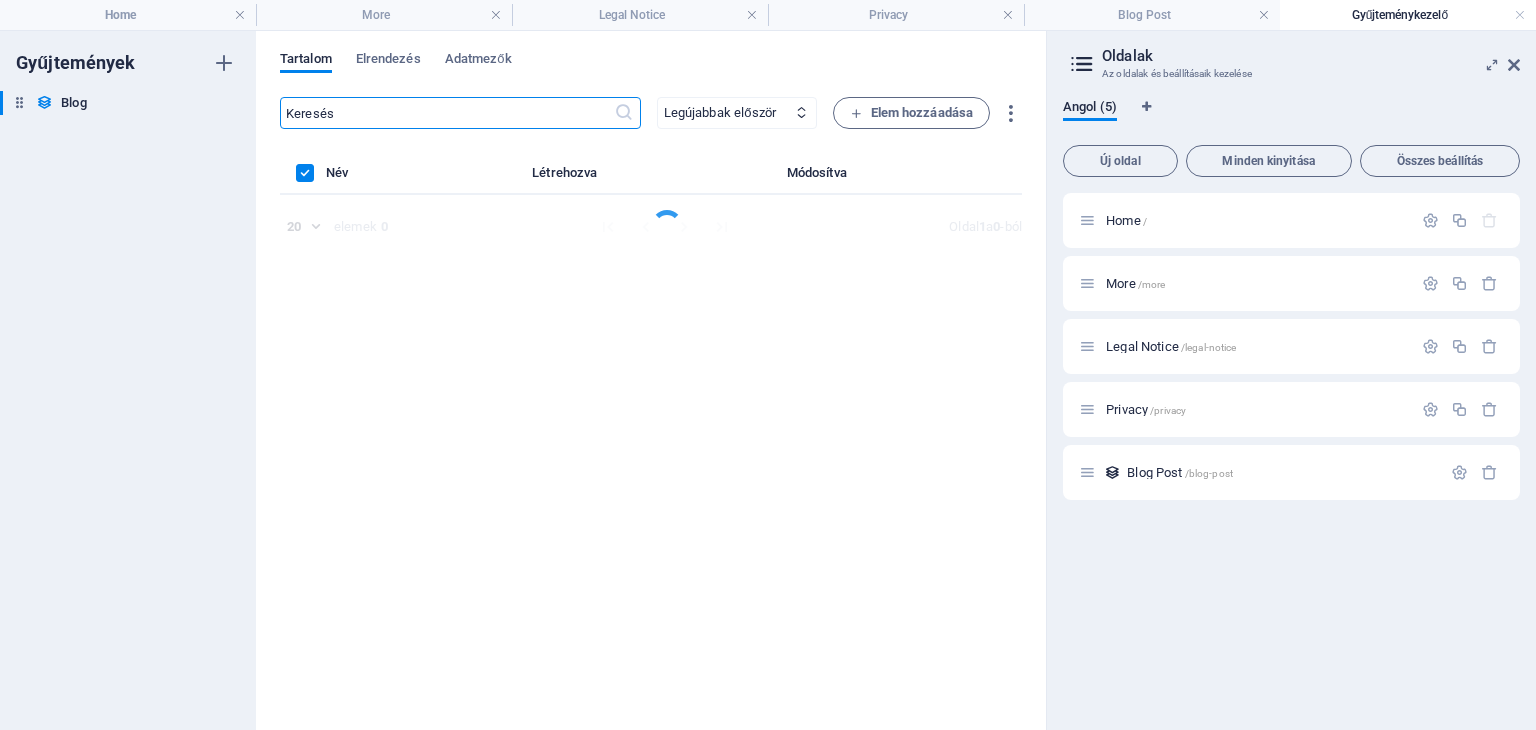scroll, scrollTop: 0, scrollLeft: 0, axis: both 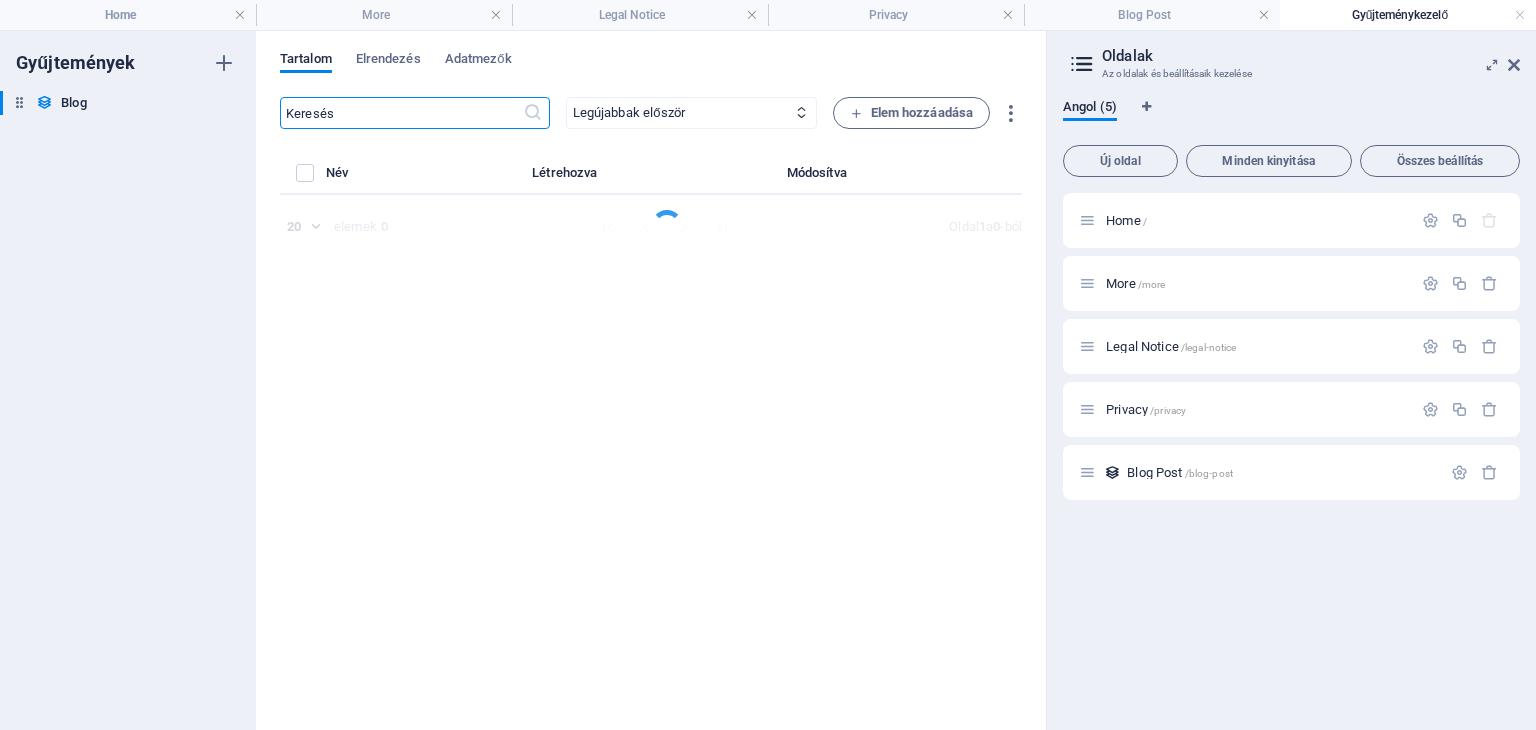 select on "Category 2" 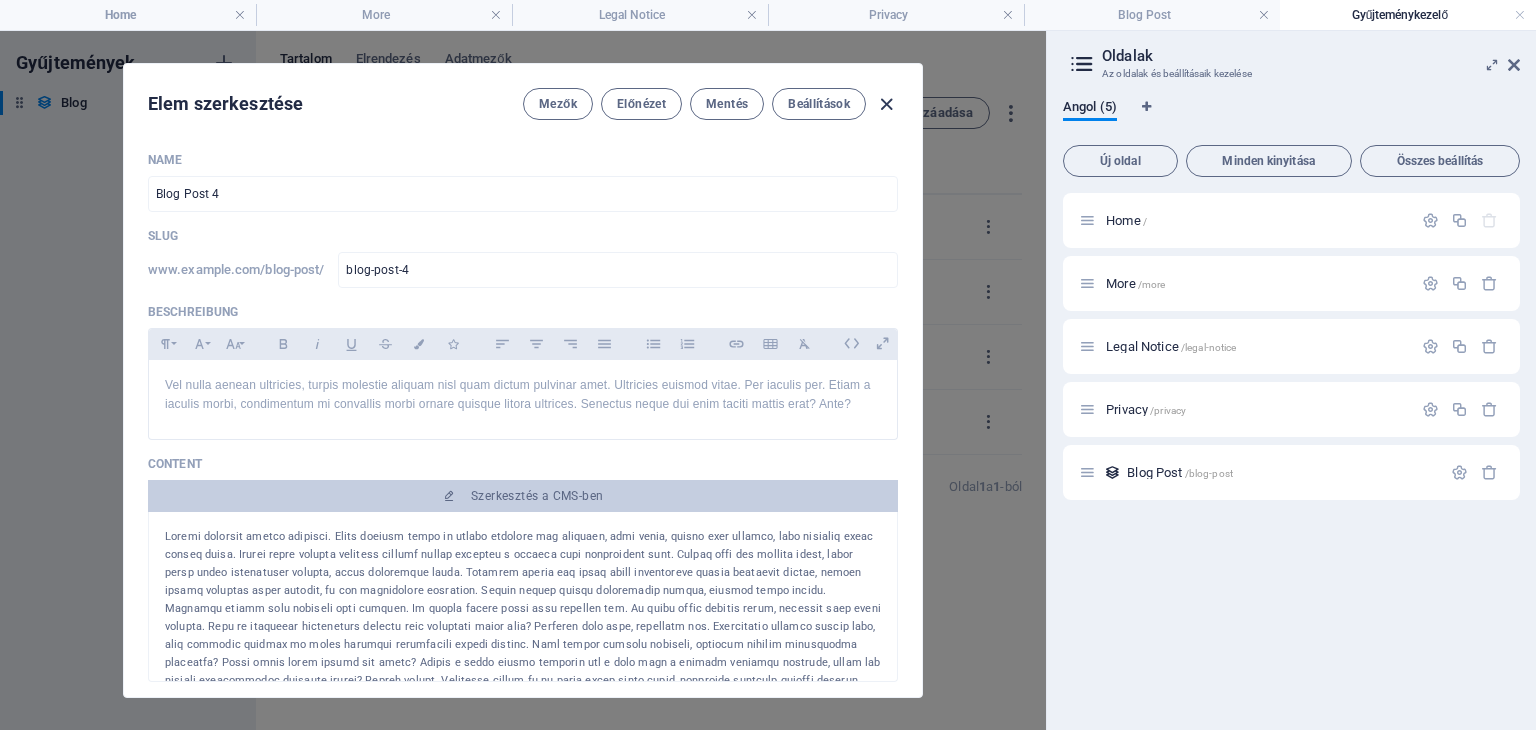 click at bounding box center [886, 104] 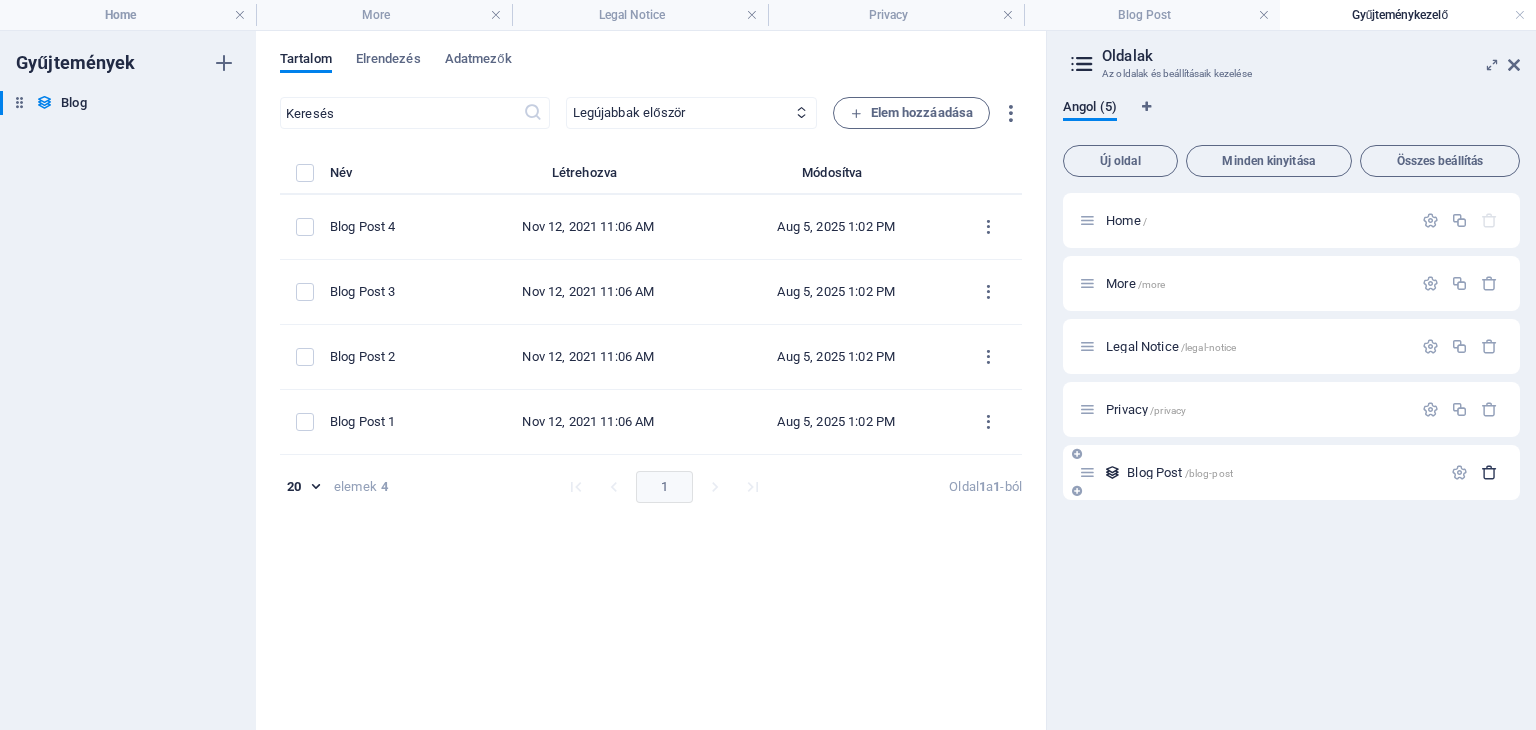 click at bounding box center [1489, 472] 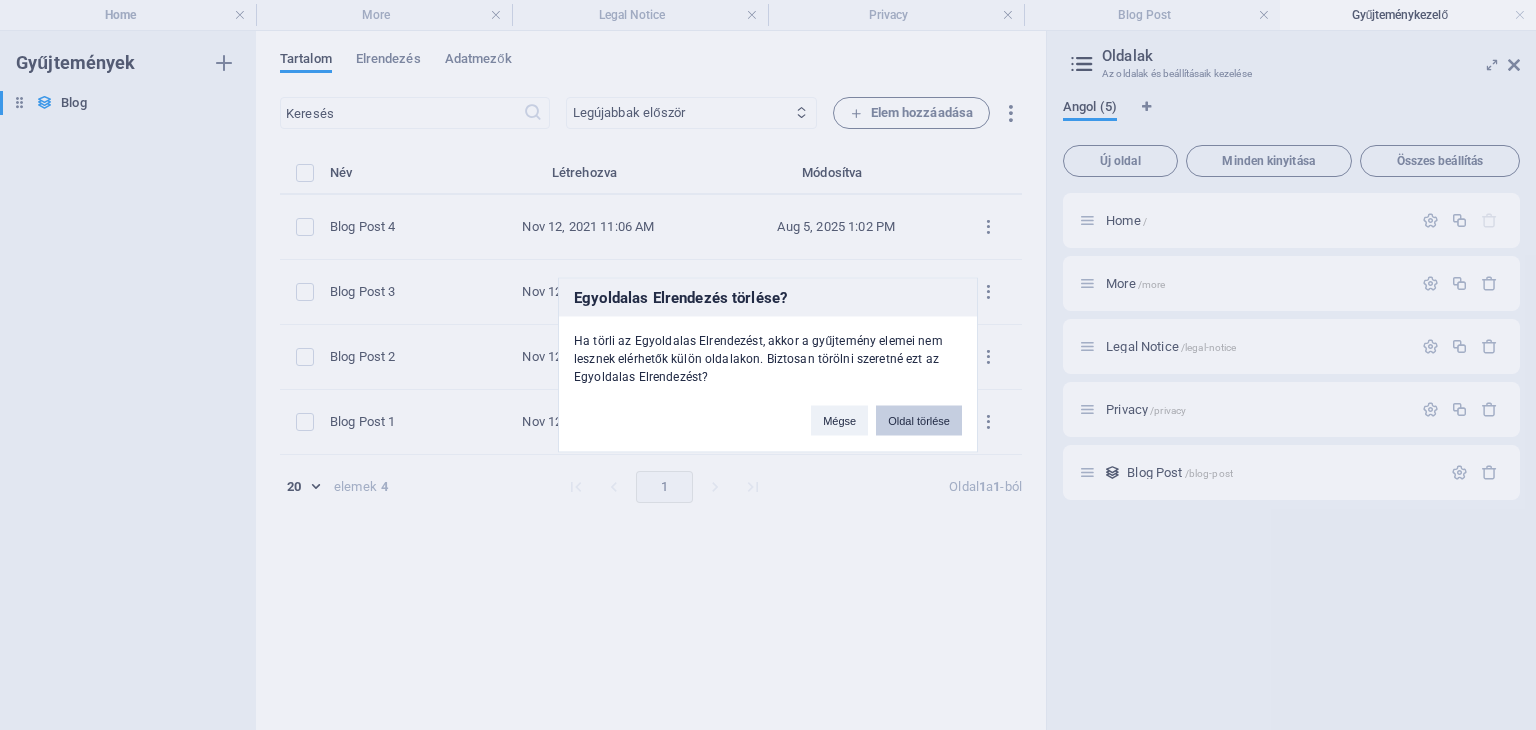 click on "Oldal törlése" at bounding box center (919, 421) 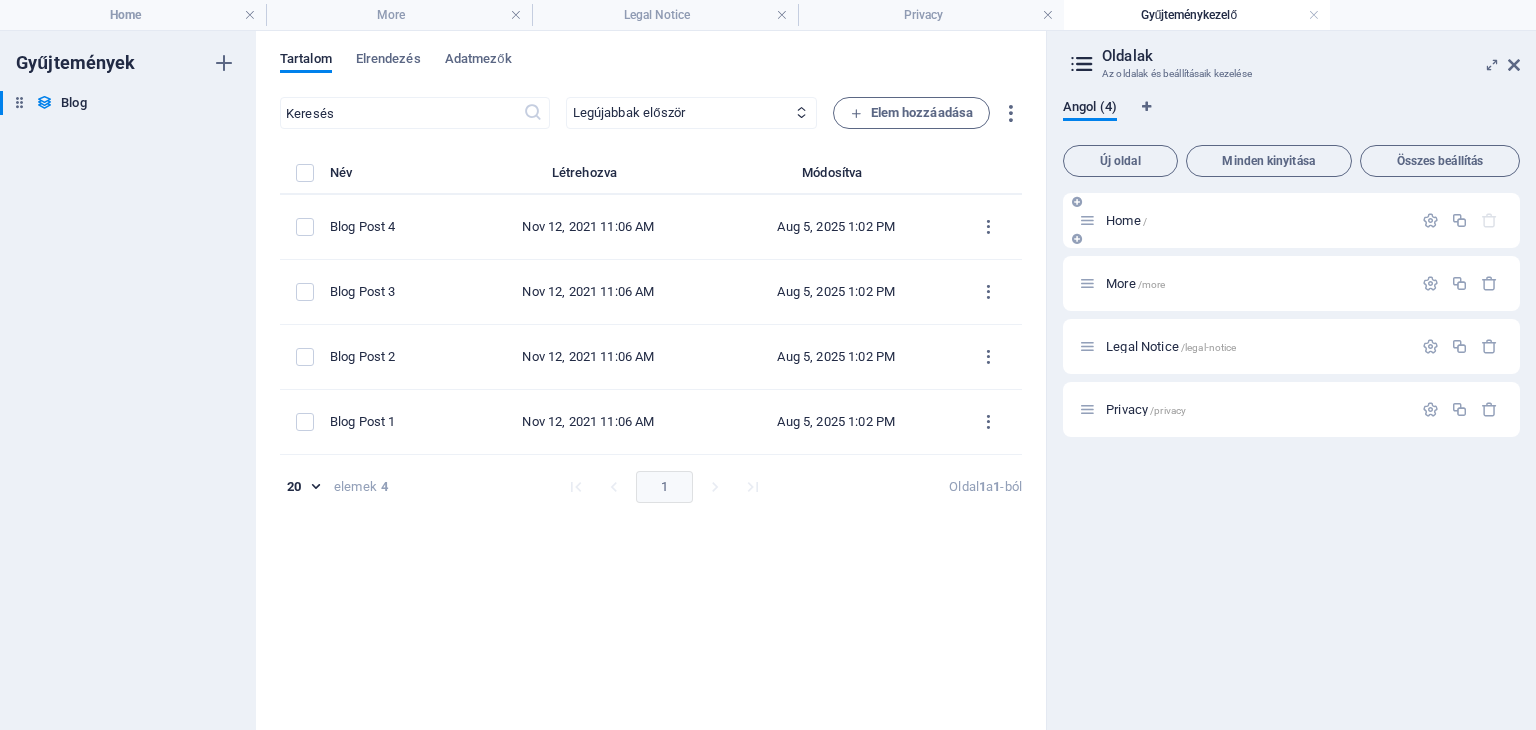 click on "Home /" at bounding box center [1256, 220] 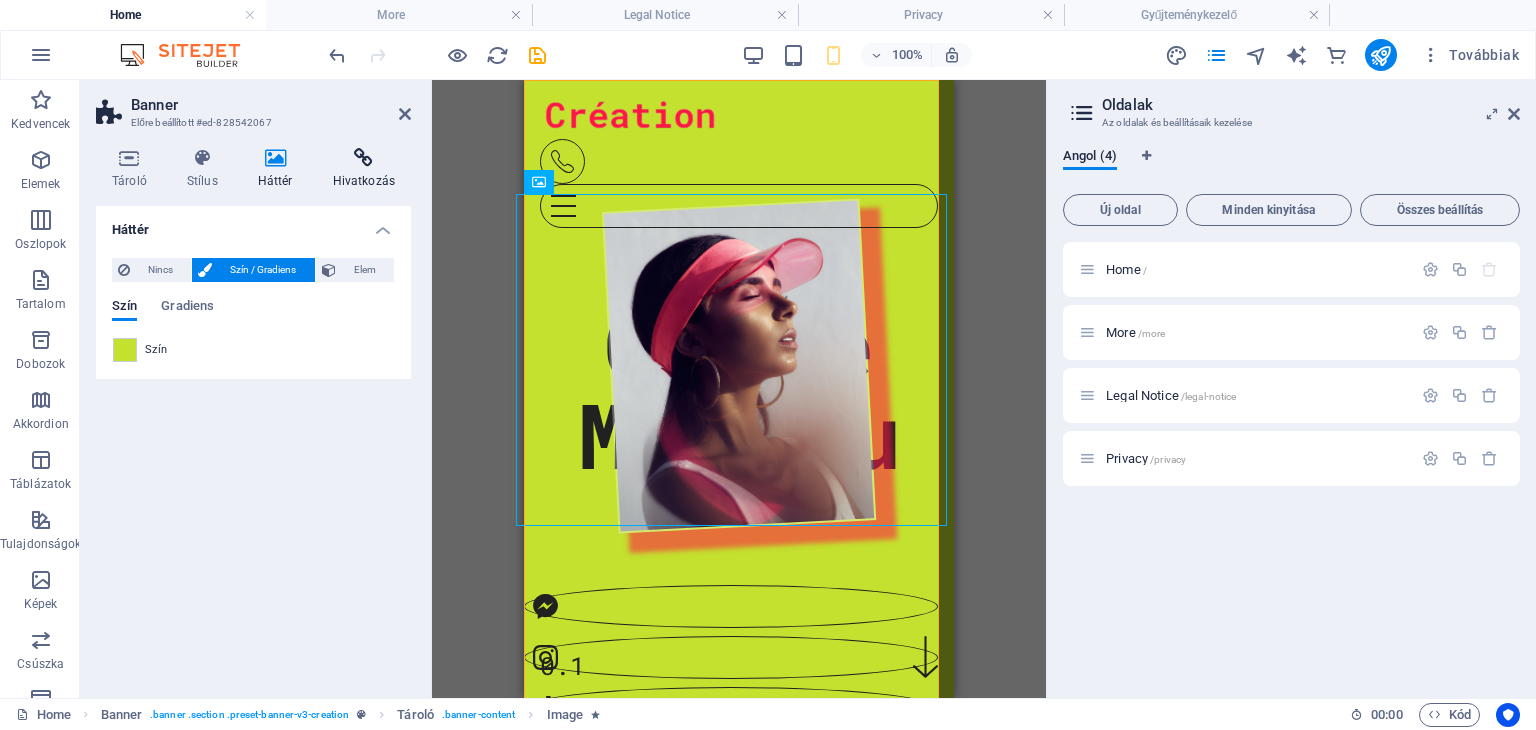 click on "Hivatkozás" at bounding box center [364, 169] 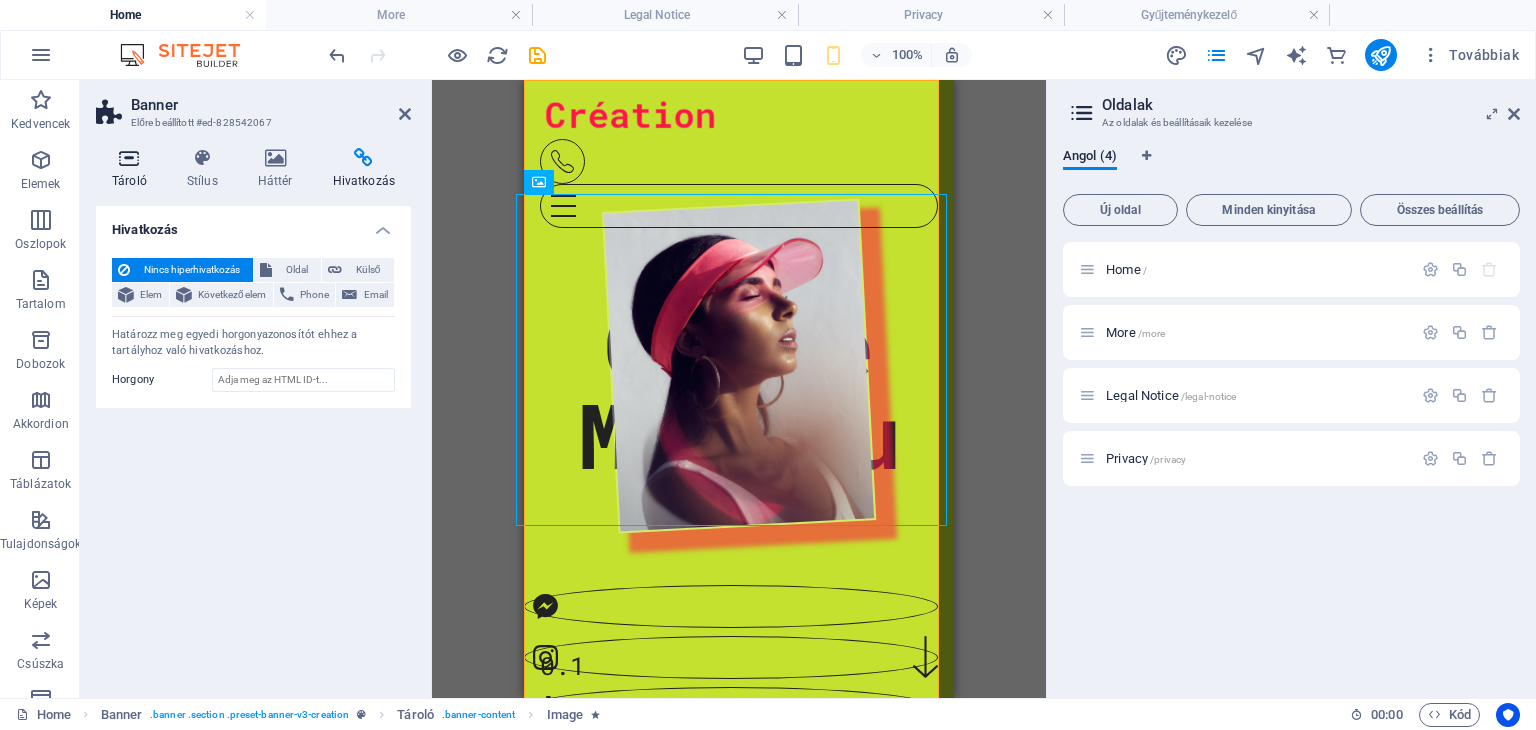click at bounding box center (129, 158) 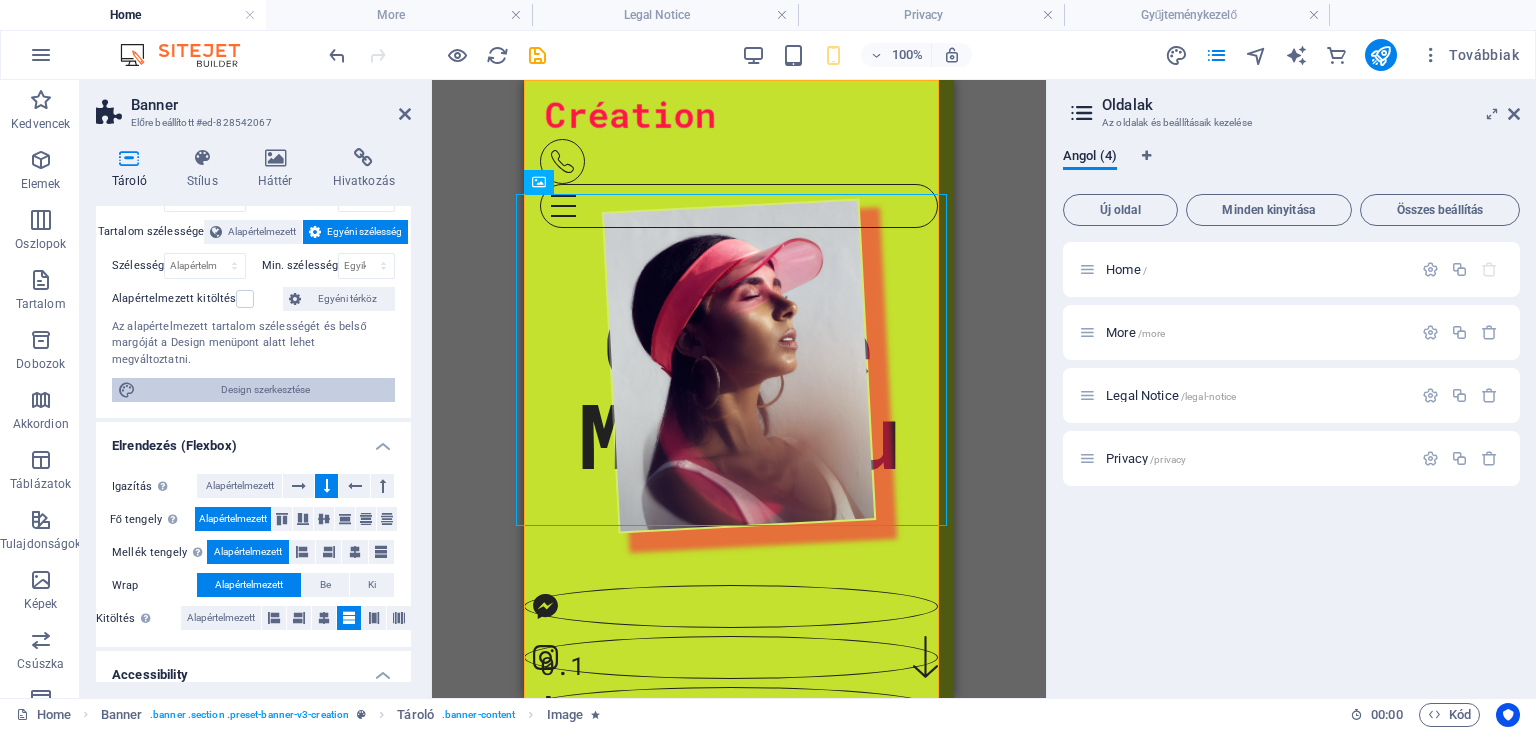 scroll, scrollTop: 0, scrollLeft: 0, axis: both 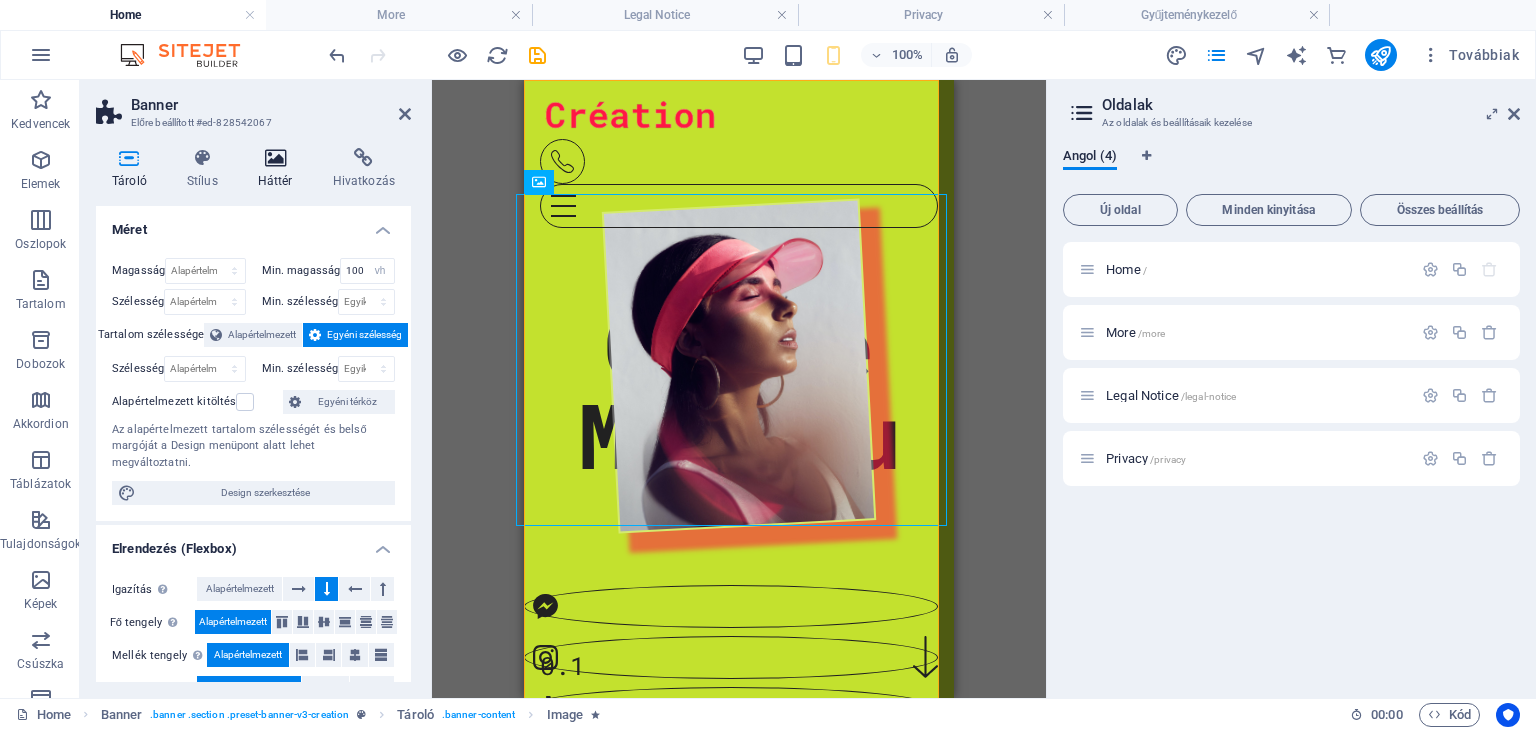 click on "Háttér" at bounding box center [279, 169] 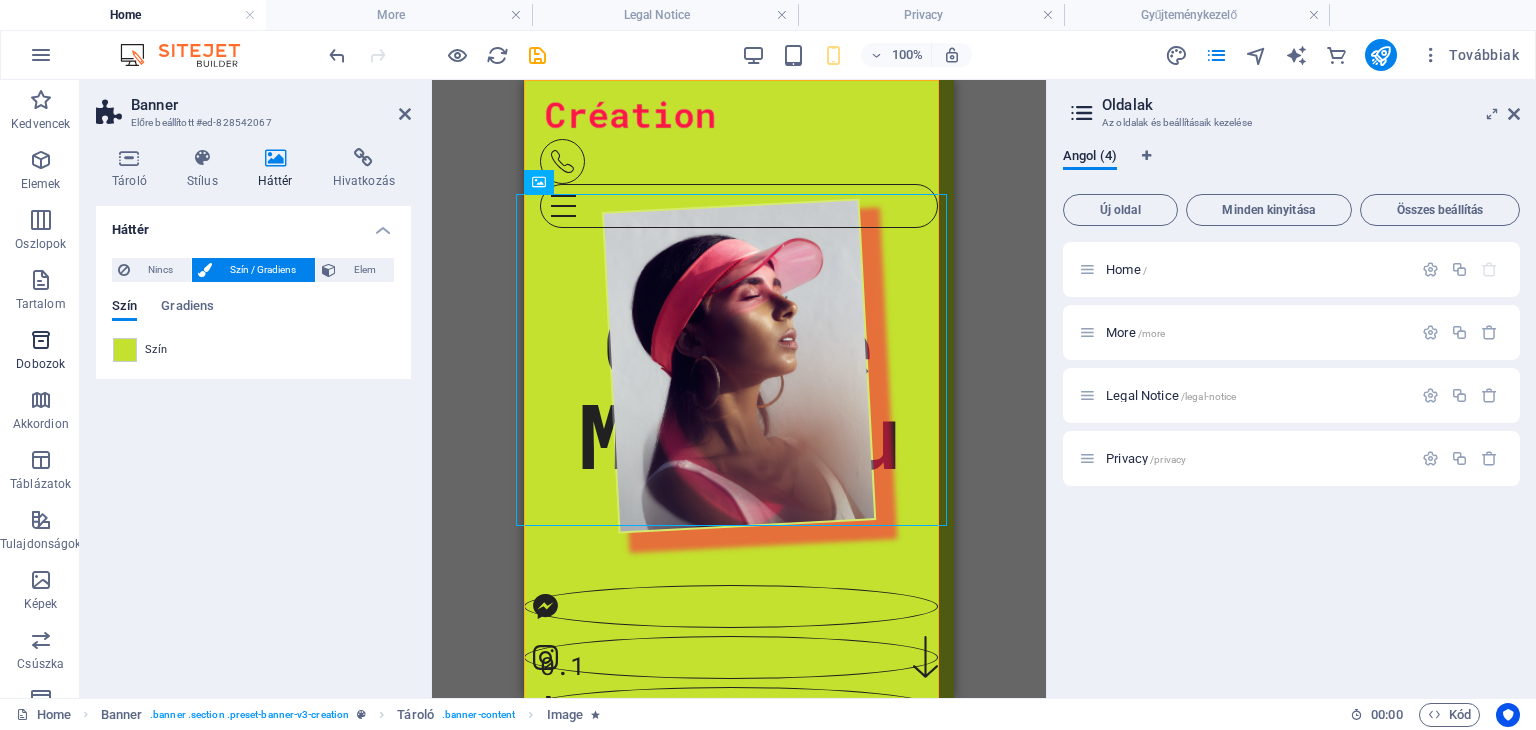 click at bounding box center [41, 340] 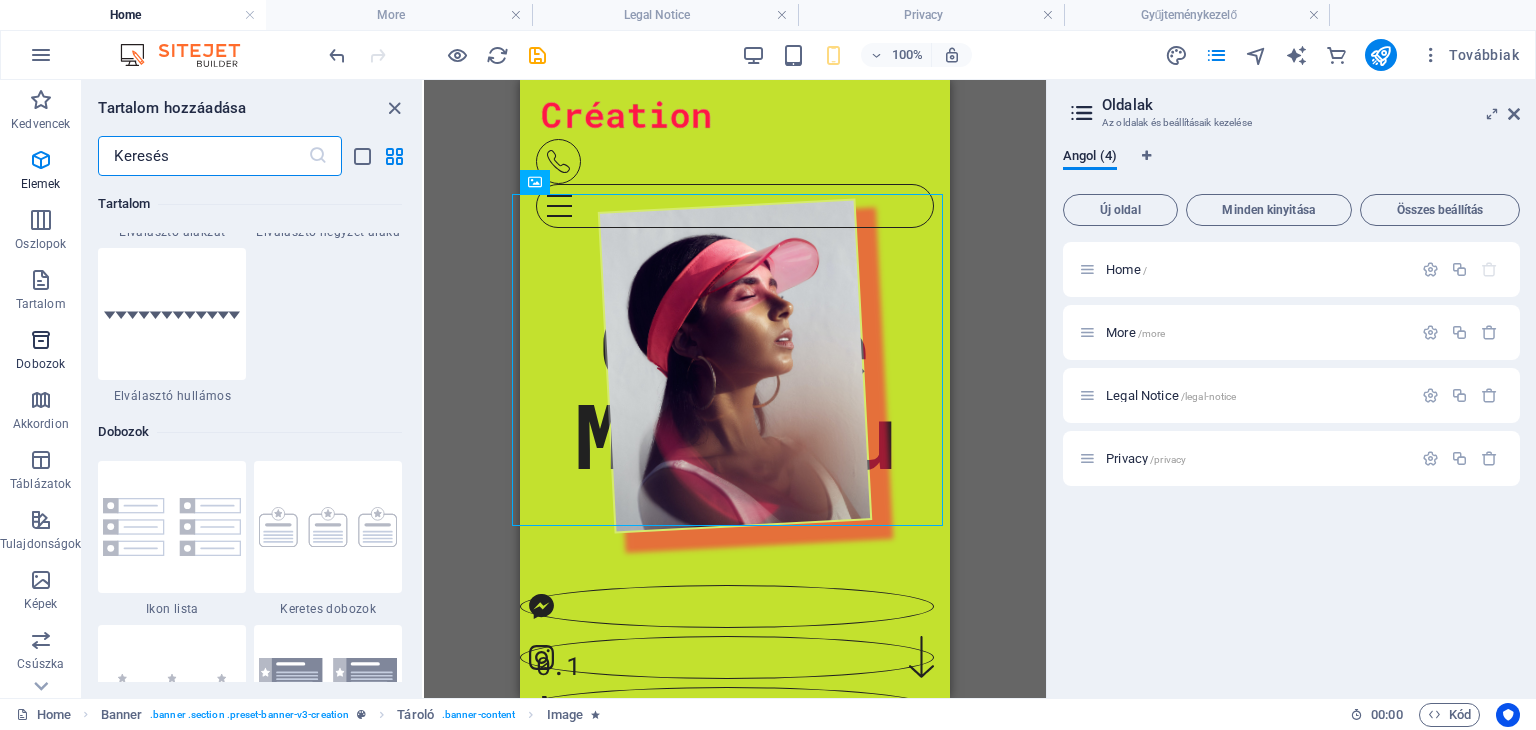 scroll, scrollTop: 5516, scrollLeft: 0, axis: vertical 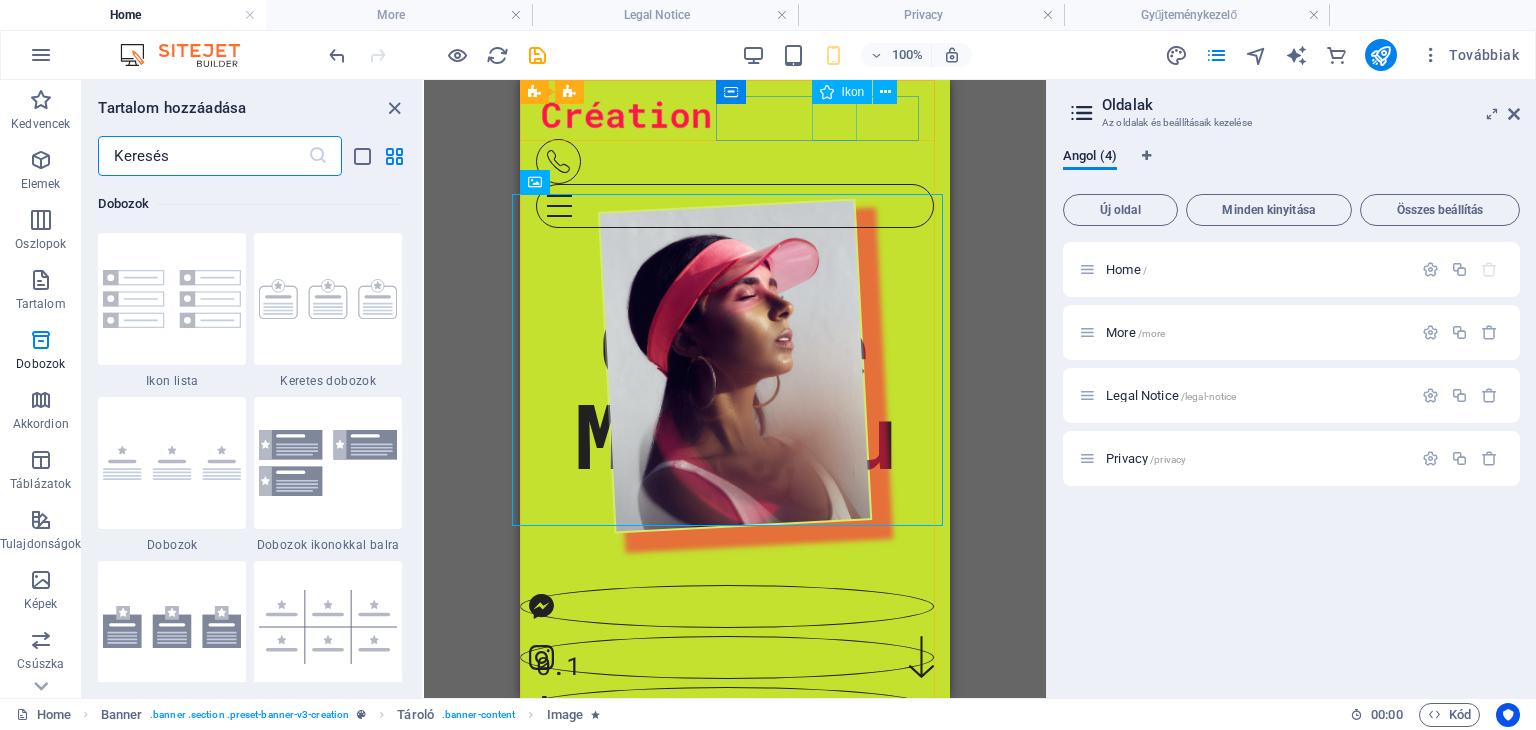 click on "Ikon" at bounding box center (853, 92) 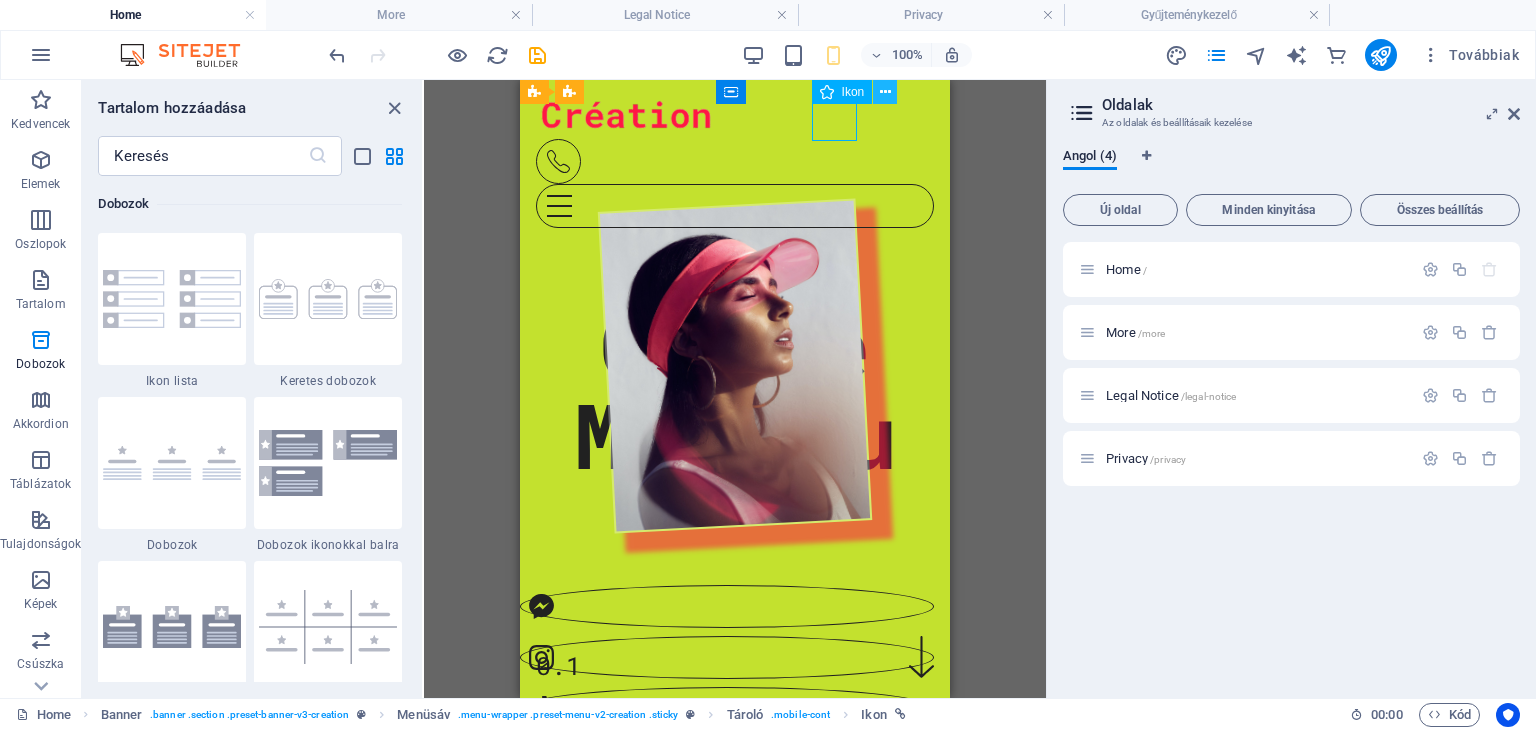 click at bounding box center (885, 92) 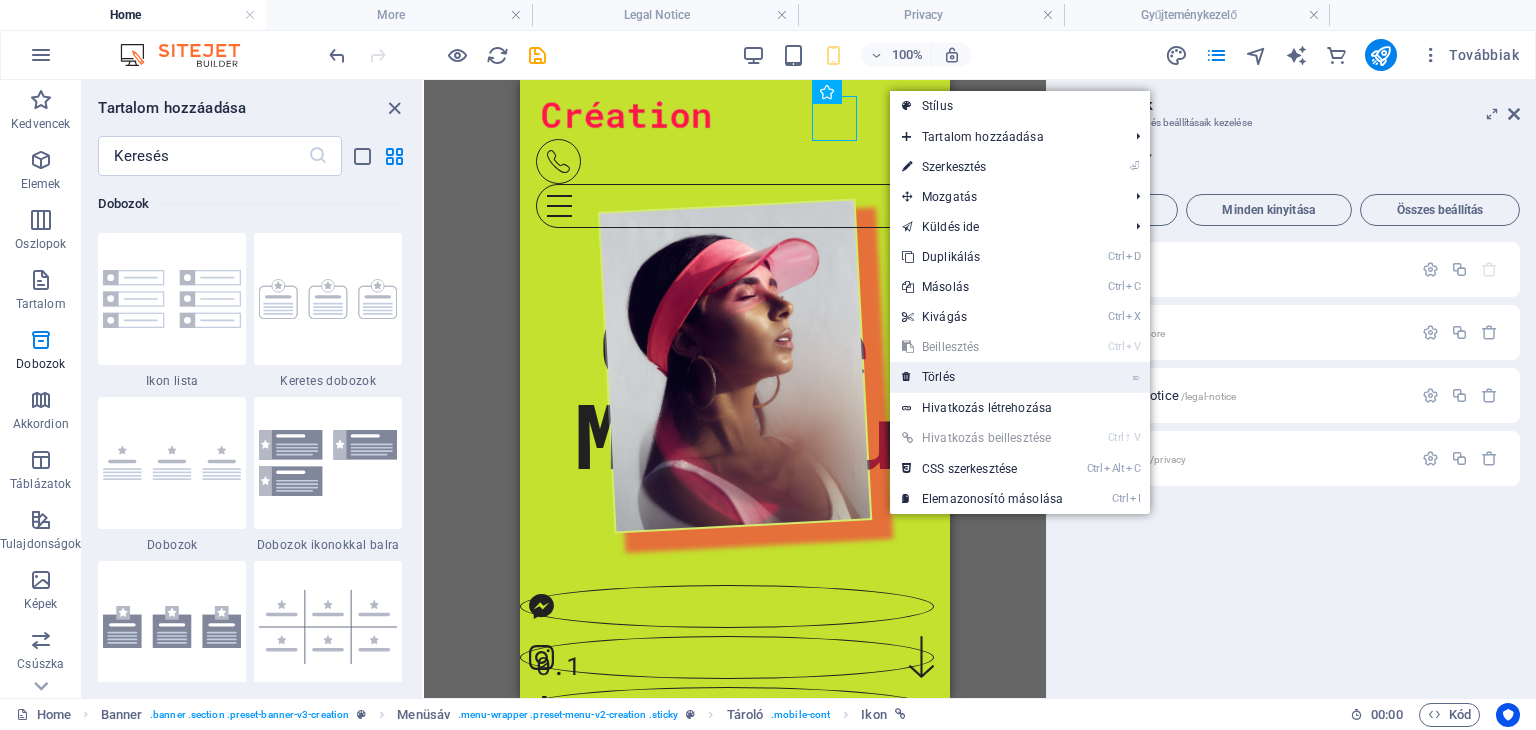 click on "⌦  Törlés" at bounding box center (982, 377) 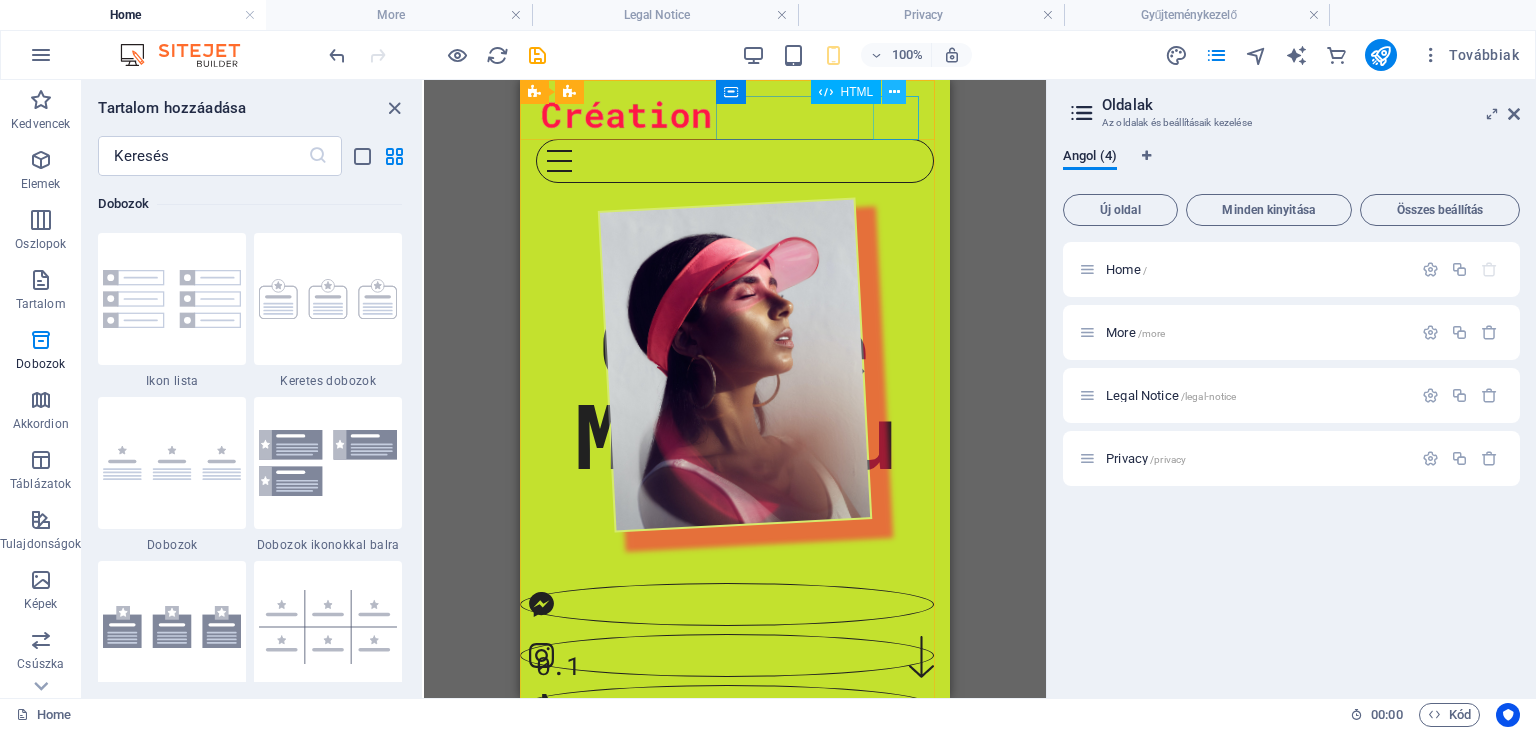 click at bounding box center (894, 92) 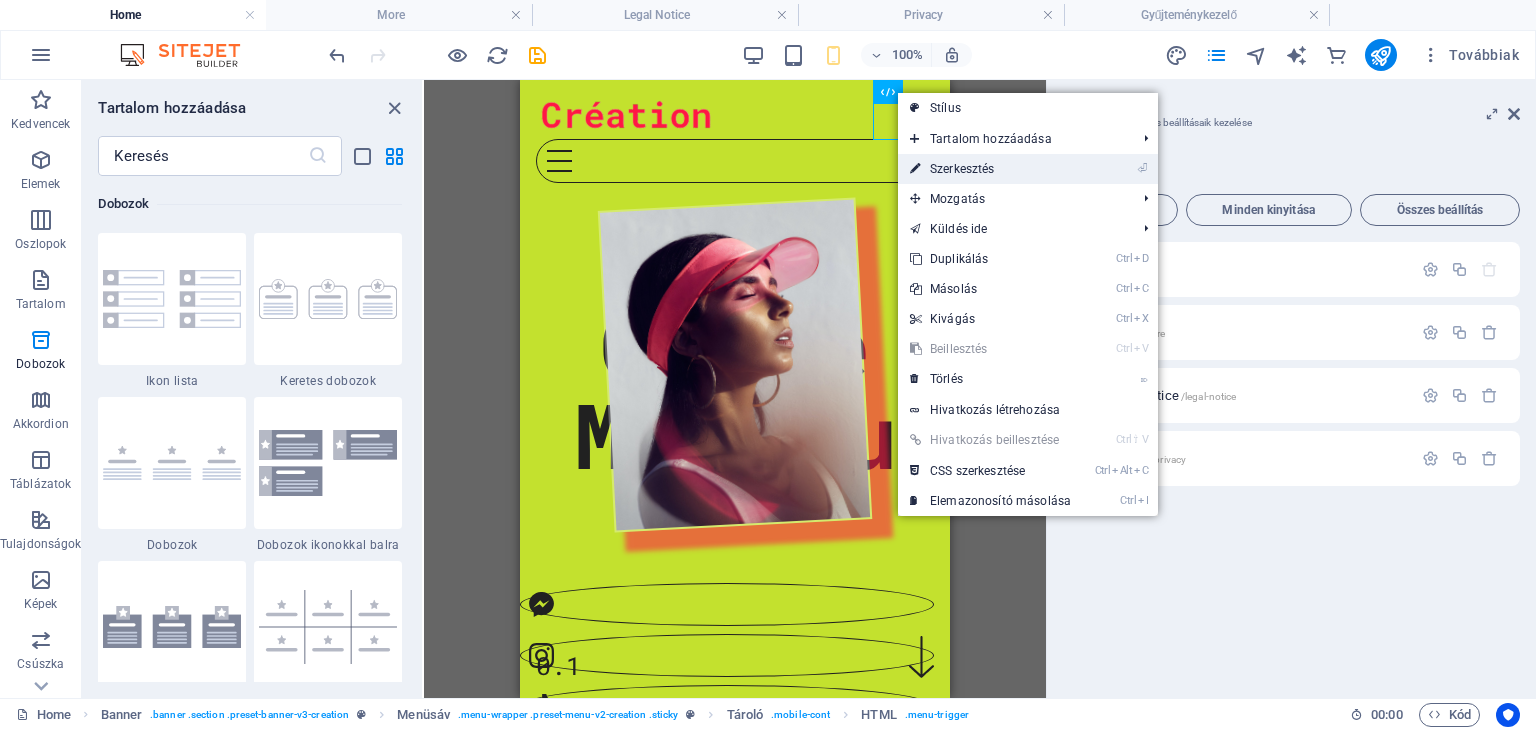 click on "⏎  Szerkesztés" at bounding box center (990, 169) 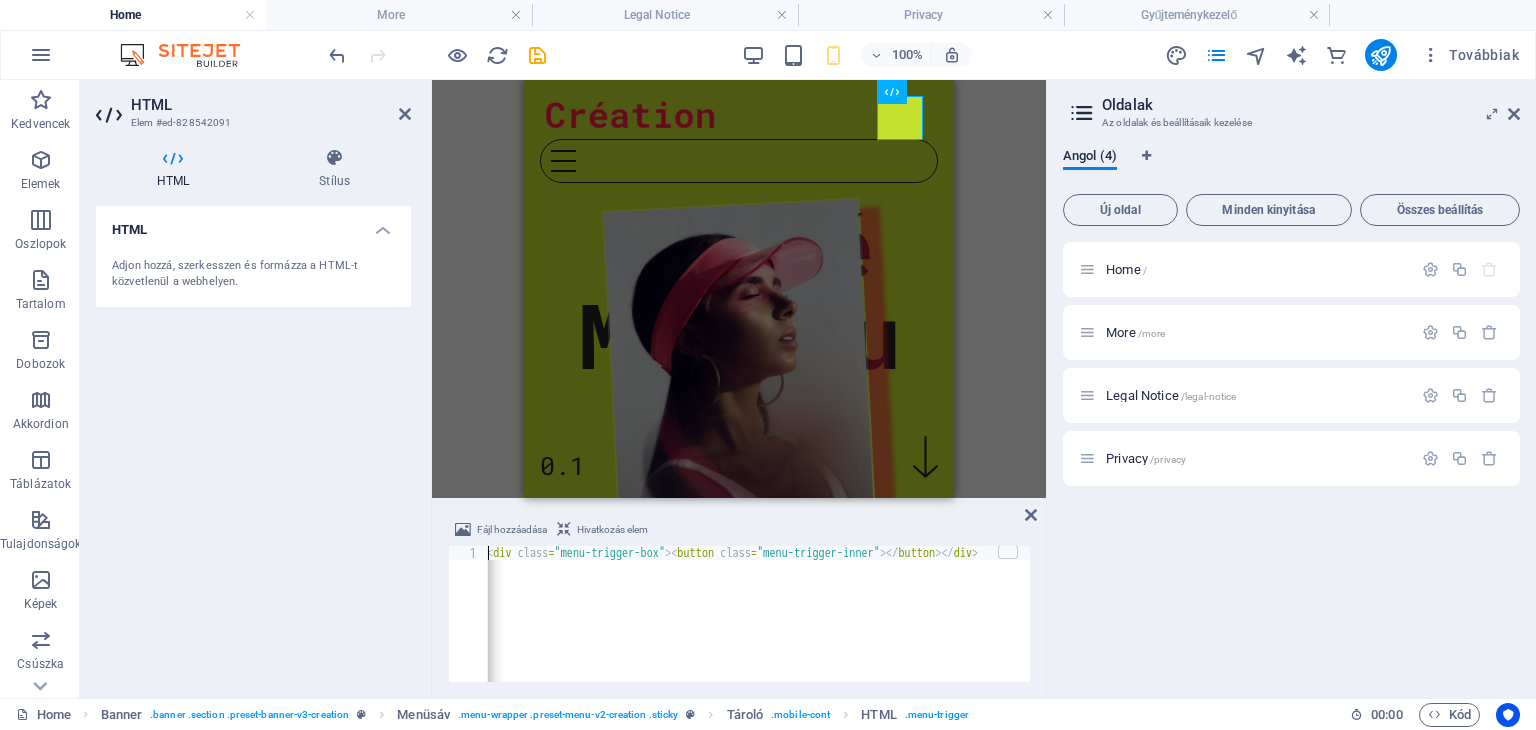 scroll, scrollTop: 0, scrollLeft: 0, axis: both 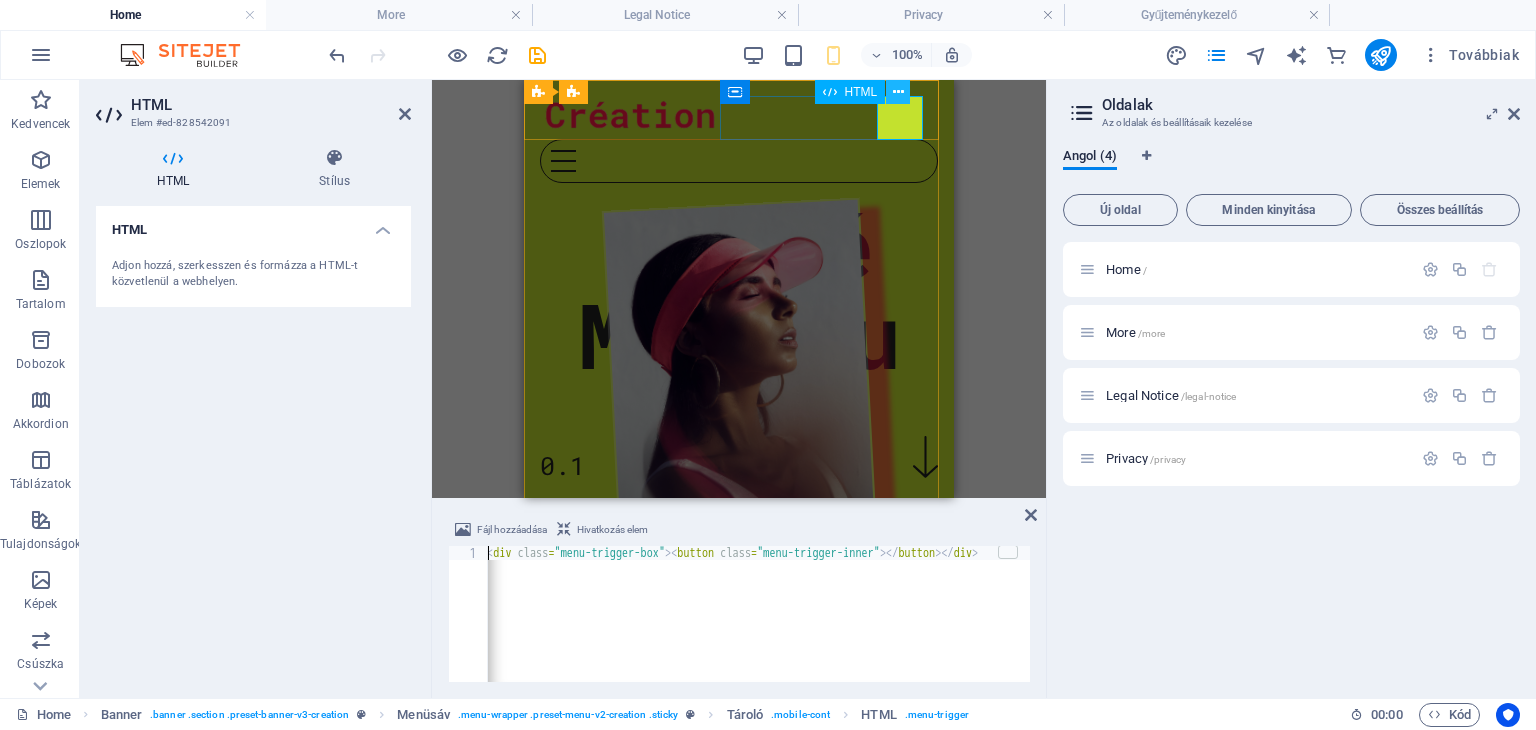 click at bounding box center (898, 92) 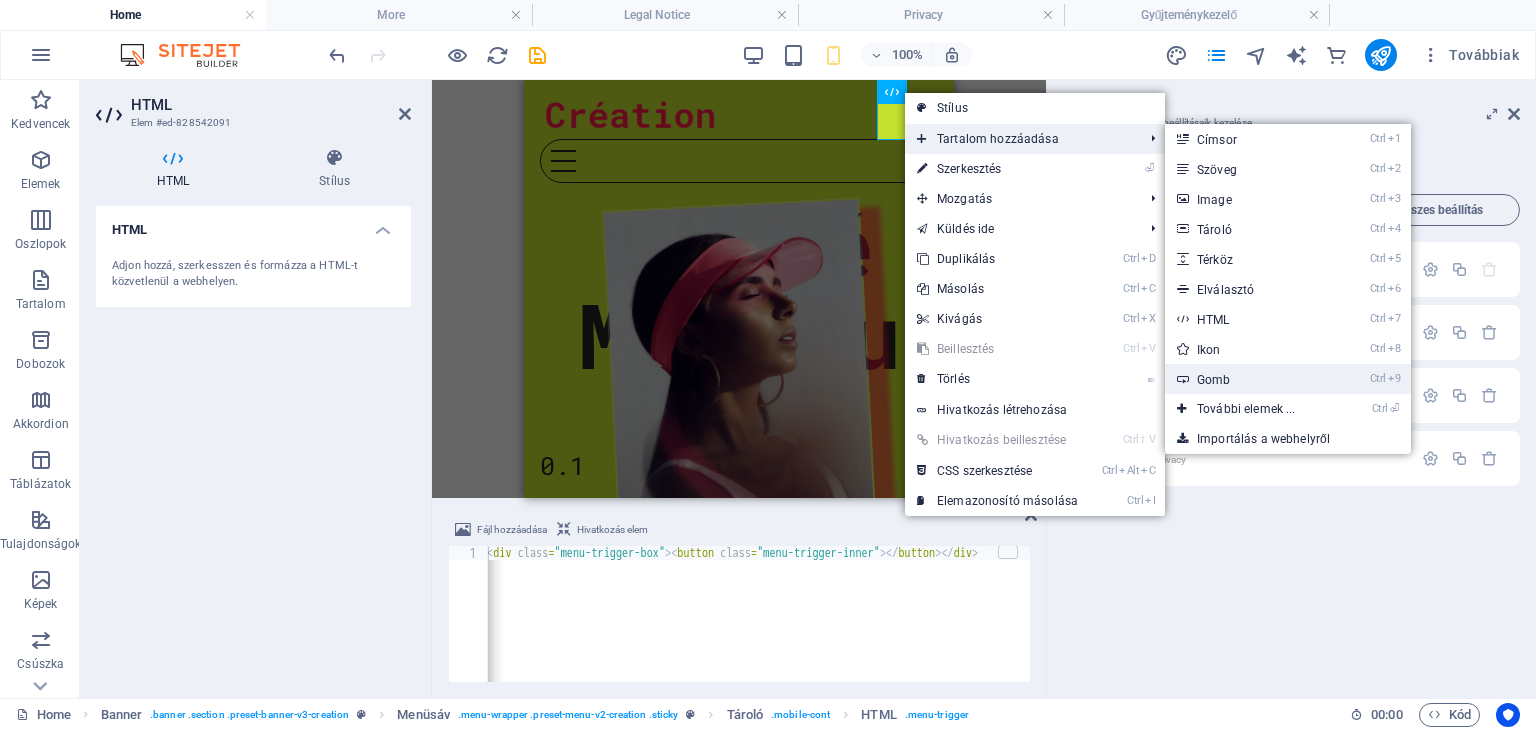 click on "Ctrl 9  Gomb" at bounding box center [1250, 379] 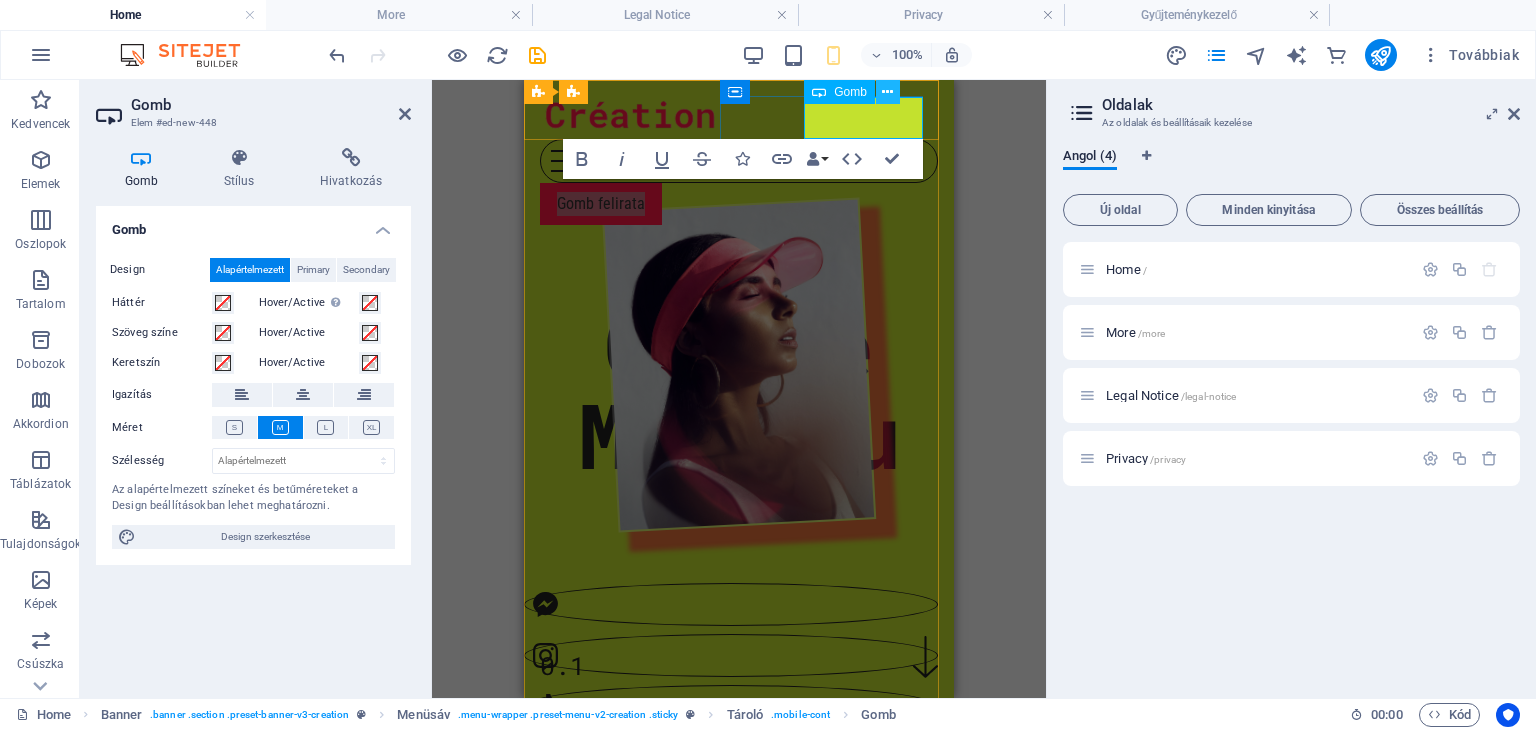 click at bounding box center [887, 92] 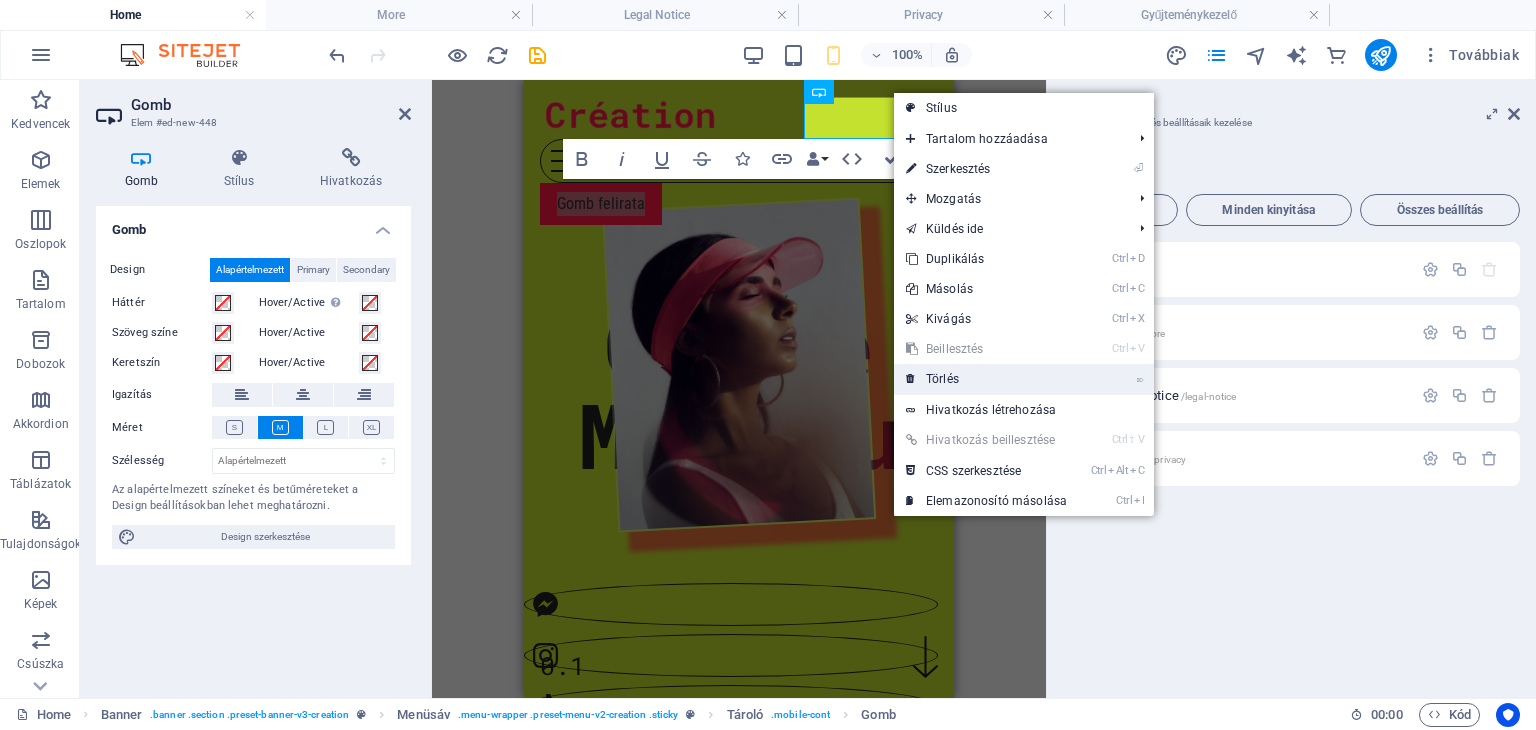 click on "⌦  Törlés" at bounding box center (986, 379) 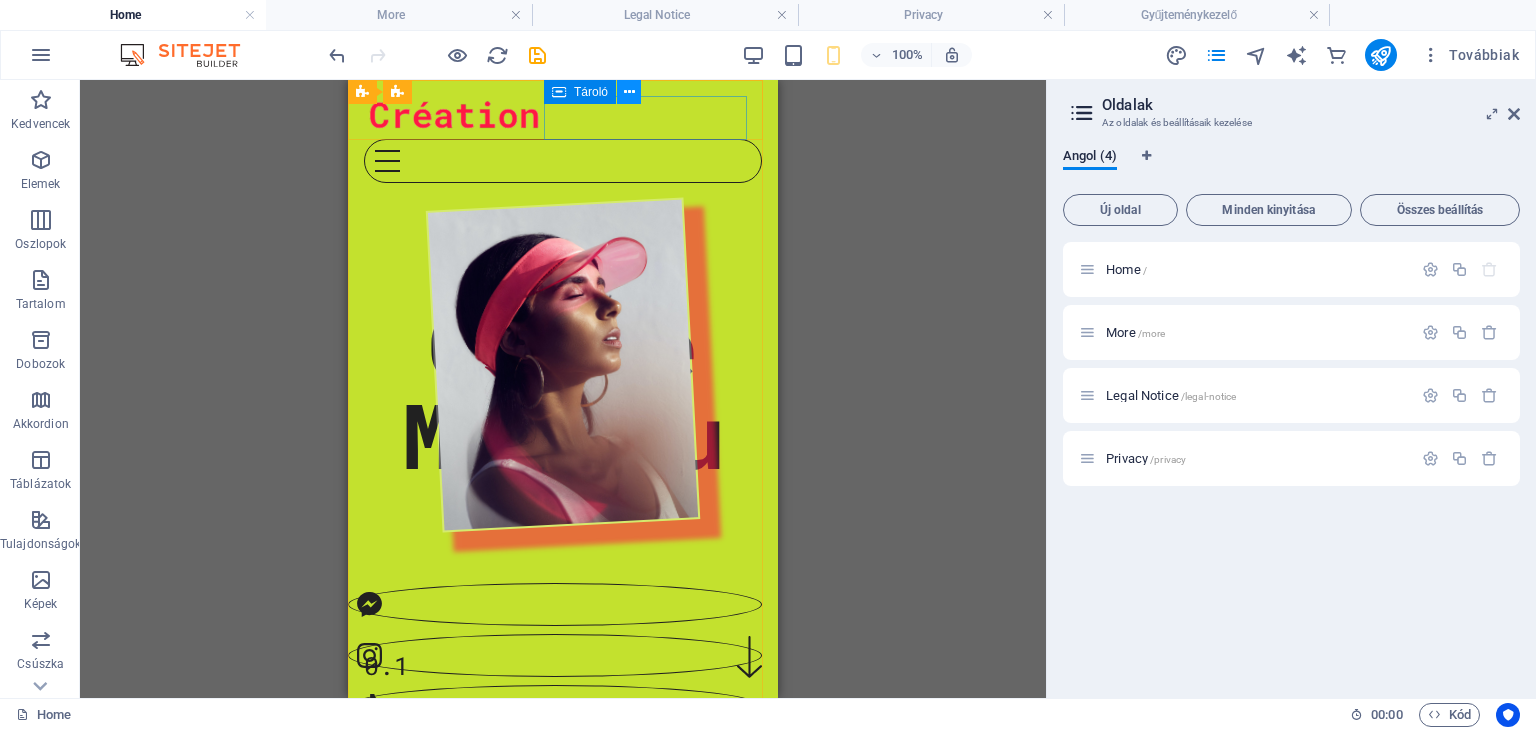 click at bounding box center (629, 92) 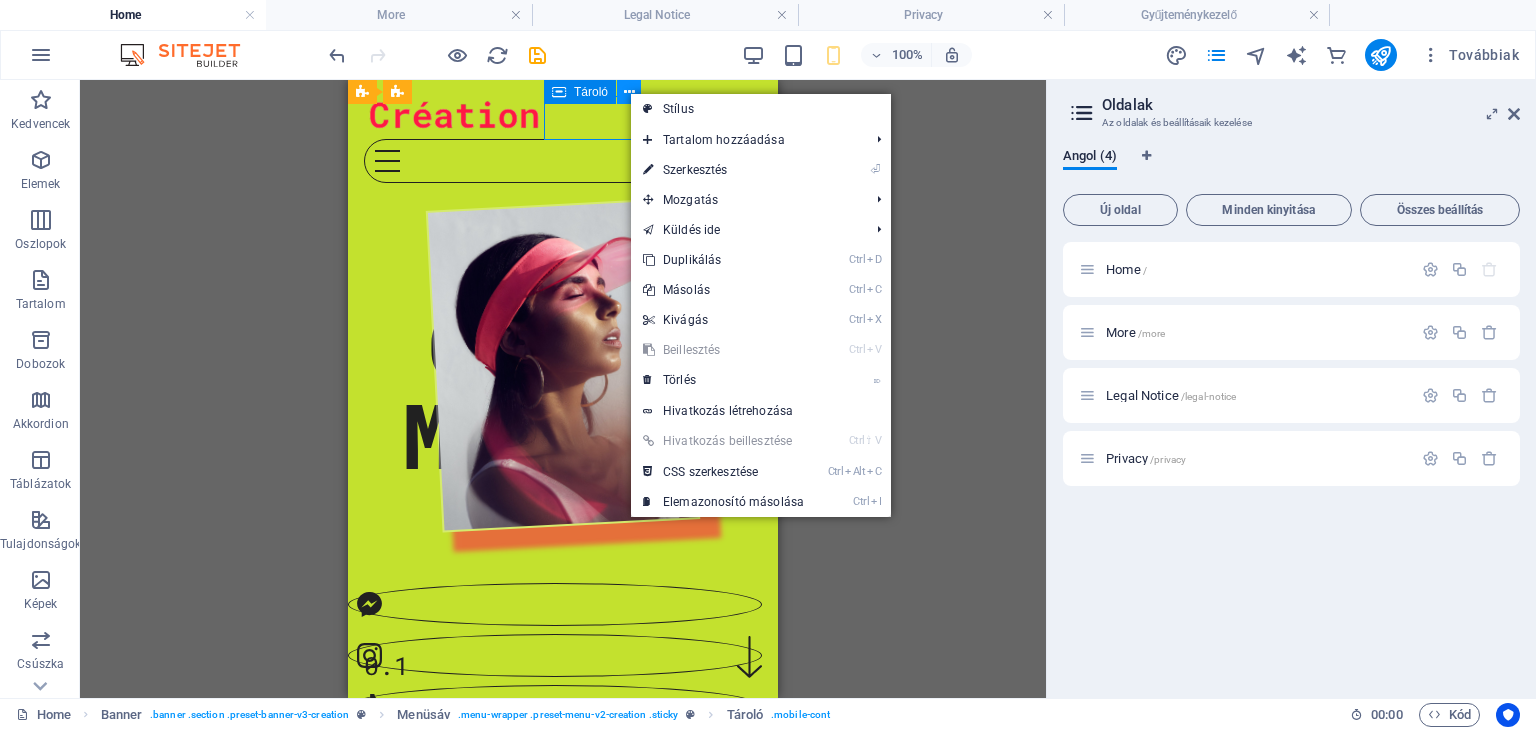 click at bounding box center [629, 92] 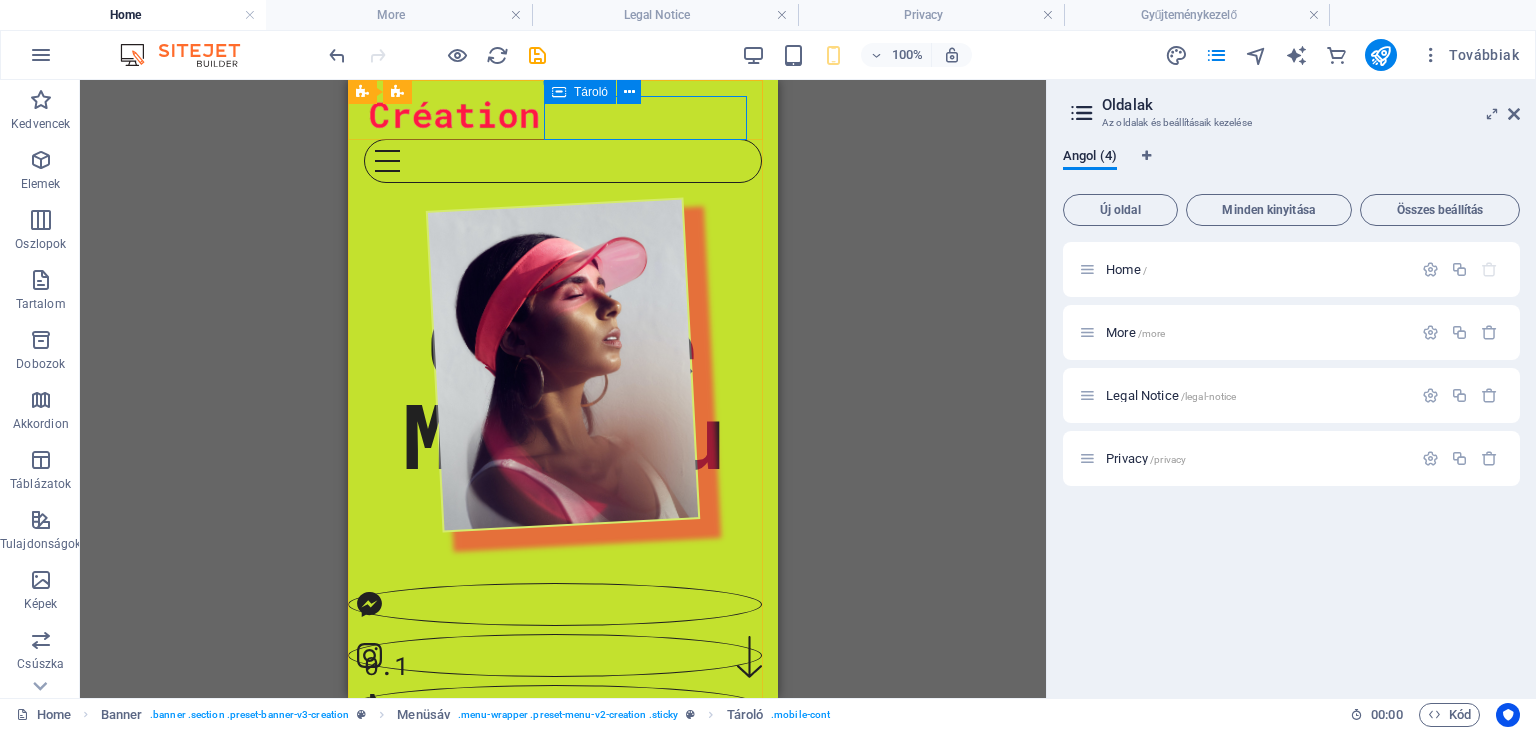 click at bounding box center (563, 161) 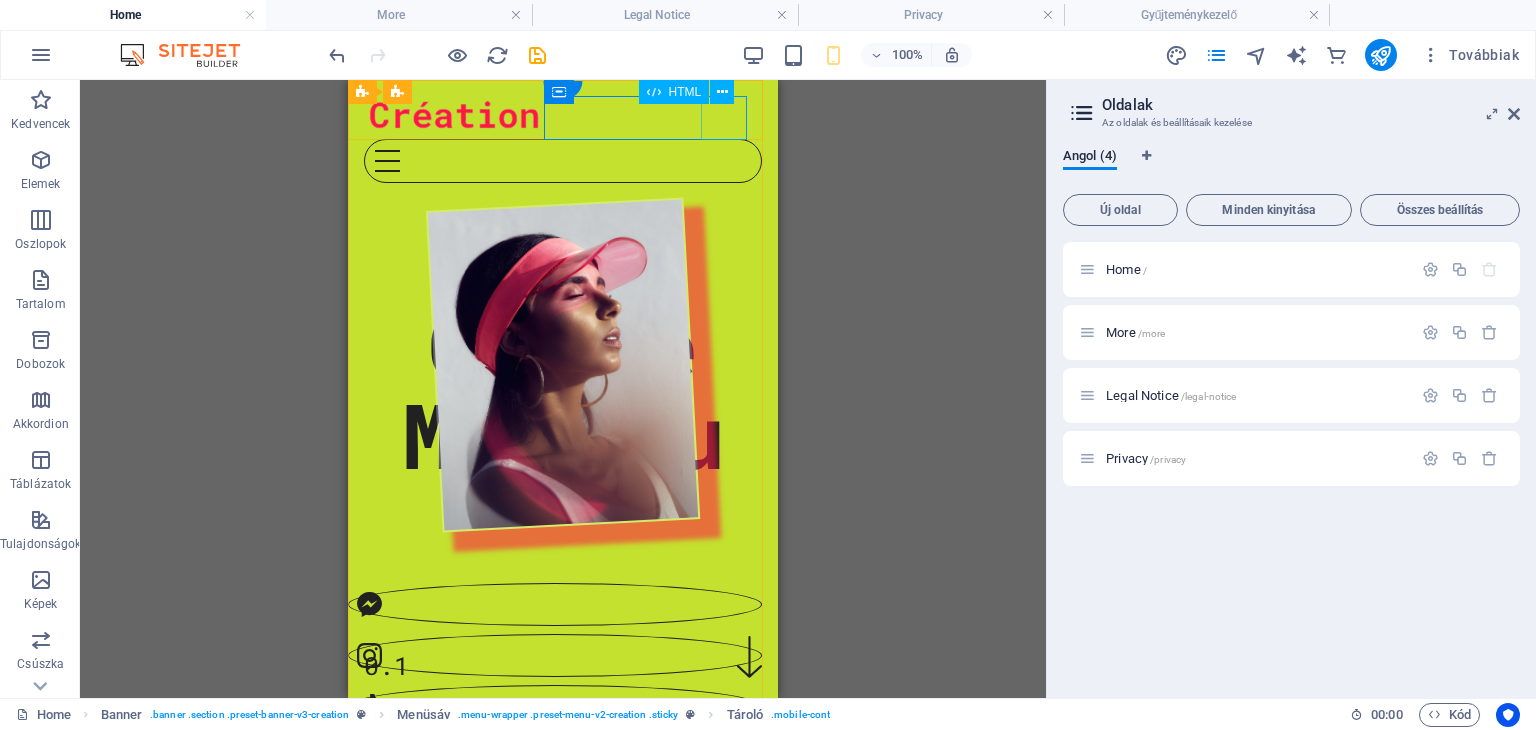 click at bounding box center (563, 161) 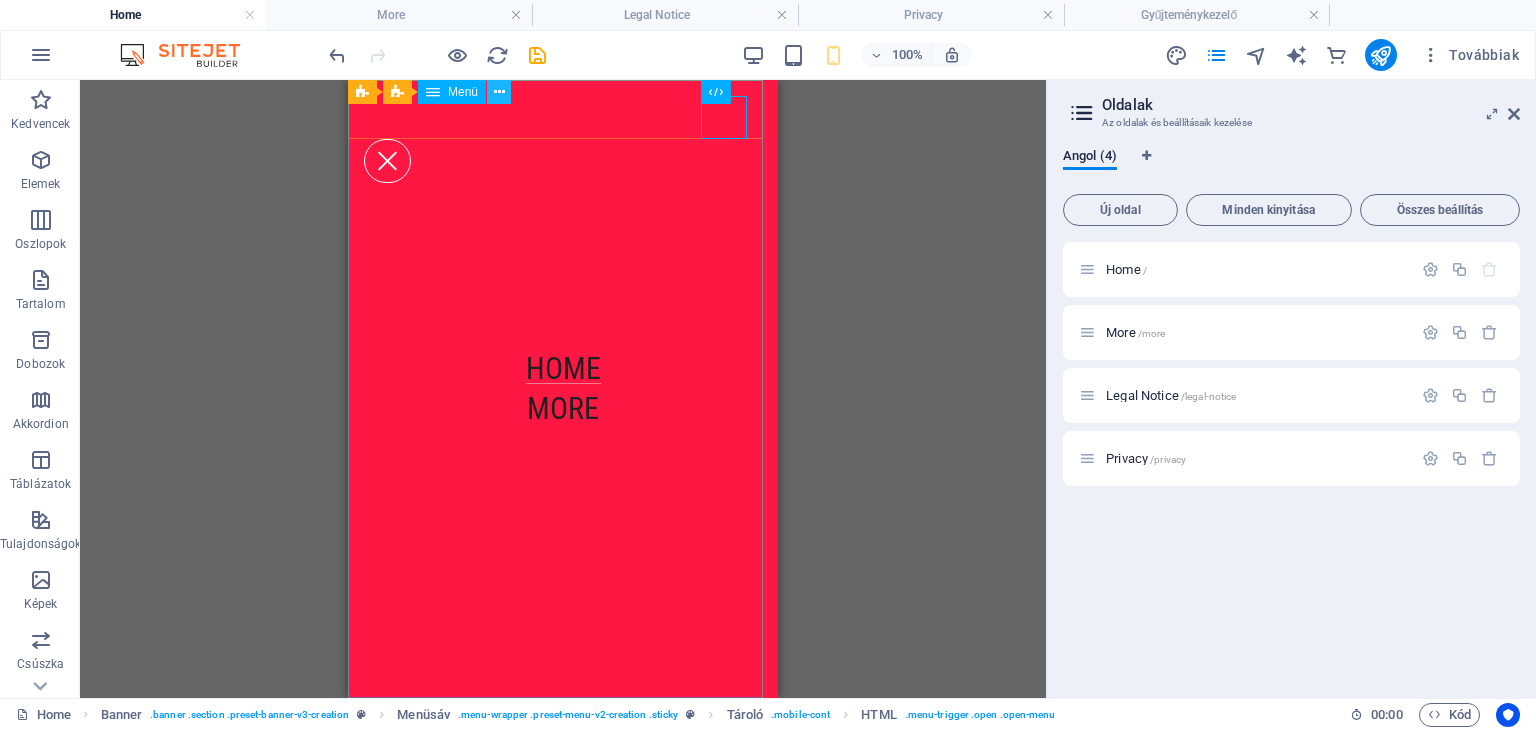 click at bounding box center [499, 92] 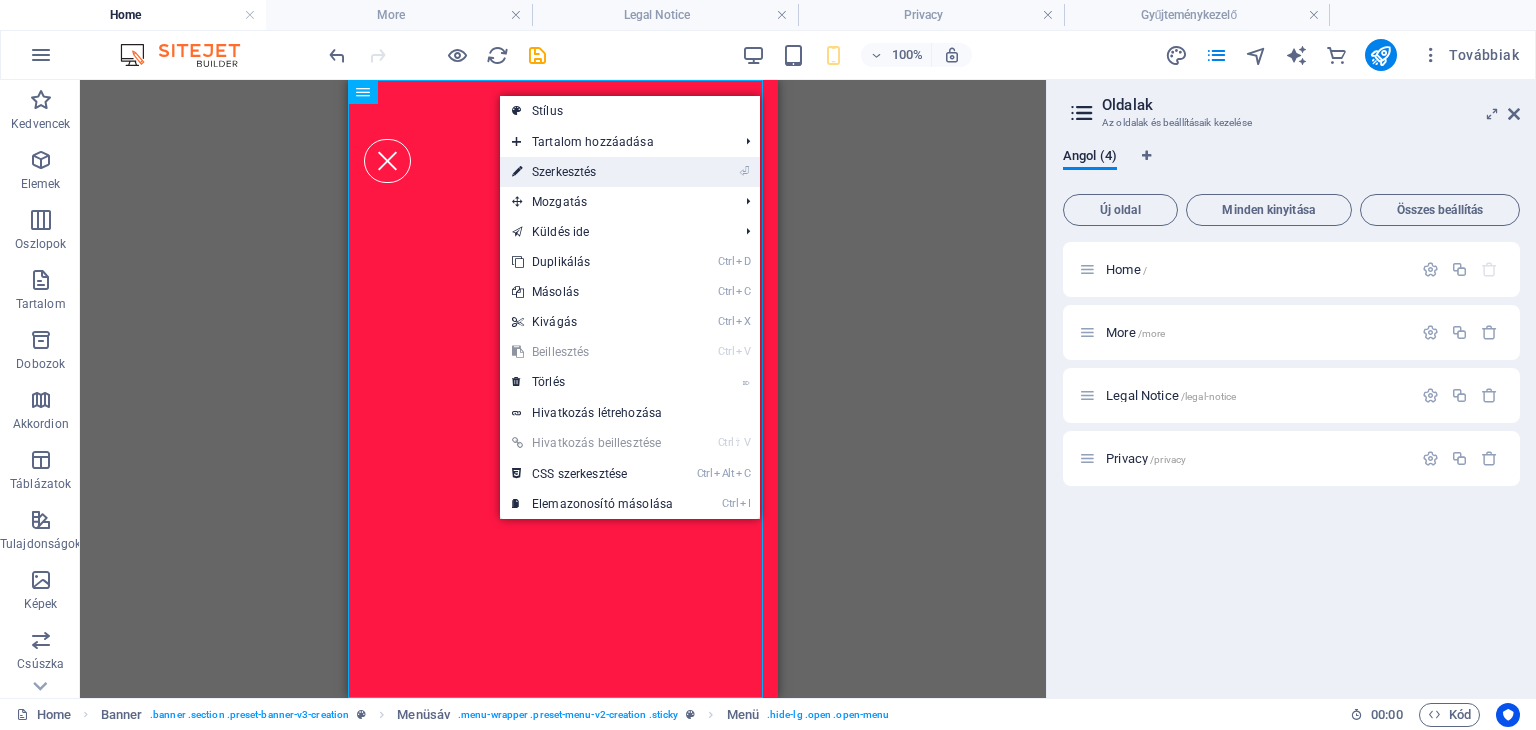 click on "⏎  Szerkesztés" at bounding box center [592, 172] 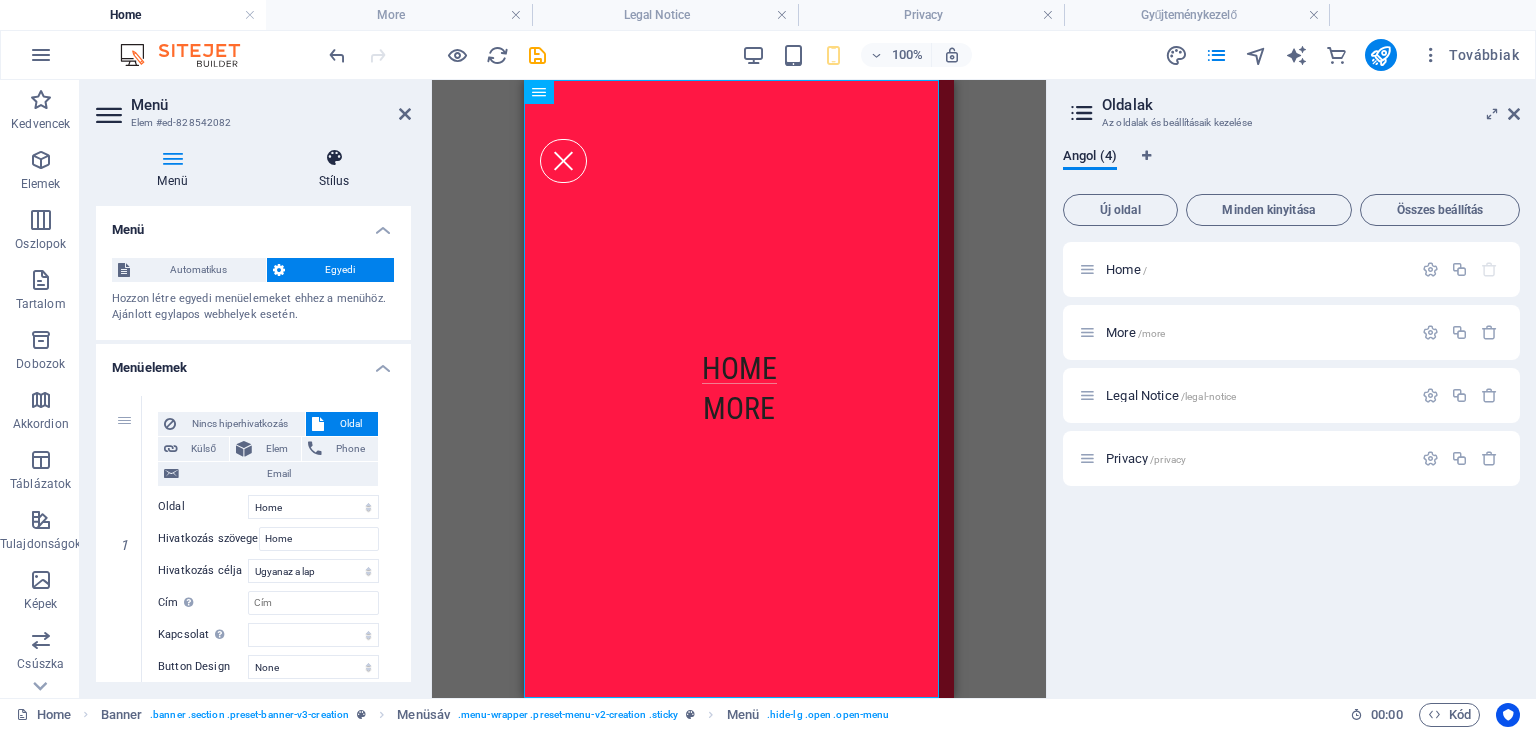 click at bounding box center (334, 158) 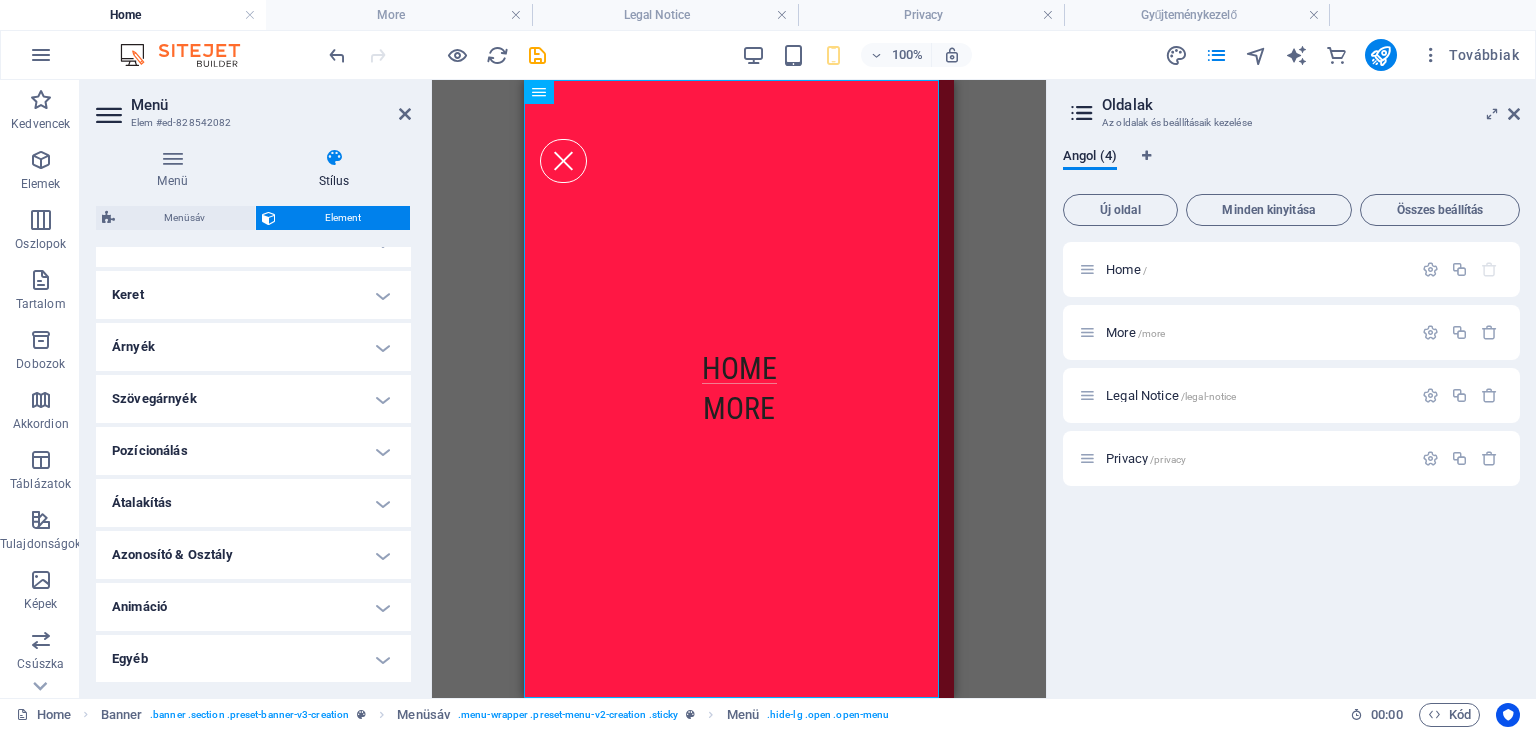 scroll, scrollTop: 0, scrollLeft: 0, axis: both 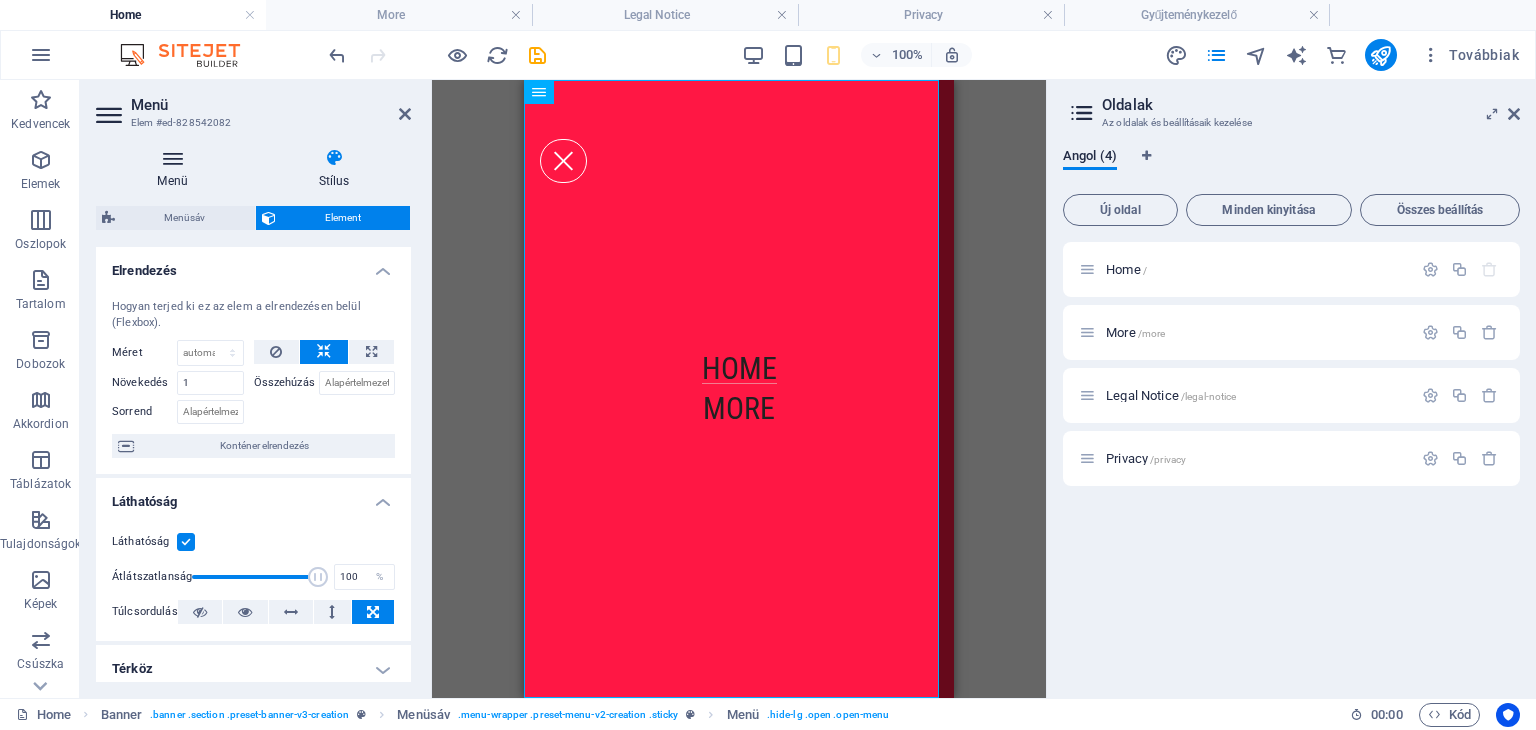 click on "Menü" at bounding box center [176, 169] 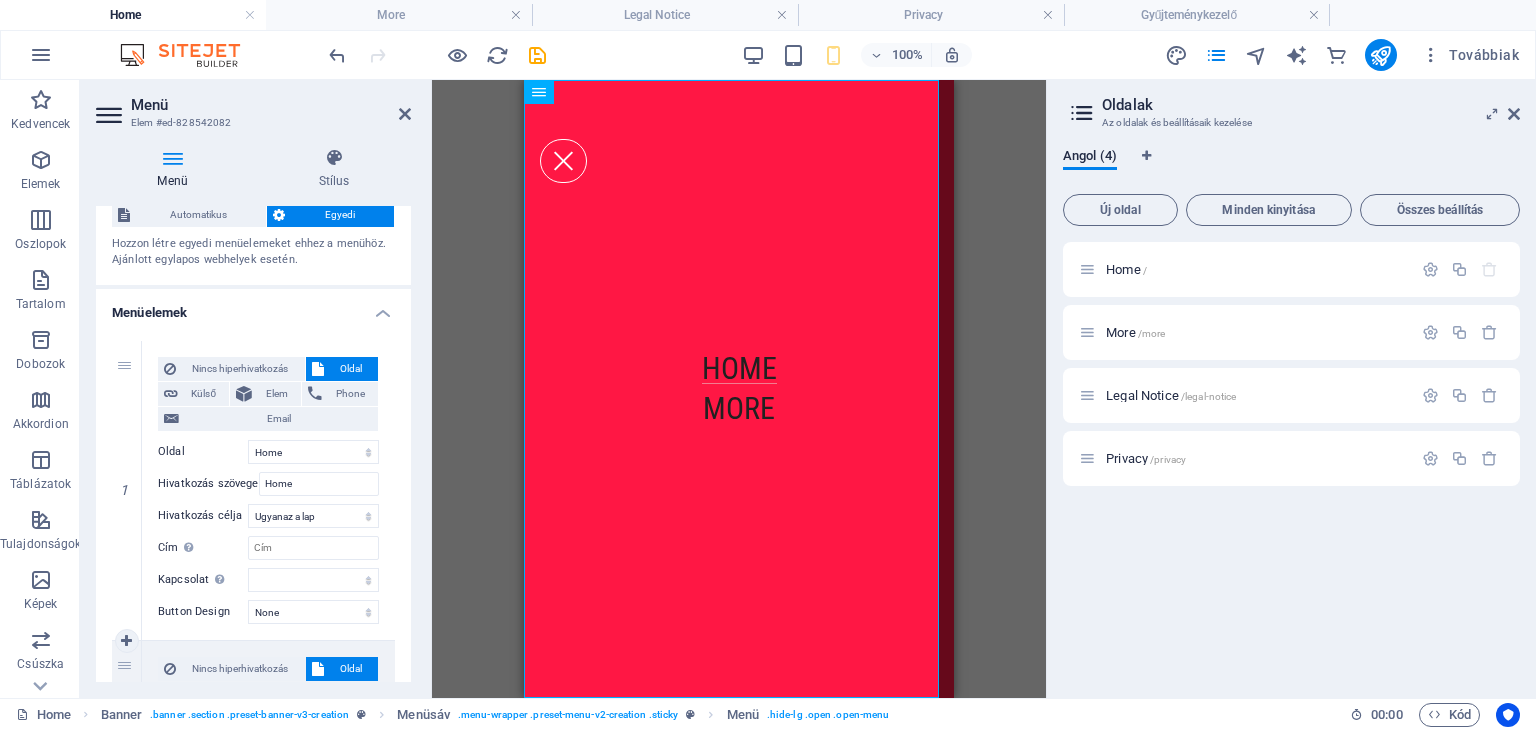 scroll, scrollTop: 32, scrollLeft: 0, axis: vertical 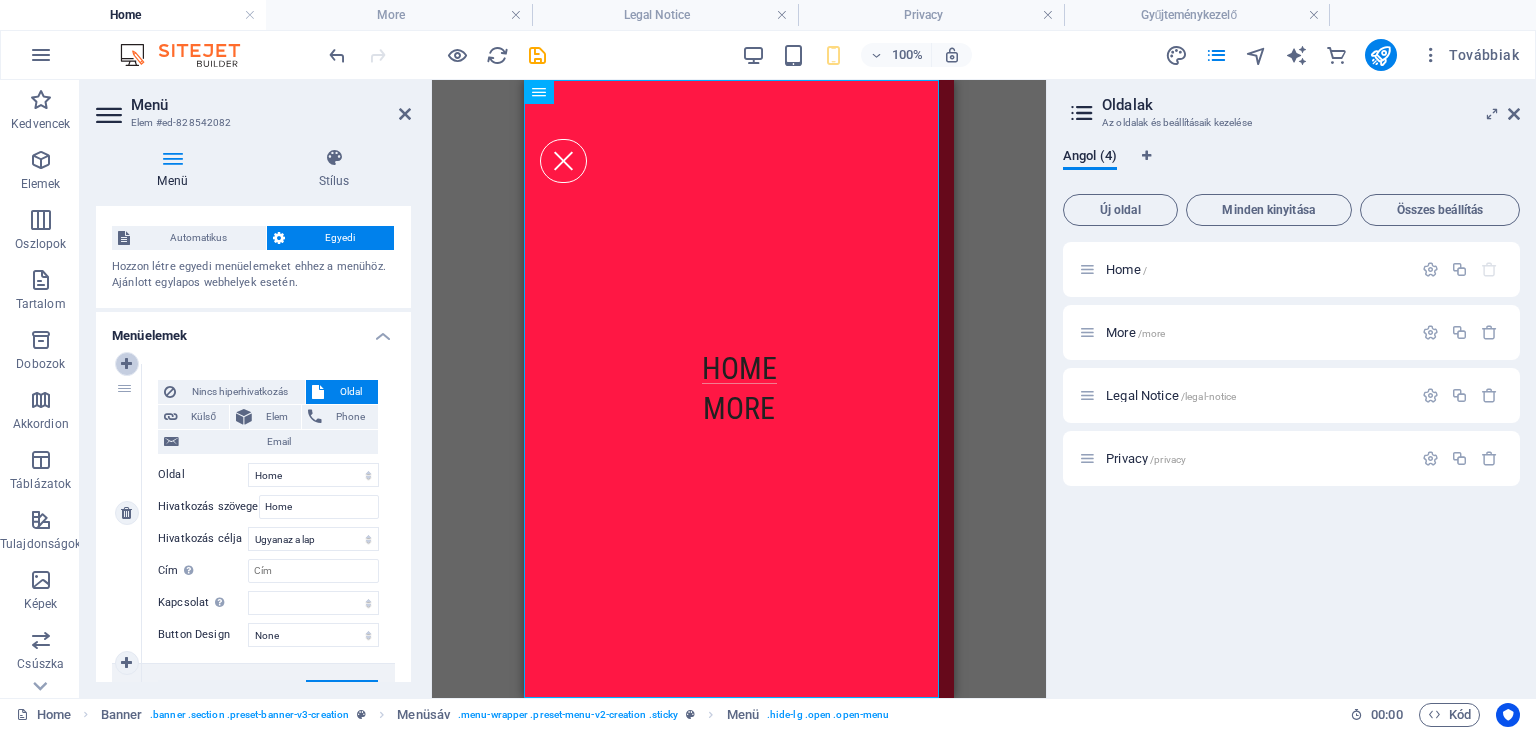click at bounding box center [126, 364] 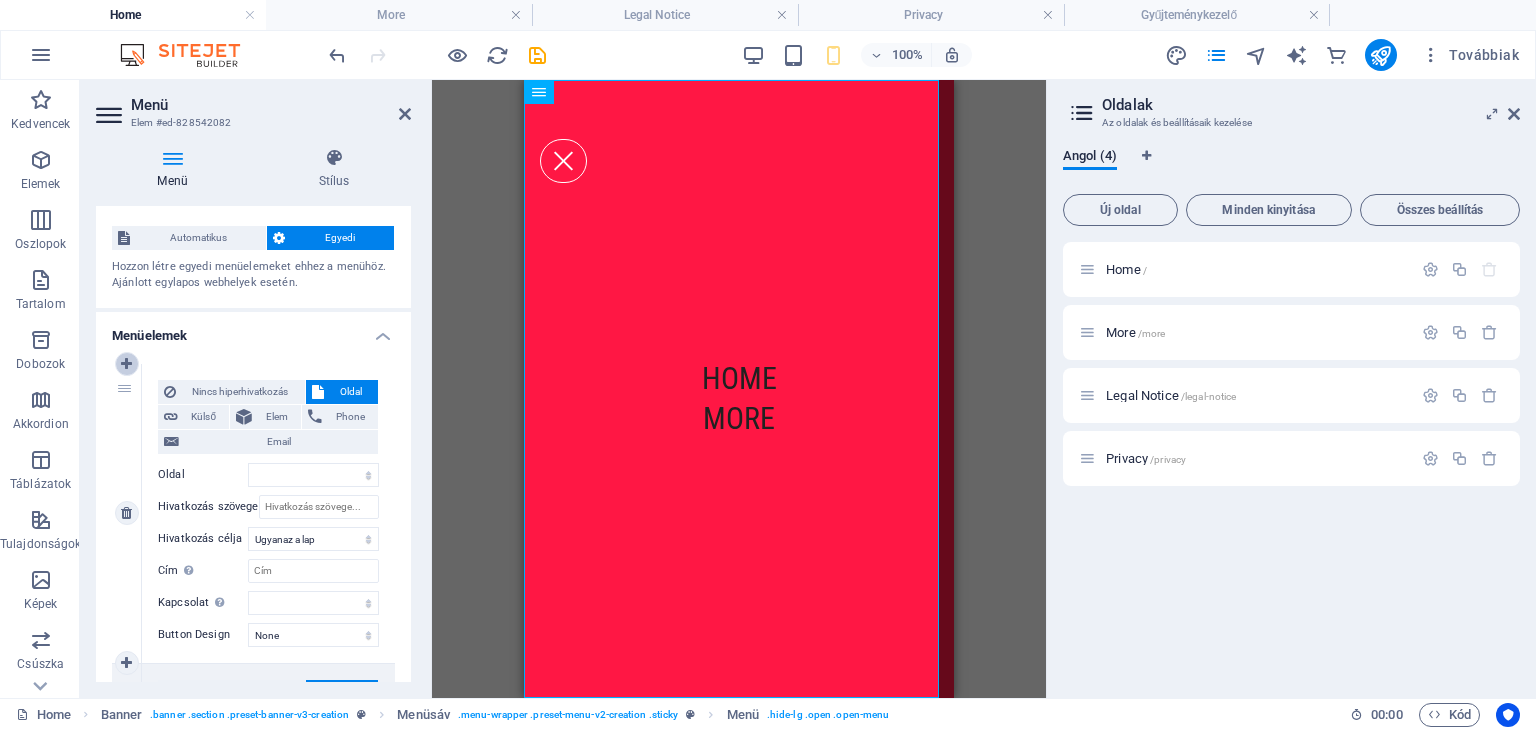 select on "1" 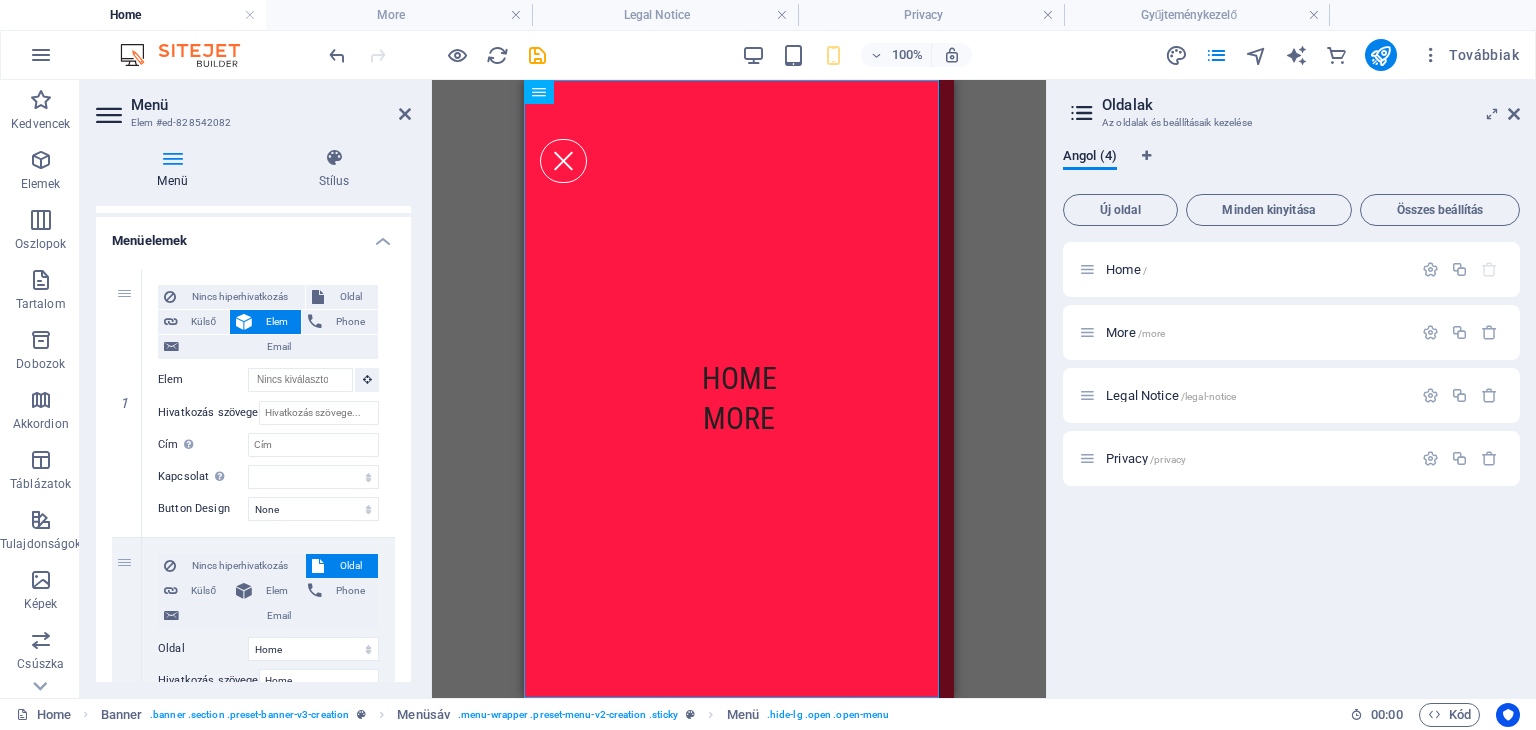 scroll, scrollTop: 124, scrollLeft: 0, axis: vertical 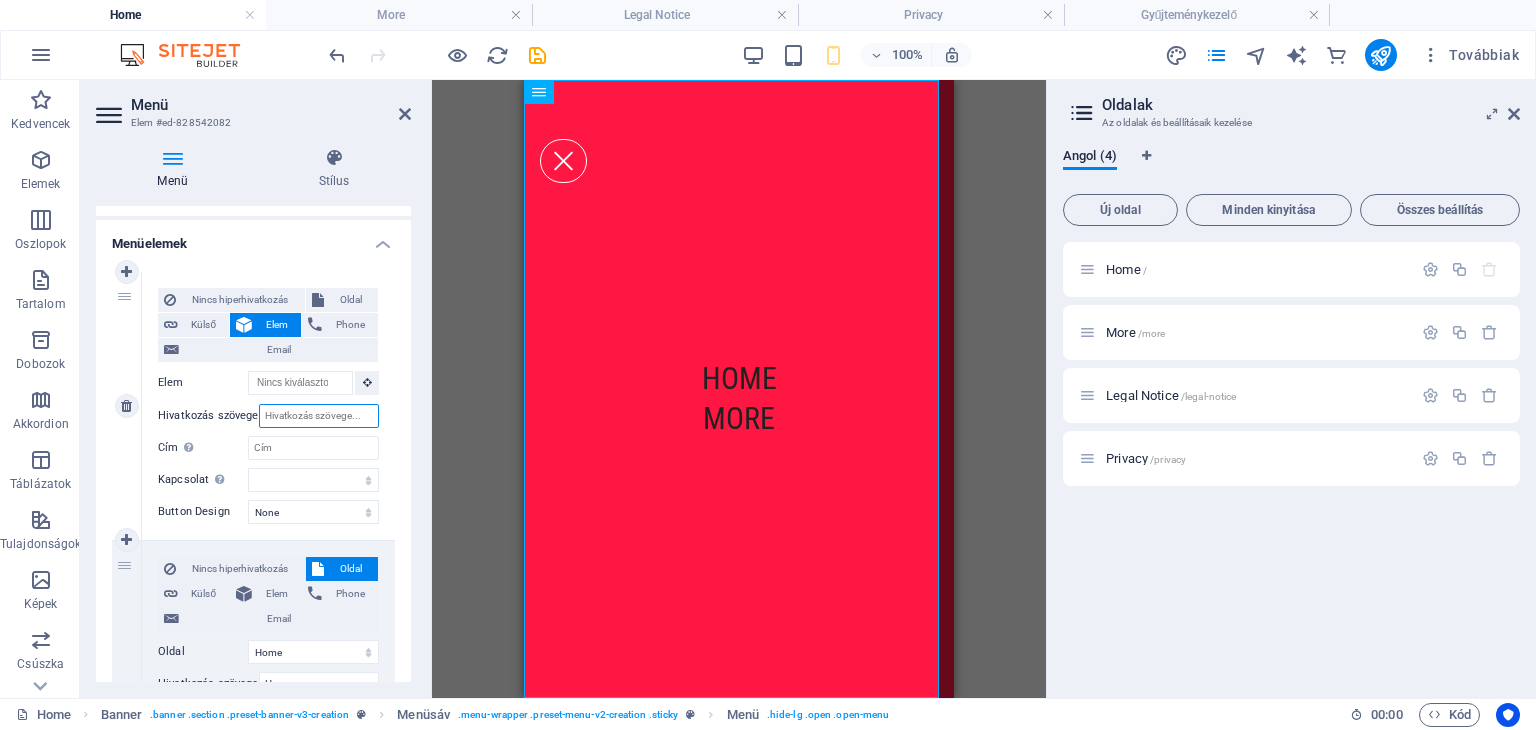 click on "Hivatkozás szövege" at bounding box center (319, 416) 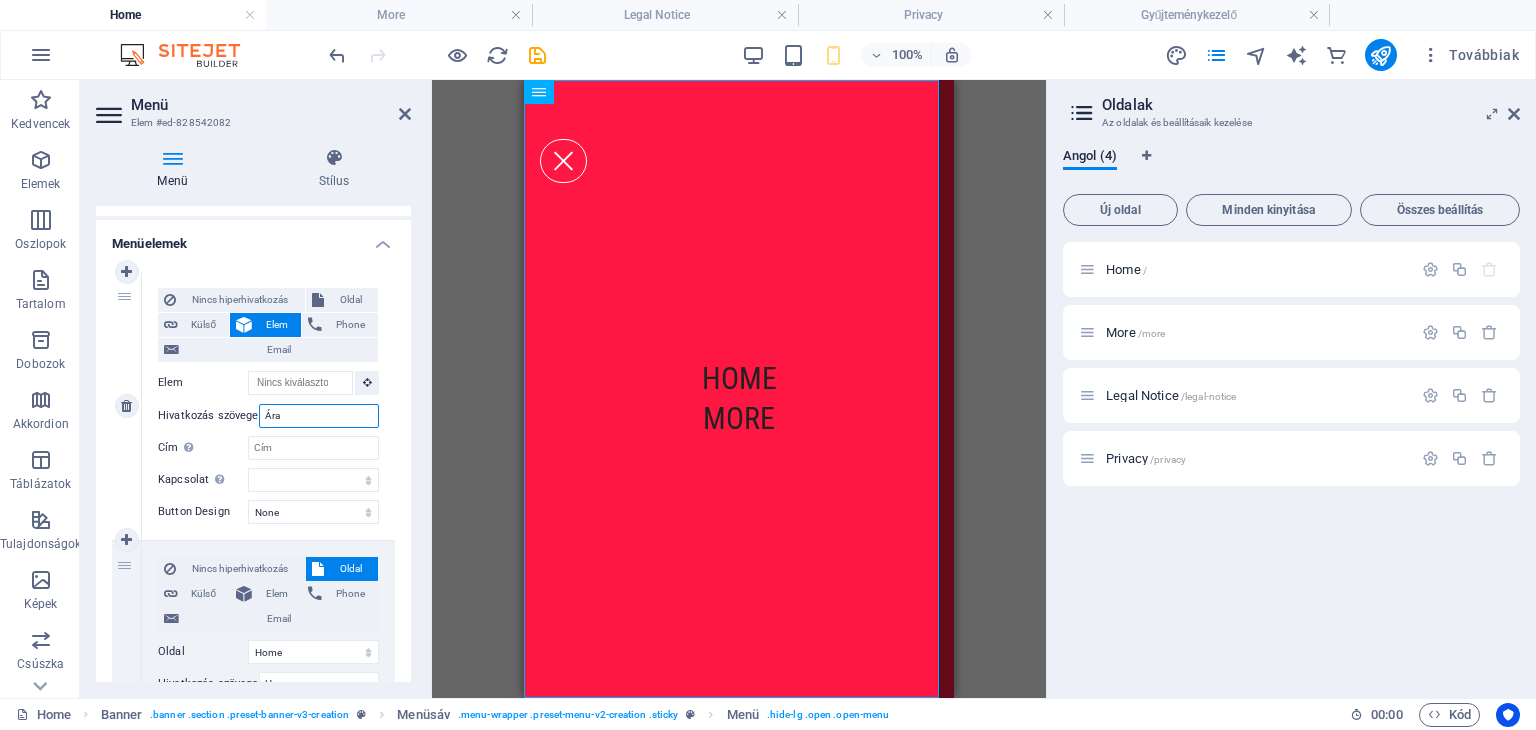 type on "Árak" 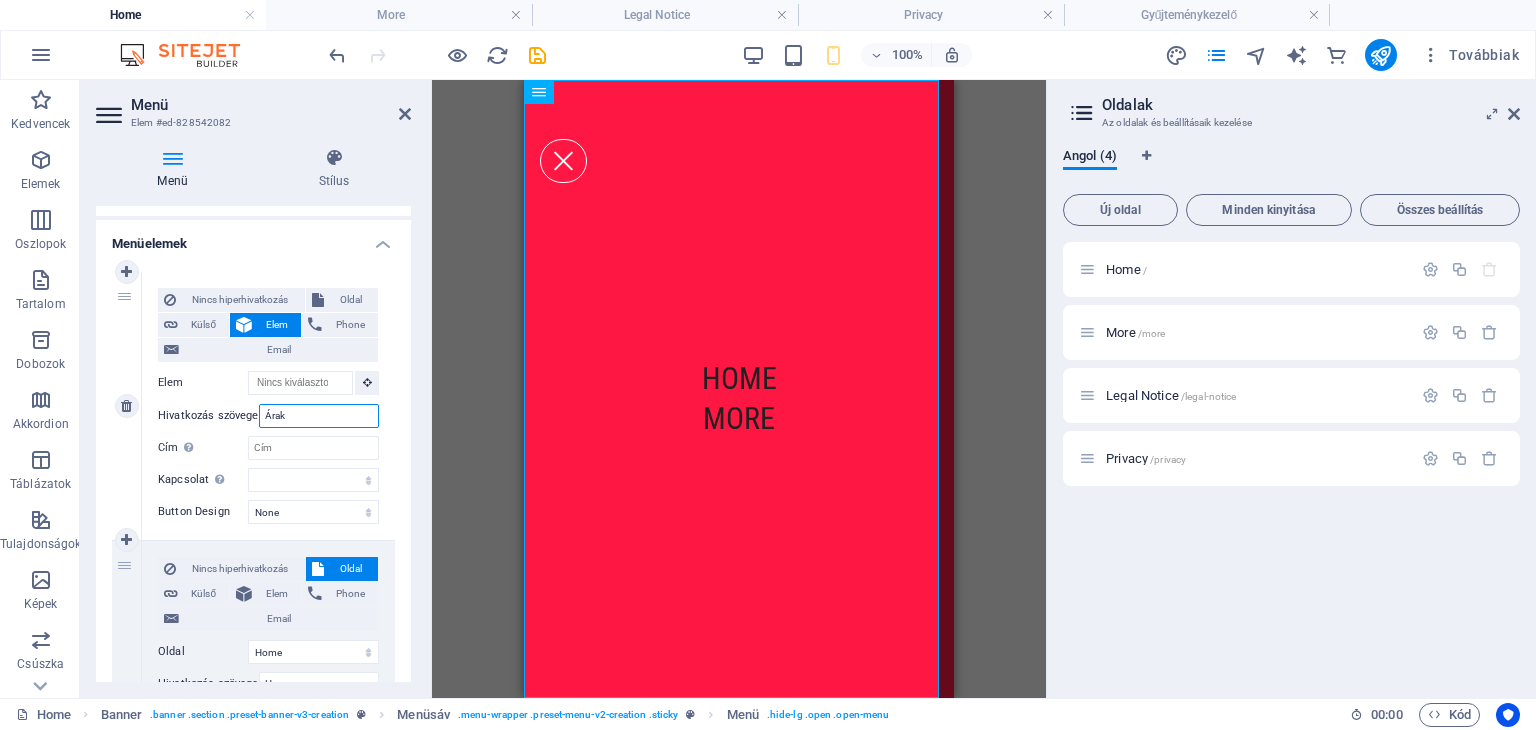 select 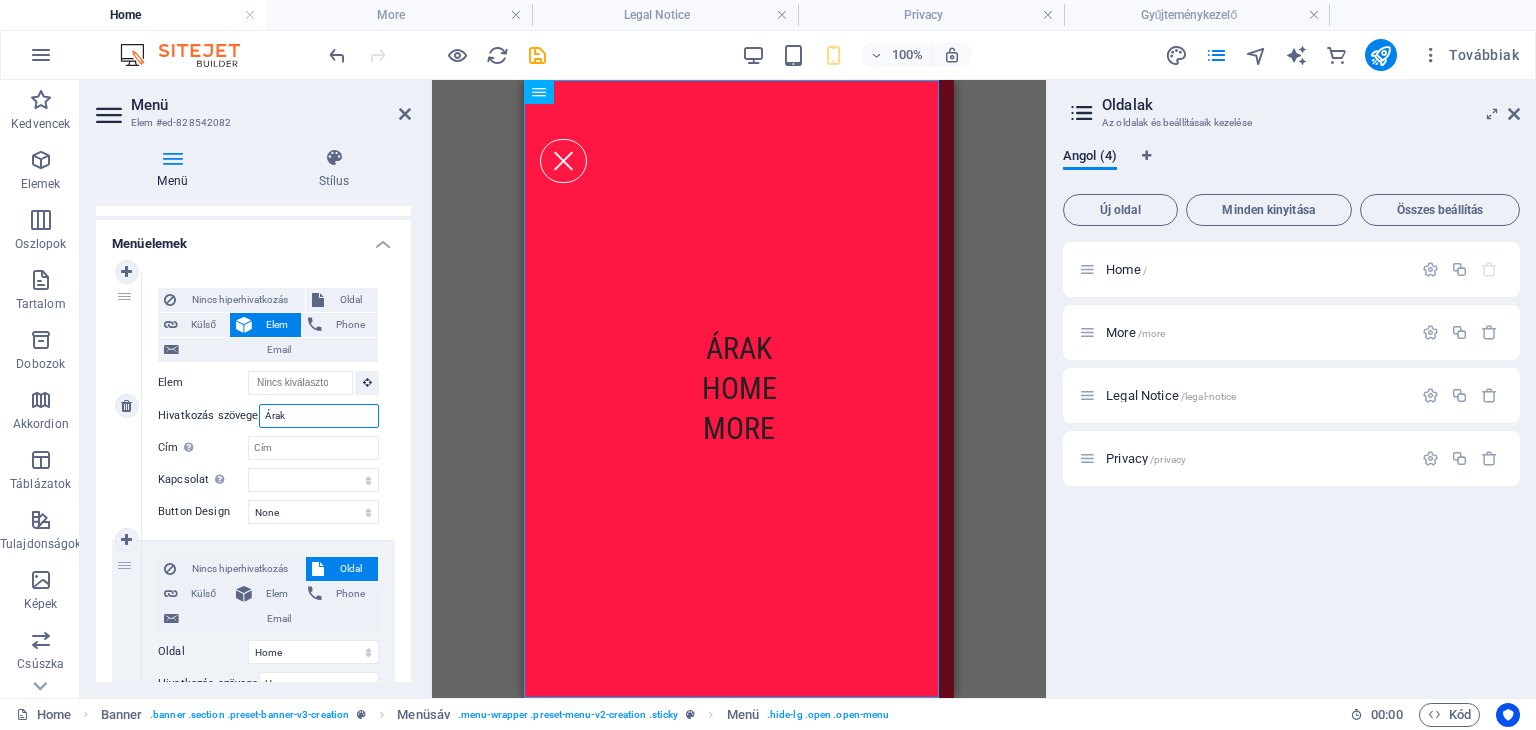 click on "Árak" at bounding box center (319, 416) 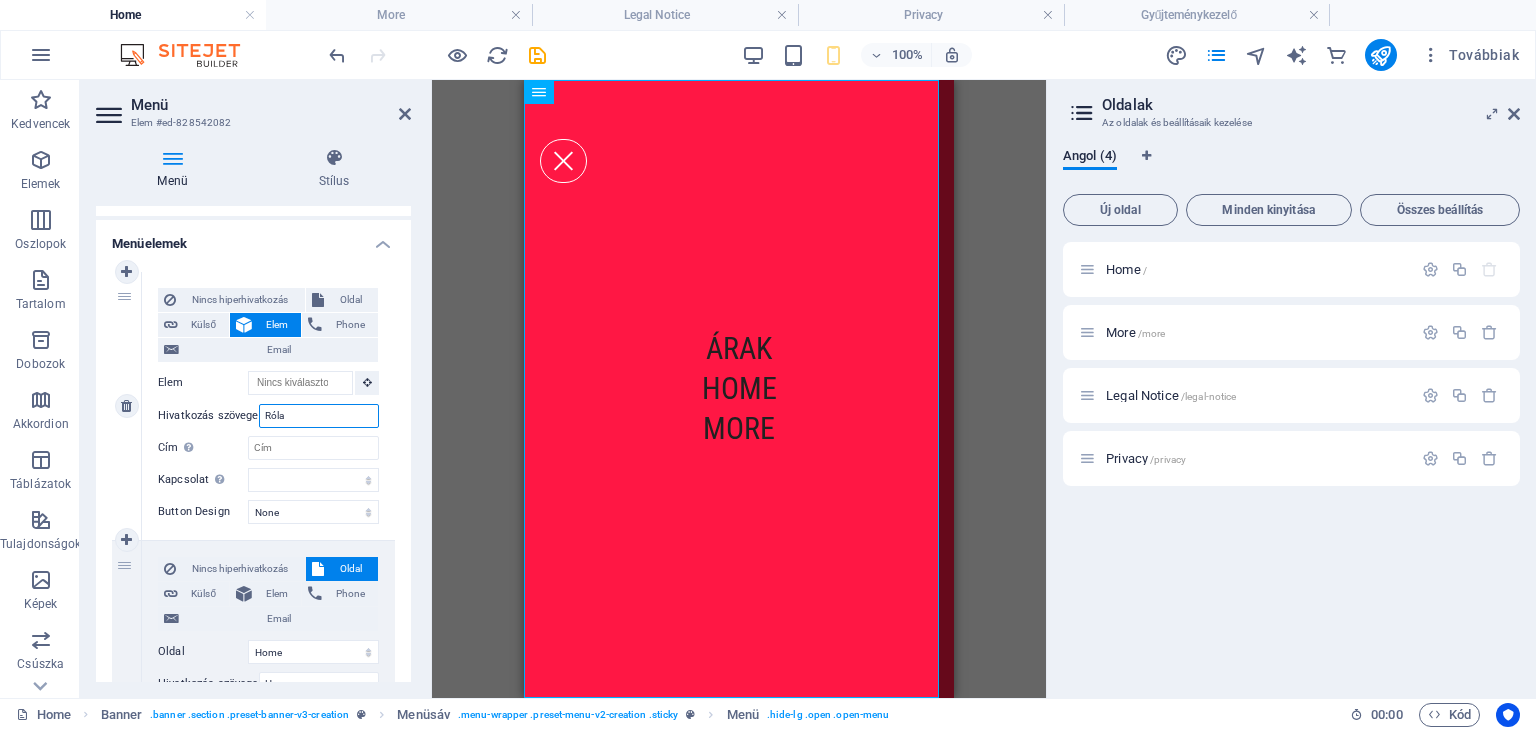 type on "Rólam" 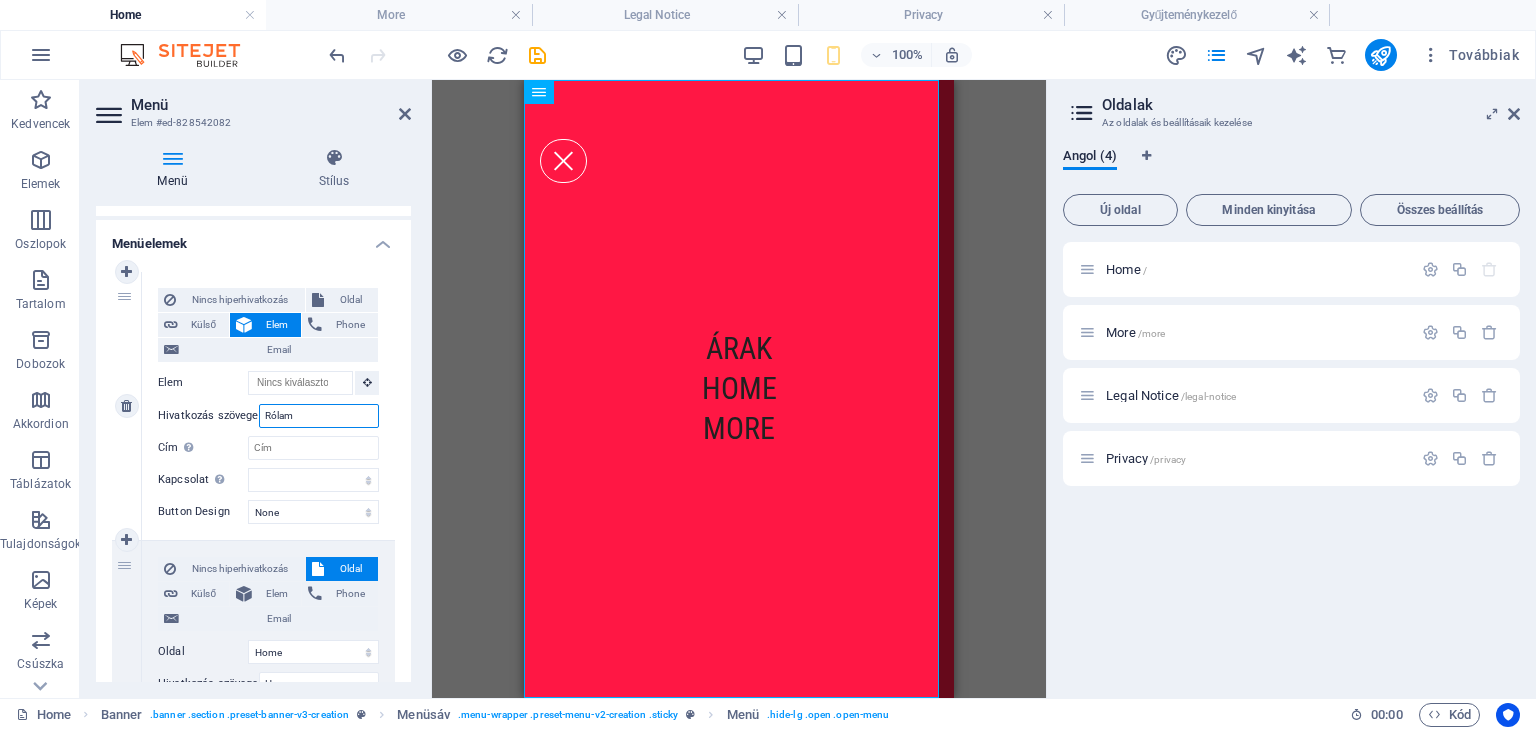 select 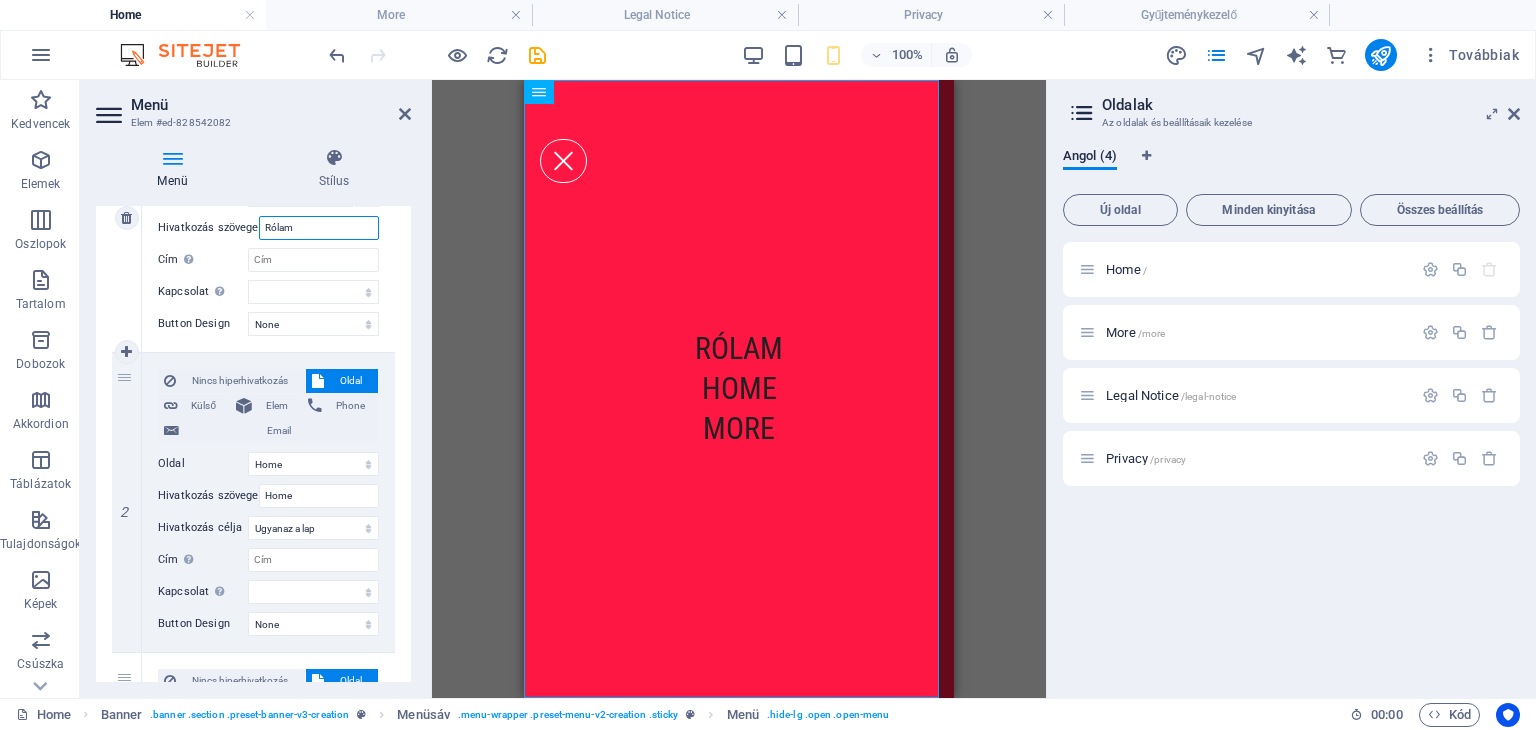 scroll, scrollTop: 313, scrollLeft: 0, axis: vertical 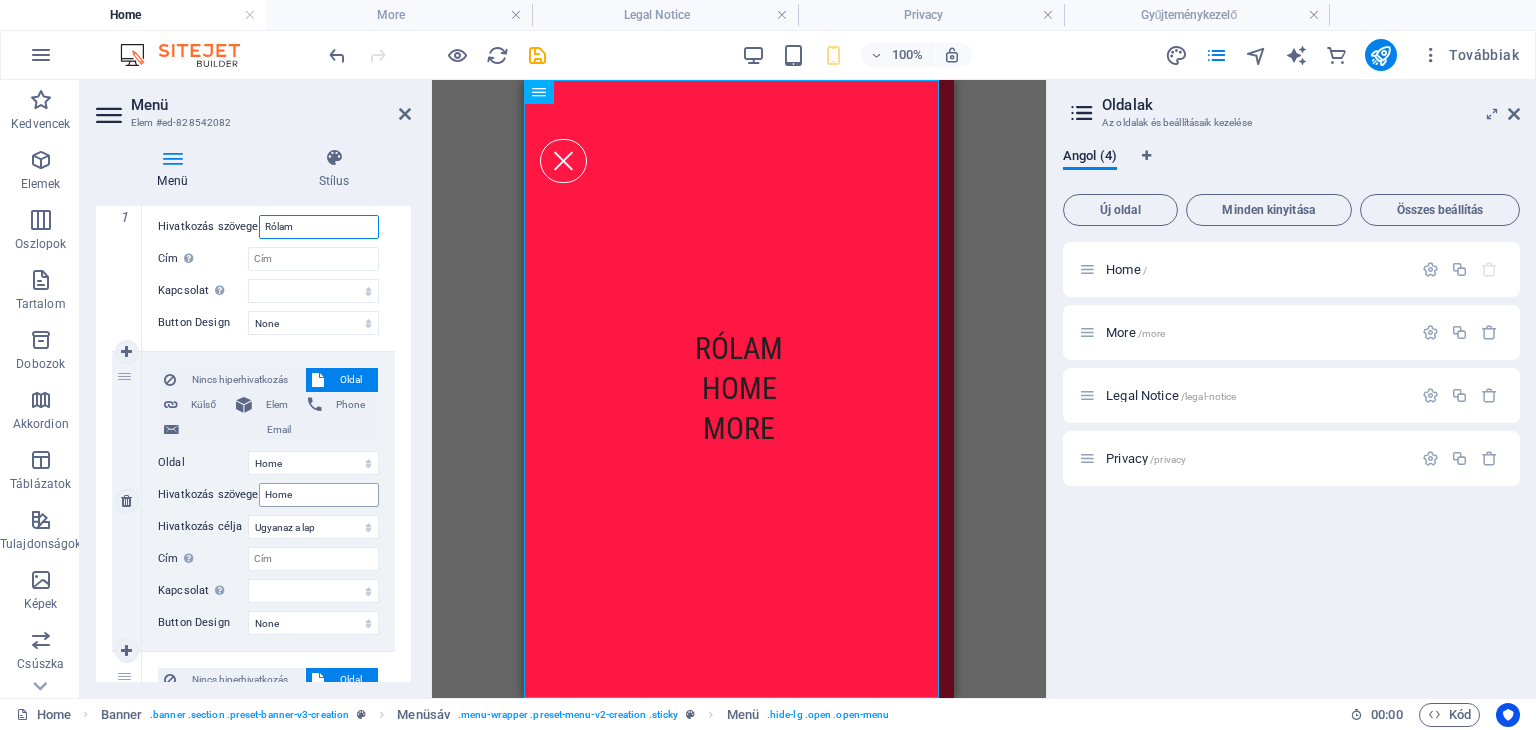 type on "Rólam" 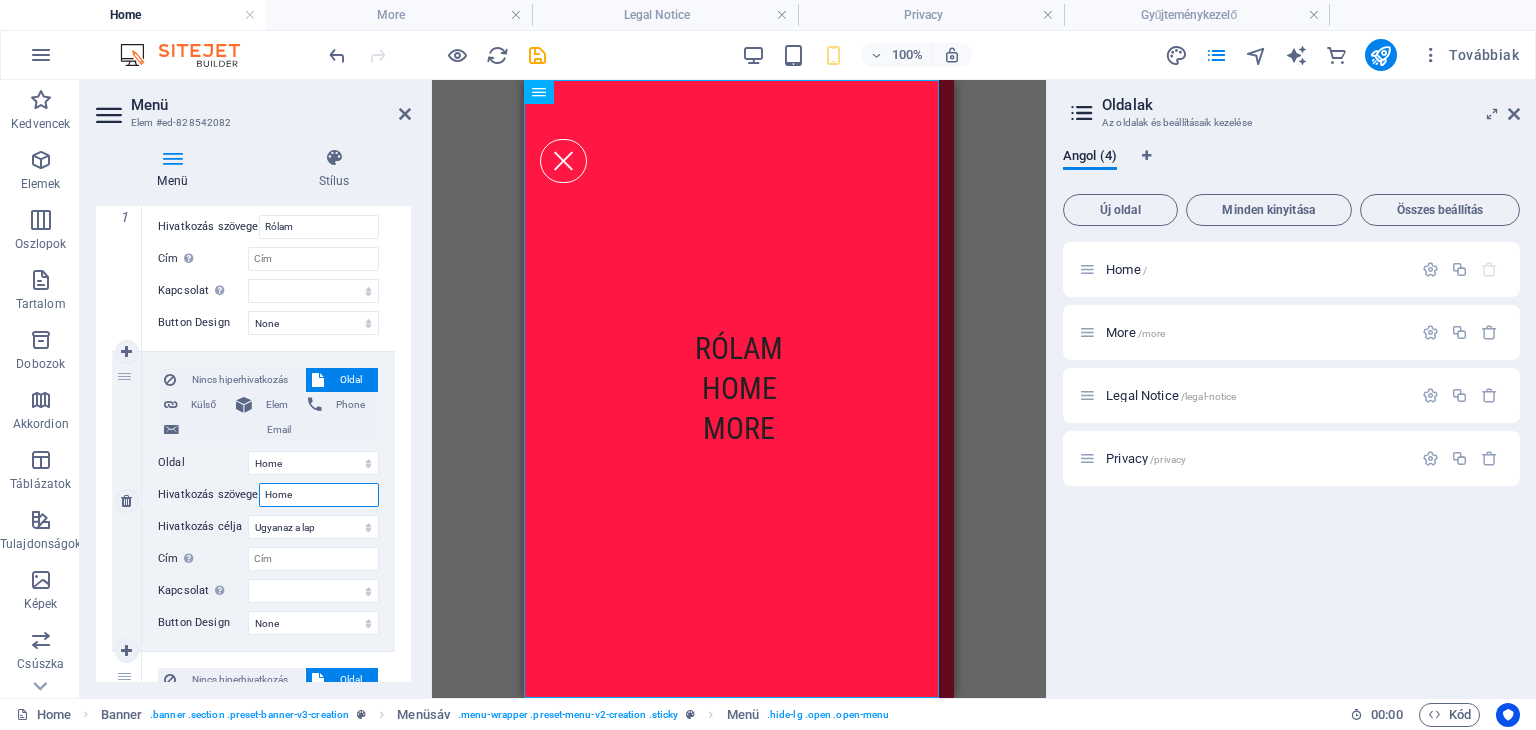 click on "Home" at bounding box center [319, 495] 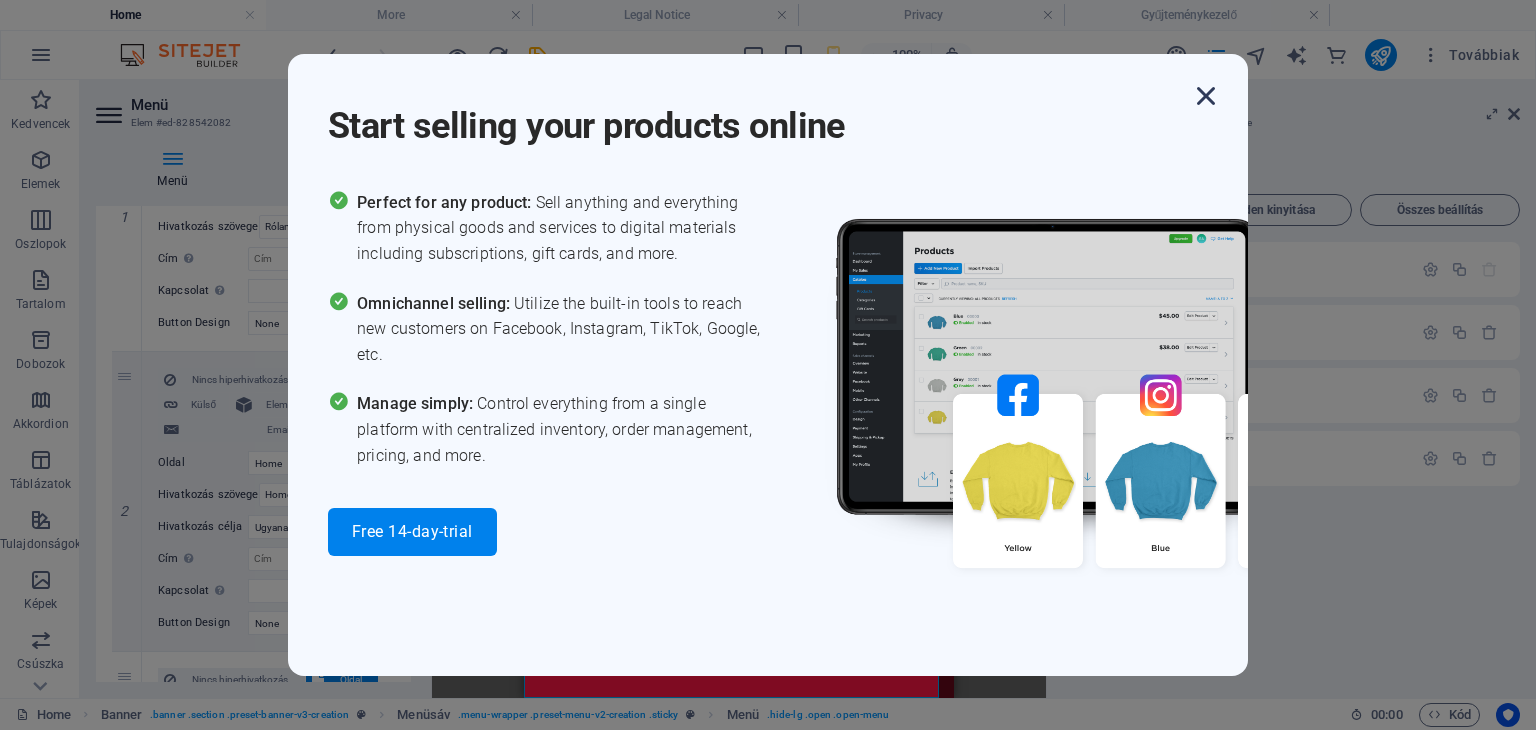 click at bounding box center [1206, 96] 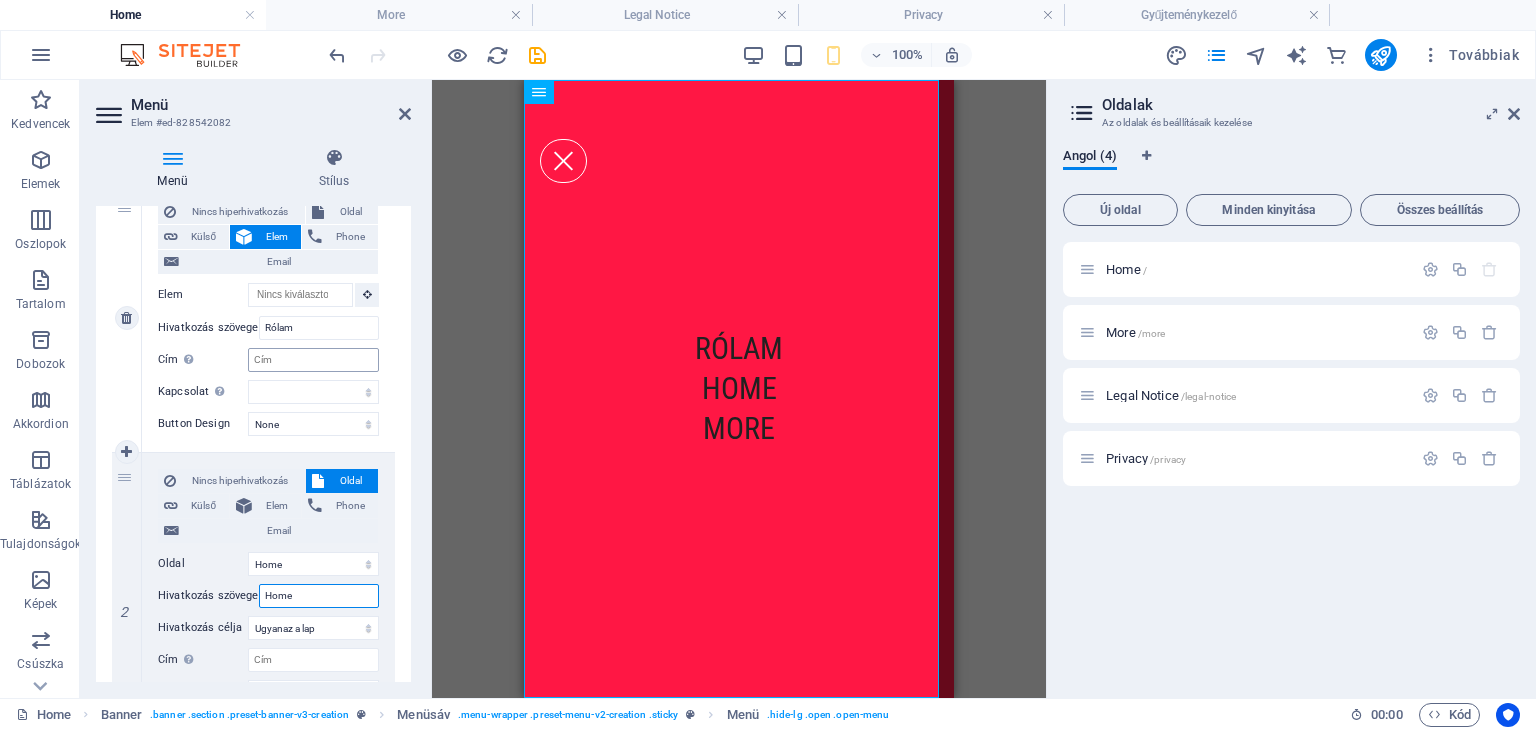 scroll, scrollTop: 212, scrollLeft: 0, axis: vertical 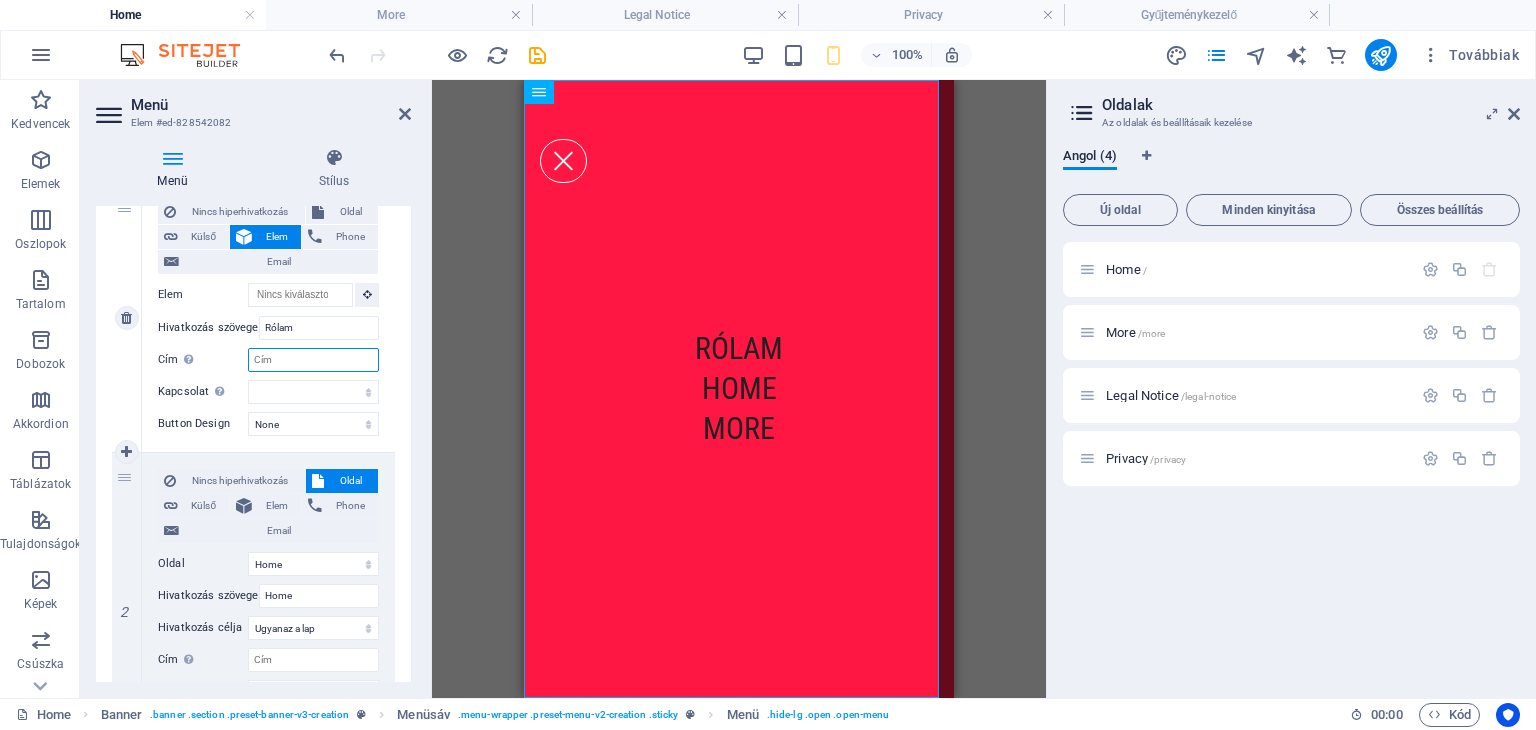 click on "Cím További hivatkozás leírás, ne legyen azonos a hivatkozás szövegével. A címet általában akkor jelenítik meg, mint egy feliratkozást, amikor az egeret az elem felett mozgatják. Hagyd üresen, ha bizonytalan vagy." at bounding box center [313, 360] 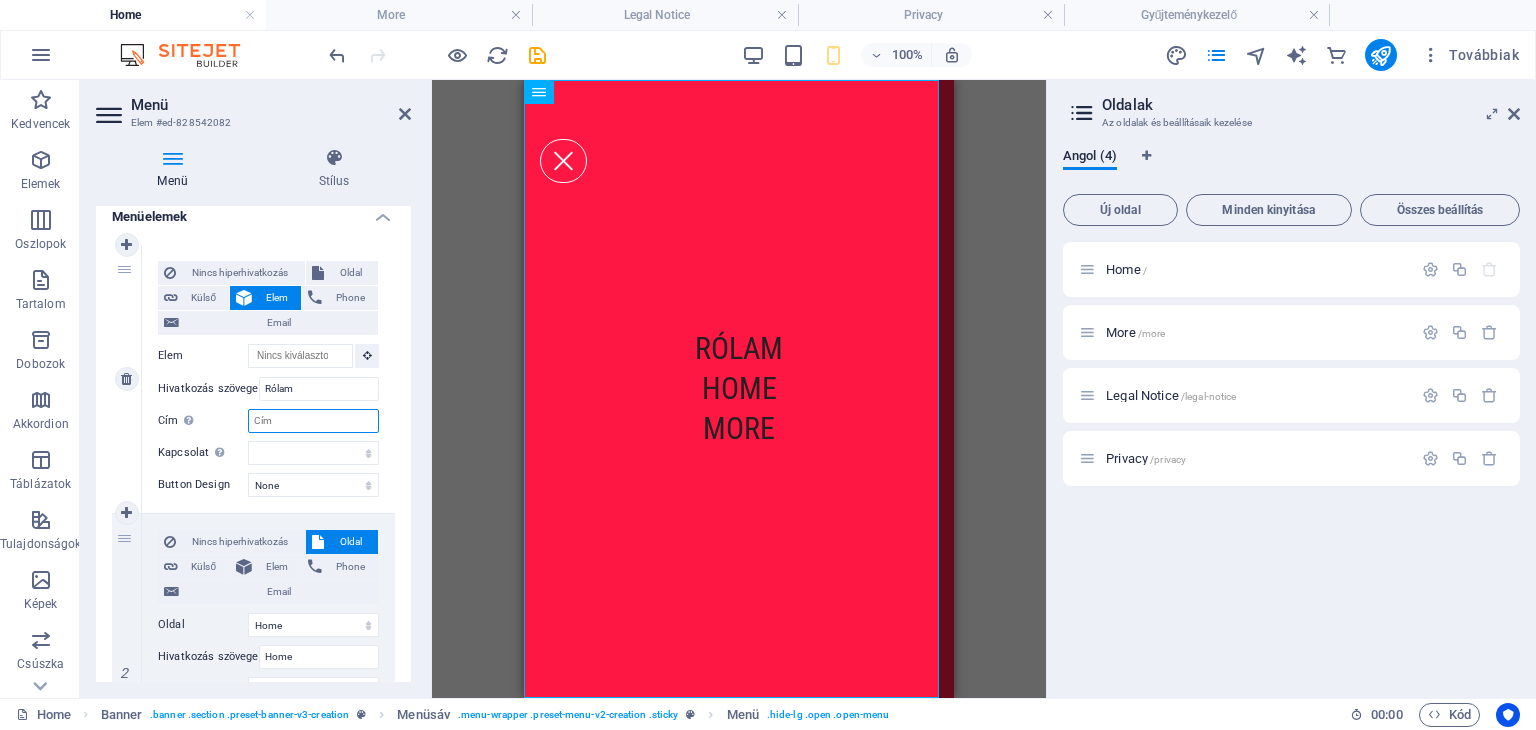 scroll, scrollTop: 149, scrollLeft: 0, axis: vertical 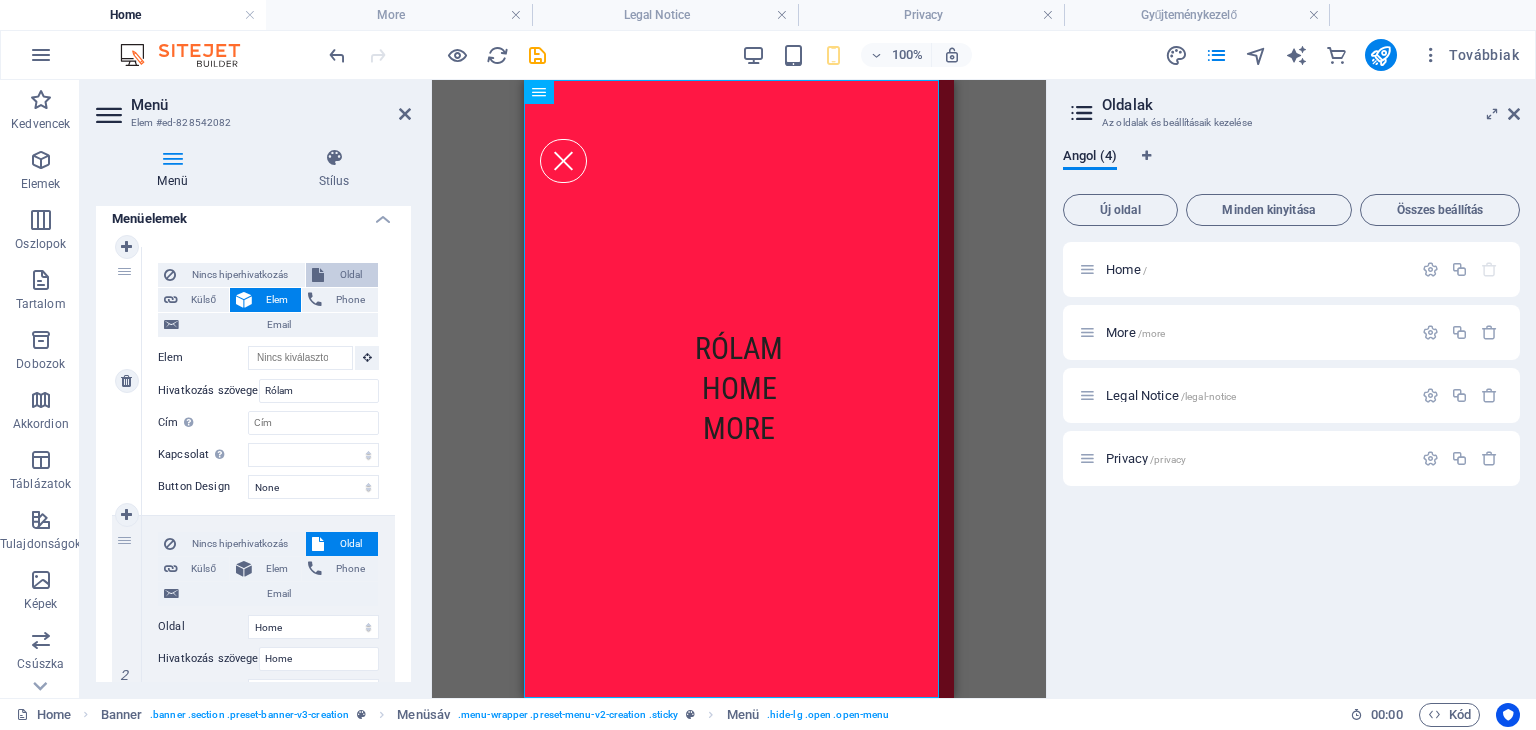 click on "Oldal" at bounding box center [351, 275] 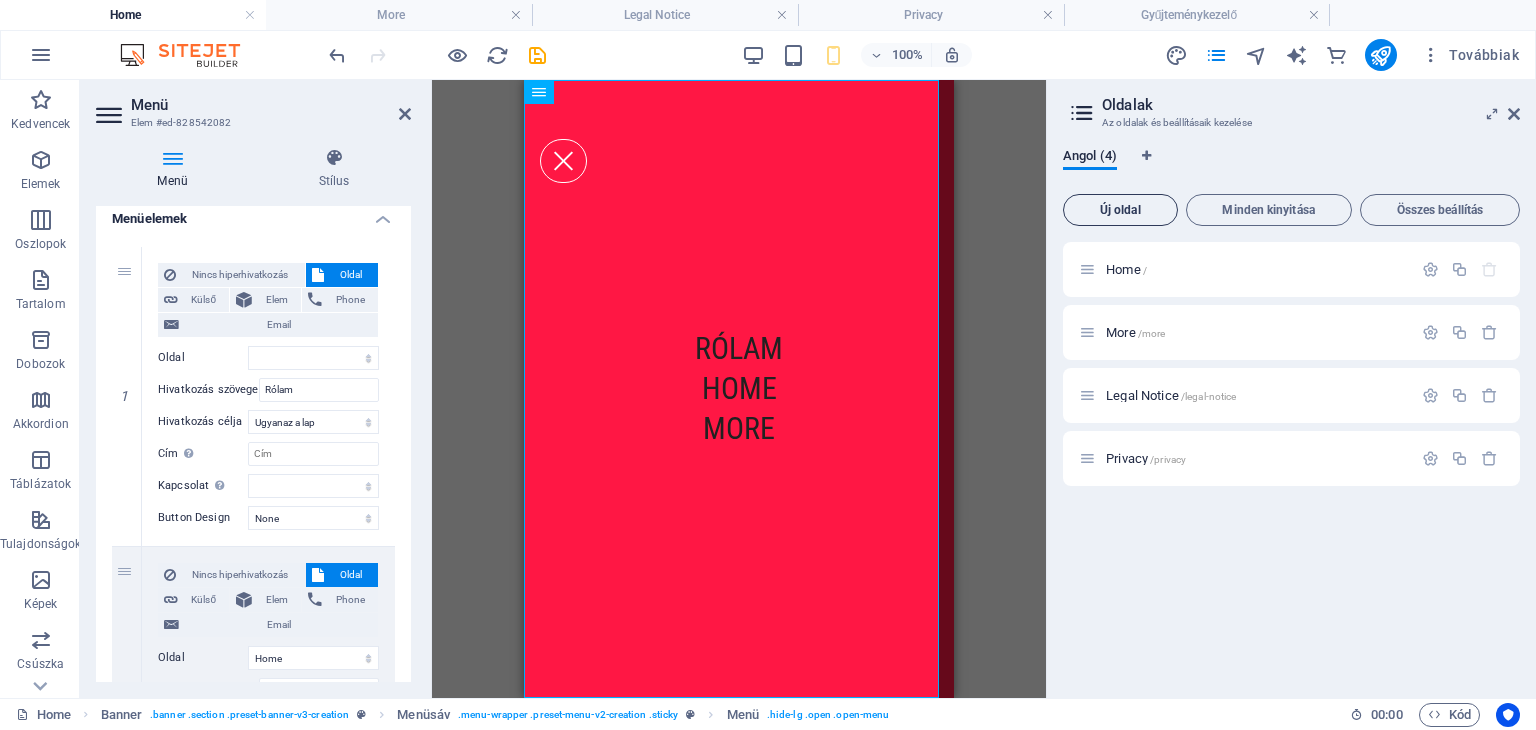 click on "Új oldal" at bounding box center [1120, 210] 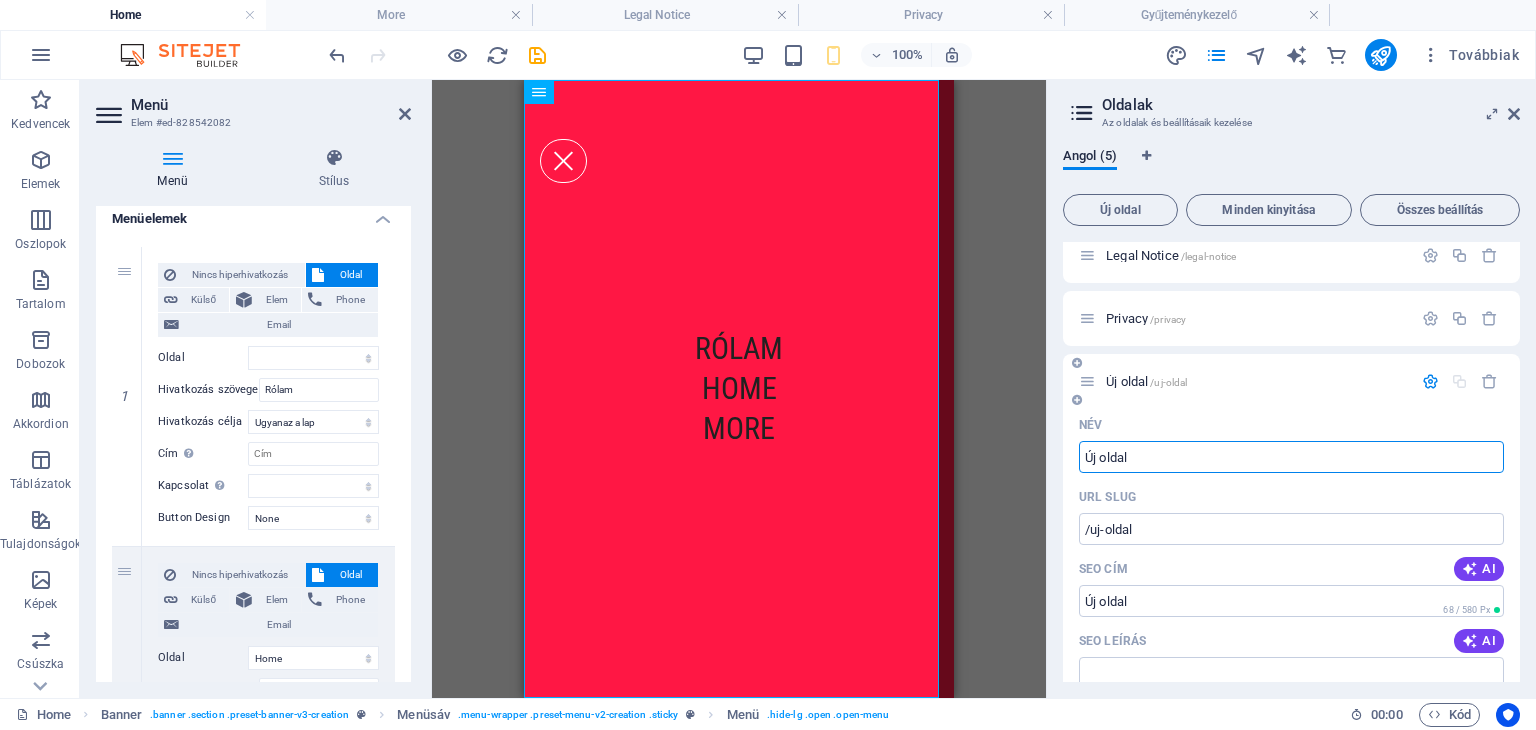 scroll, scrollTop: 142, scrollLeft: 0, axis: vertical 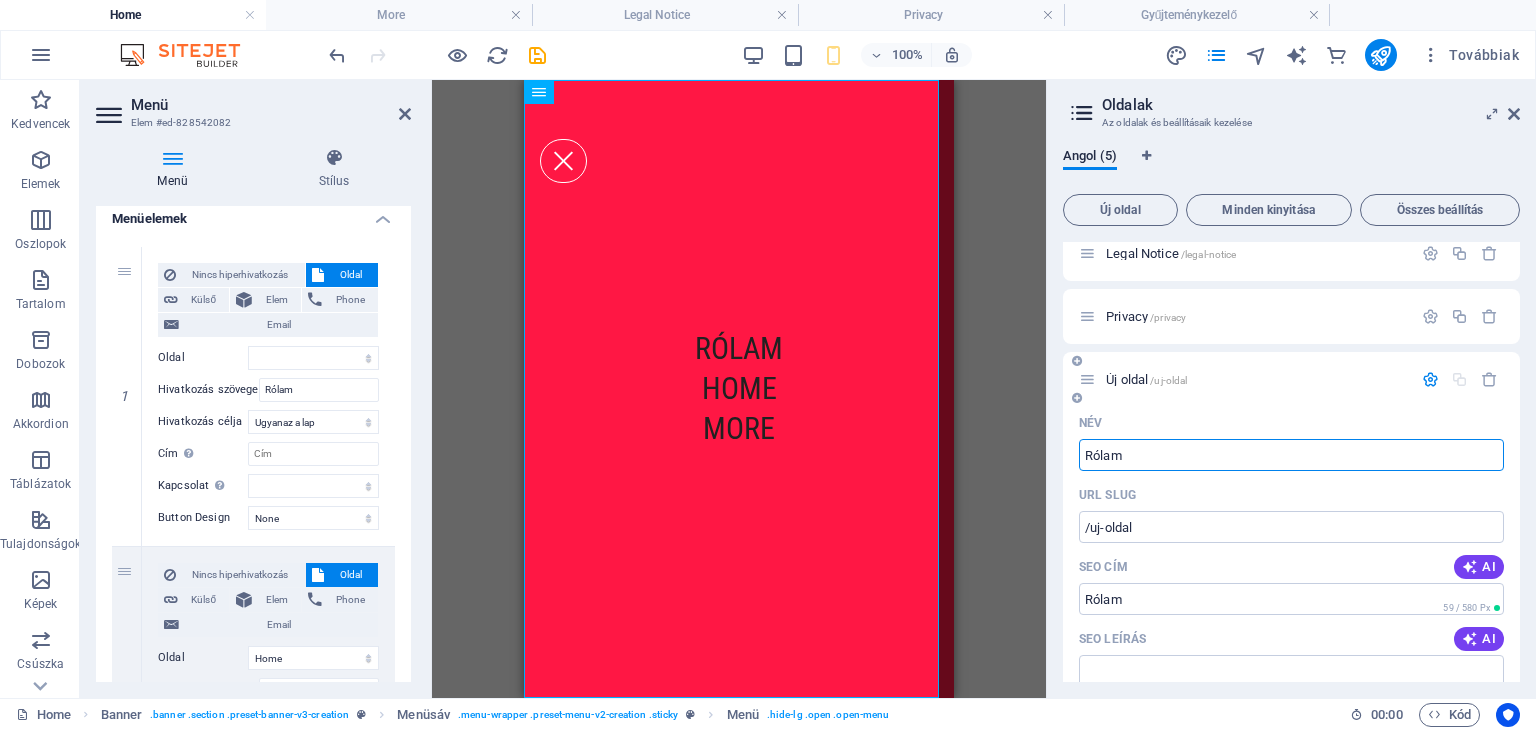 type on "Rólam" 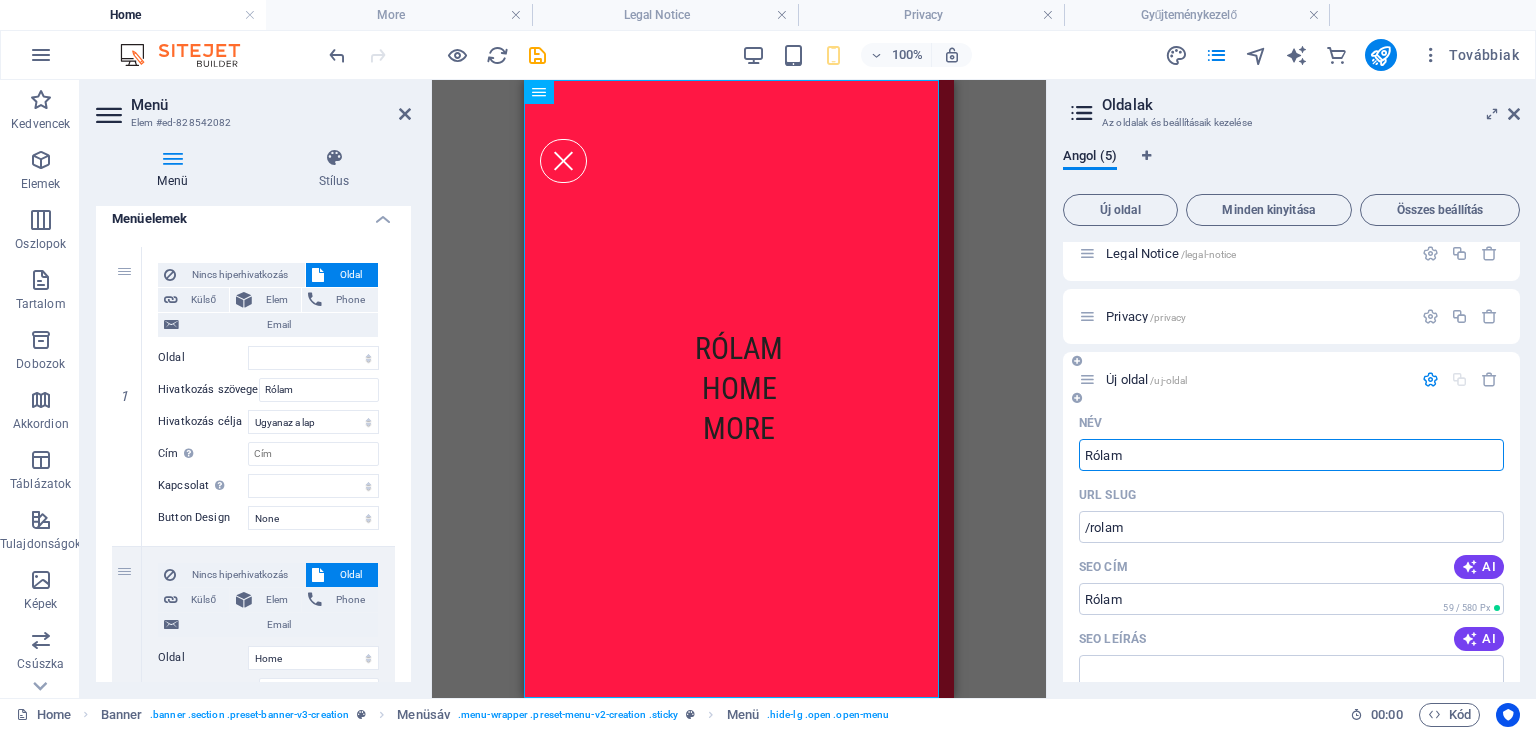 select 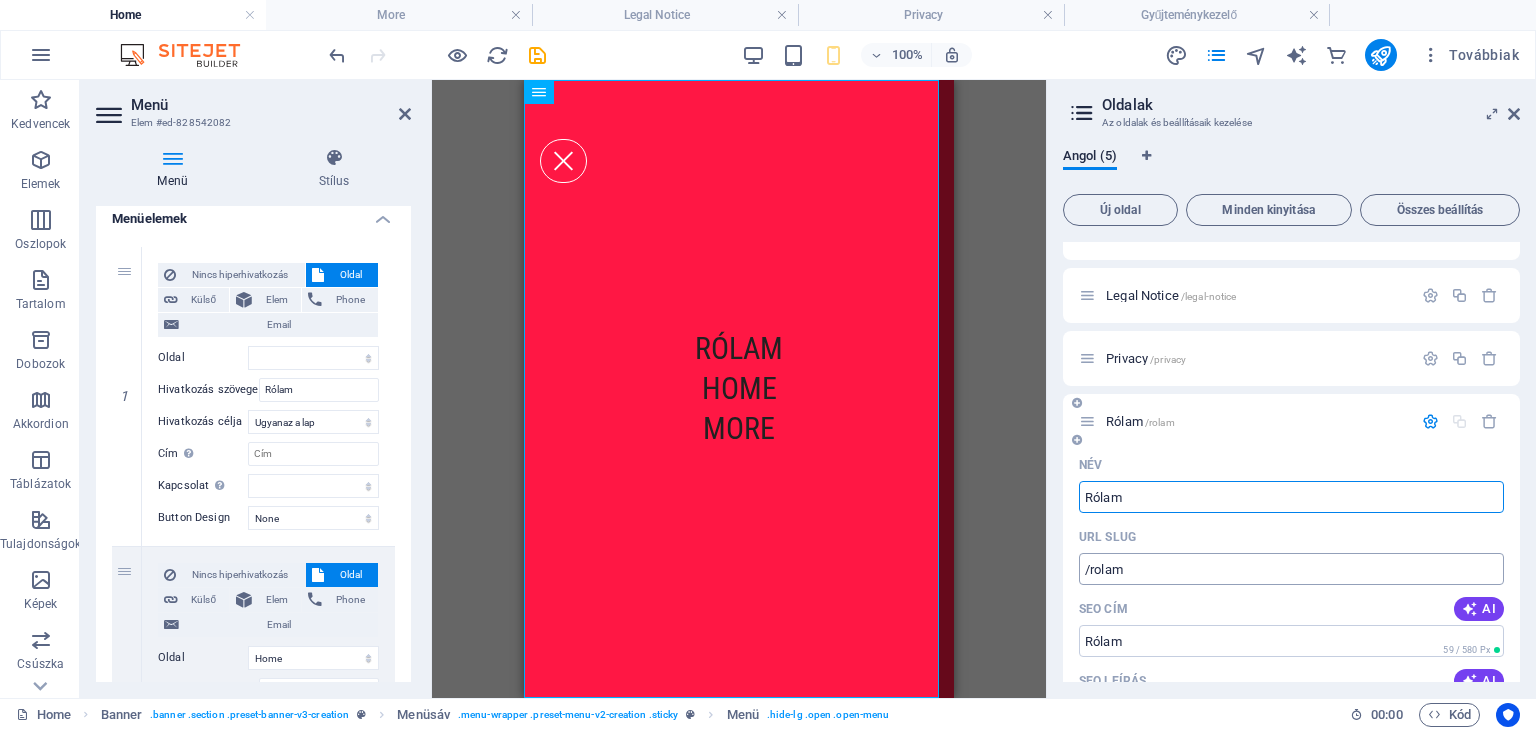 scroll, scrollTop: 0, scrollLeft: 0, axis: both 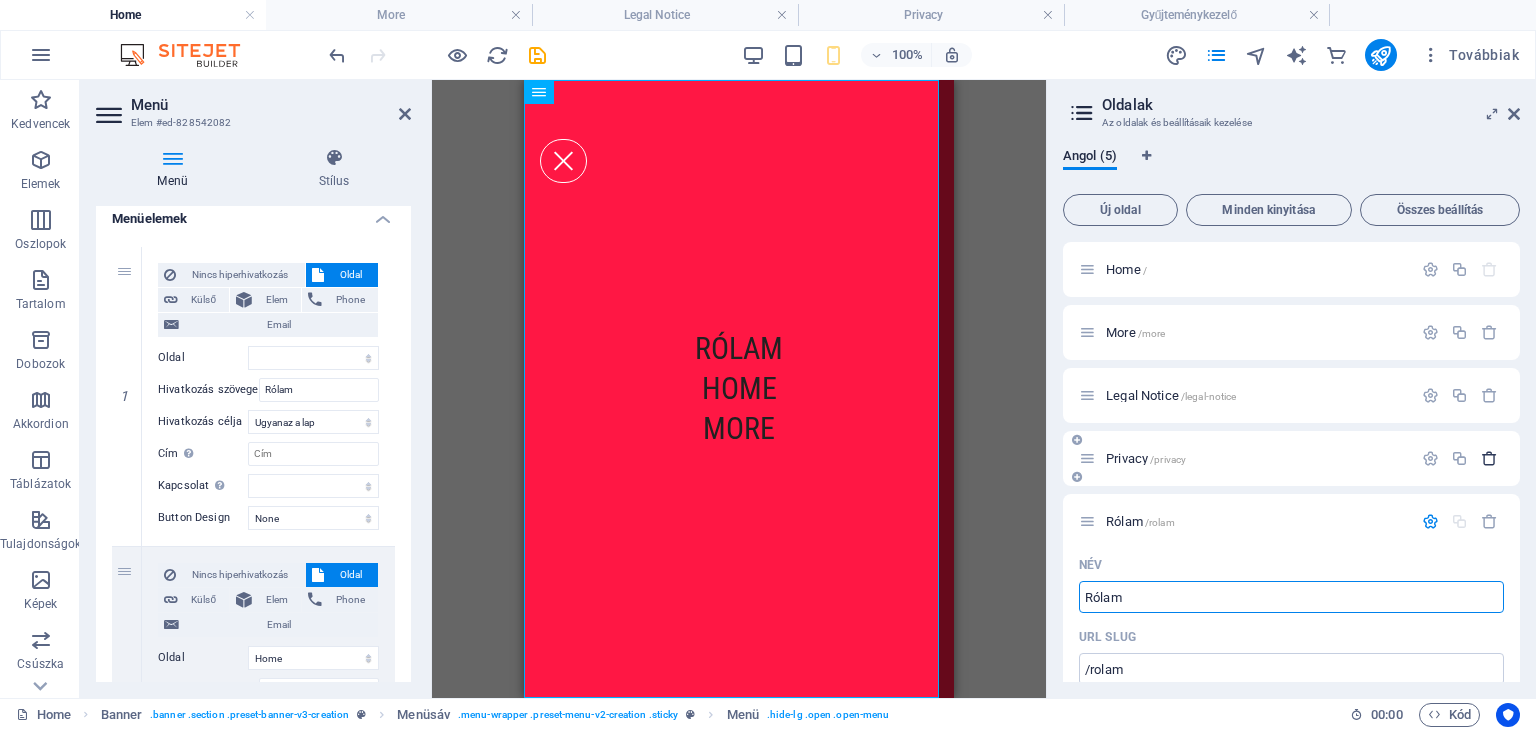 type on "Rólam" 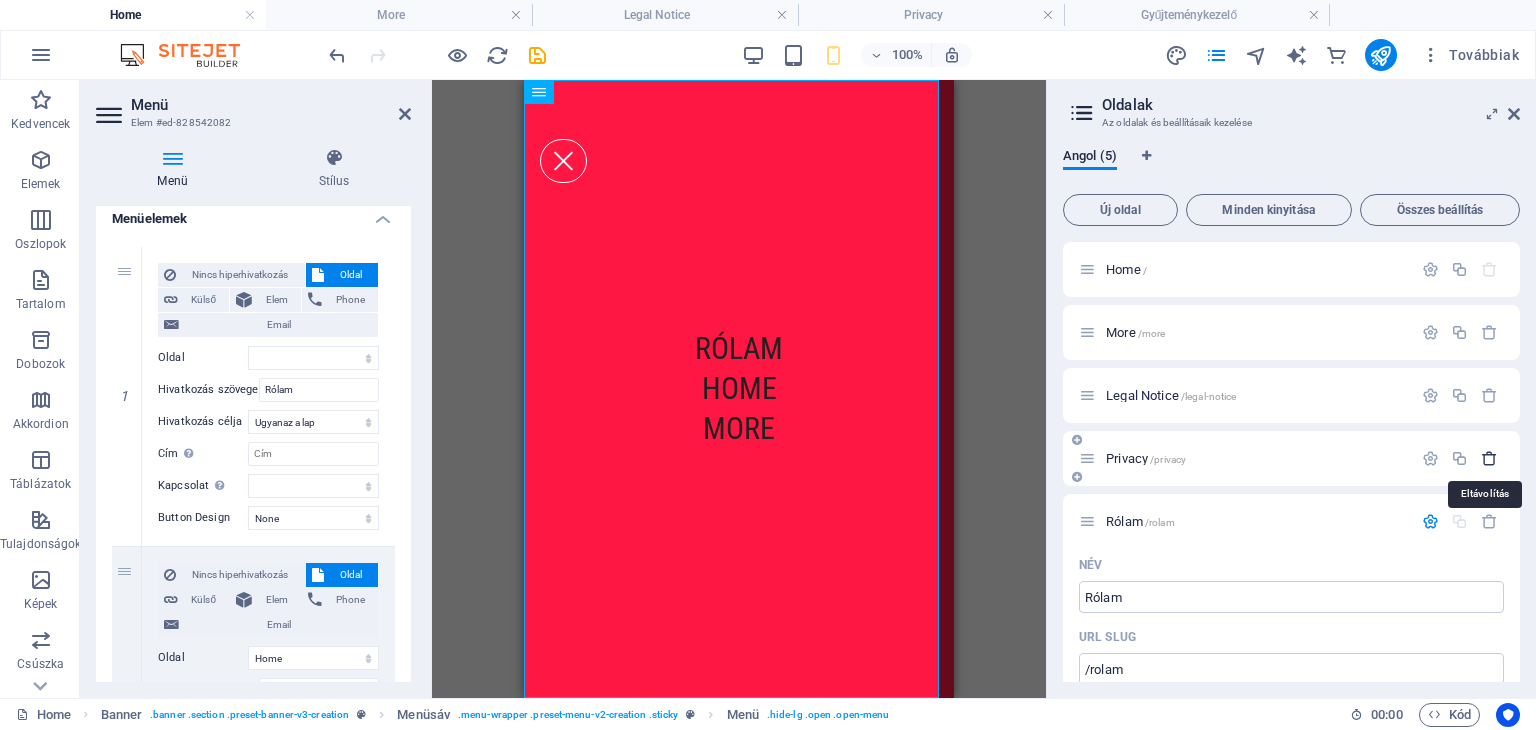 click at bounding box center [1489, 458] 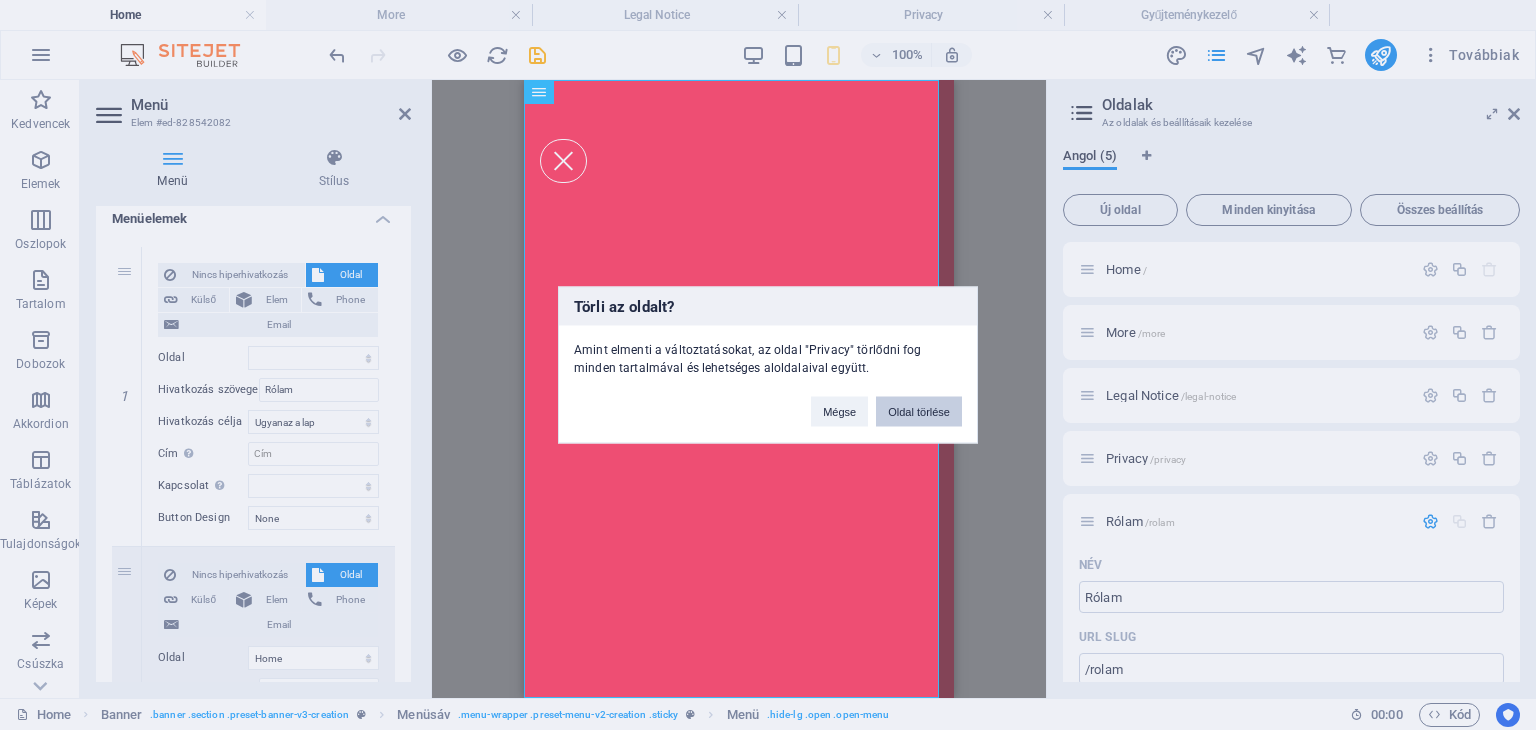 click on "Oldal törlése" at bounding box center [919, 412] 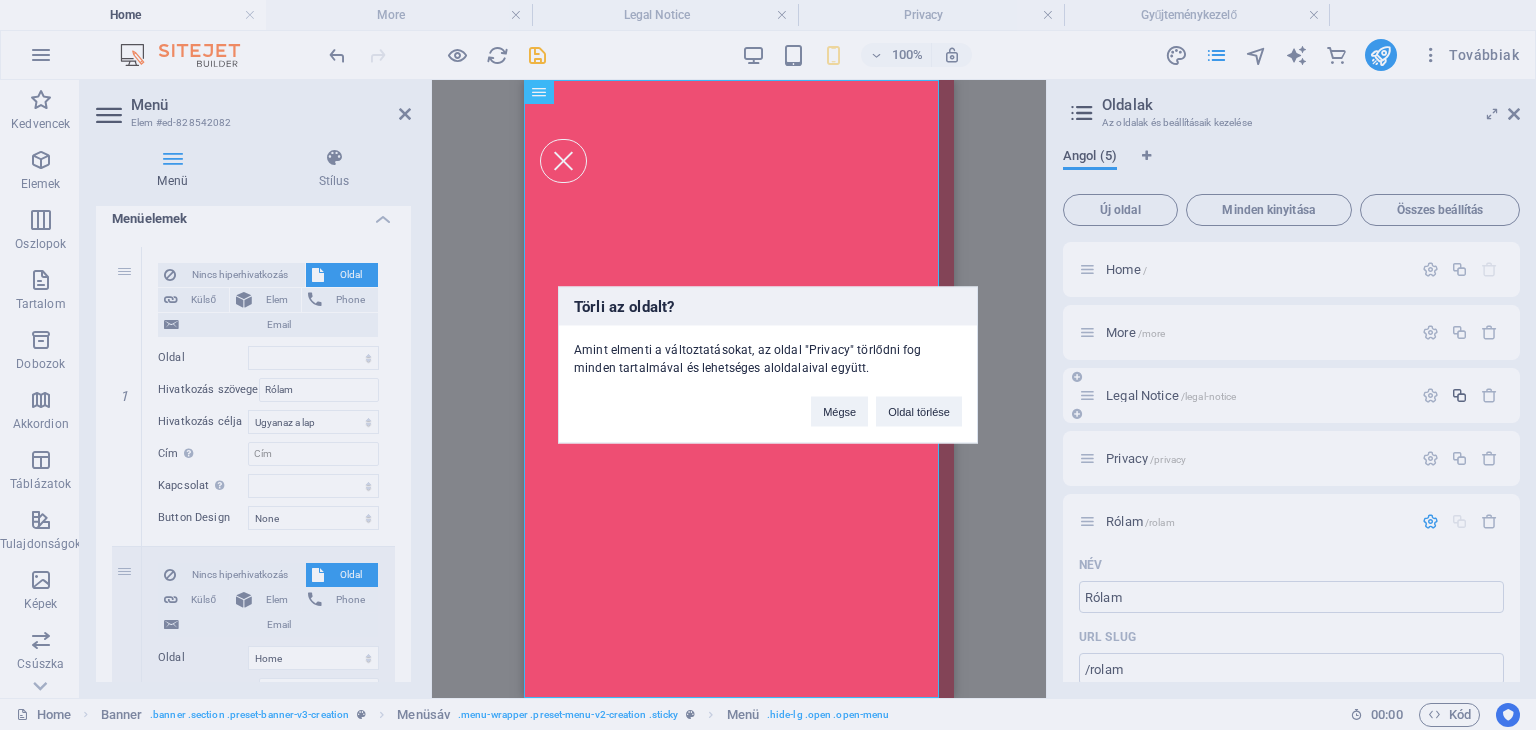 select 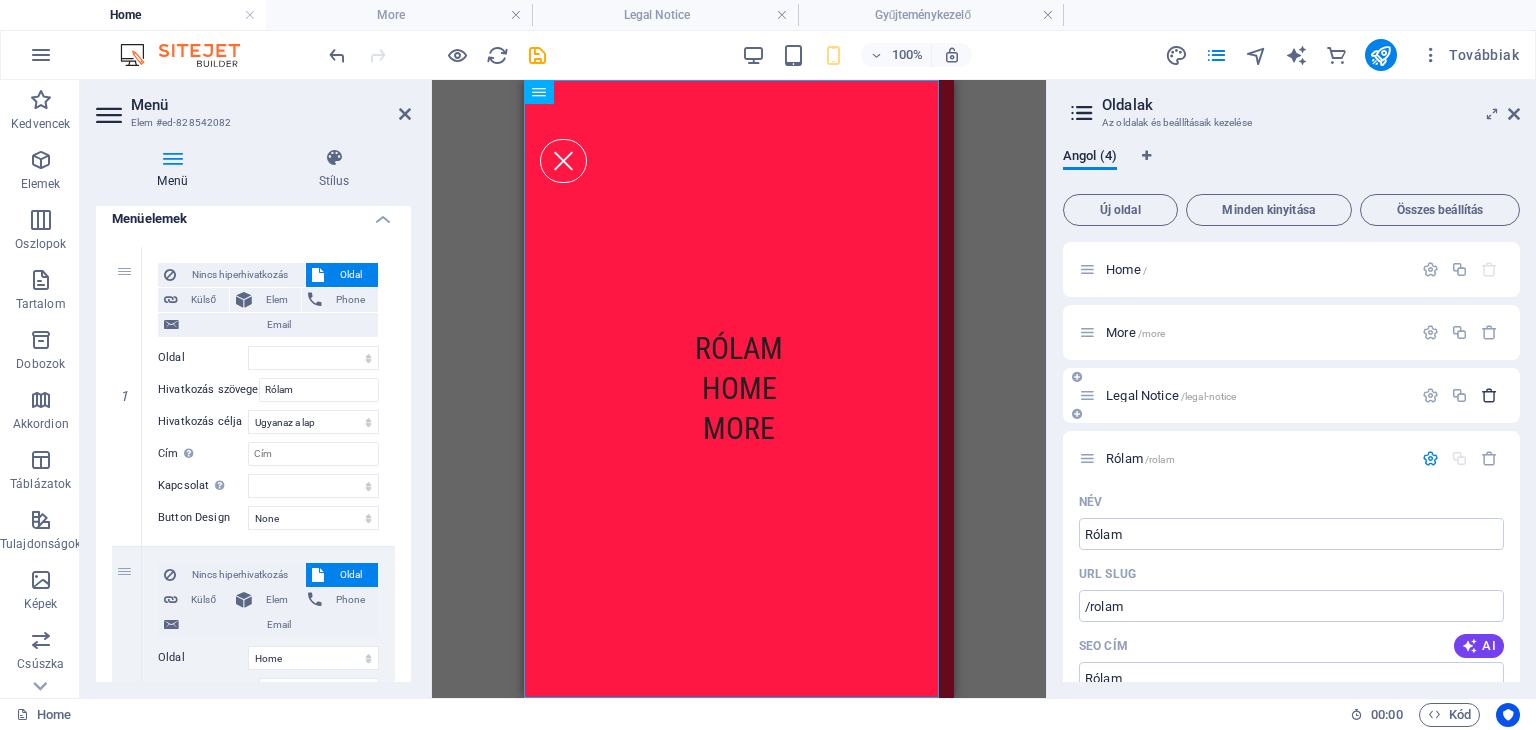 click at bounding box center [1489, 395] 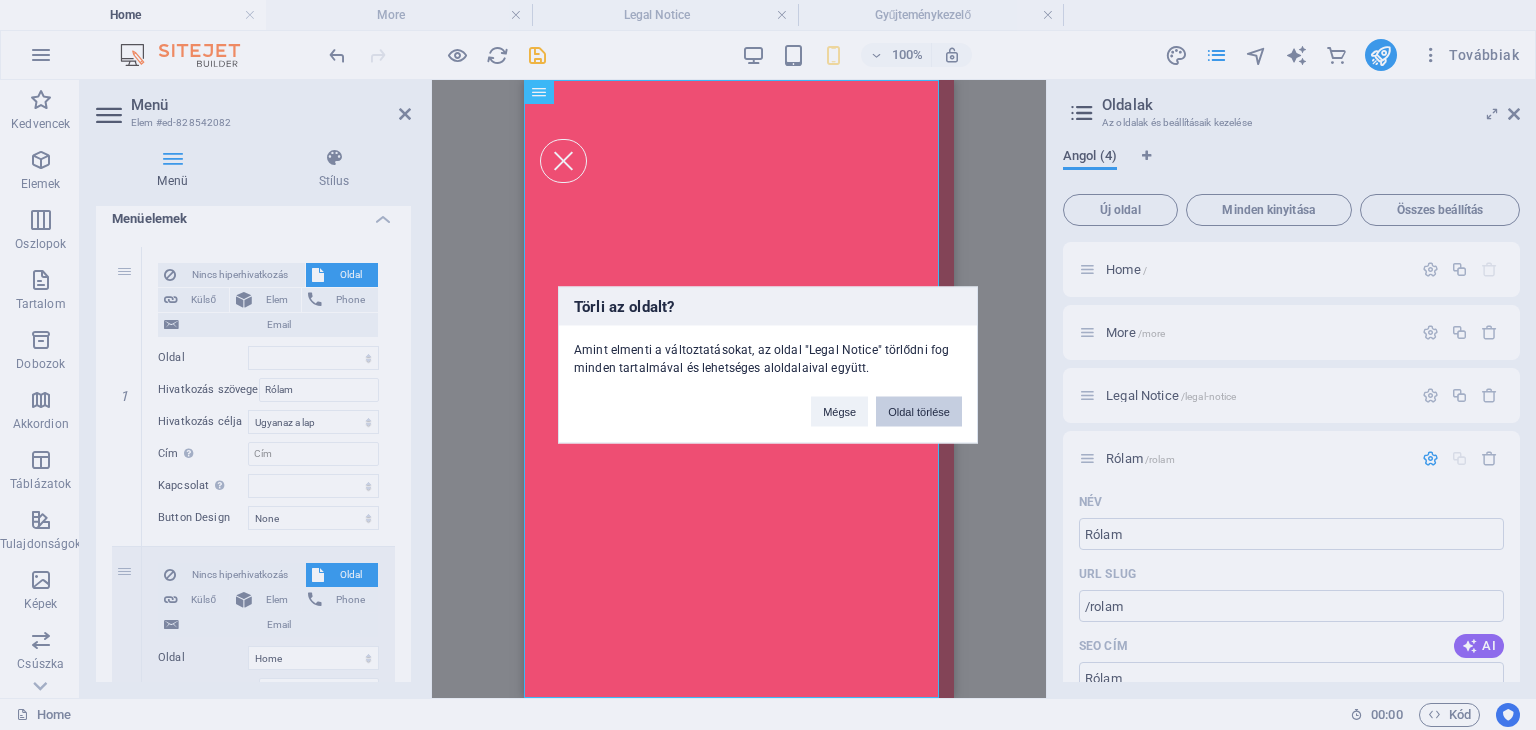click on "Oldal törlése" at bounding box center (919, 412) 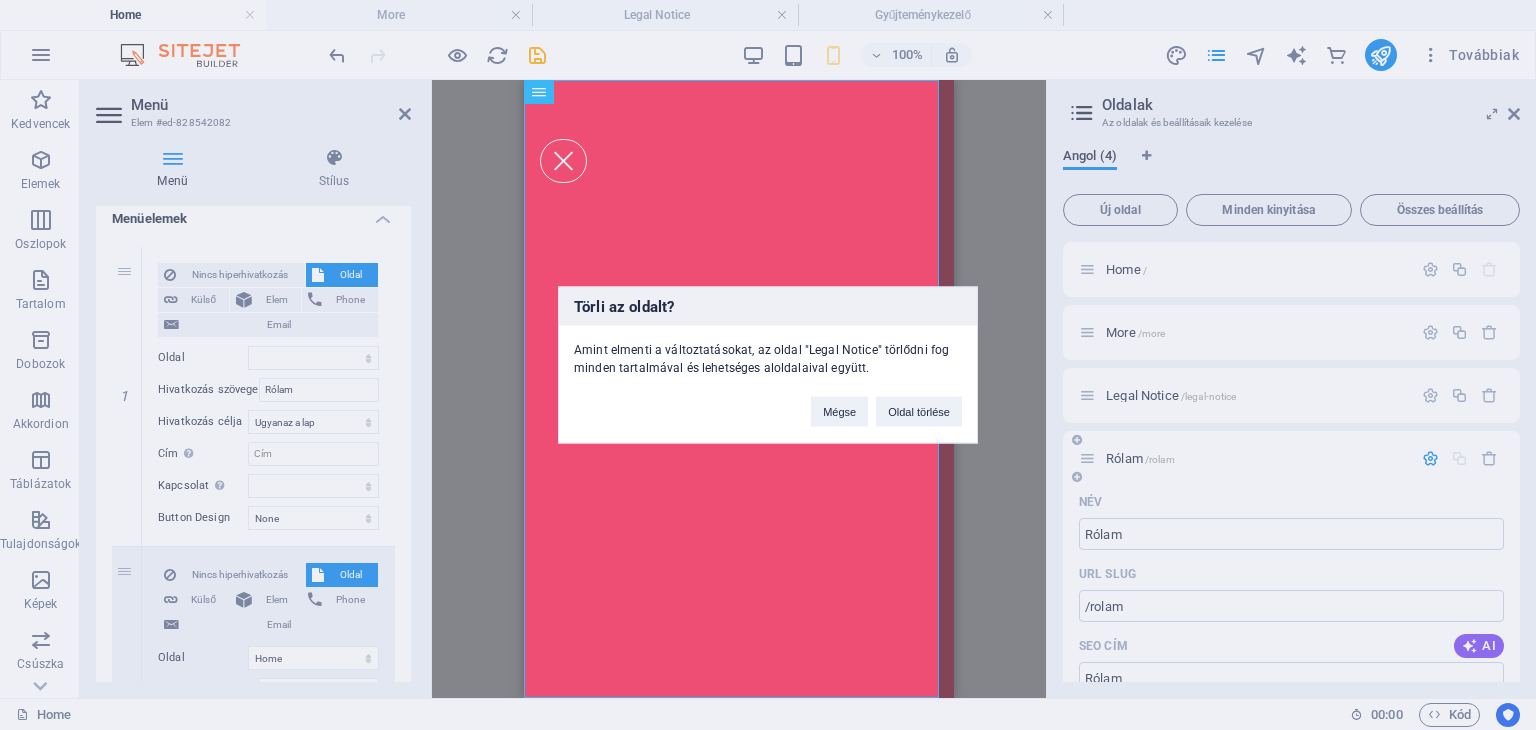 select 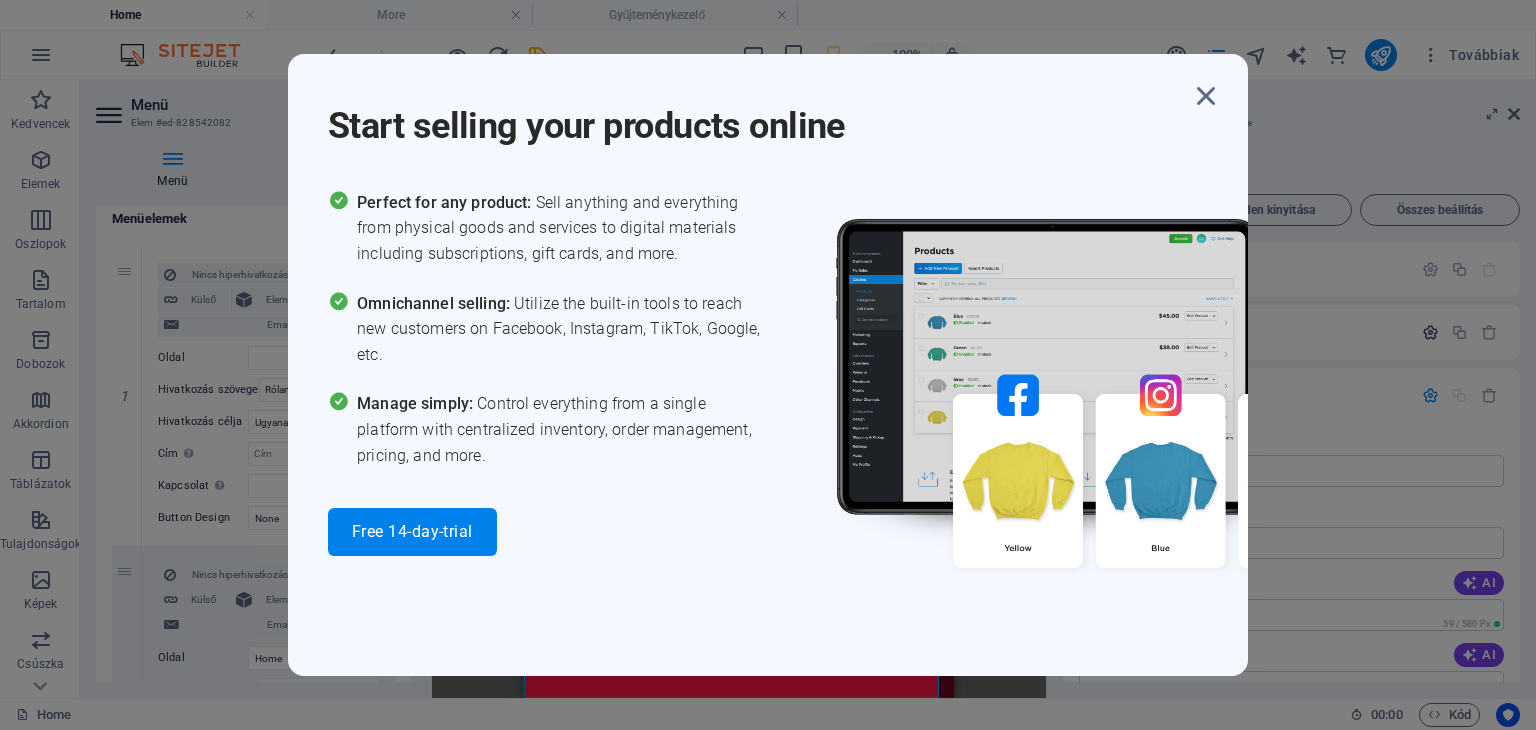 click on "Start selling your products online Perfect for any product:   Sell anything and everything from physical goods and services to digital materials including subscriptions, gift cards, and more. Omnichannel selling:   Utilize the built-in tools to reach new customers on Facebook, Instagram, TikTok, Google, etc. Manage simply:   Control everything from a single platform with centralized inventory, order management, pricing, and more. Free 14-day-trial" at bounding box center [768, 365] 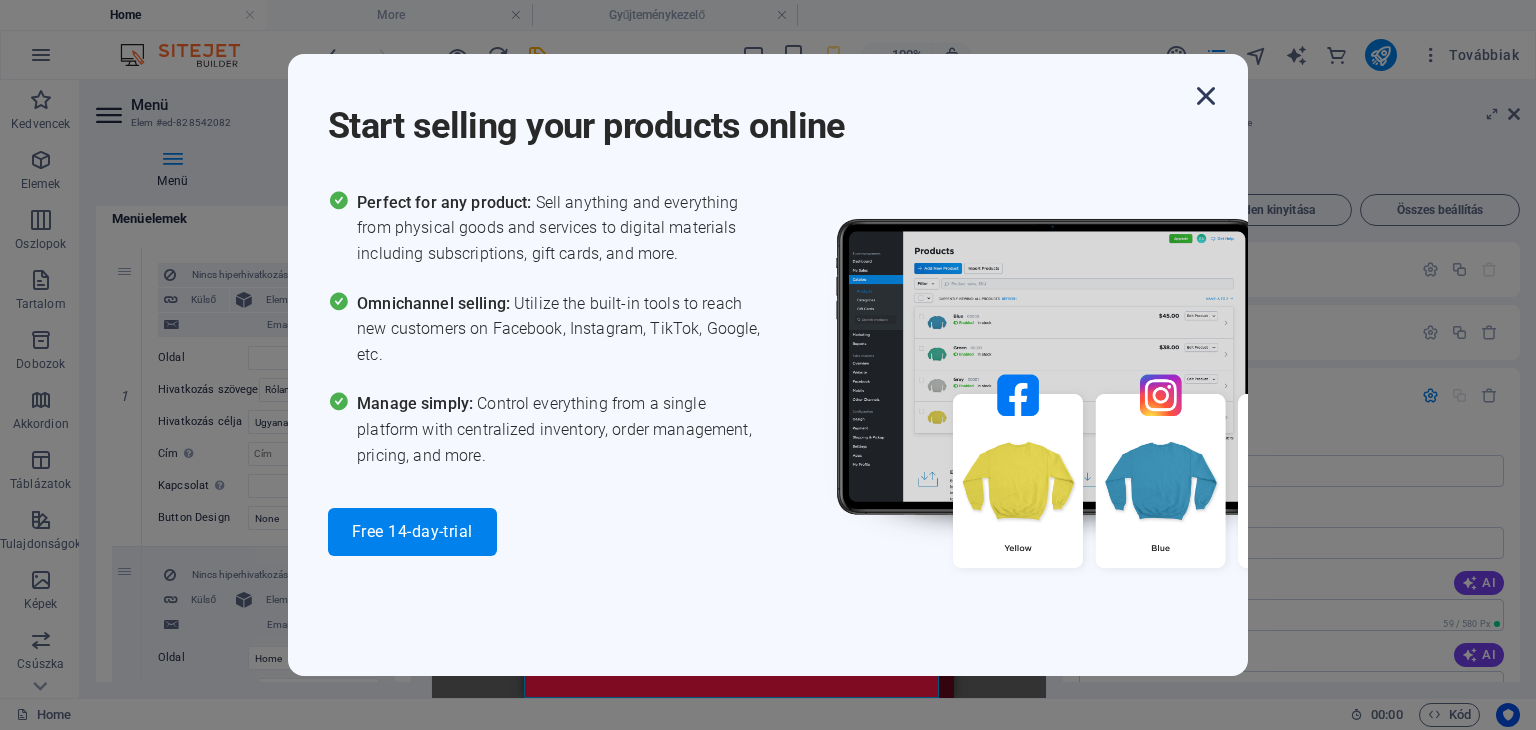click at bounding box center (1206, 96) 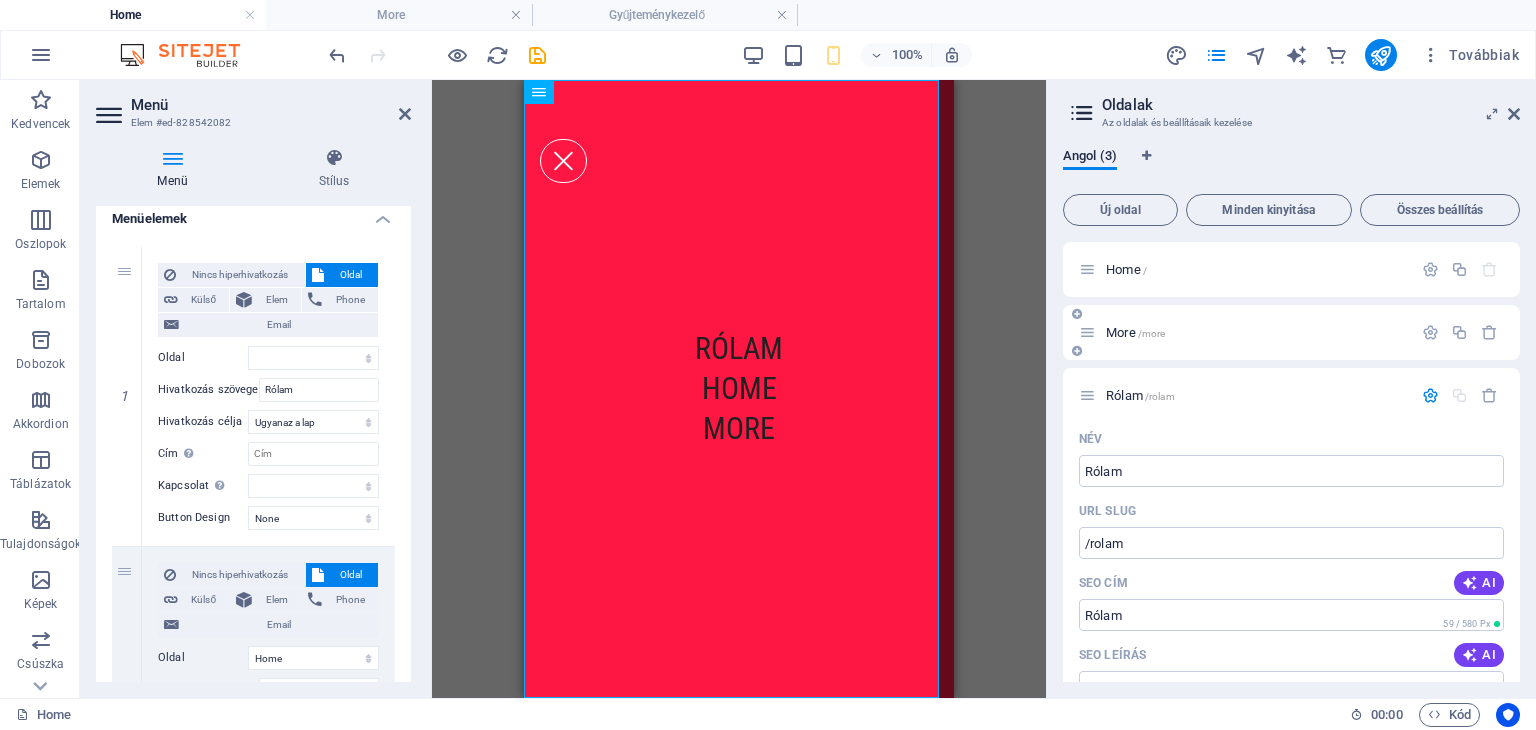 click at bounding box center [1087, 332] 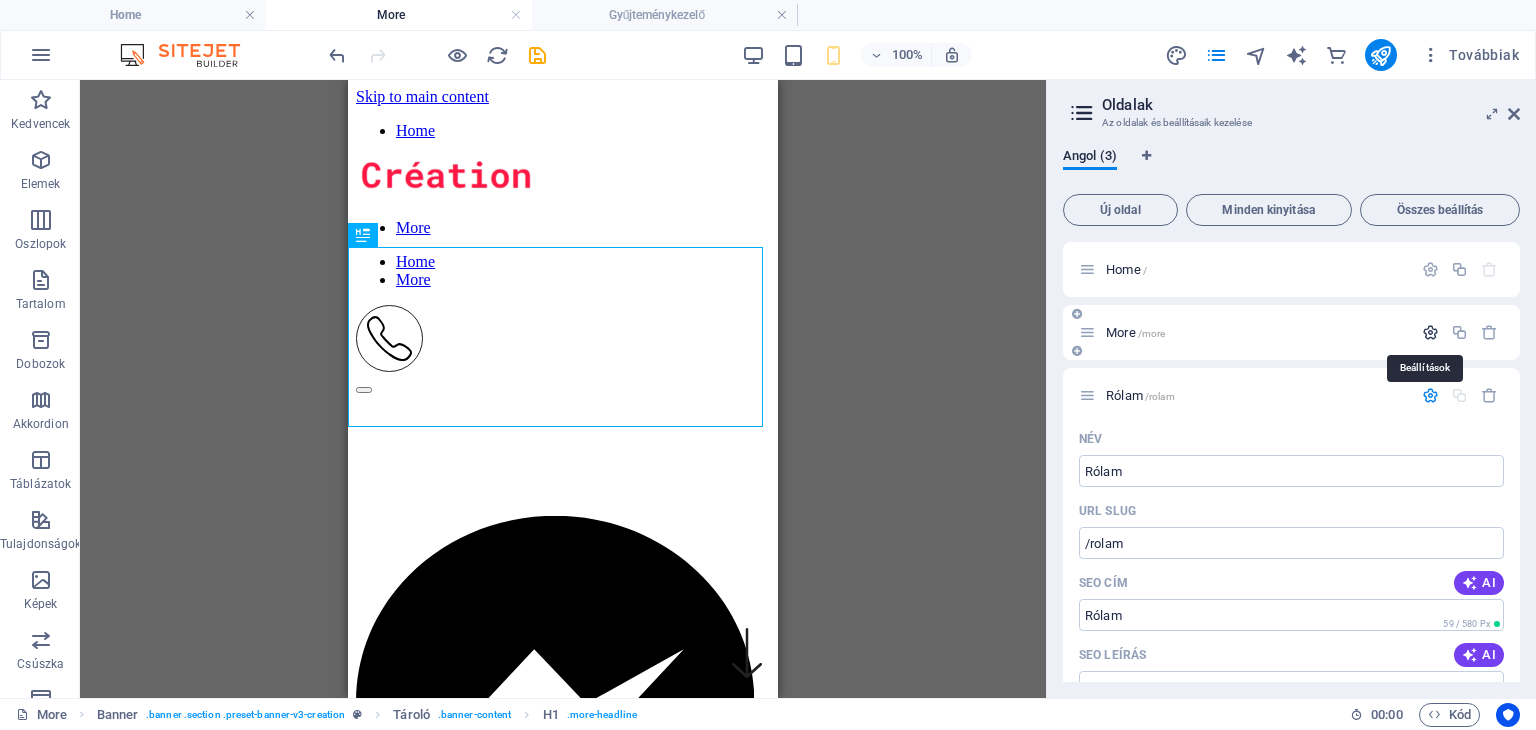 click at bounding box center (1430, 332) 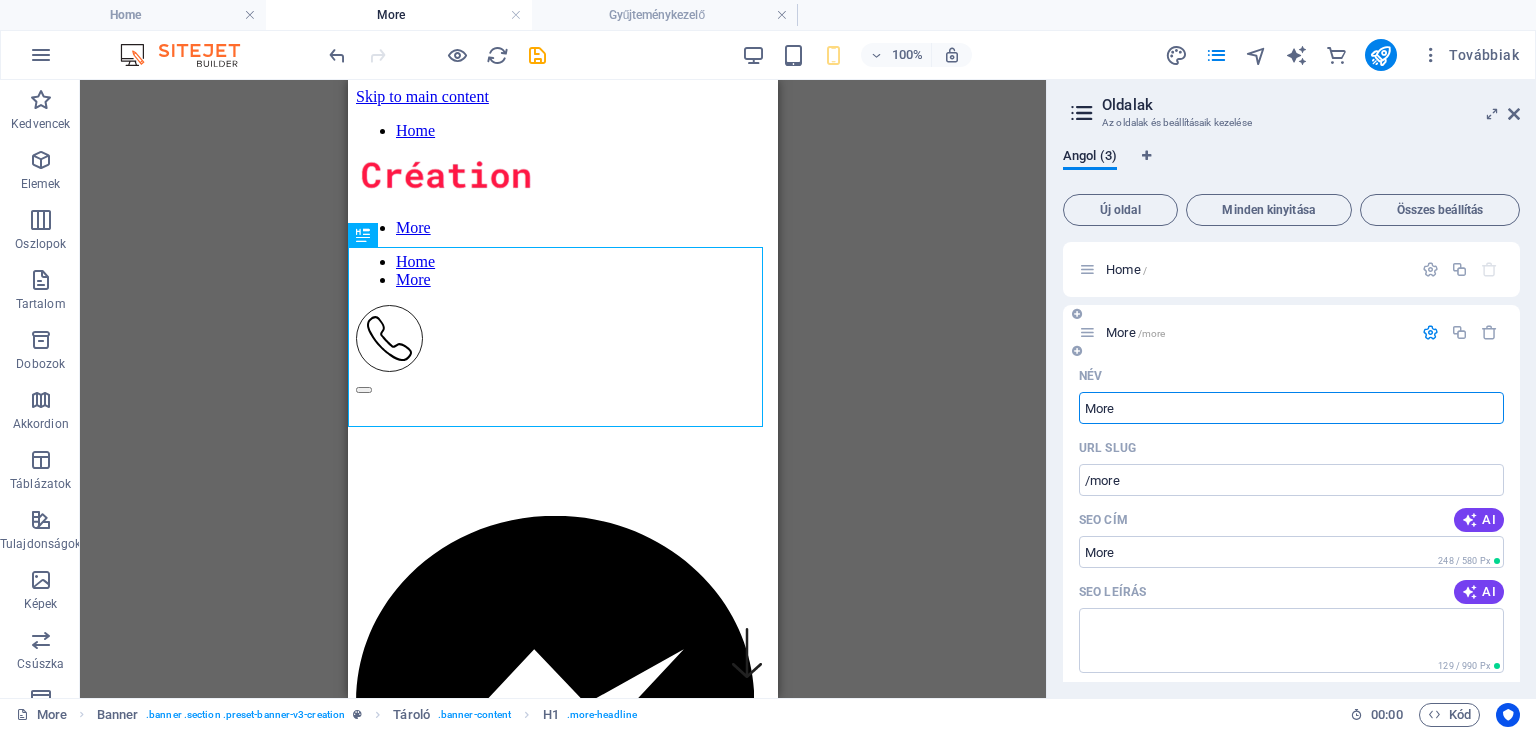 click on "More" at bounding box center [1291, 408] 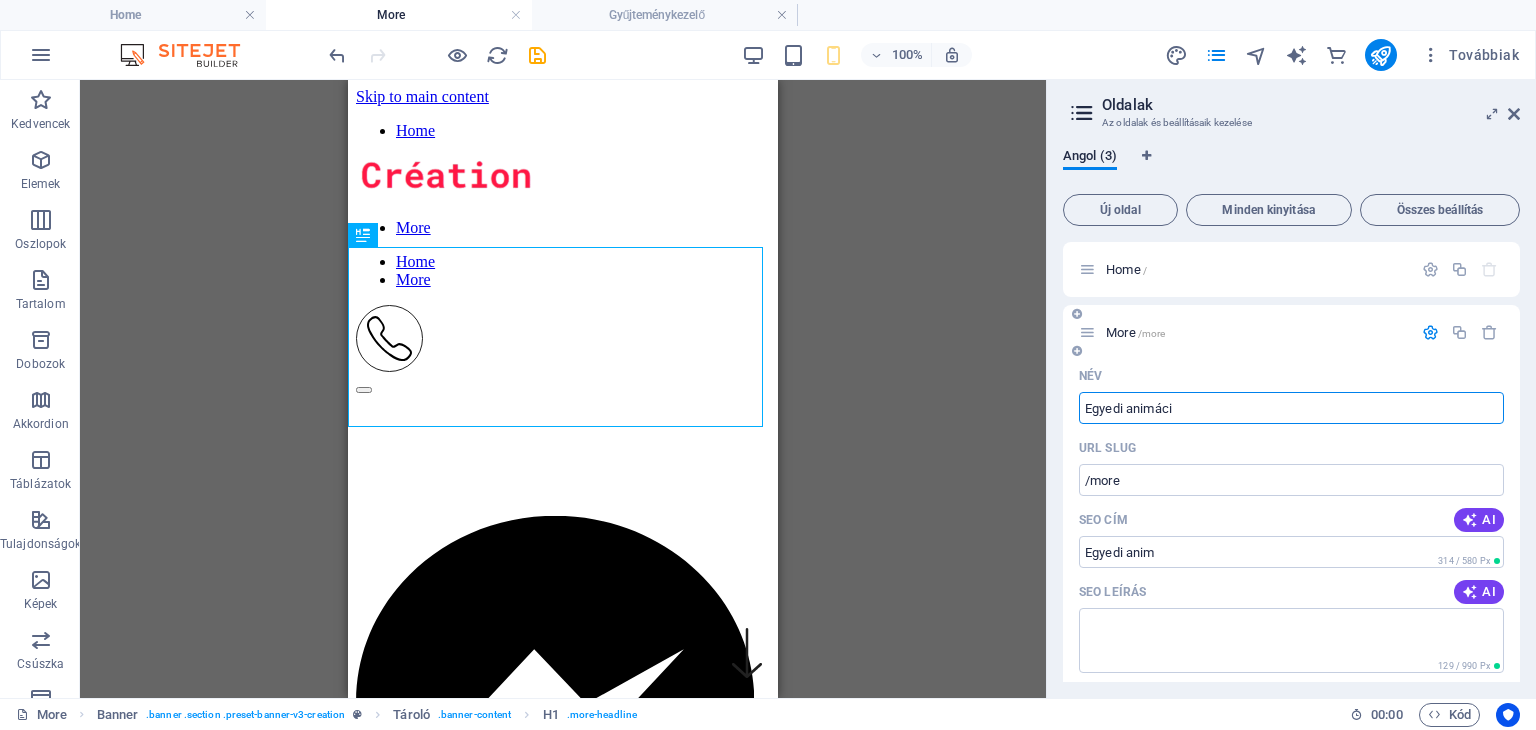 type on "Egyedi animáció" 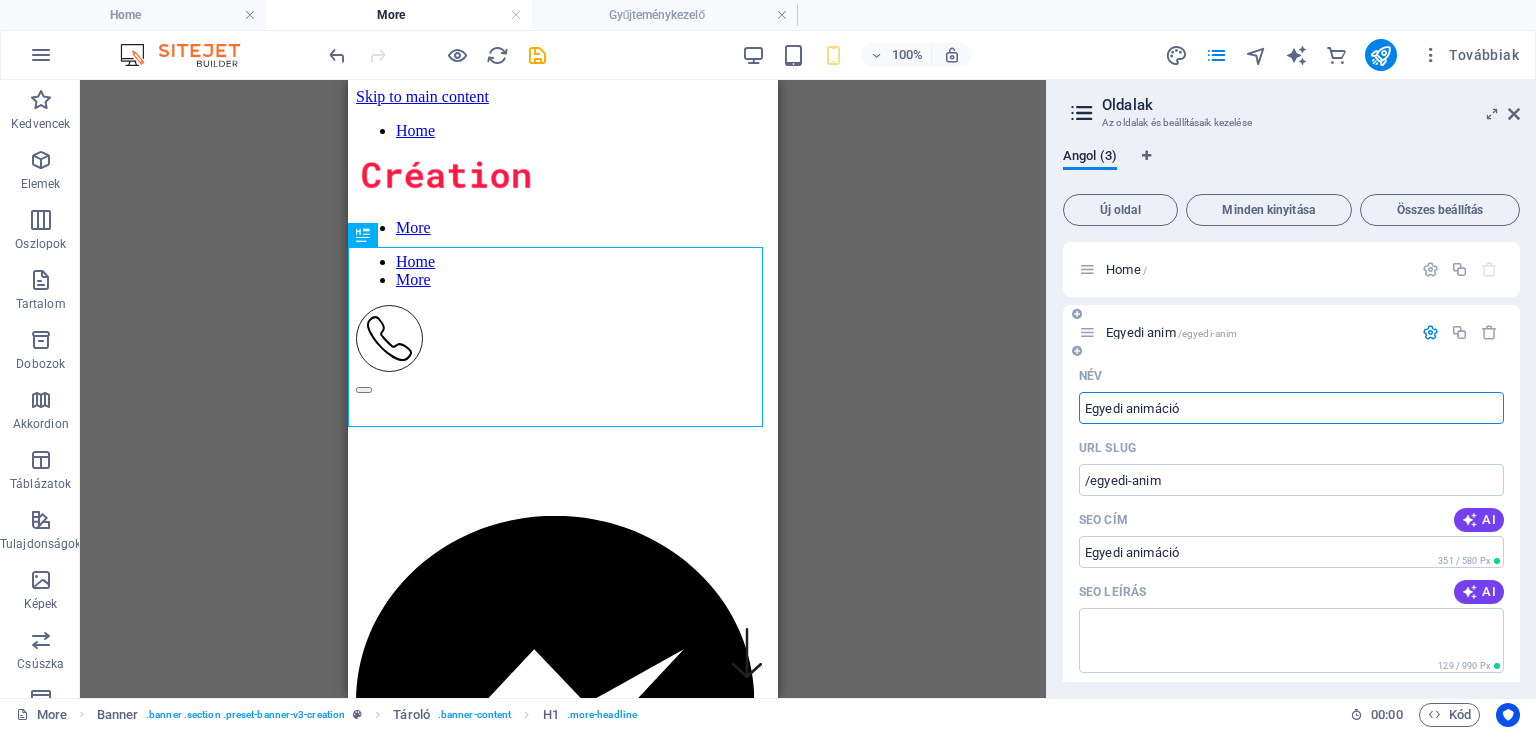 type on "/egyedi-anim" 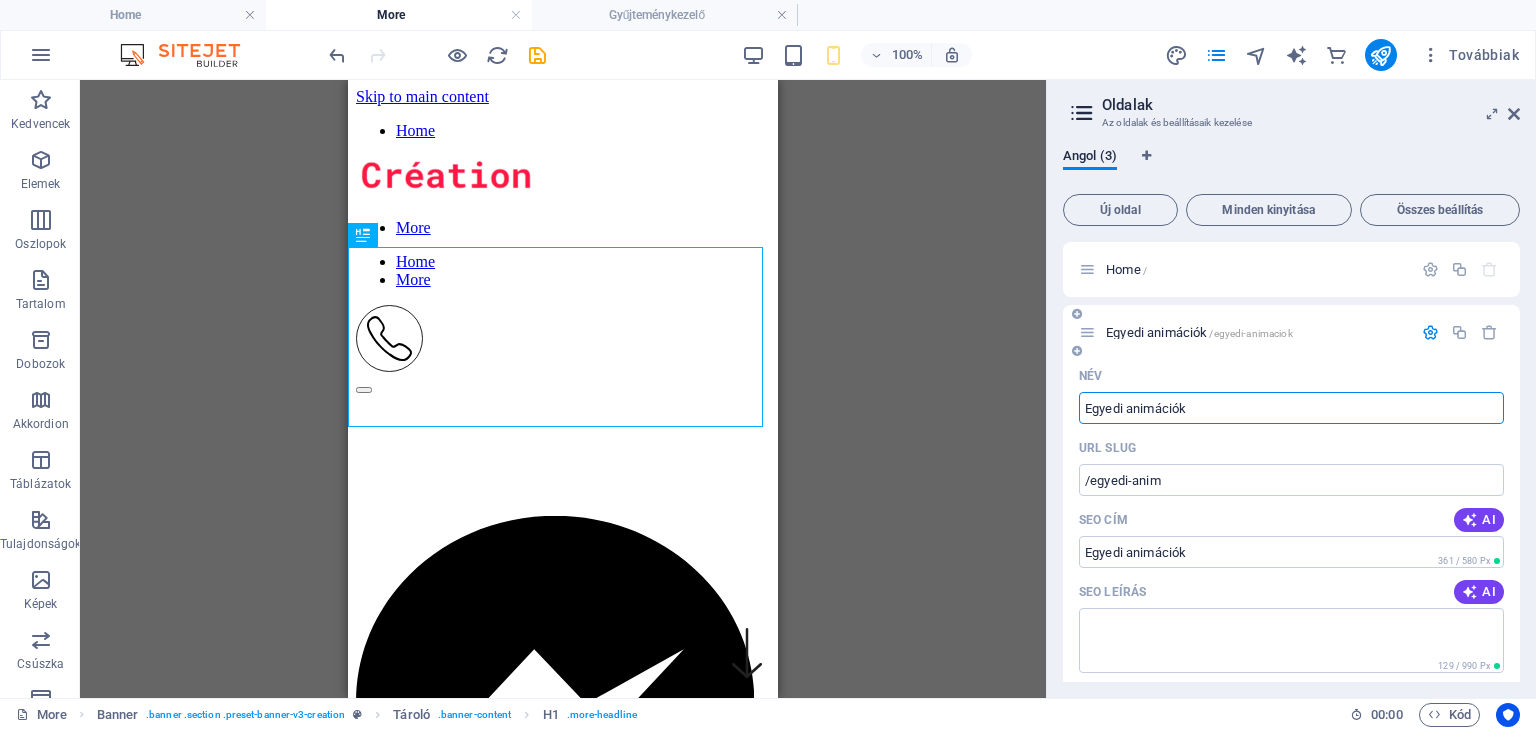 type on "Egyedi animációk" 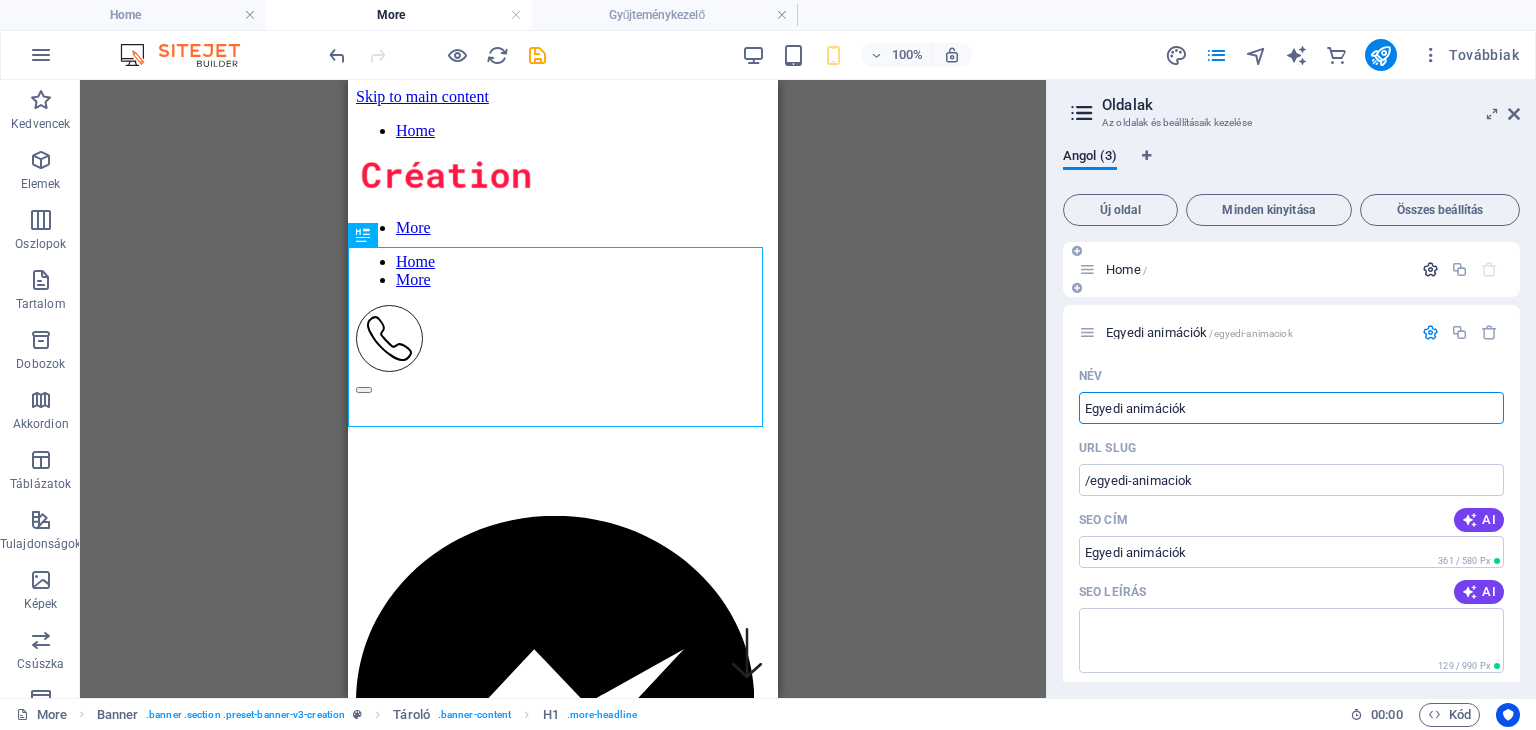 type on "Egyedi animációk" 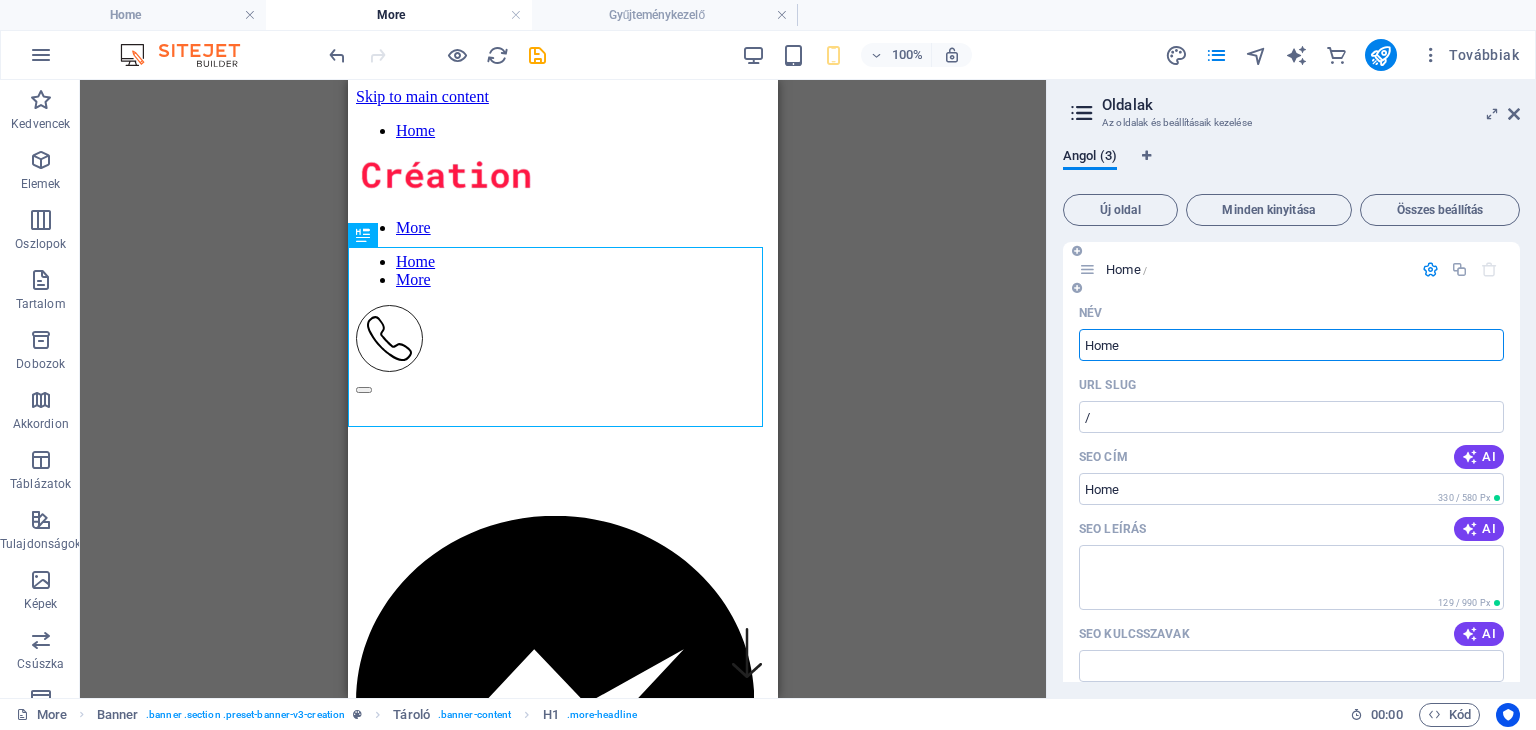 click on "Home" at bounding box center [1291, 345] 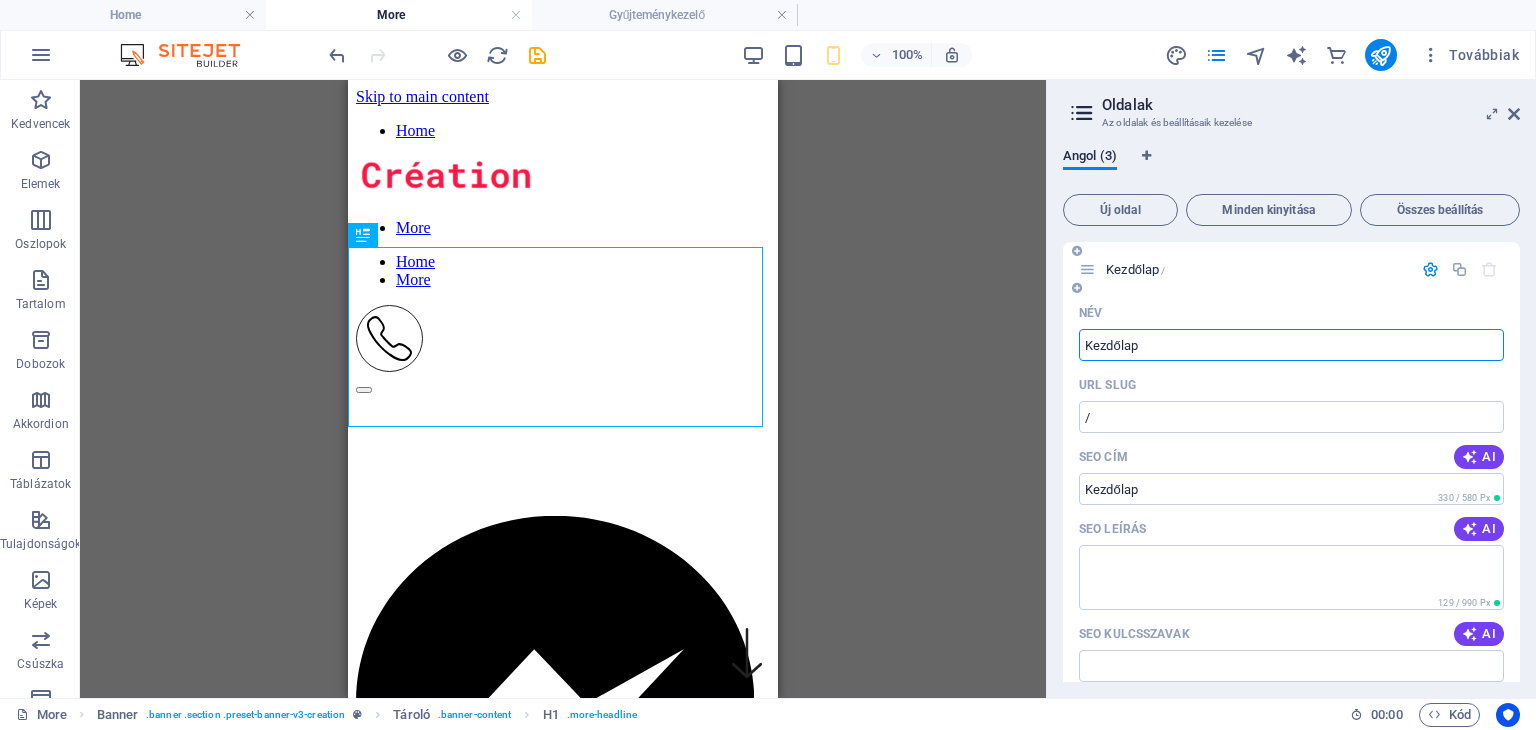 type on "Kezdőlap" 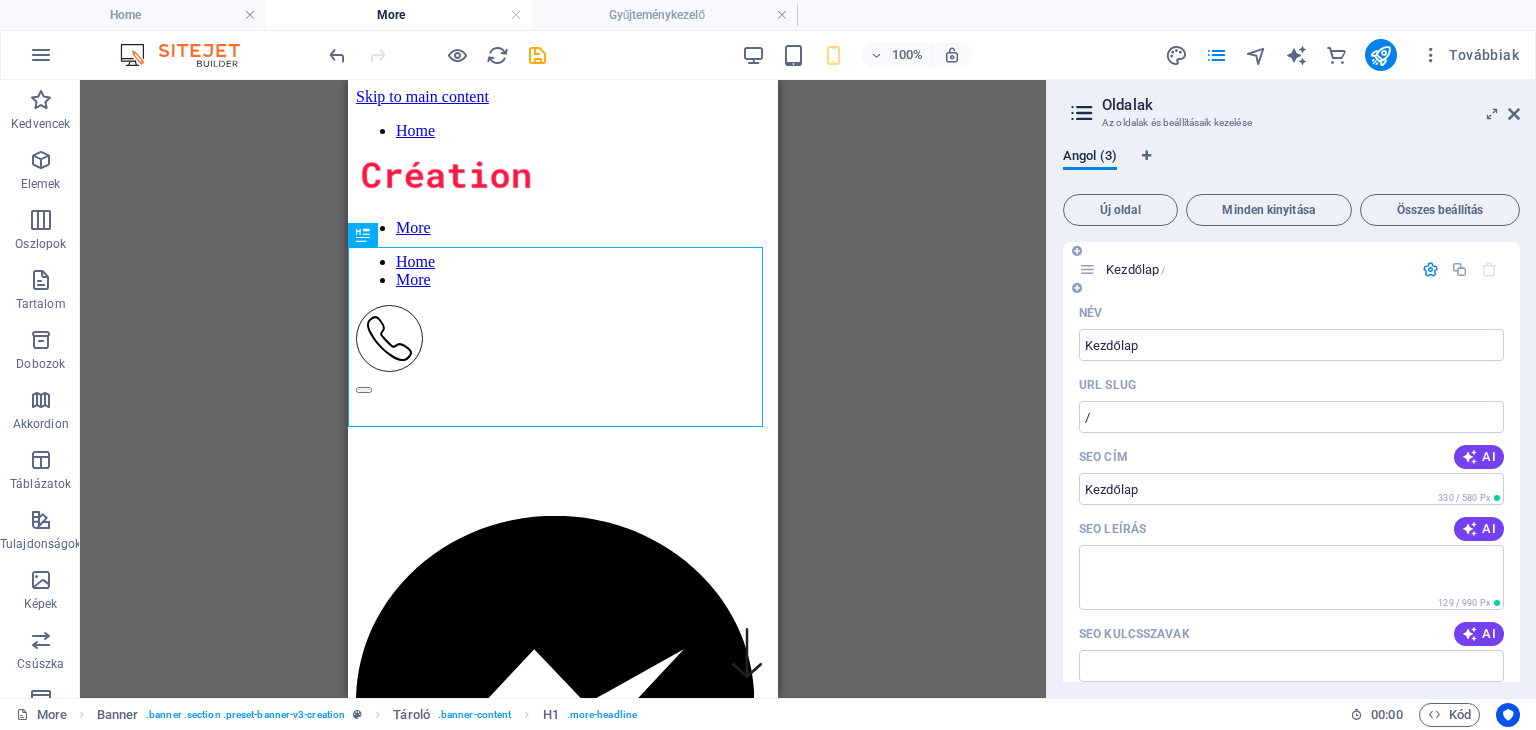 click on "Kezdőlap /" at bounding box center (1291, 269) 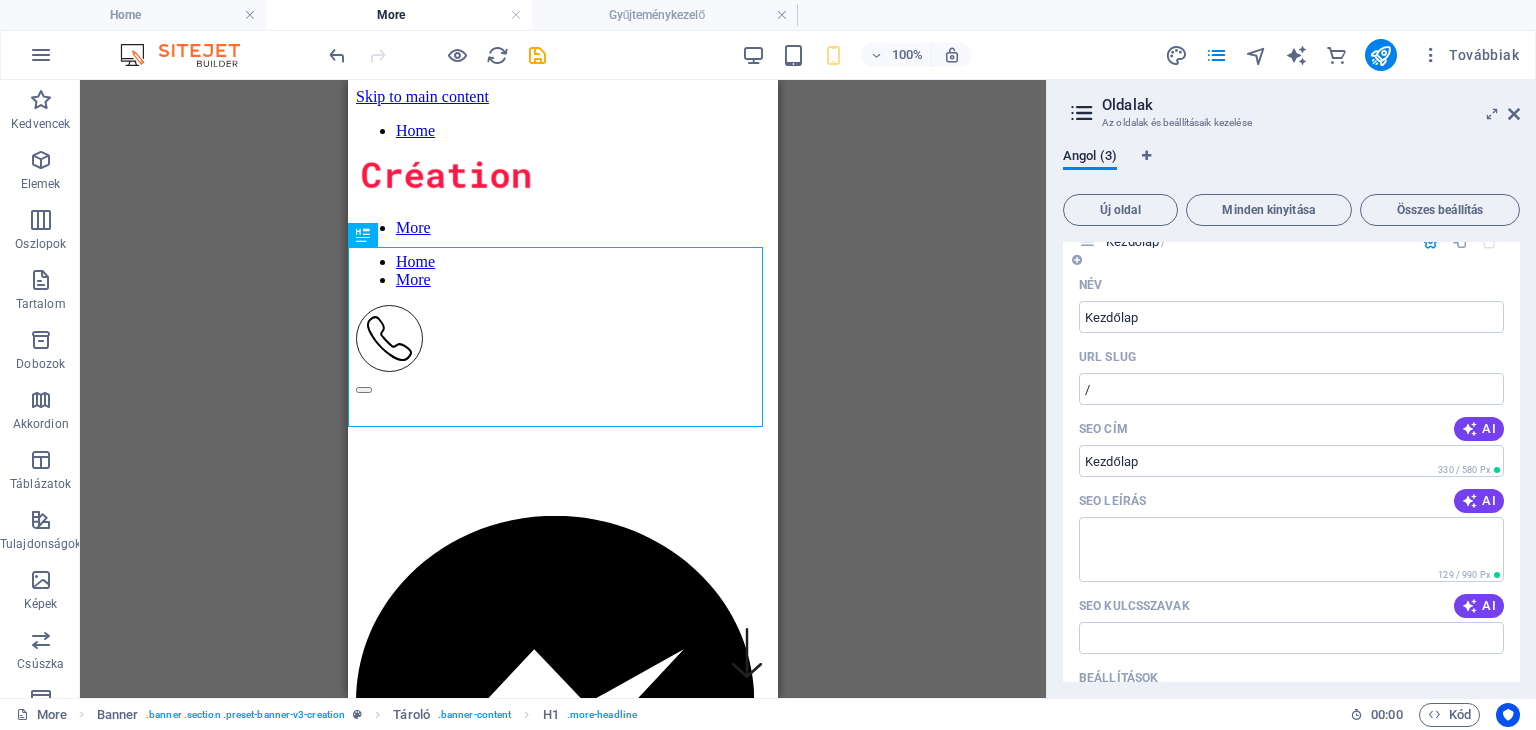 scroll, scrollTop: 0, scrollLeft: 0, axis: both 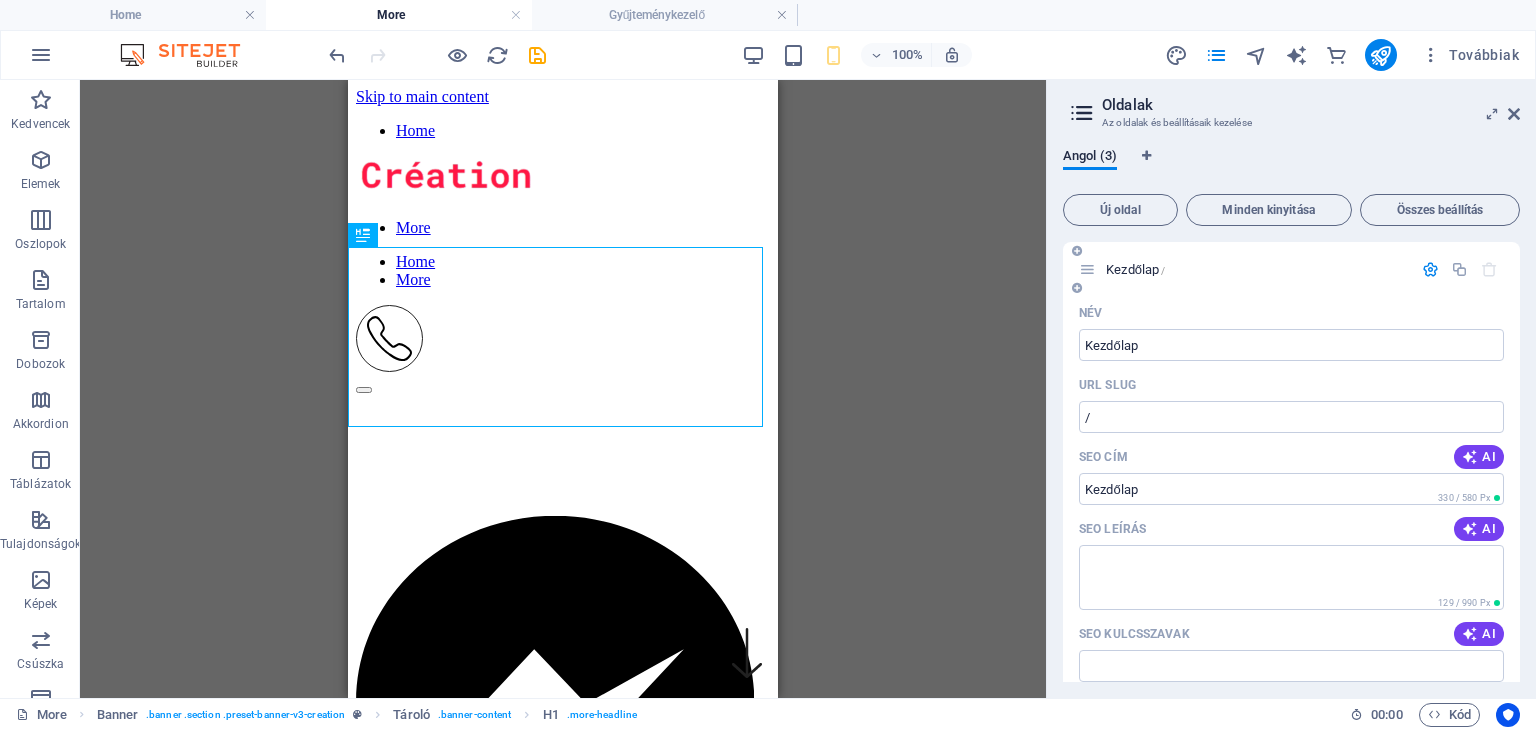 click on "Kezdőlap /" at bounding box center [1256, 269] 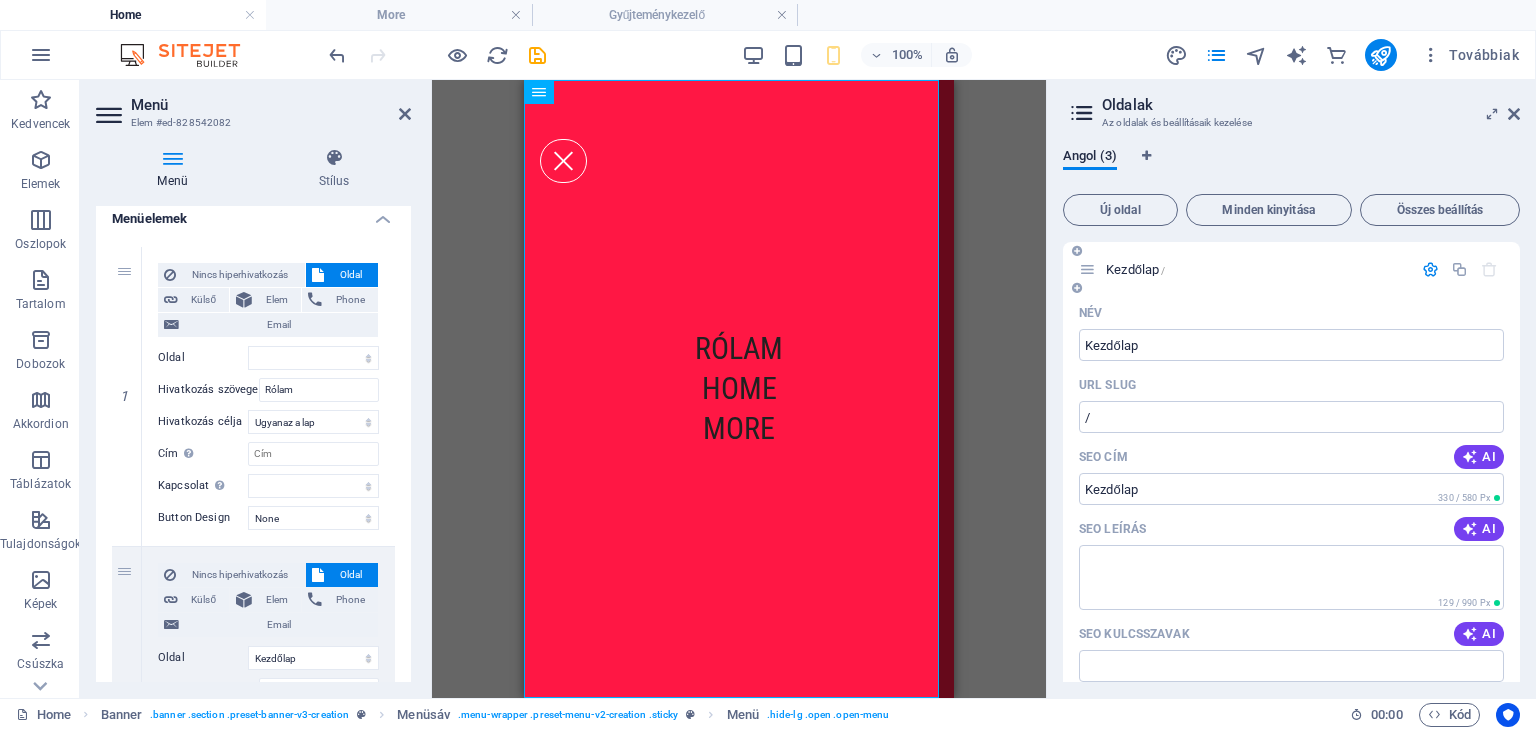 click at bounding box center (1087, 269) 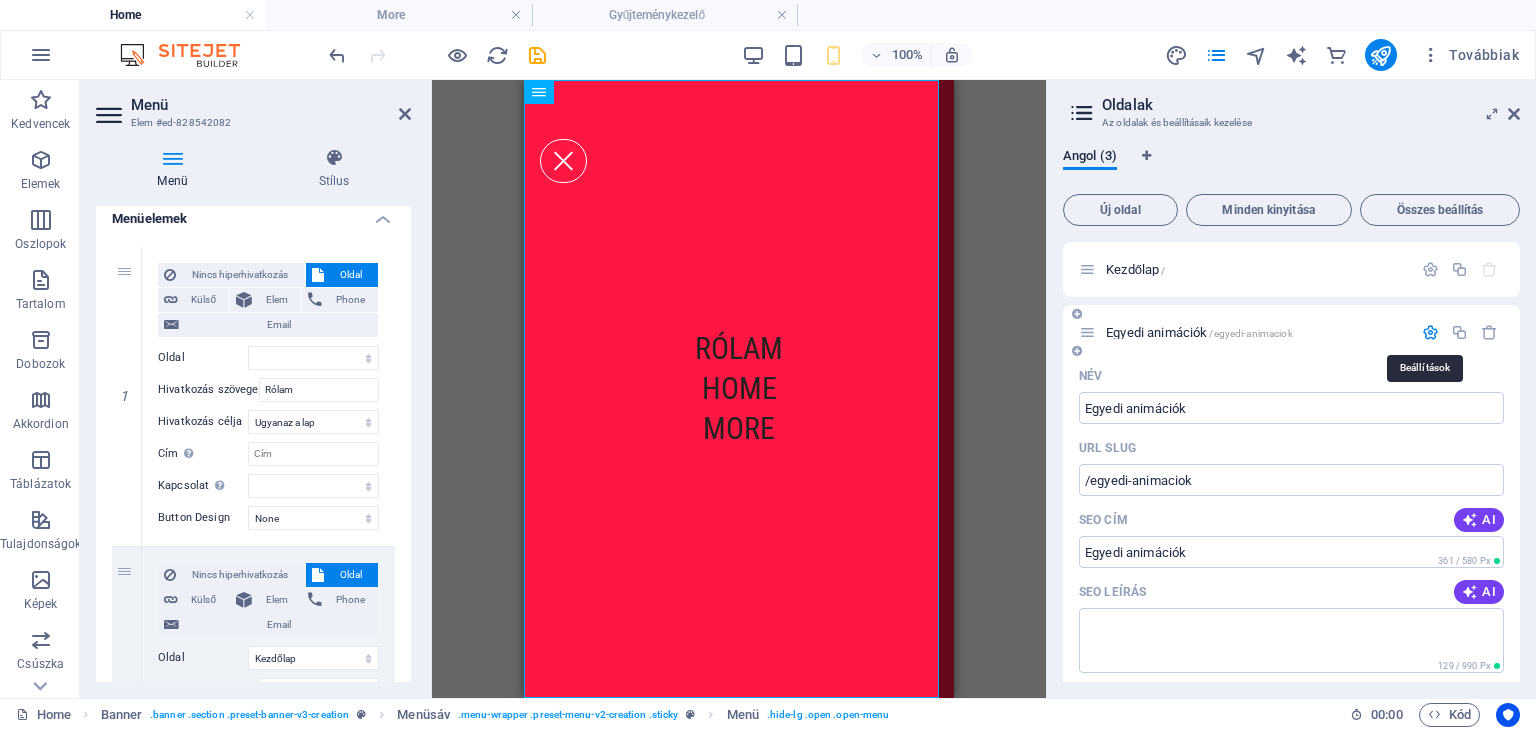 click at bounding box center [1430, 332] 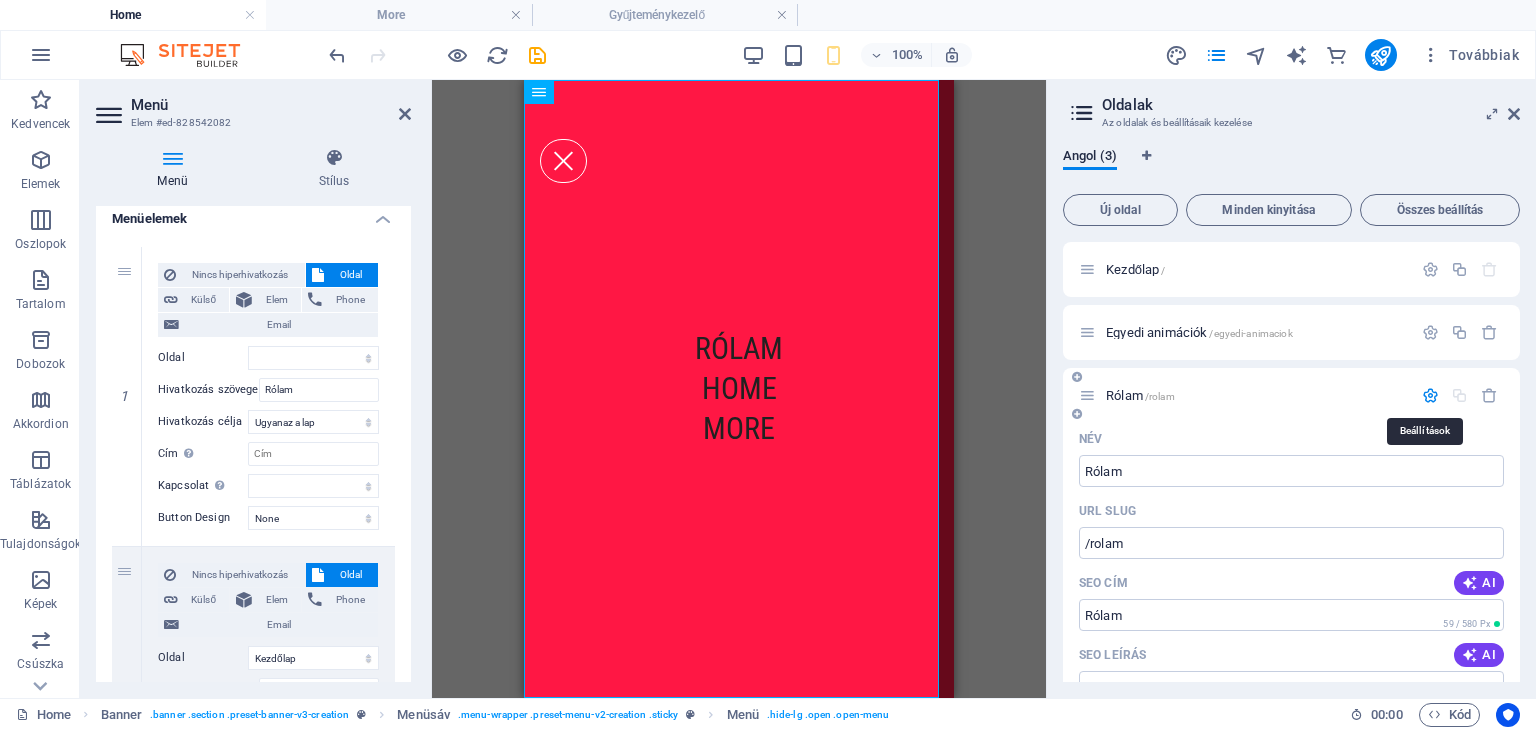 click at bounding box center (1430, 395) 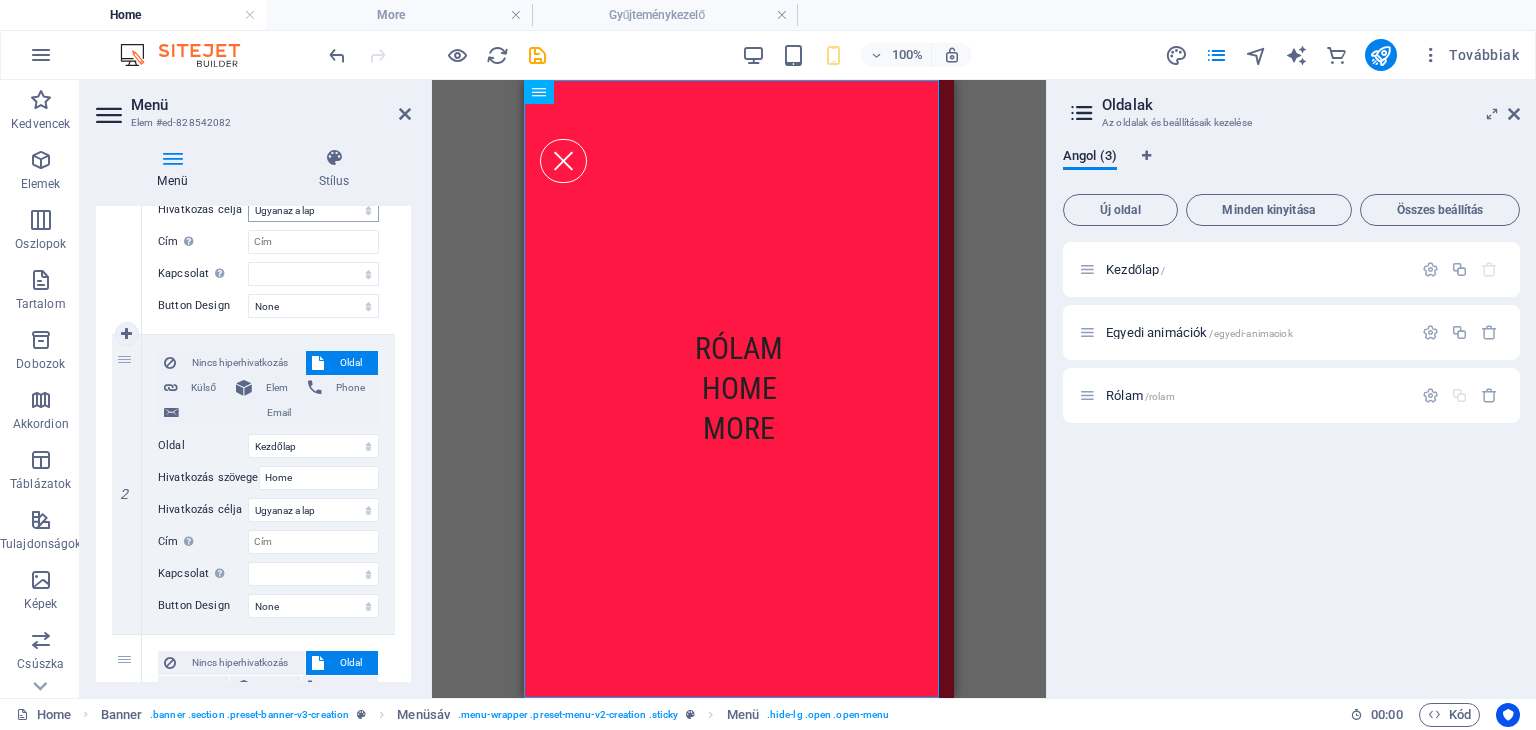 scroll, scrollTop: 364, scrollLeft: 0, axis: vertical 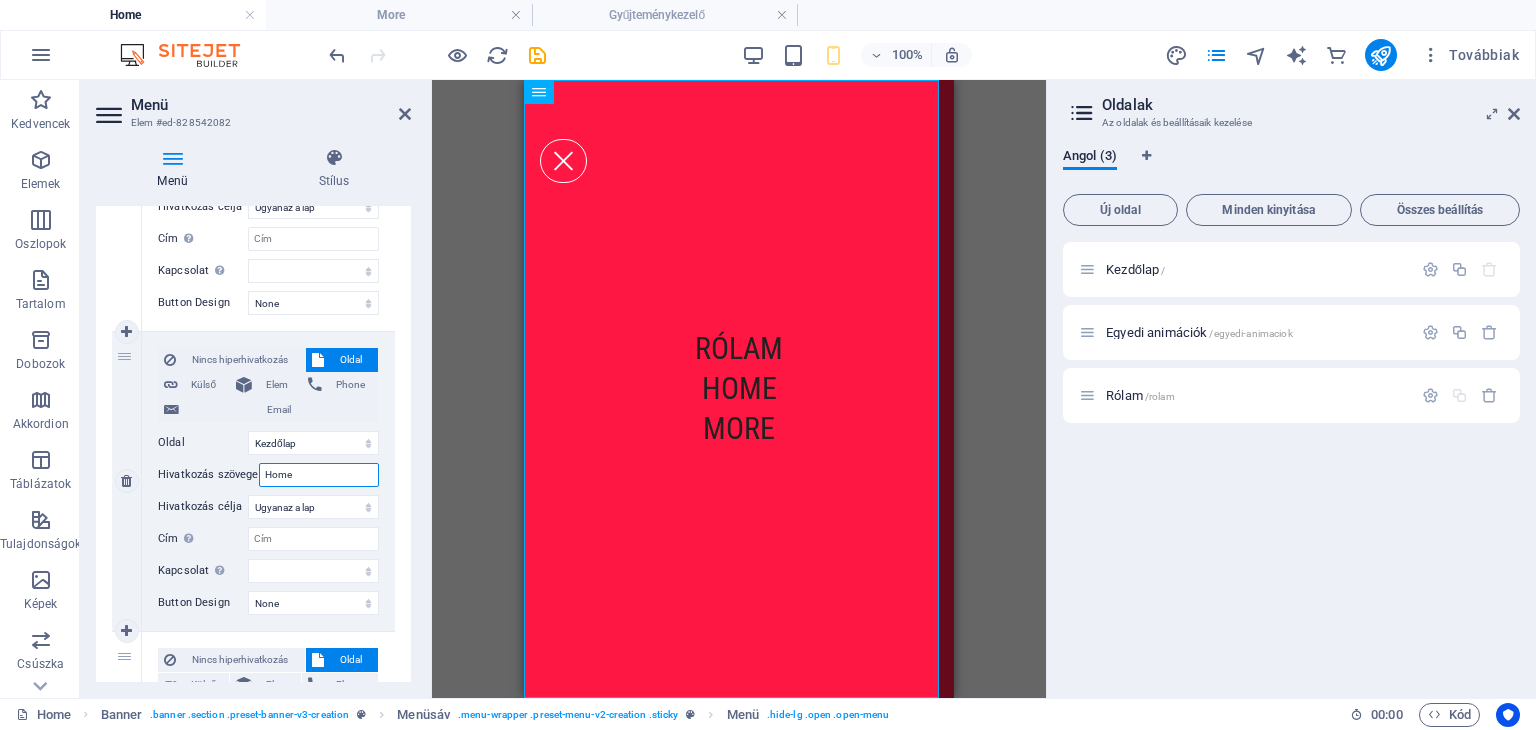click on "Home" at bounding box center (319, 475) 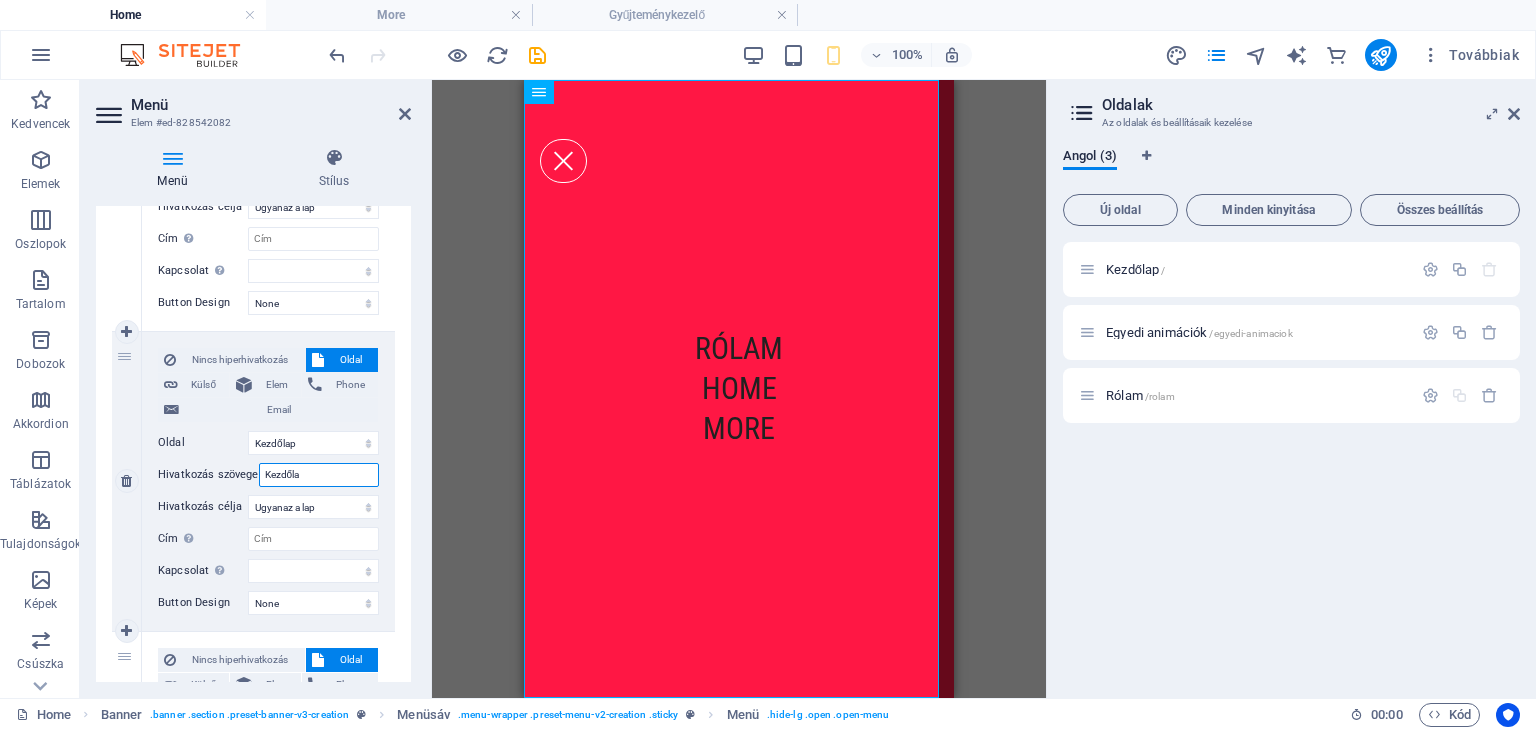 type on "Kezdőlap" 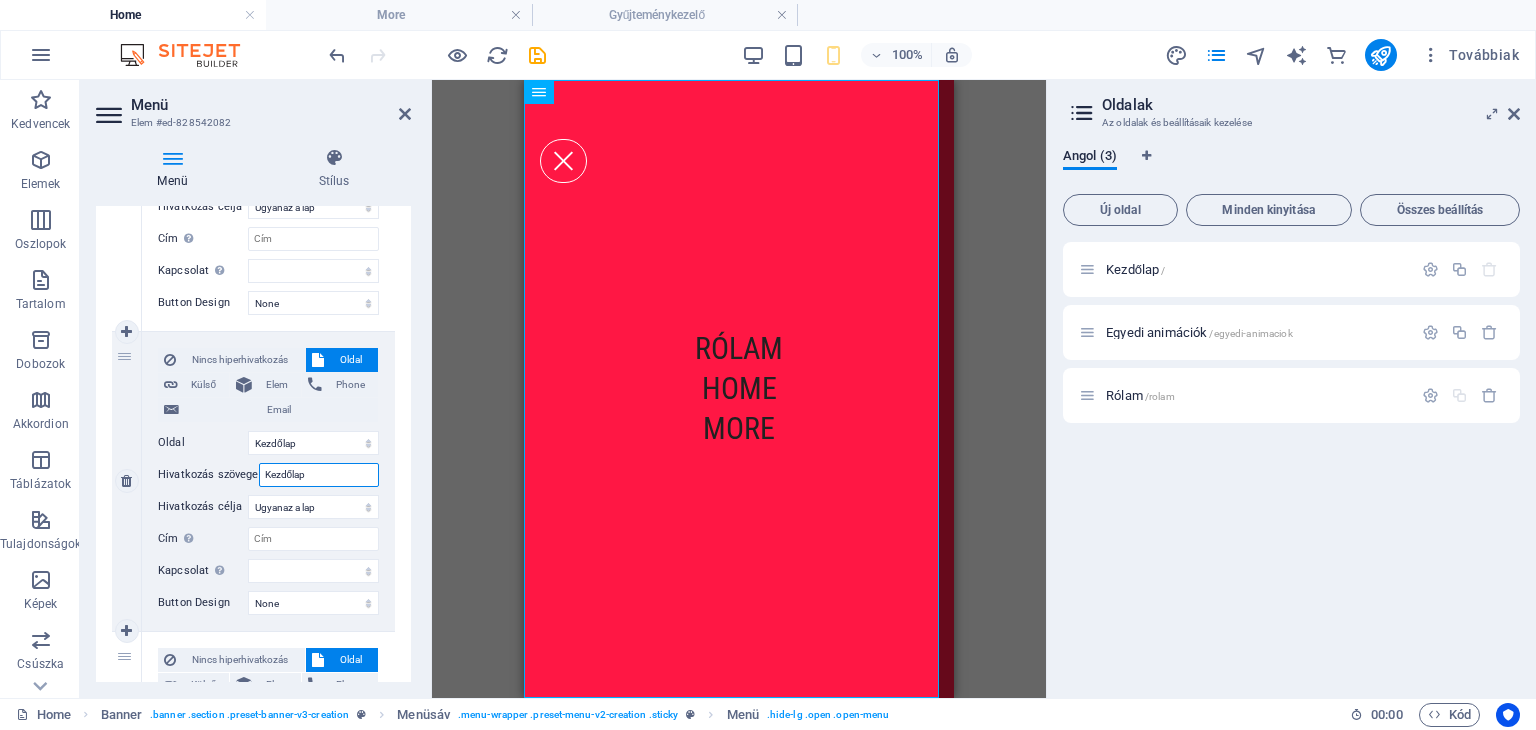 select 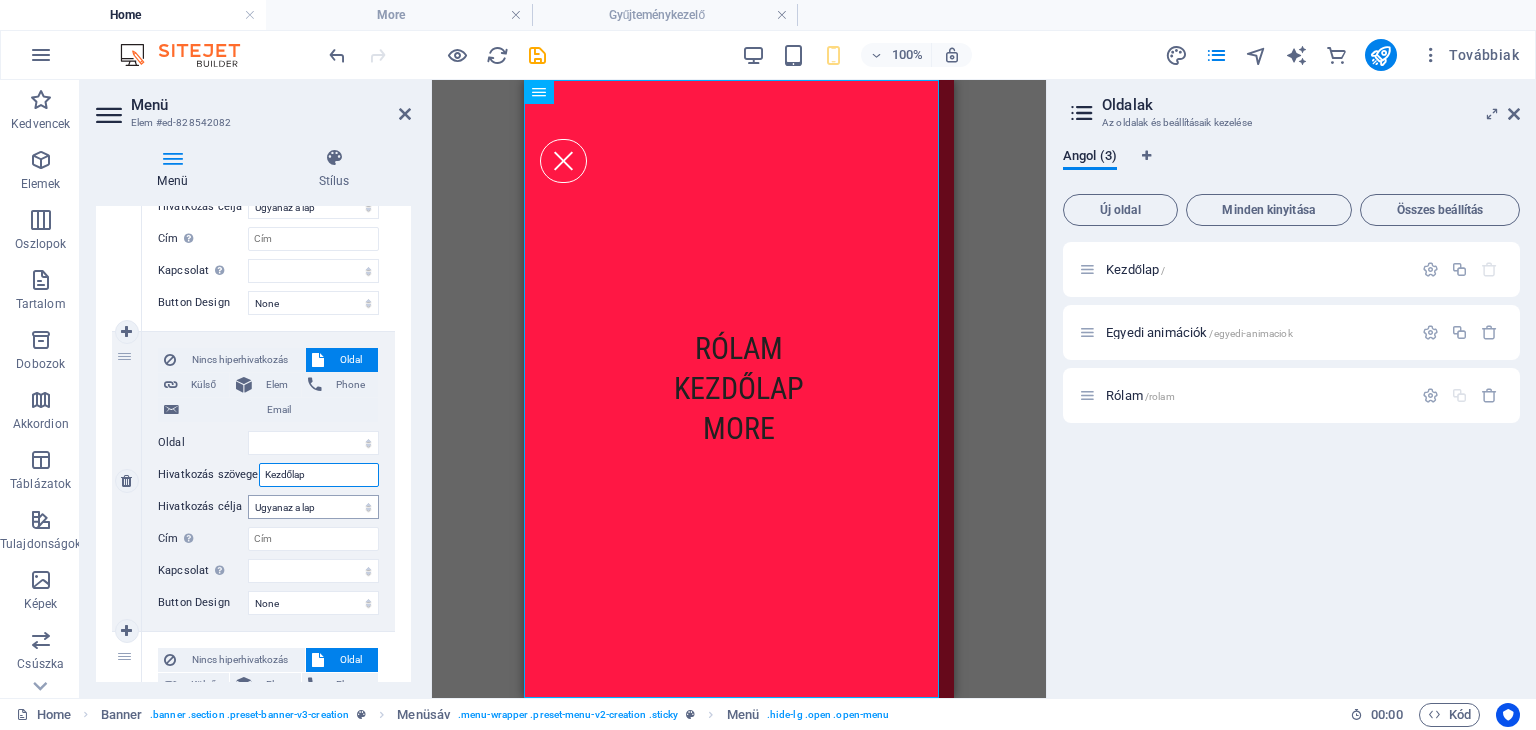 type on "Kezdőlap" 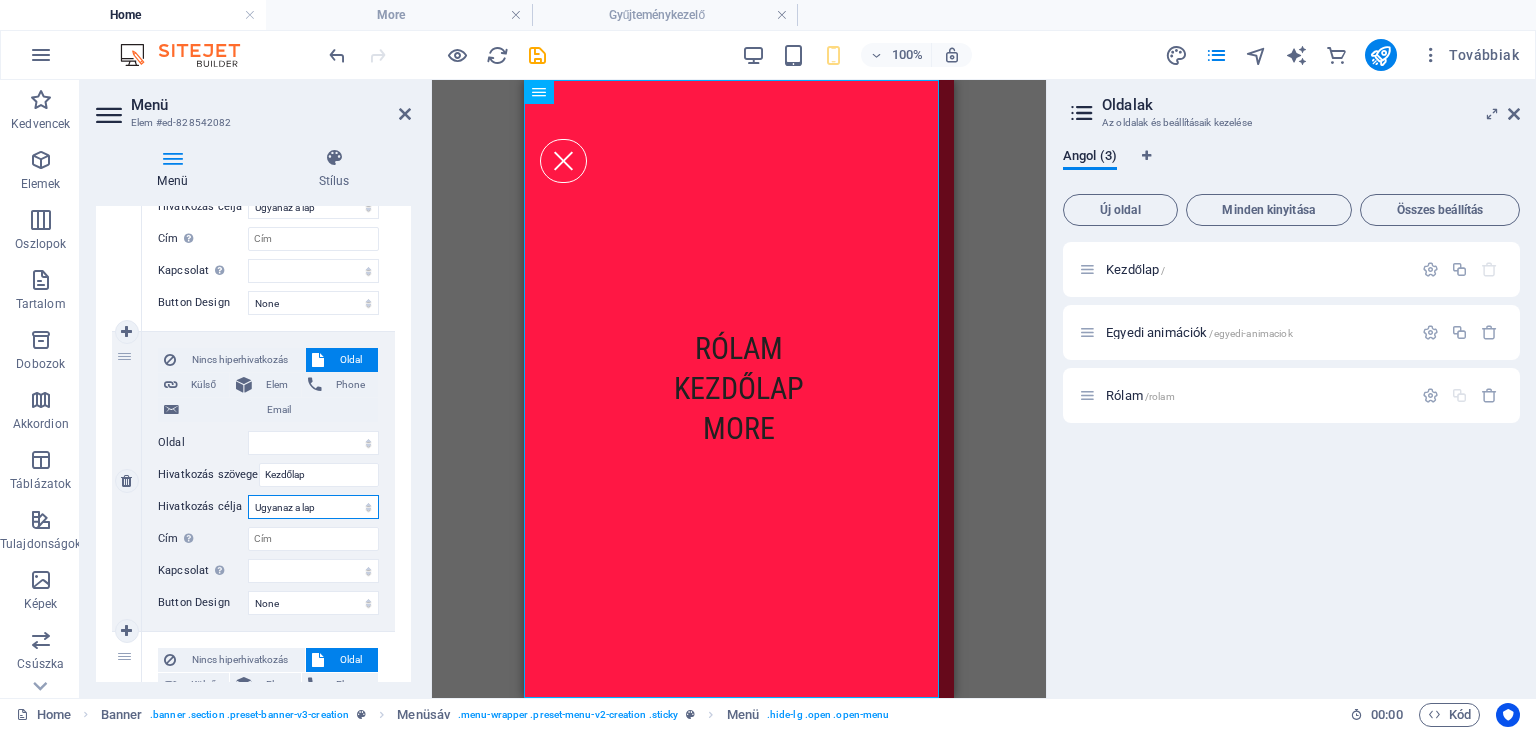 click on "Új lap Ugyanaz a lap Átfedés" at bounding box center (313, 507) 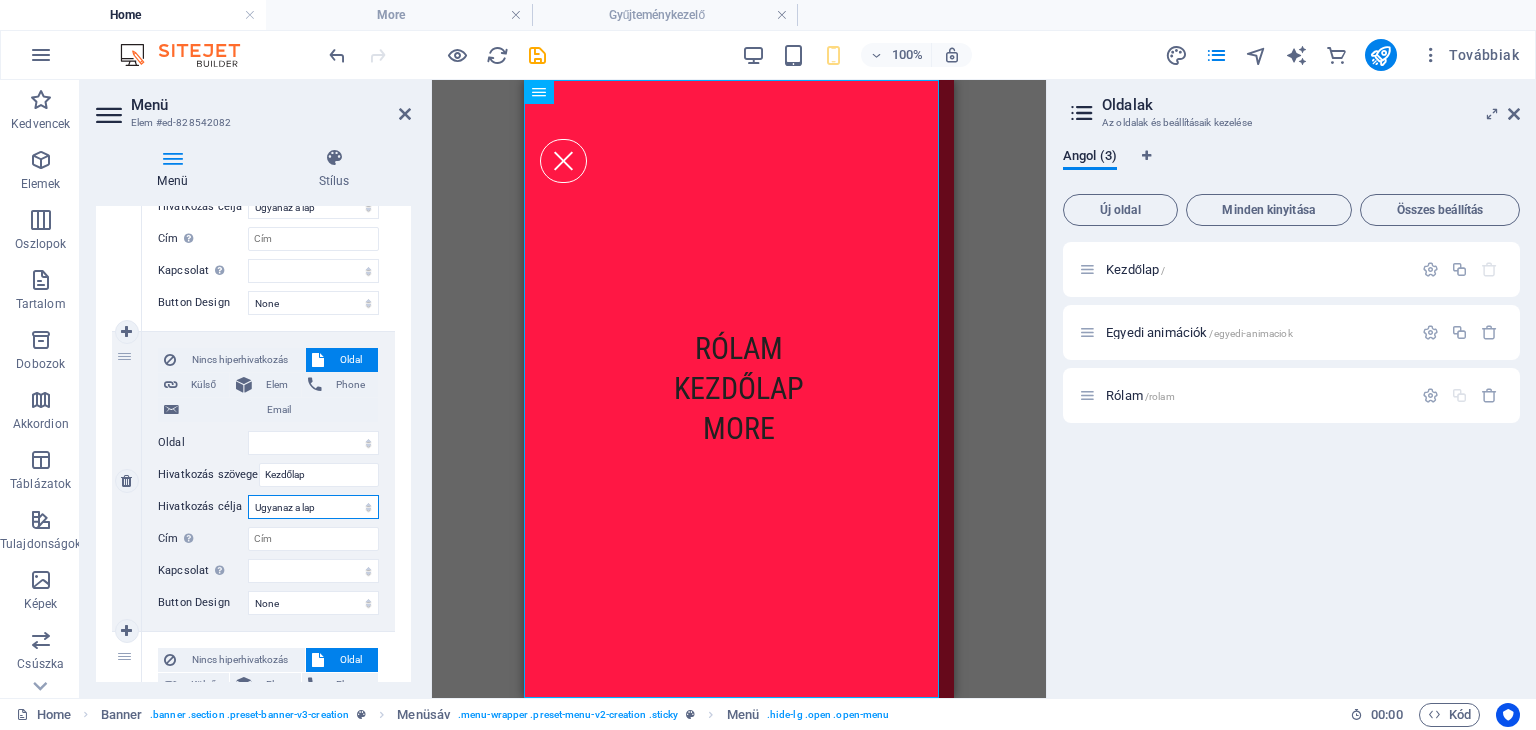 select on "blank" 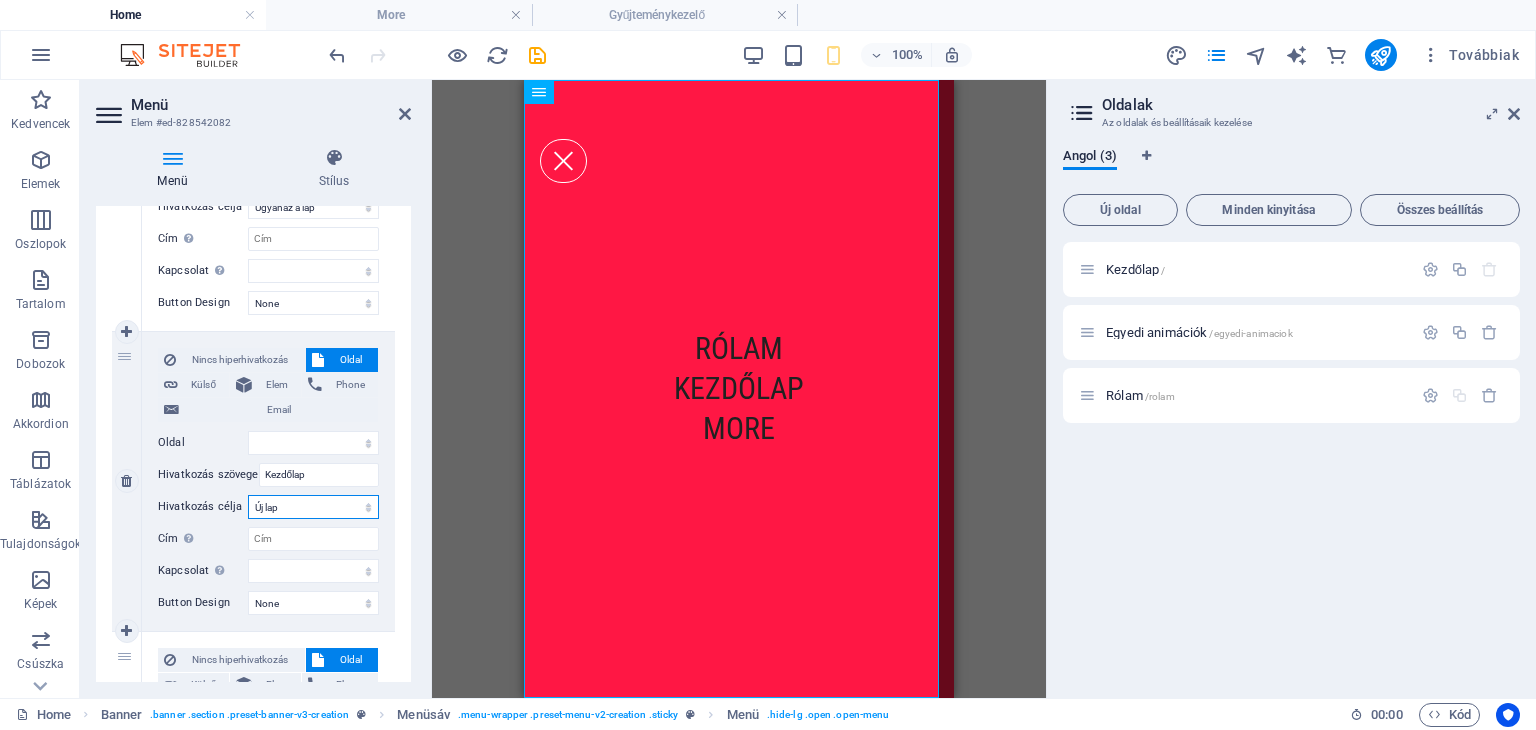 click on "Új lap Ugyanaz a lap Átfedés" at bounding box center [313, 507] 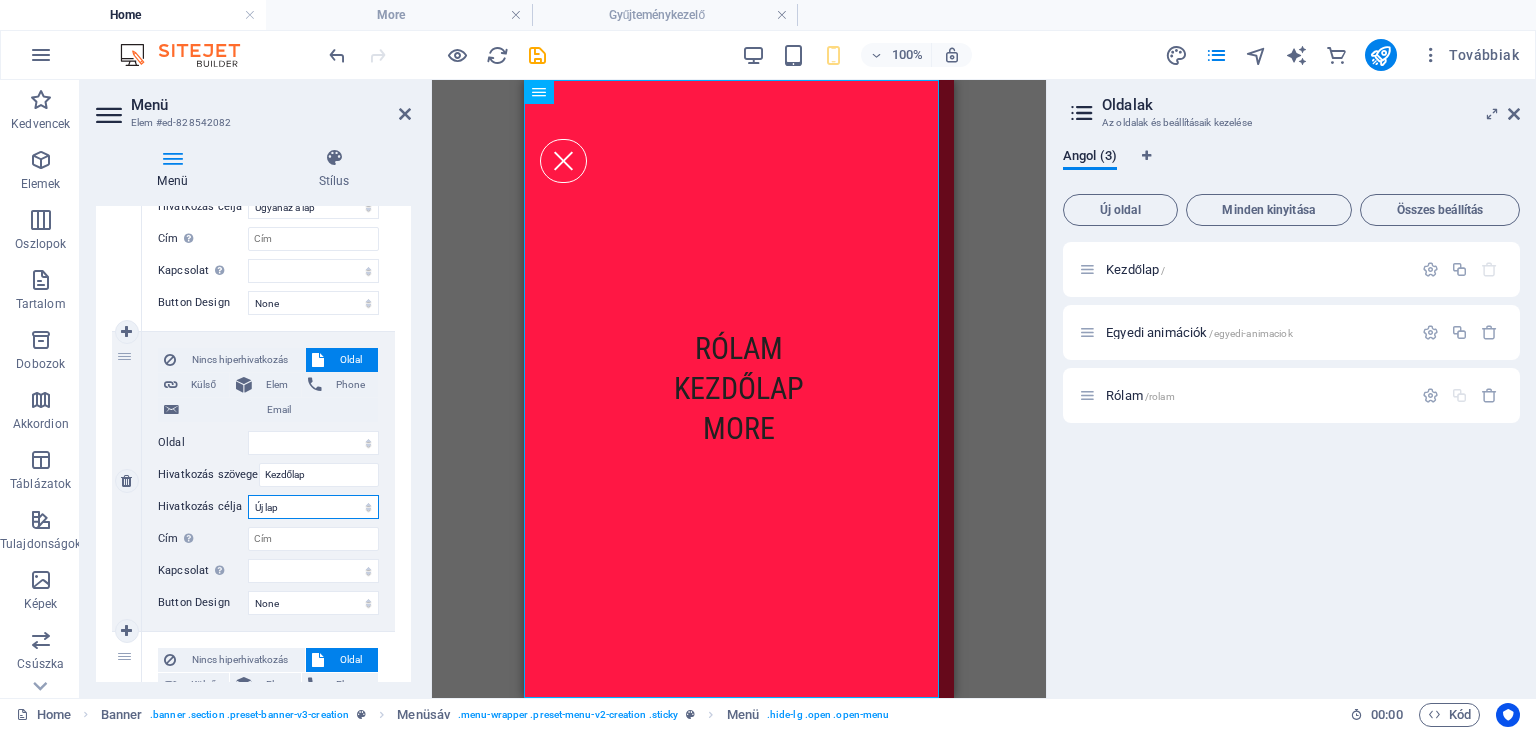 click on "Új lap Ugyanaz a lap Átfedés" at bounding box center [313, 507] 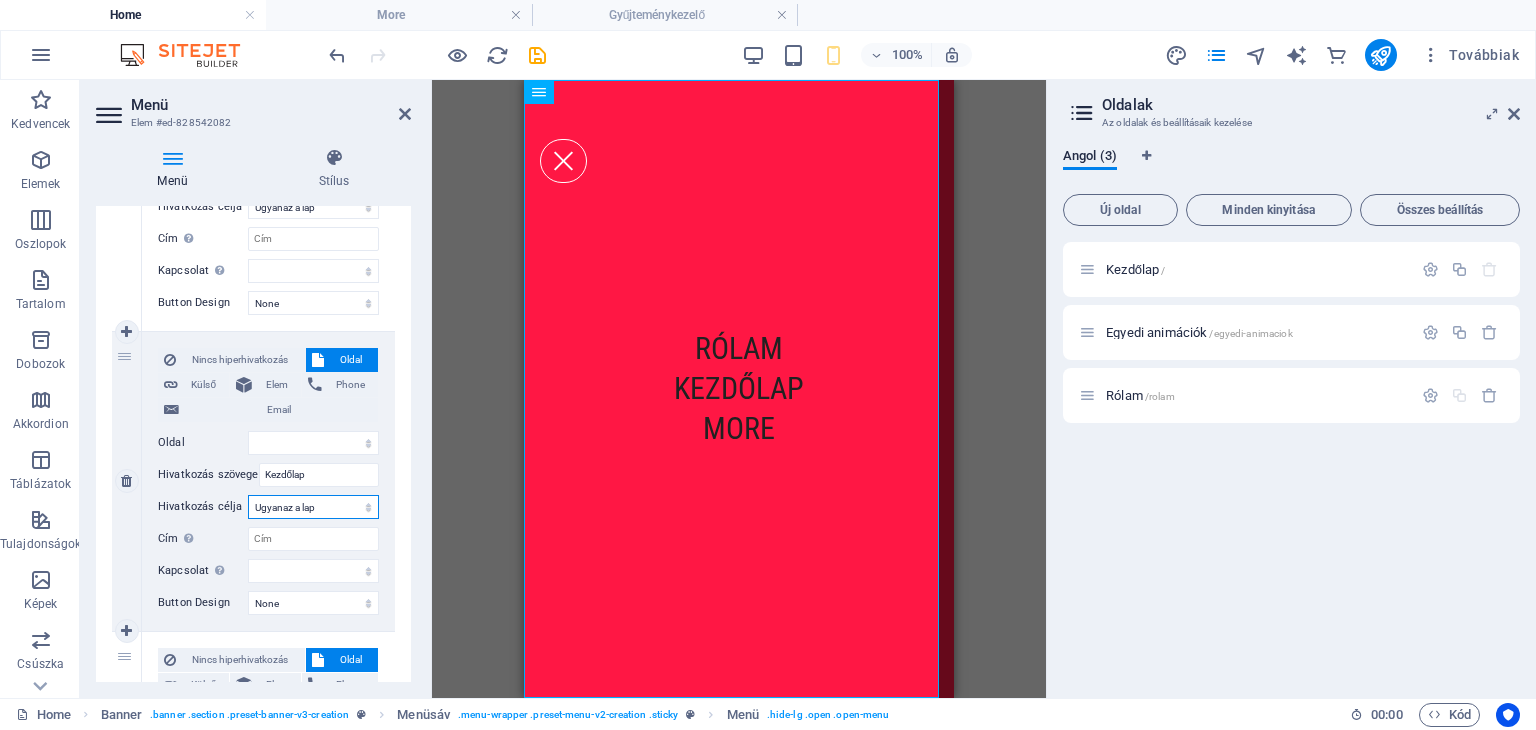 click on "Új lap Ugyanaz a lap Átfedés" at bounding box center [313, 507] 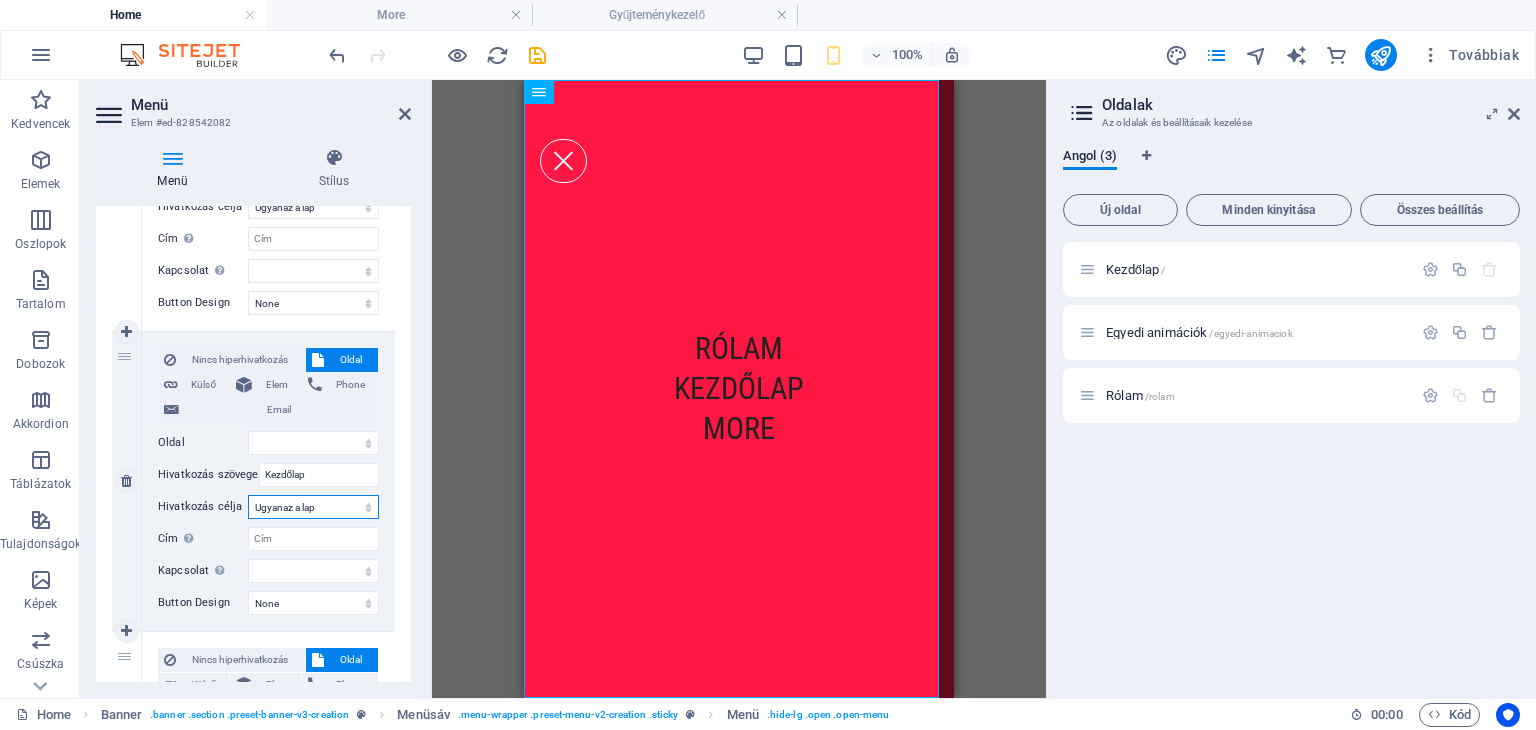 select 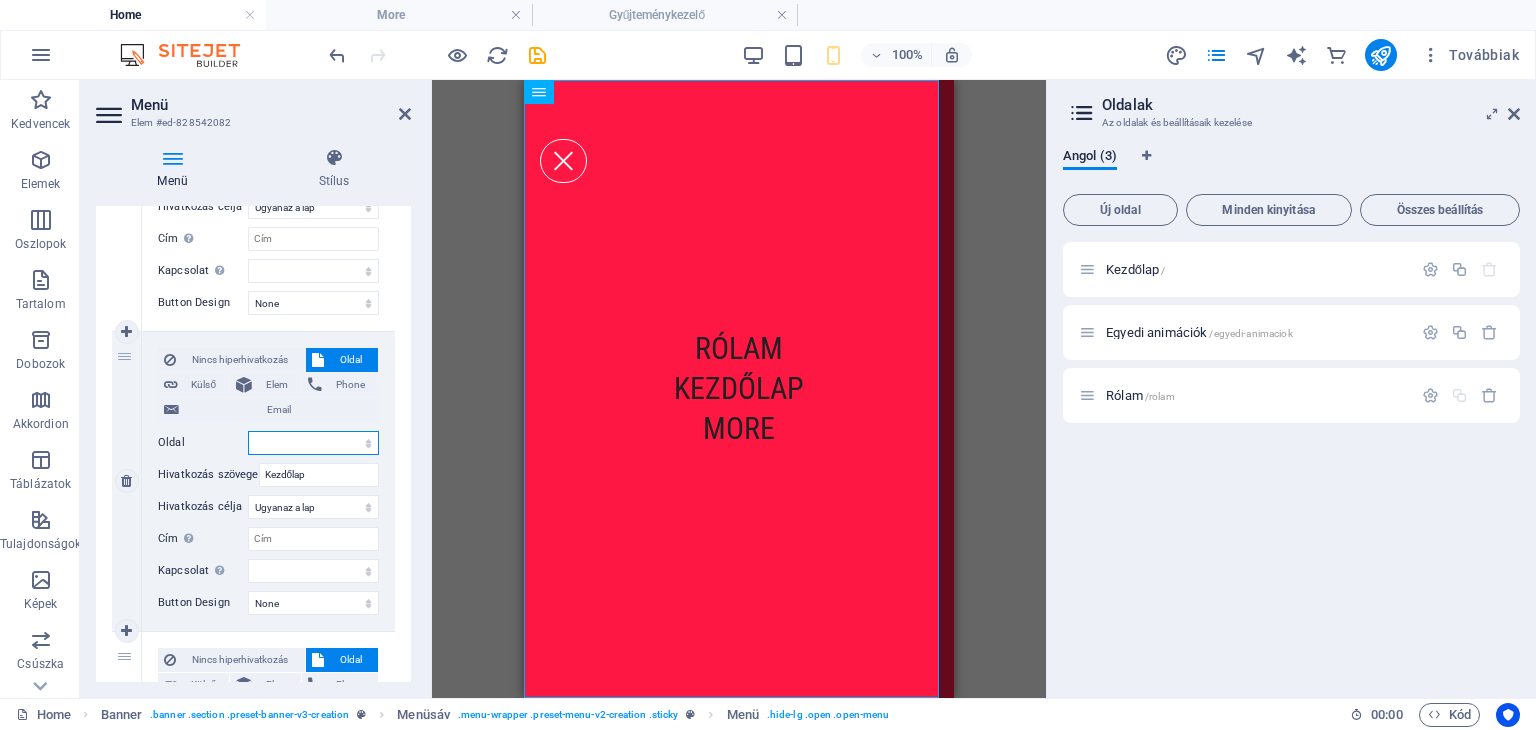 click on "Kezdőlap Egyedi animációk Rólam" at bounding box center (313, 443) 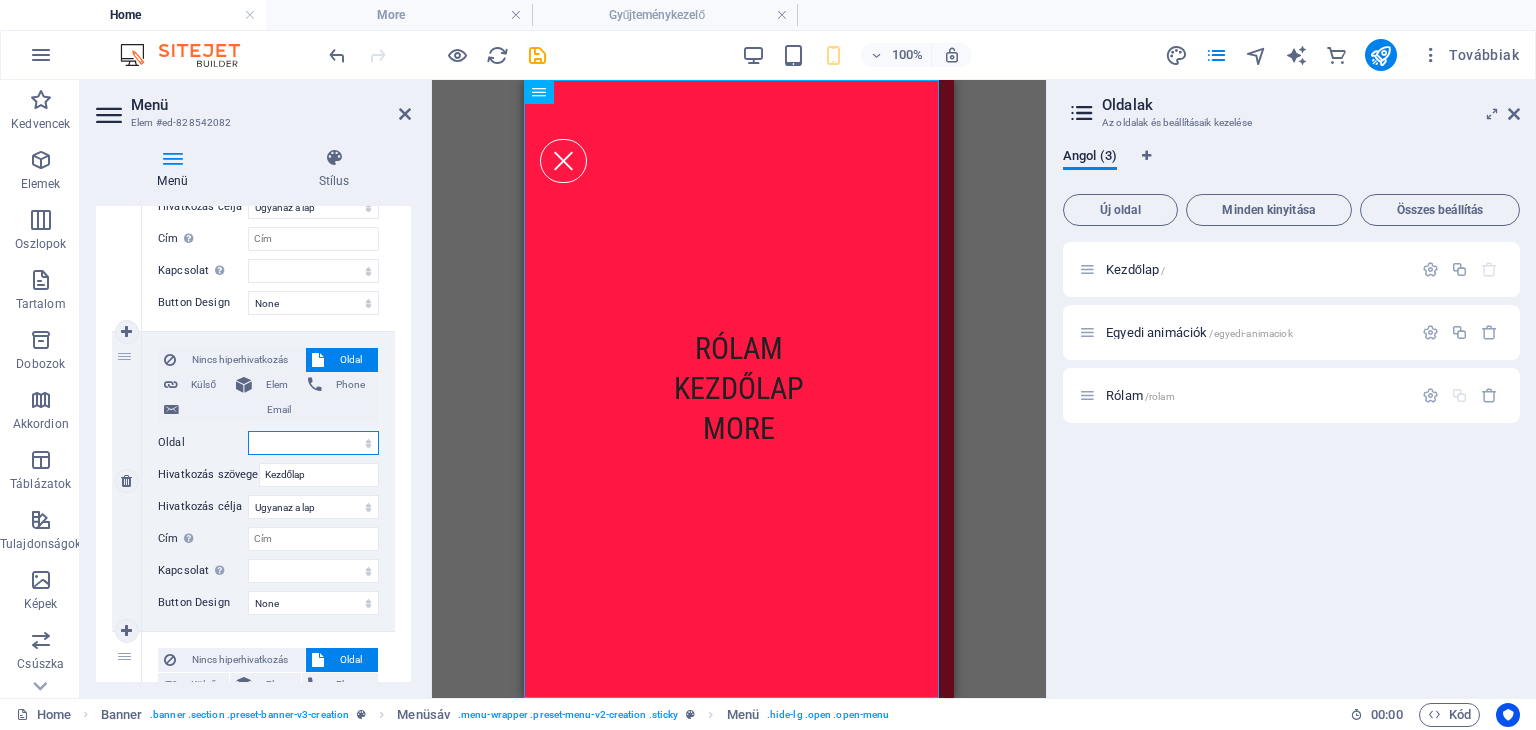 select on "0" 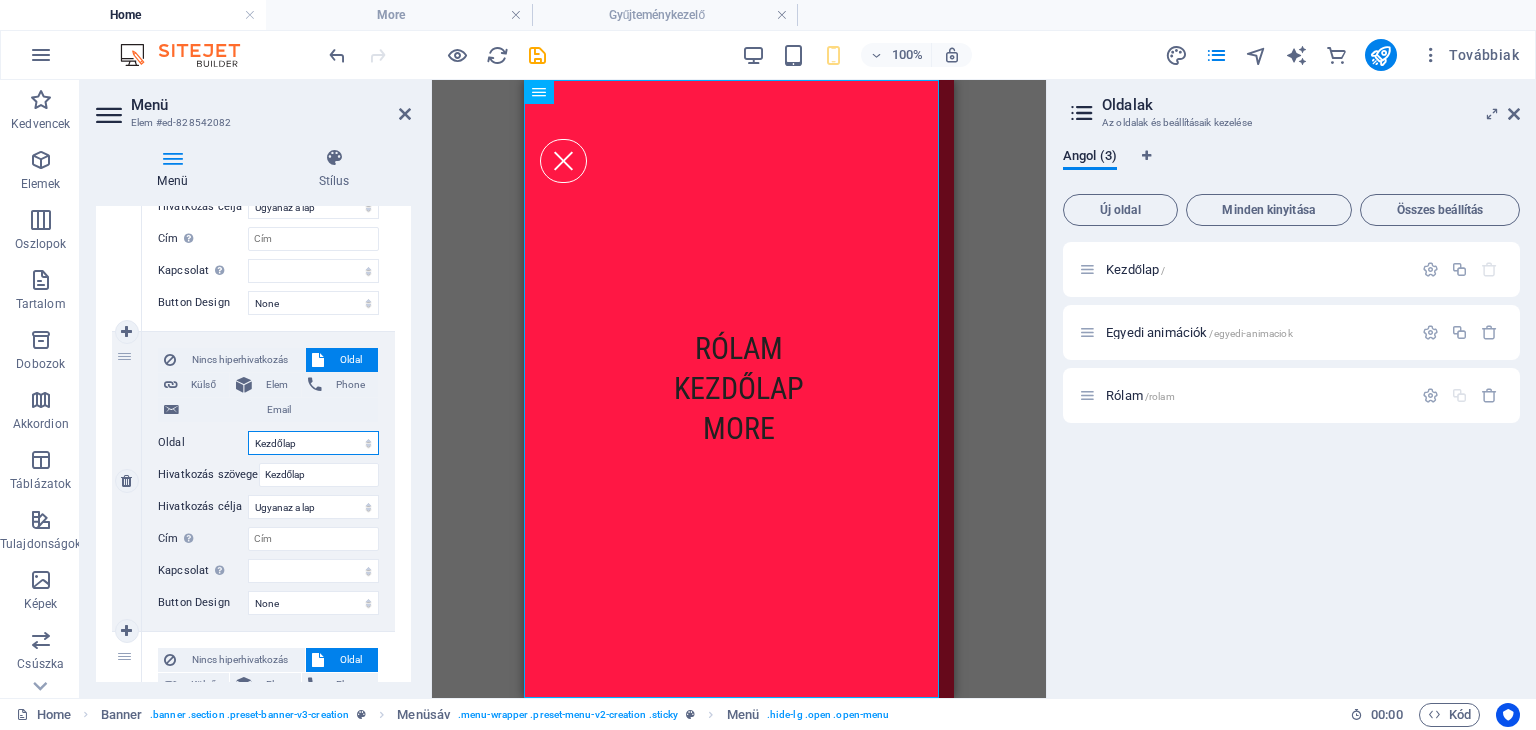 click on "Kezdőlap Egyedi animációk Rólam" at bounding box center (313, 443) 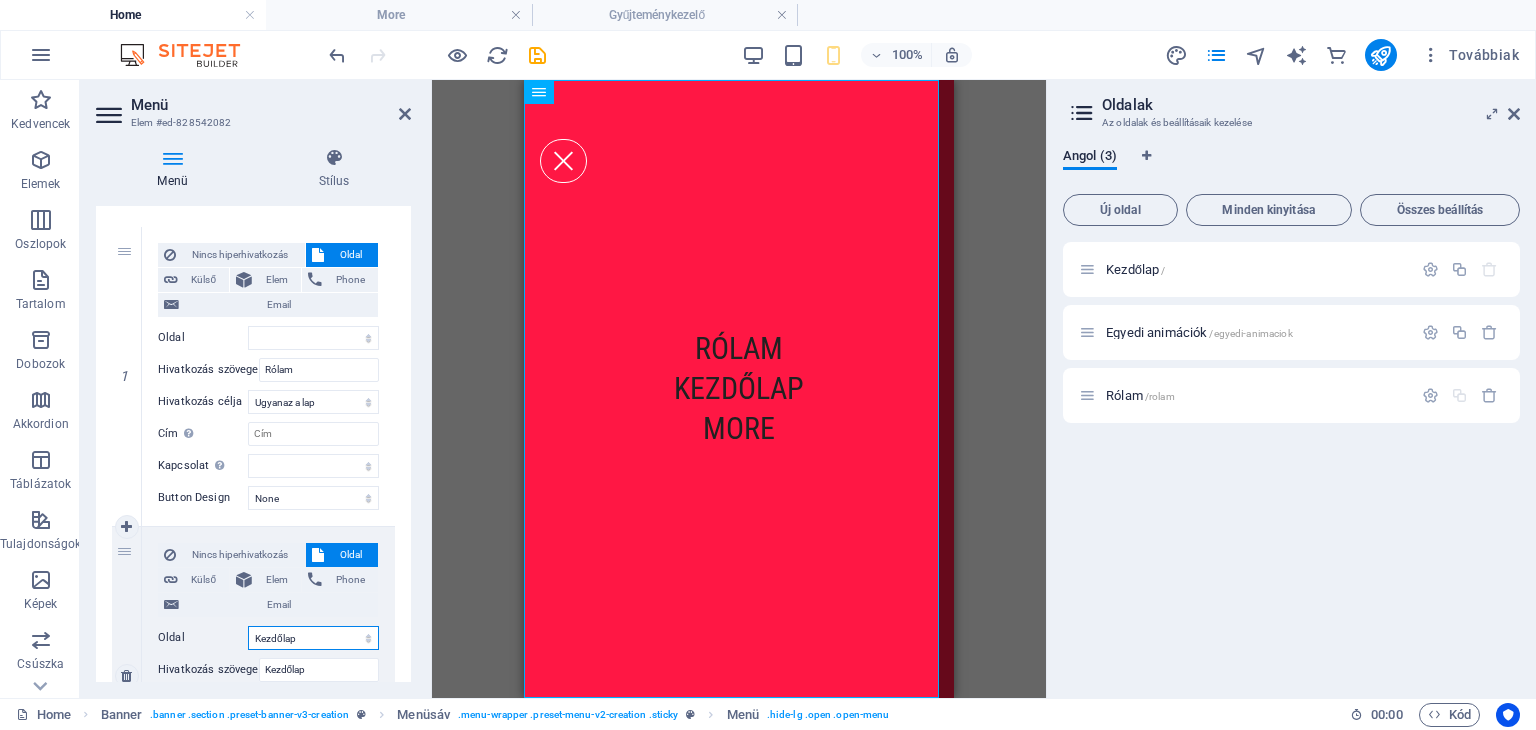 scroll, scrollTop: 168, scrollLeft: 0, axis: vertical 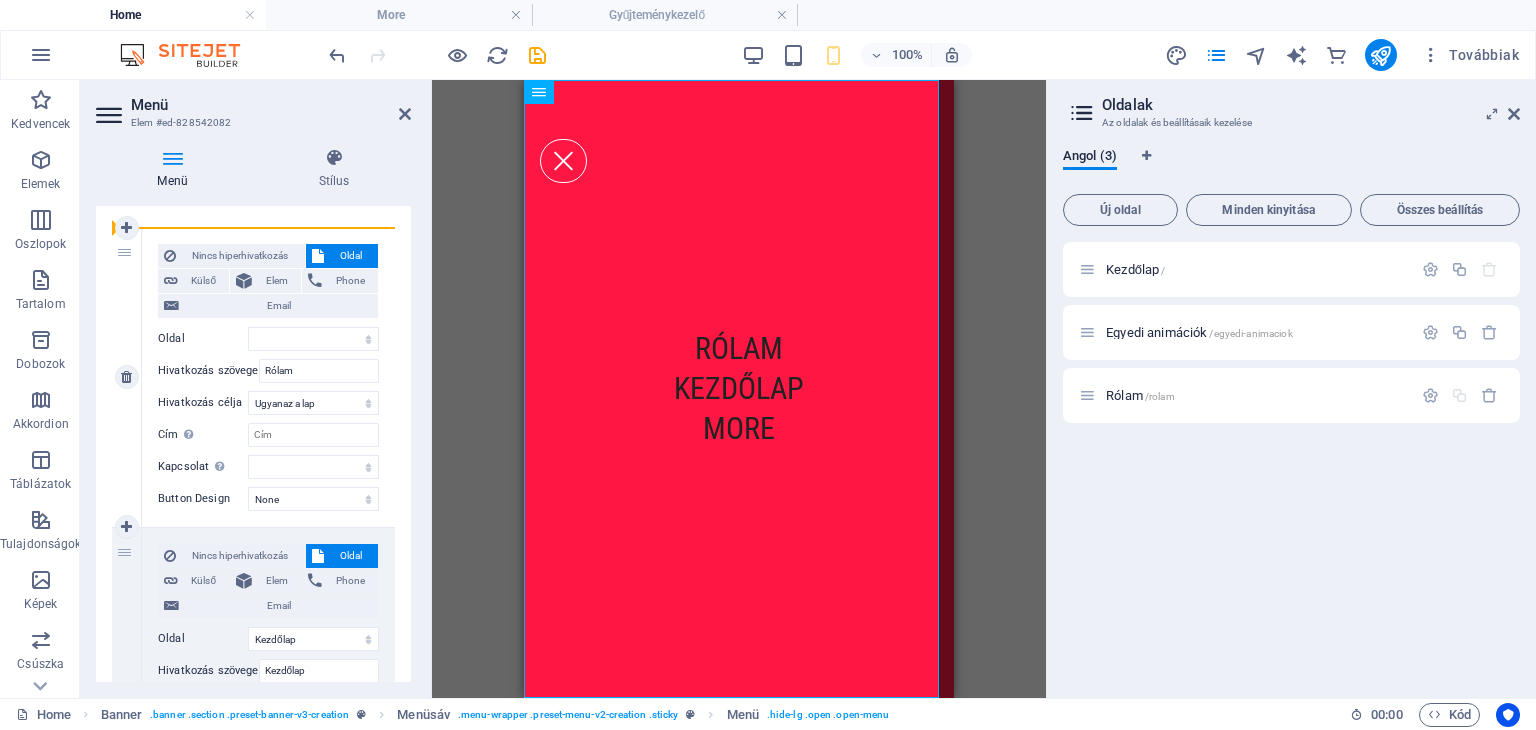 drag, startPoint x: 120, startPoint y: 557, endPoint x: 127, endPoint y: 267, distance: 290.08447 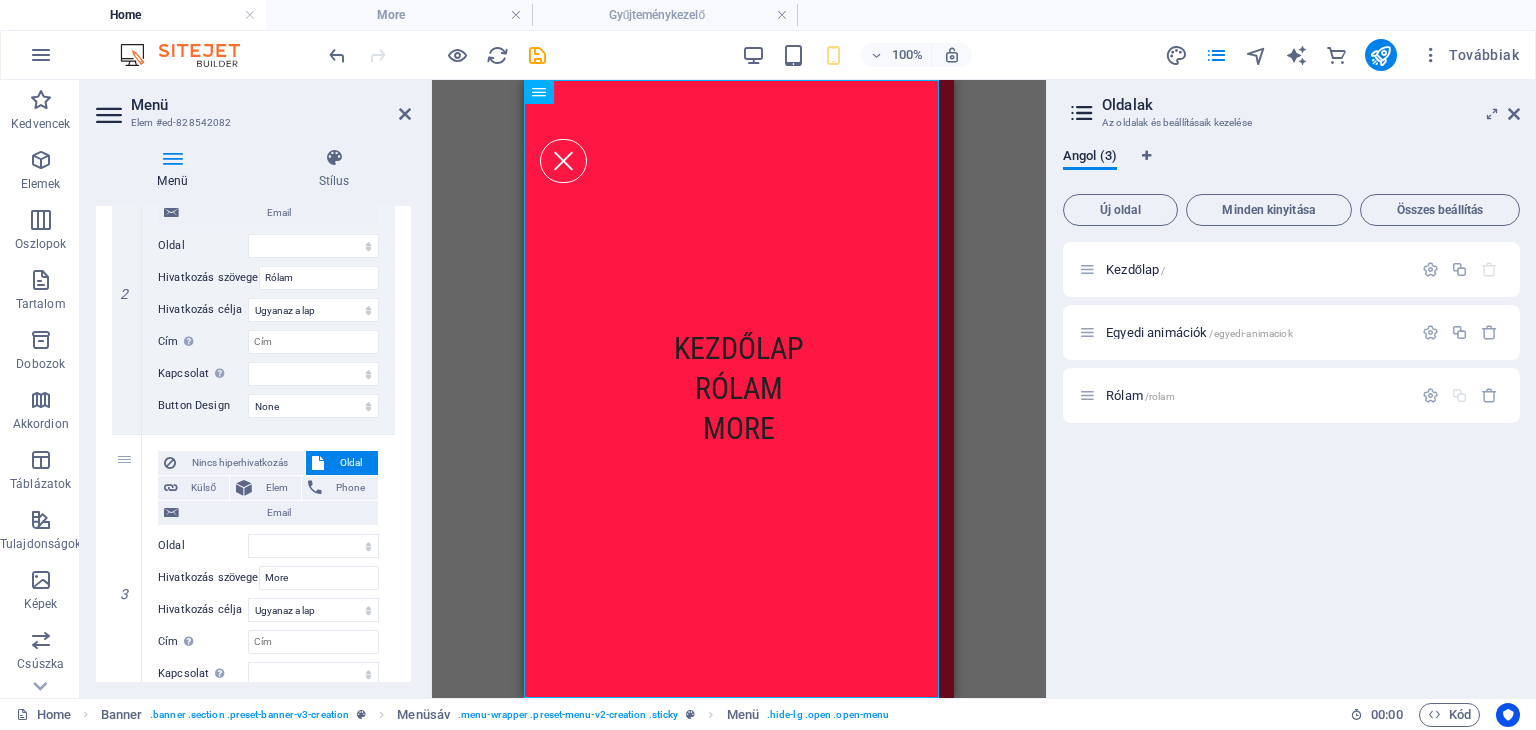 scroll, scrollTop: 684, scrollLeft: 0, axis: vertical 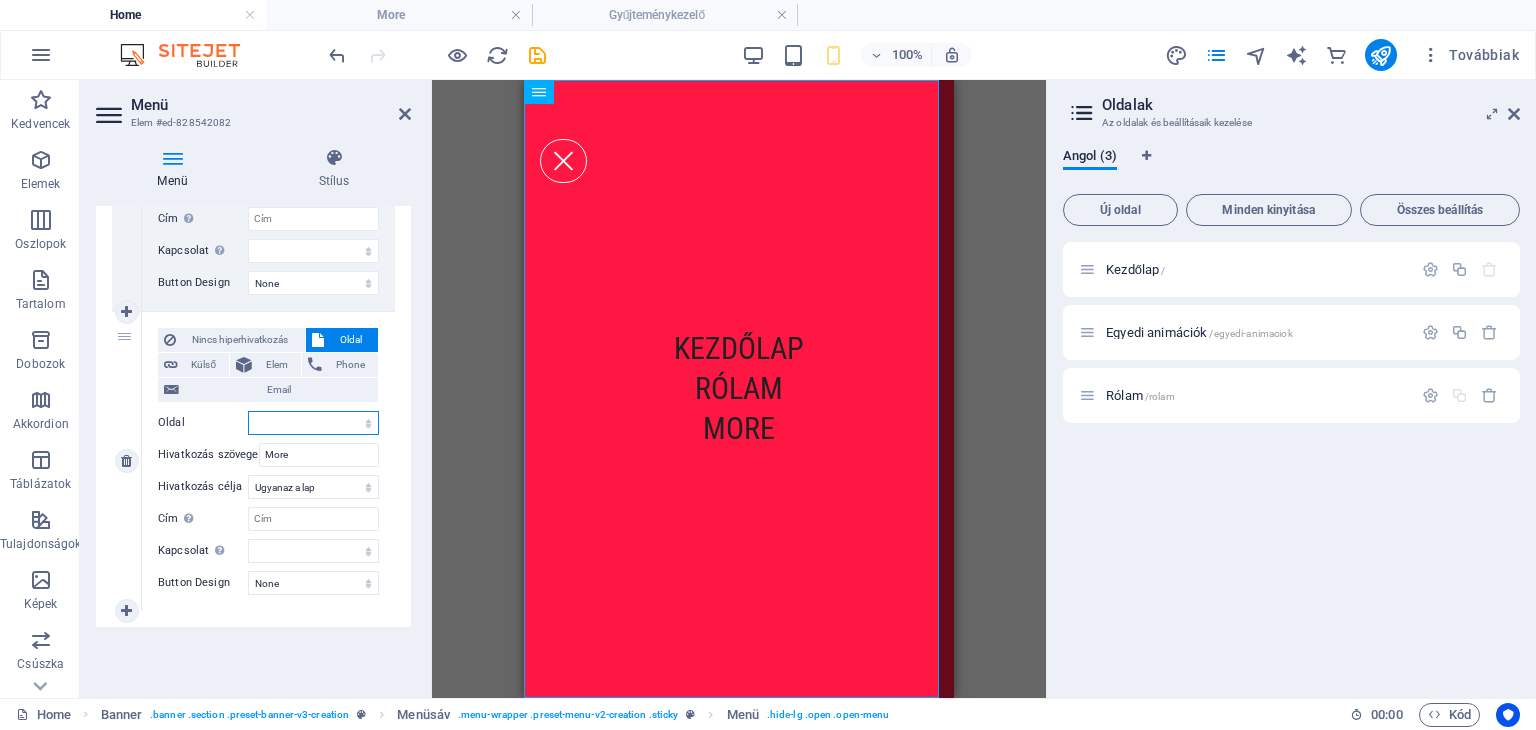 click on "Kezdőlap Egyedi animációk Rólam" at bounding box center (313, 423) 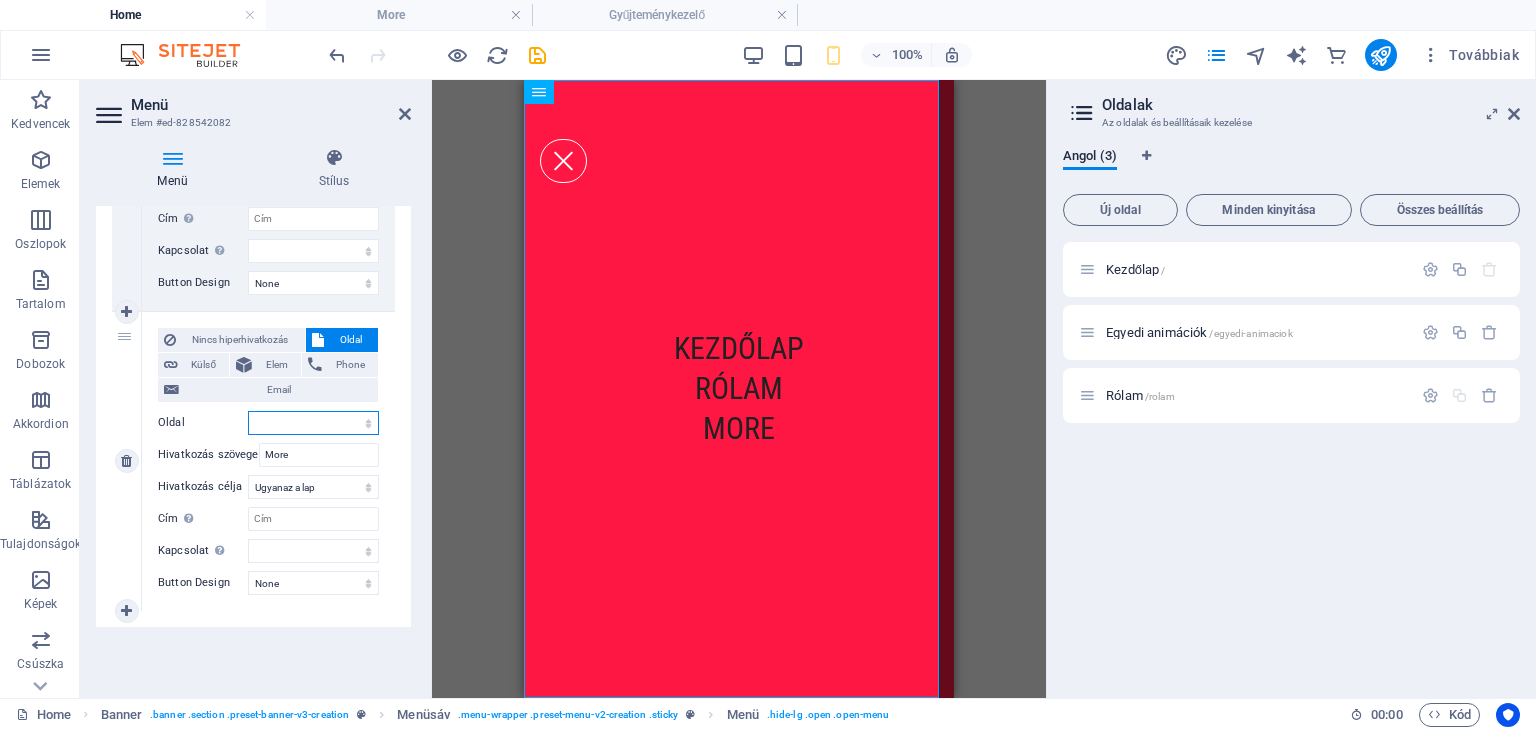 select on "1" 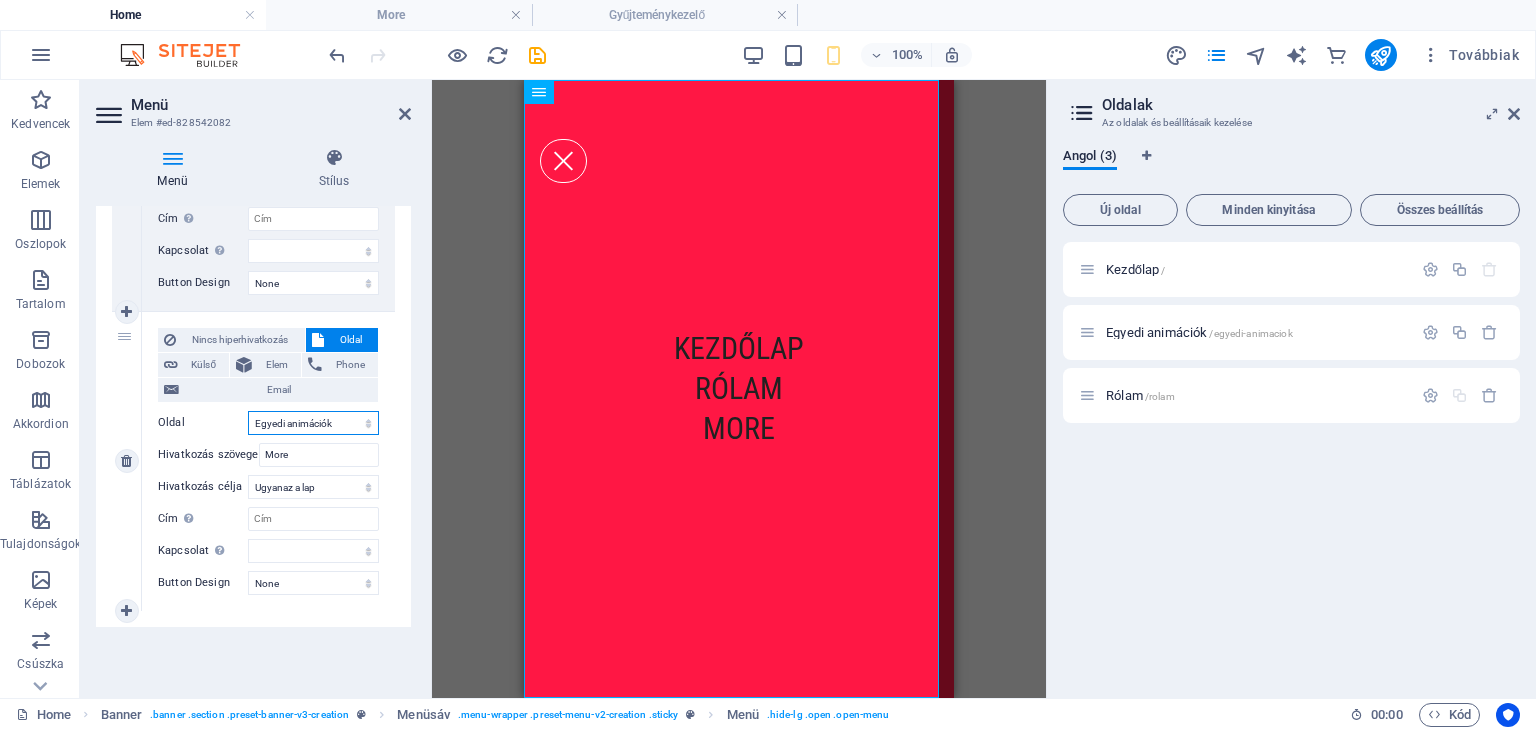 click on "Kezdőlap Egyedi animációk Rólam" at bounding box center (313, 423) 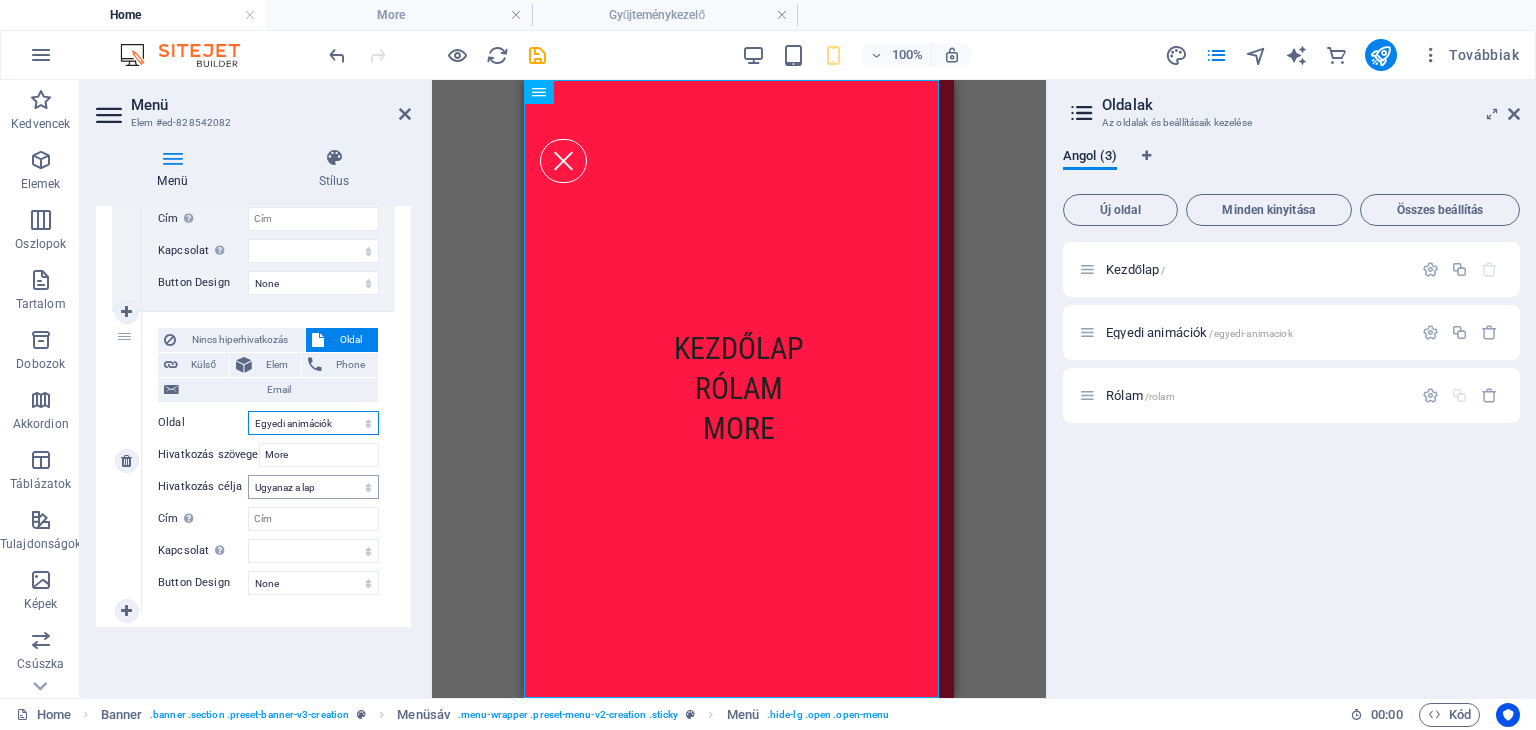 select 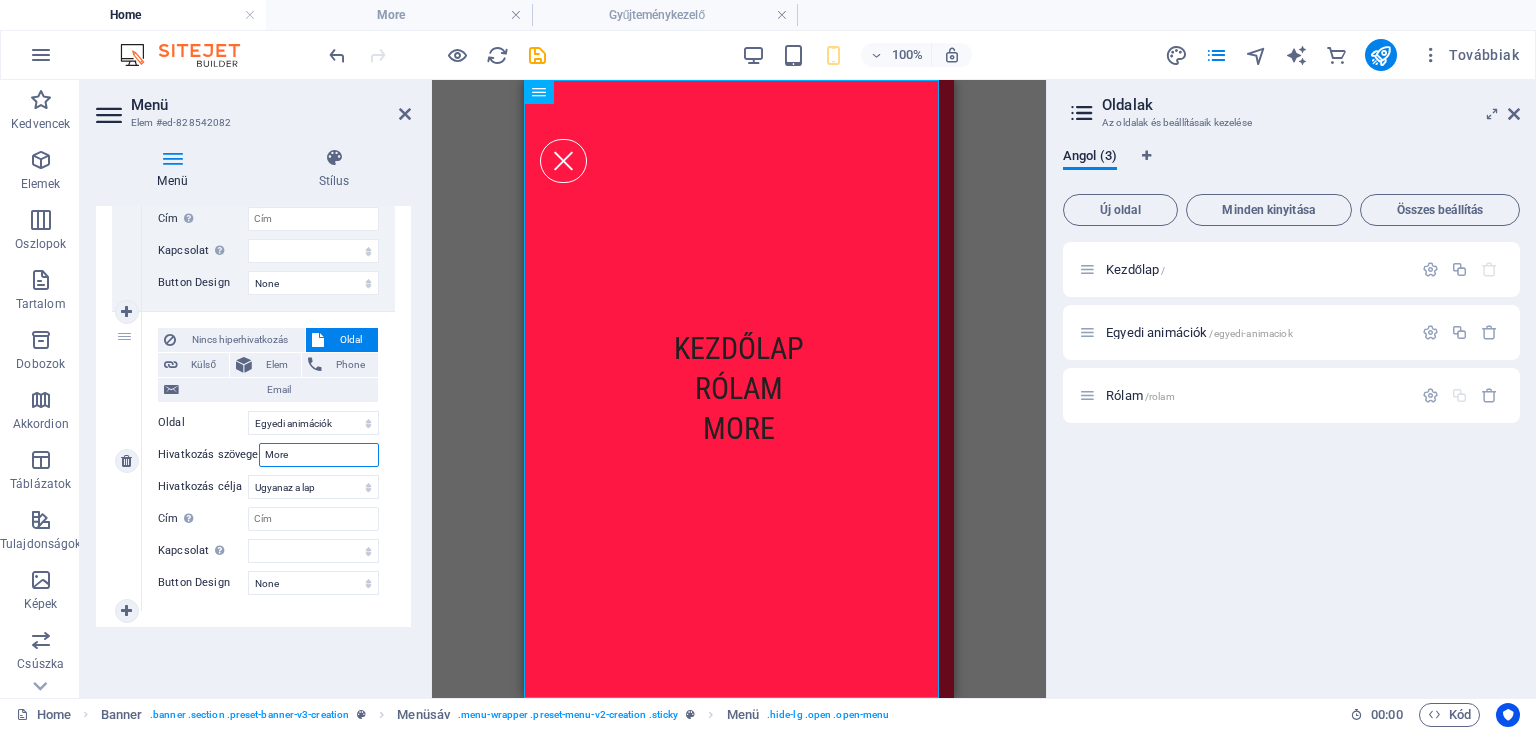 click on "More" at bounding box center (319, 455) 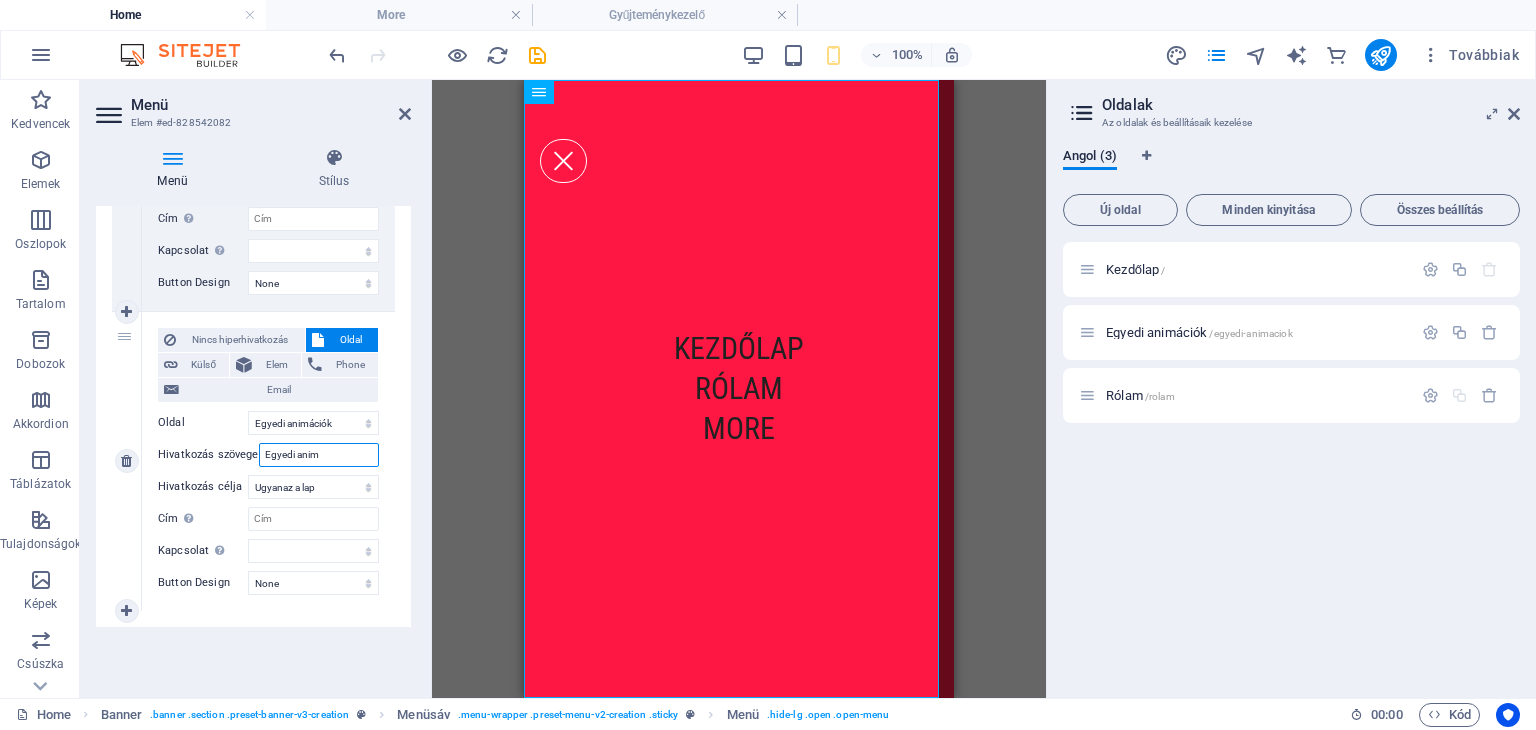 type on "Egyedi animá" 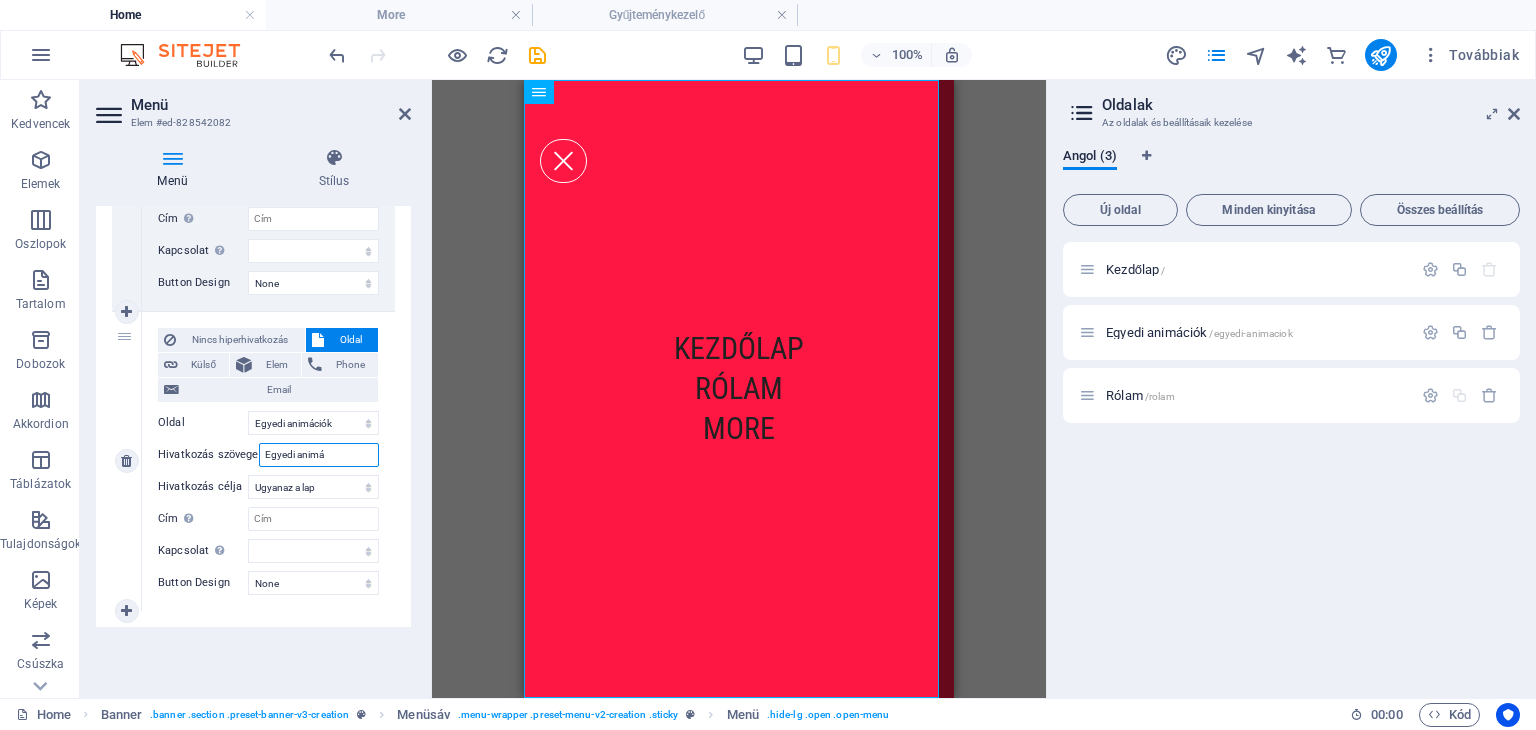 select 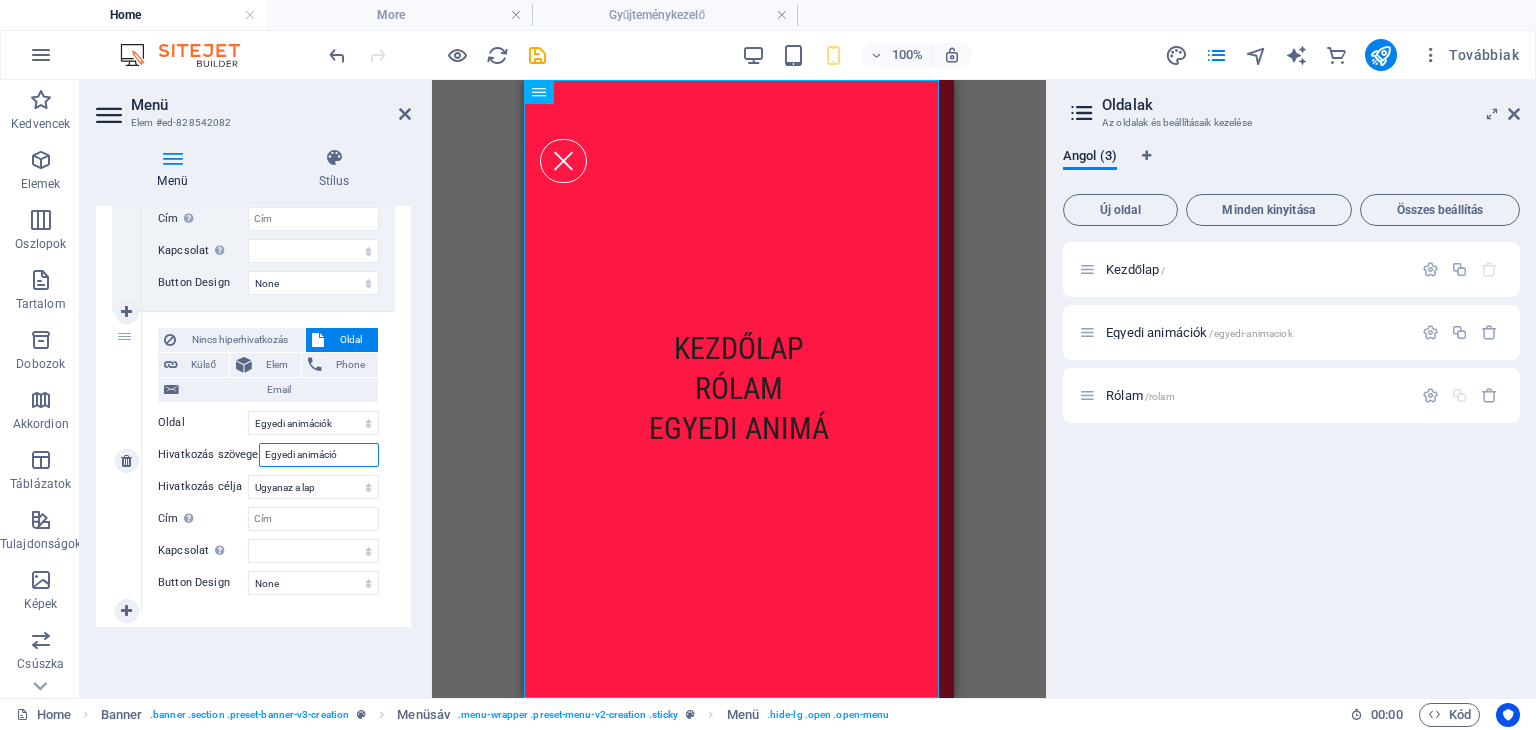 type on "Egyedi animációk" 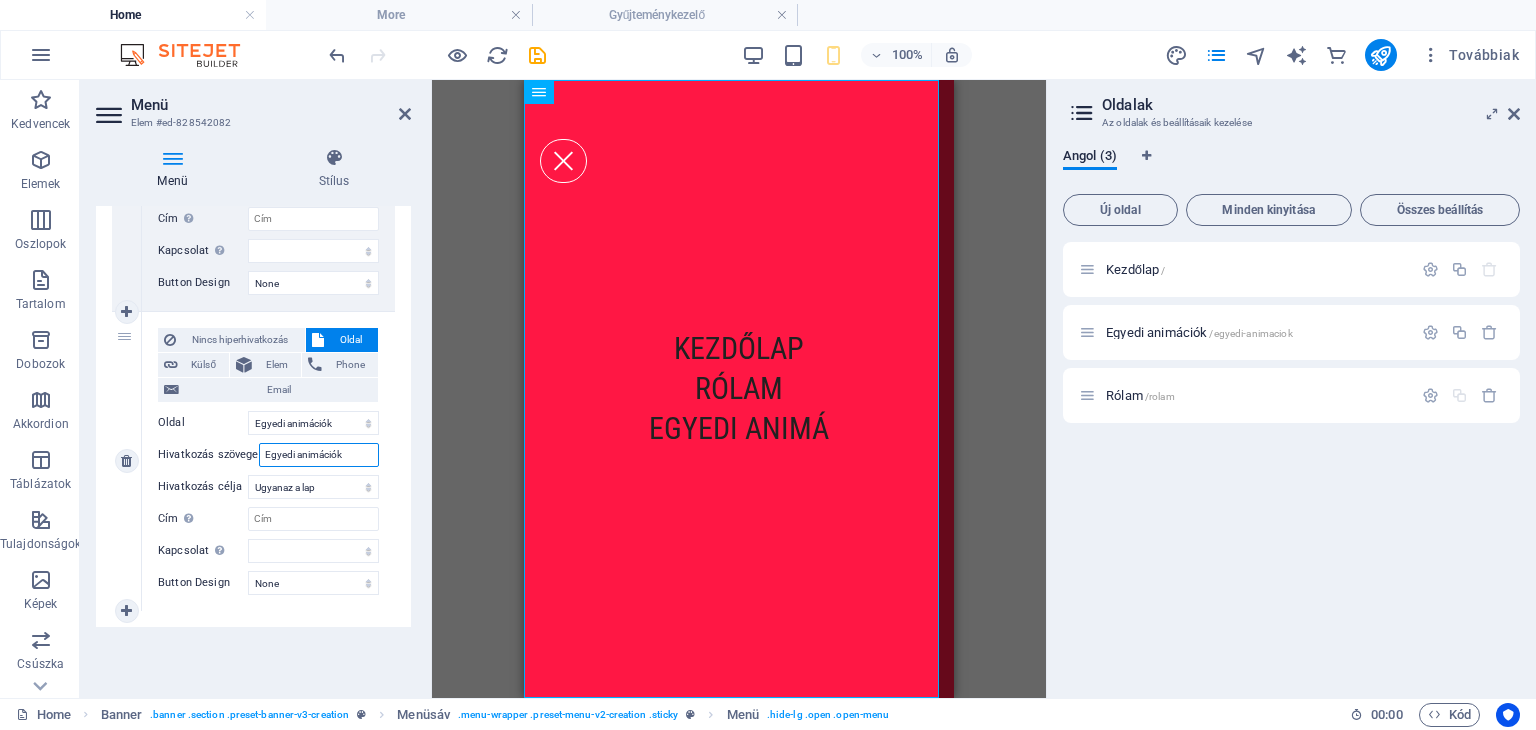 select 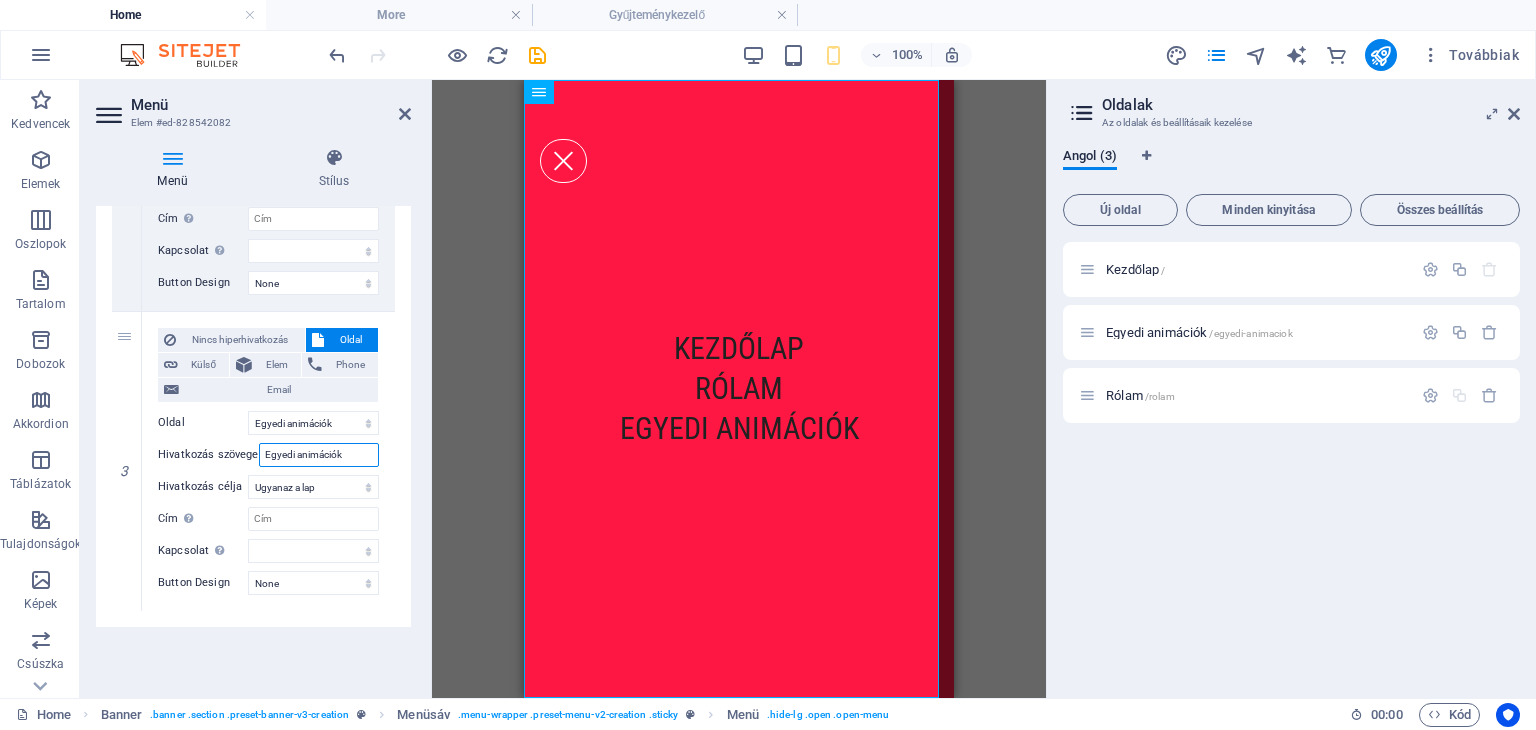 type on "Egyedi animációk" 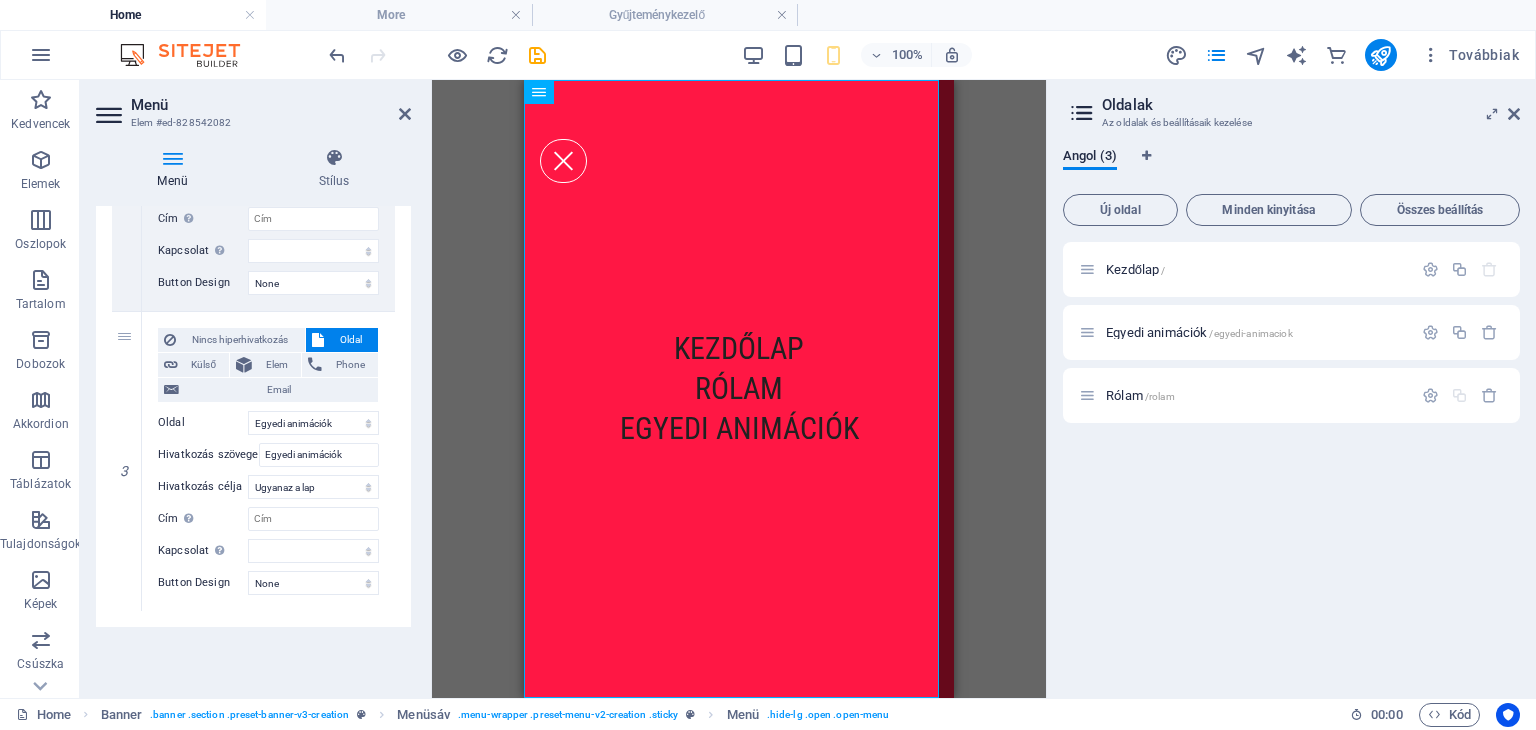 click on "Menü Automatikus Egyedi Hozzon létre egyedi menüelemeket ehhez a menühöz. Ajánlott egylapos webhelyek esetén. Oldalak kezelése Menüelemek 1 Nincs hiperhivatkozás Oldal Külső Elem Phone Email Oldal Kezdőlap Egyedi animációk Rólam Elem
URL /15940959 Telefon Email Hivatkozás szövege Kezdőlap Hivatkozás célja Új lap Ugyanaz a lap Átfedés Cím További hivatkozás leírás, ne legyen azonos a hivatkozás szövegével. A címet általában akkor jelenítik meg, mint egy feliratkozást, amikor az egeret az elem felett mozgatják. Hagyd üresen, ha bizonytalan vagy. Kapcsolat Beállítja a hivatkozás kapcsolatát a hivatkozási célhoz. Például a "nofollow" érték utasítja a keresőmotort, hogy ne kövesse a hivatkozást. Hagyható üresen. alternatív szerző könyvjelző külső segítség licenc következő nofollow noreferrer noopener előző keresés címke Button Design None Alapértelmezett Primary Secondary 2 Nincs hiperhivatkozás Oldal Külső Elem Phone" at bounding box center [253, 444] 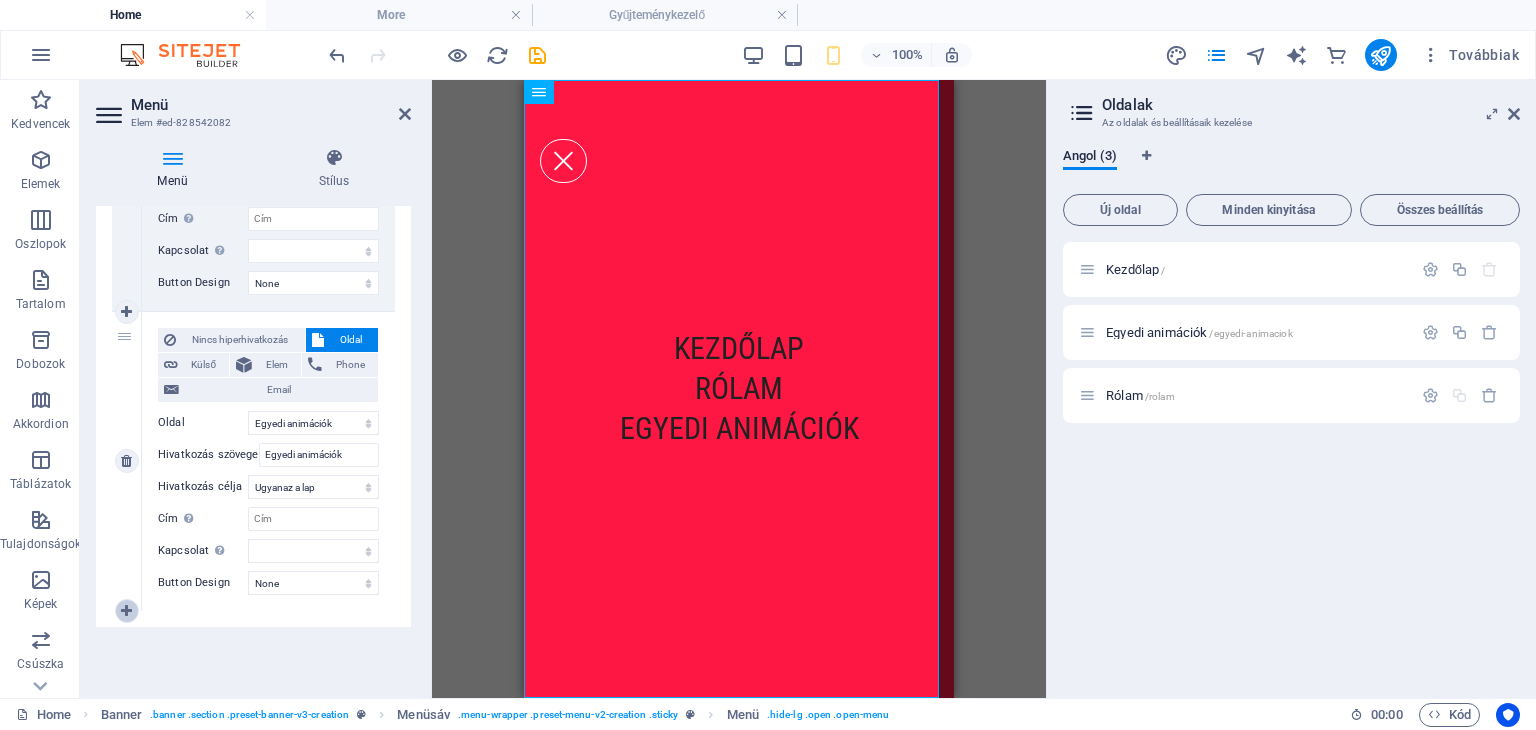 click at bounding box center (126, 611) 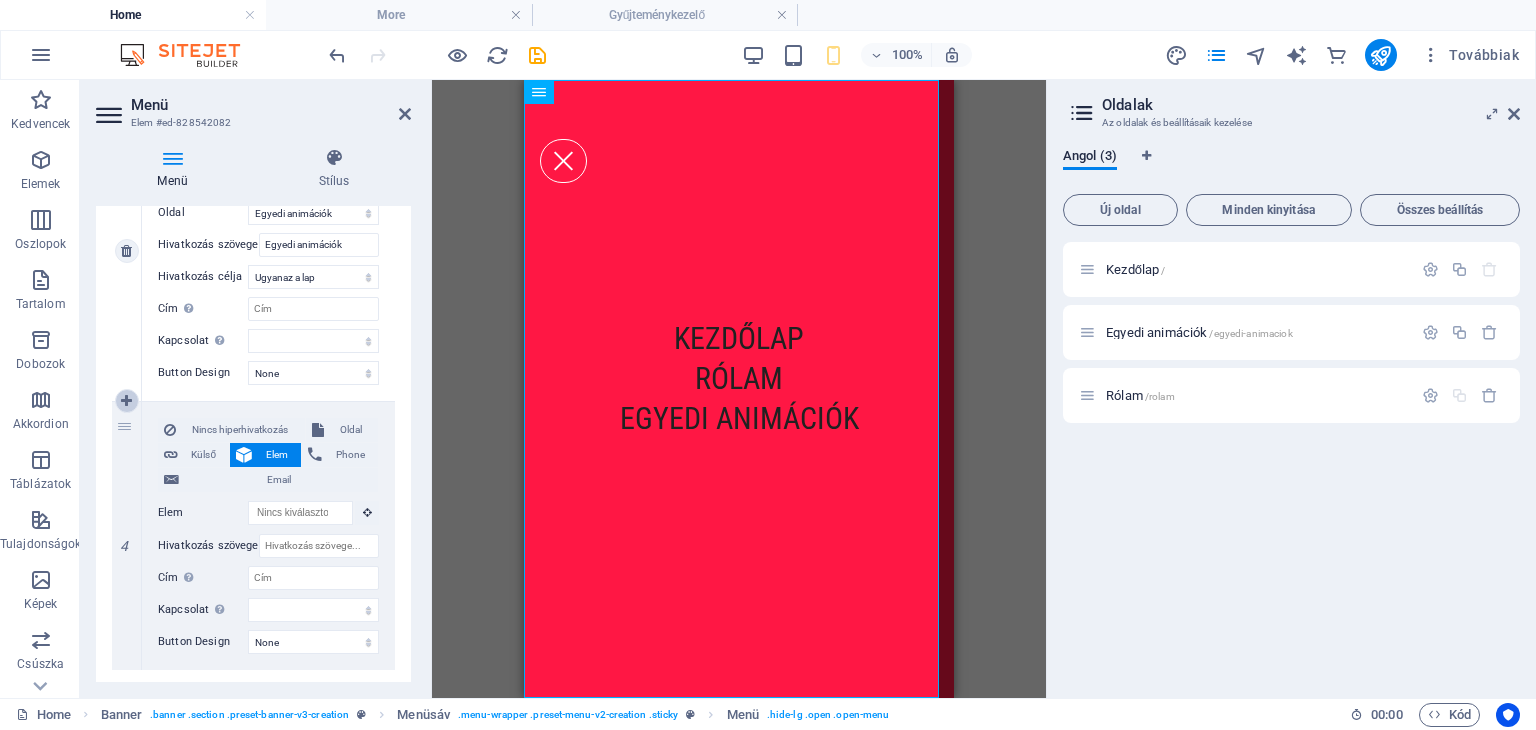 scroll, scrollTop: 952, scrollLeft: 0, axis: vertical 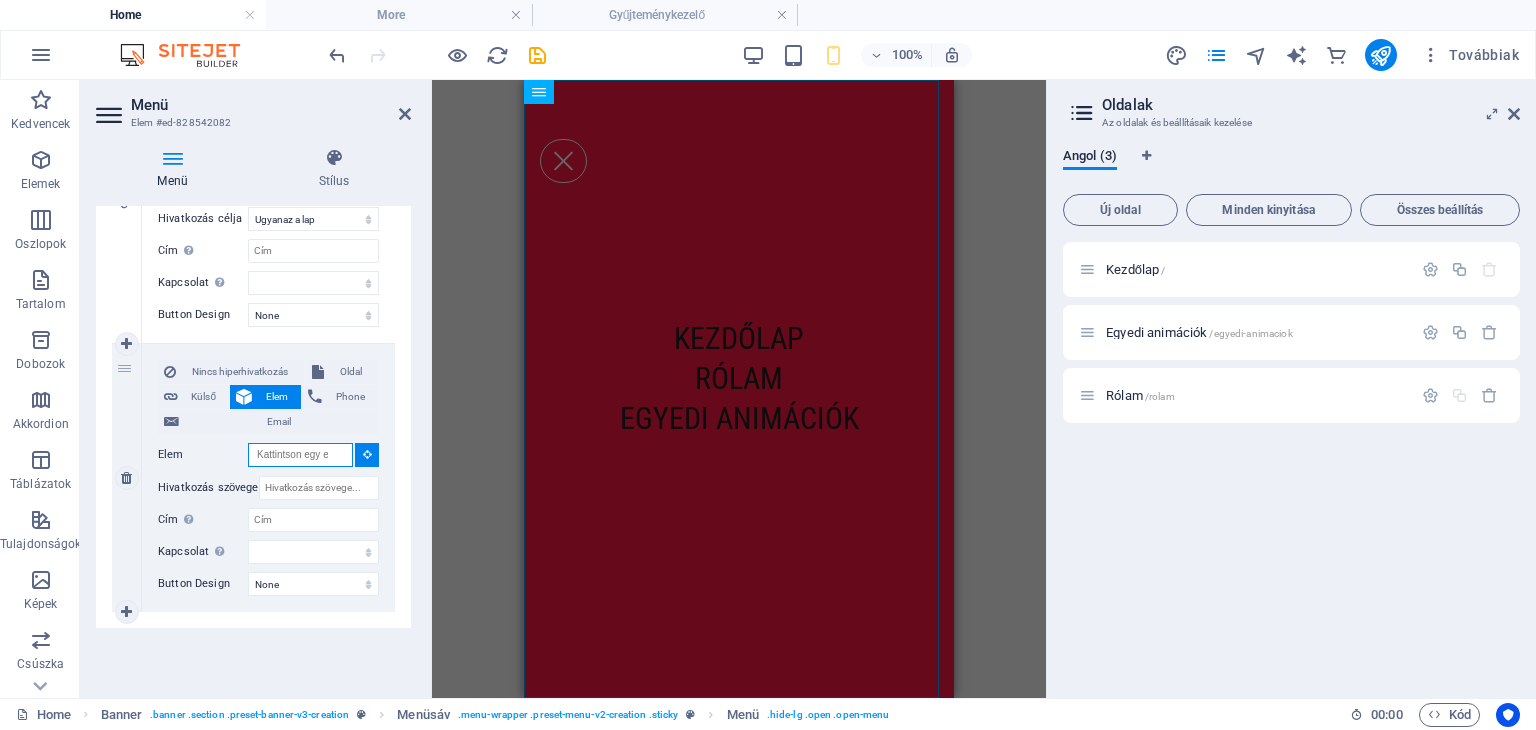 click on "Elem" at bounding box center [300, 455] 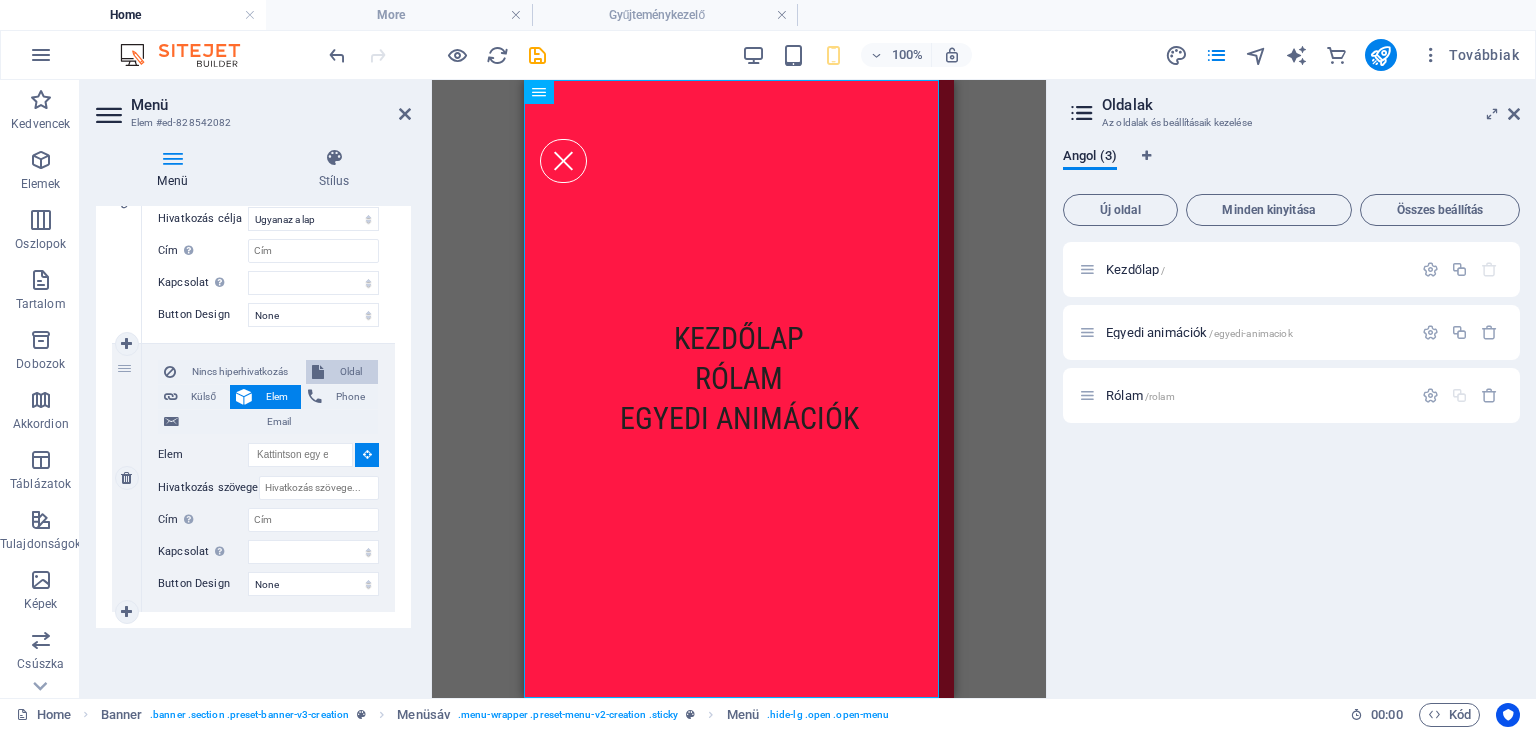 click on "Oldal" at bounding box center (351, 372) 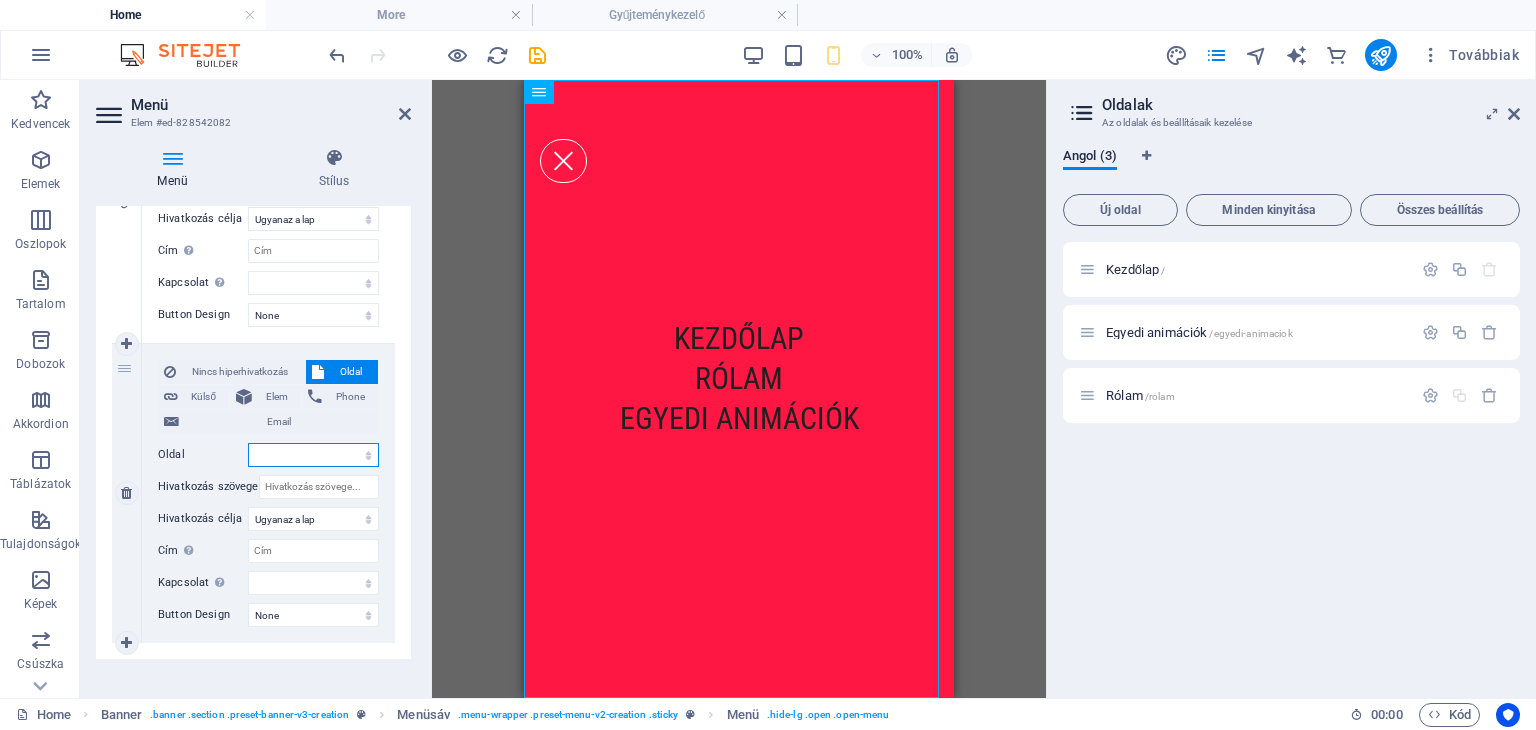 click on "Kezdőlap Egyedi animációk Rólam" at bounding box center (313, 455) 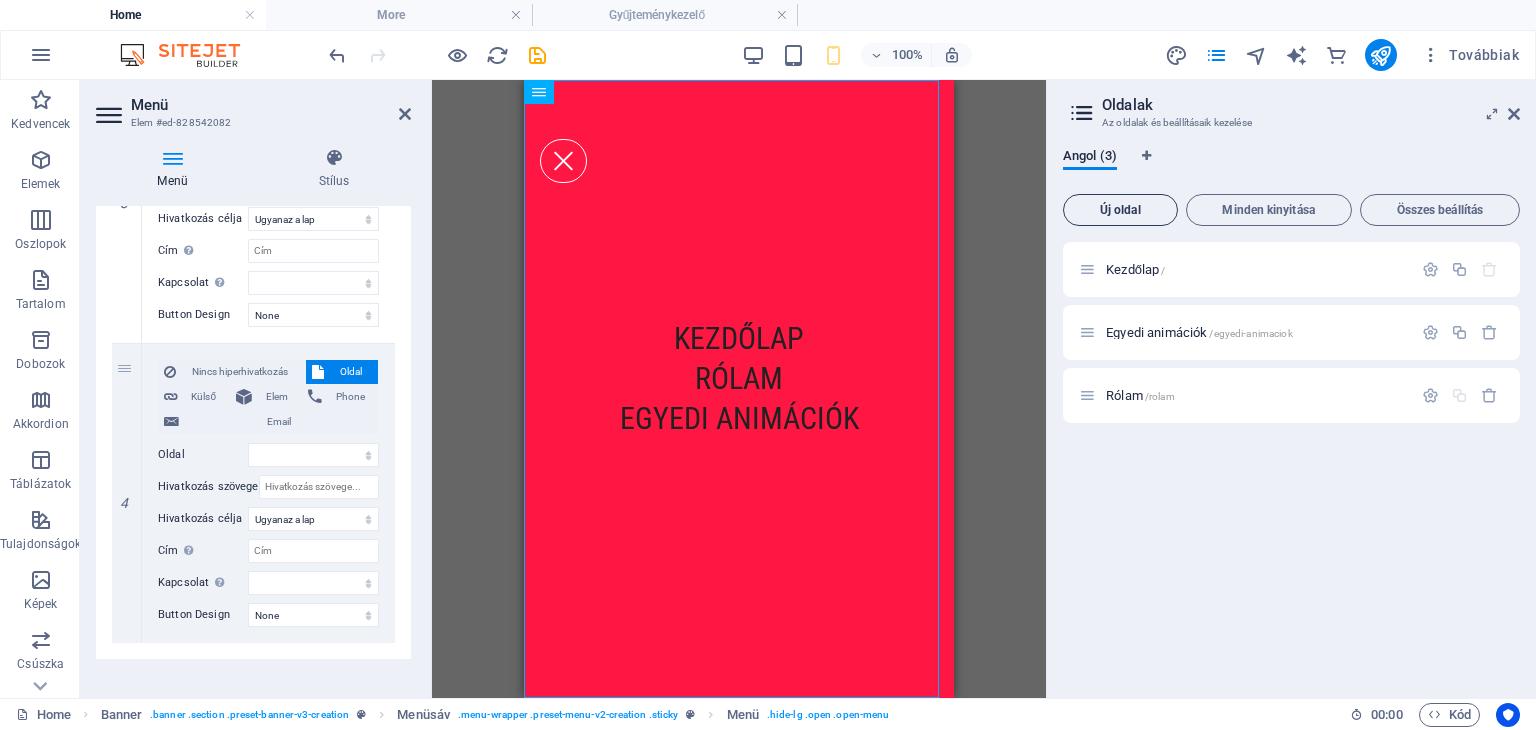 click on "Új oldal" at bounding box center [1120, 210] 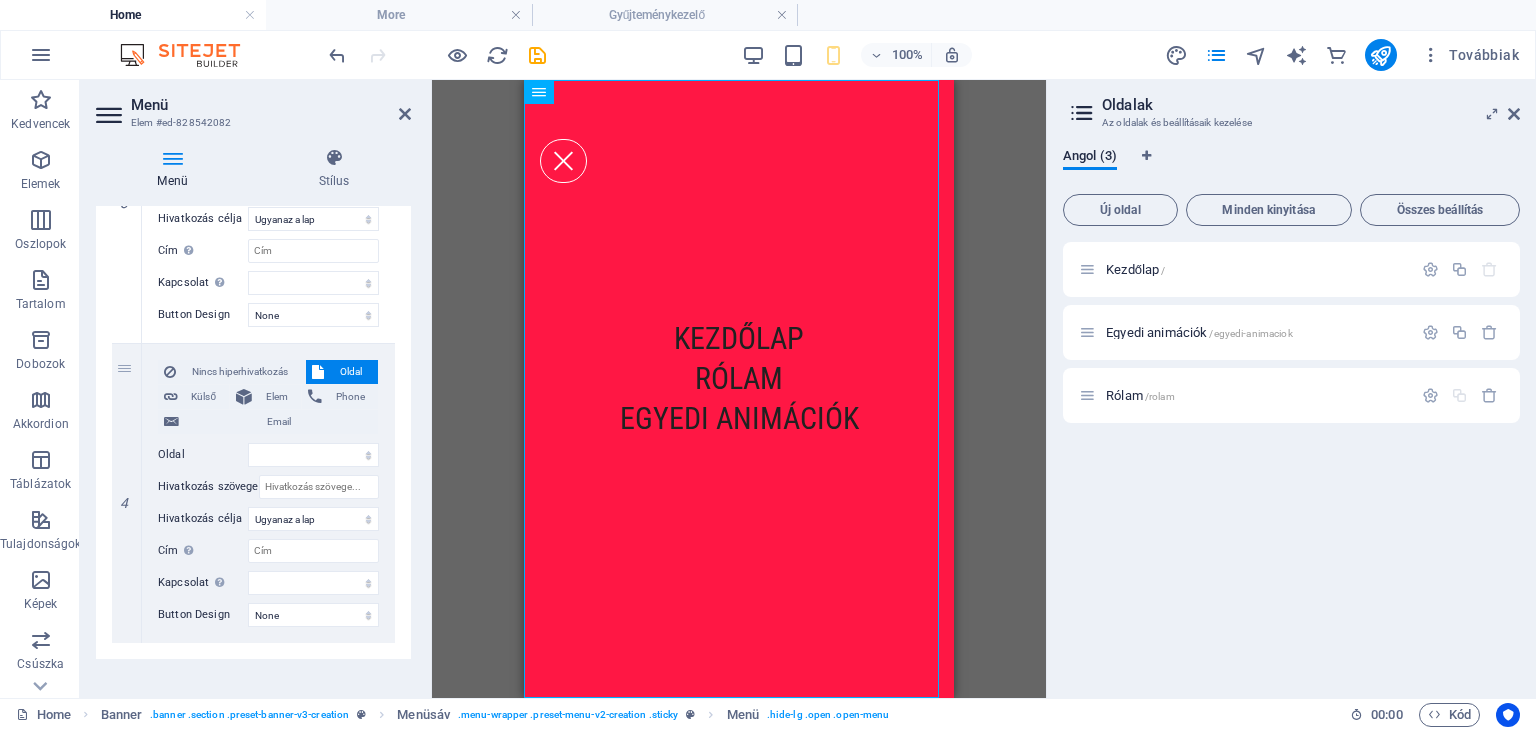 select 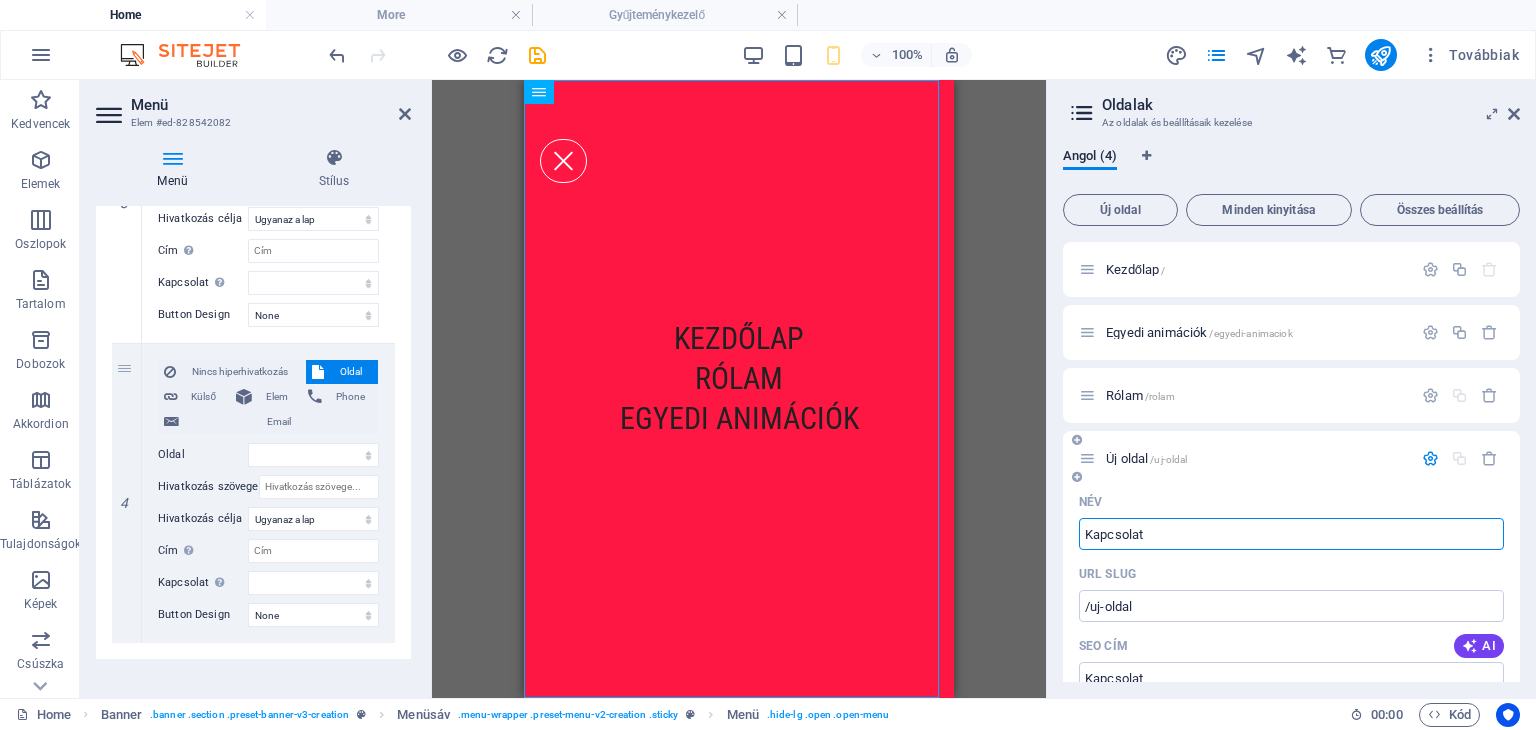 type on "Kapcsolat" 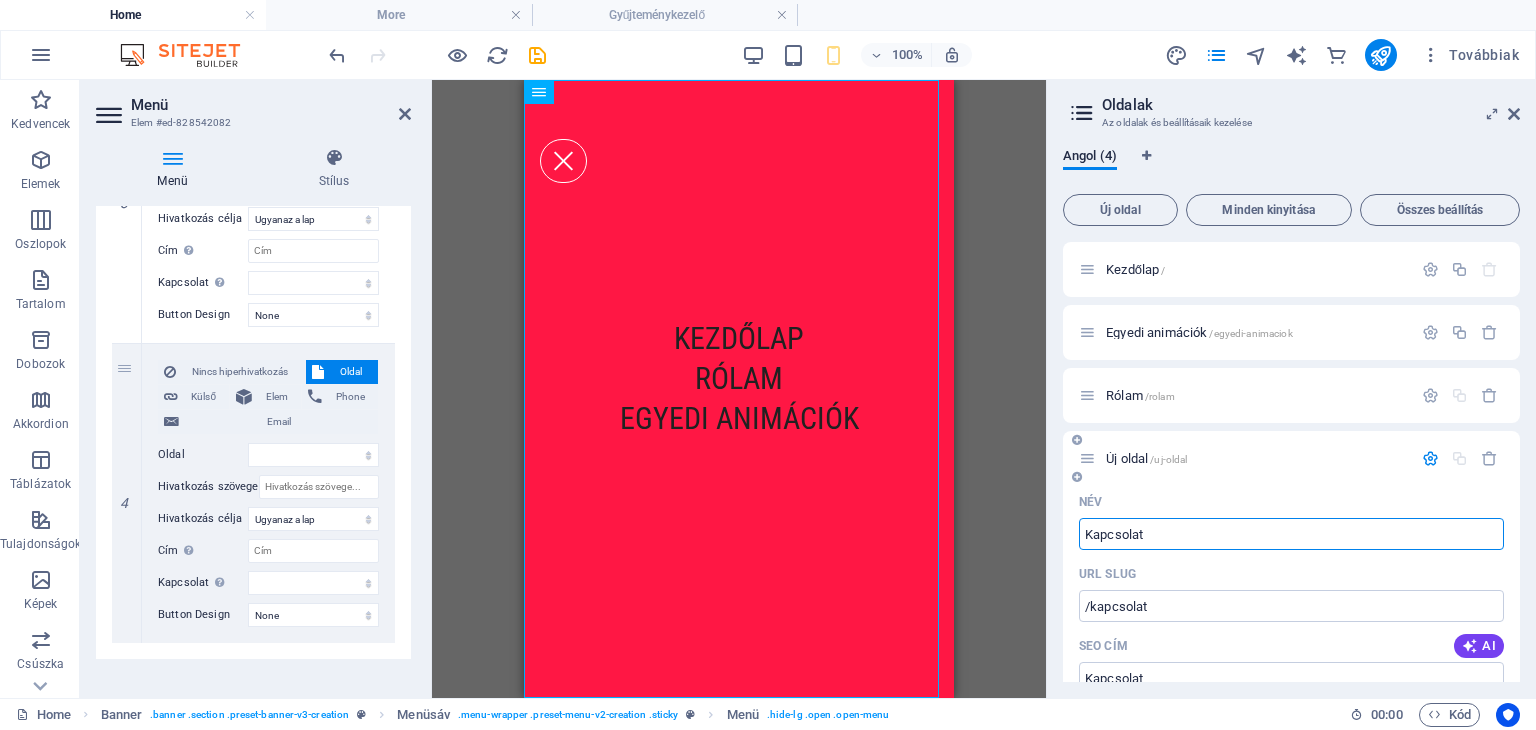 select 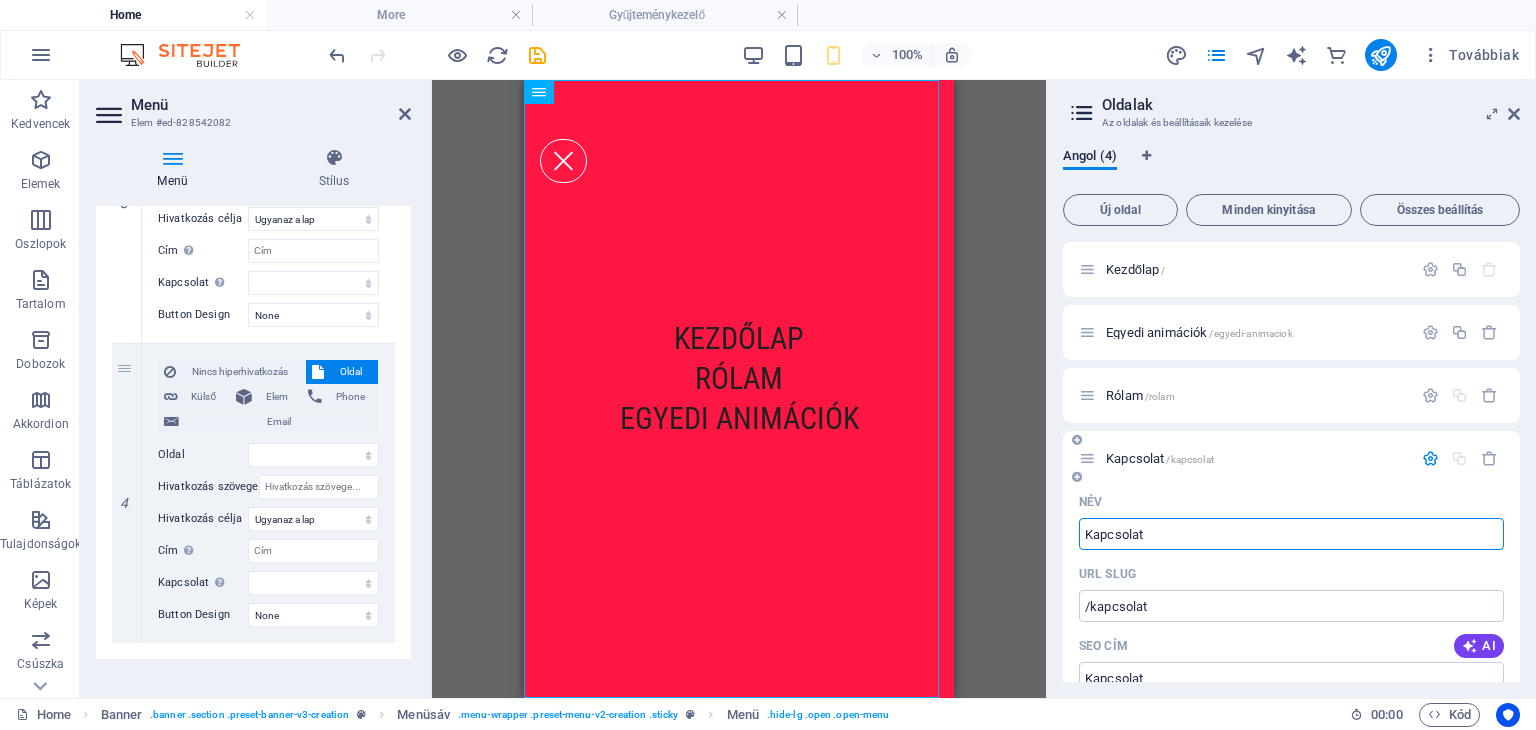 scroll, scrollTop: 128, scrollLeft: 0, axis: vertical 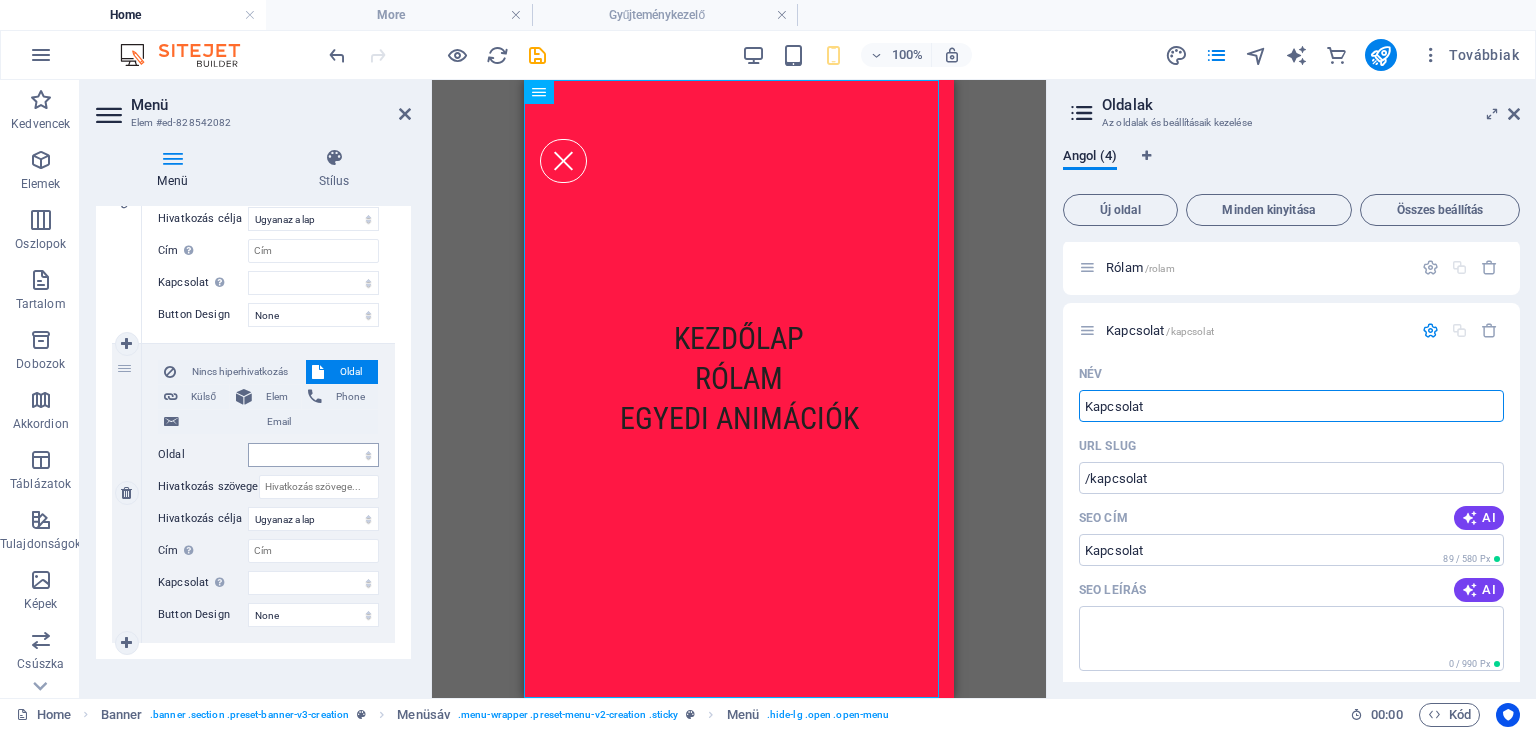 type on "Kapcsolat" 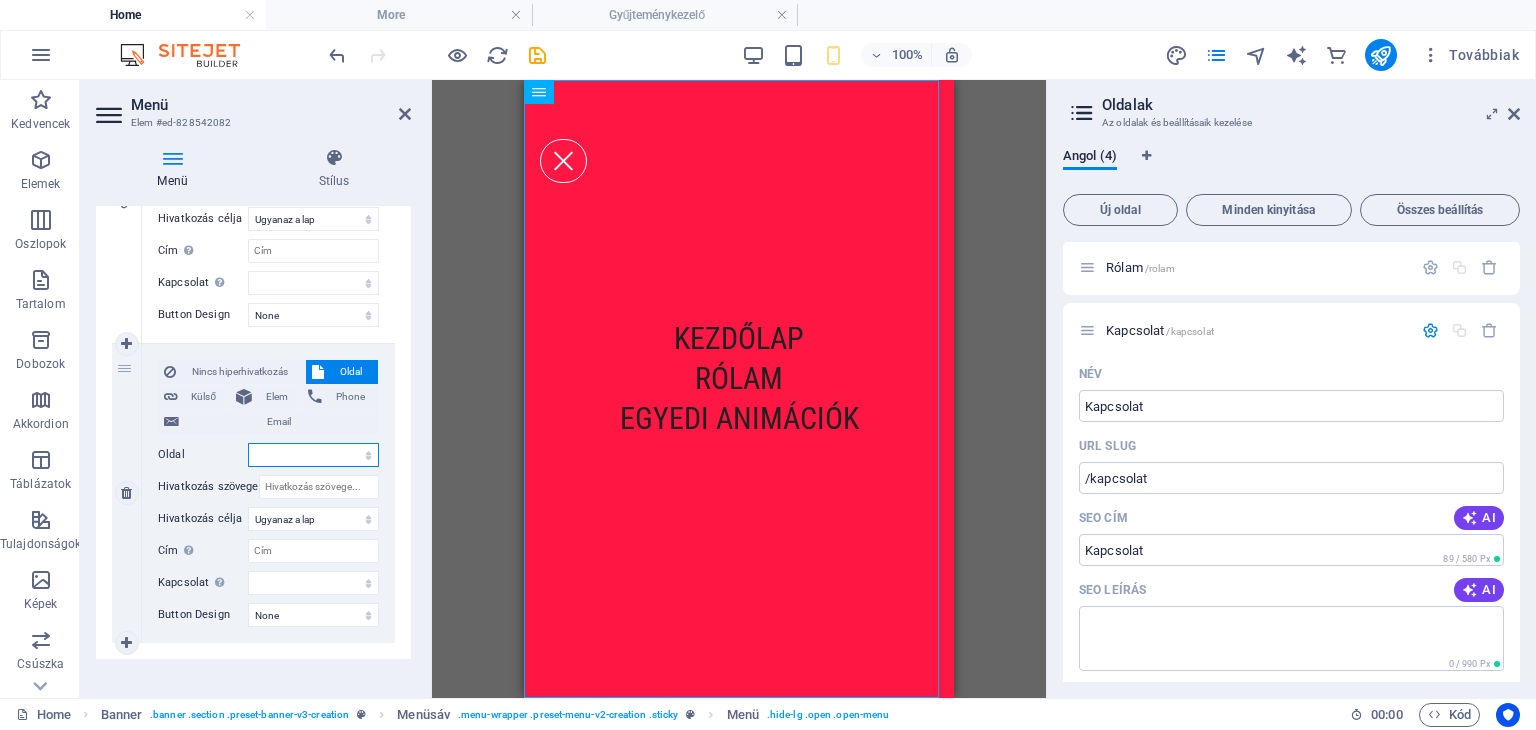 click on "Kezdőlap Egyedi animációk Rólam Kapcsolat" at bounding box center (313, 455) 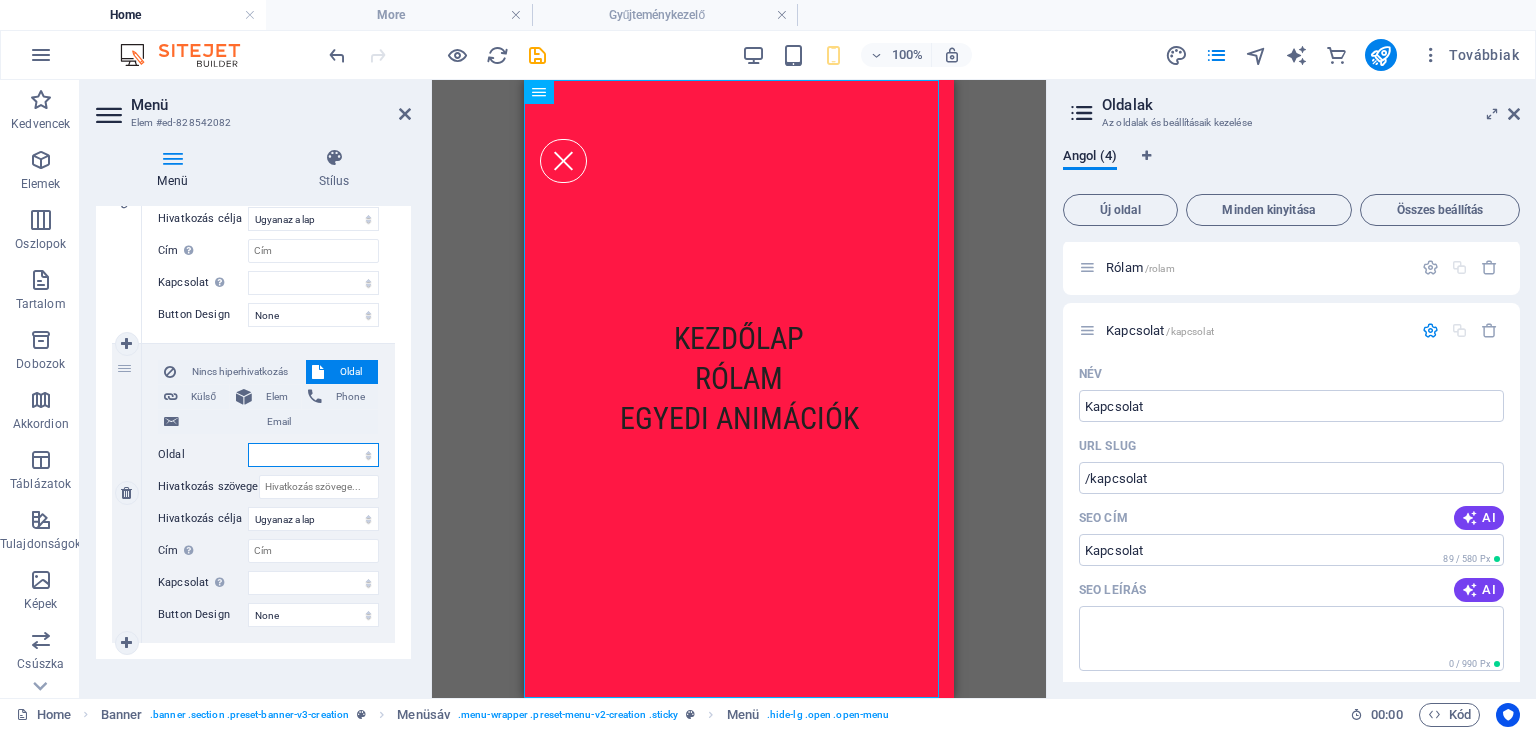 select on "3" 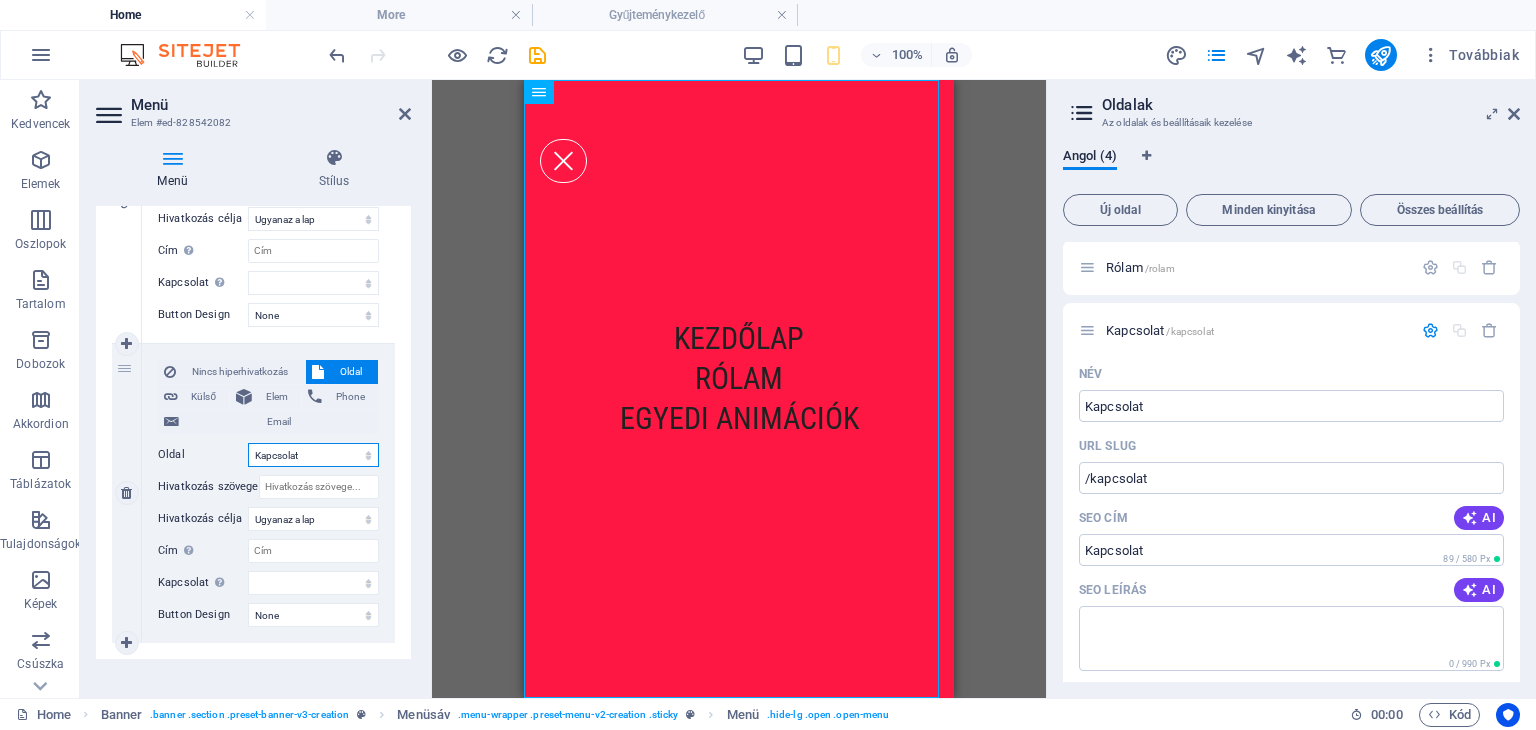 click on "Kezdőlap Egyedi animációk Rólam Kapcsolat" at bounding box center (313, 455) 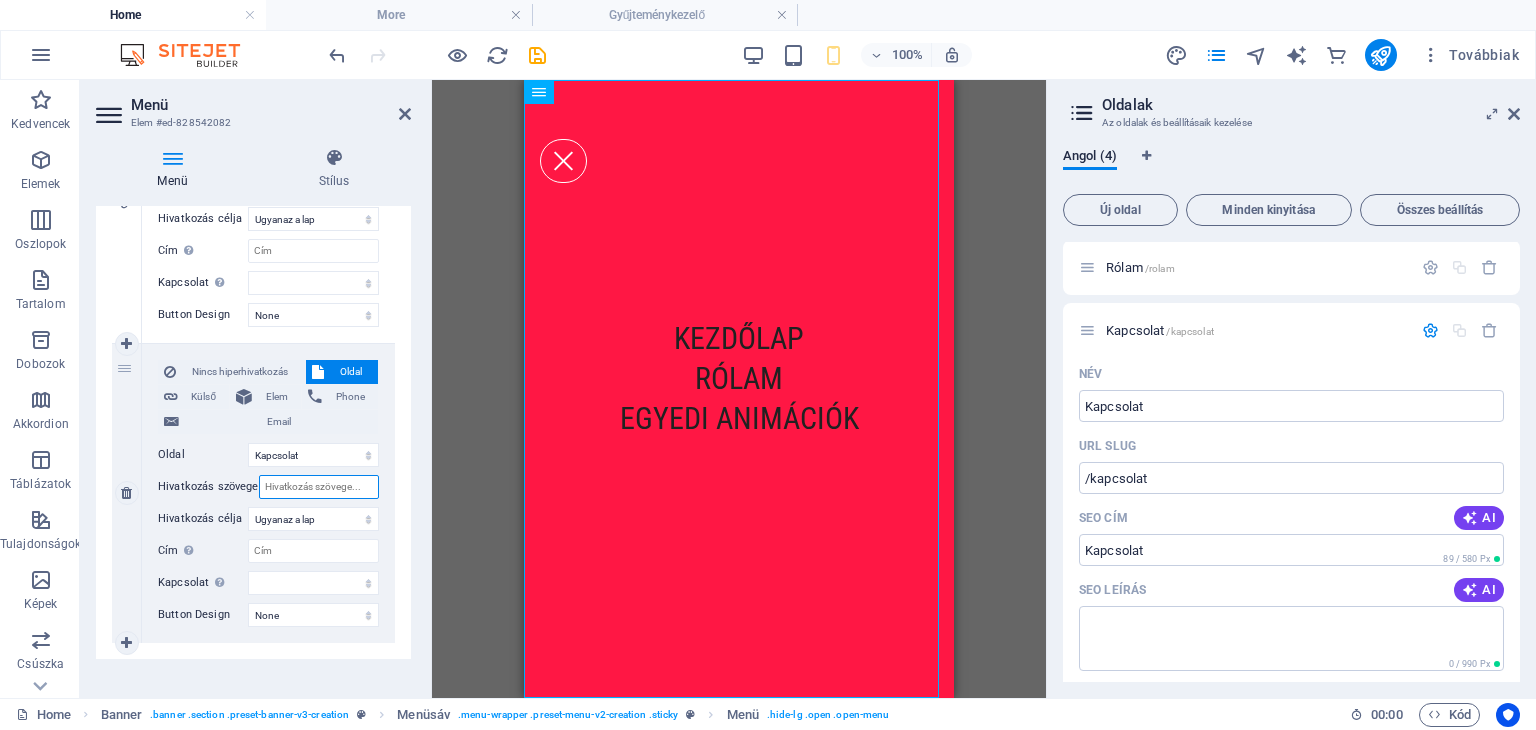 click on "Hivatkozás szövege" at bounding box center [319, 487] 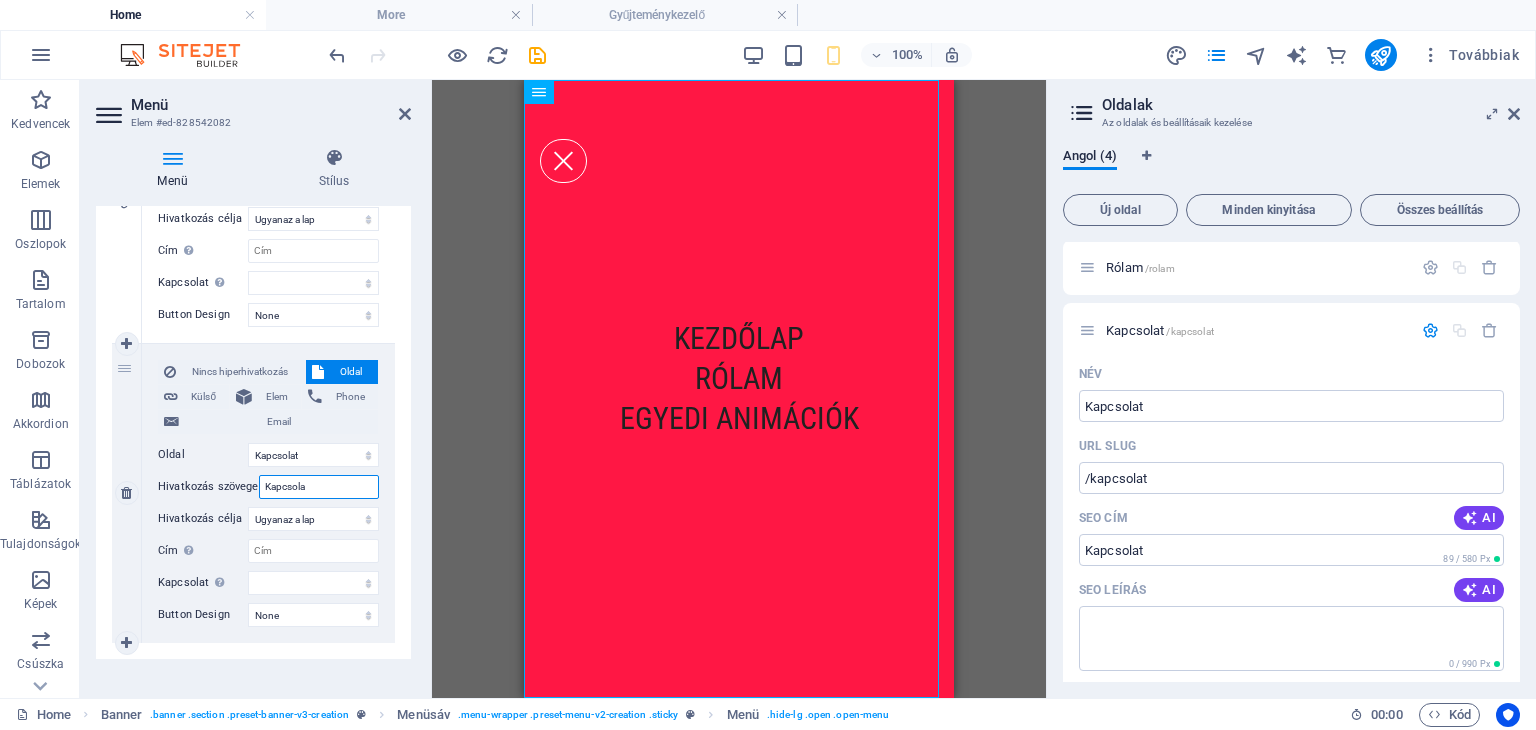type on "Kapcsolat" 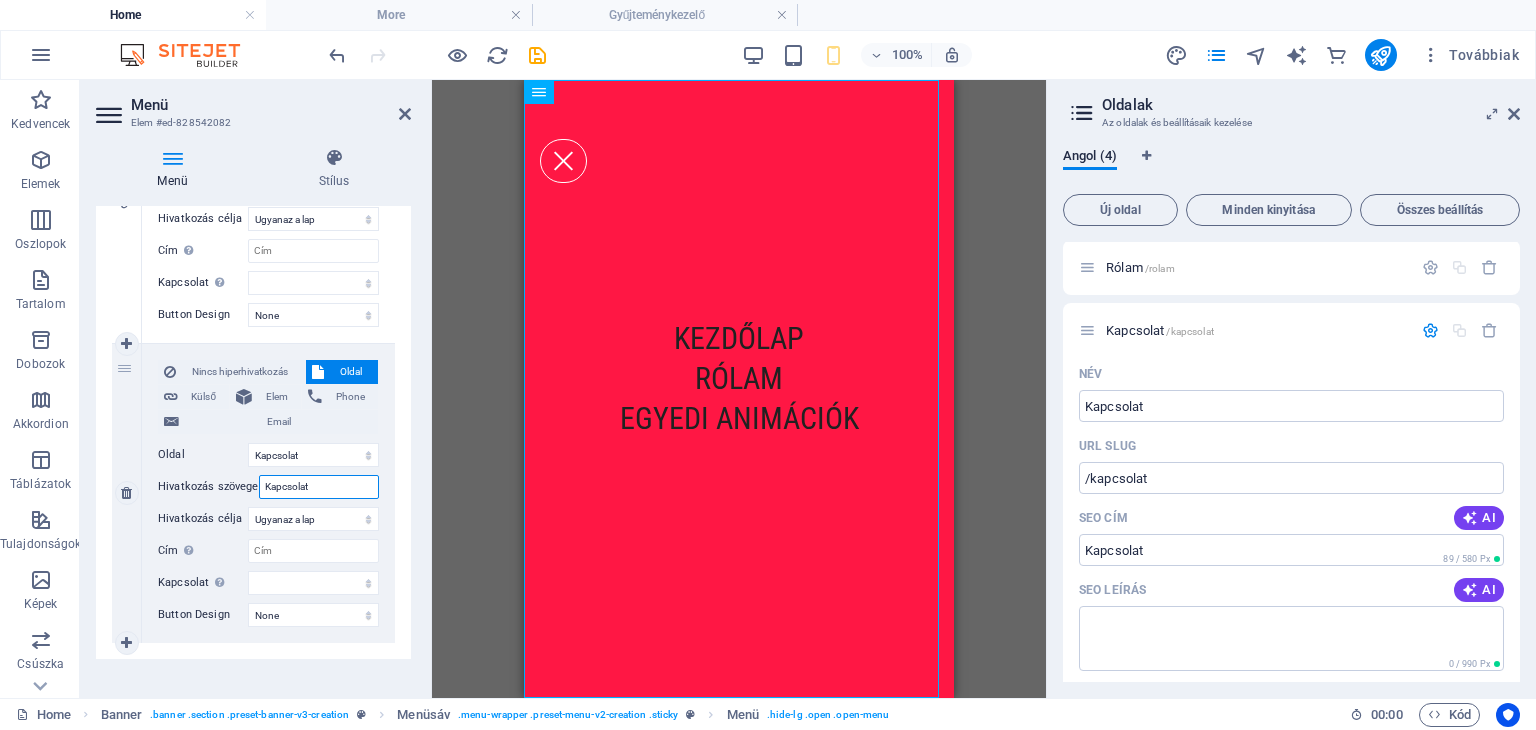 select 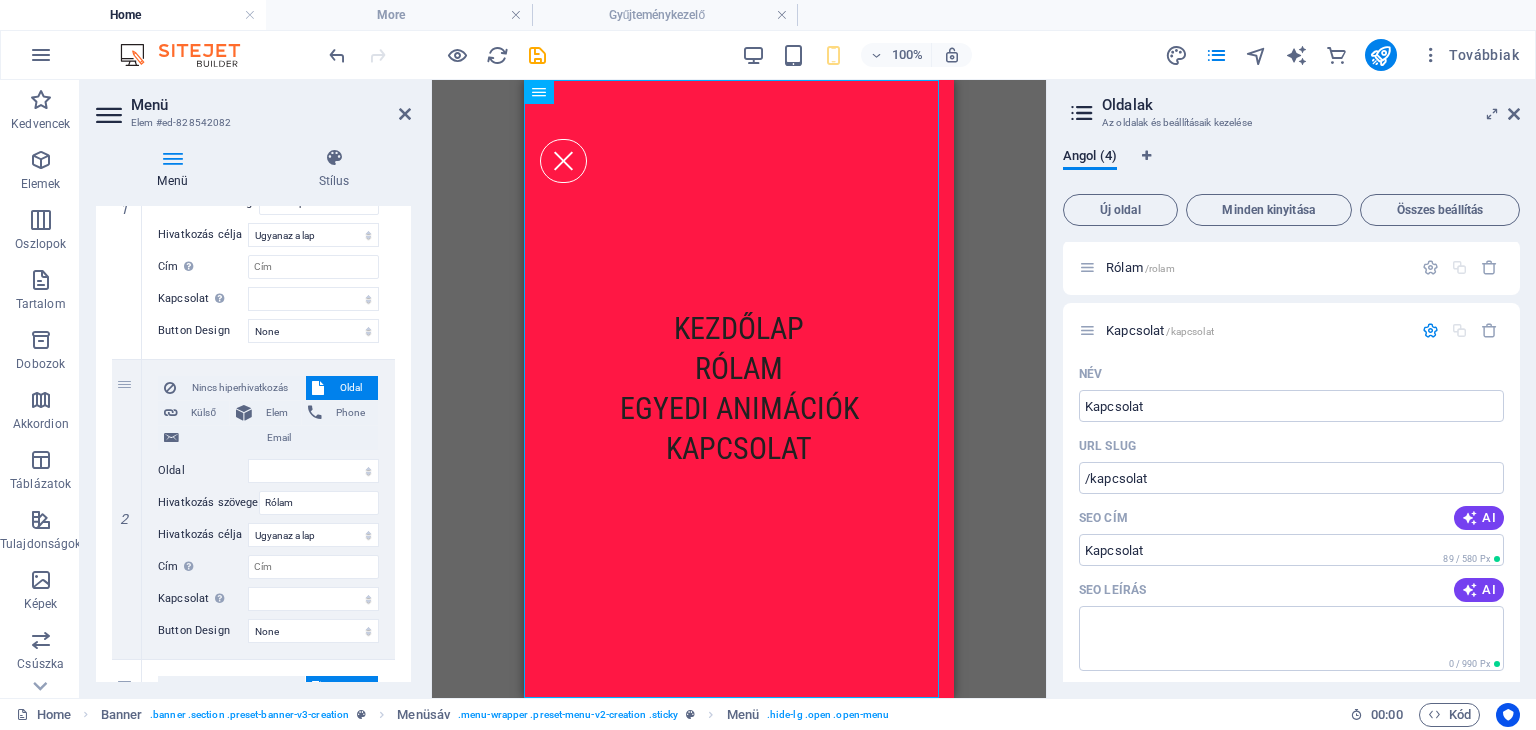 scroll, scrollTop: 191, scrollLeft: 0, axis: vertical 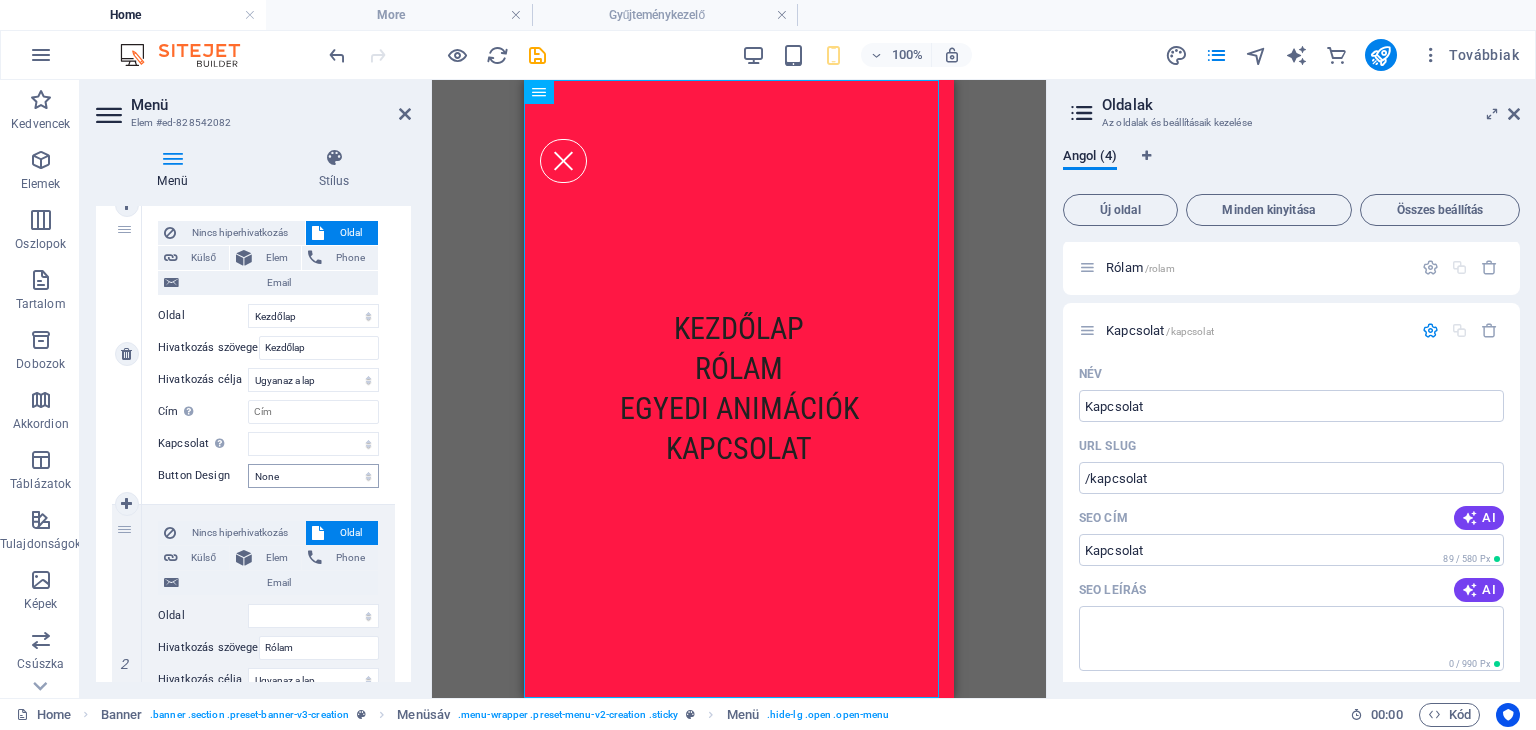 type on "Kapcsolat" 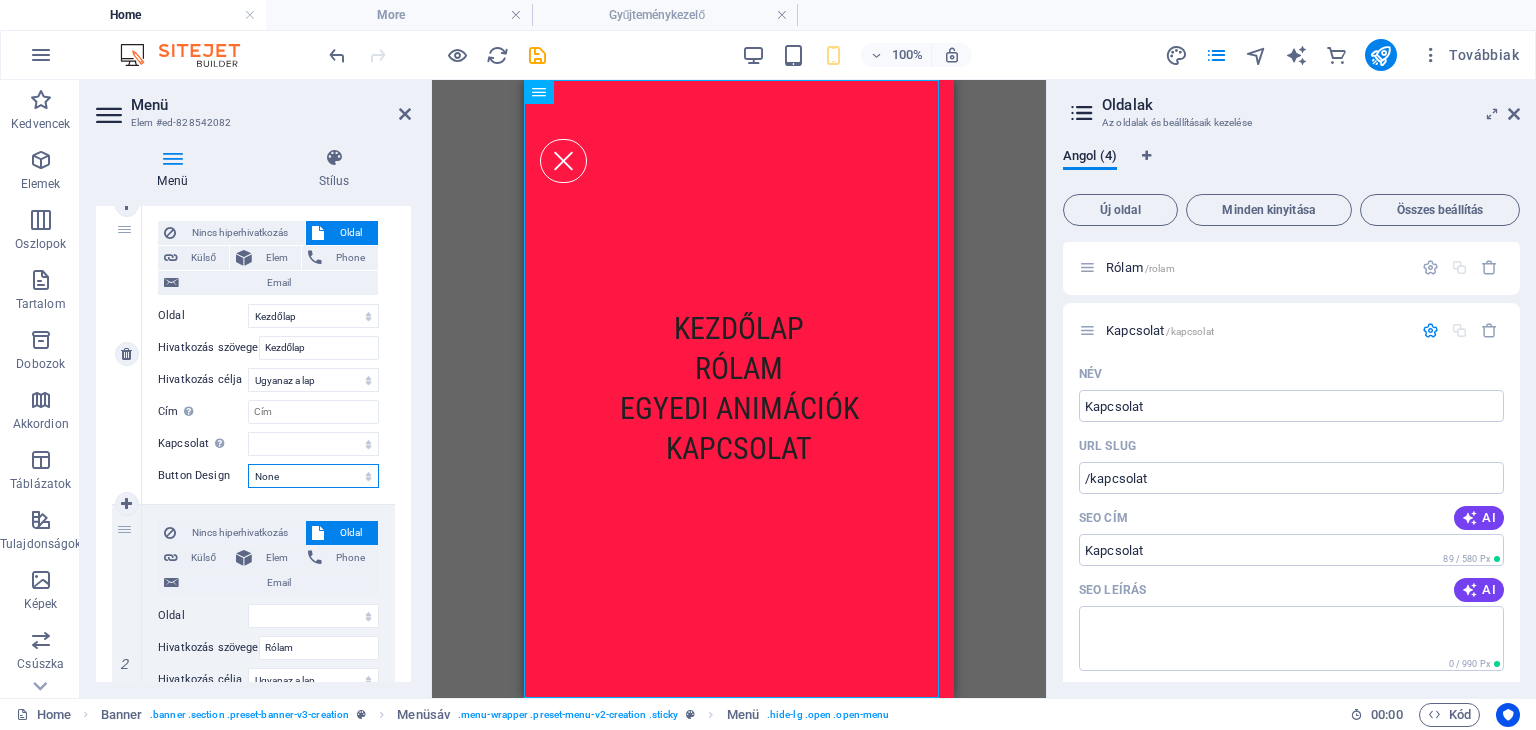 click on "None Alapértelmezett Primary Secondary" at bounding box center [313, 476] 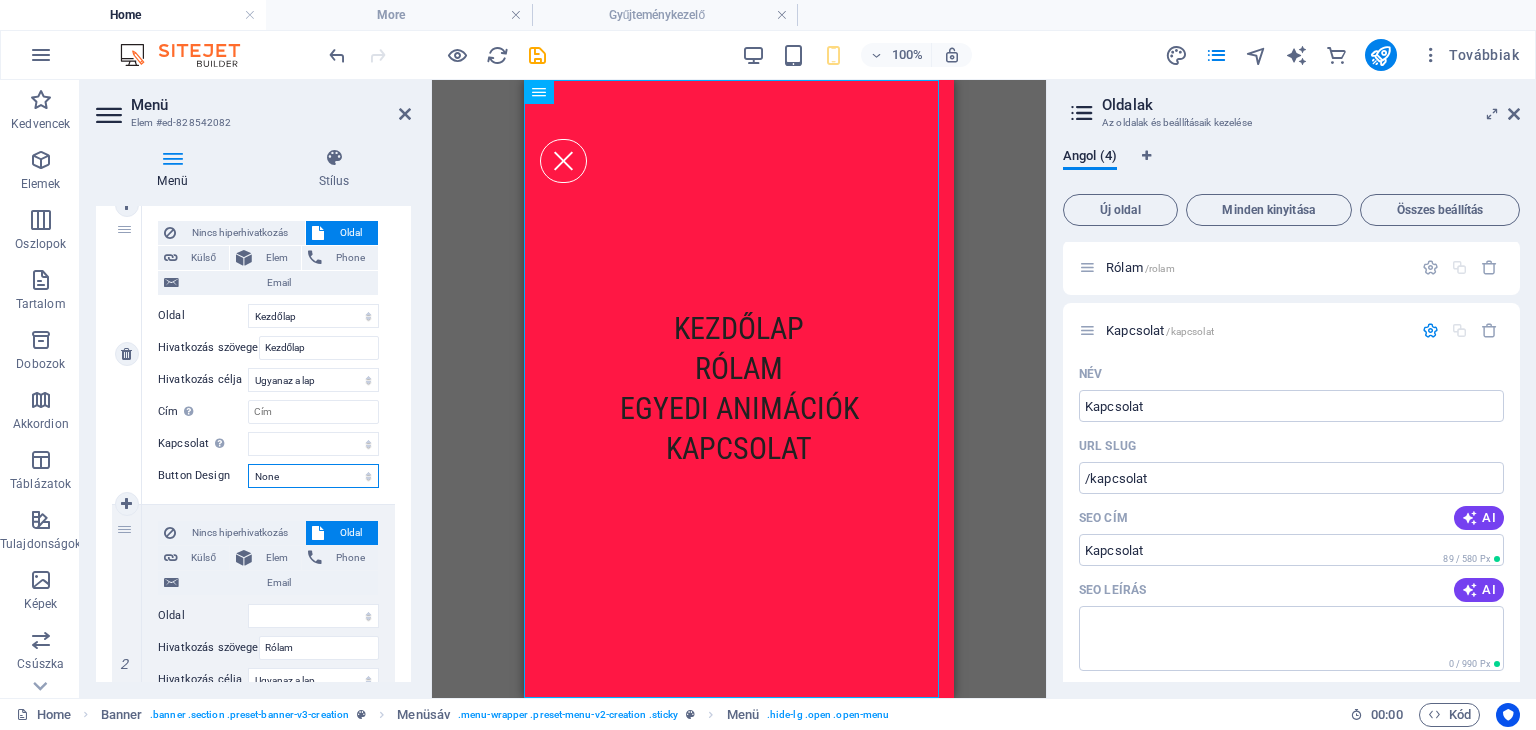 select on "primary" 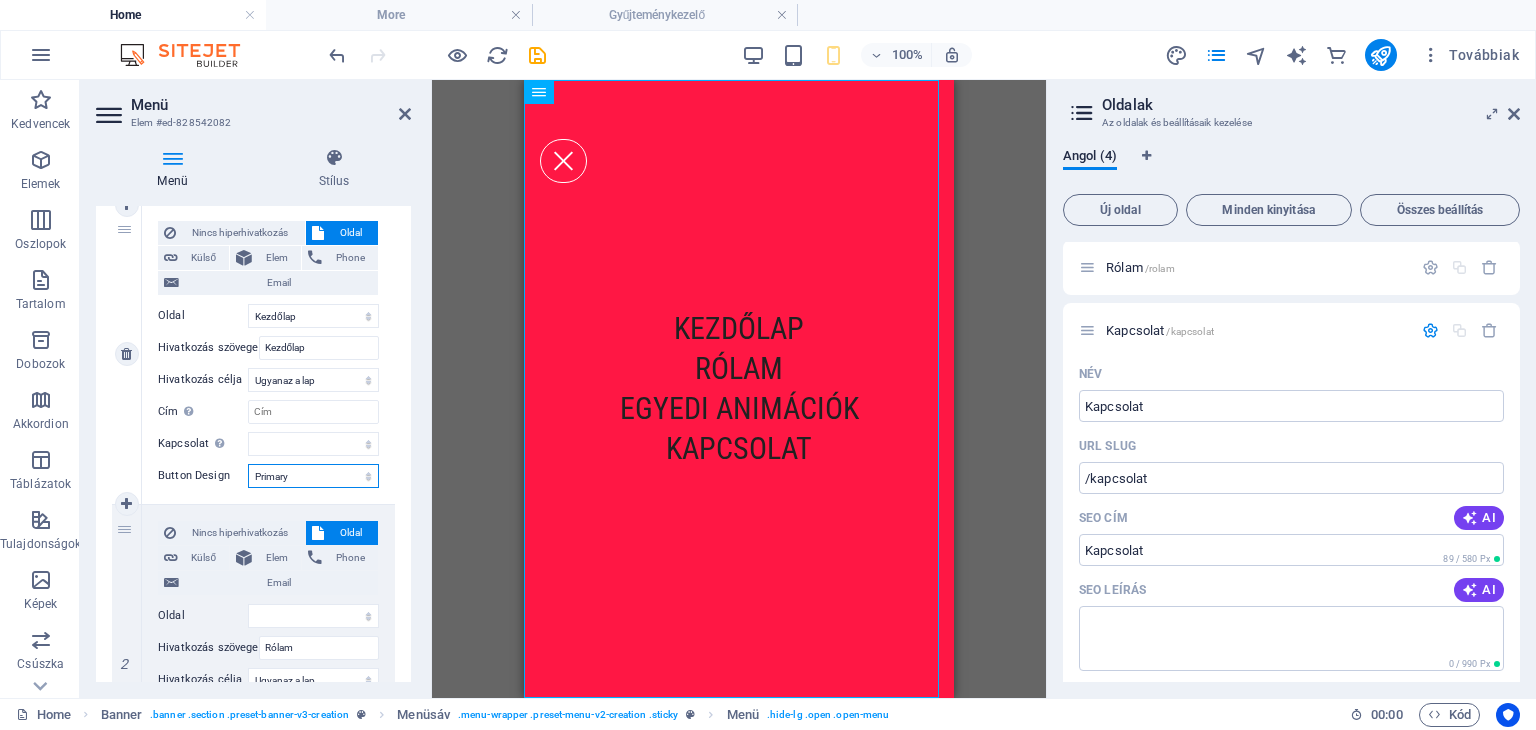 click on "None Alapértelmezett Primary Secondary" at bounding box center (313, 476) 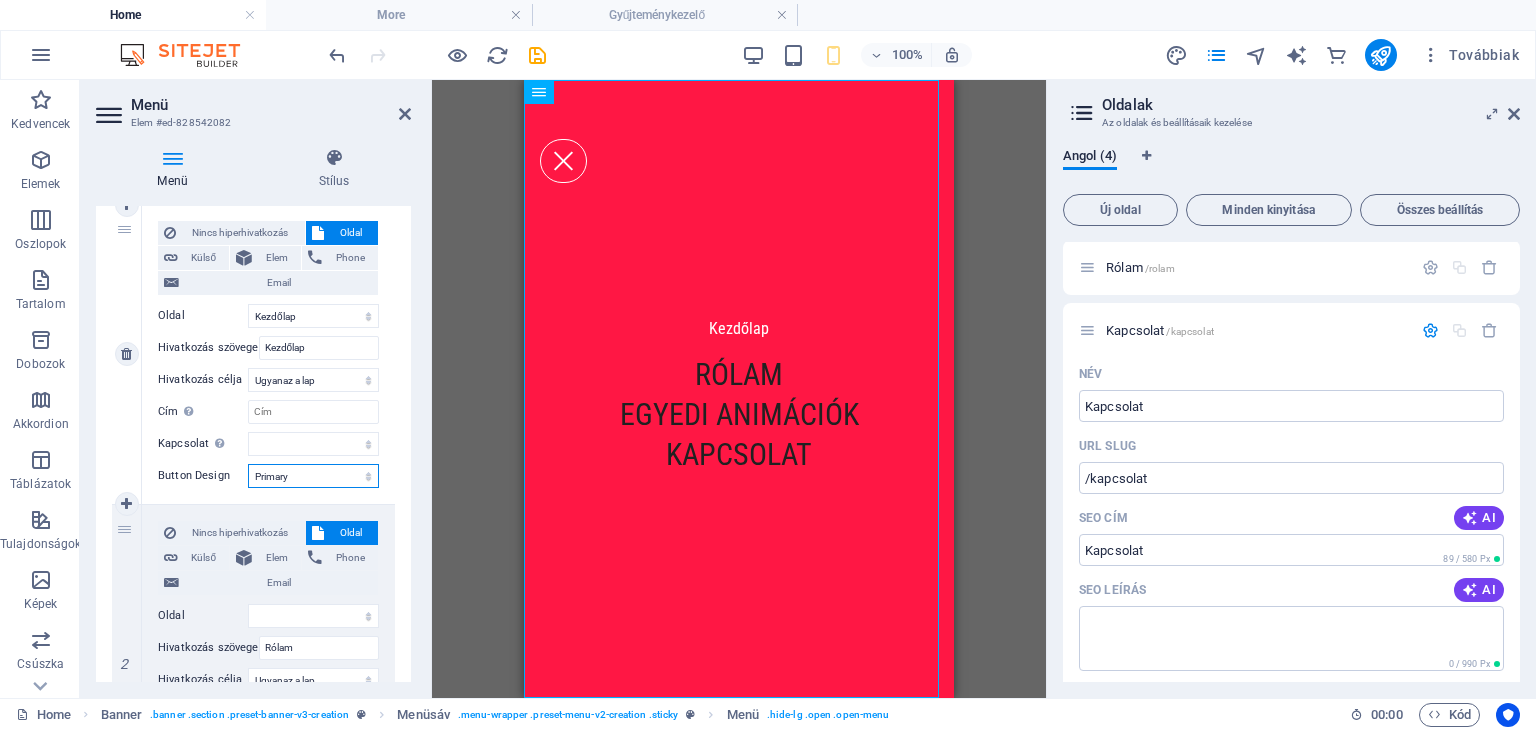 click on "None Alapértelmezett Primary Secondary" at bounding box center [313, 476] 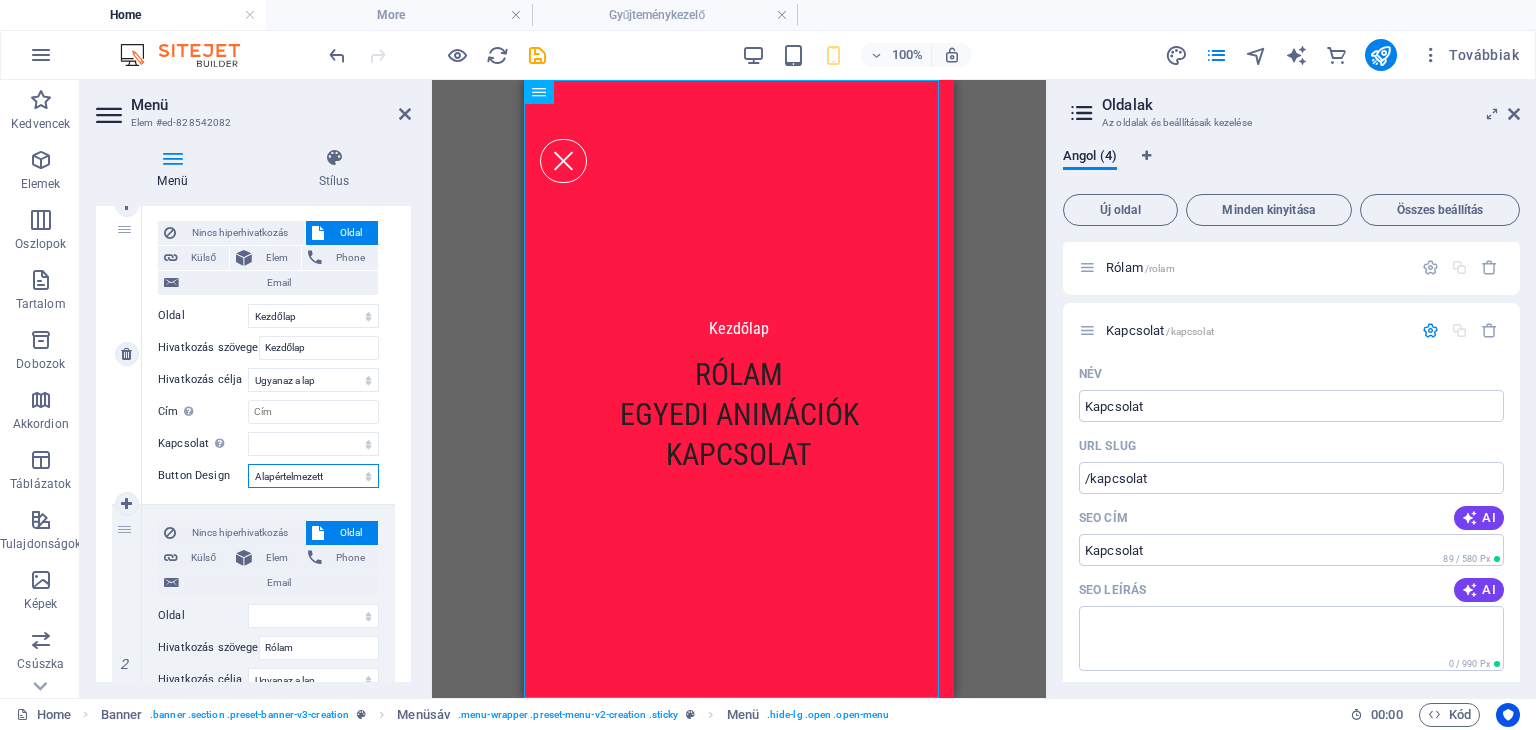 click on "None Alapértelmezett Primary Secondary" at bounding box center [313, 476] 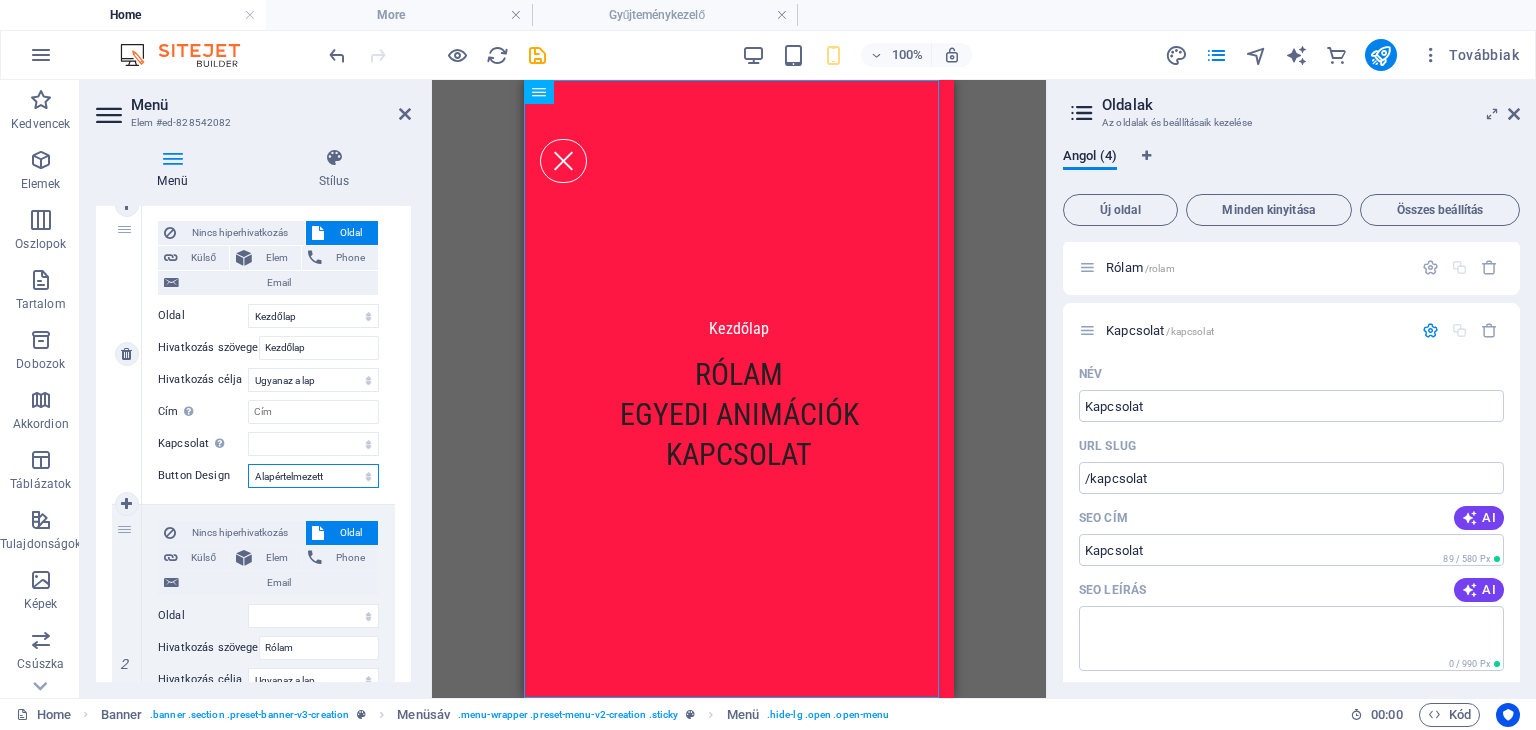 click on "None Alapértelmezett Primary Secondary" at bounding box center [313, 476] 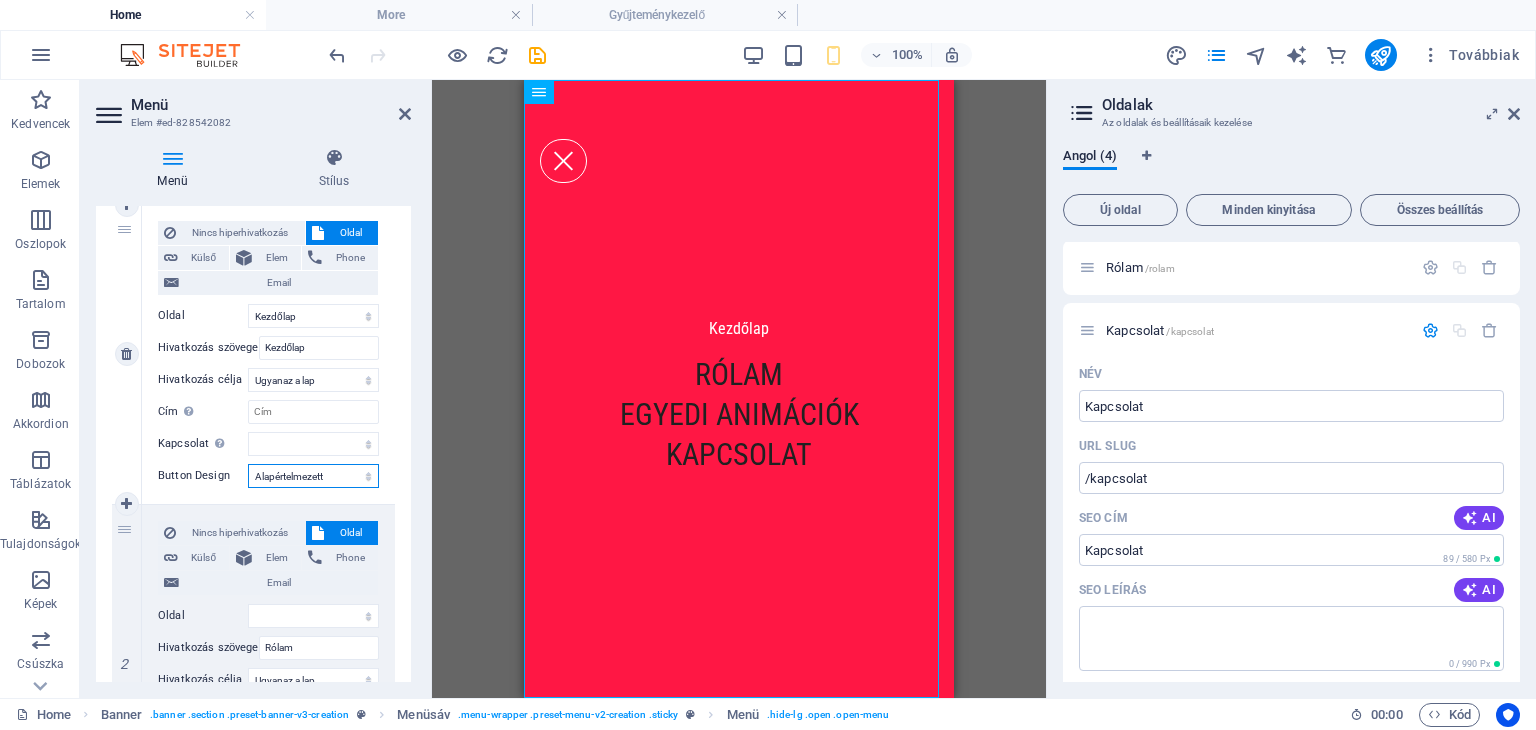 select 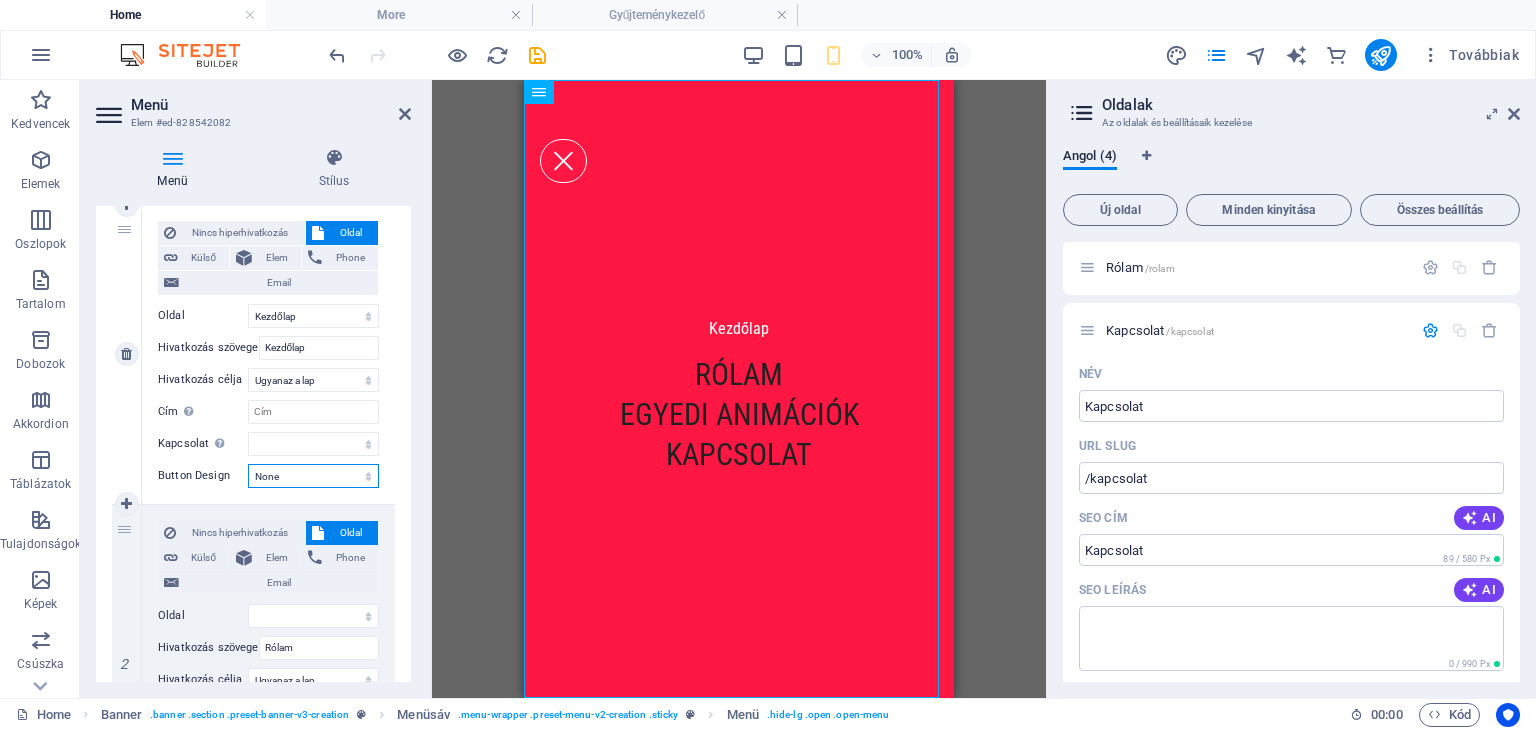 click on "None Alapértelmezett Primary Secondary" at bounding box center [313, 476] 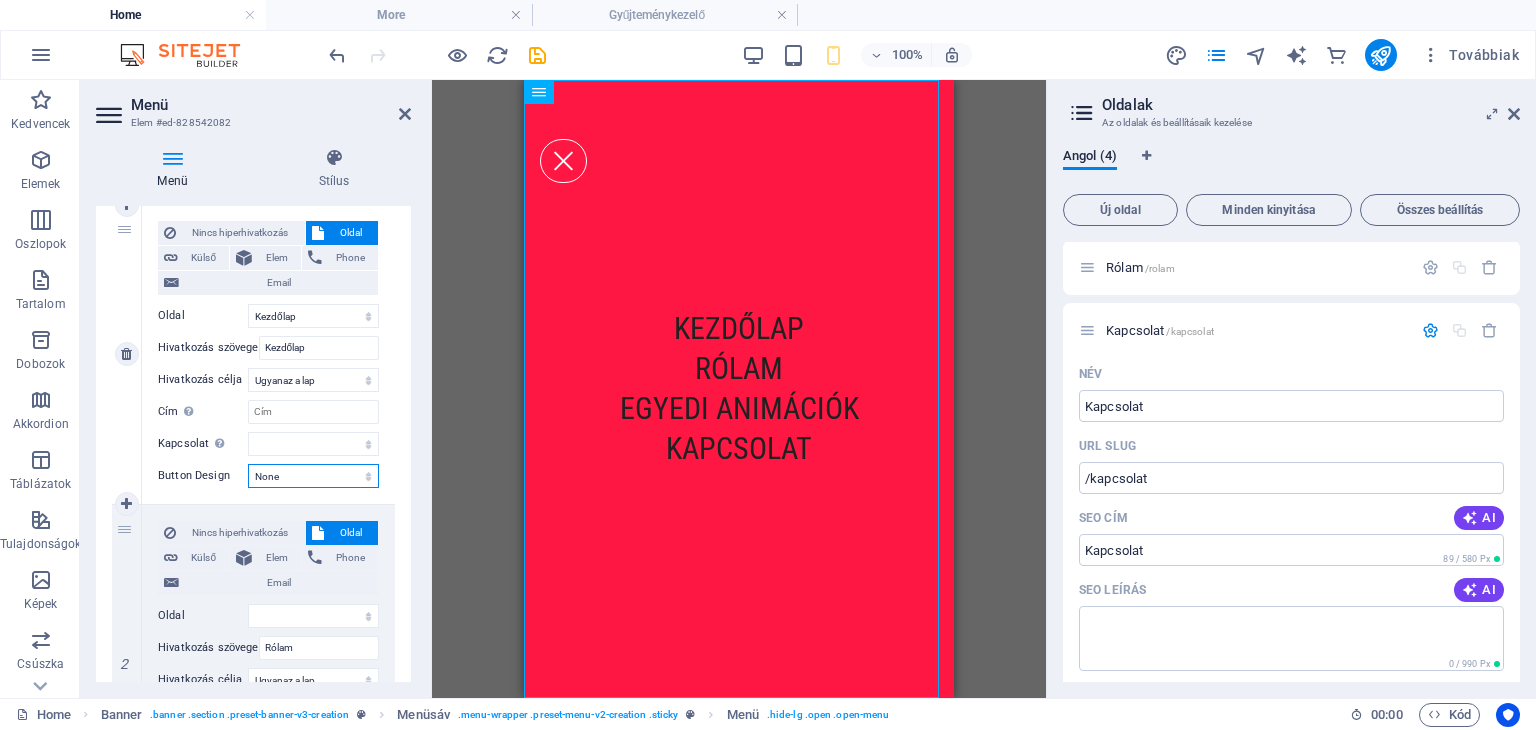 click on "None Alapértelmezett Primary Secondary" at bounding box center [313, 476] 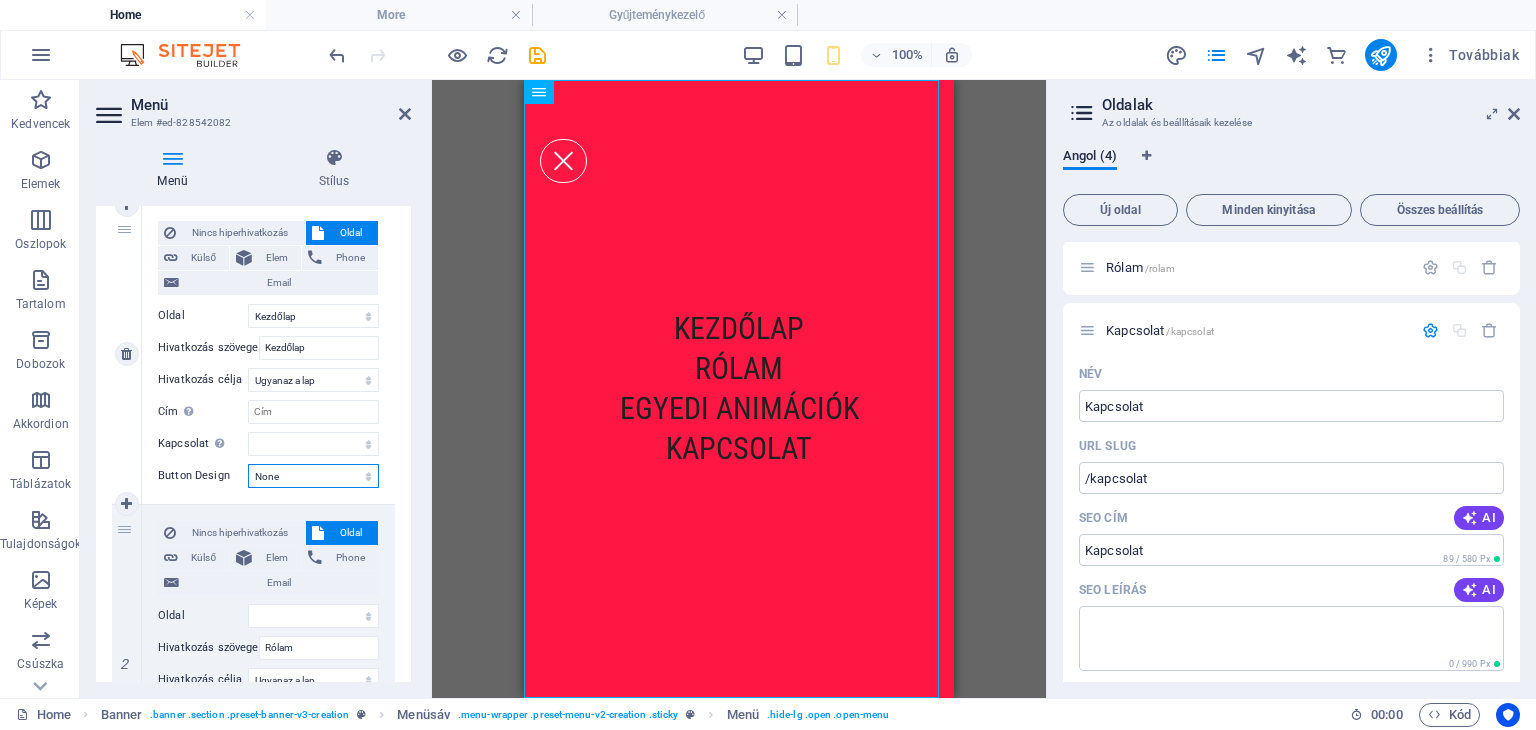 select on "secondary" 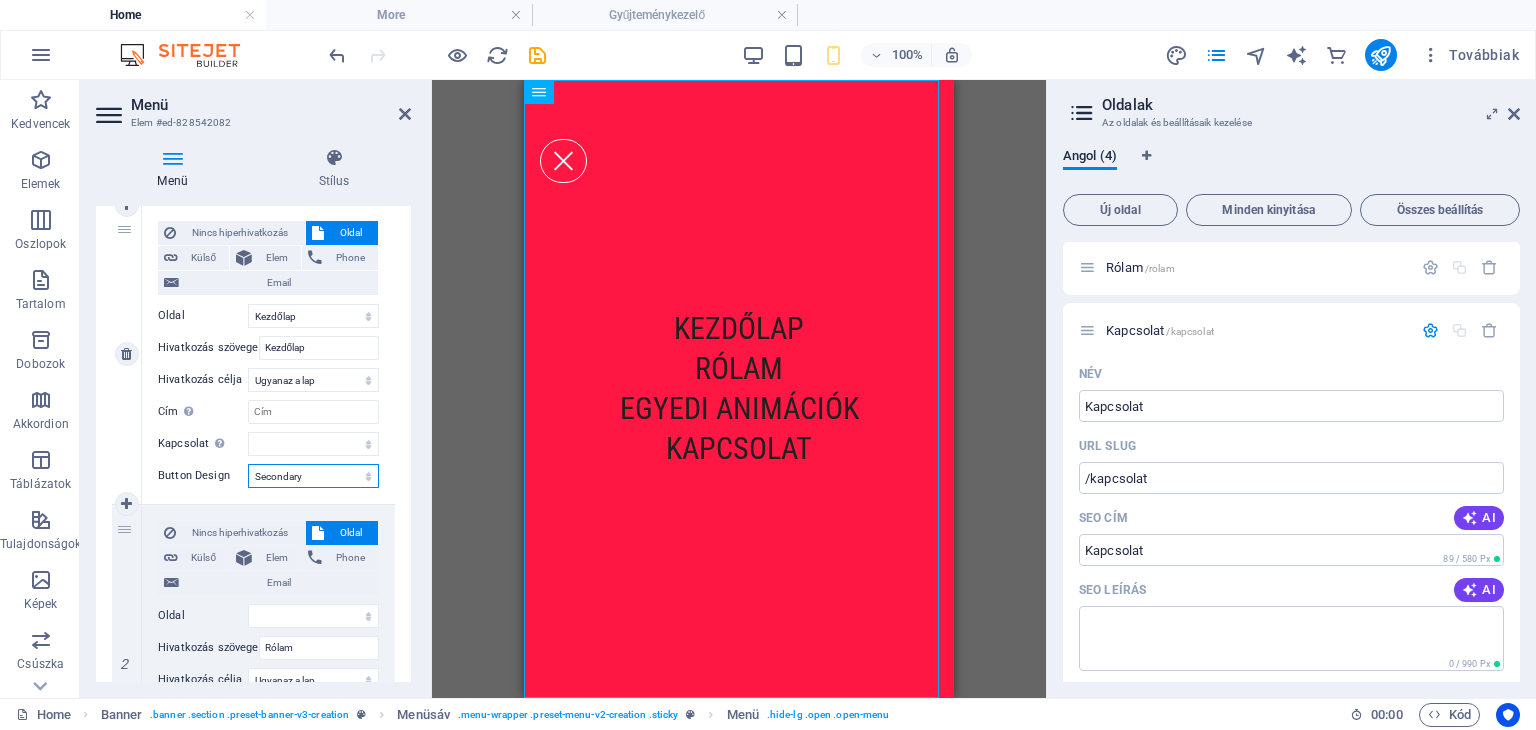 click on "None Alapértelmezett Primary Secondary" at bounding box center (313, 476) 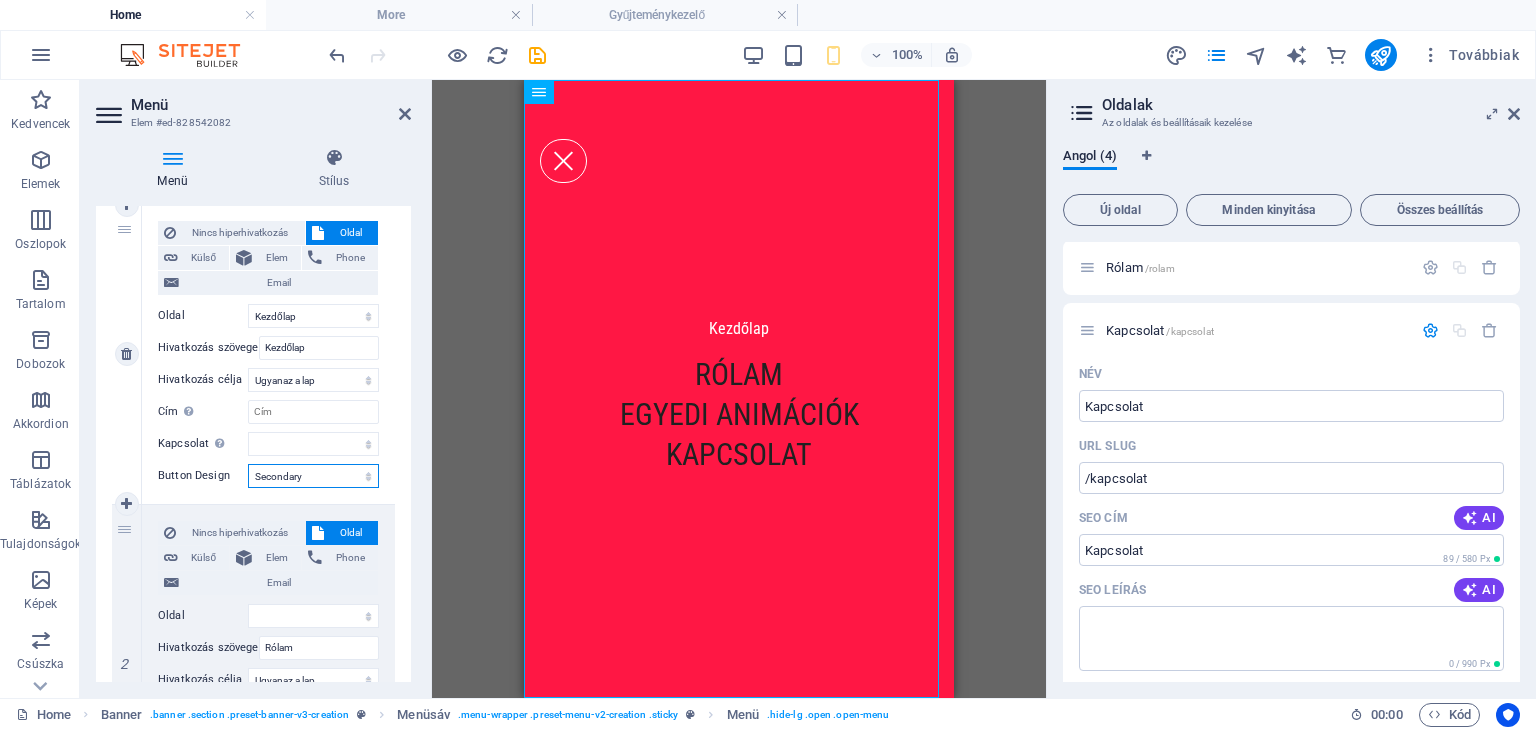 click on "None Alapértelmezett Primary Secondary" at bounding box center [313, 476] 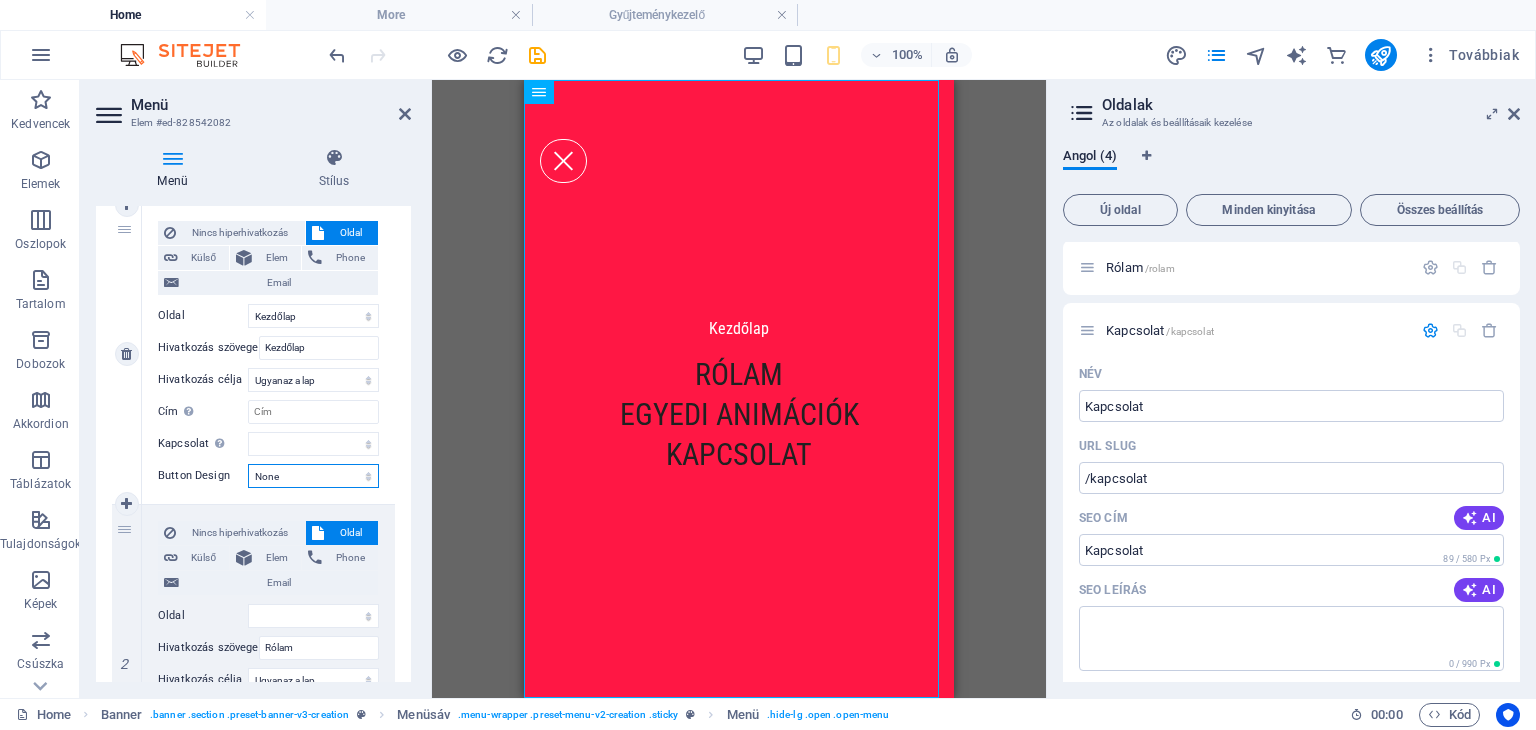 click on "None Alapértelmezett Primary Secondary" at bounding box center (313, 476) 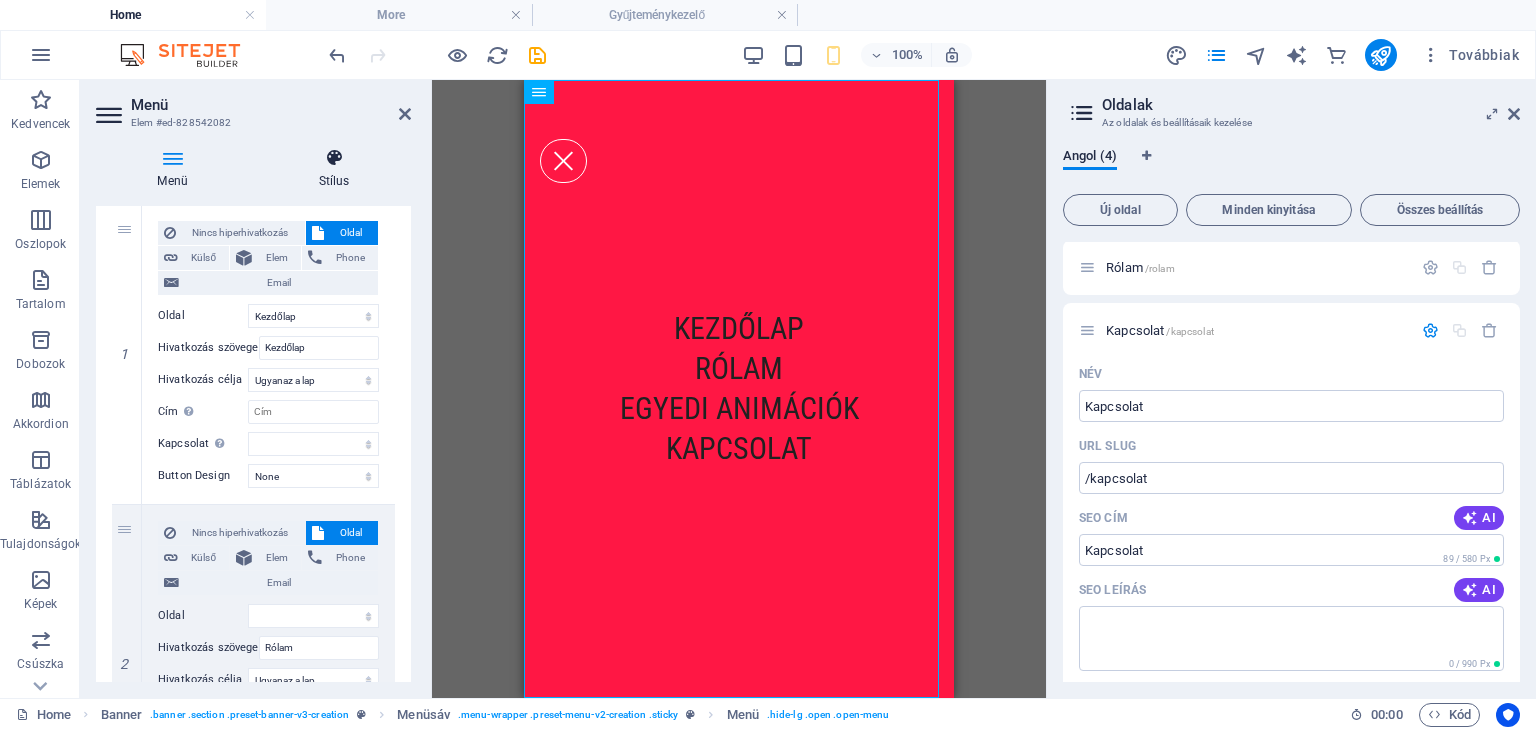 click at bounding box center (334, 158) 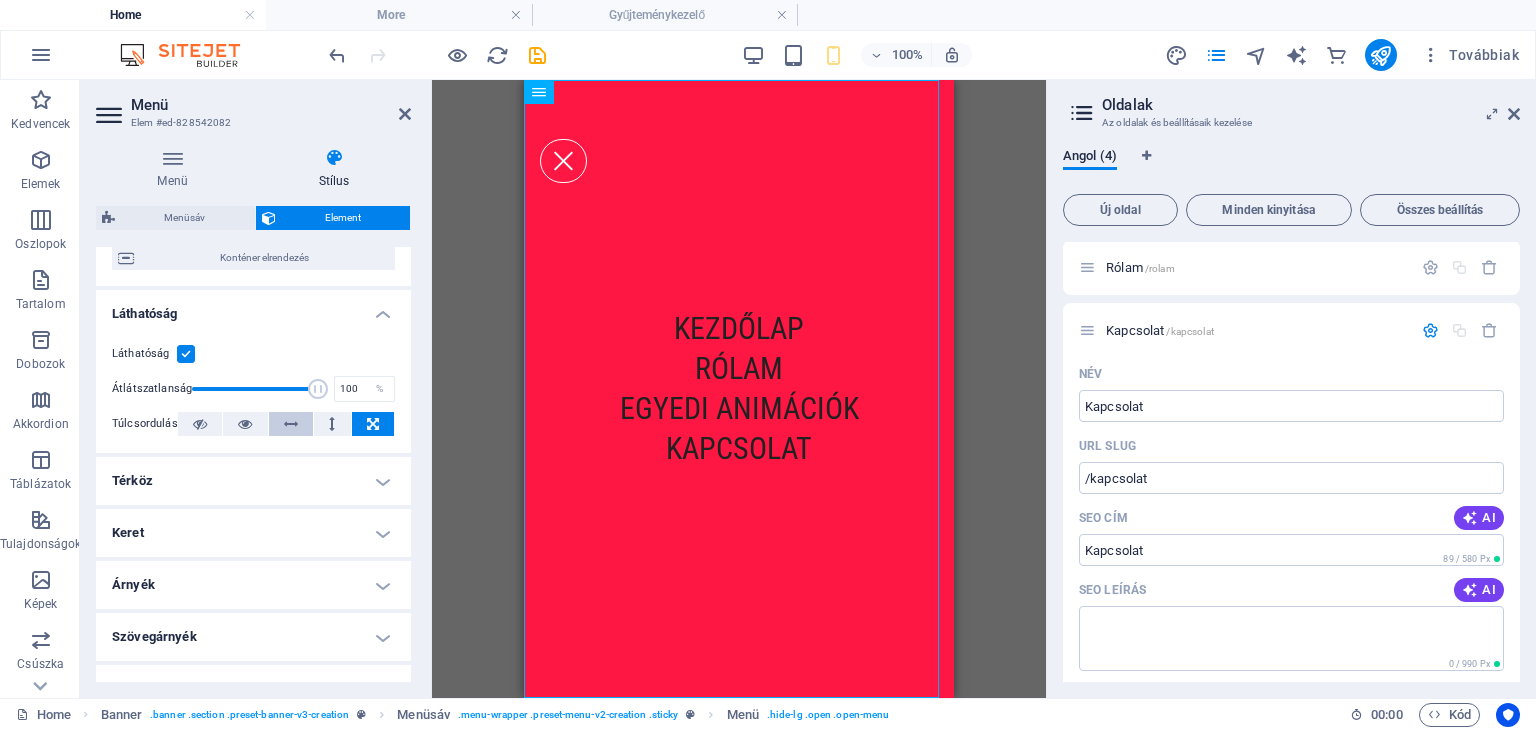 scroll, scrollTop: 191, scrollLeft: 0, axis: vertical 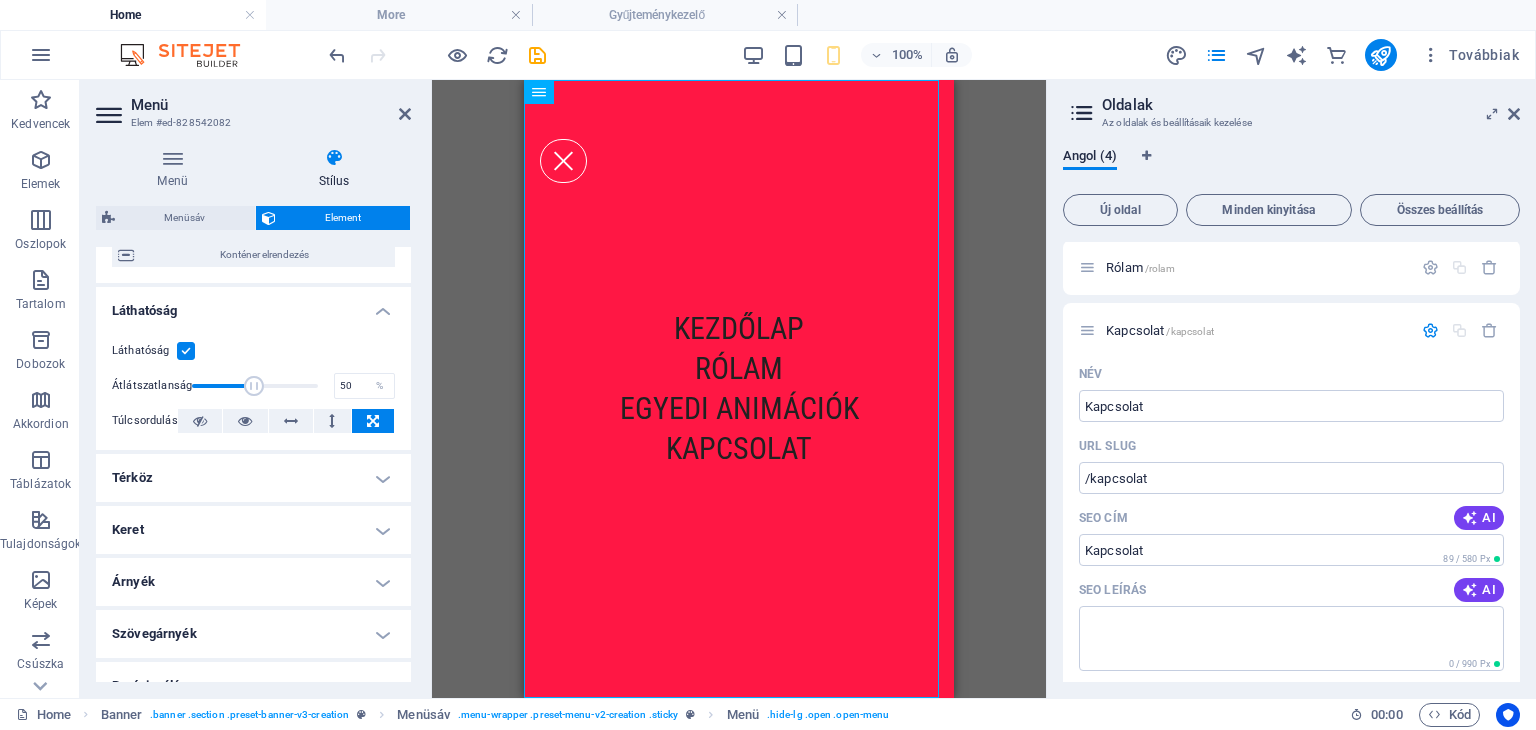 drag, startPoint x: 312, startPoint y: 386, endPoint x: 252, endPoint y: 379, distance: 60.40695 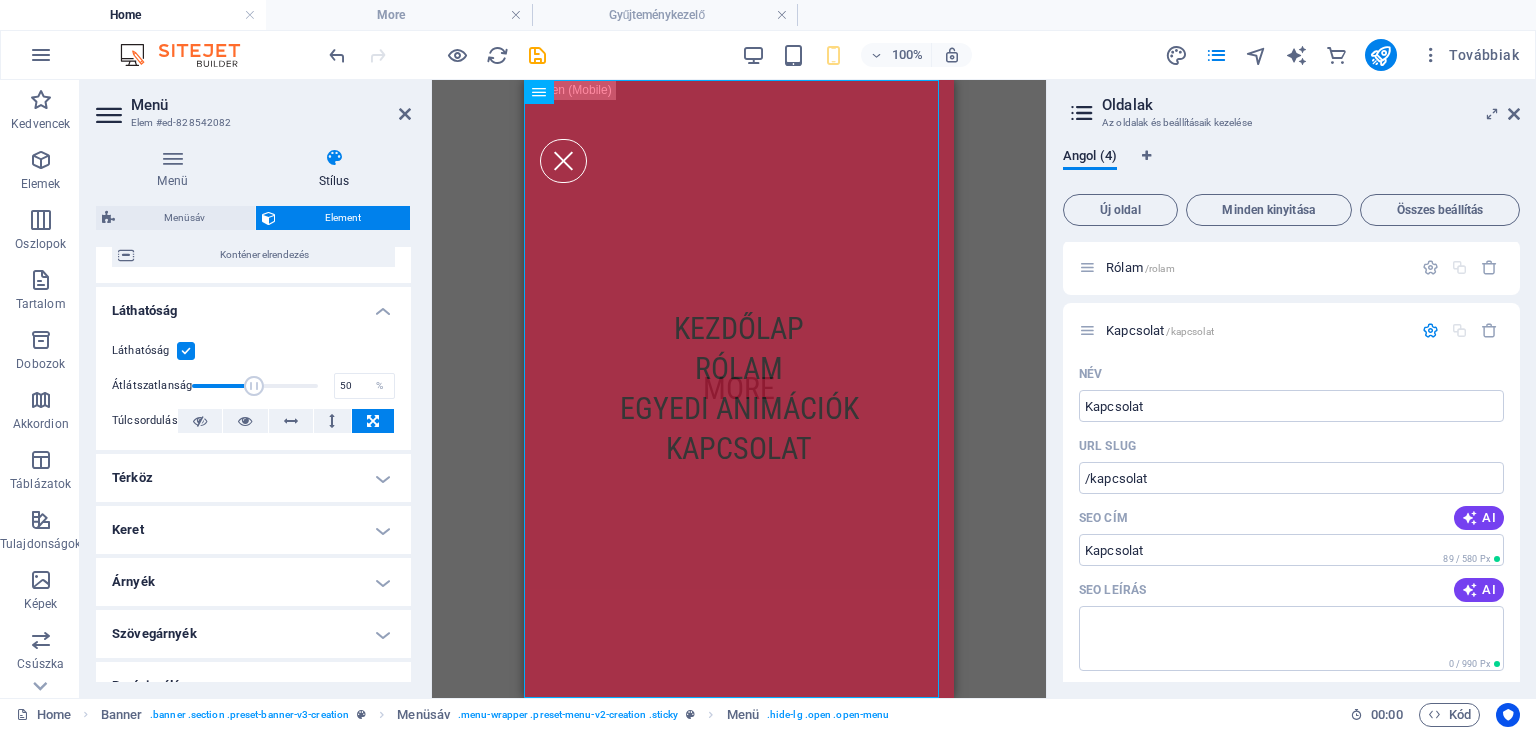 click at bounding box center [254, 386] 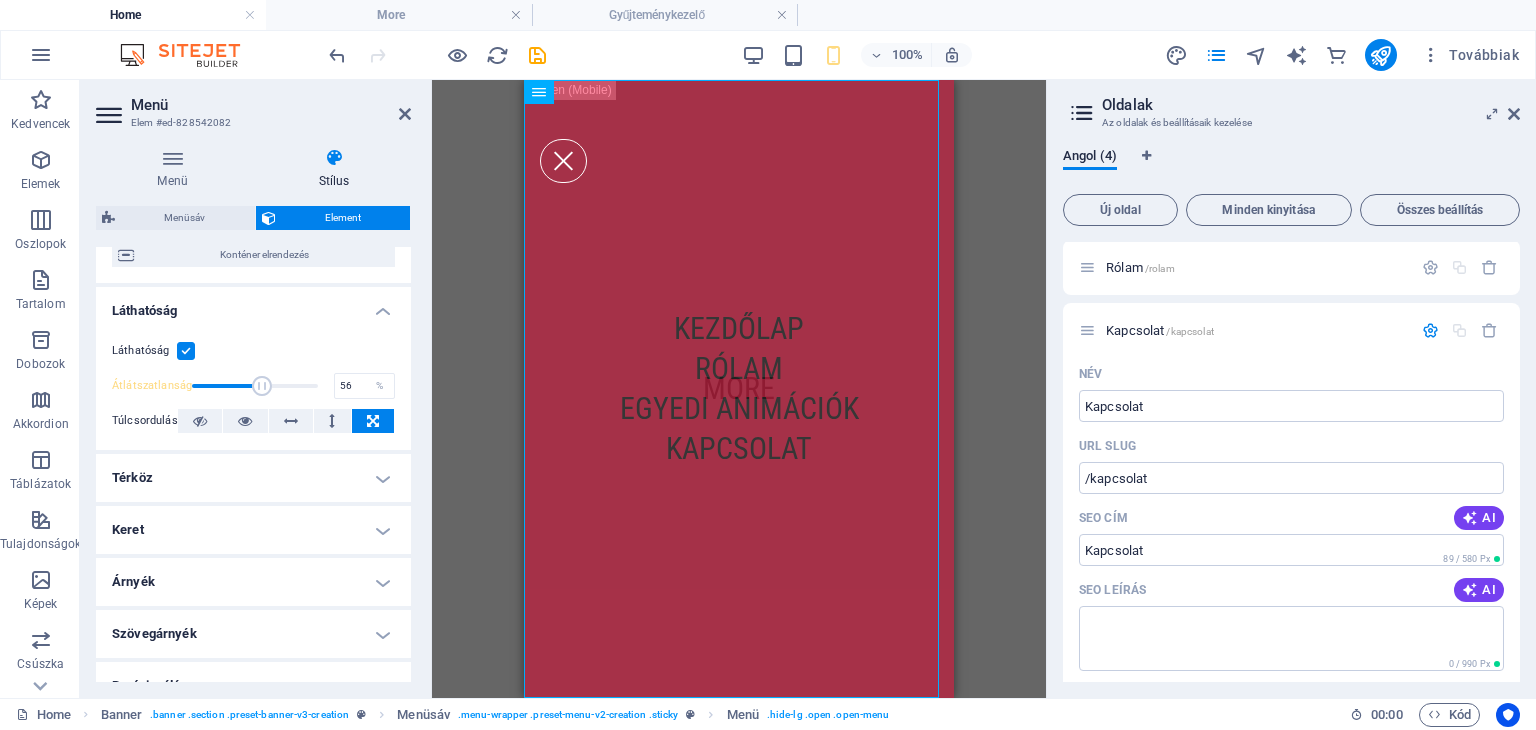 click at bounding box center (262, 386) 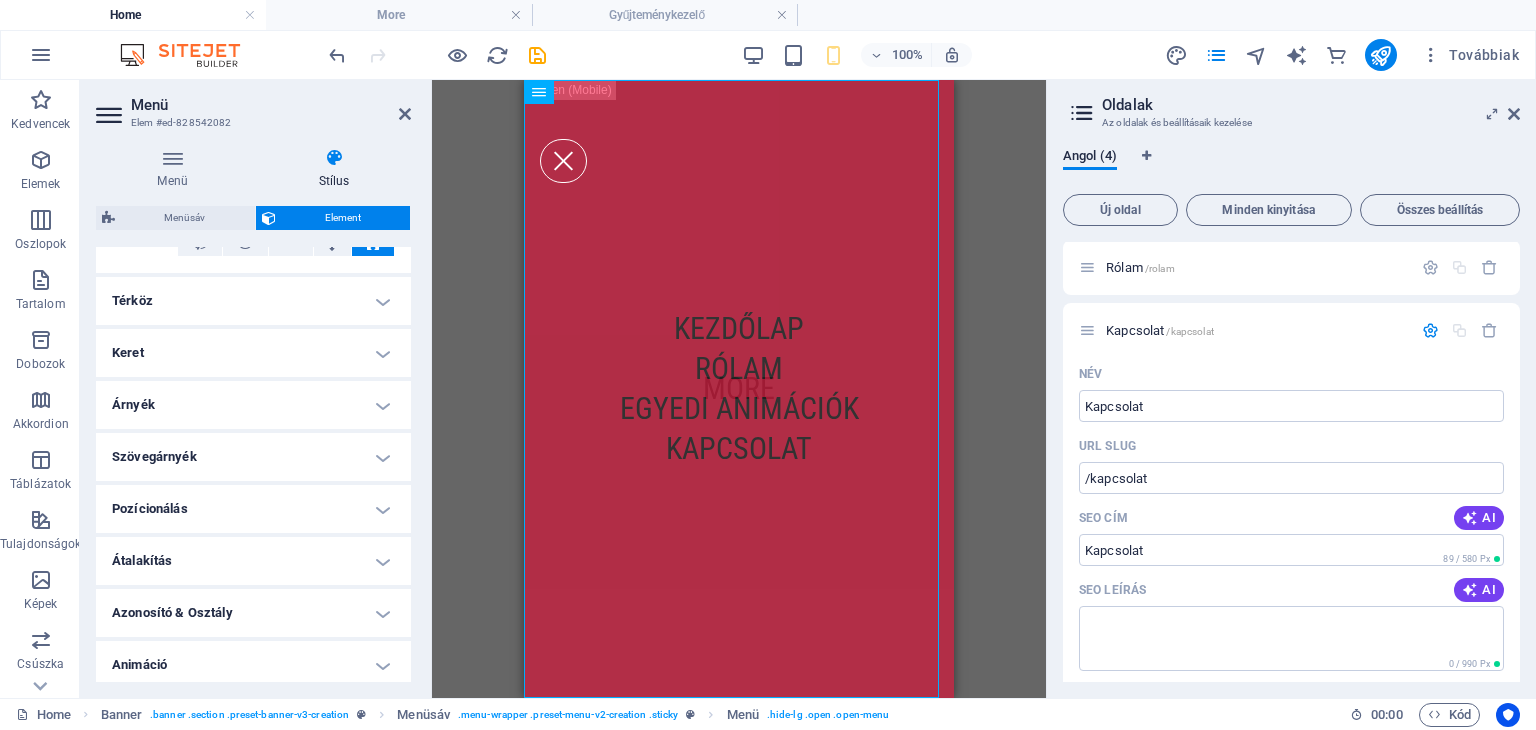 scroll, scrollTop: 342, scrollLeft: 0, axis: vertical 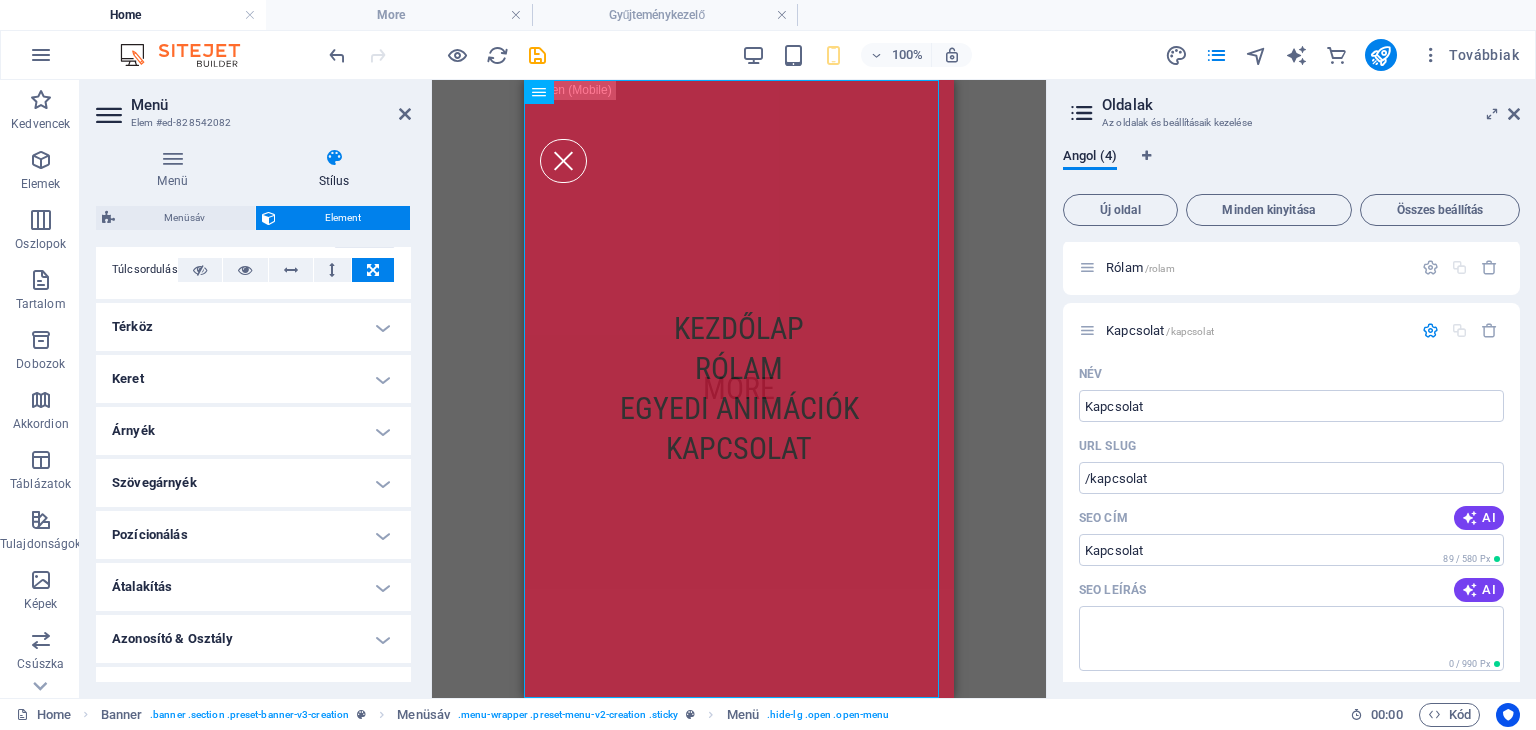 click on "Keret" at bounding box center [253, 379] 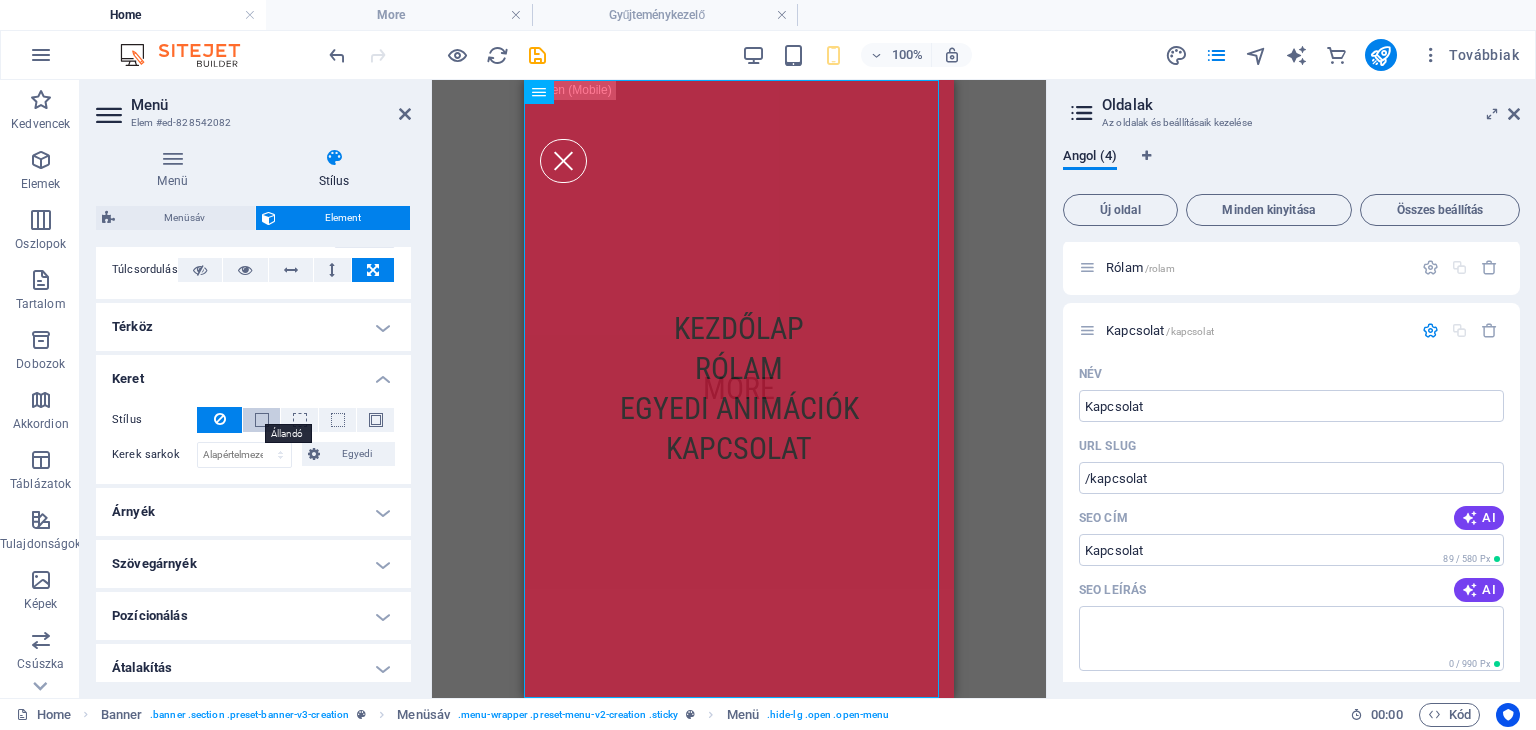 click at bounding box center [262, 420] 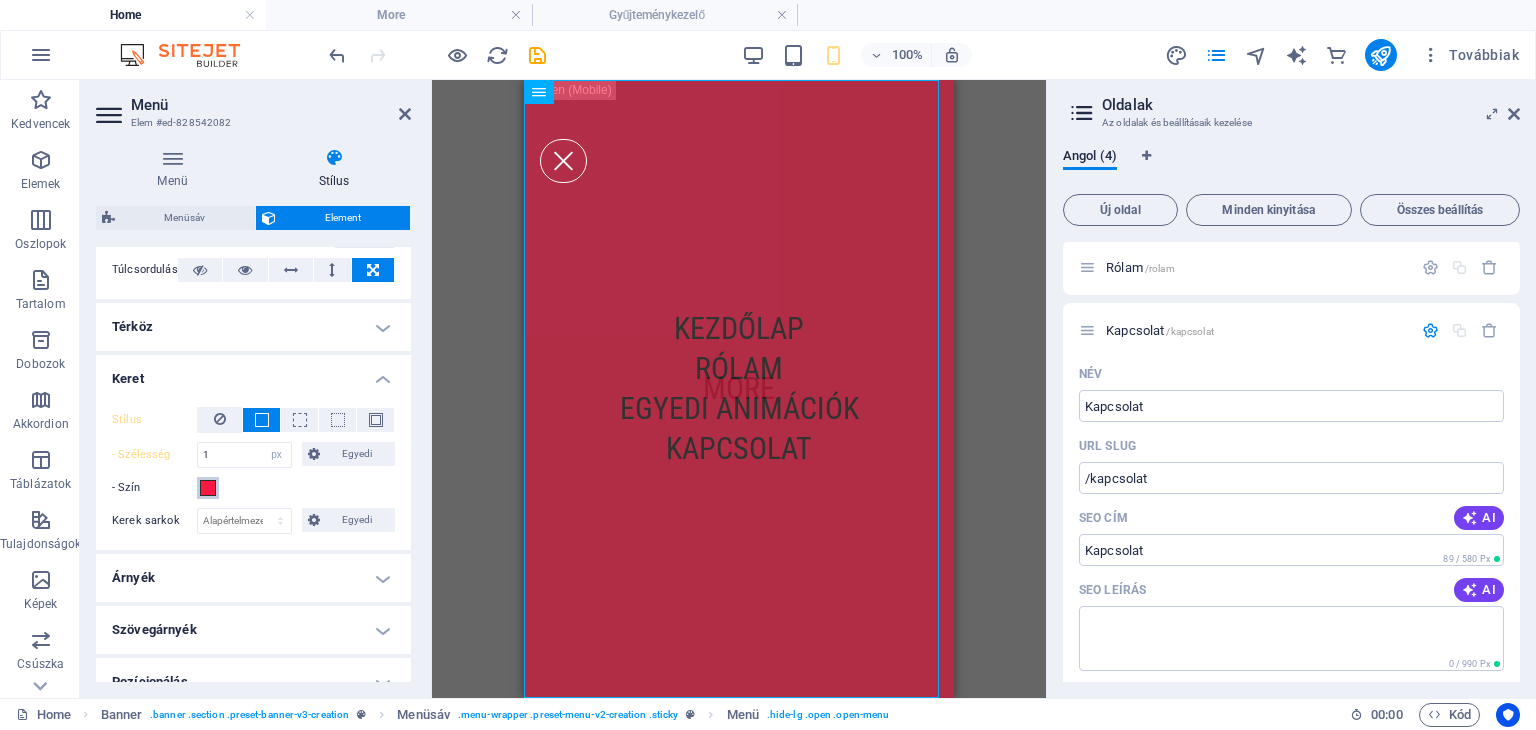 click at bounding box center [208, 488] 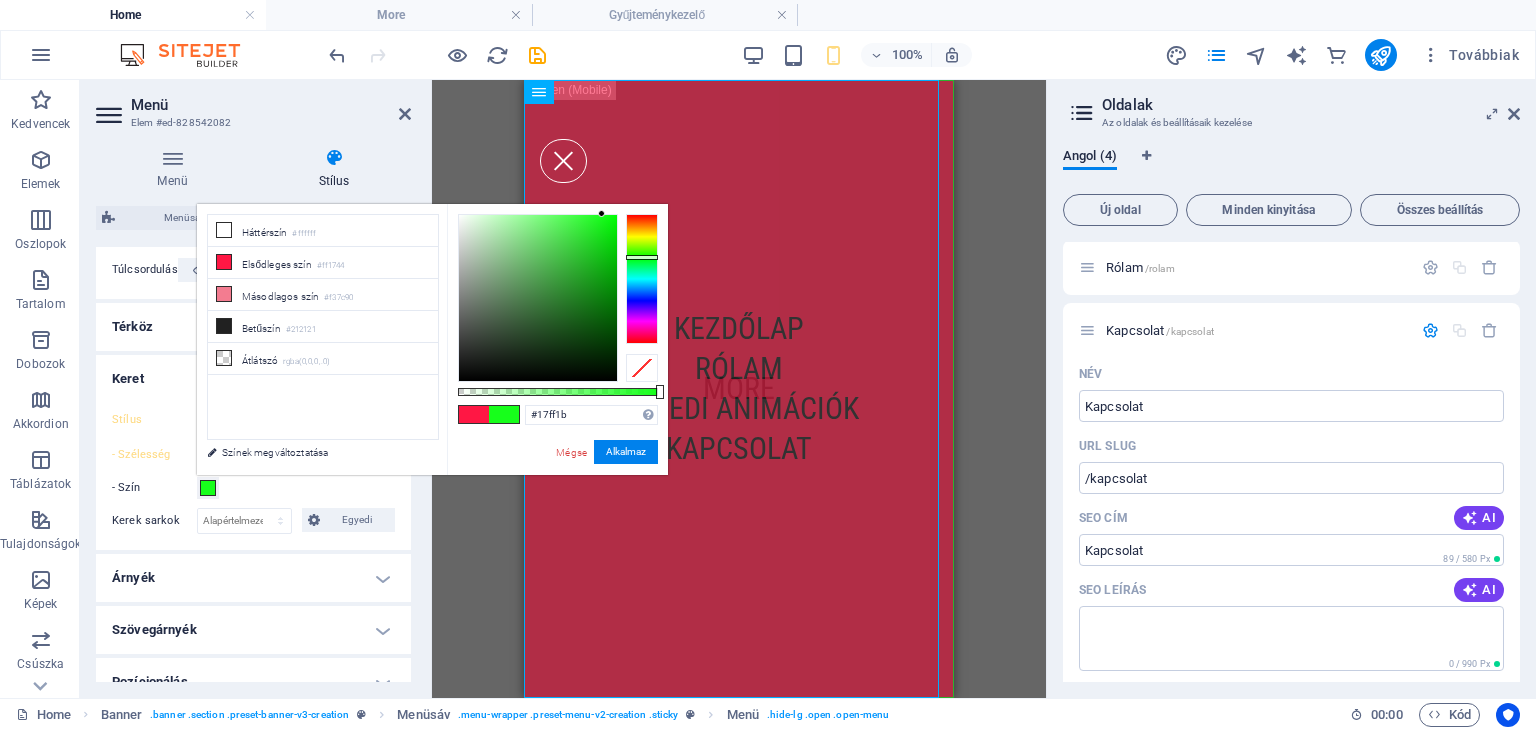 drag, startPoint x: 644, startPoint y: 337, endPoint x: 648, endPoint y: 257, distance: 80.09994 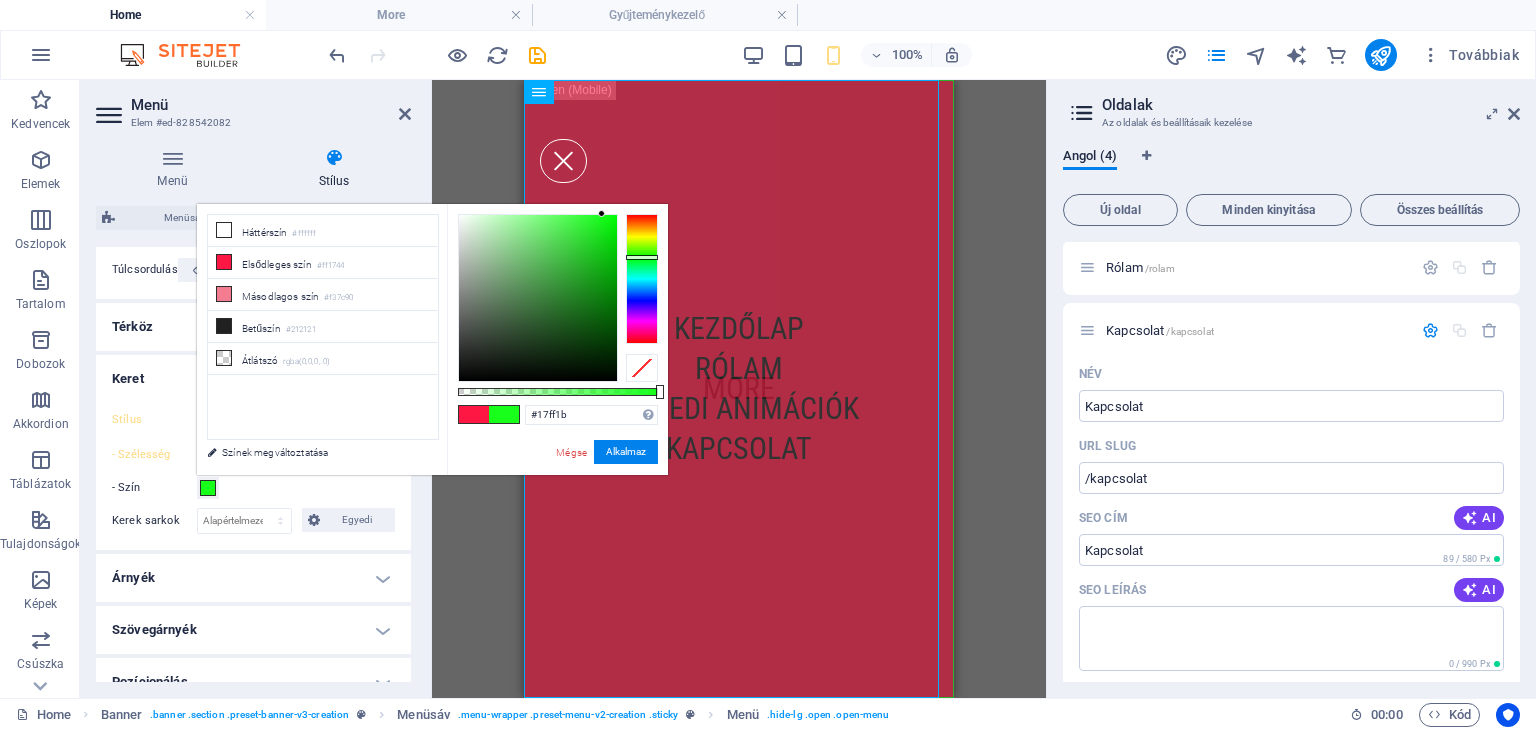 click at bounding box center [642, 257] 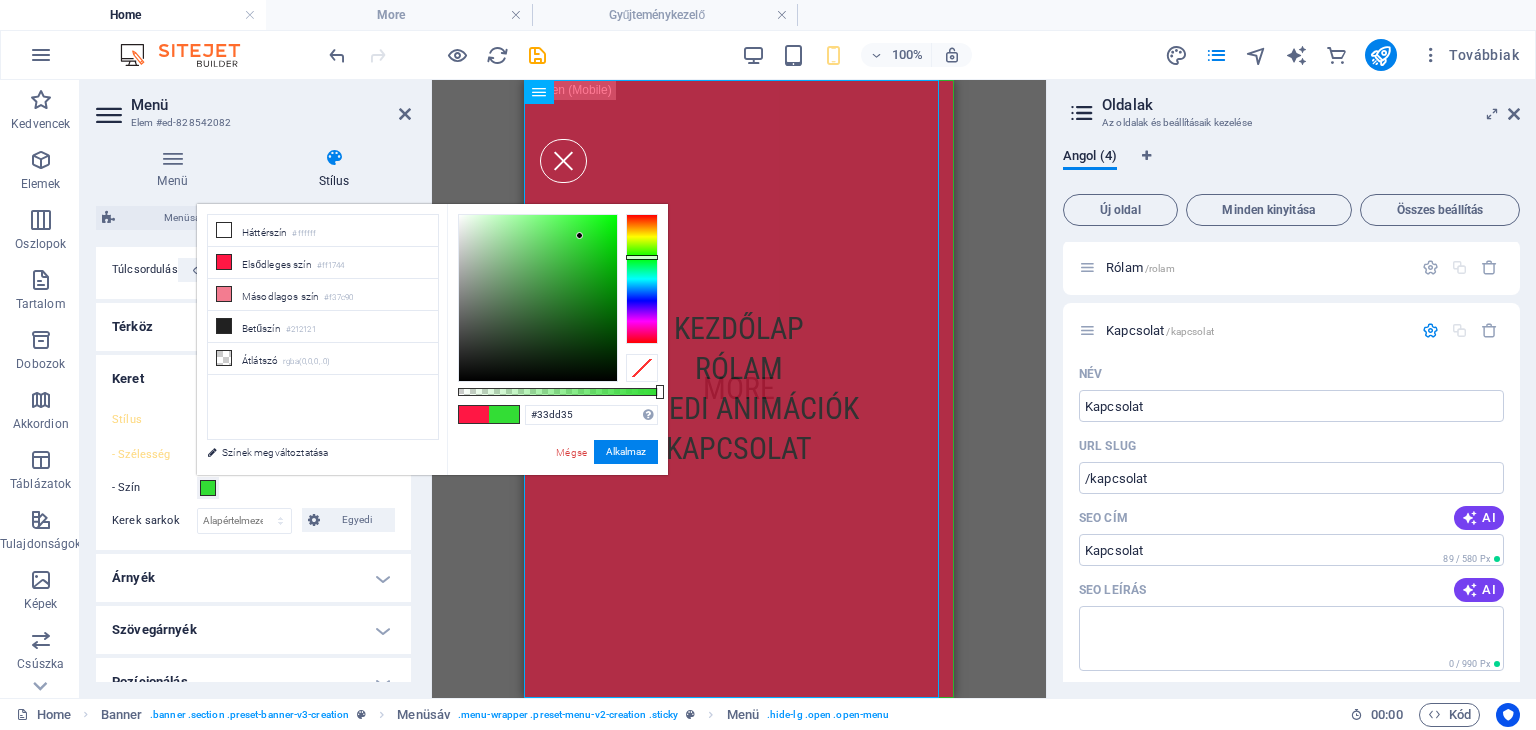 click at bounding box center (538, 298) 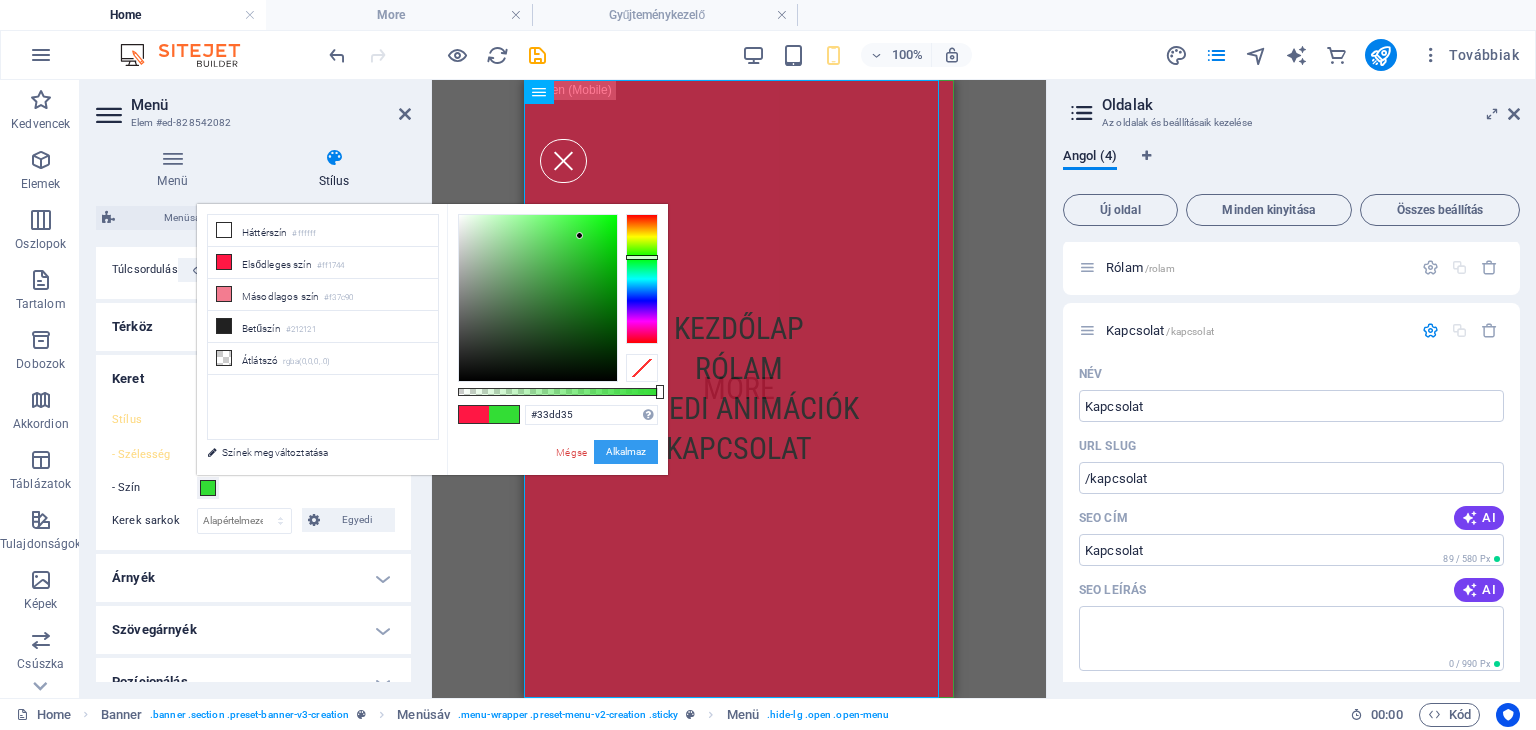 click on "Alkalmaz" at bounding box center [626, 452] 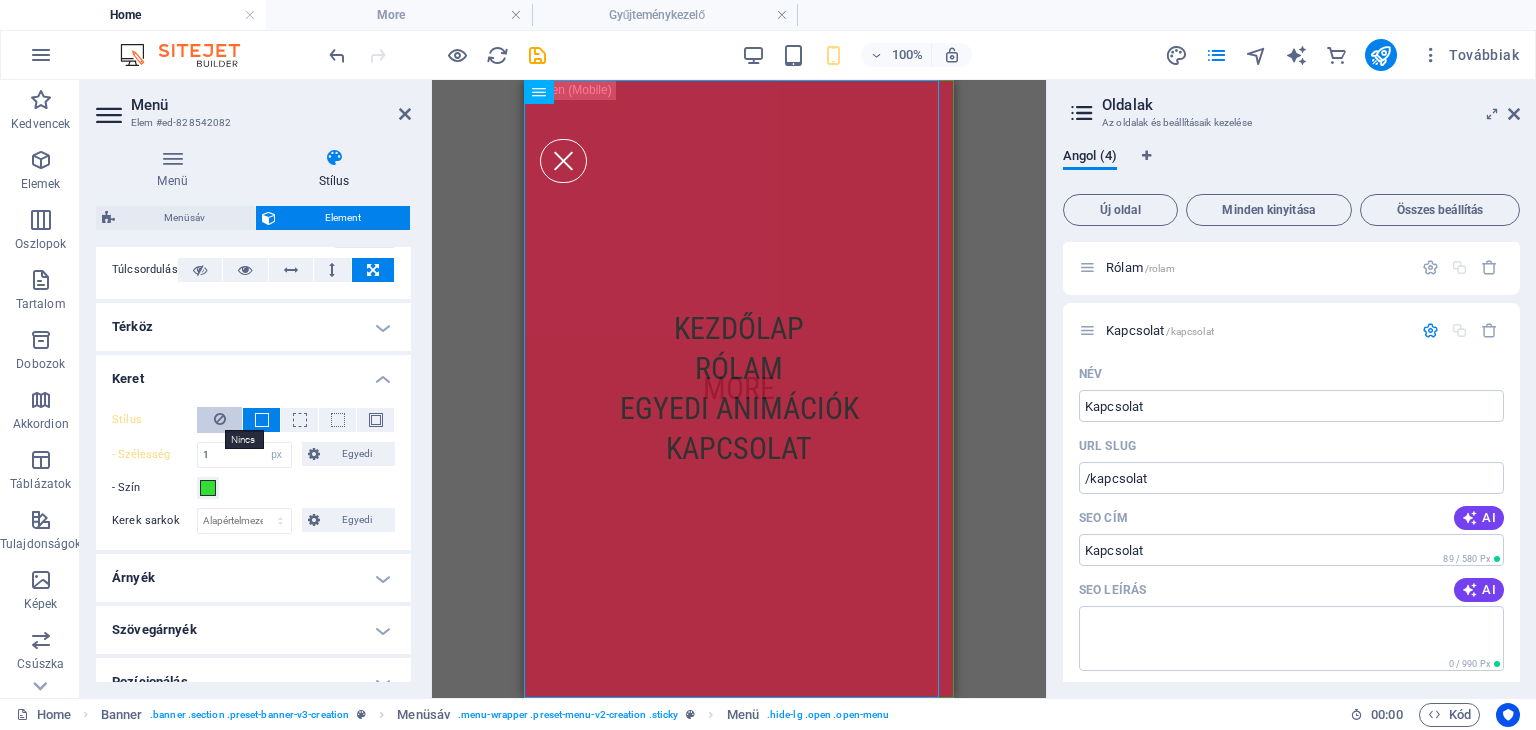 click at bounding box center [220, 419] 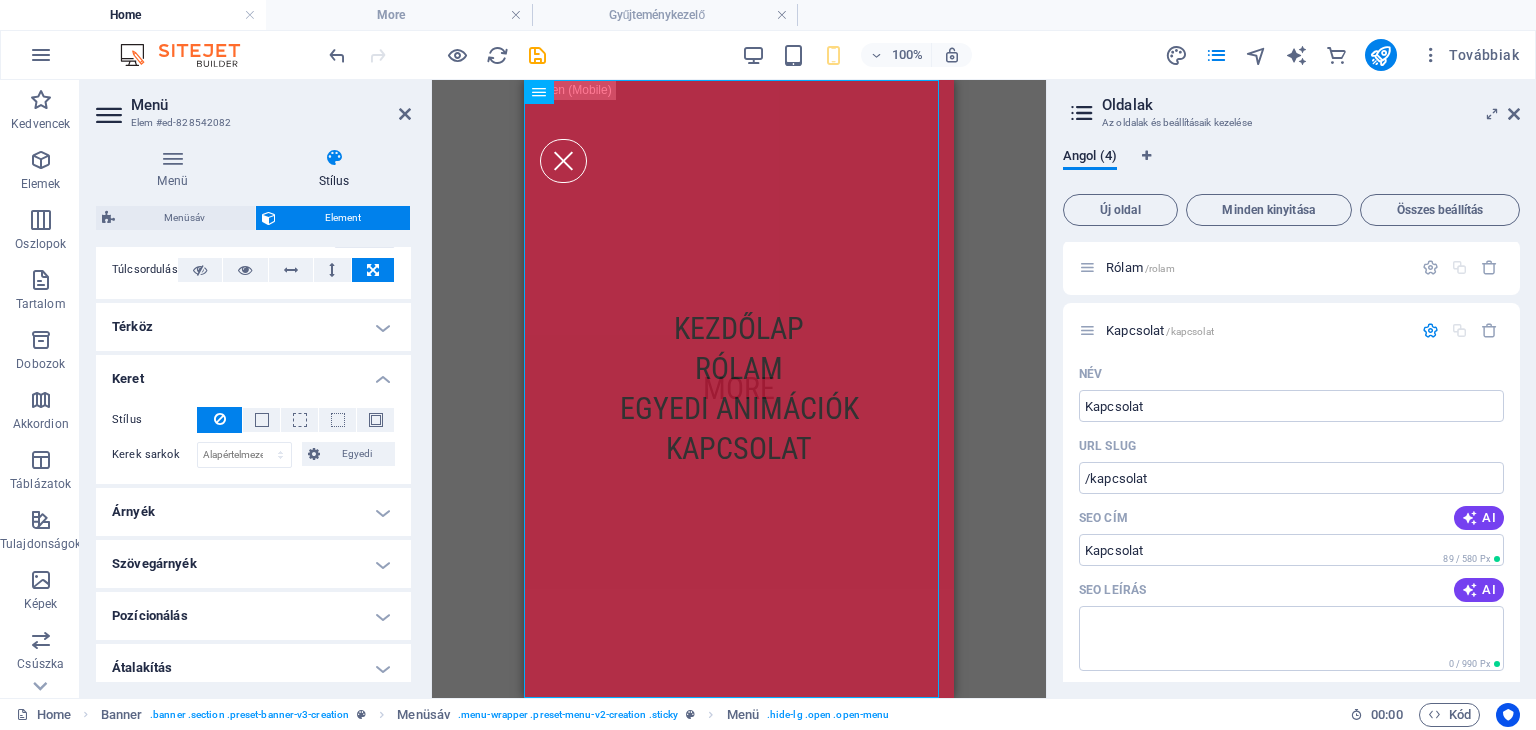 click on "Keret" at bounding box center [253, 373] 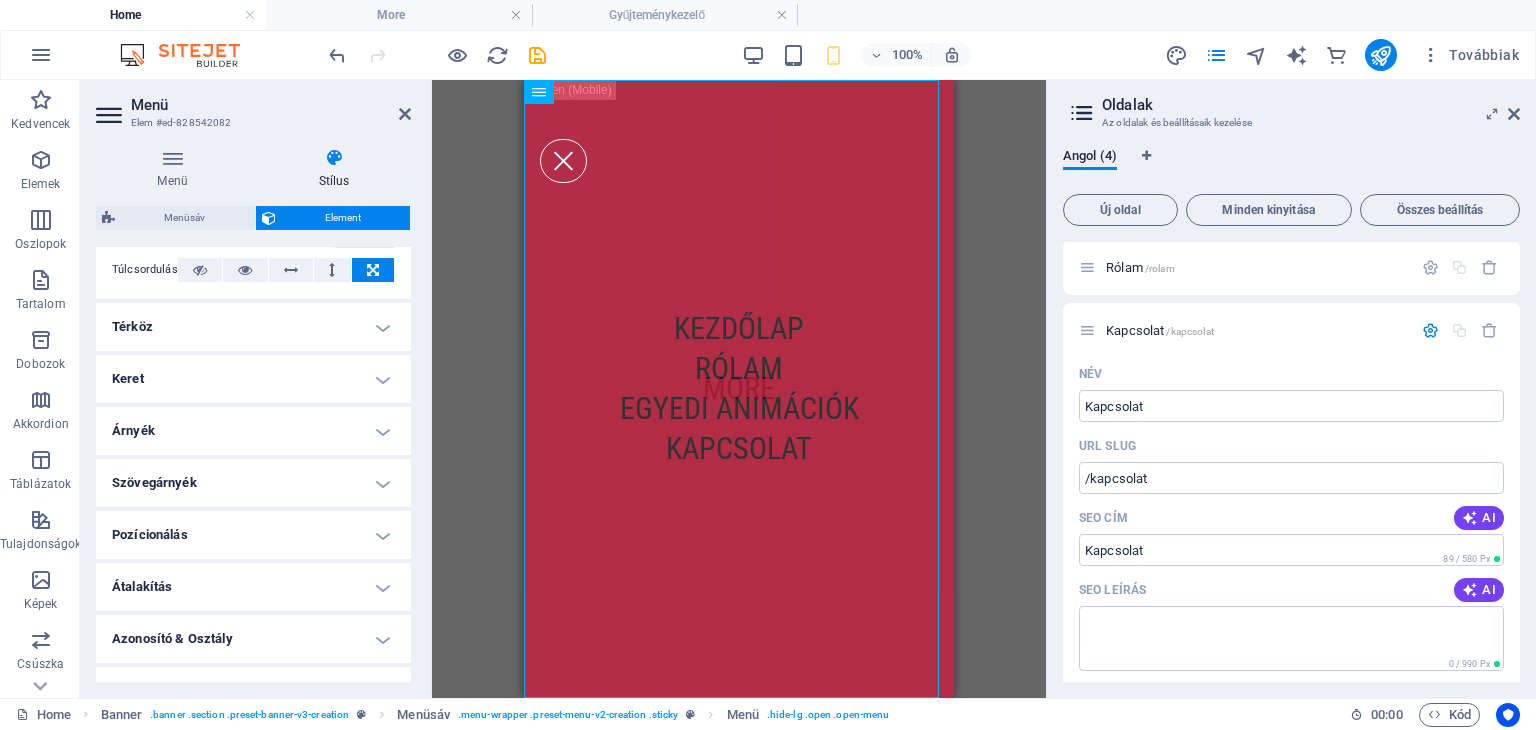 click on "Árnyék" at bounding box center (253, 431) 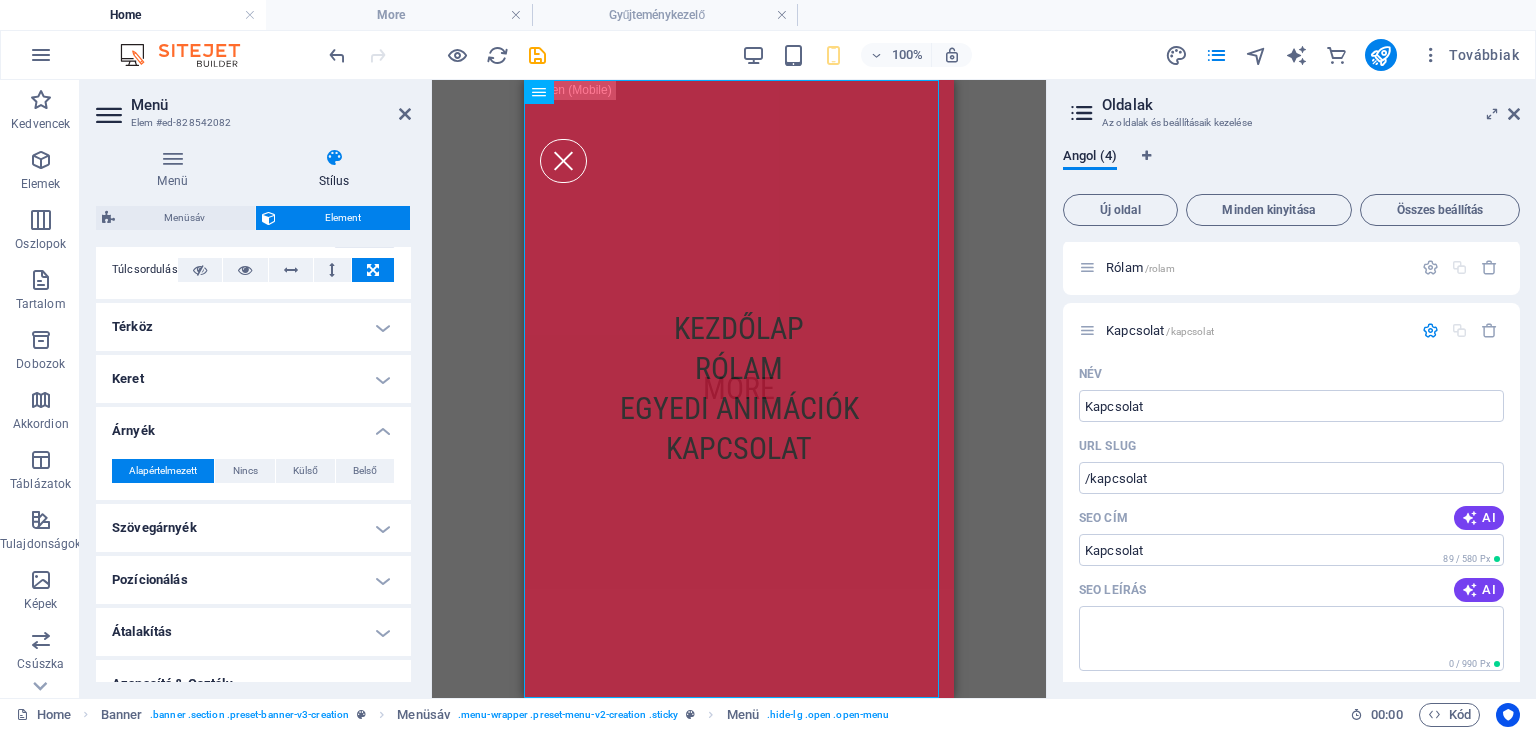 click on "Árnyék" at bounding box center [253, 425] 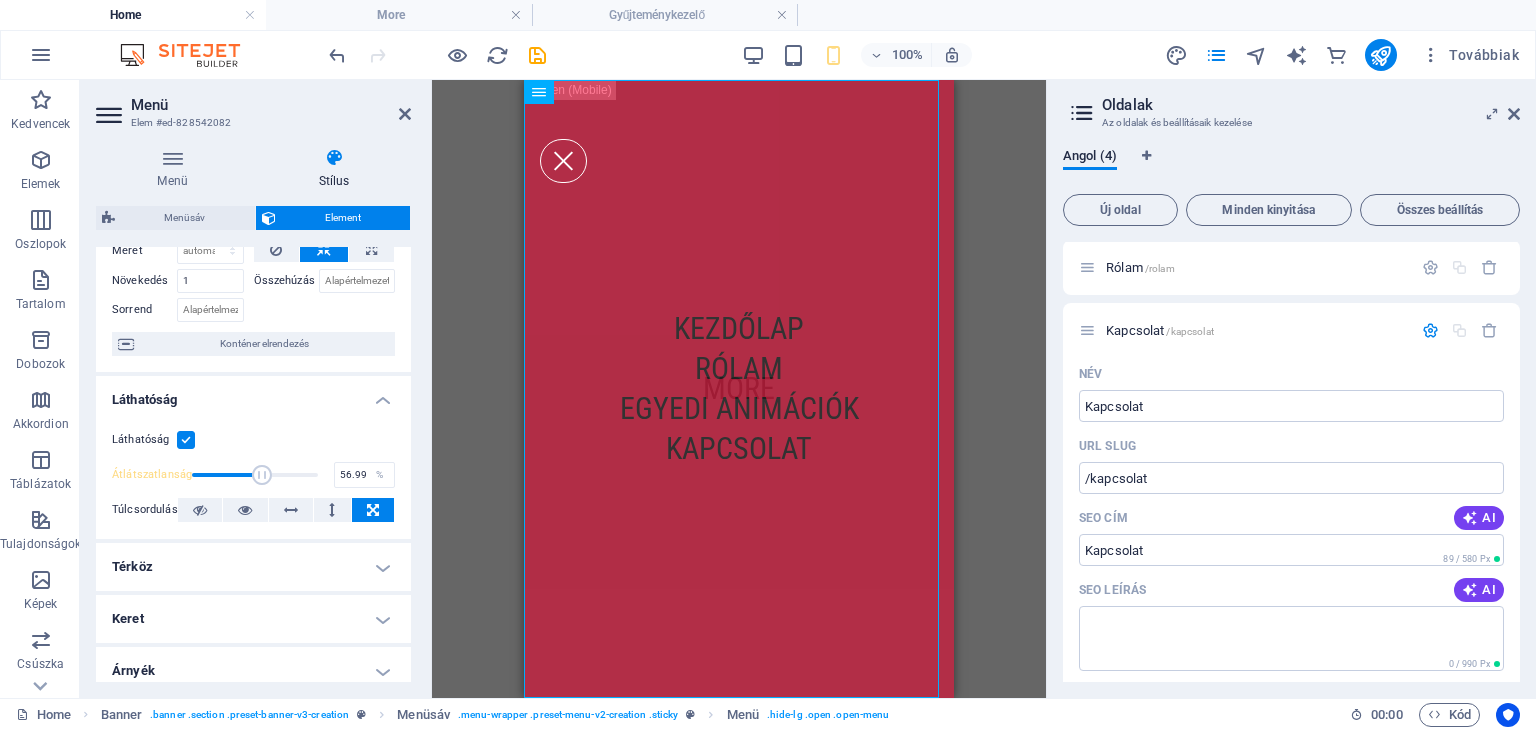 scroll, scrollTop: 0, scrollLeft: 0, axis: both 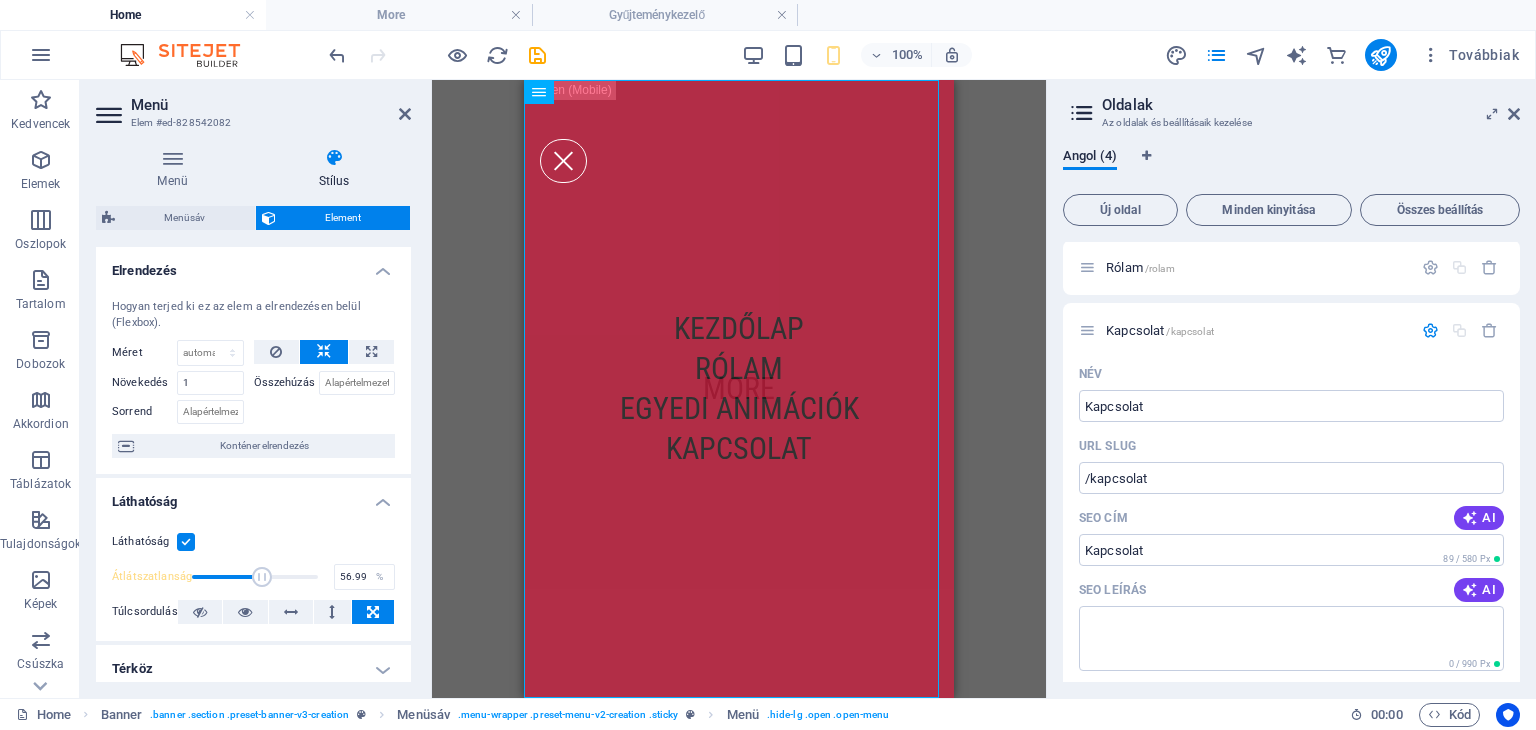 click on "Elrendezés" at bounding box center (253, 265) 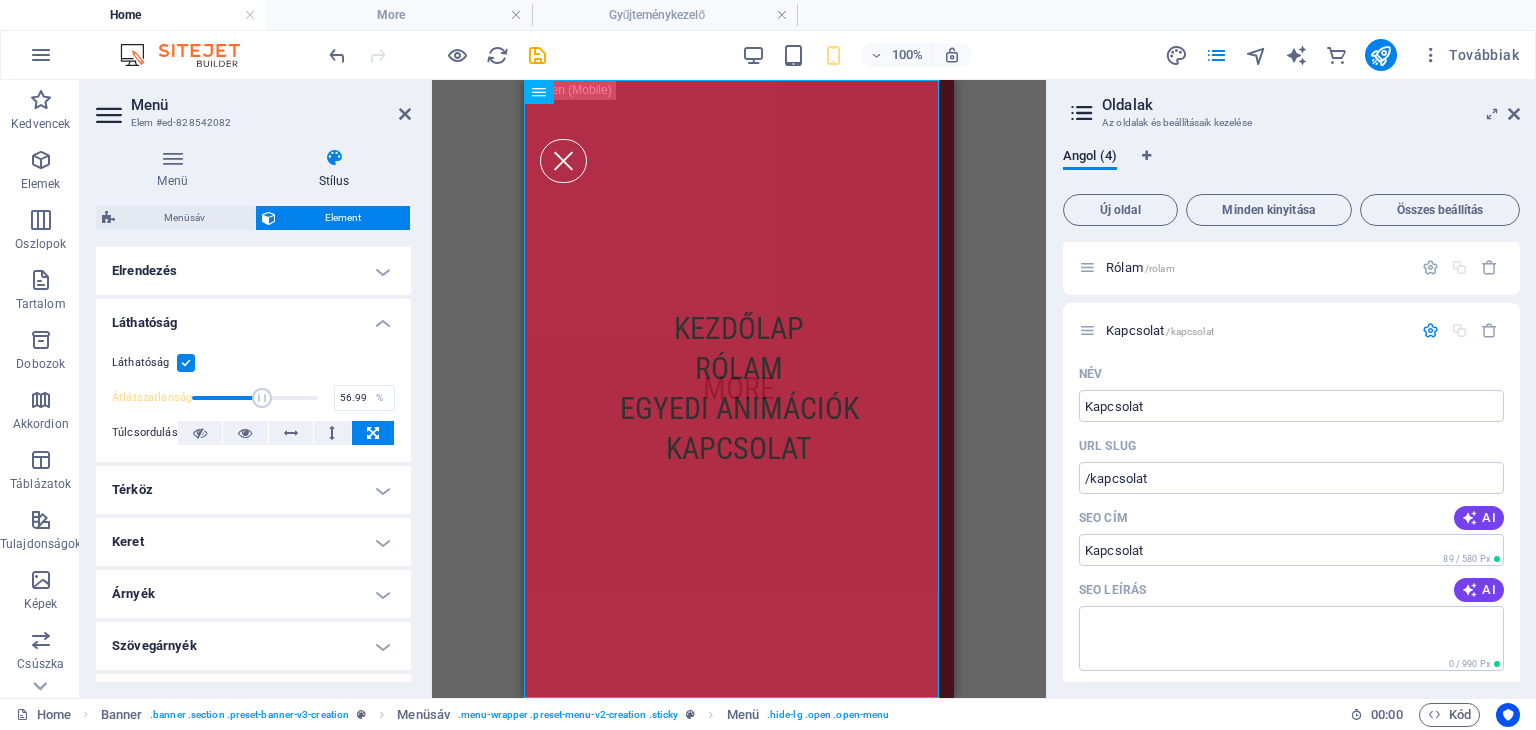 click on "Láthatóság" at bounding box center (253, 317) 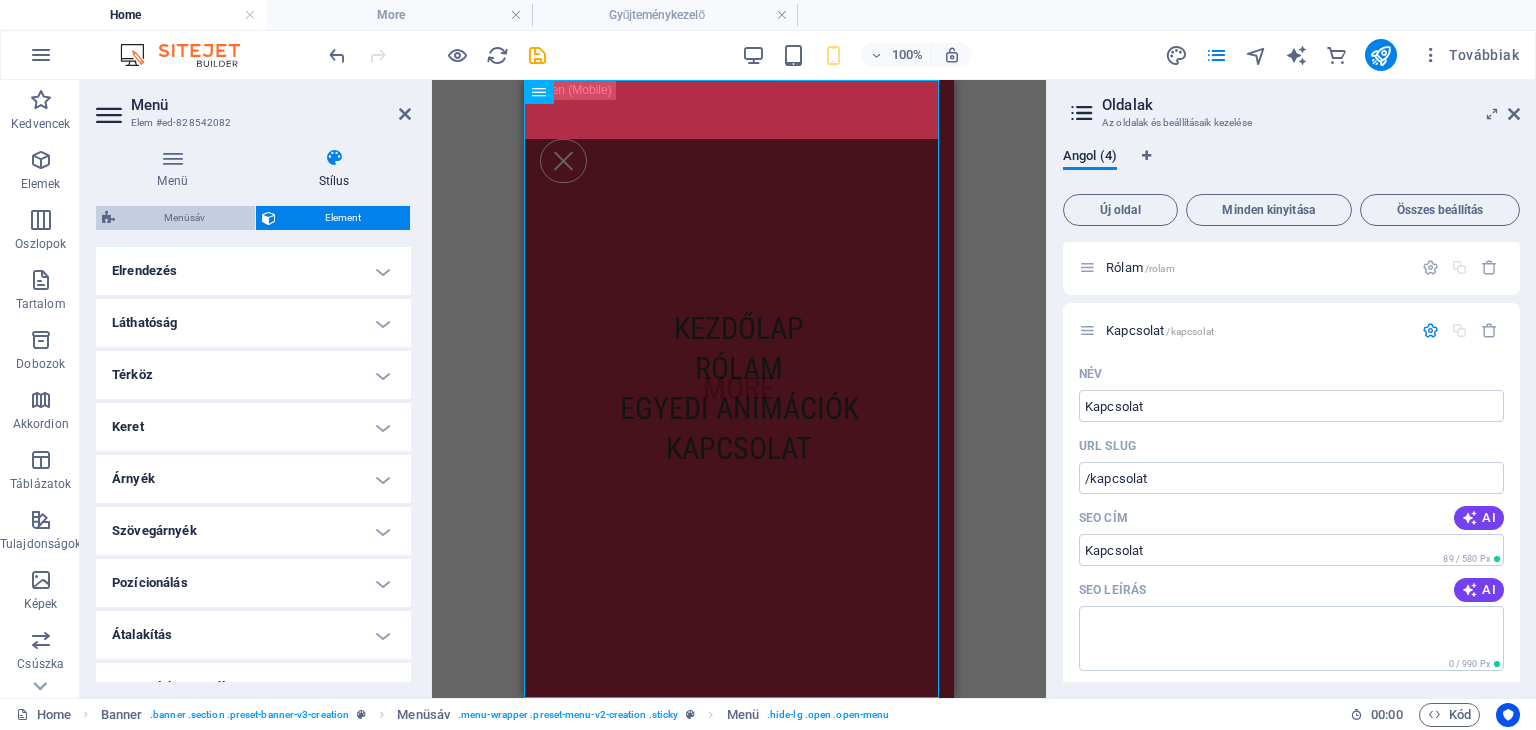 click on "Menüsáv" at bounding box center (185, 218) 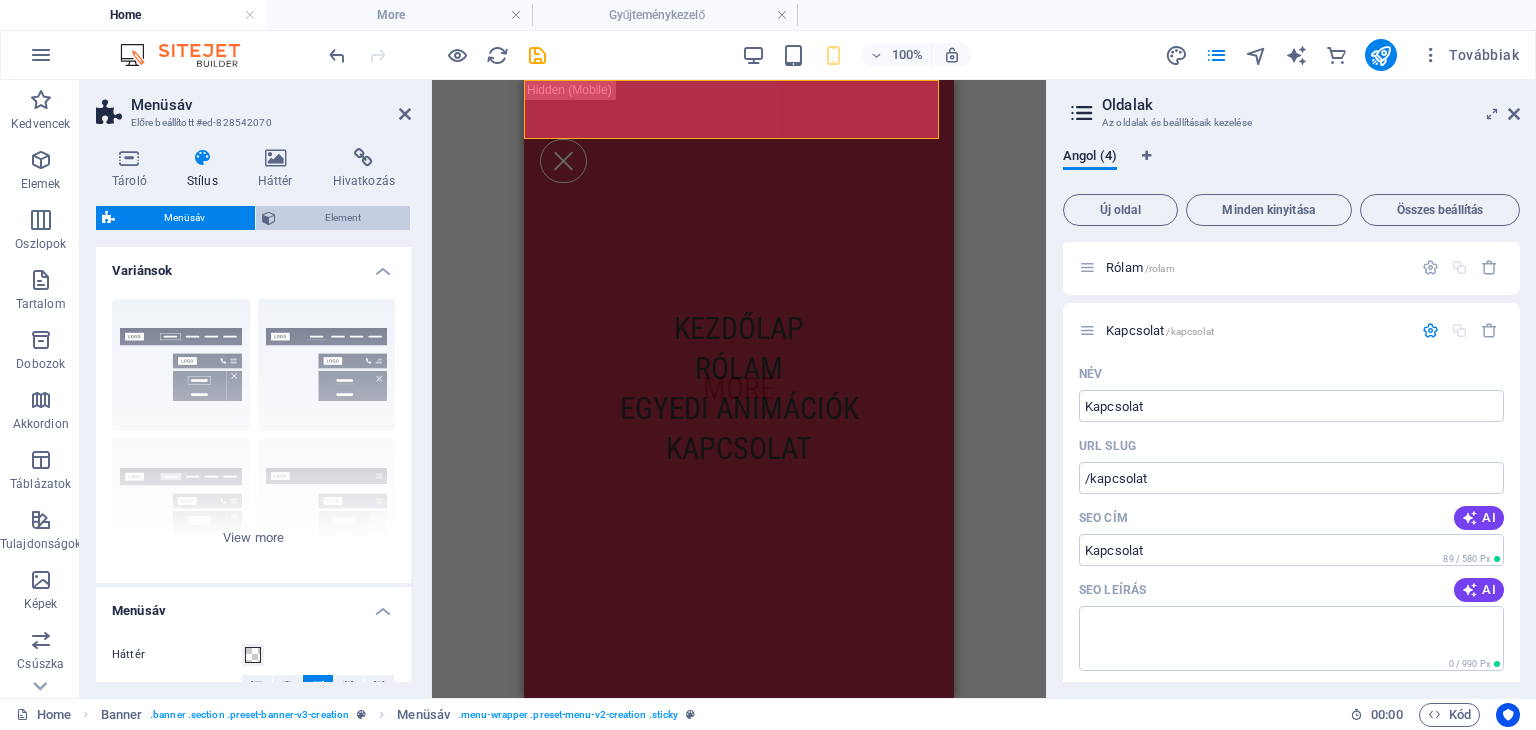 click on "Element" at bounding box center (343, 218) 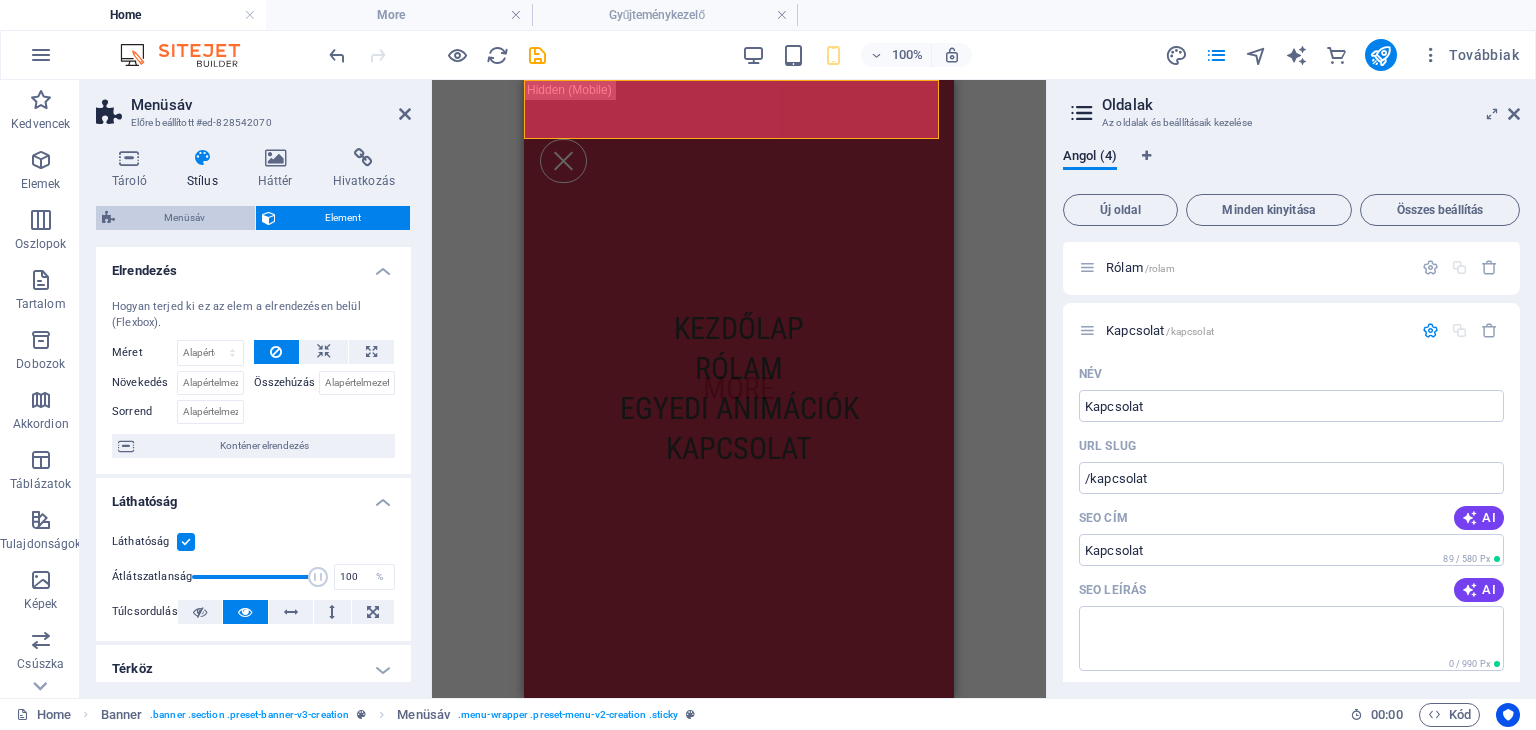 click on "Menüsáv" at bounding box center (185, 218) 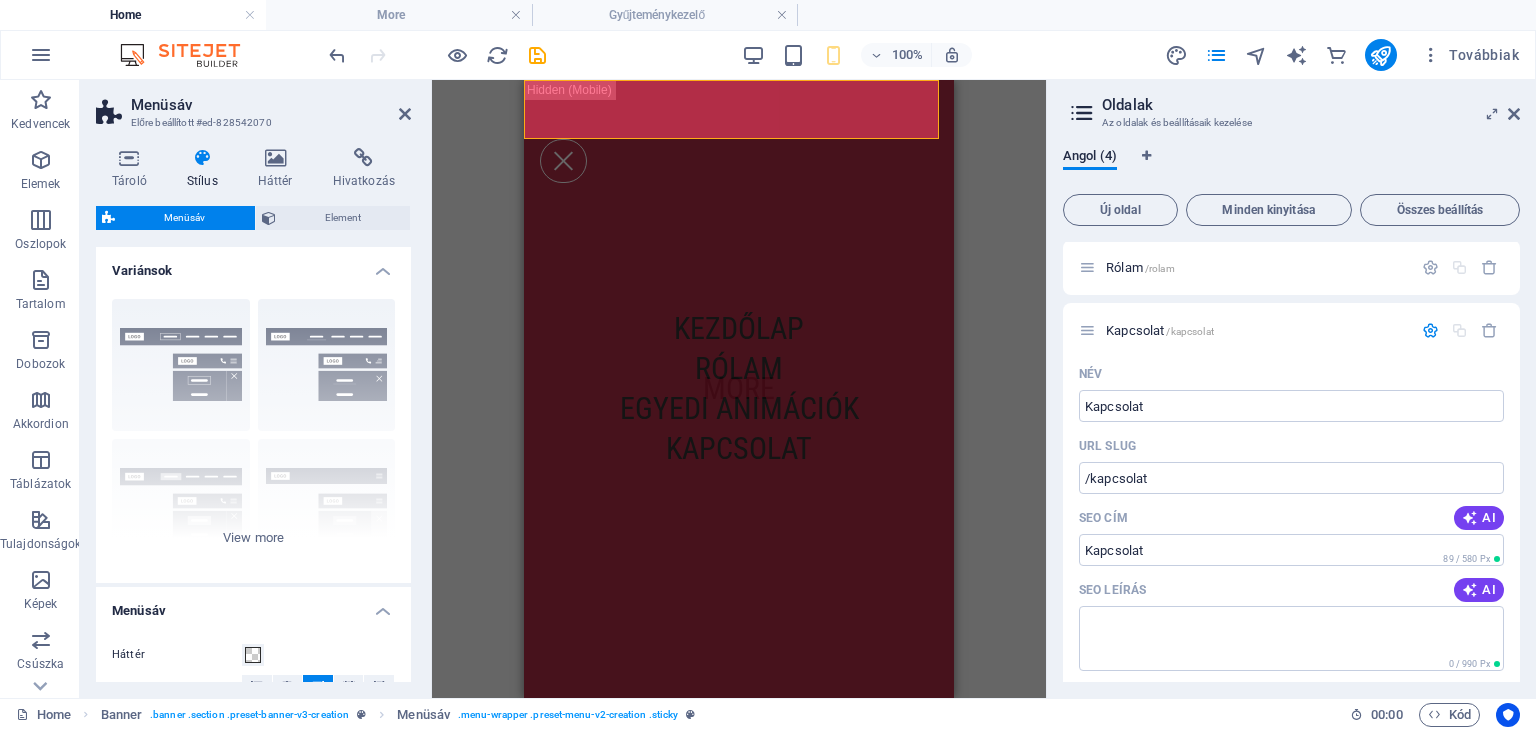 click on "Stílus" at bounding box center (206, 169) 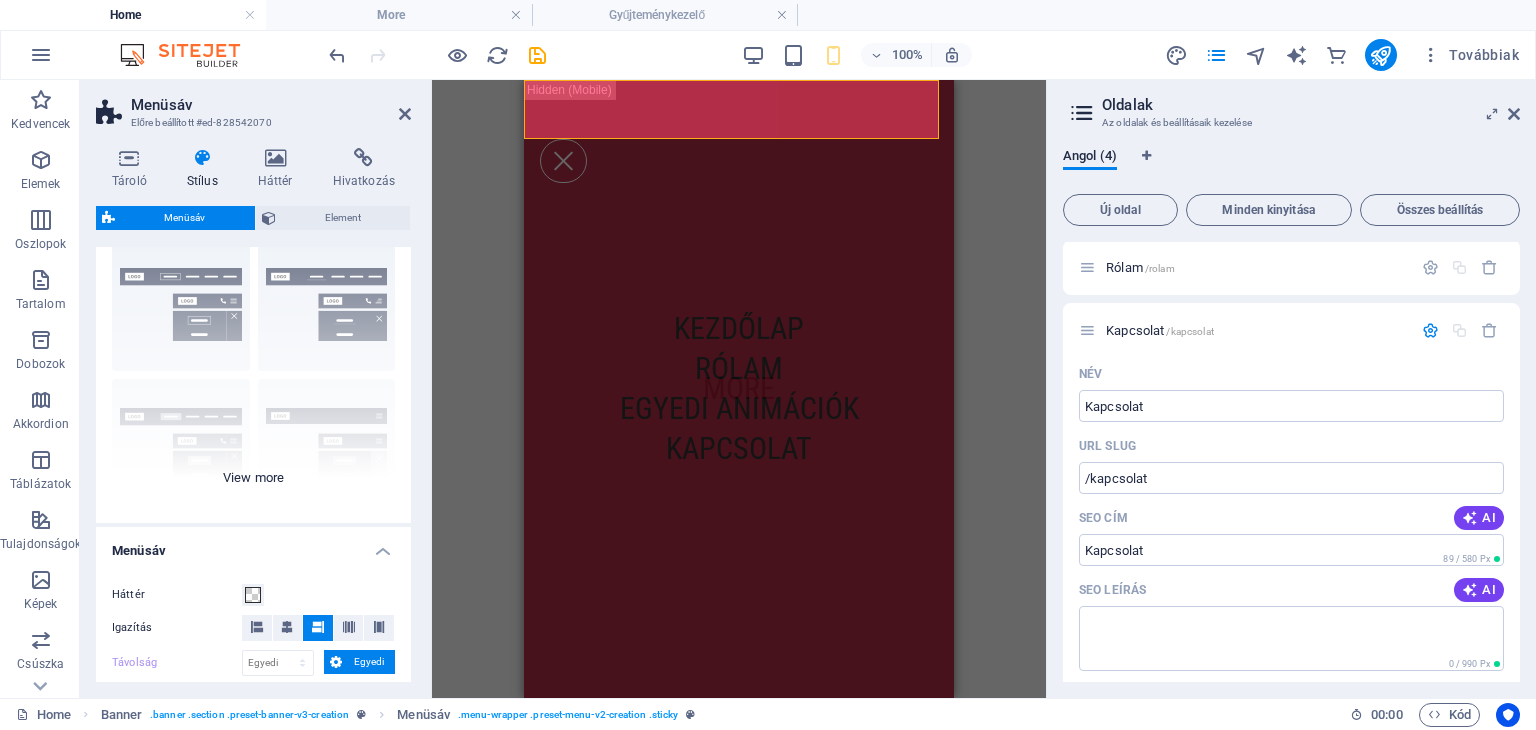 scroll, scrollTop: 62, scrollLeft: 0, axis: vertical 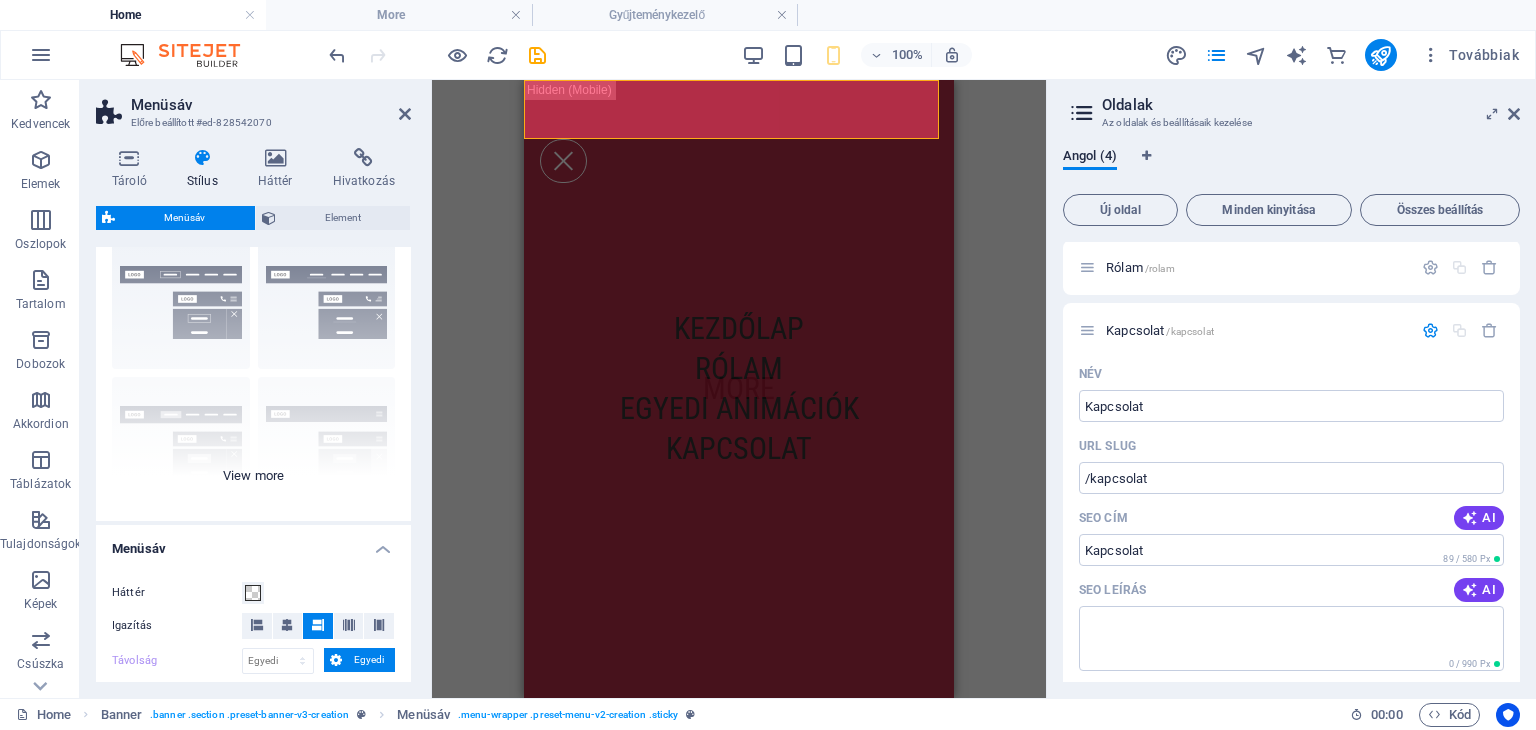 click on "Keret Középre igazított Alapértelmezett Rögzített Loki Trigger Széles XXL" at bounding box center (253, 371) 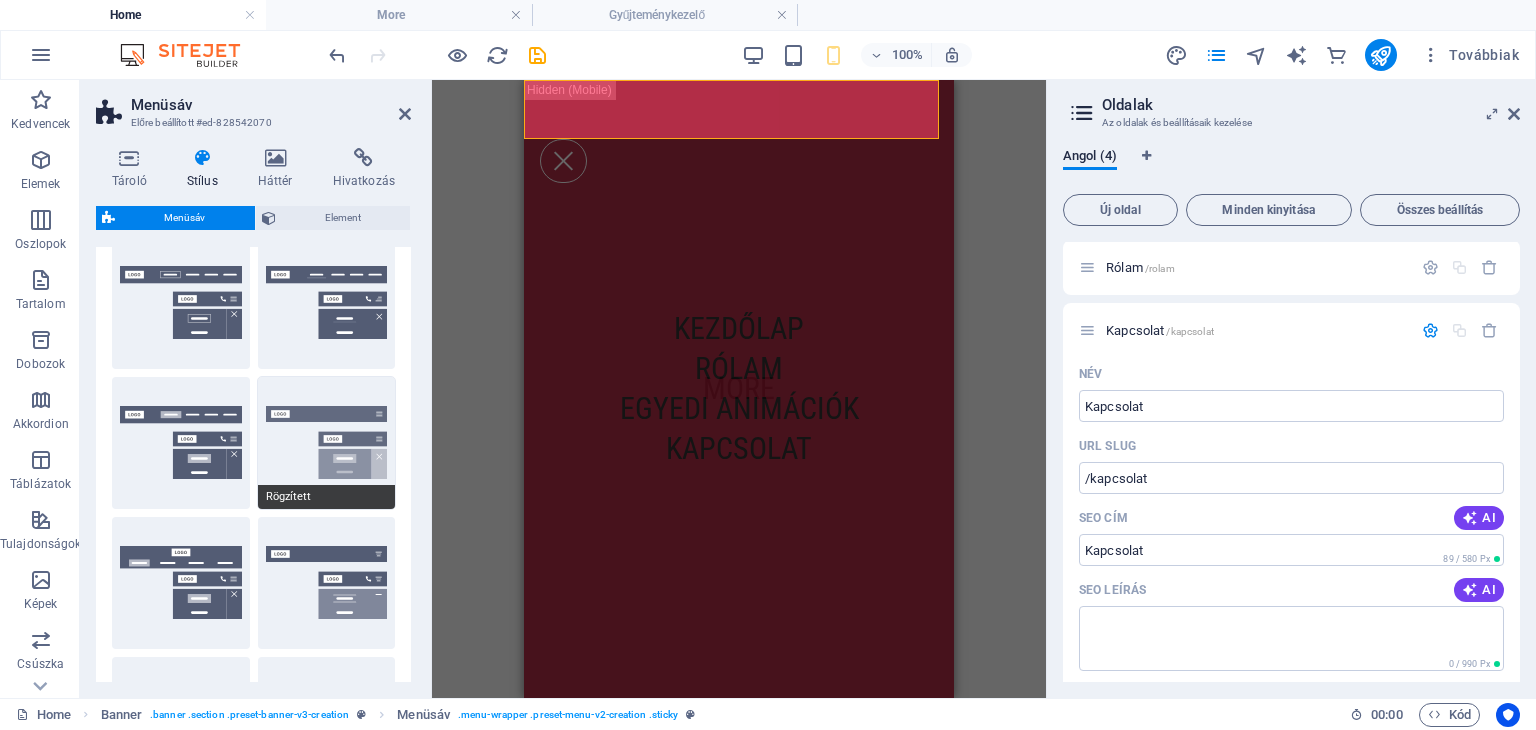 click on "Rögzített" at bounding box center [327, 443] 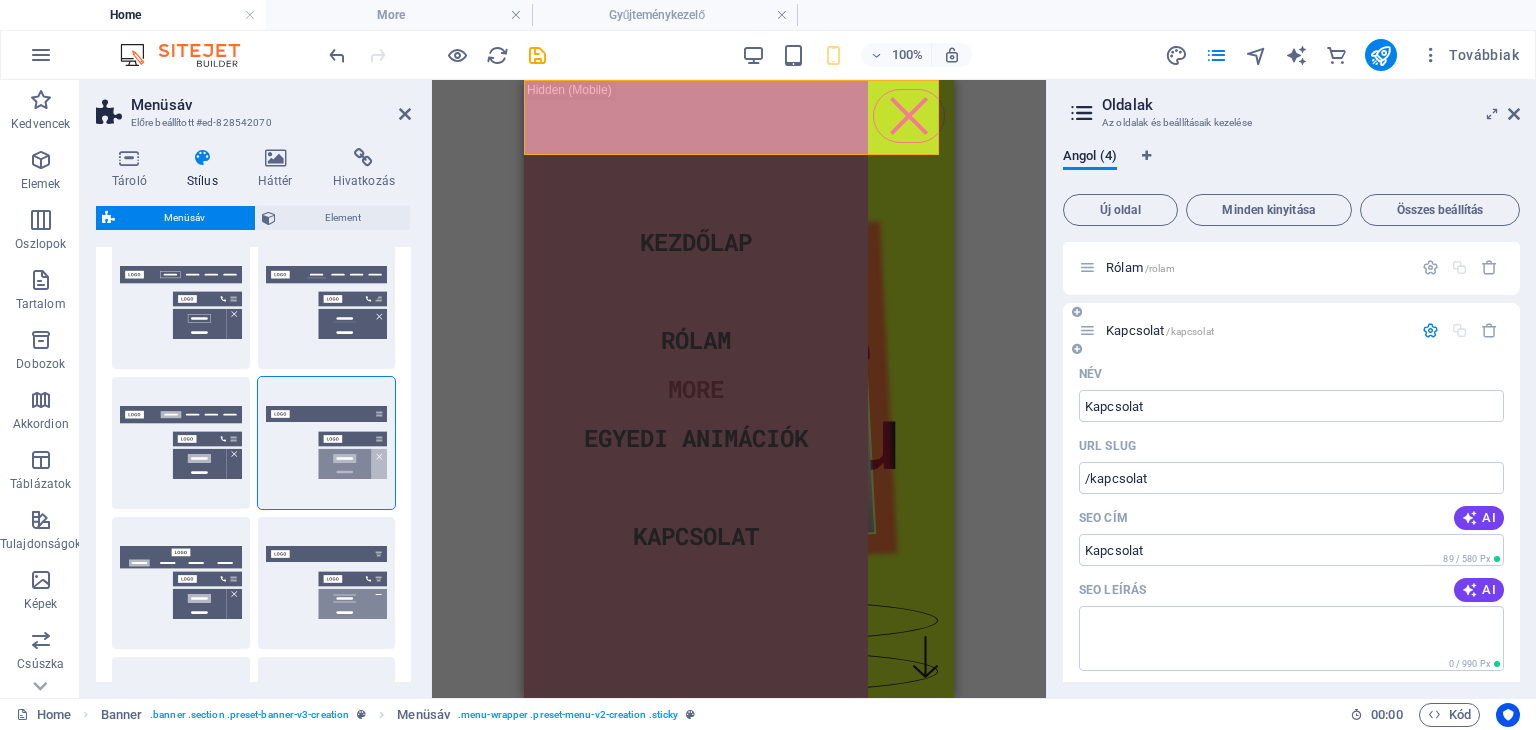 click at bounding box center [1430, 330] 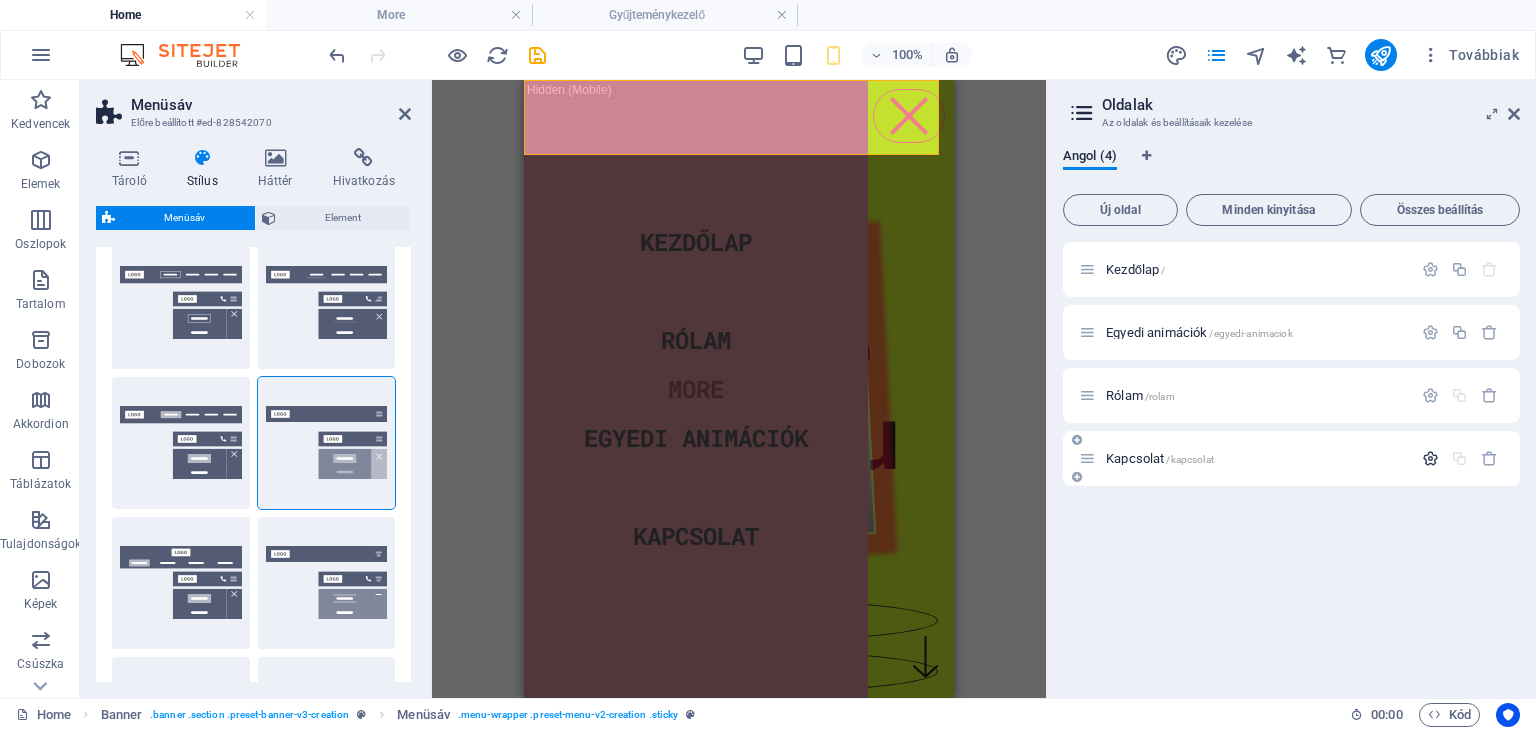 scroll, scrollTop: 0, scrollLeft: 0, axis: both 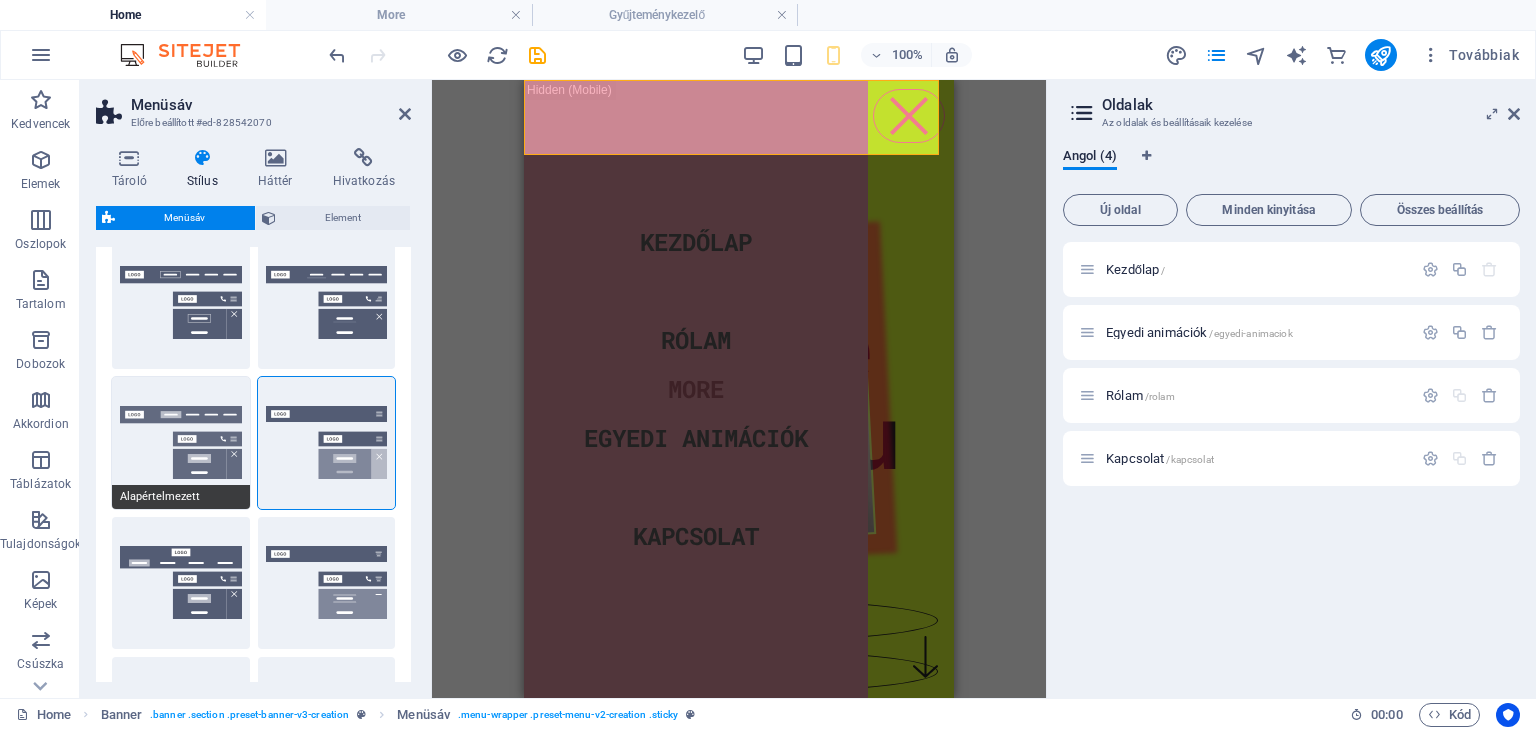 click on "Alapértelmezett" at bounding box center (181, 443) 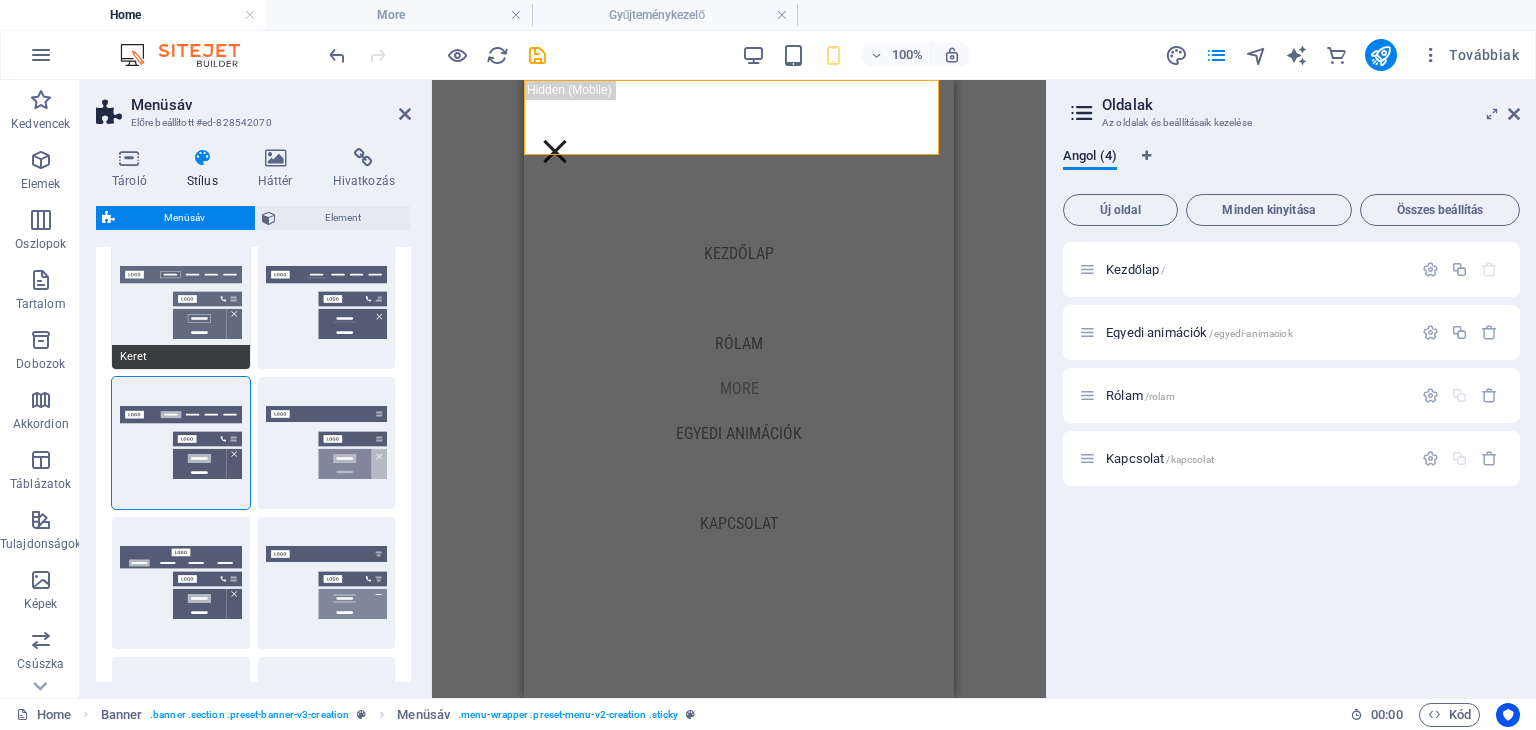 click on "Keret" at bounding box center [181, 303] 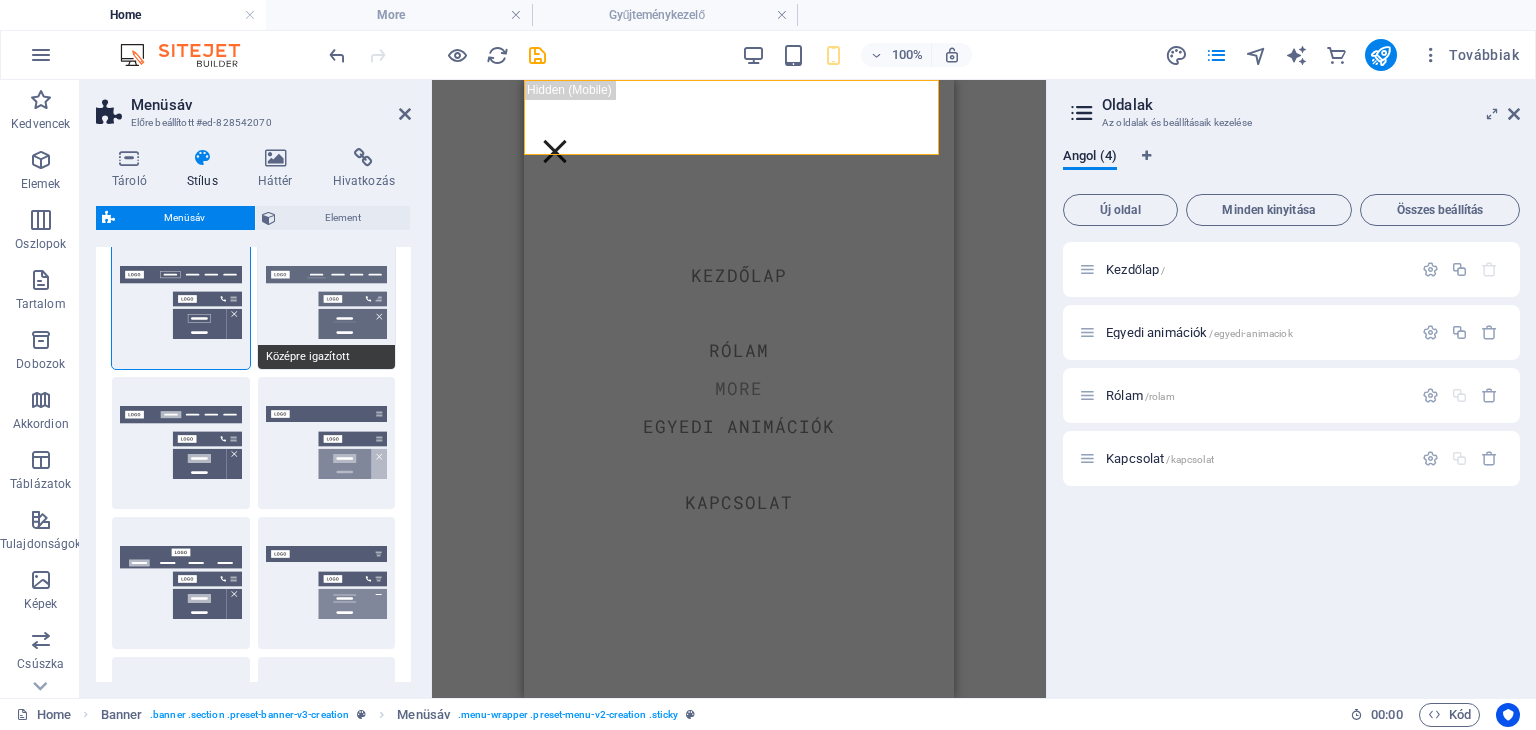 scroll, scrollTop: 0, scrollLeft: 0, axis: both 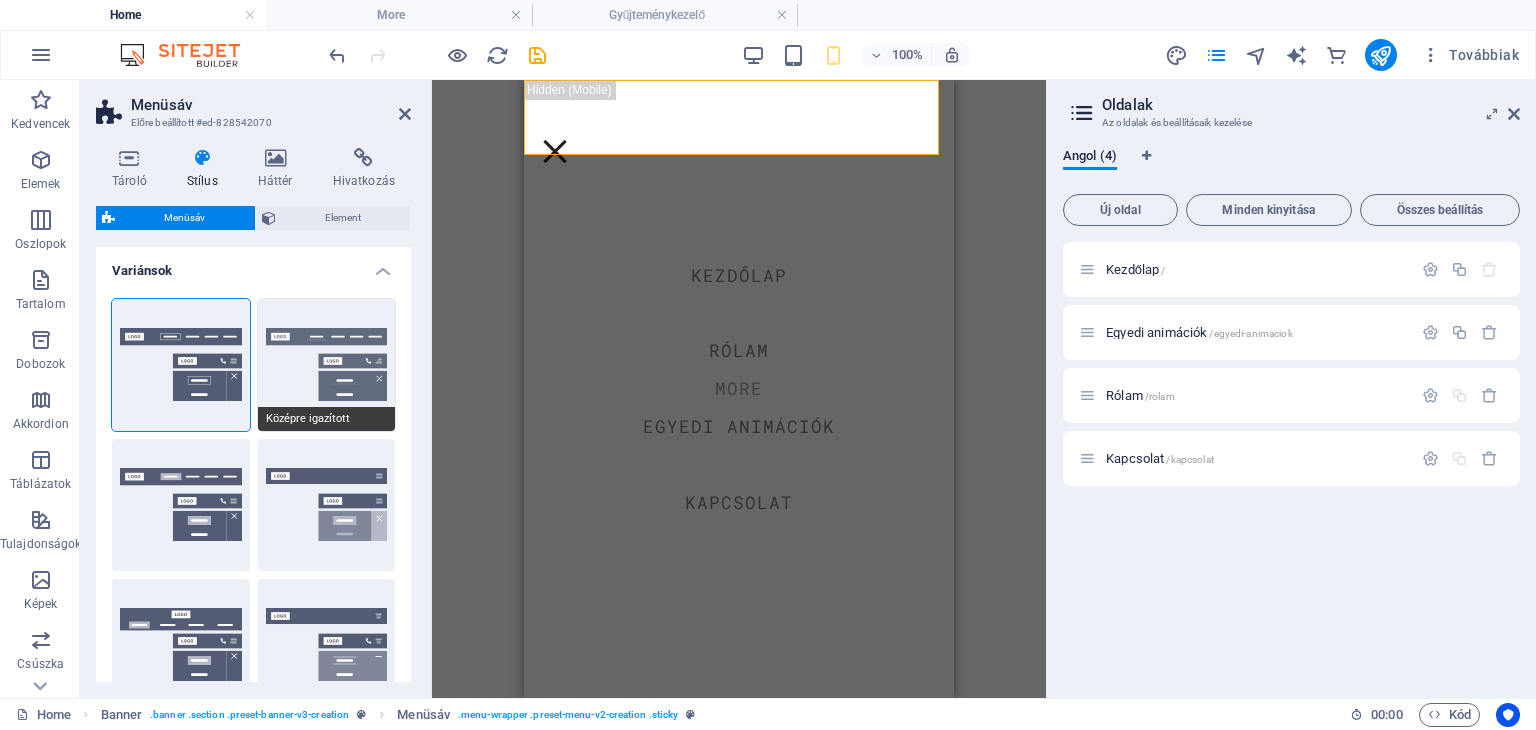 click on "Középre igazított" at bounding box center [327, 365] 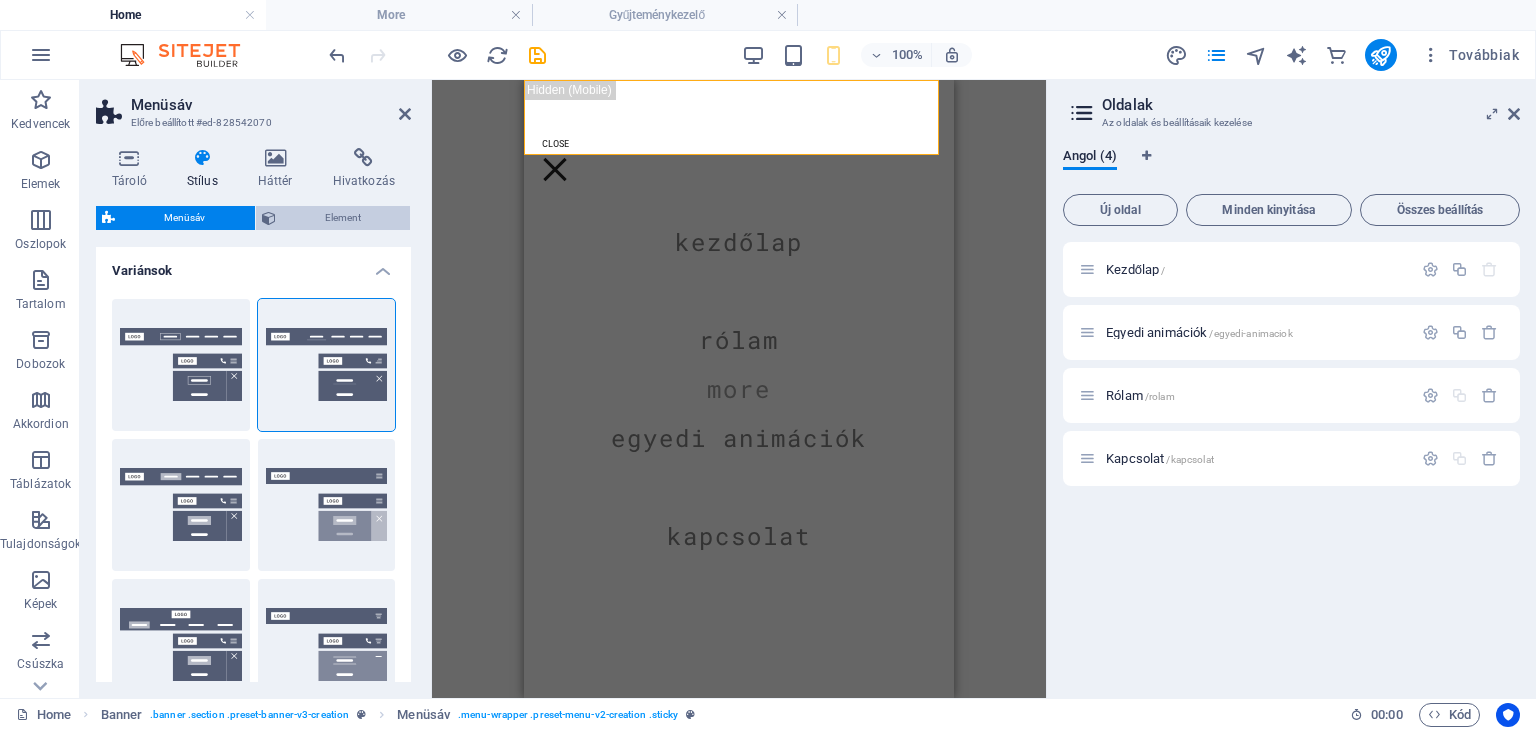 click on "Element" at bounding box center (343, 218) 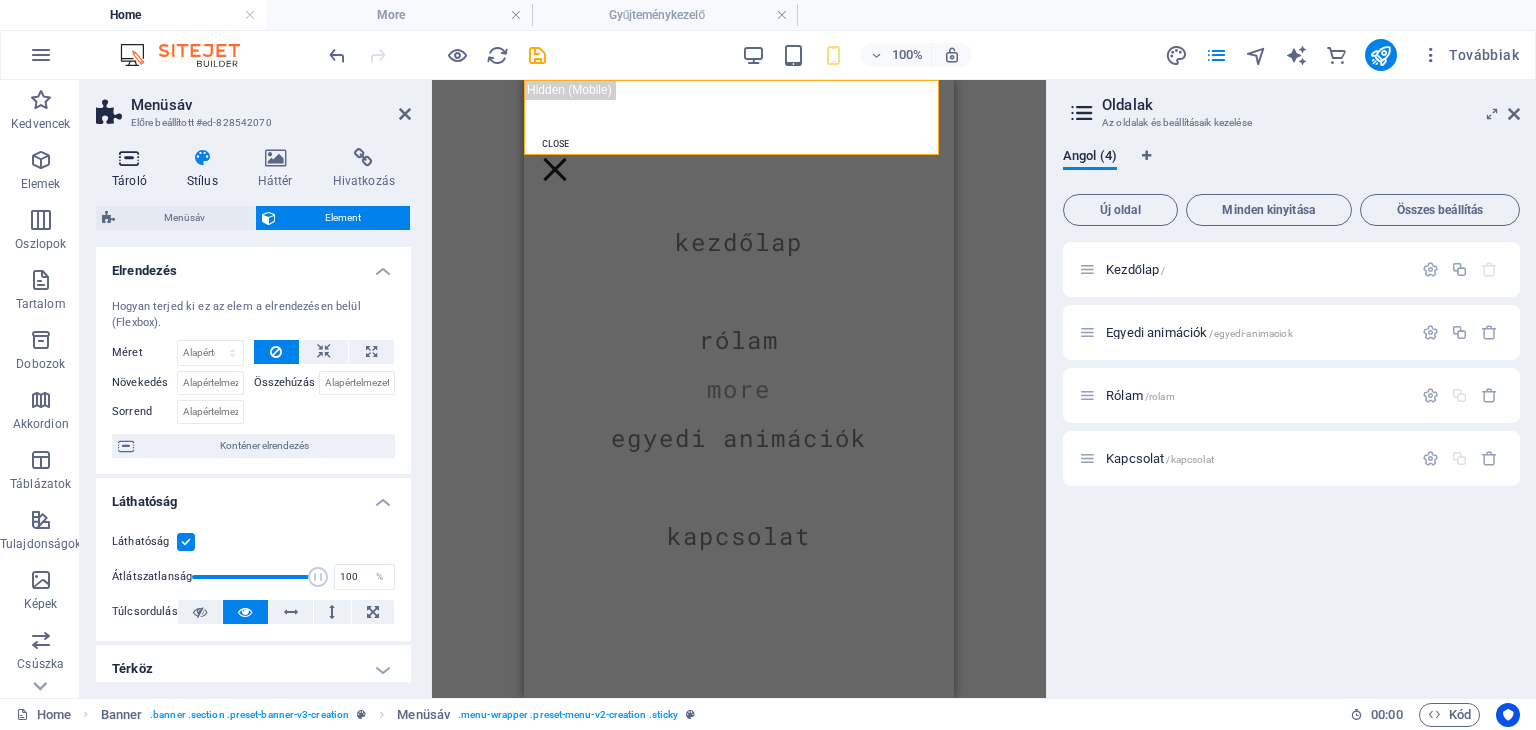 click on "Tároló" at bounding box center [133, 169] 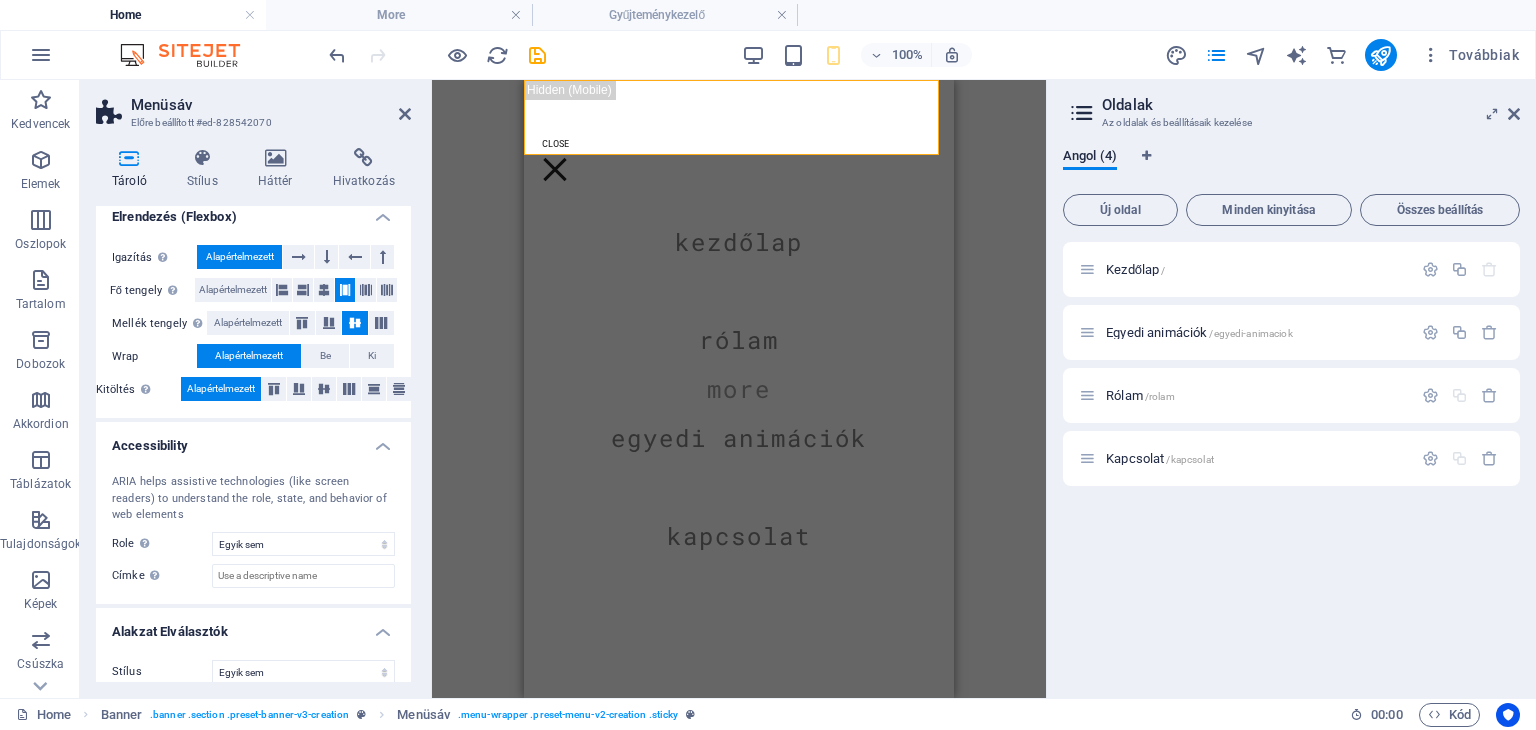 scroll, scrollTop: 0, scrollLeft: 0, axis: both 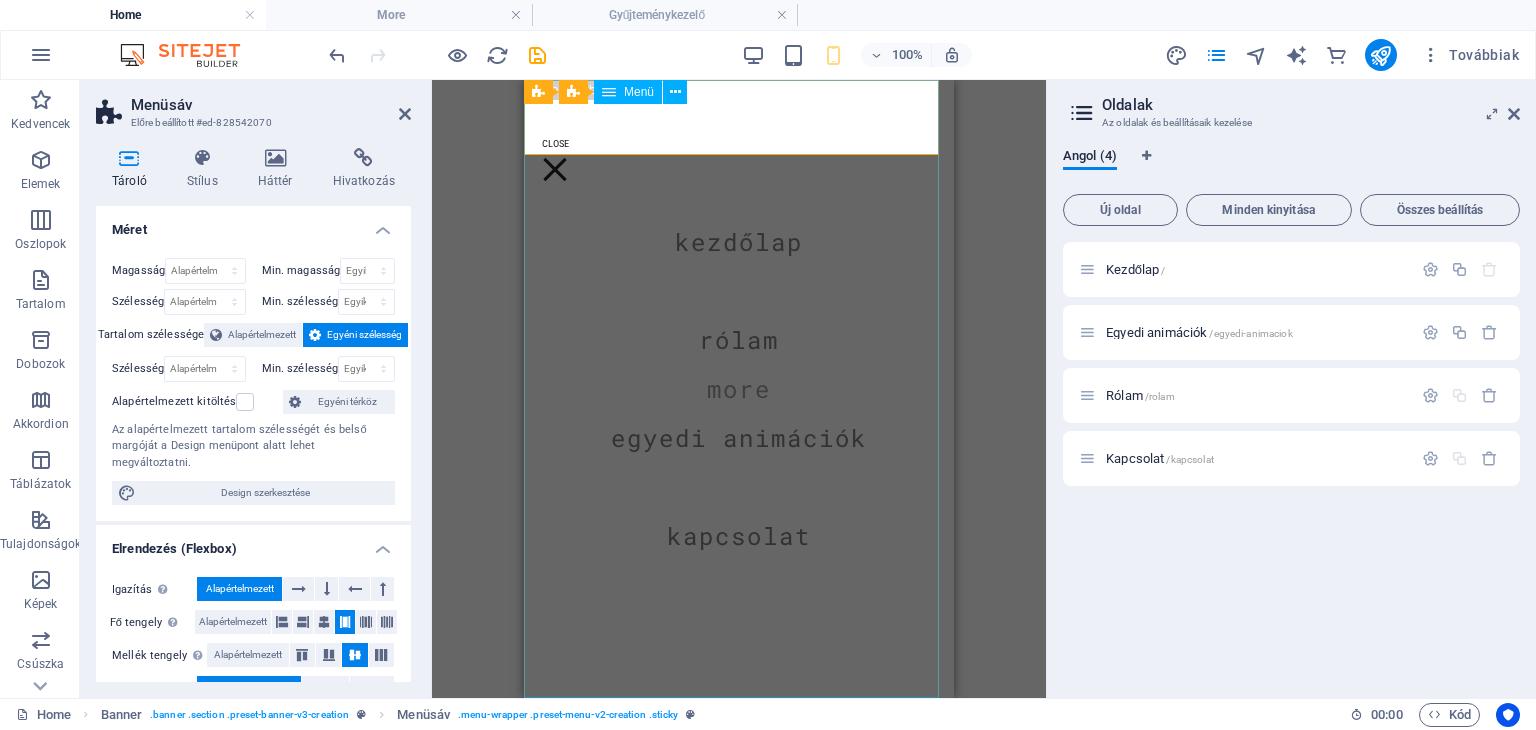 click at bounding box center (609, 92) 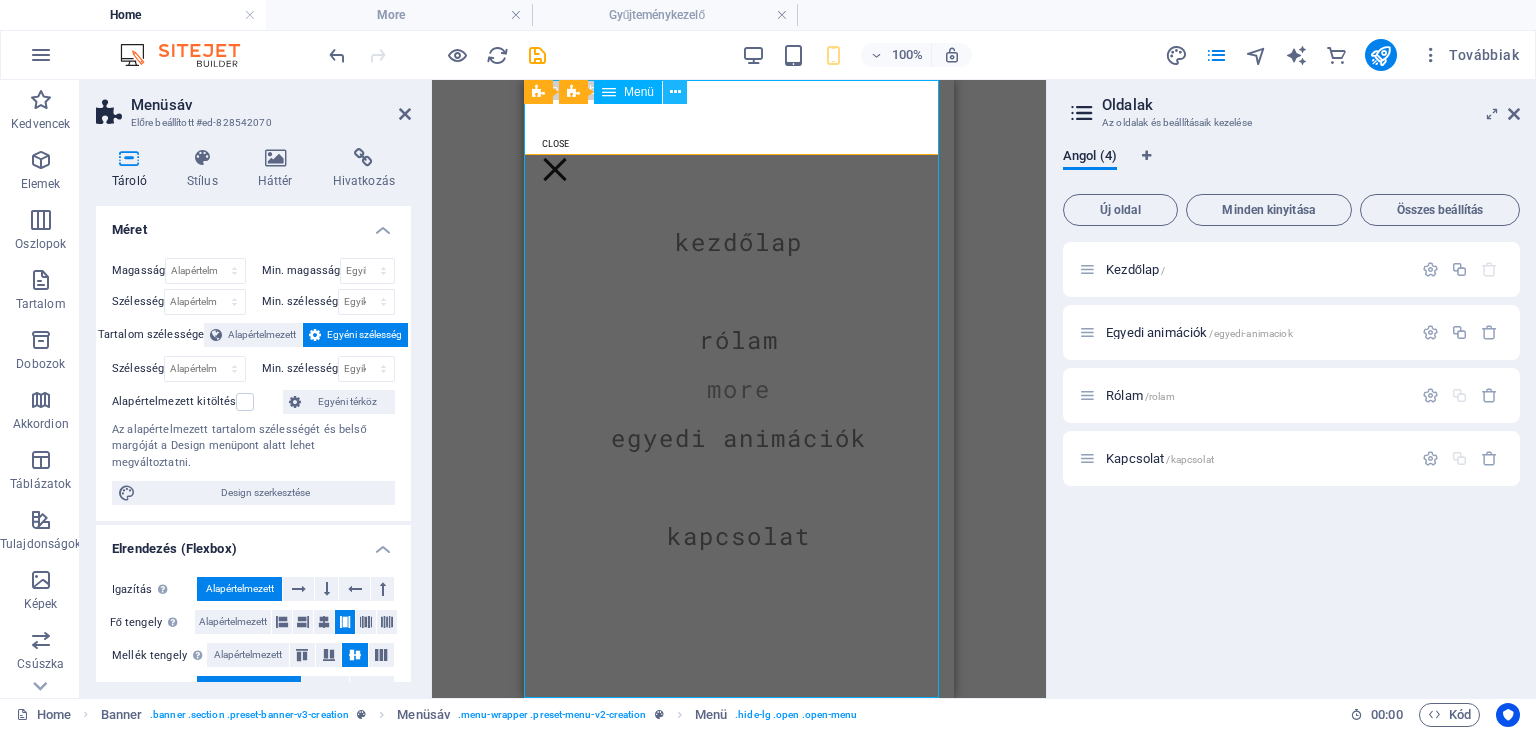 click at bounding box center (675, 92) 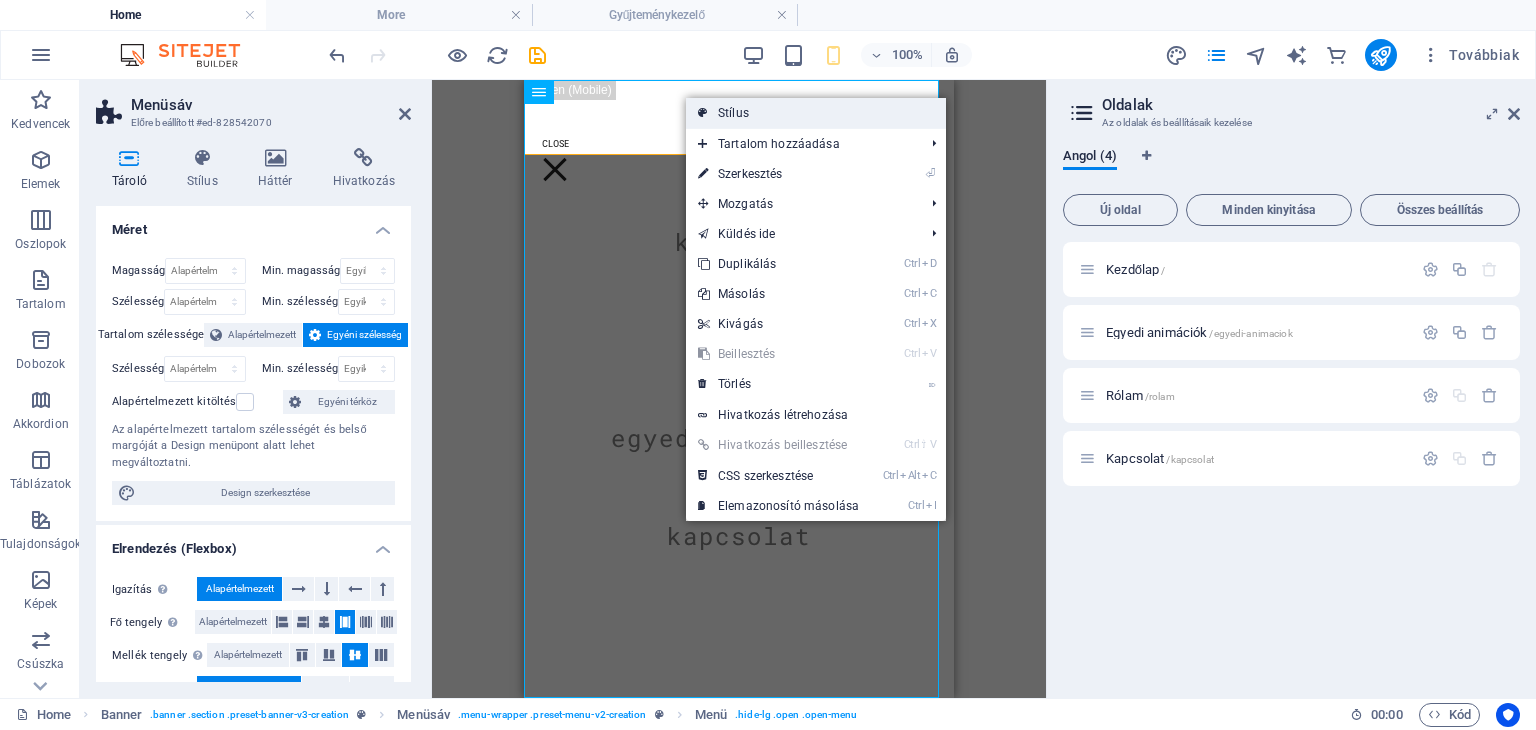 click on "Stílus" at bounding box center [816, 113] 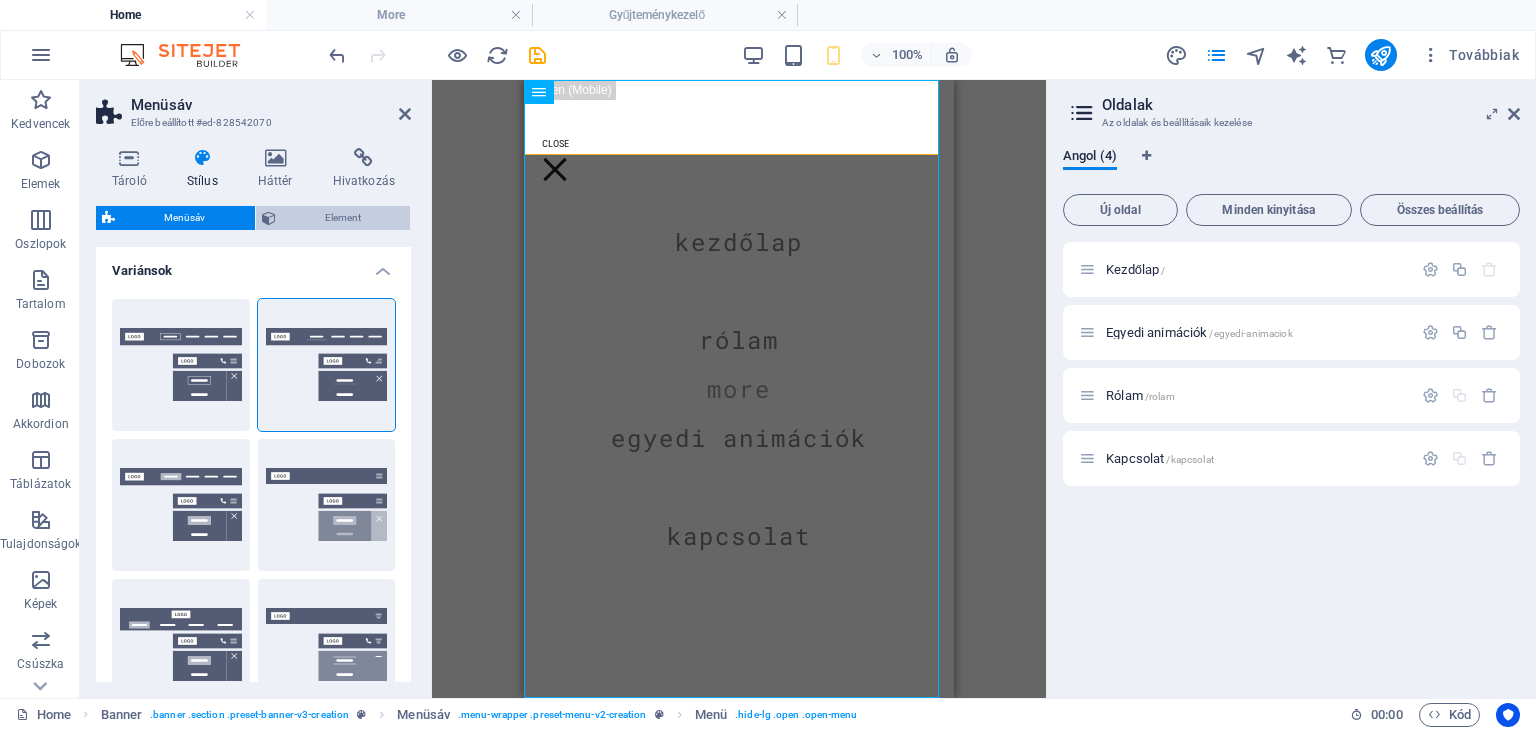 click on "Element" at bounding box center (343, 218) 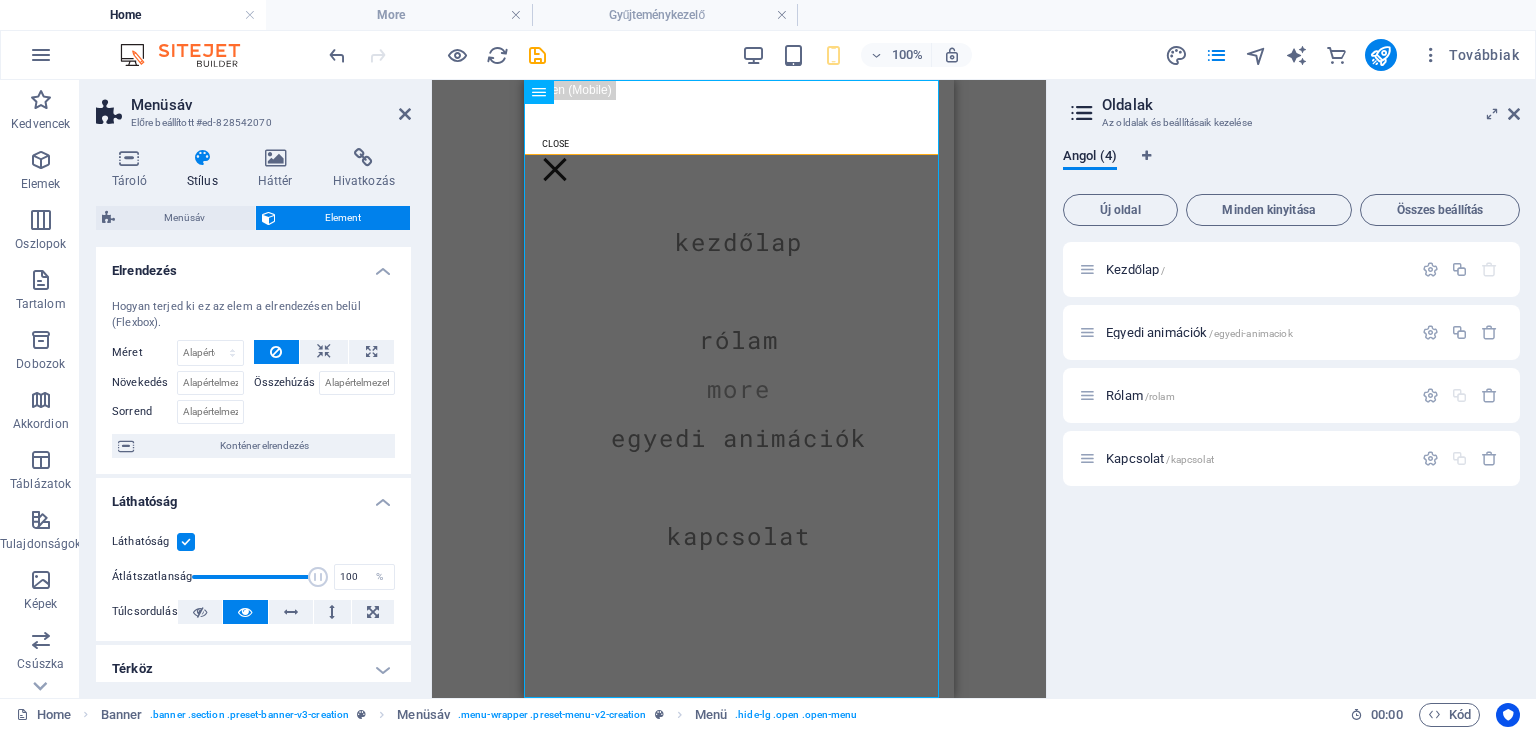 click on "Elrendezés" at bounding box center [253, 265] 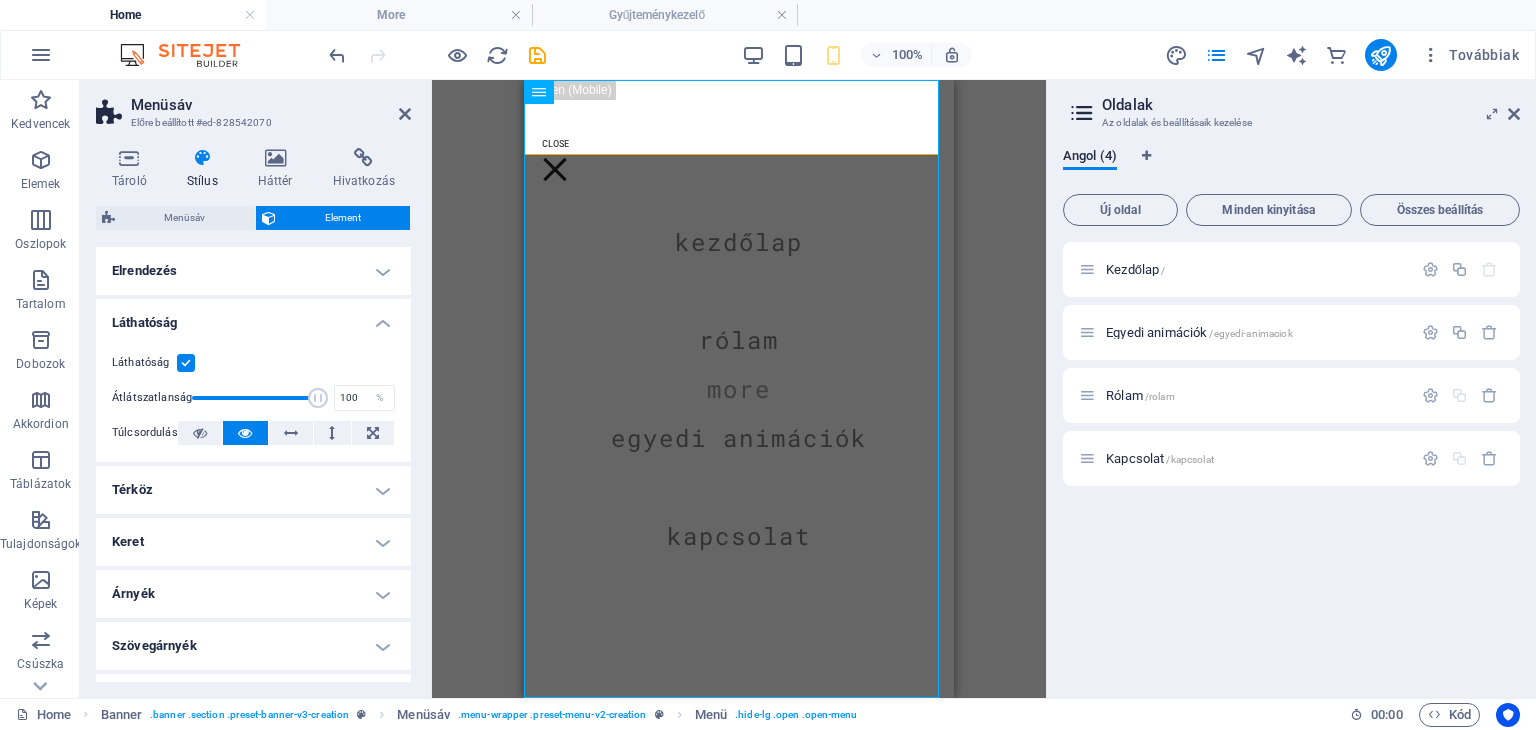 click on "Láthatóság" at bounding box center [253, 317] 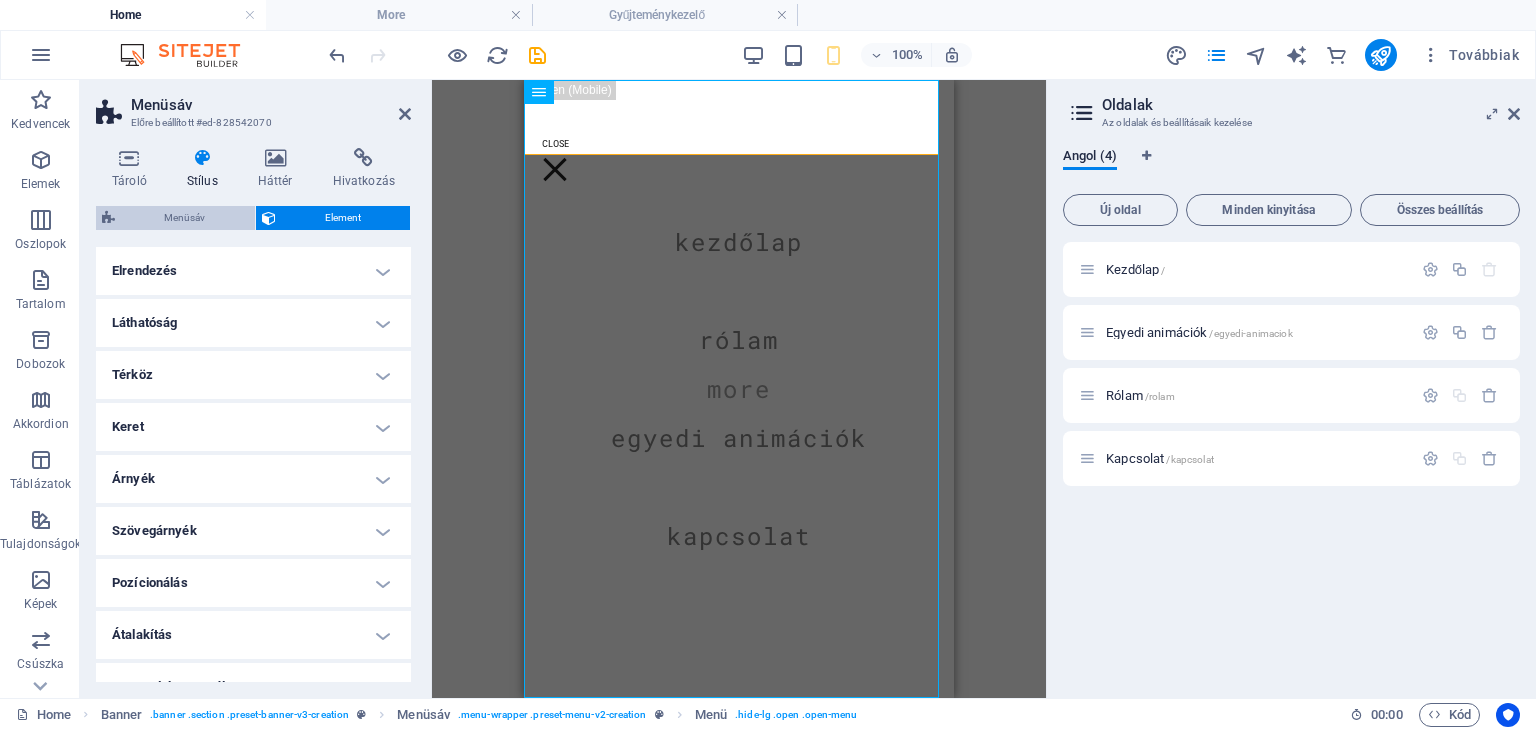 click on "Menüsáv" at bounding box center (185, 218) 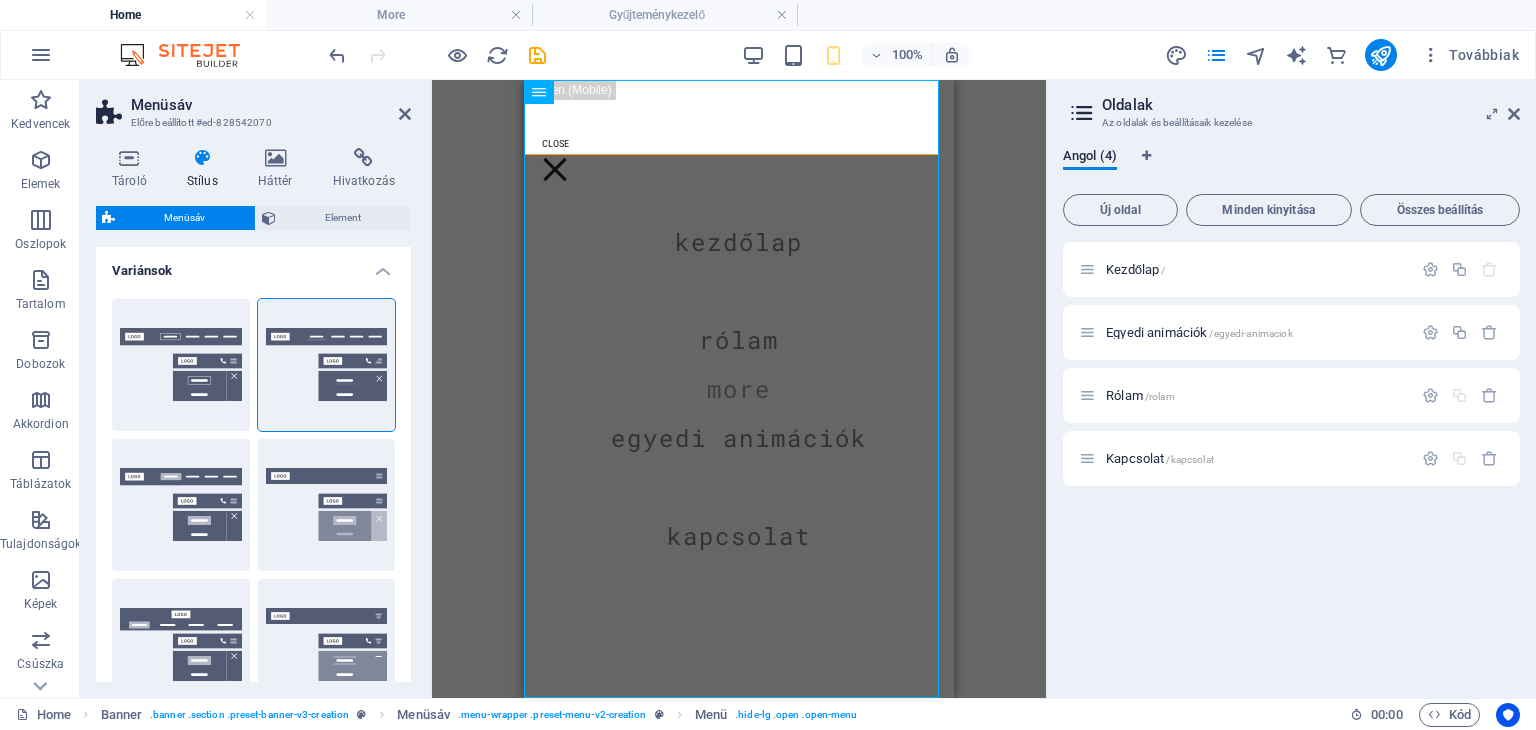 click on "Variánsok" at bounding box center (253, 265) 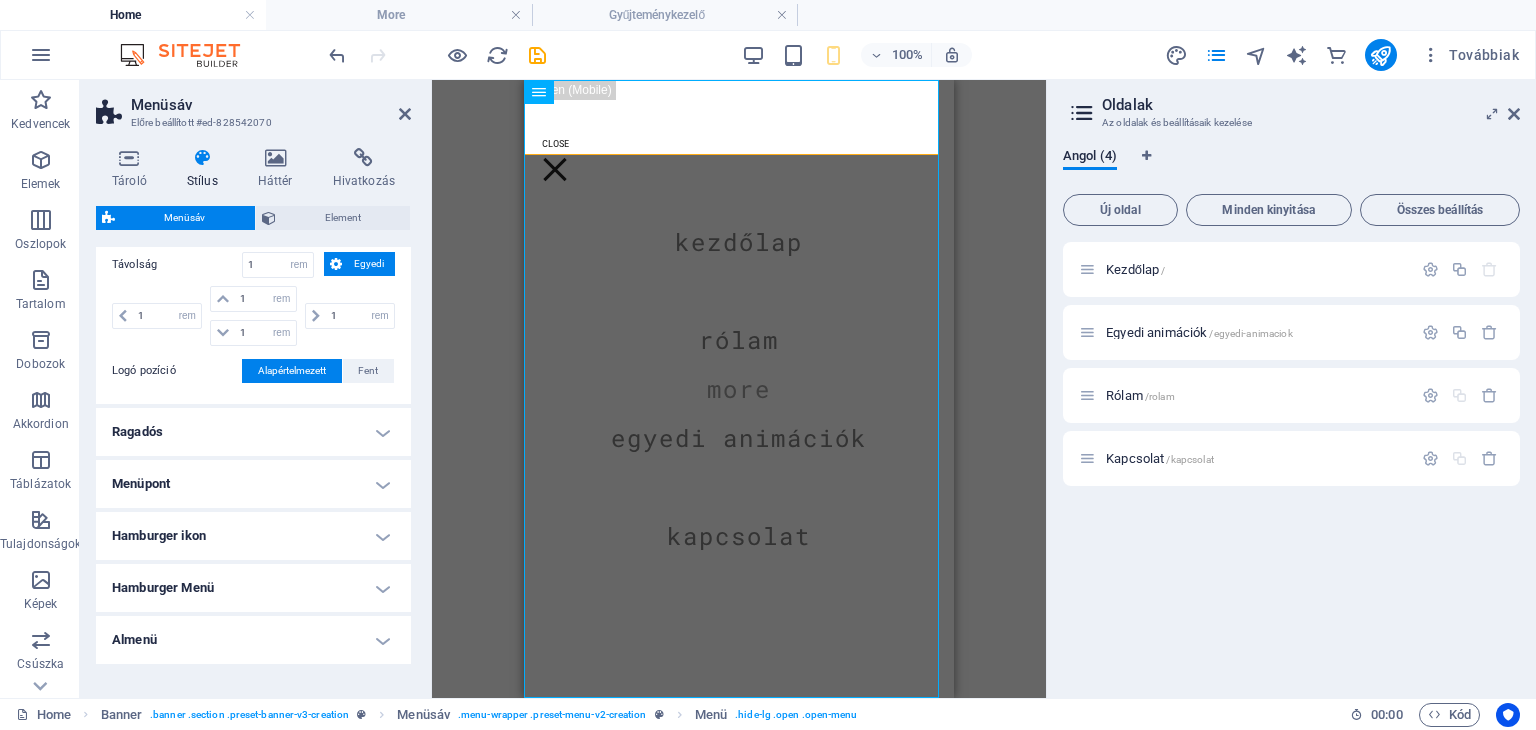 scroll, scrollTop: 230, scrollLeft: 0, axis: vertical 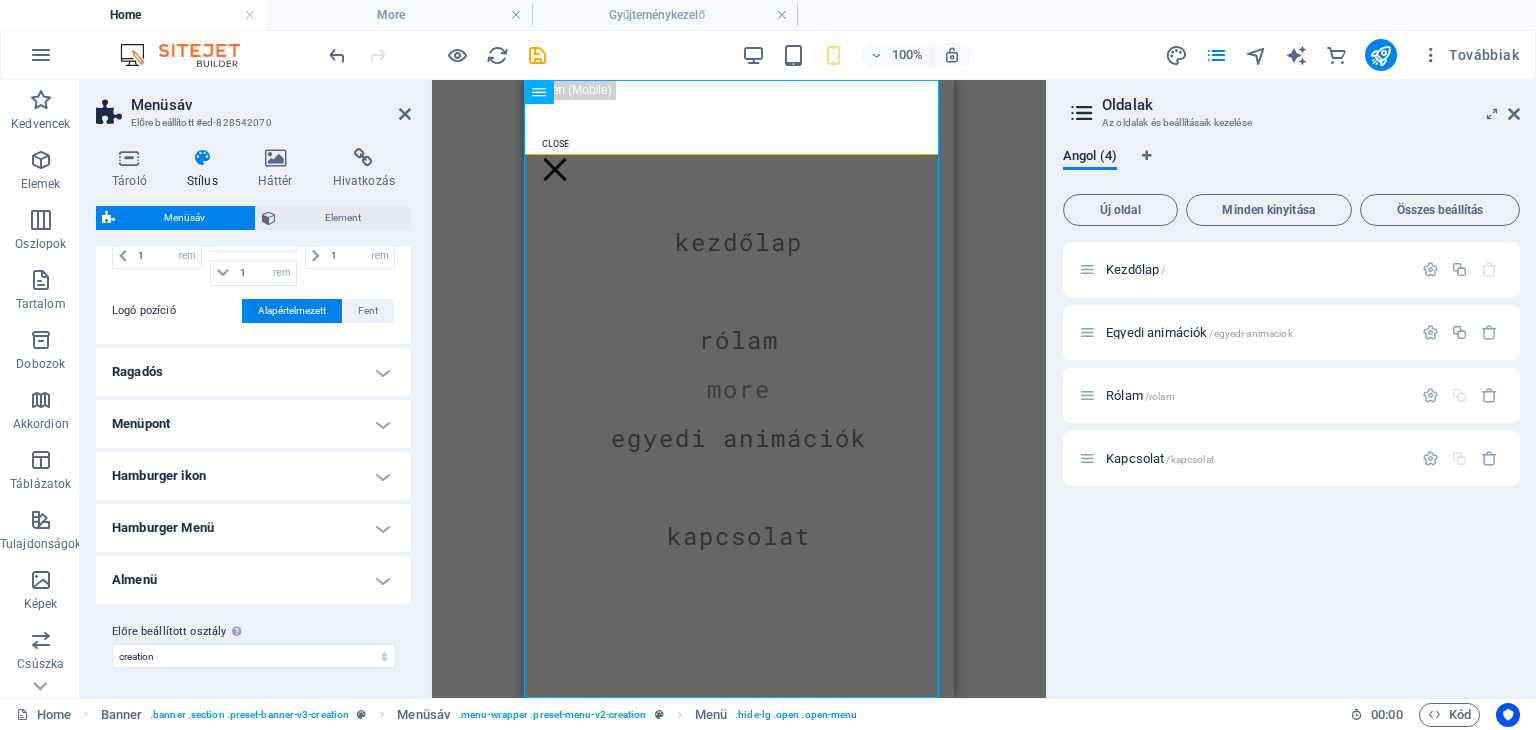 click on "Menüpont" at bounding box center [253, 424] 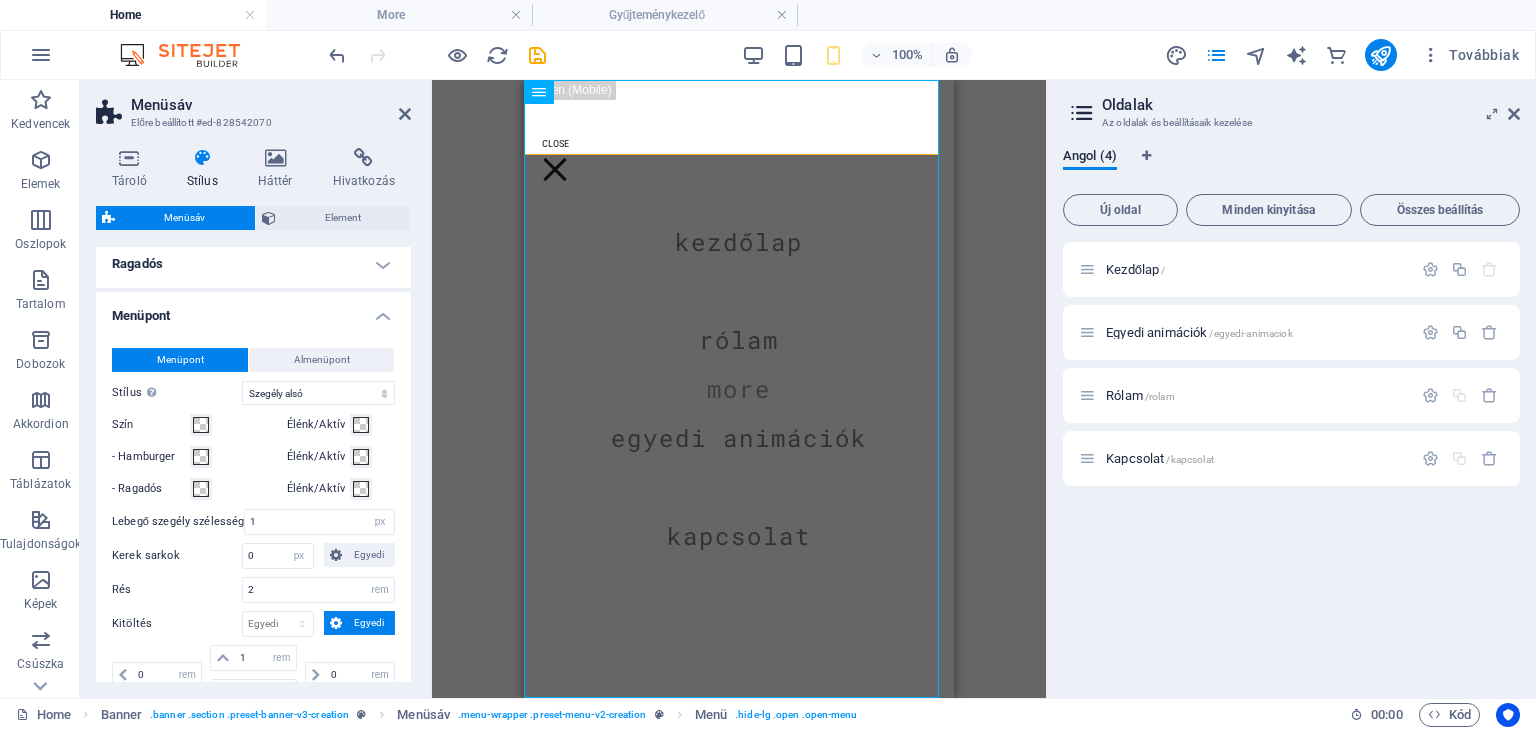 scroll, scrollTop: 328, scrollLeft: 0, axis: vertical 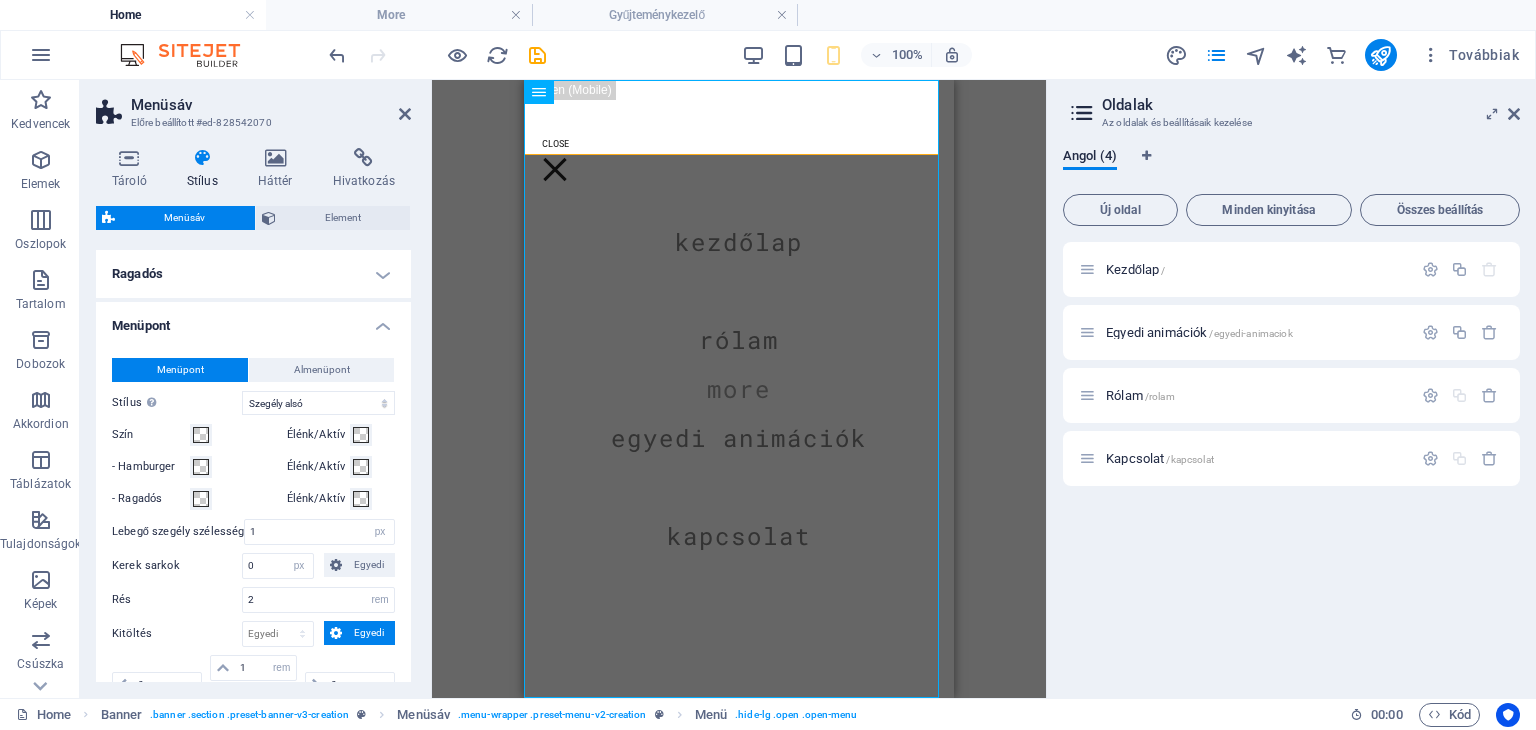 click on "Menüpont" at bounding box center [253, 320] 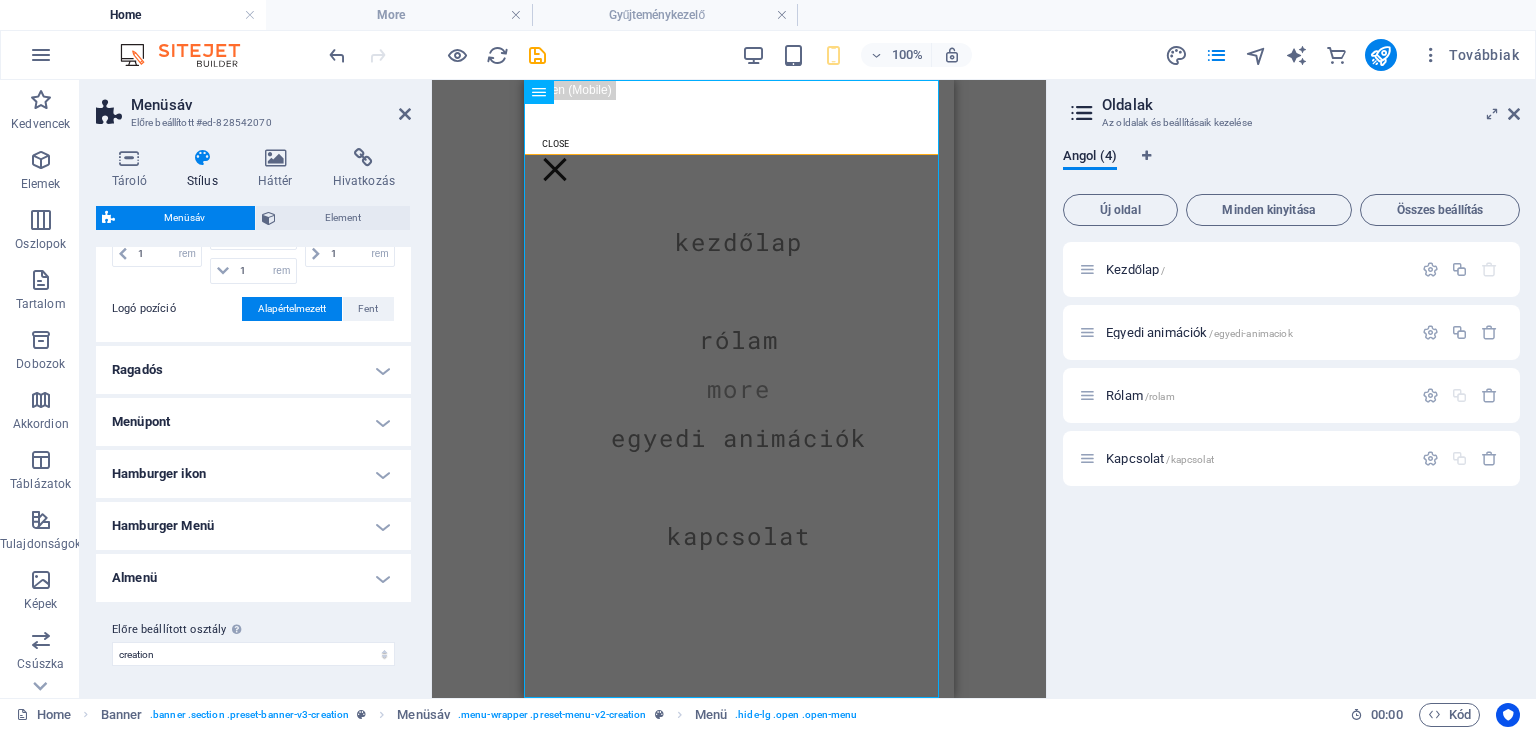 scroll, scrollTop: 230, scrollLeft: 0, axis: vertical 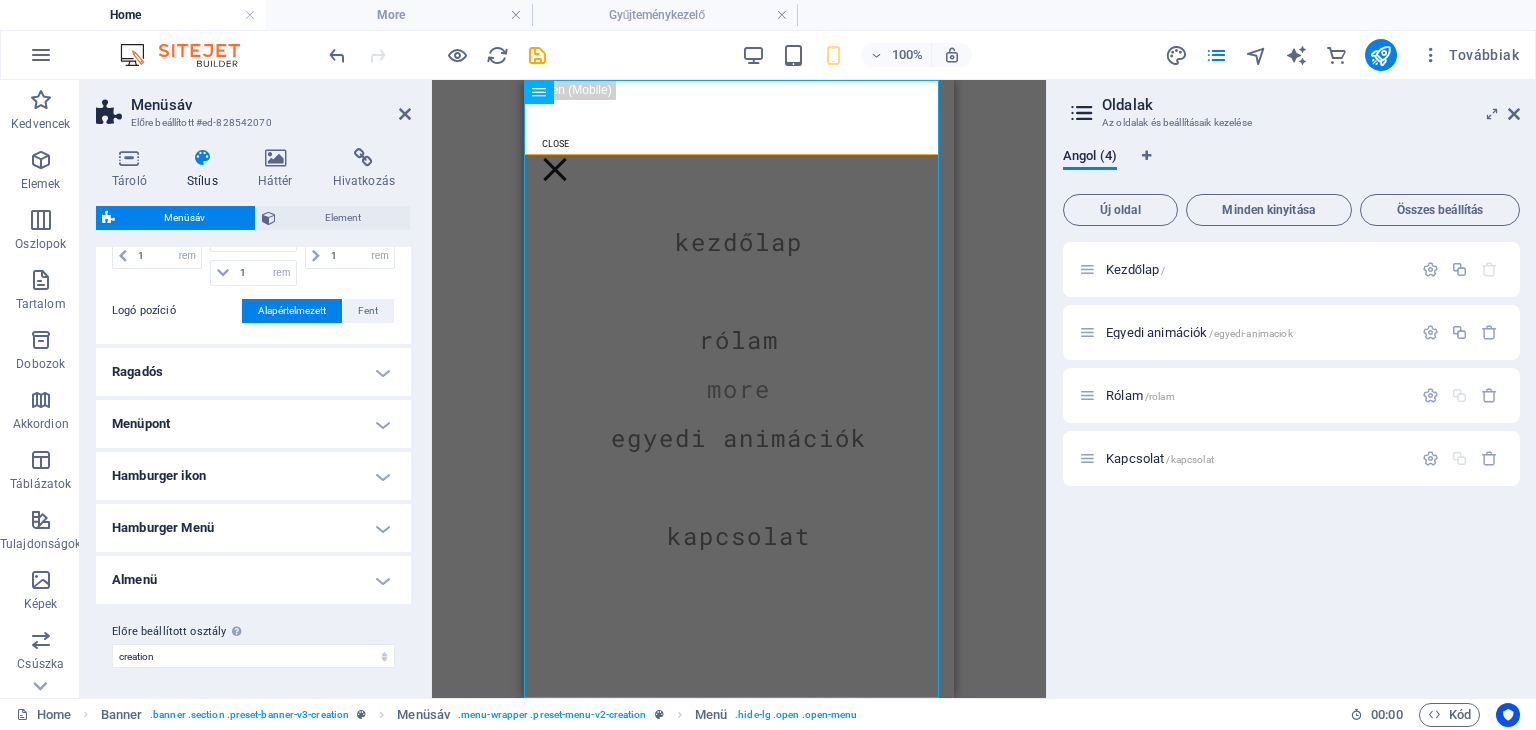 click on "Almenü" at bounding box center [253, 580] 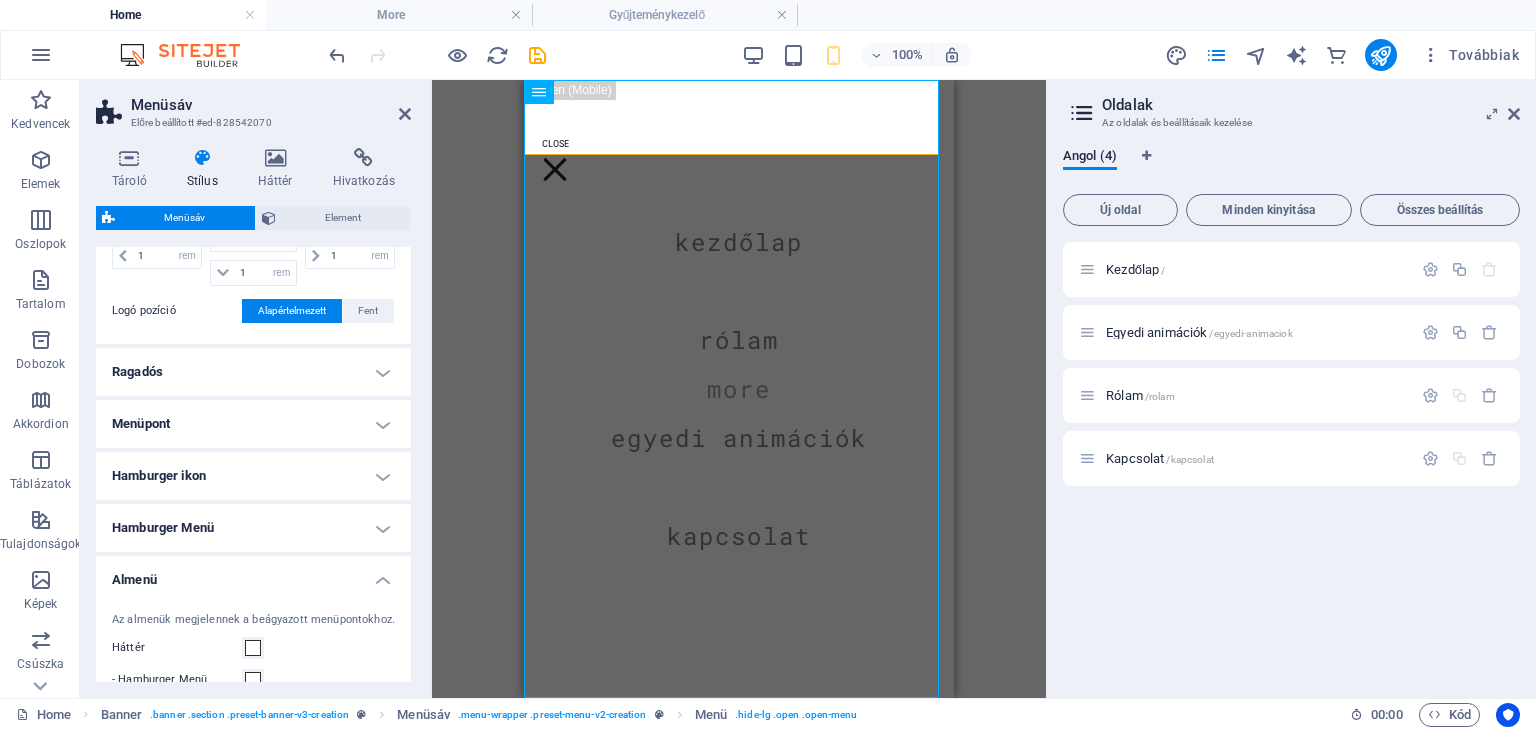 scroll, scrollTop: 328, scrollLeft: 0, axis: vertical 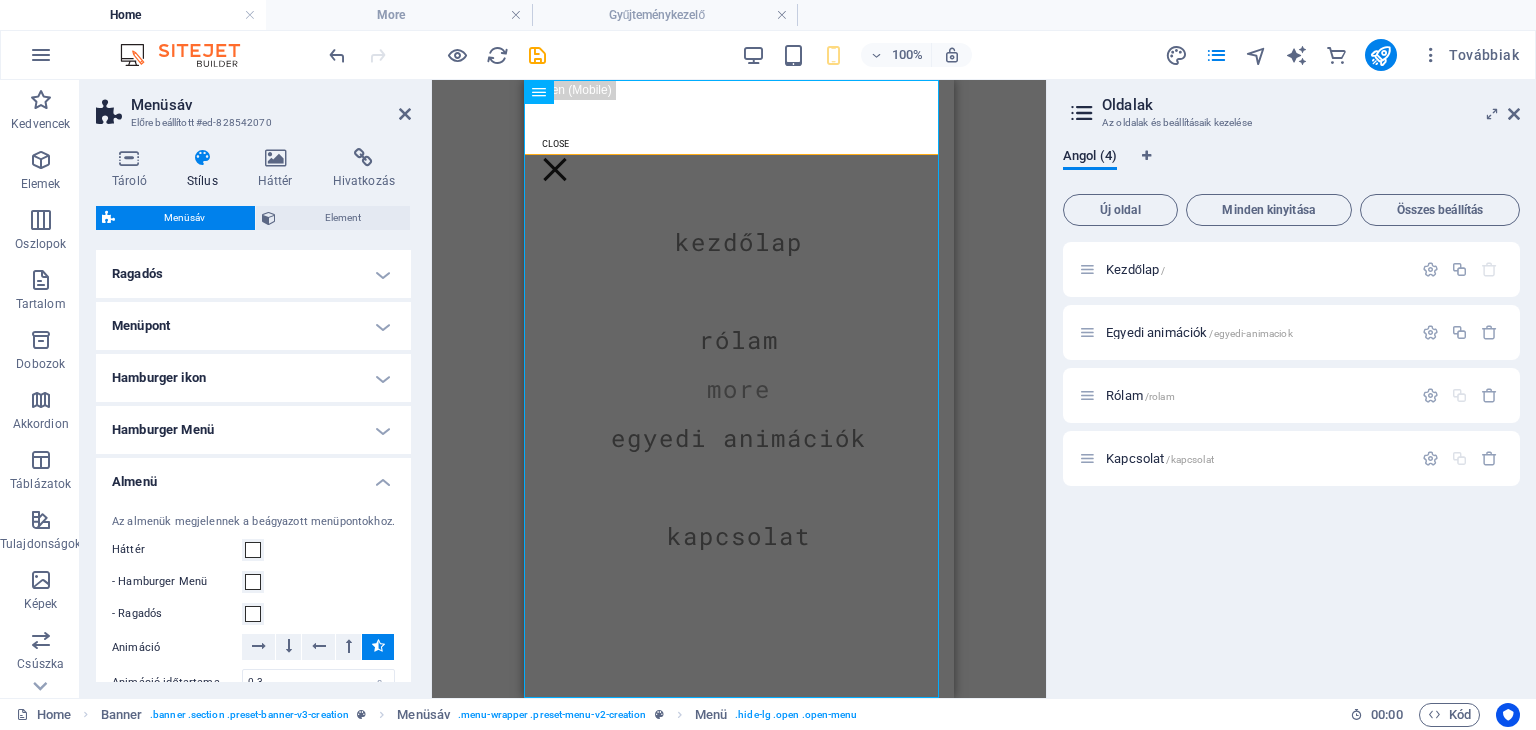 click on "Almenü" at bounding box center (253, 476) 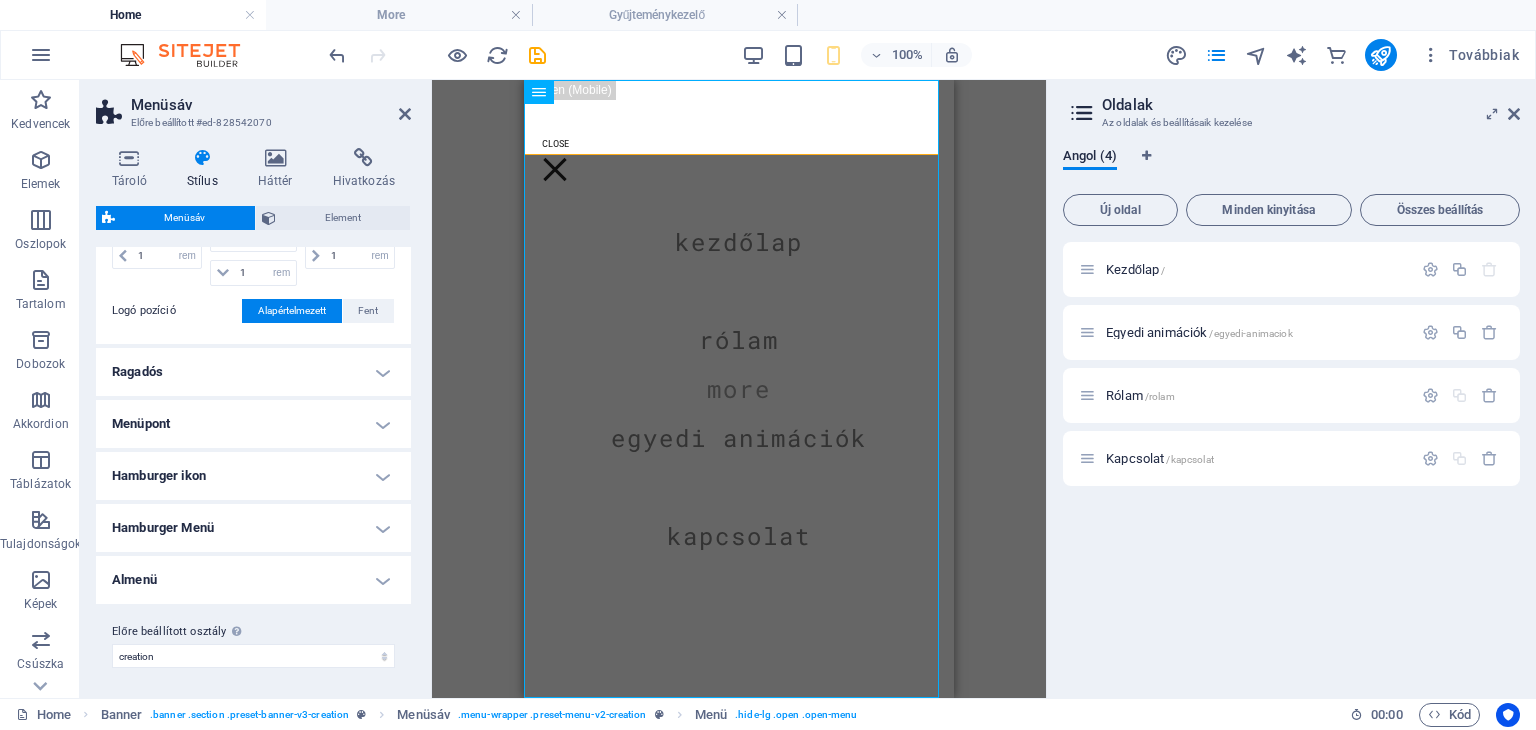 scroll, scrollTop: 0, scrollLeft: 0, axis: both 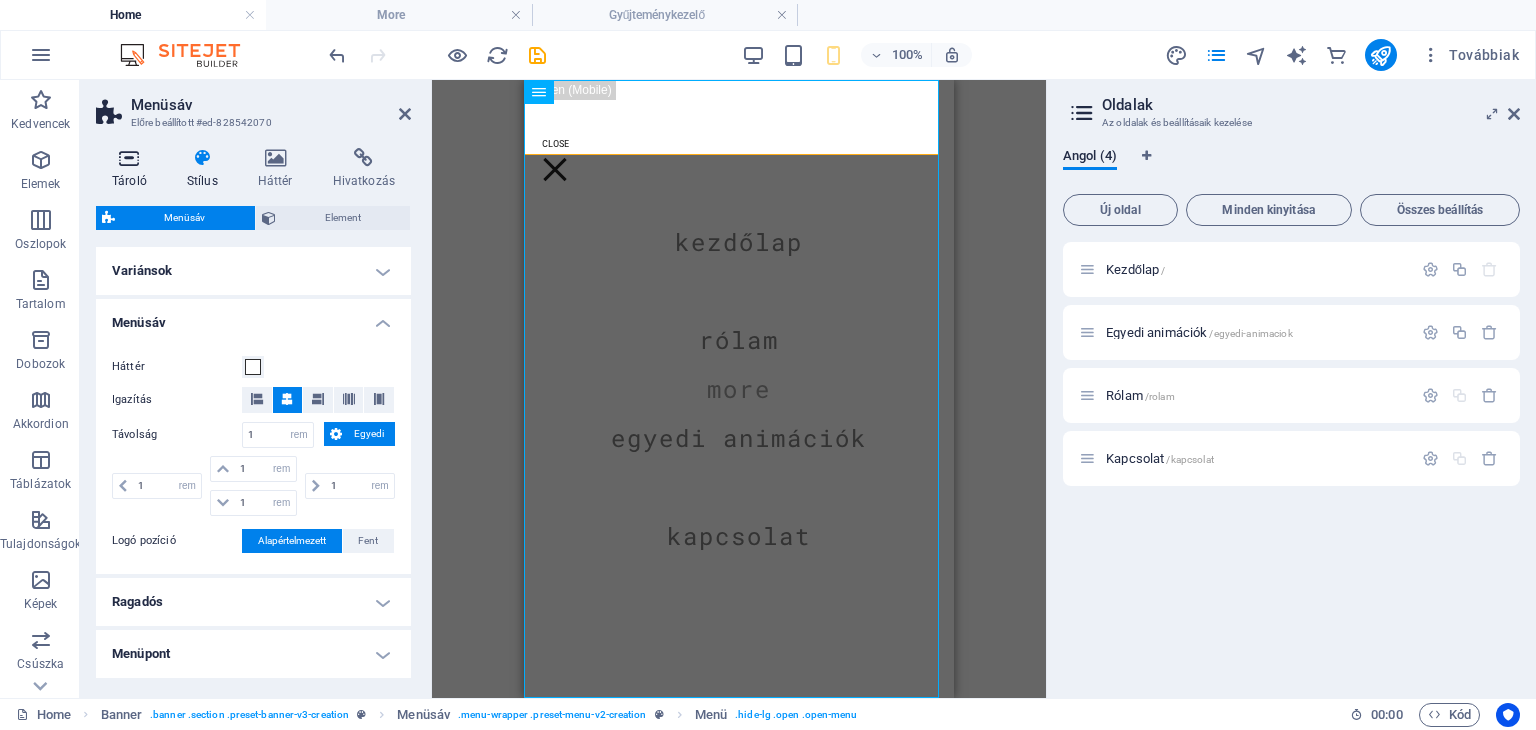 click at bounding box center [129, 158] 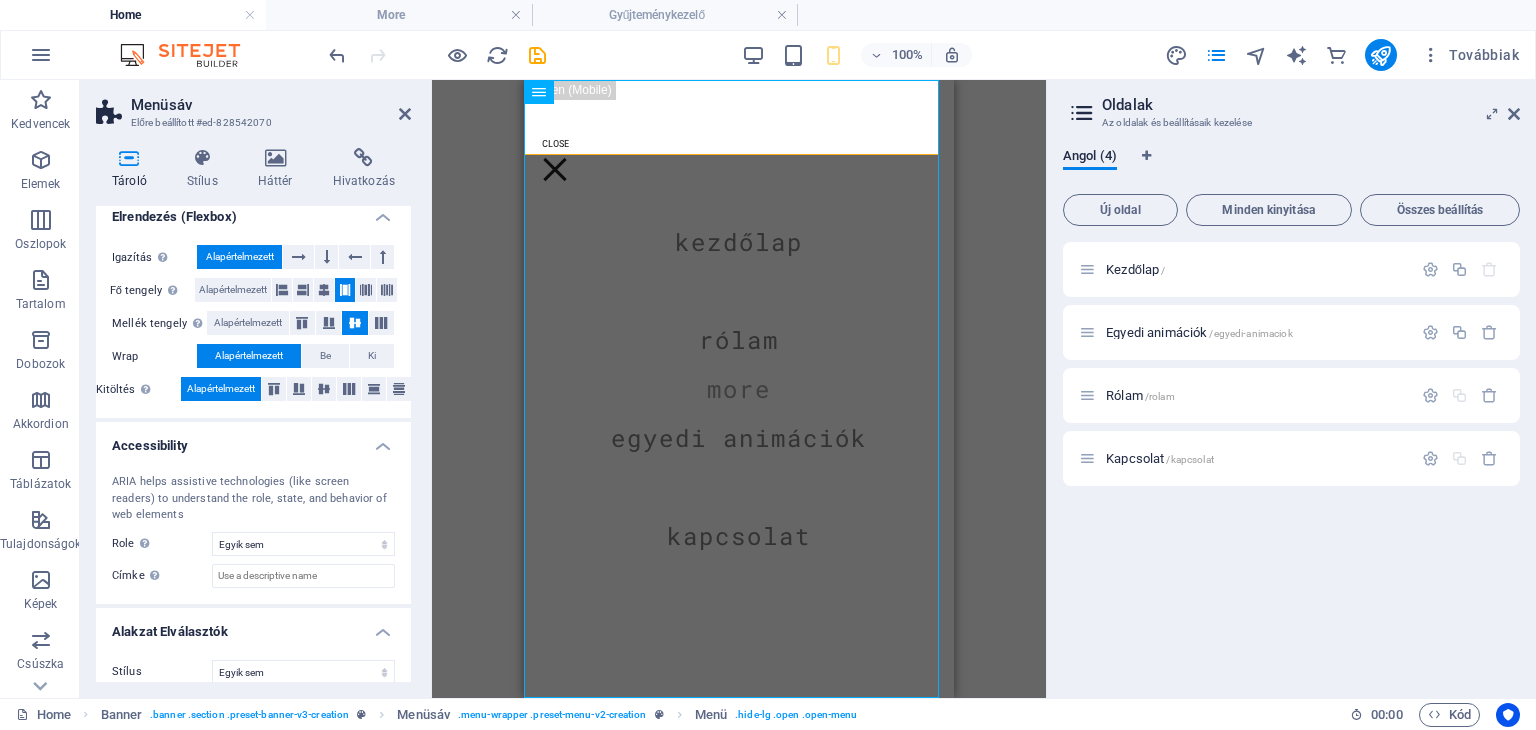 scroll, scrollTop: 0, scrollLeft: 0, axis: both 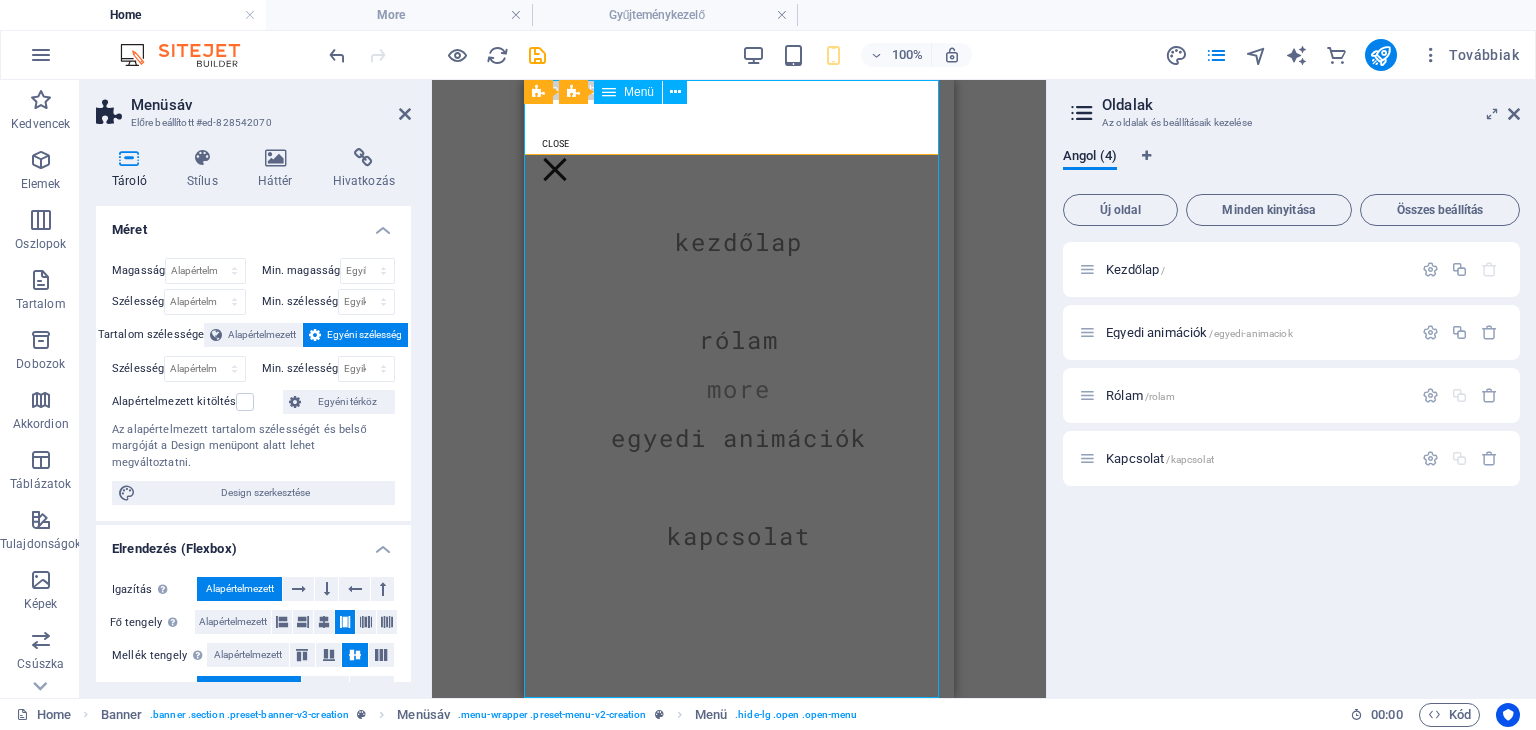 click on "Kezdőlap Rólam Egyedi animációk Kapcsolat" at bounding box center [739, 389] 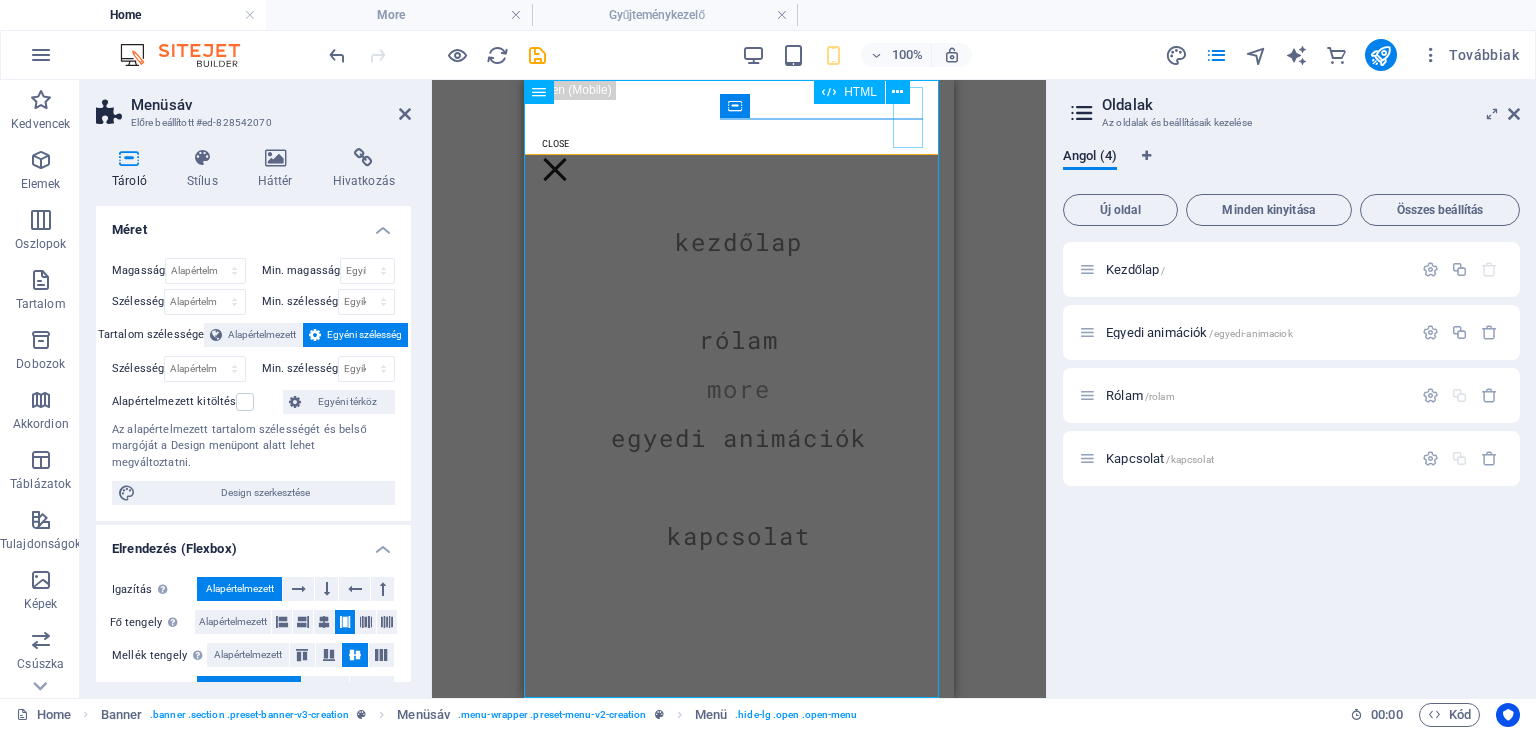 click at bounding box center (555, 170) 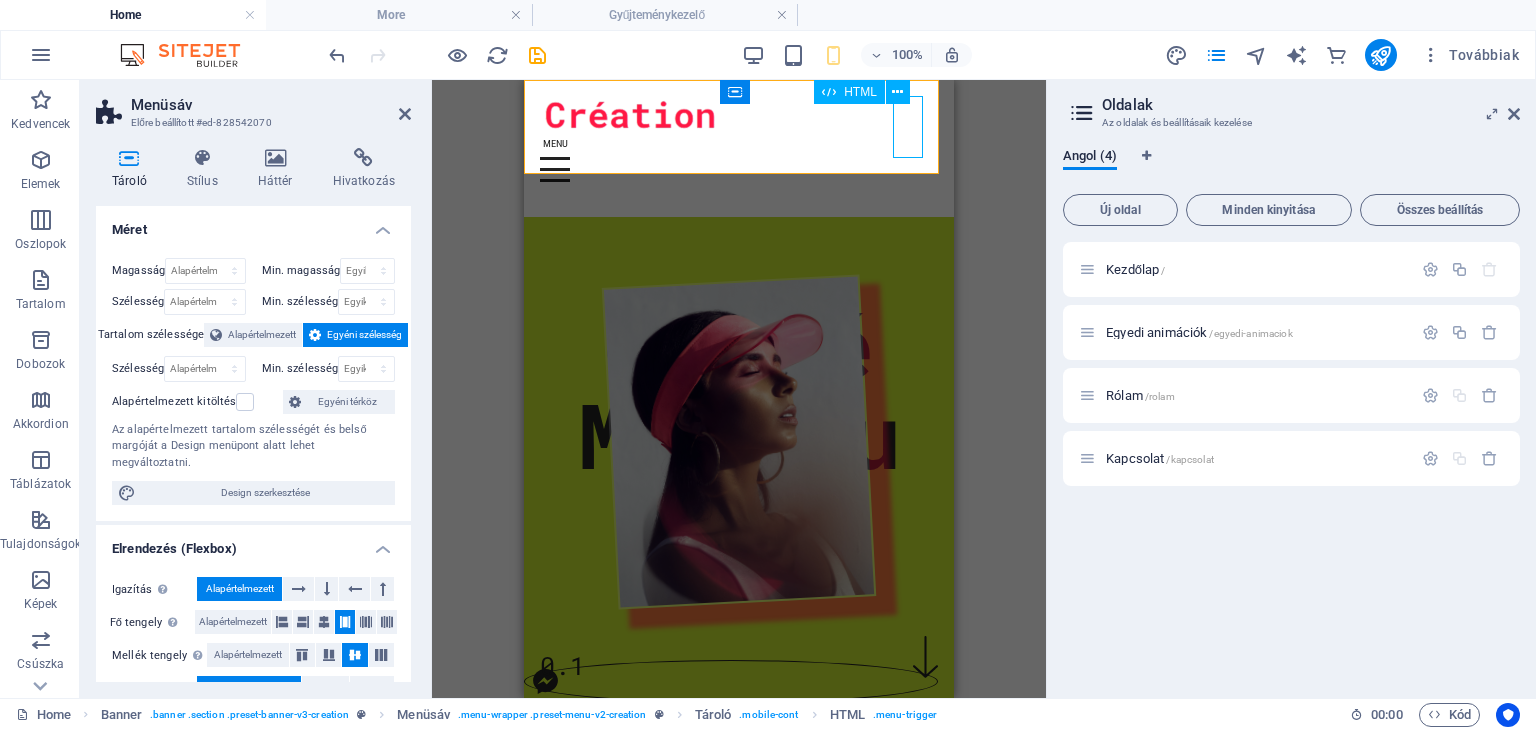 click at bounding box center (739, 170) 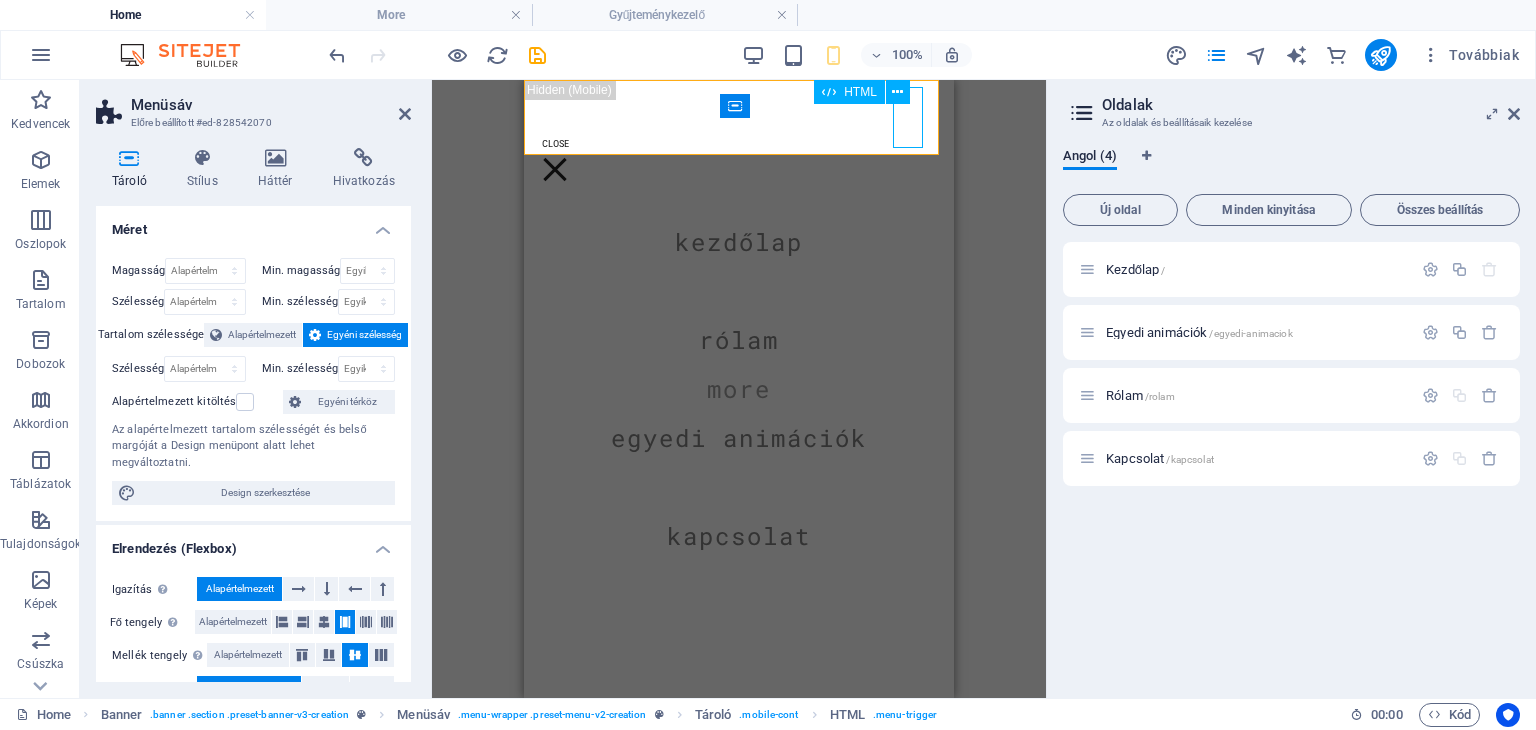 click at bounding box center [555, 170] 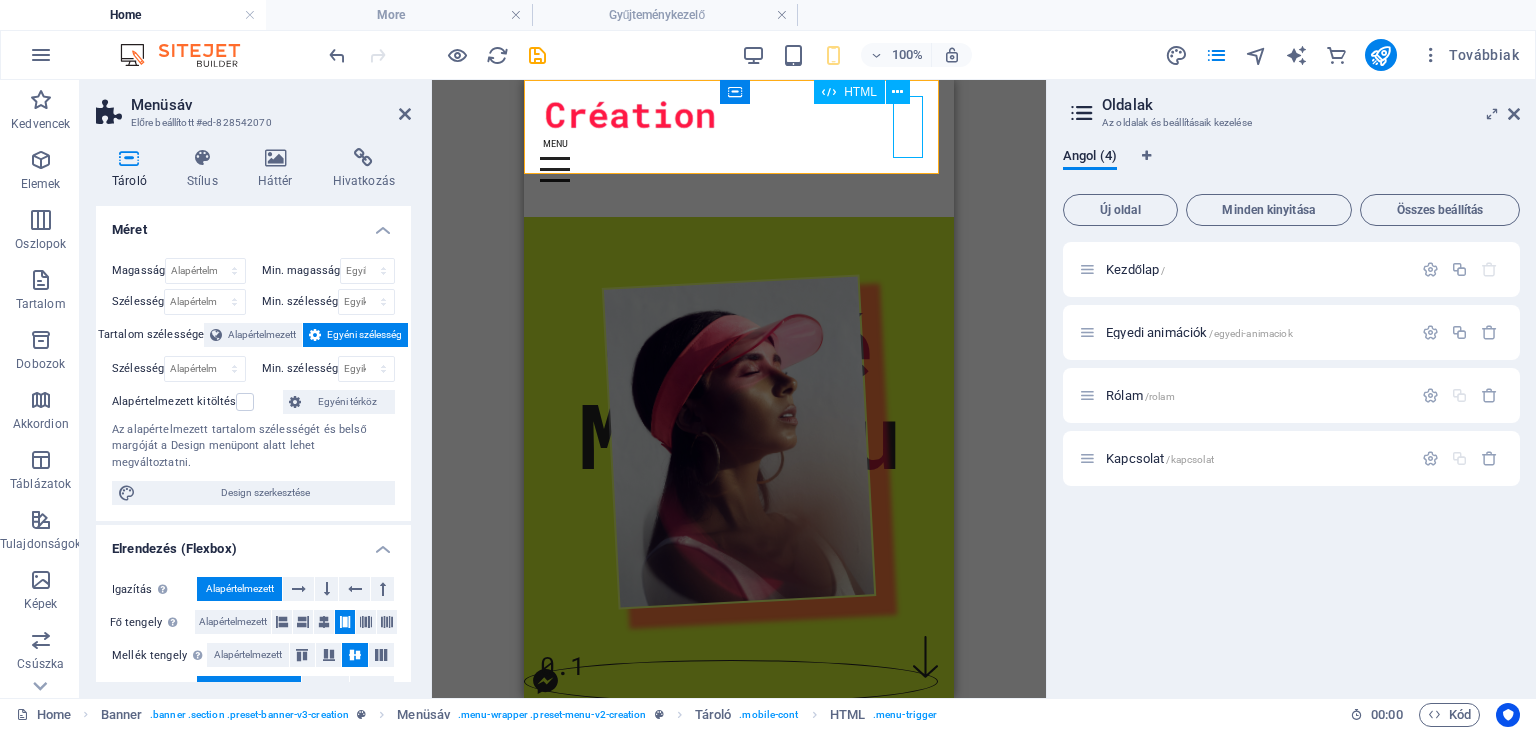 click at bounding box center [739, 170] 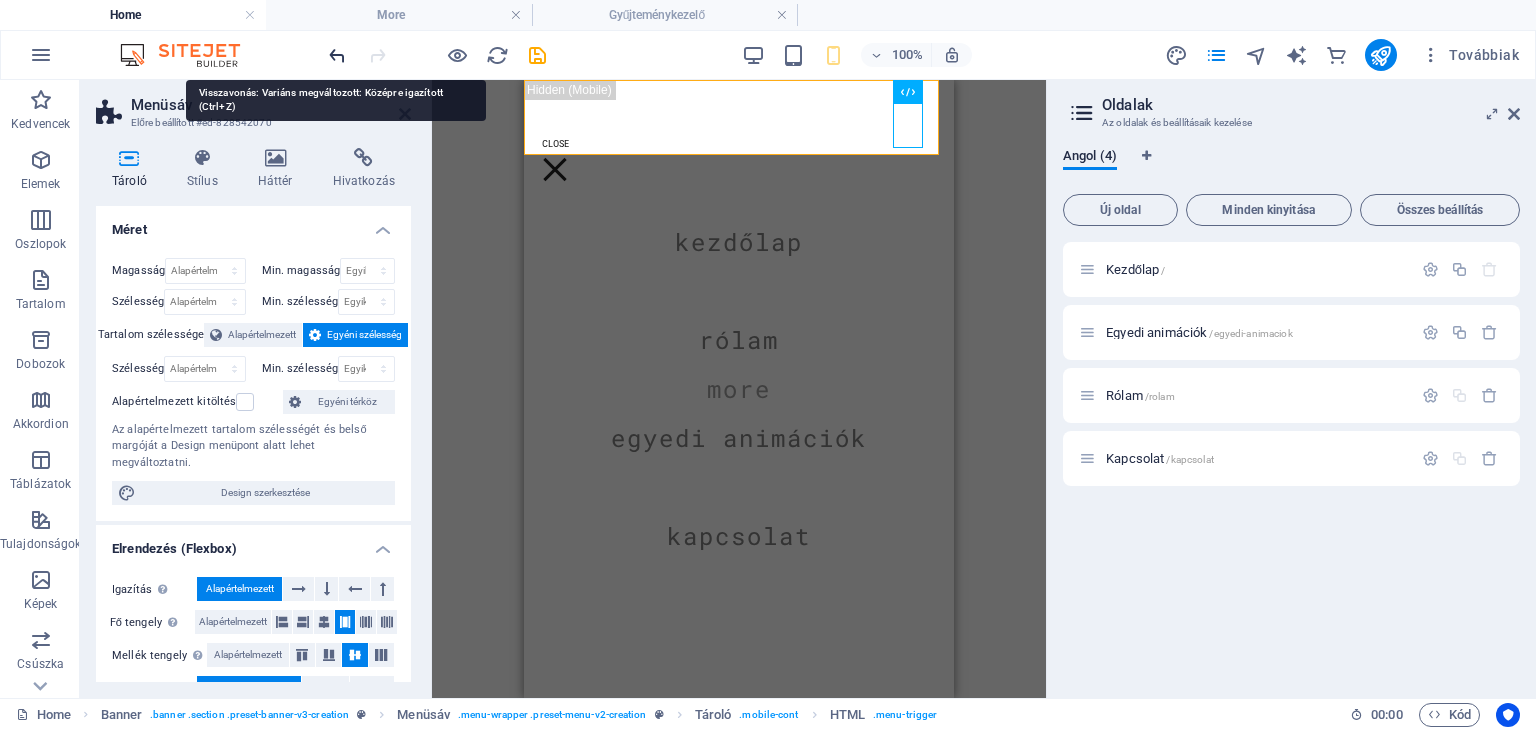 click at bounding box center (337, 55) 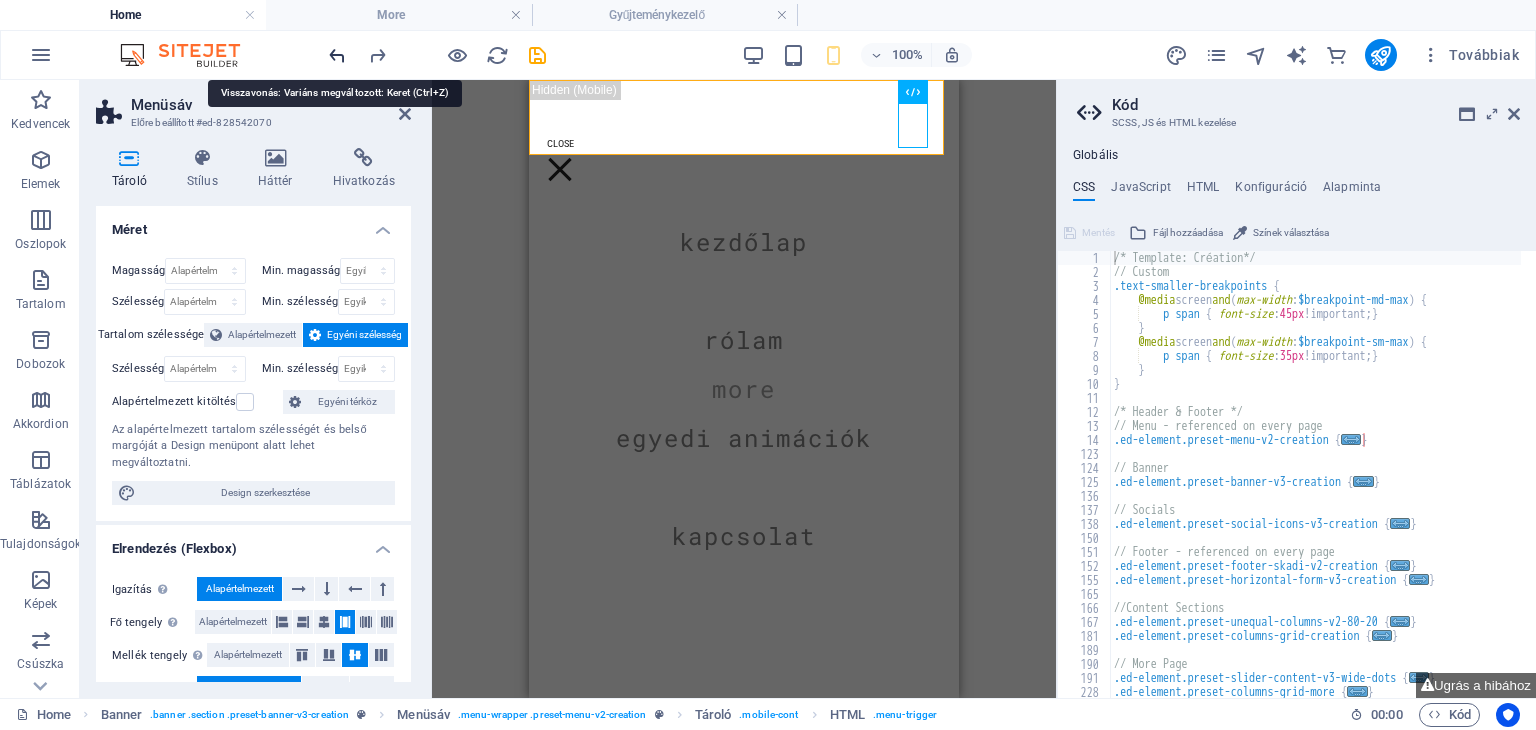 click at bounding box center (337, 55) 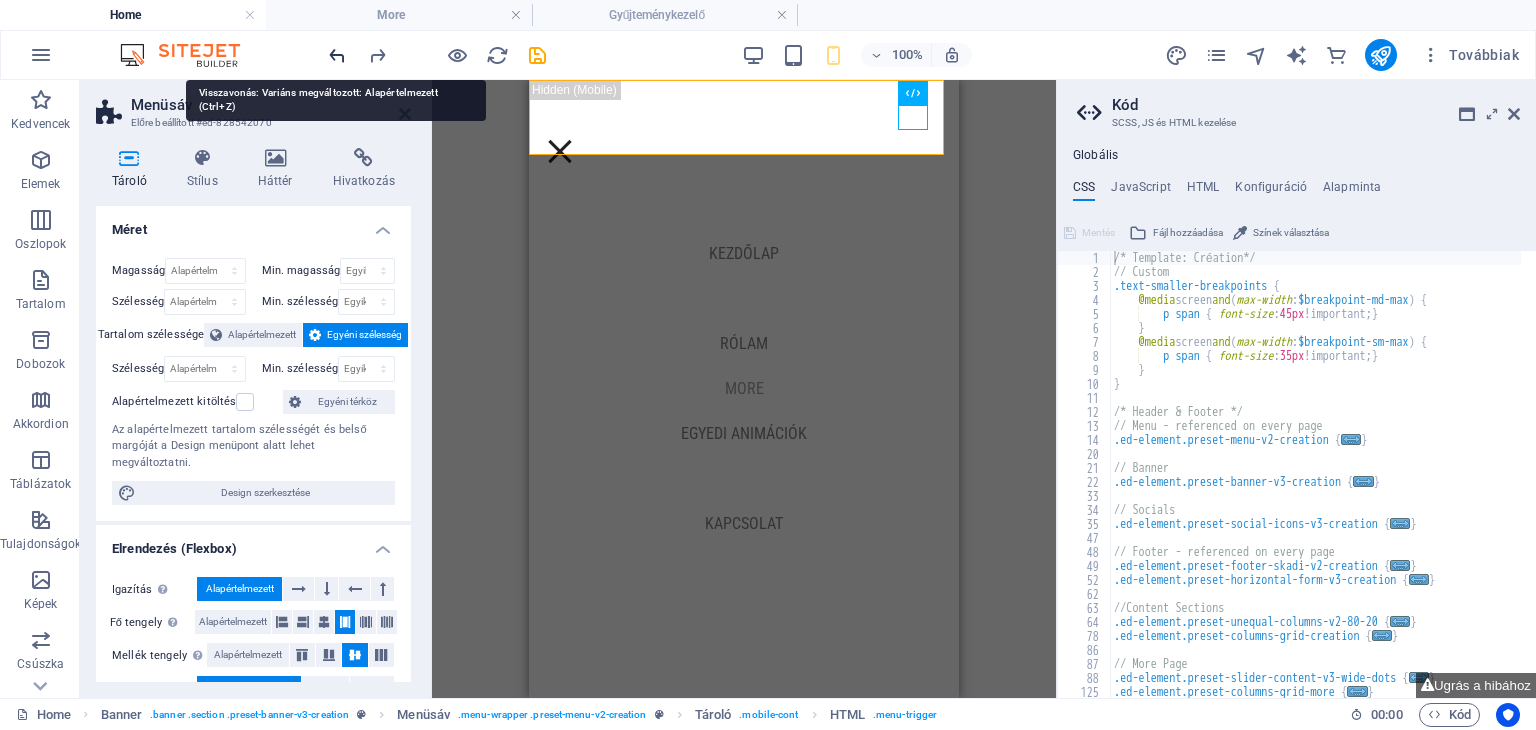 click at bounding box center (337, 55) 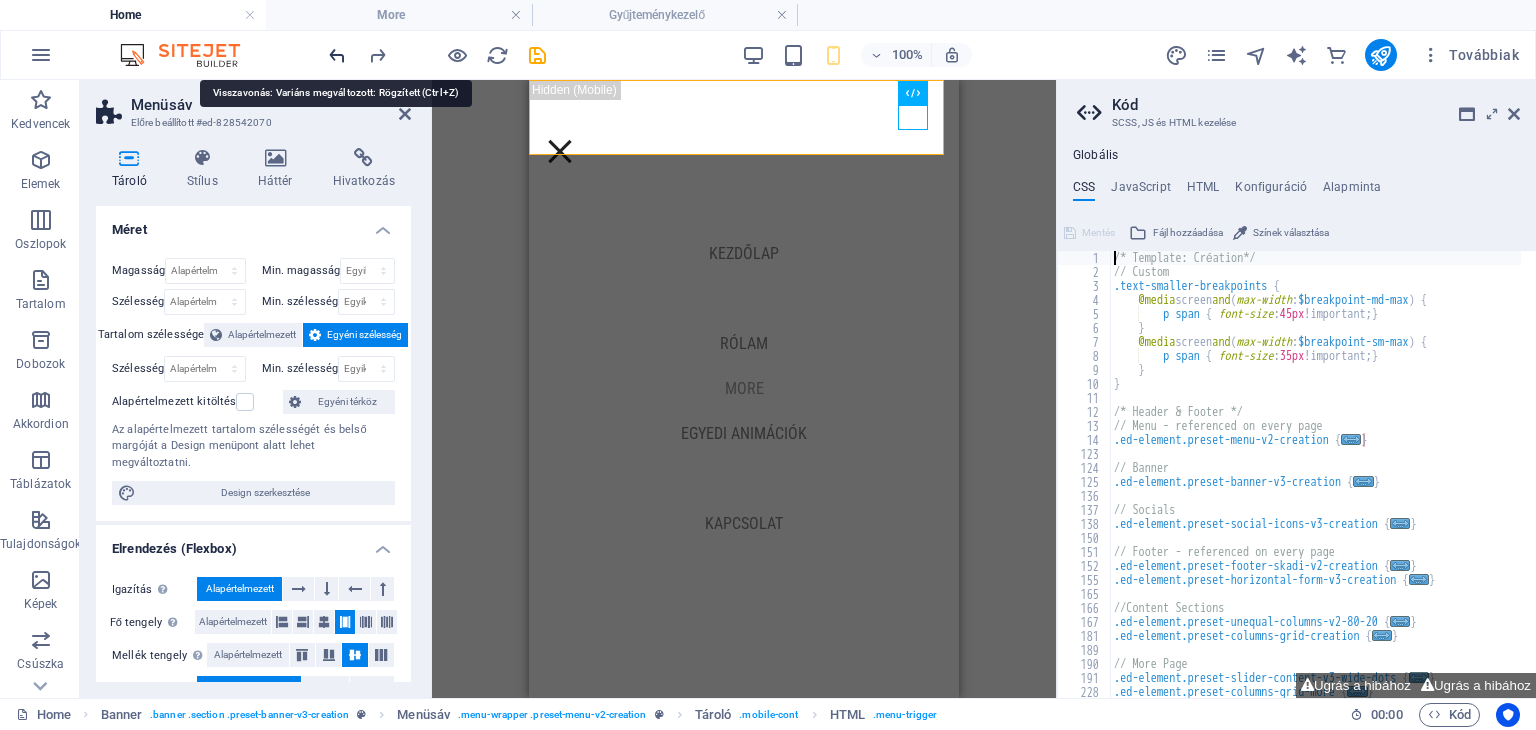 click at bounding box center (337, 55) 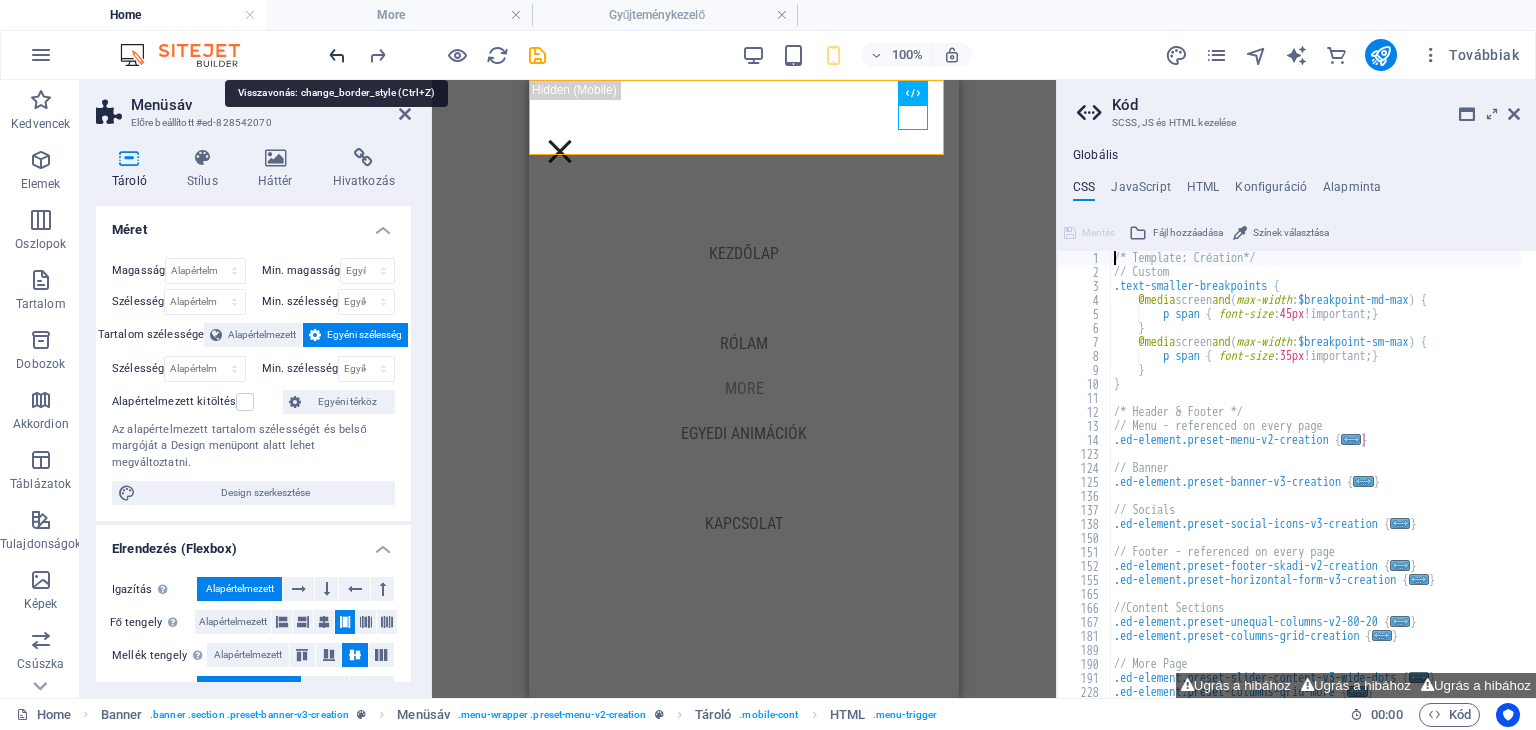 click at bounding box center [337, 55] 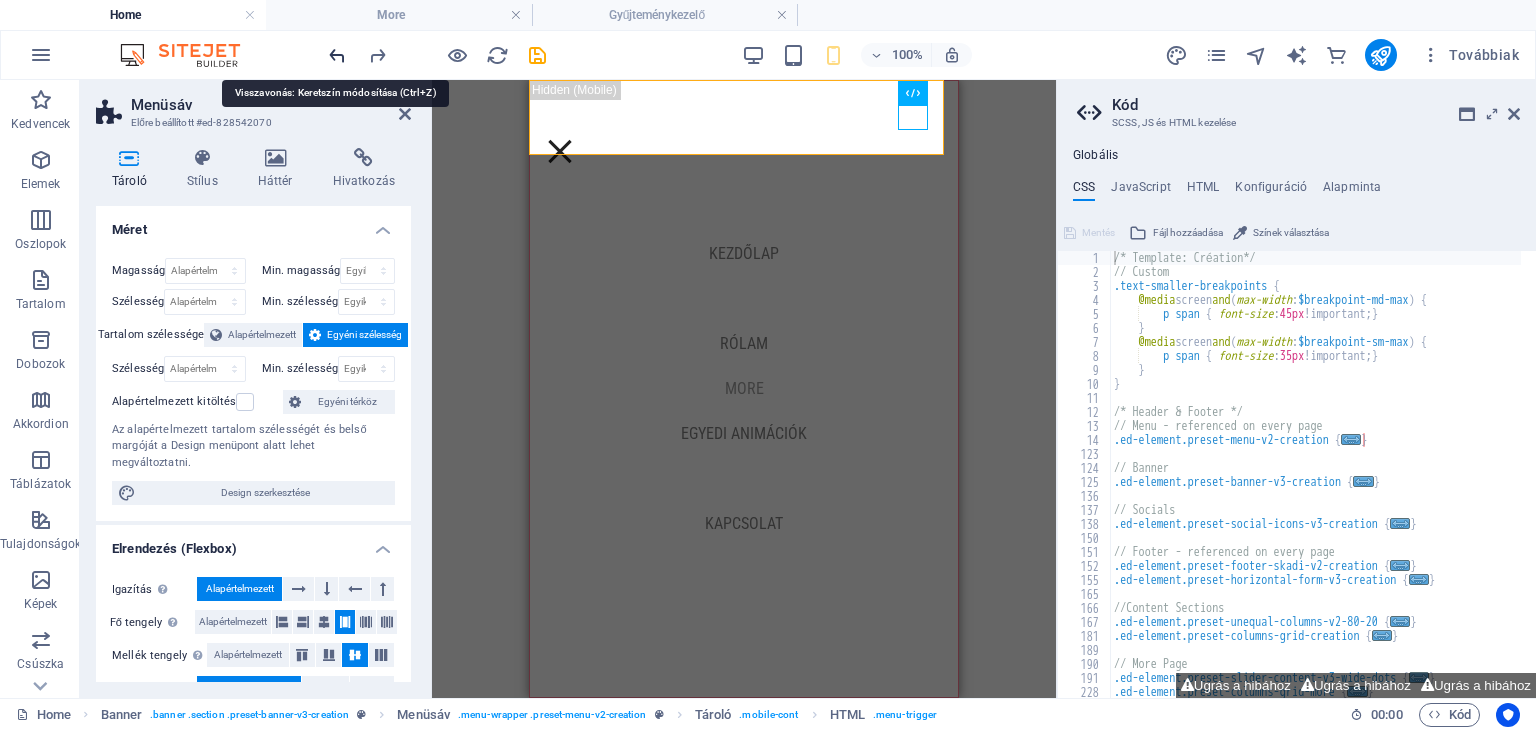 click at bounding box center [337, 55] 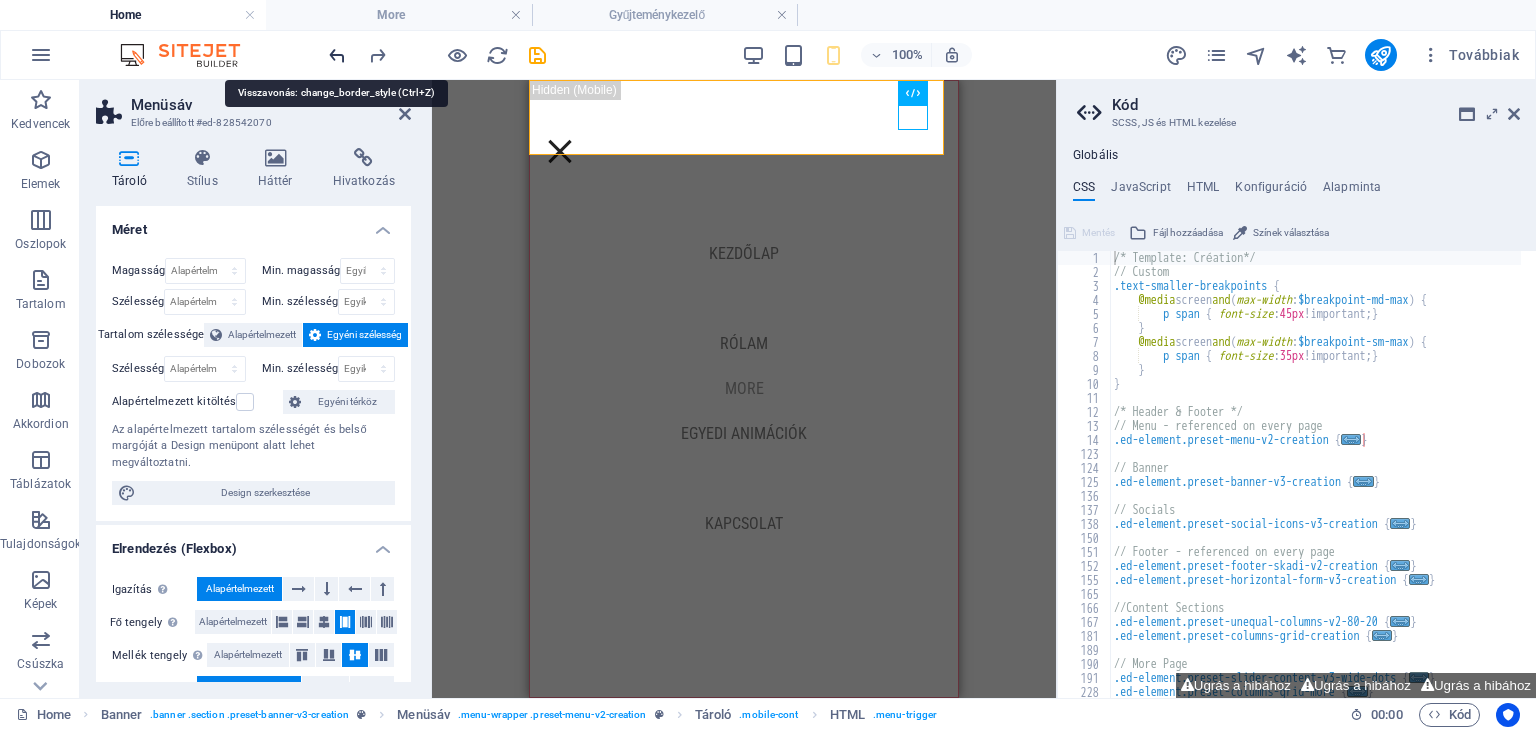 click at bounding box center (337, 55) 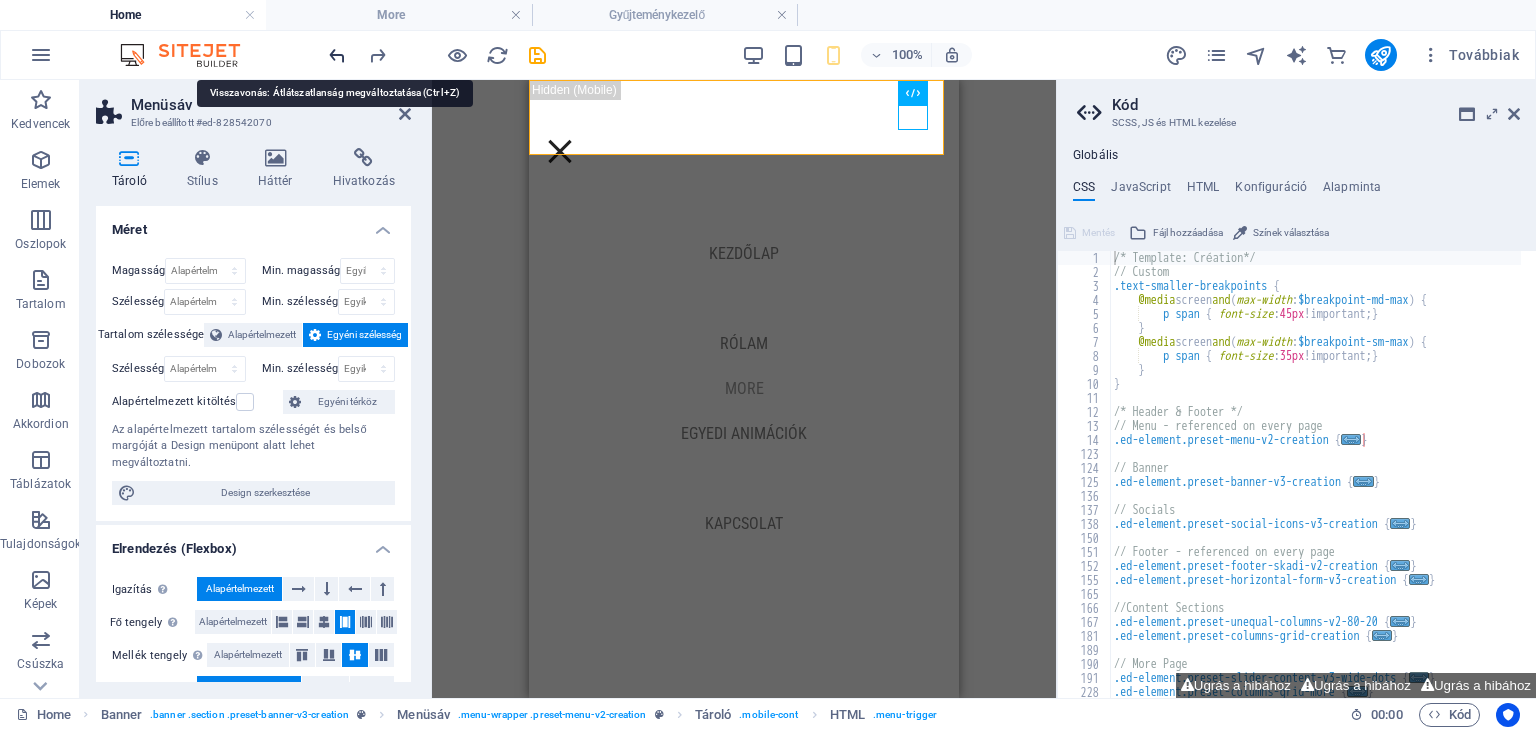 click at bounding box center (337, 55) 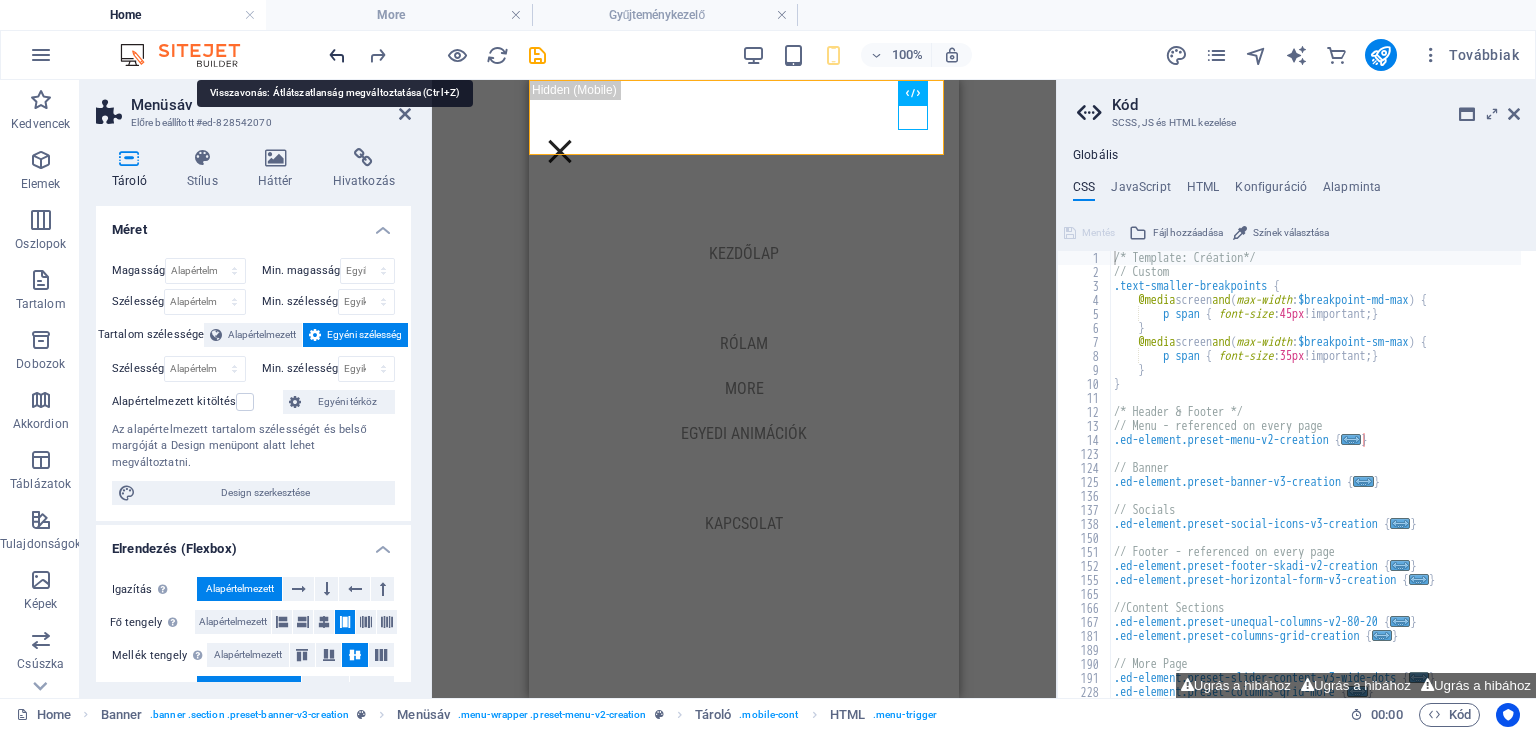 click at bounding box center (337, 55) 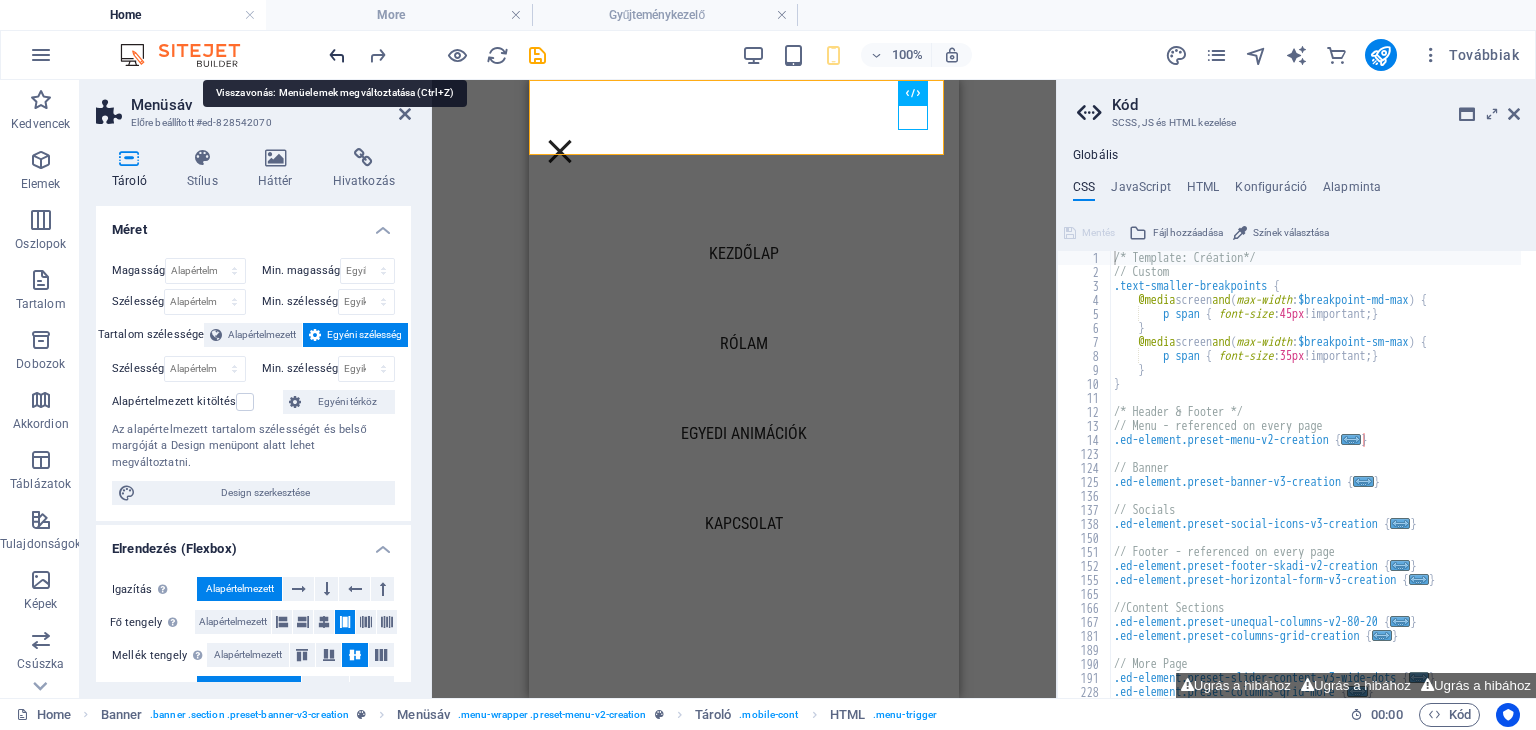 click at bounding box center (337, 55) 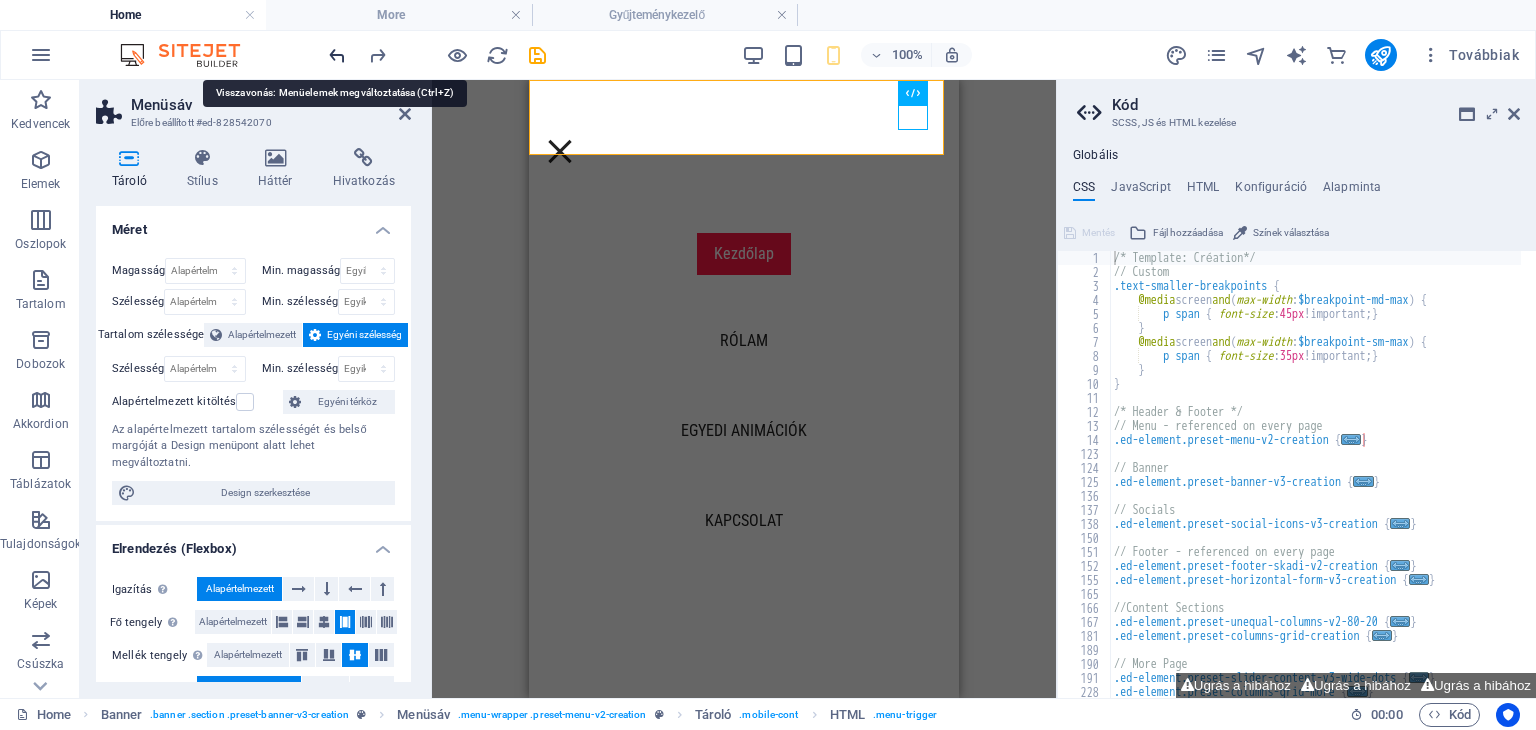 click at bounding box center (337, 55) 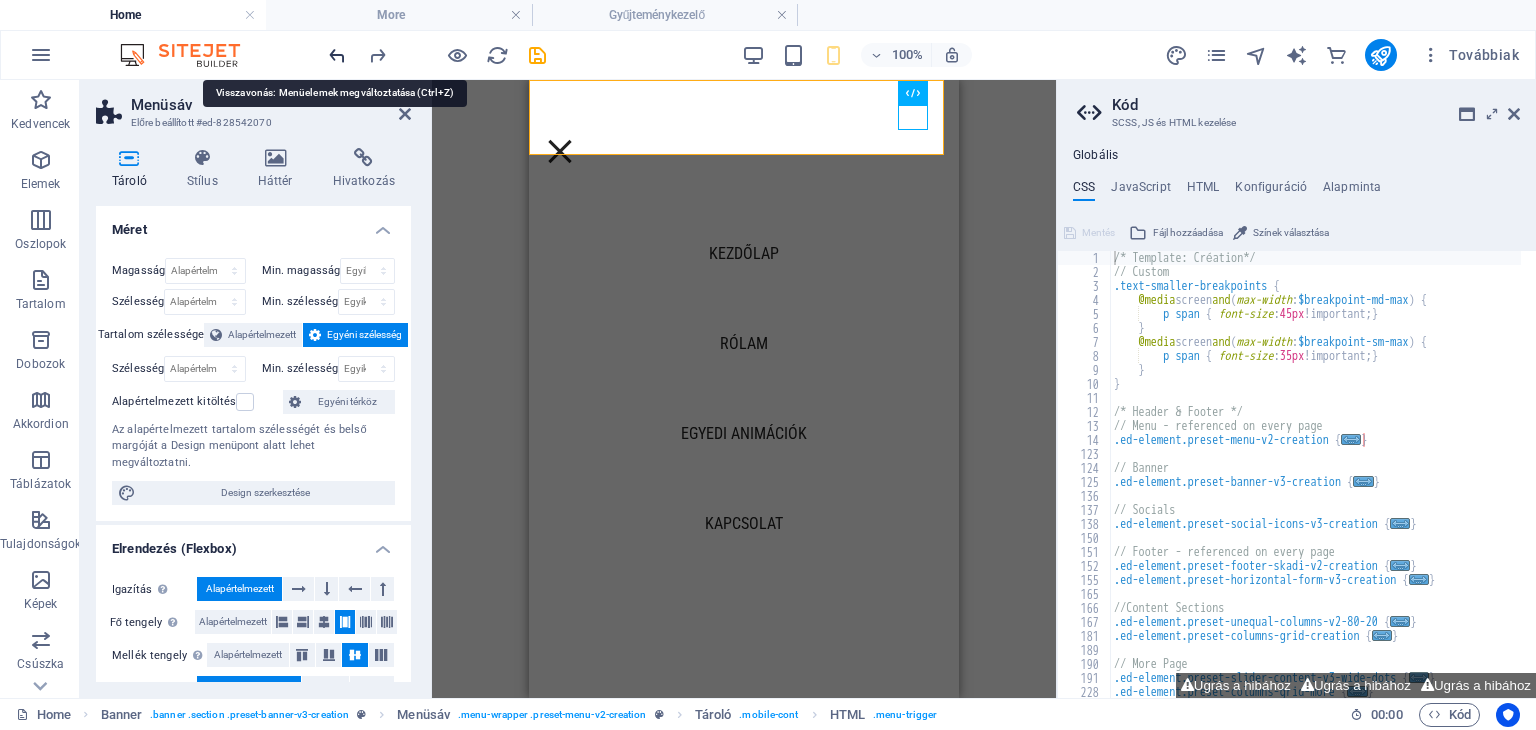click at bounding box center [337, 55] 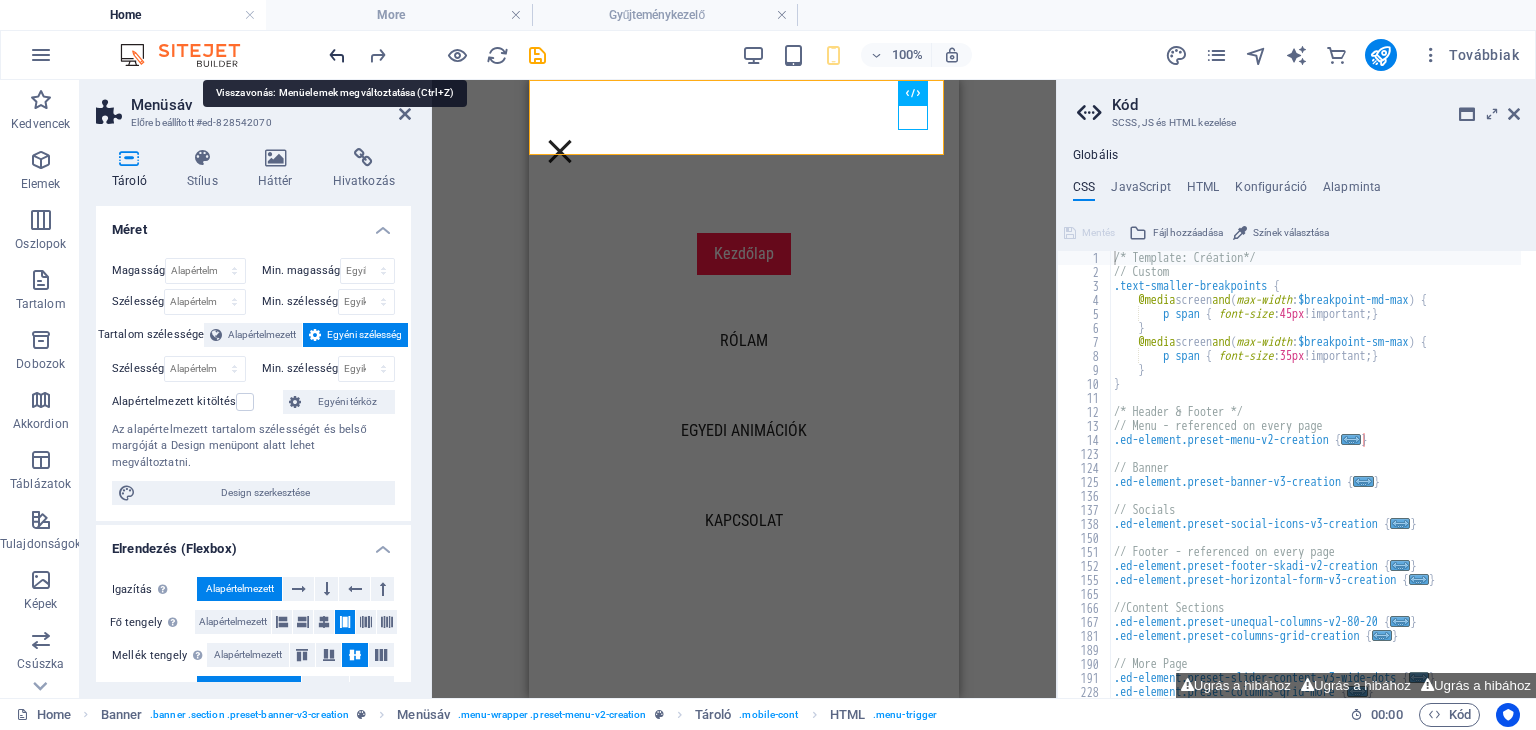 click at bounding box center [337, 55] 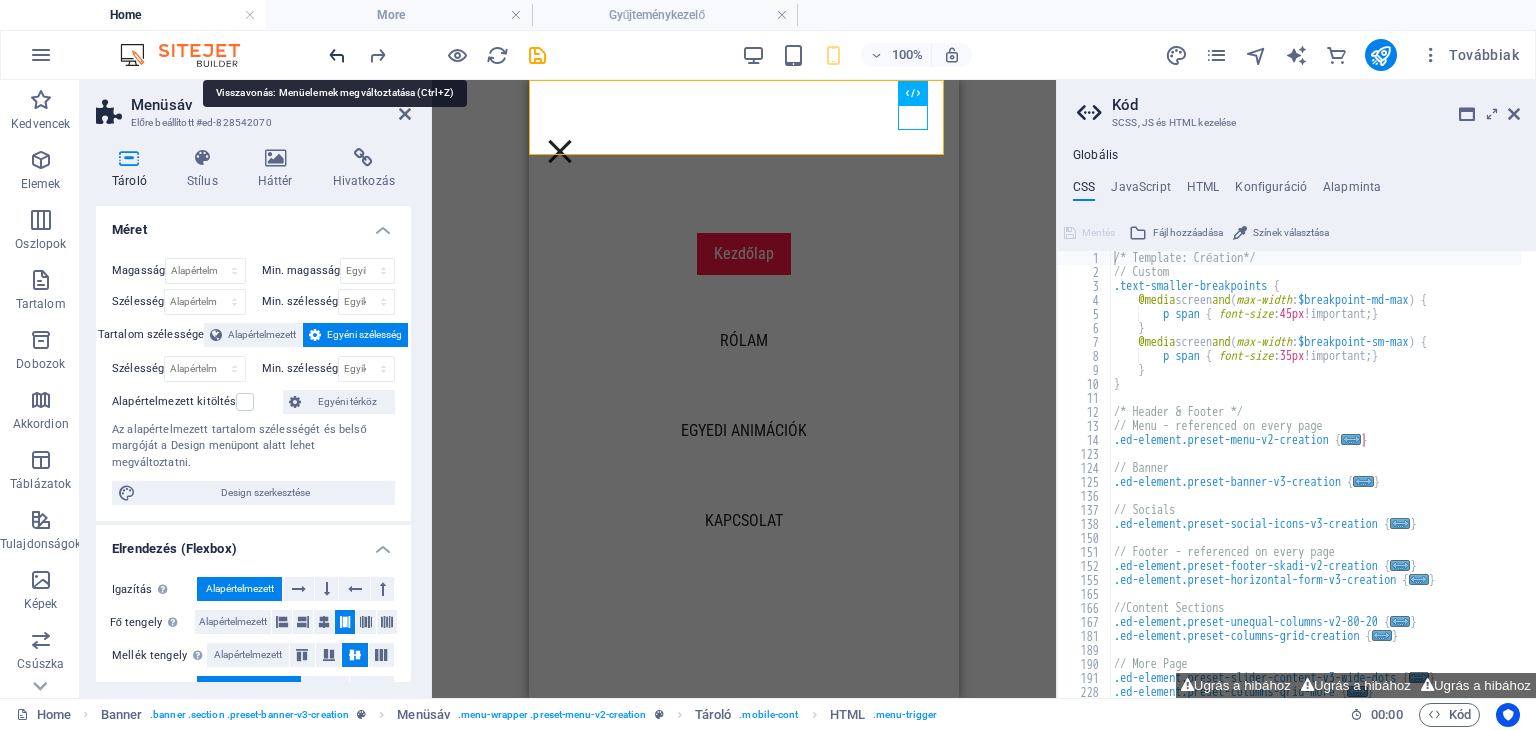 click at bounding box center [337, 55] 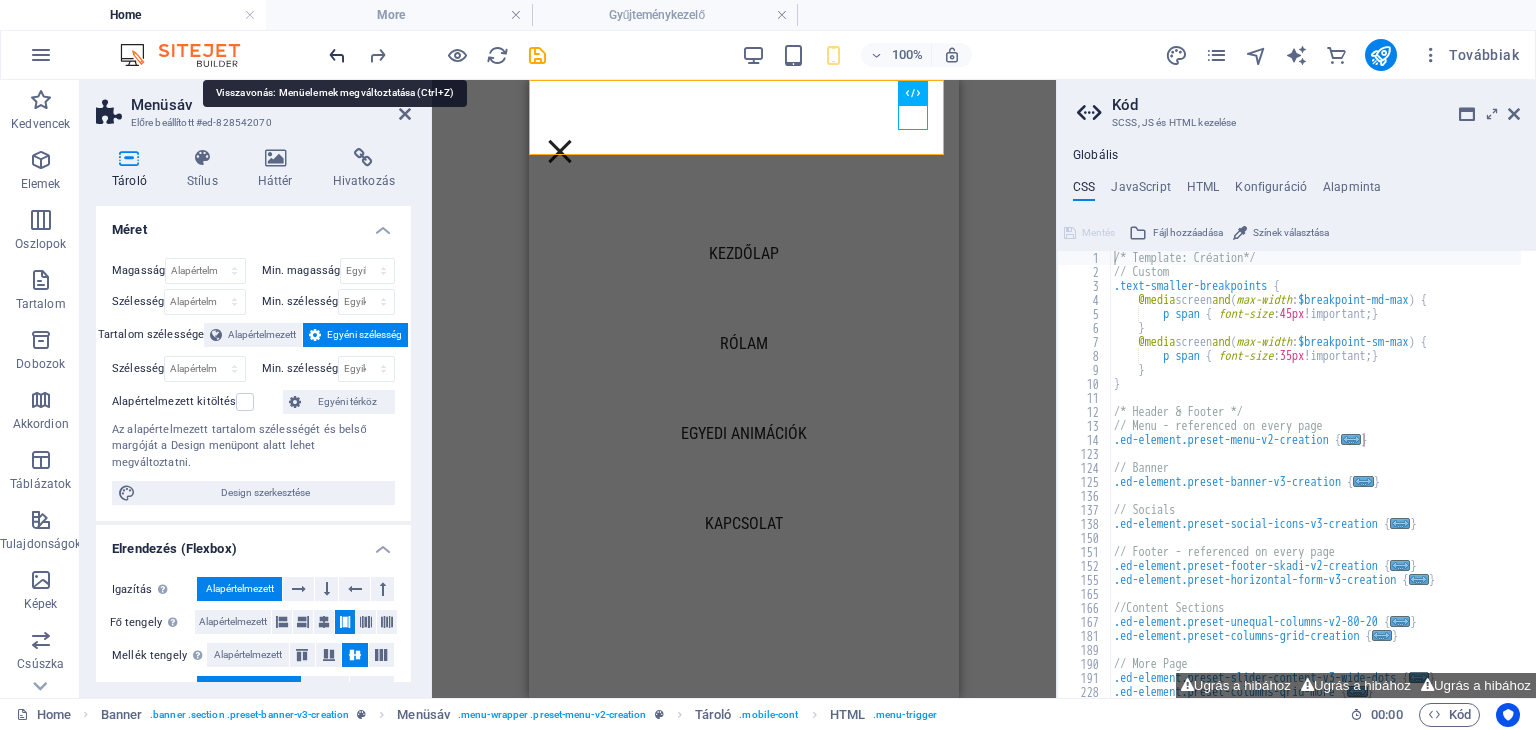 click at bounding box center (337, 55) 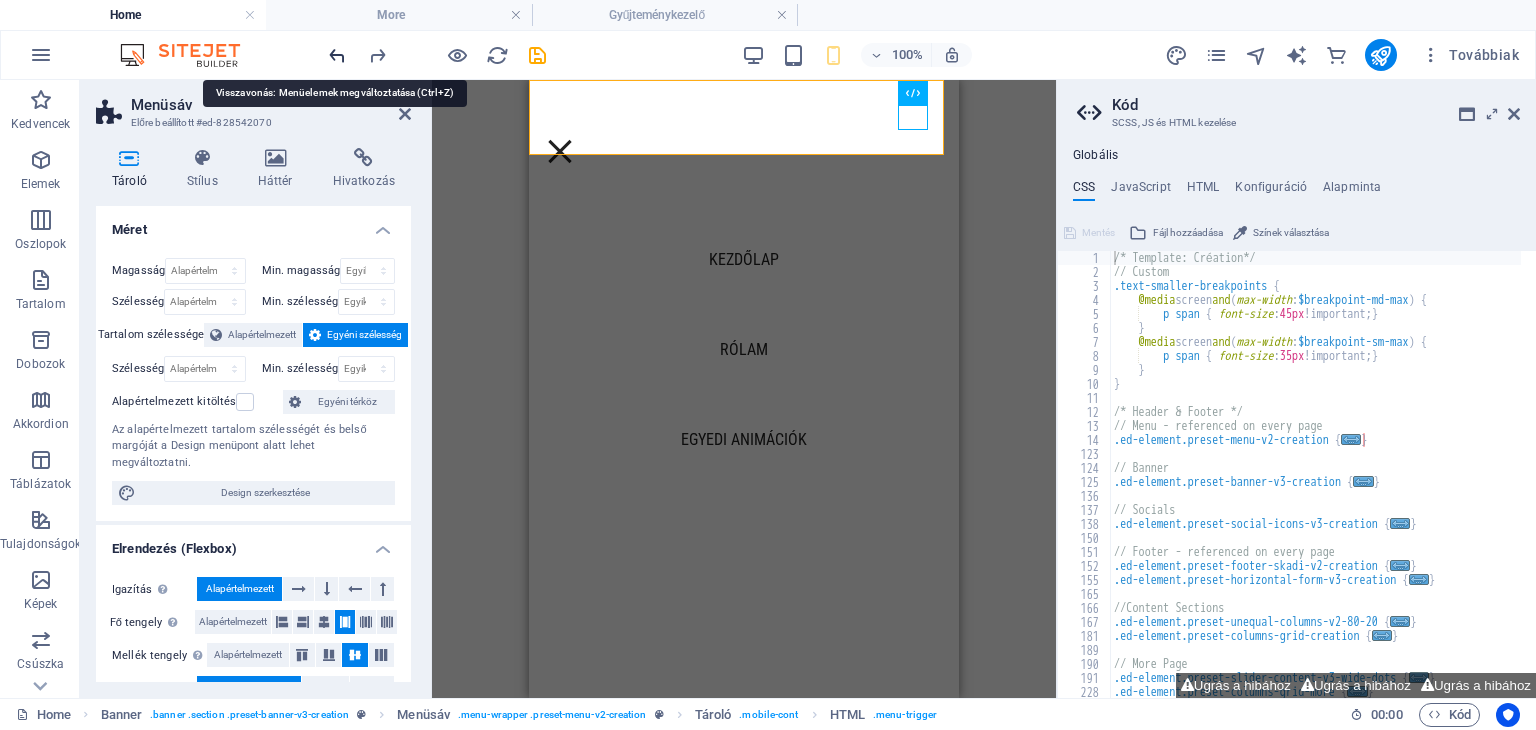 click at bounding box center (337, 55) 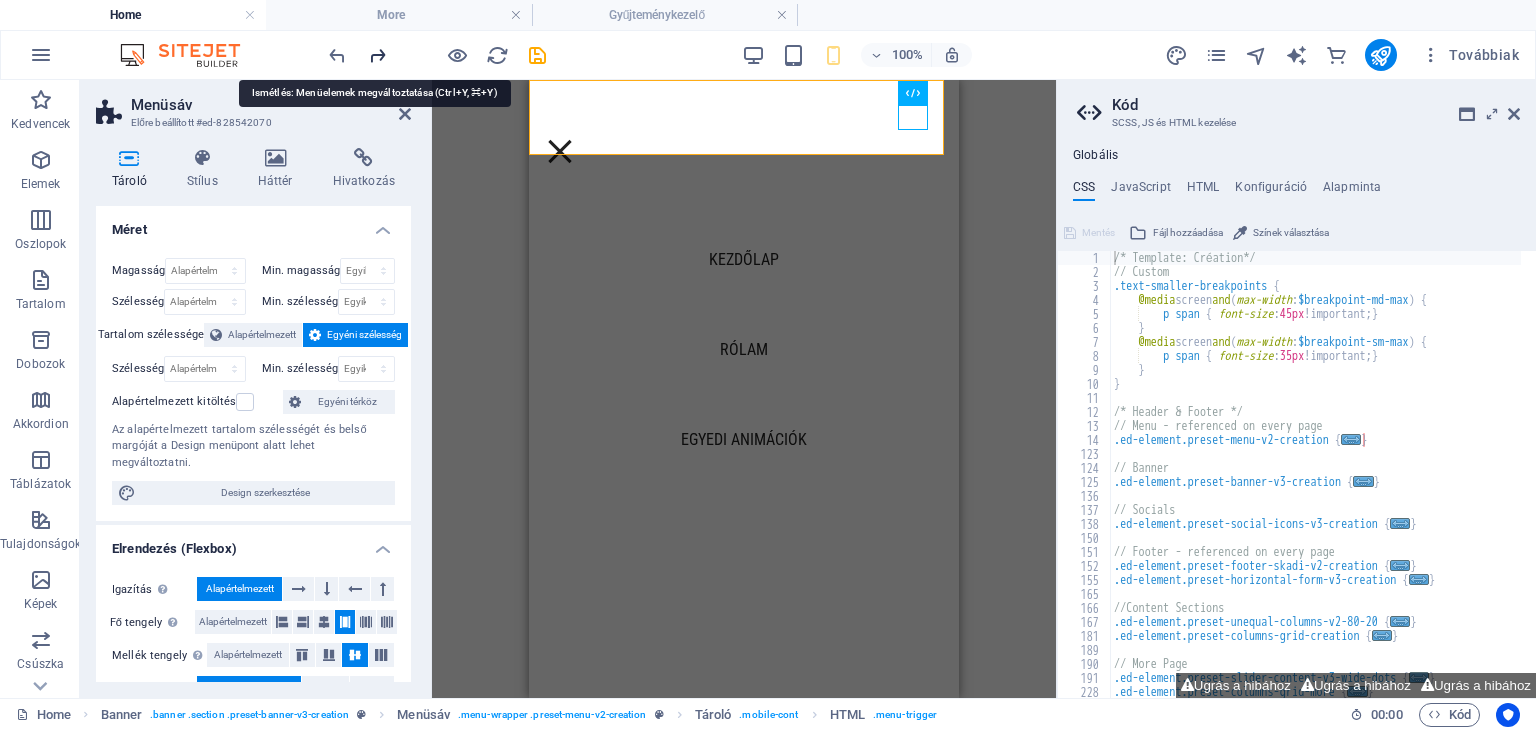 click at bounding box center (377, 55) 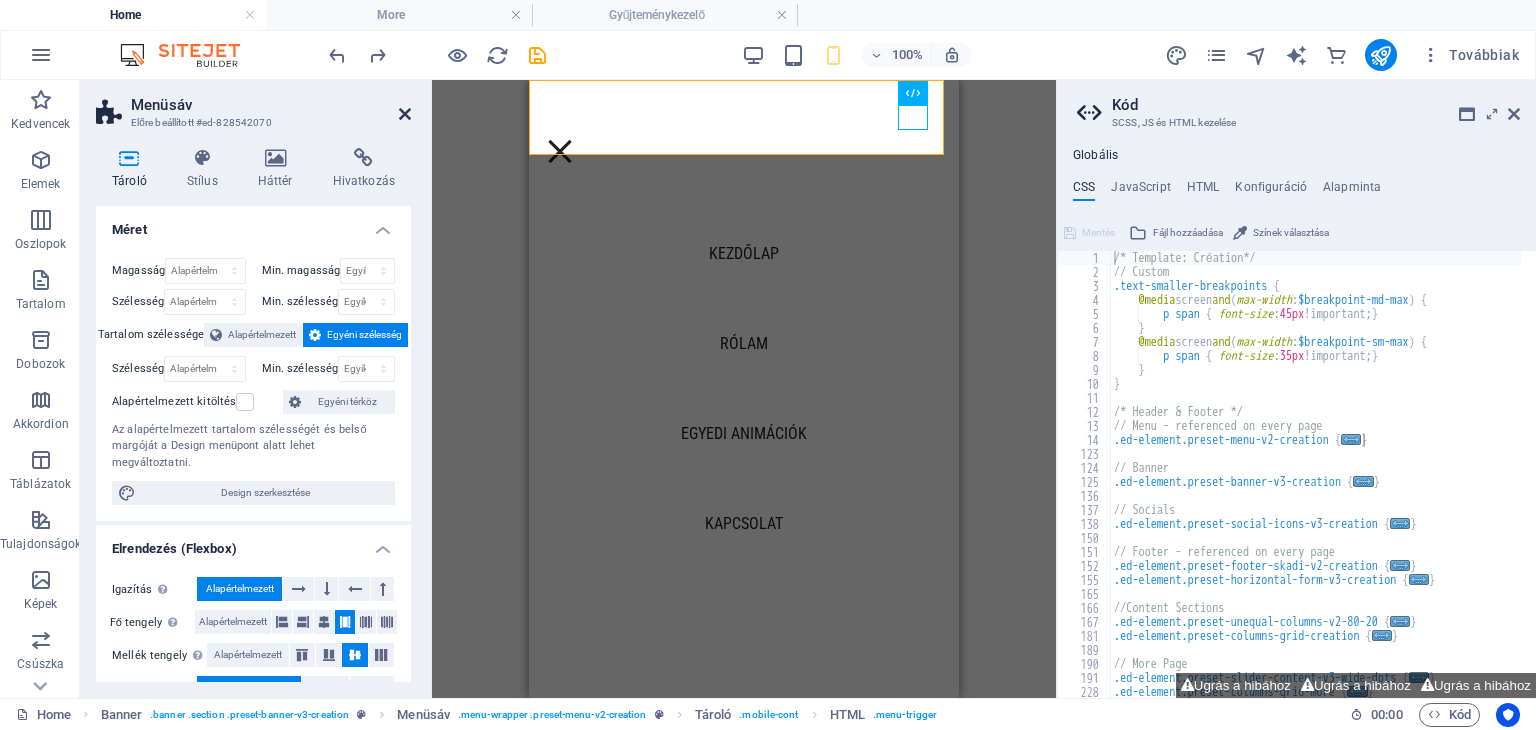 click at bounding box center [405, 114] 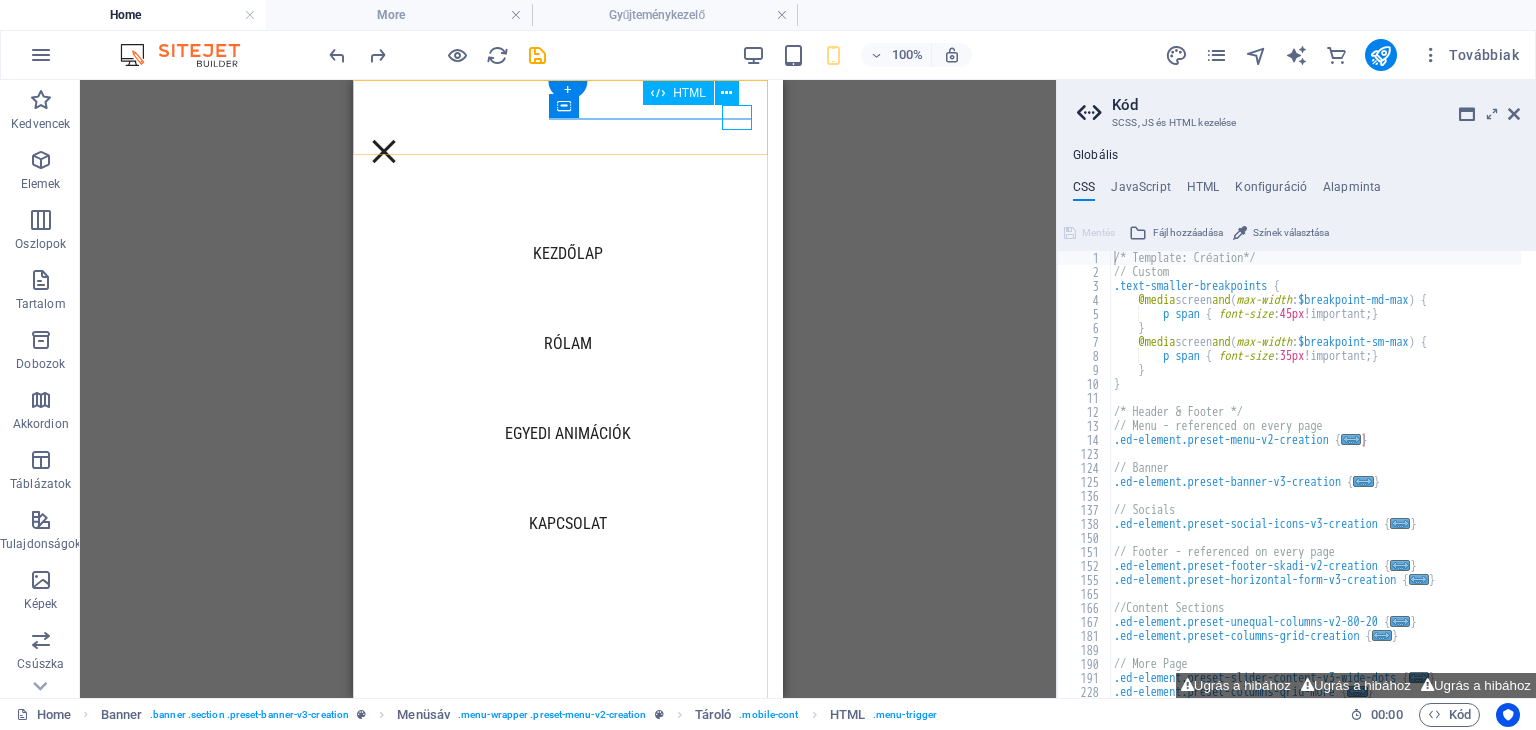 click at bounding box center (384, 151) 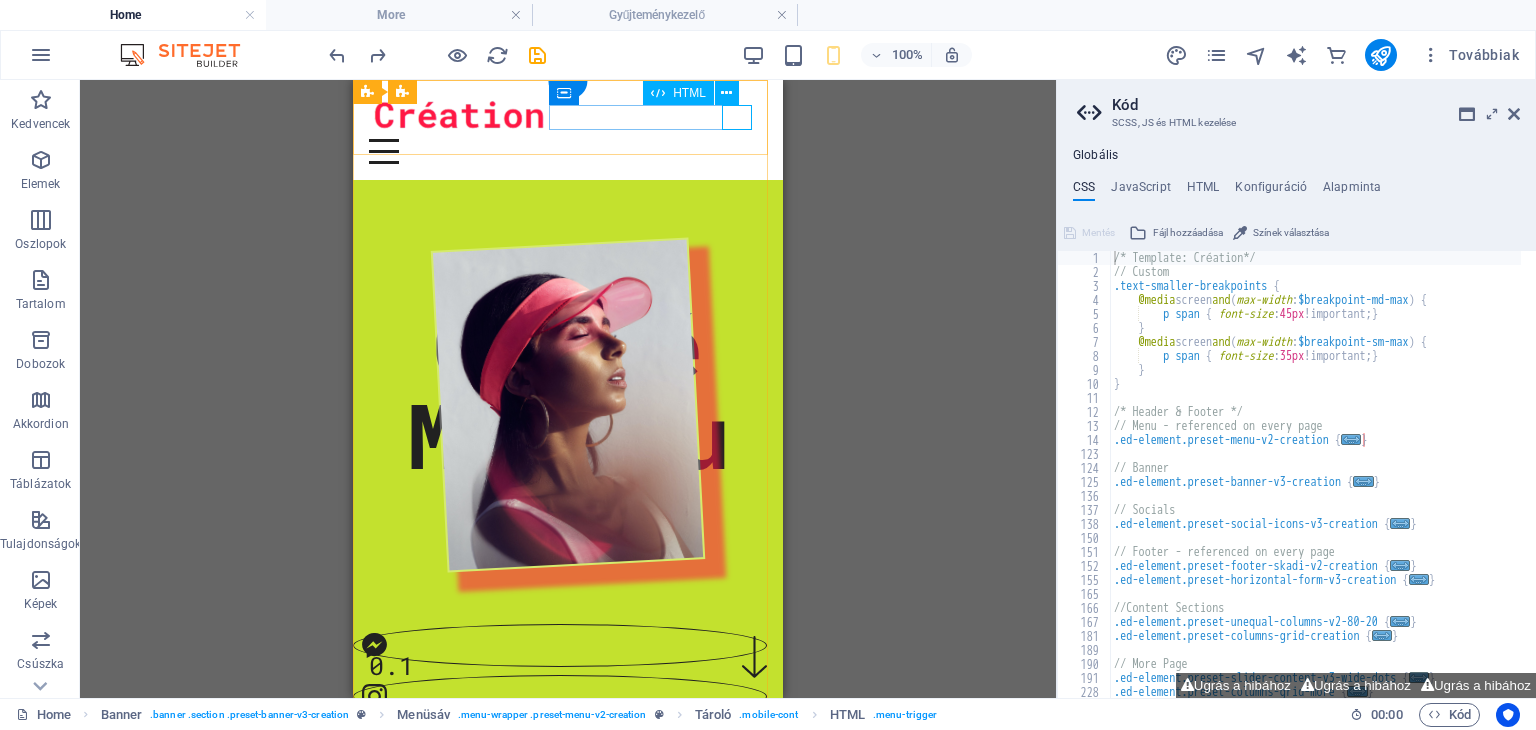 click at bounding box center (568, 151) 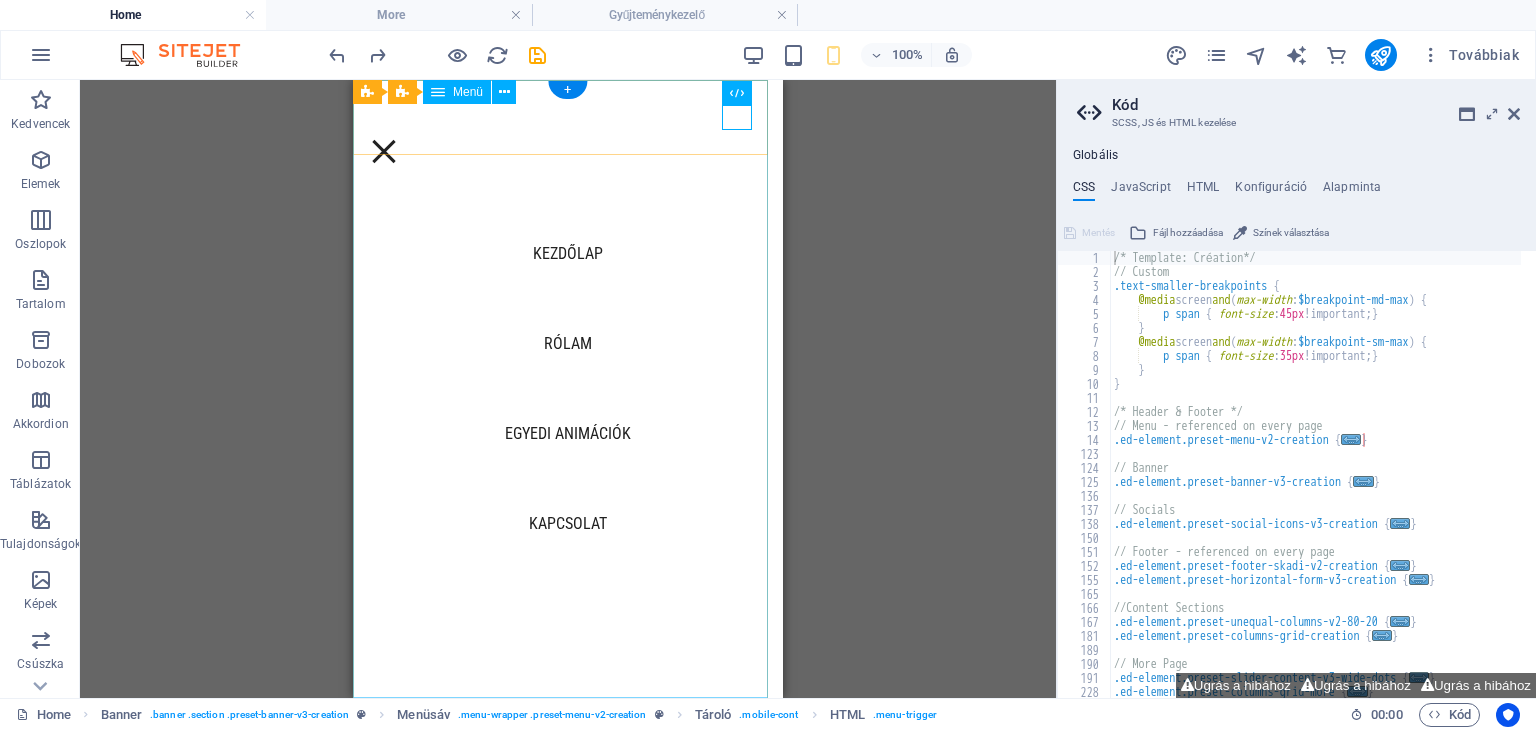 click on "Kezdőlap Rólam Egyedi animációk Kapcsolat" at bounding box center (568, 389) 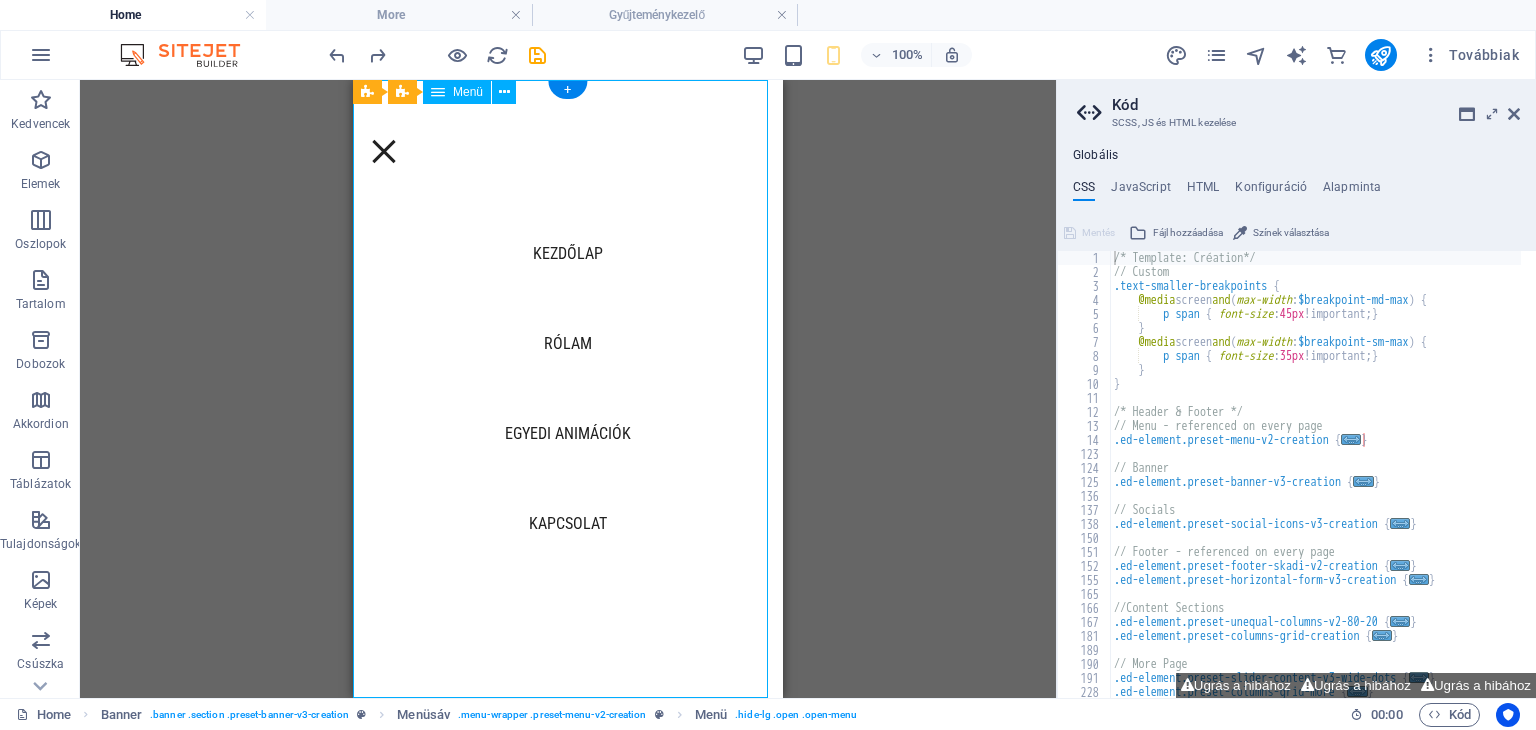 click on "Kezdőlap Rólam Egyedi animációk Kapcsolat" at bounding box center (568, 389) 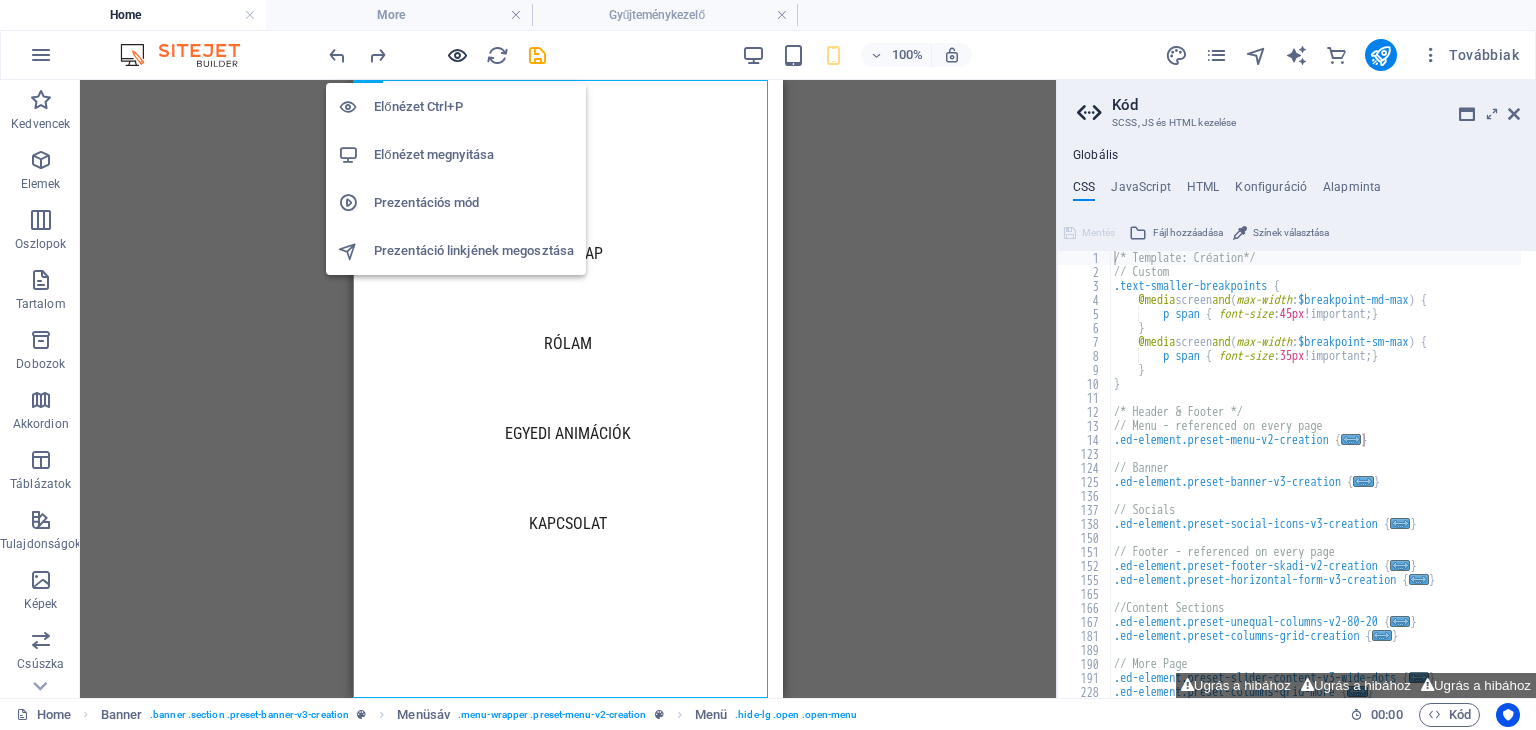 click at bounding box center (457, 55) 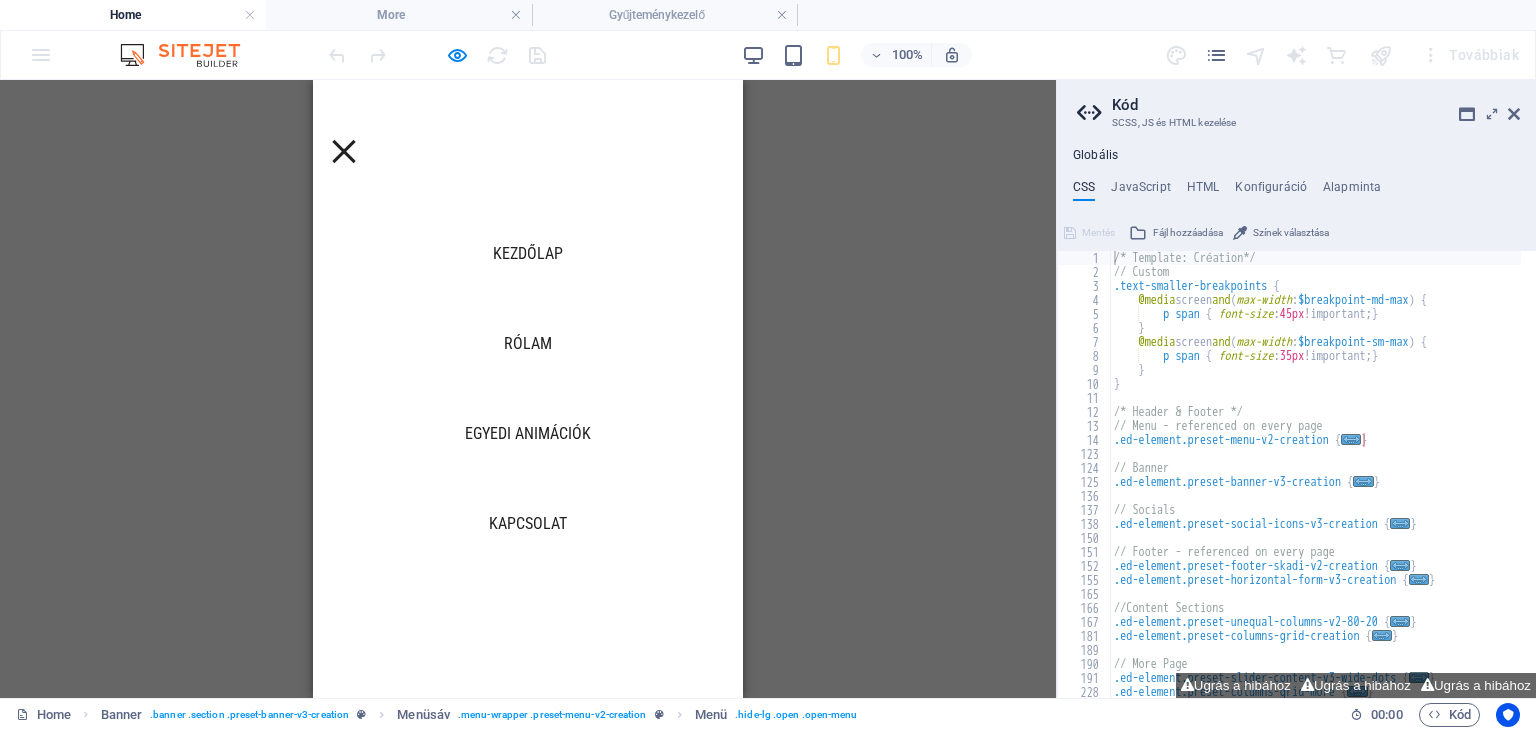 click at bounding box center (344, 151) 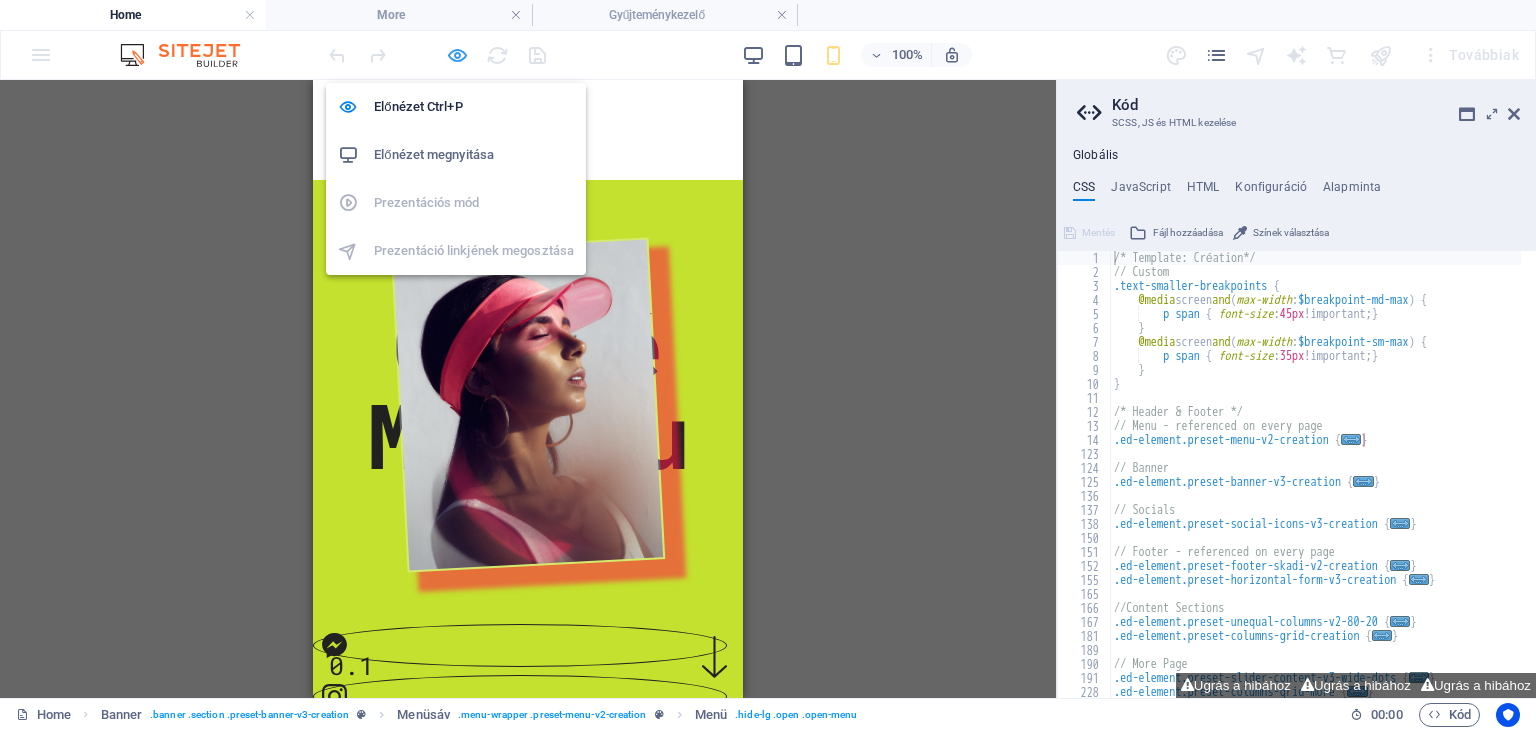click at bounding box center [457, 55] 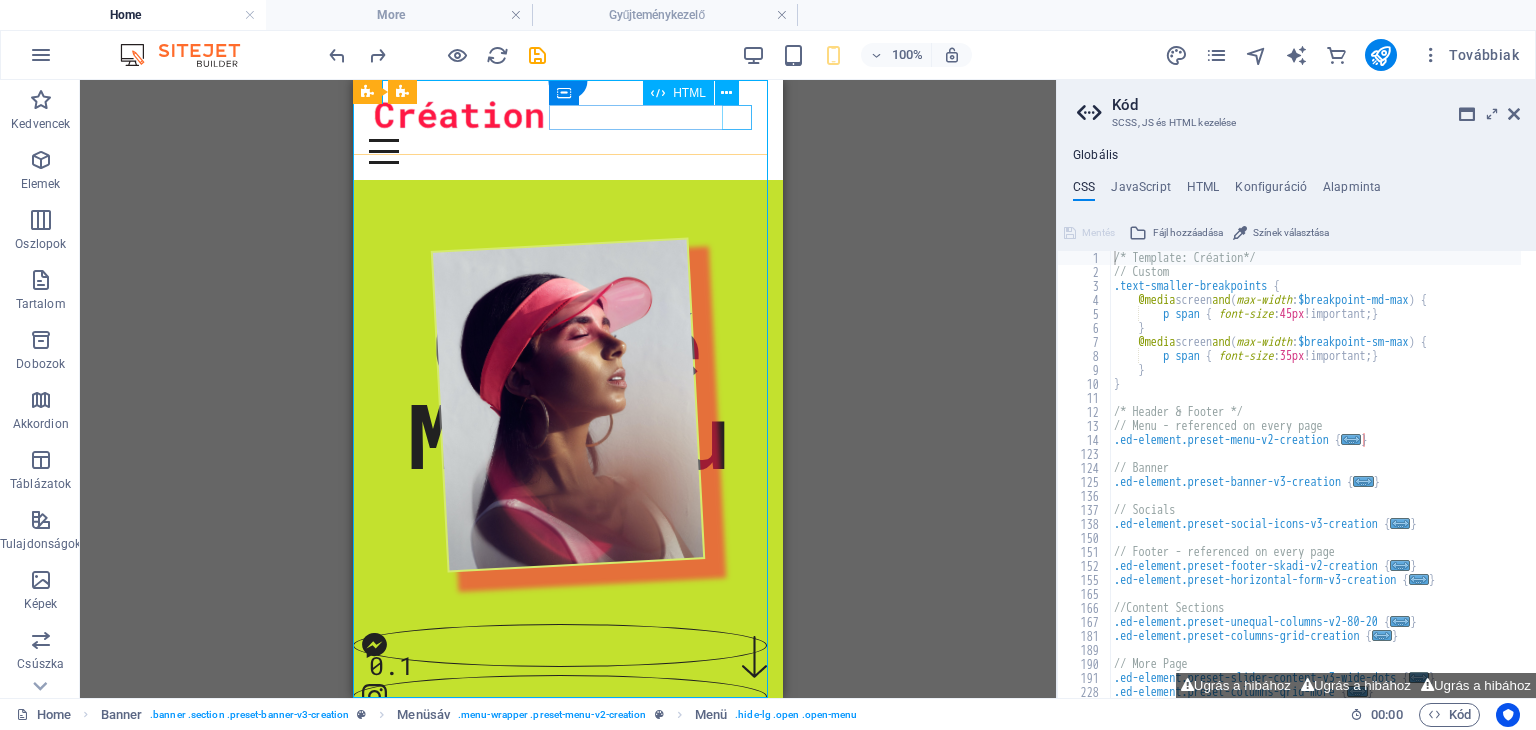 click at bounding box center [568, 151] 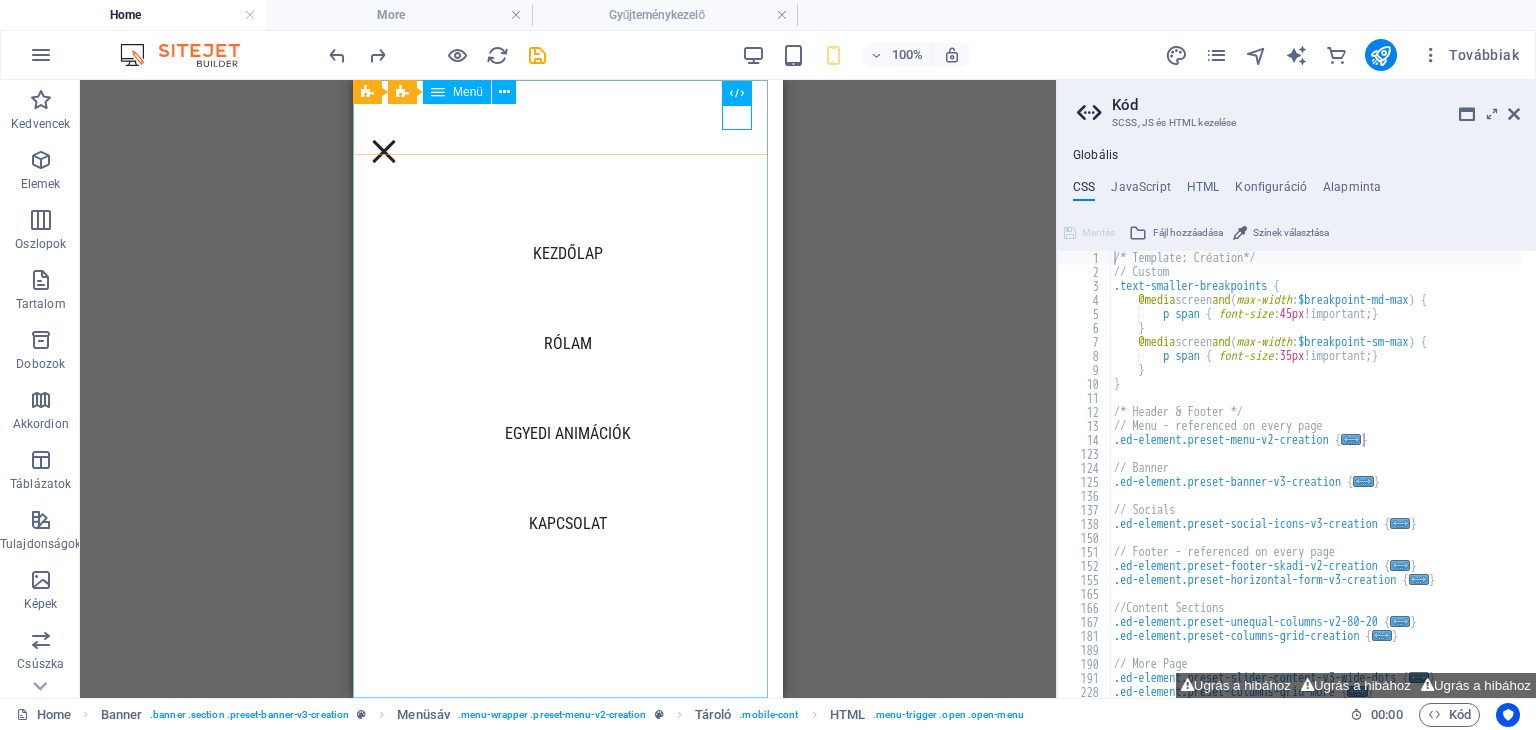click at bounding box center [438, 92] 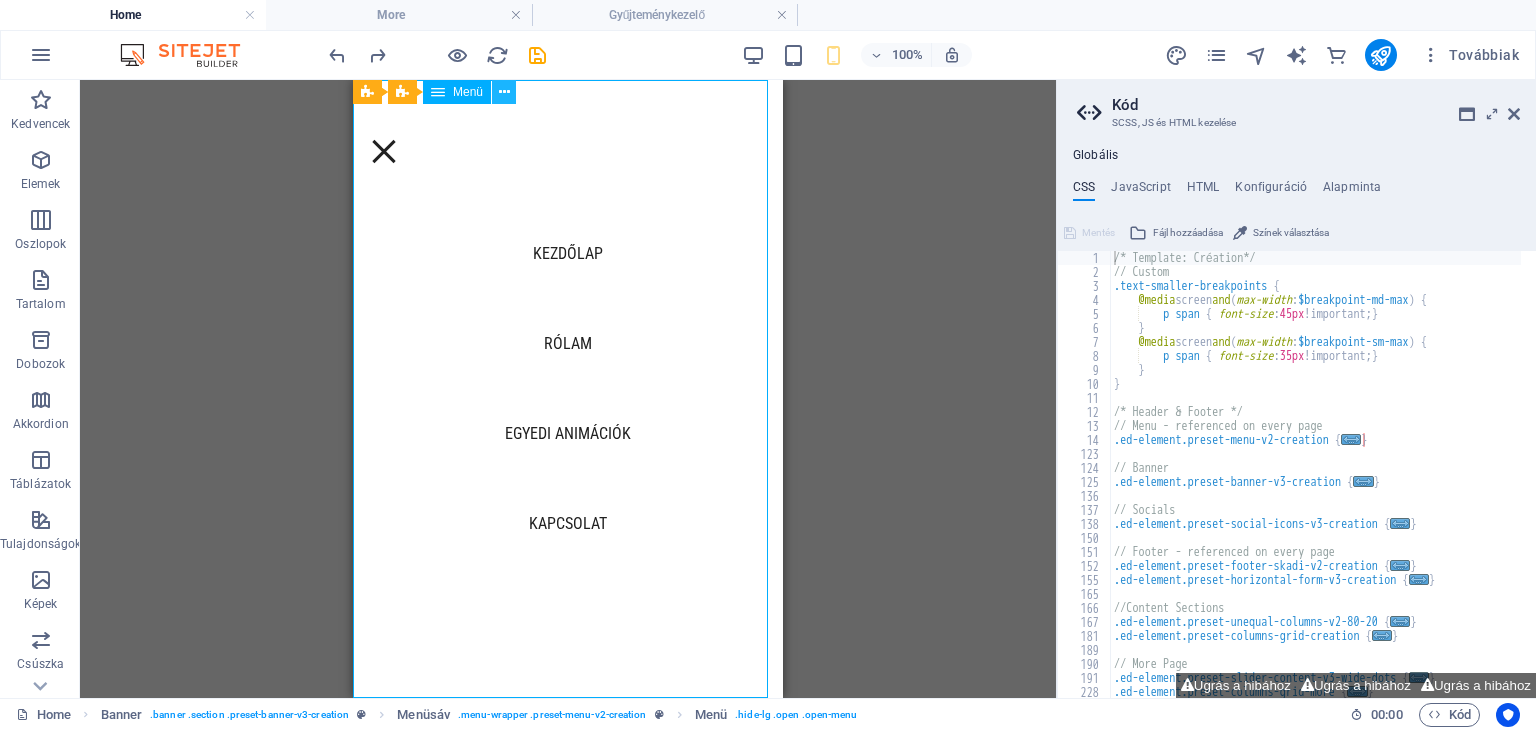 click at bounding box center (504, 92) 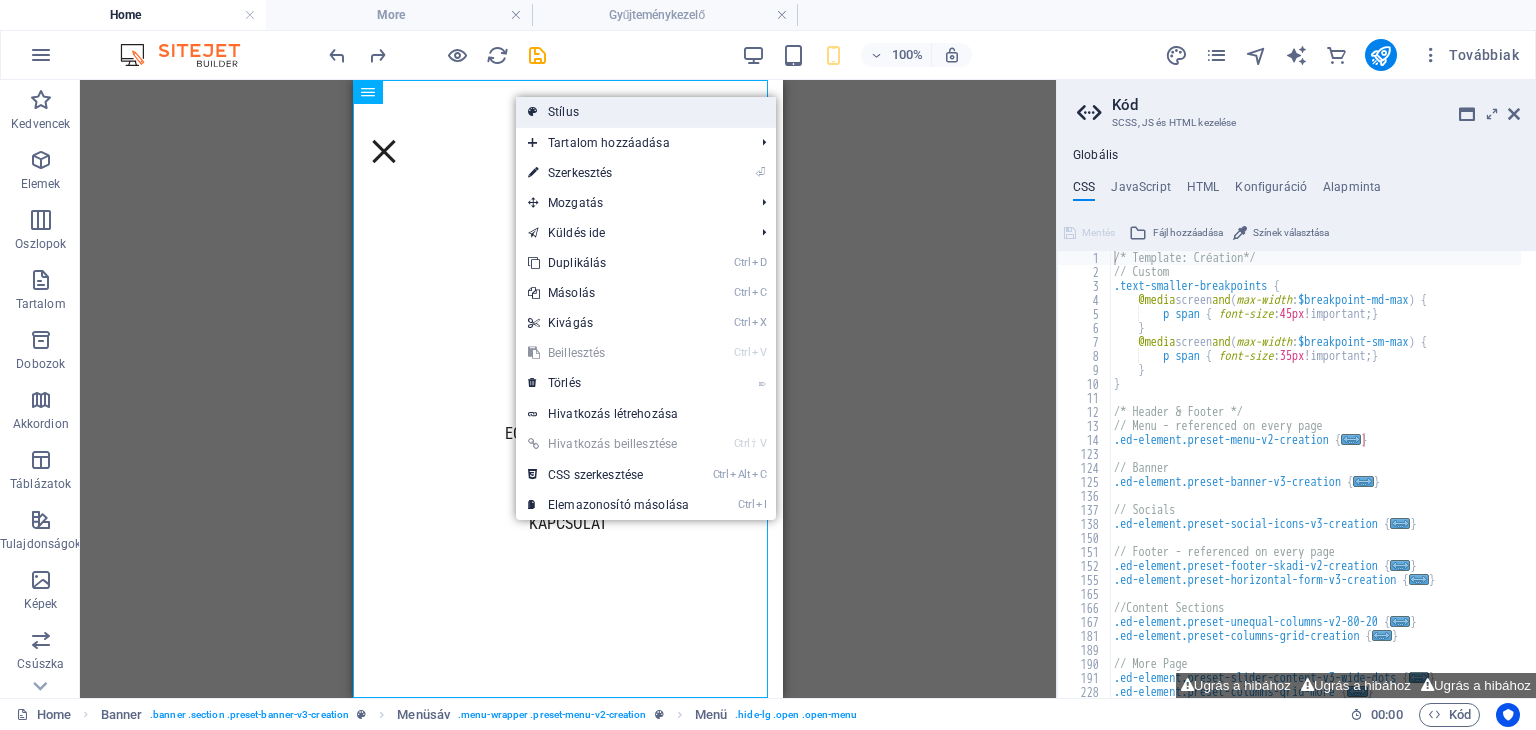 click on "Stílus" at bounding box center (646, 112) 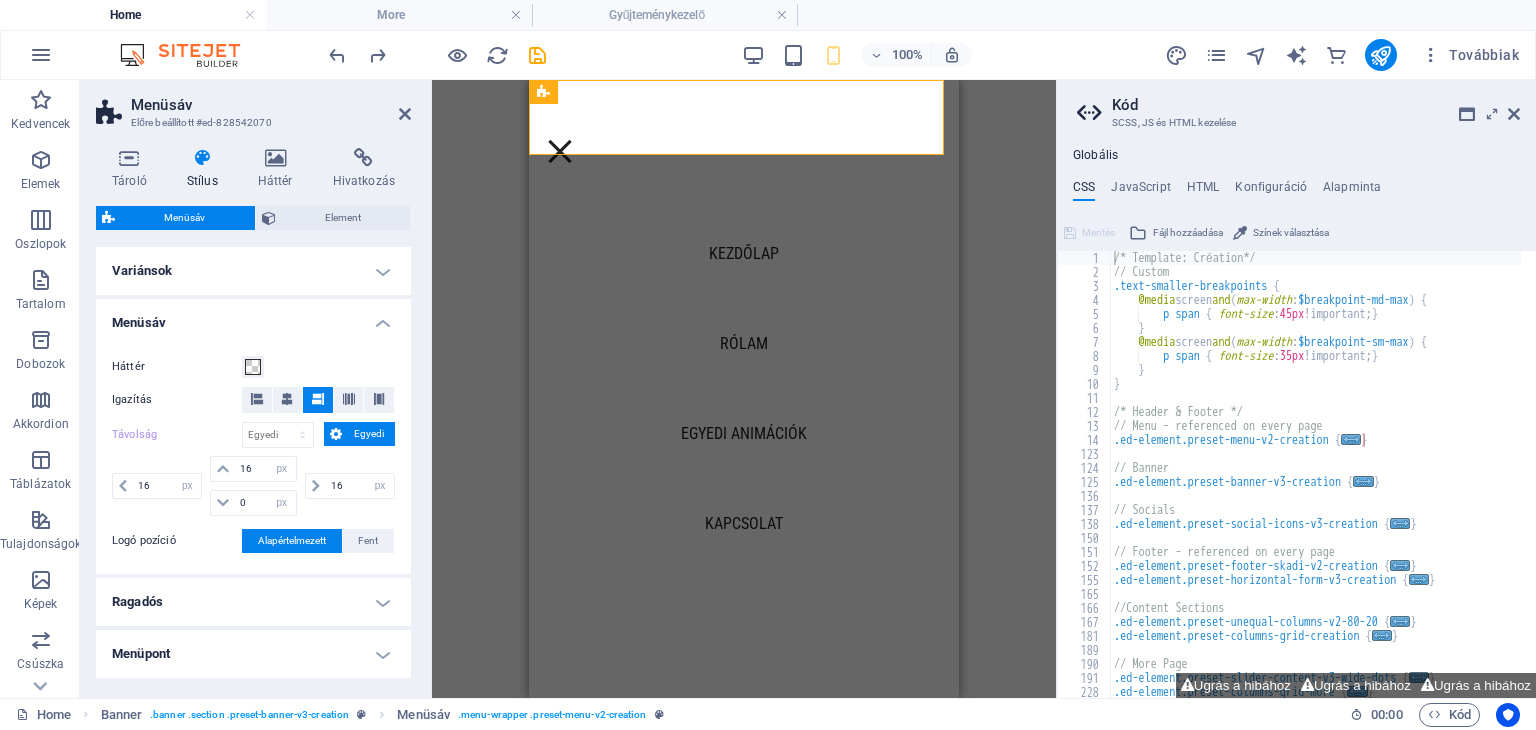 click on "Menüsáv" at bounding box center [253, 317] 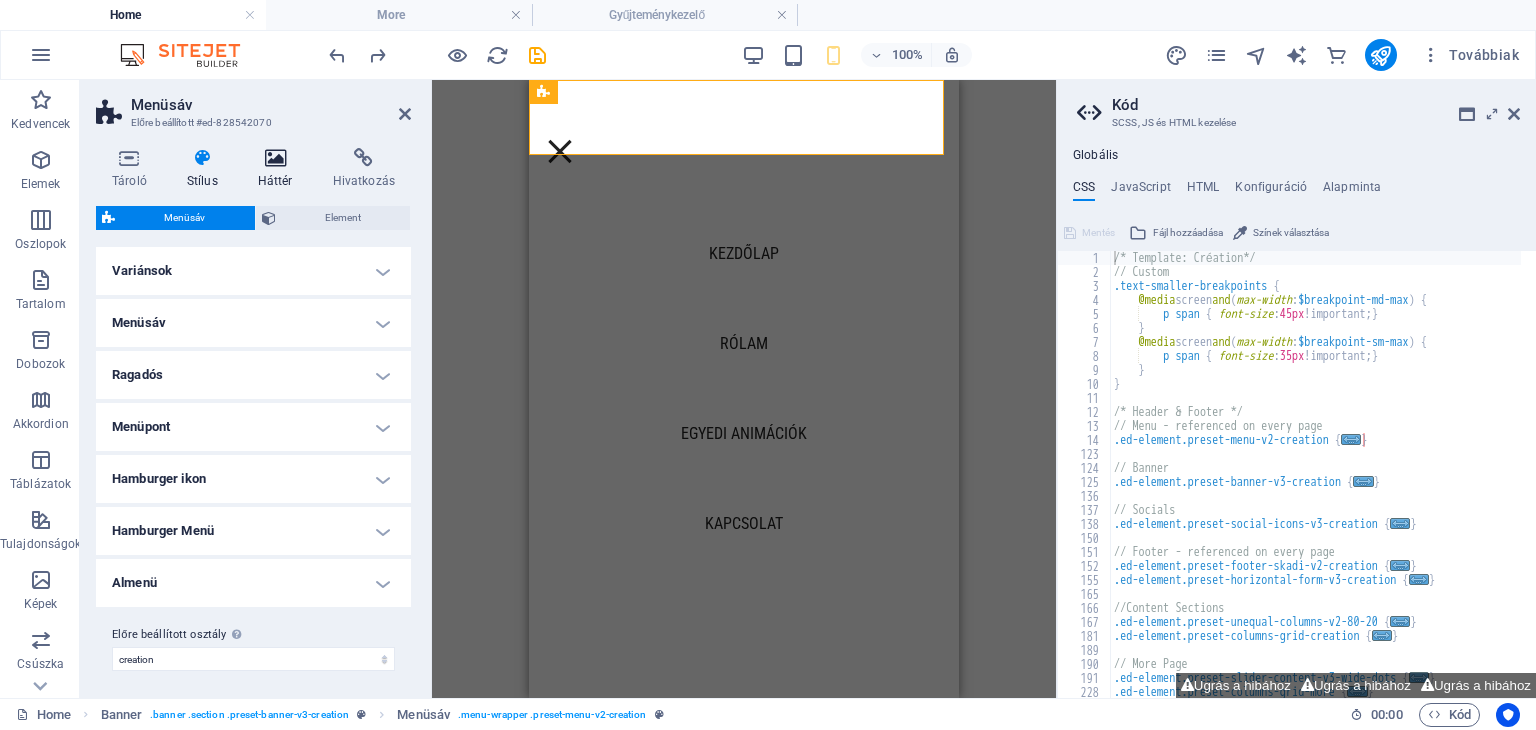 click on "Háttér" at bounding box center (279, 169) 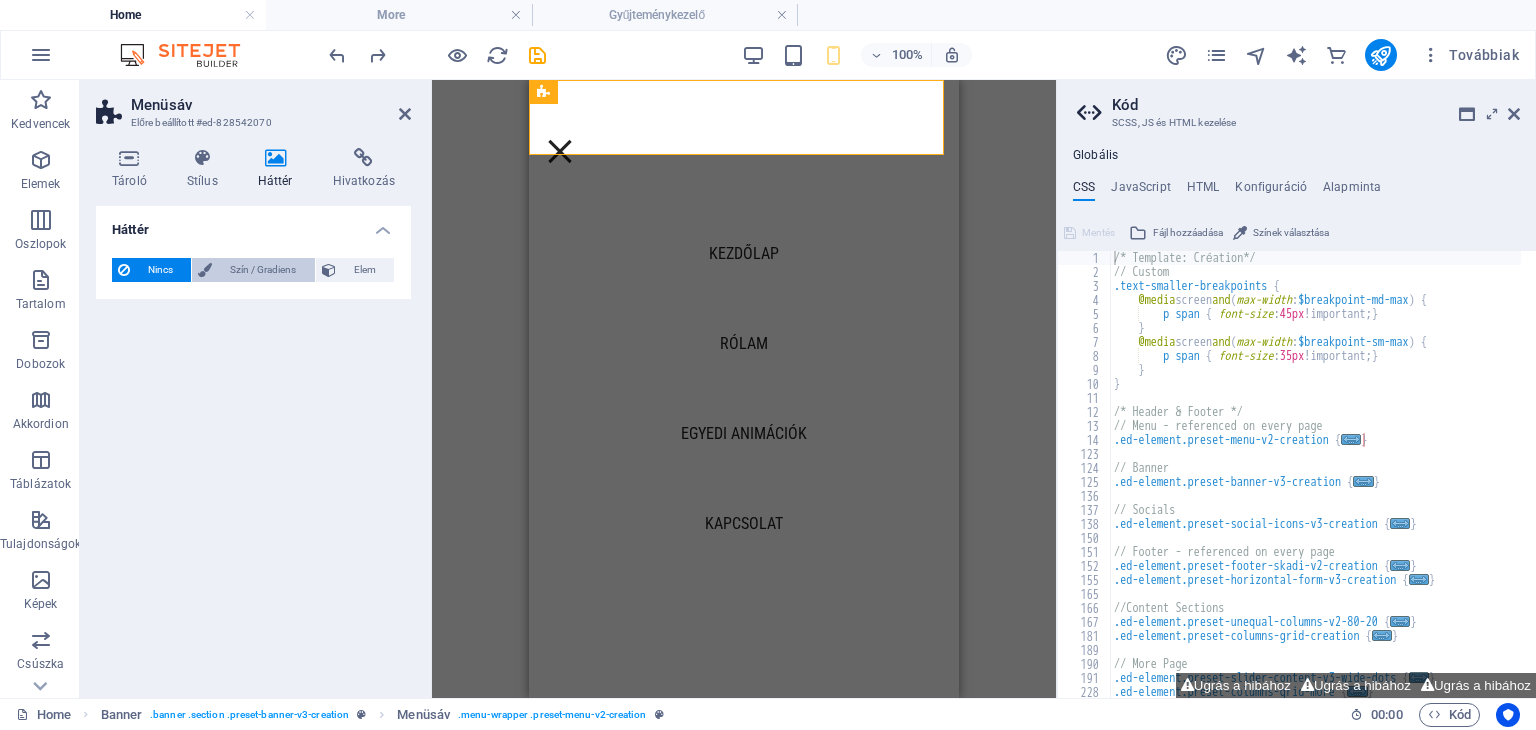click on "Szín / Gradiens" at bounding box center (263, 270) 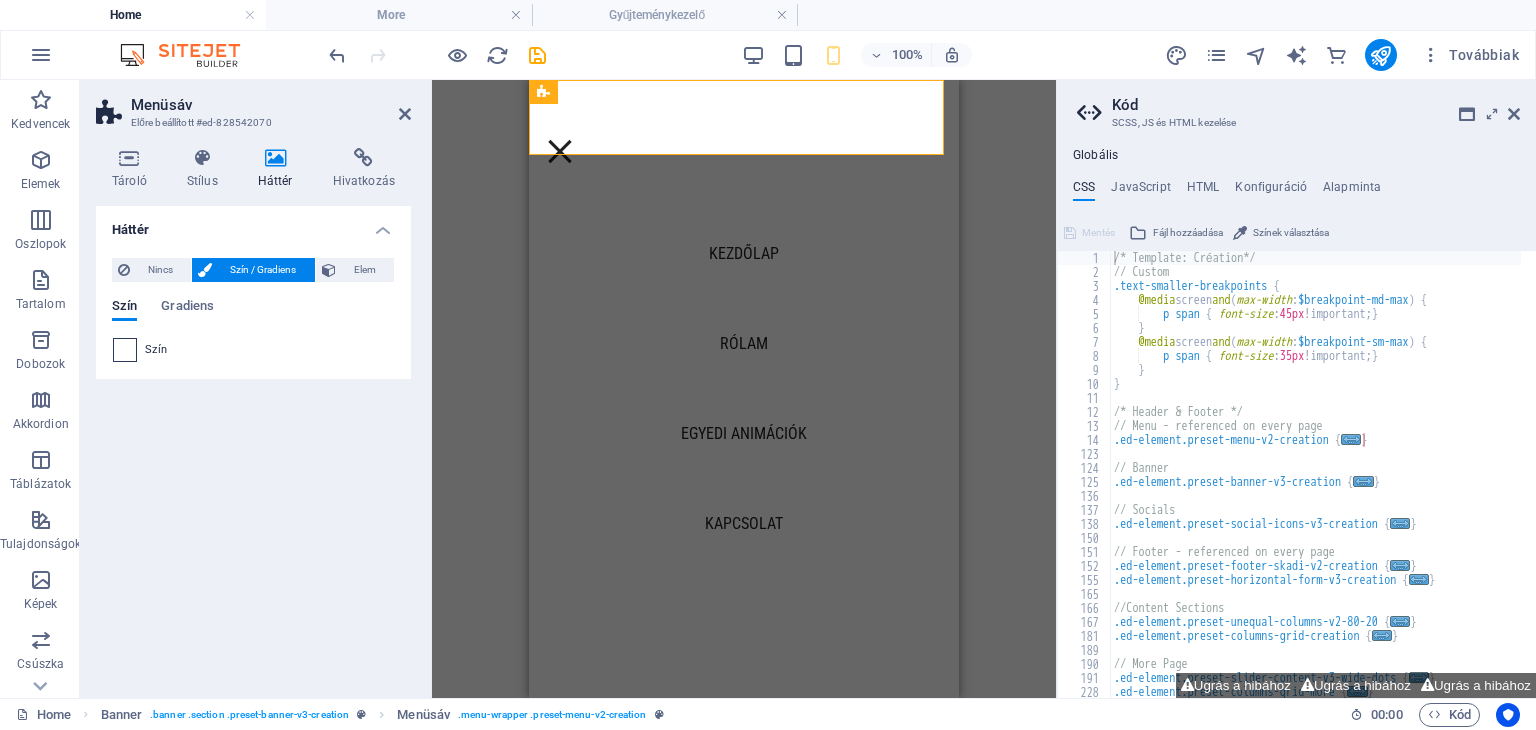 click at bounding box center (125, 350) 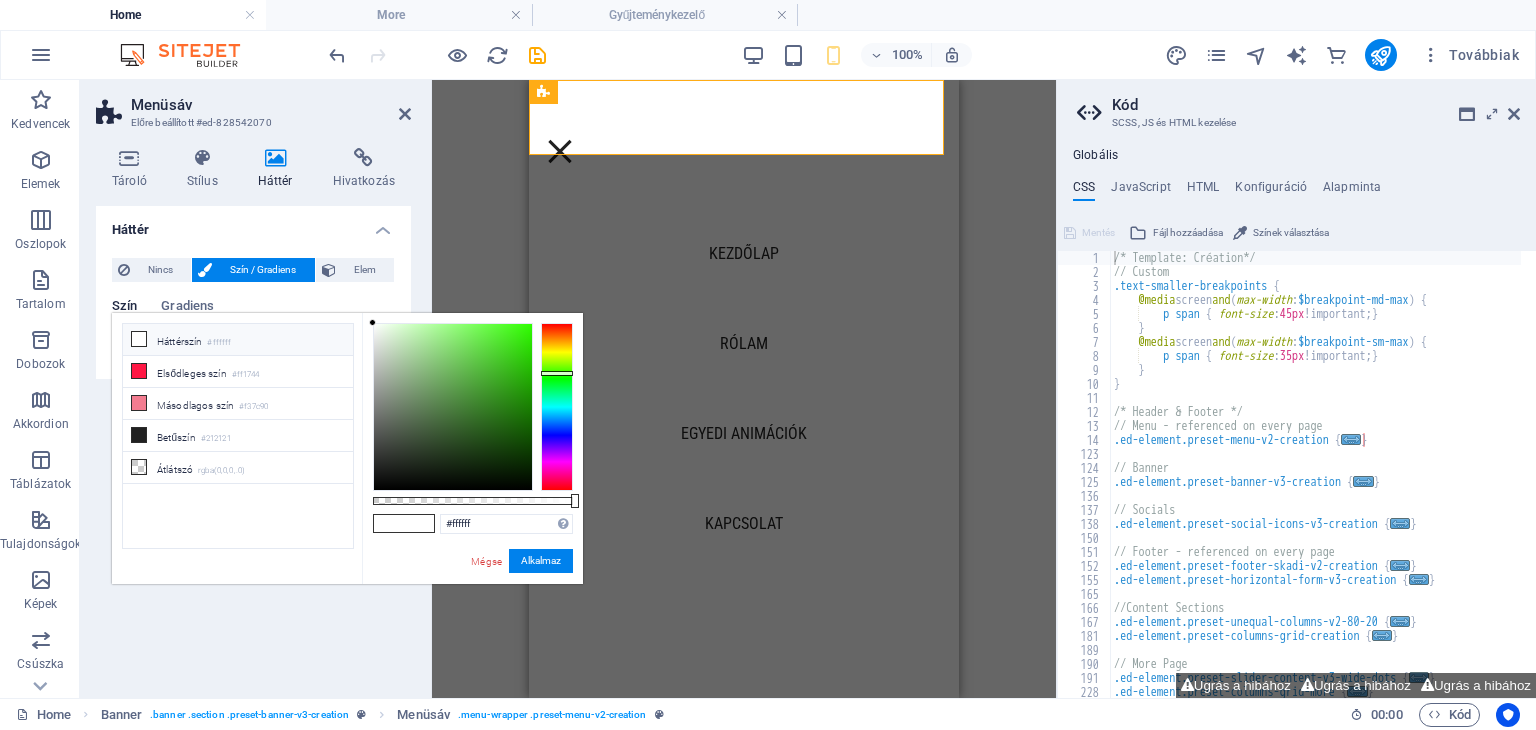 drag, startPoint x: 559, startPoint y: 323, endPoint x: 555, endPoint y: 374, distance: 51.156624 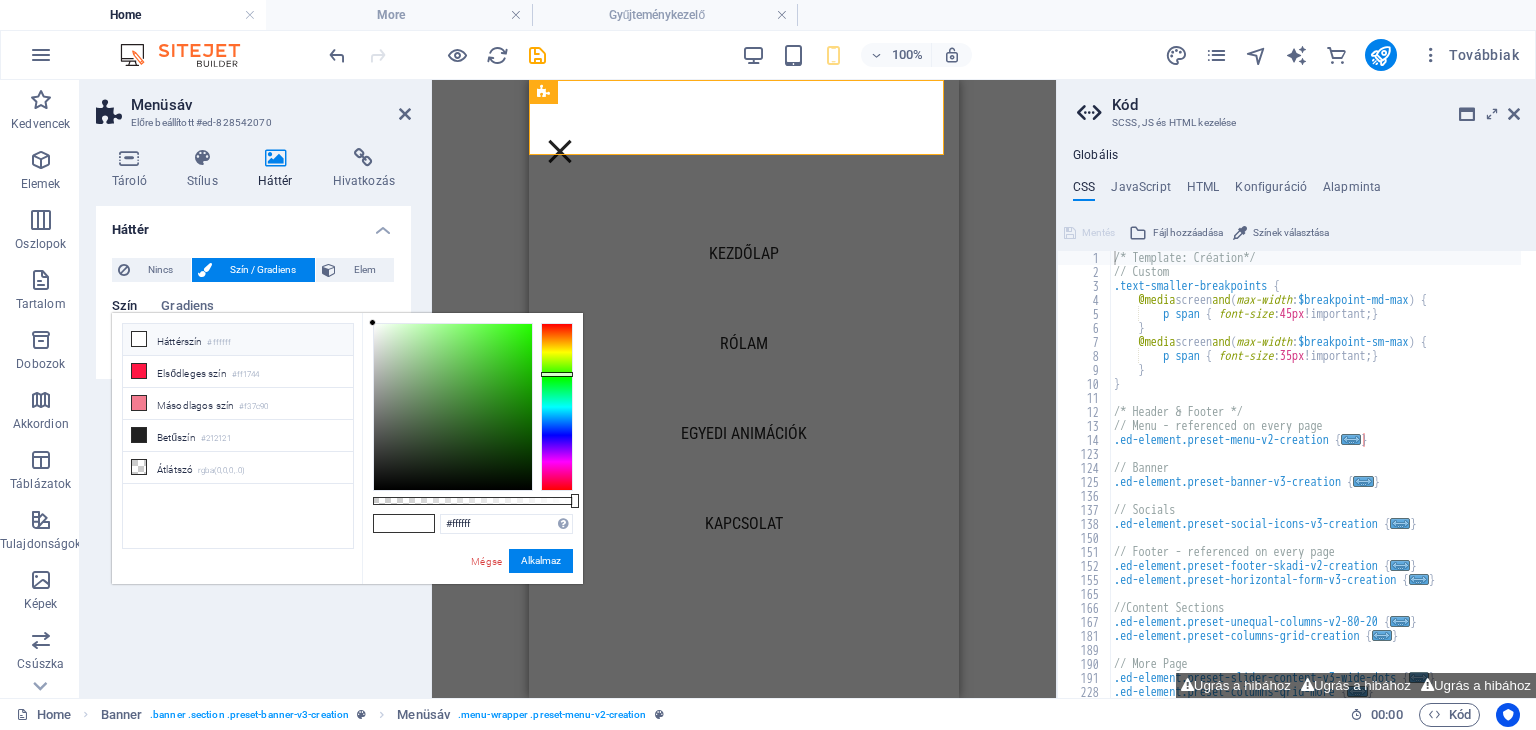 type on "#3fc928" 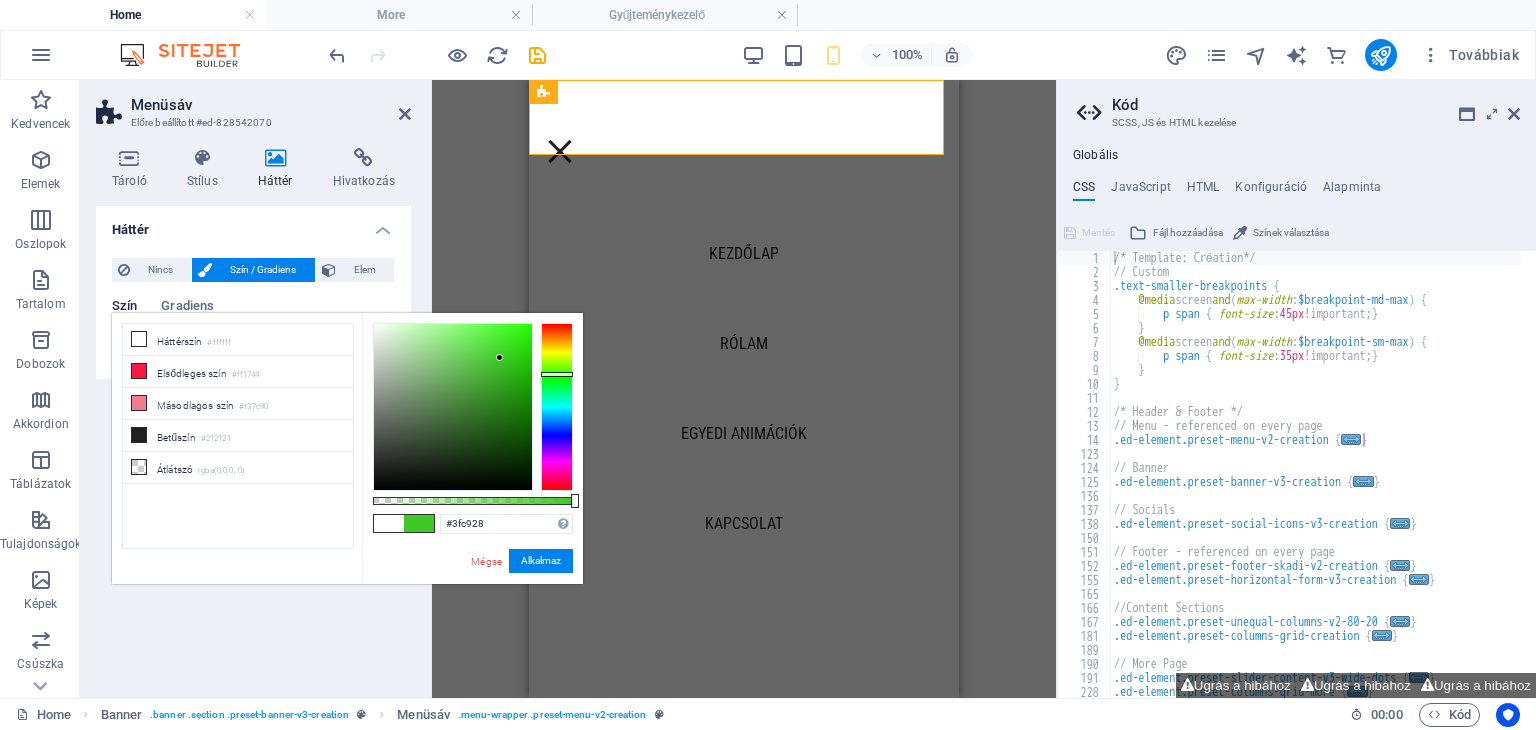 click at bounding box center (453, 407) 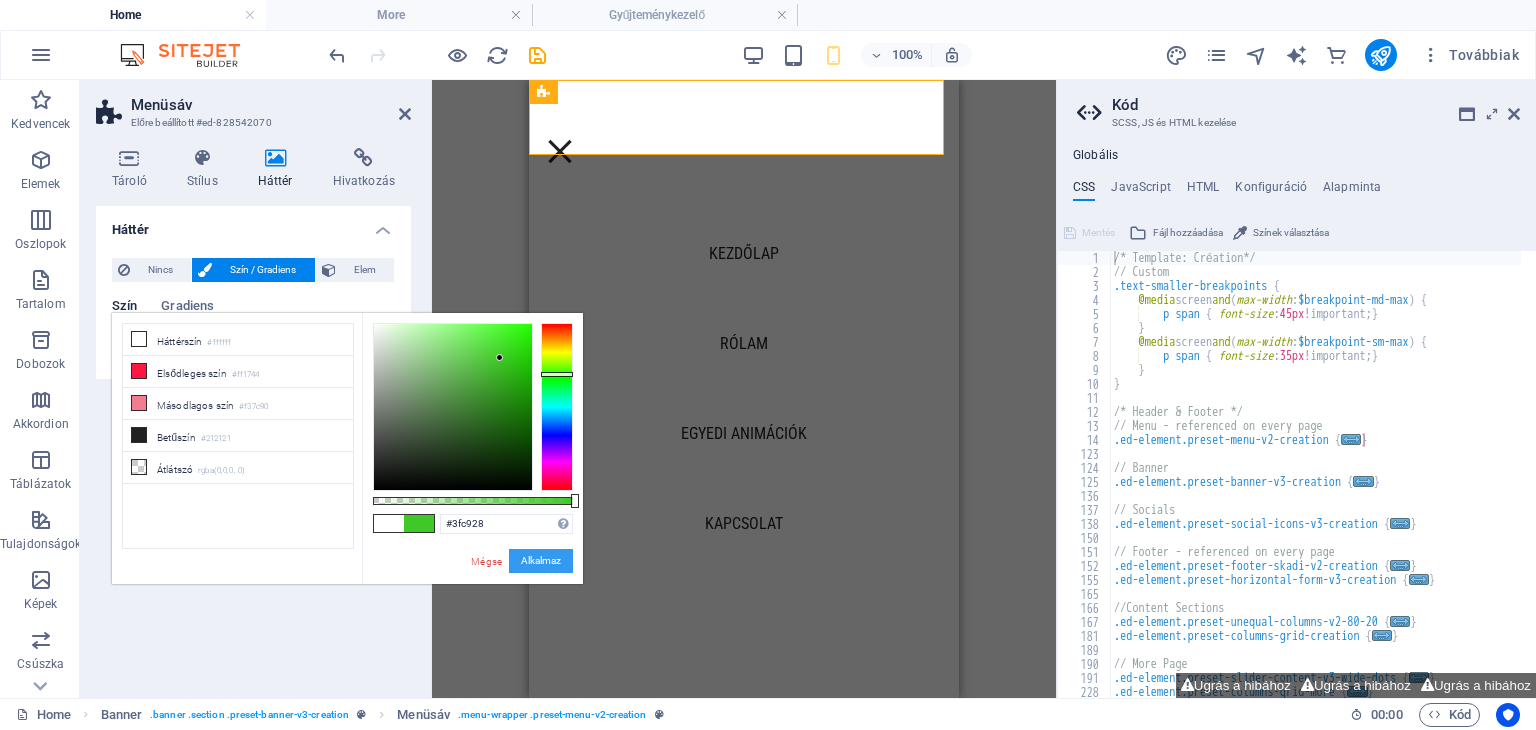 click on "Alkalmaz" at bounding box center (541, 561) 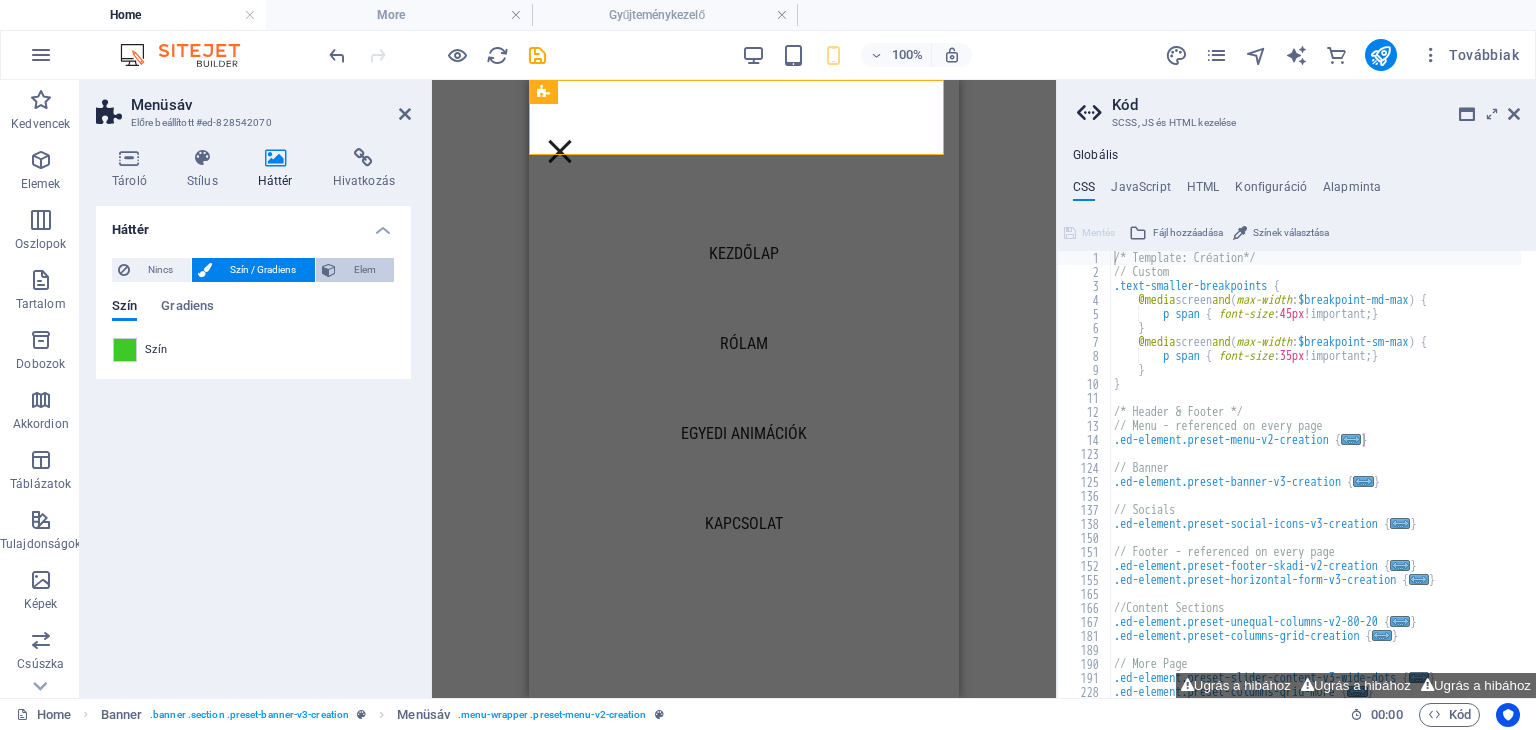 click on "Elem" at bounding box center [365, 270] 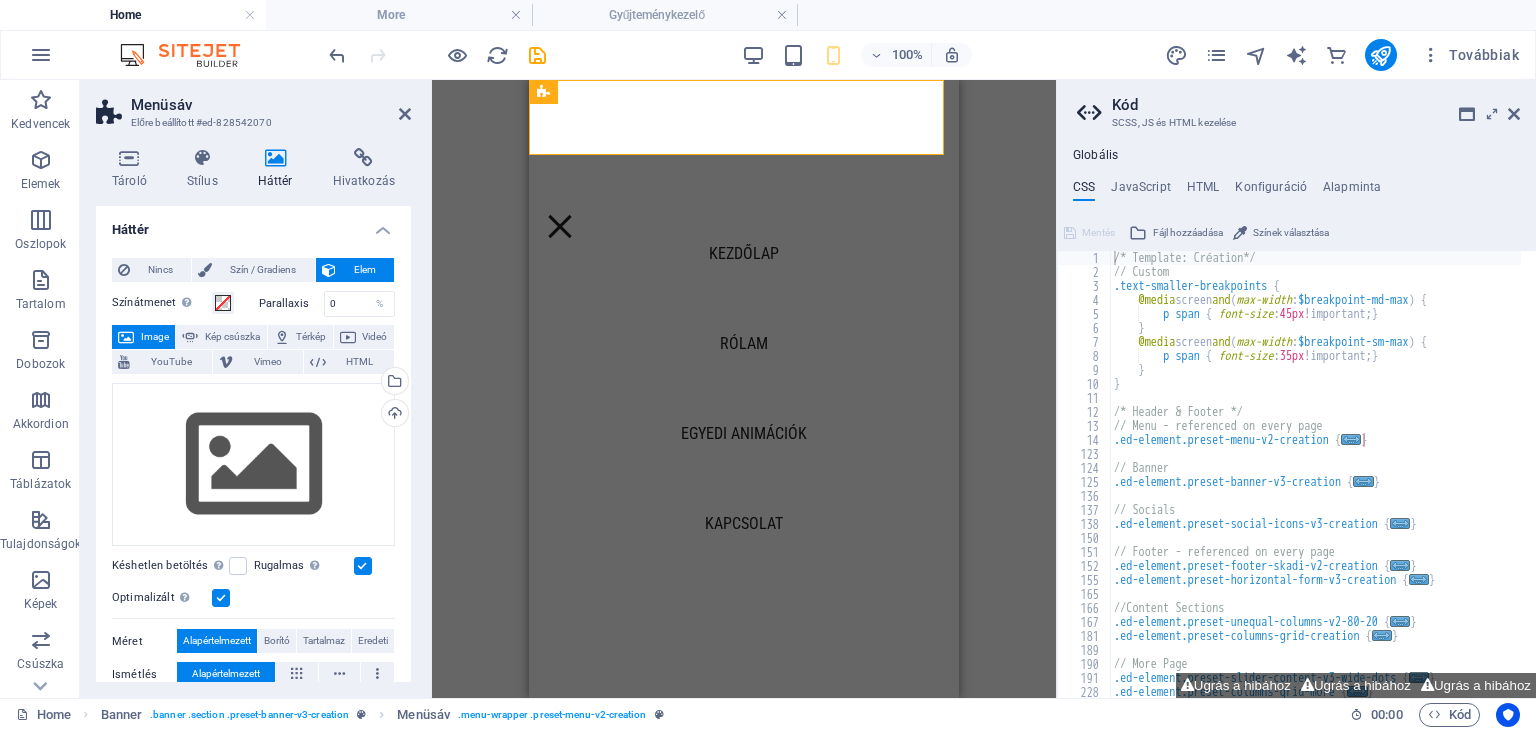 click on "Háttér" at bounding box center [253, 224] 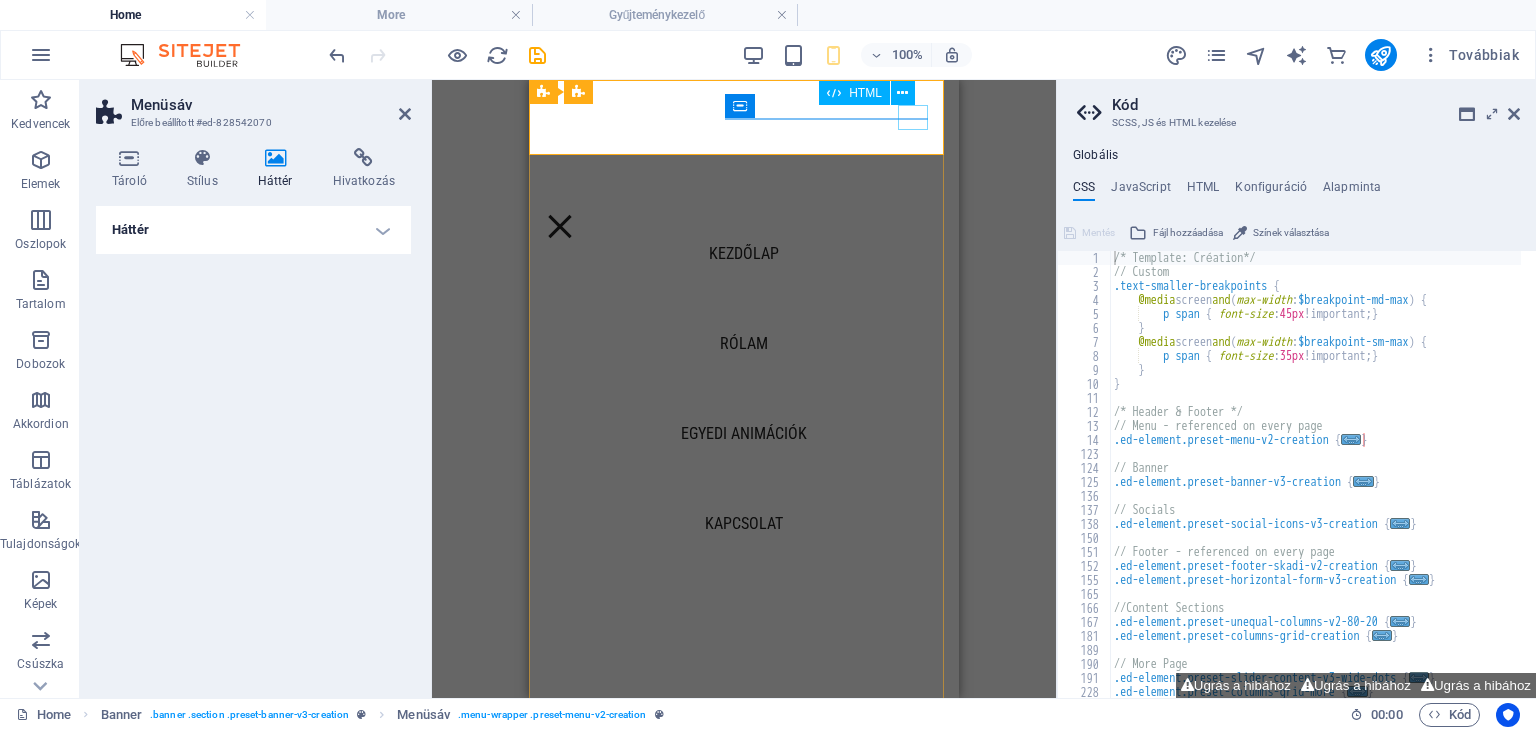 click at bounding box center [560, 226] 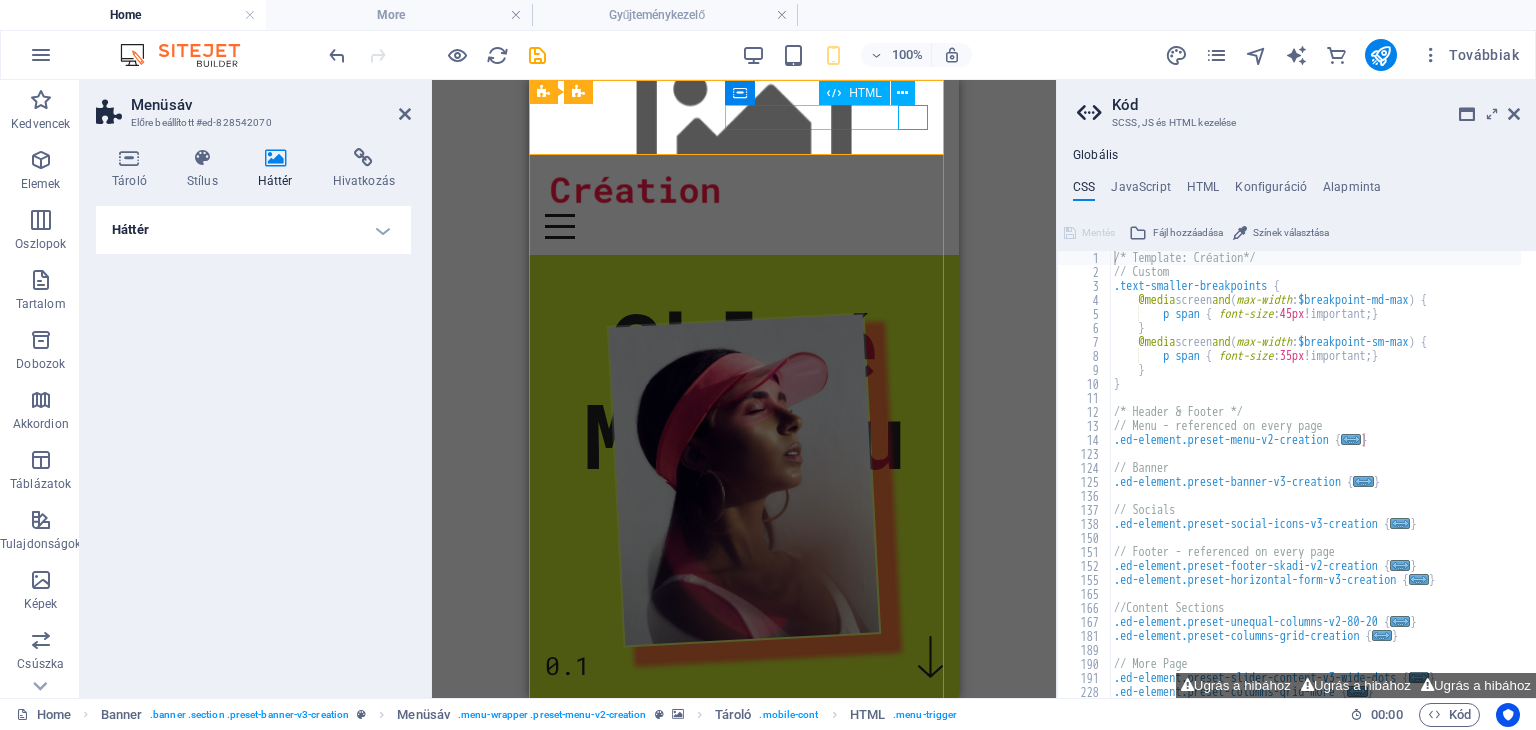click at bounding box center (744, 226) 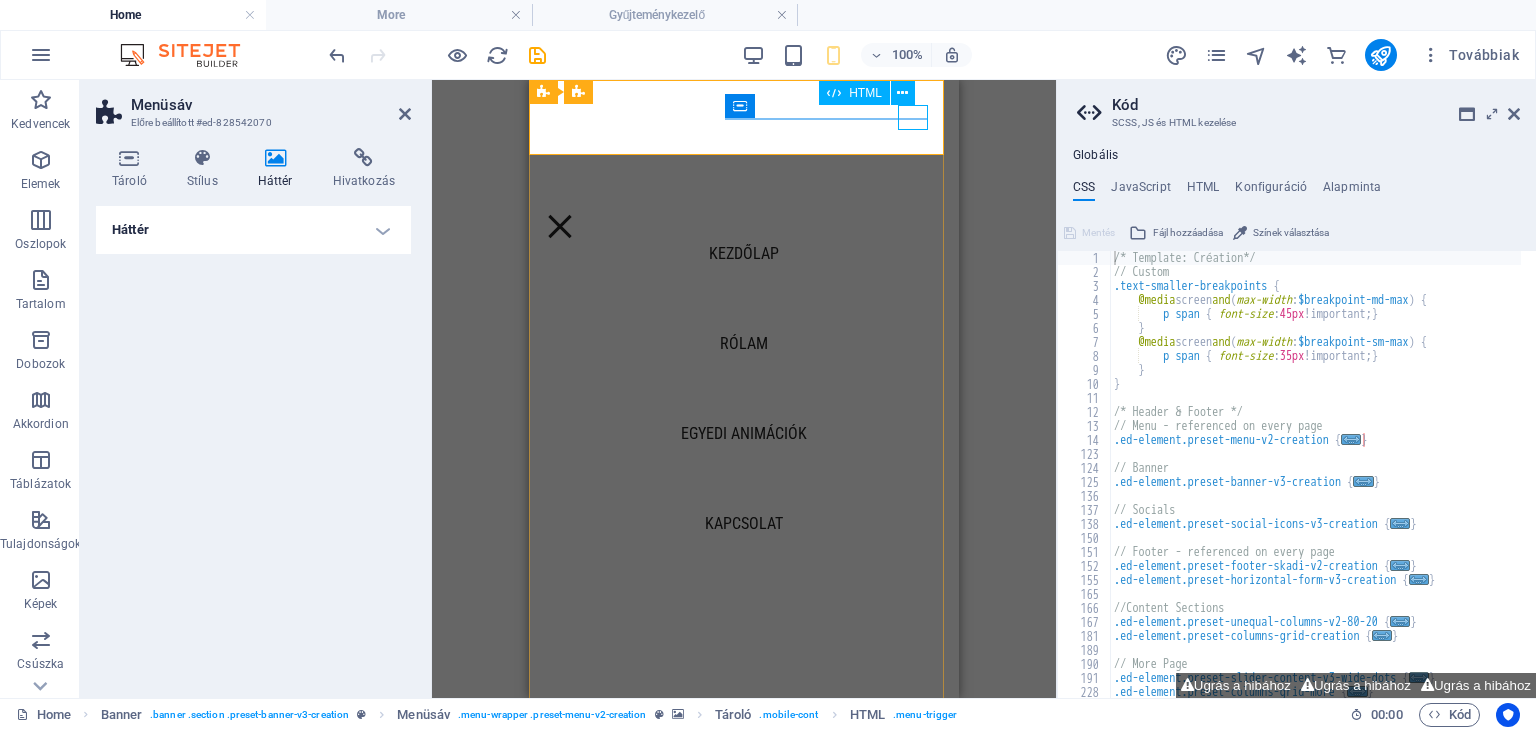 click at bounding box center [560, 226] 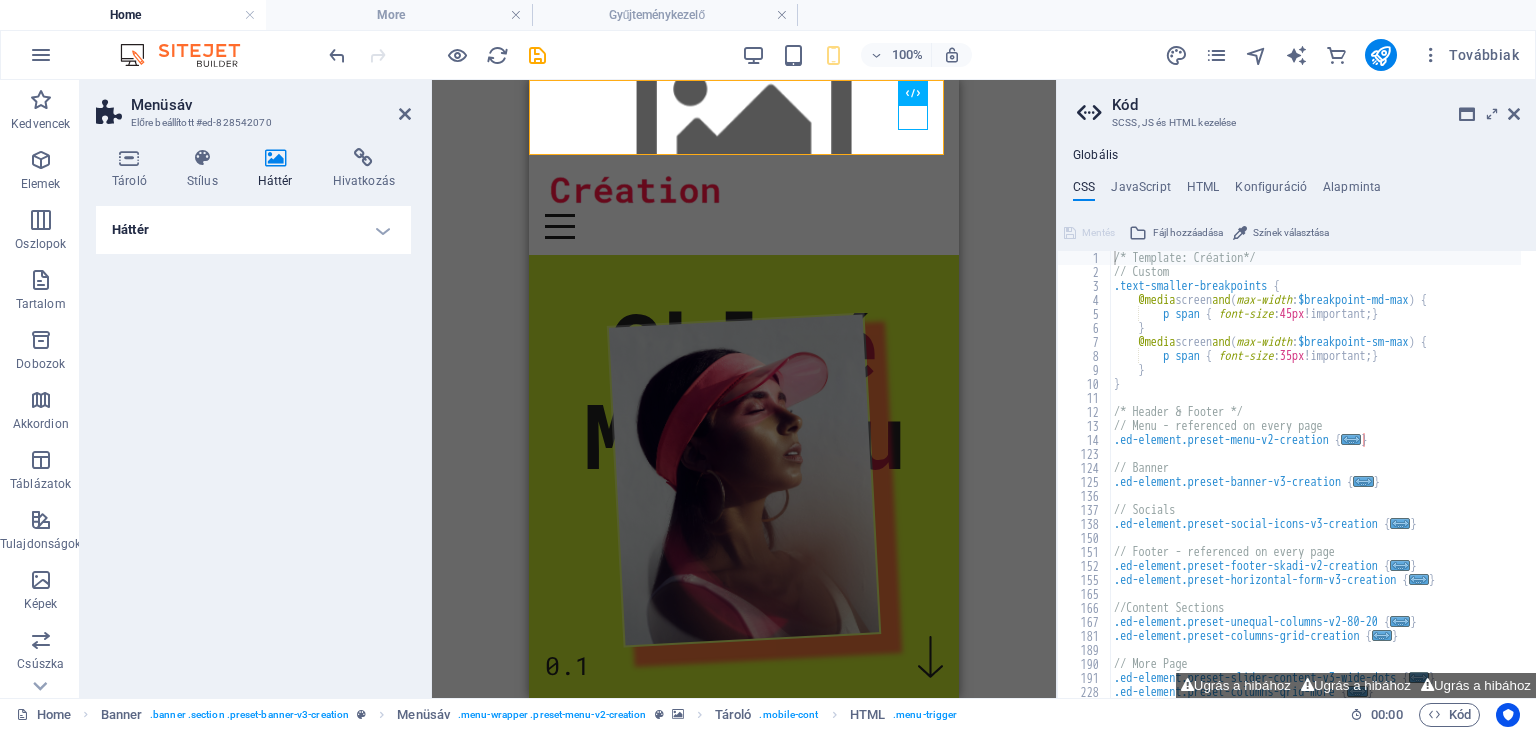 click on "H1   Banner   Tároló   Image   Banner   Menüsáv   Menüsáv   Banner   Menü   Menü   Banner   Logó   Banner   Menü   Egyenlőtlen oszlopok   Tároló   Egyenlőtlen oszlopok   Tároló   Tároló   H2   H2   Oszlopok Rácsa   Tároló   Térköz   Tároló   Tároló   Image   H6   Tároló   Image   Tároló   Tároló   Image   Tároló   Szöveg   H6   Tároló   Szöveg   Lábléc Skadi   Egyenlőtlen oszlopok   Tároló   Egyenlőtlen oszlopok   Egyenlőtlen oszlopok   Tároló   Vízszintes űrlap   Űrlap   Tároló   Email   Egyenlőtlen oszlopok   Tároló   Vízszintes űrlap   Egyenlőtlen oszlopok   Tároló   Vízszintes űrlap   Űrlap   Tároló   Jelölőnégyzet   Captcha   H6   Szöveg   H2   Ikon   Tároló   Társadalmi média ikonok   Térköz   Társadalmi média ikonok   Tároló   Szöveg   Tároló   Szöveg   Tároló   HTML   Ikon   Gomb" at bounding box center [744, 389] 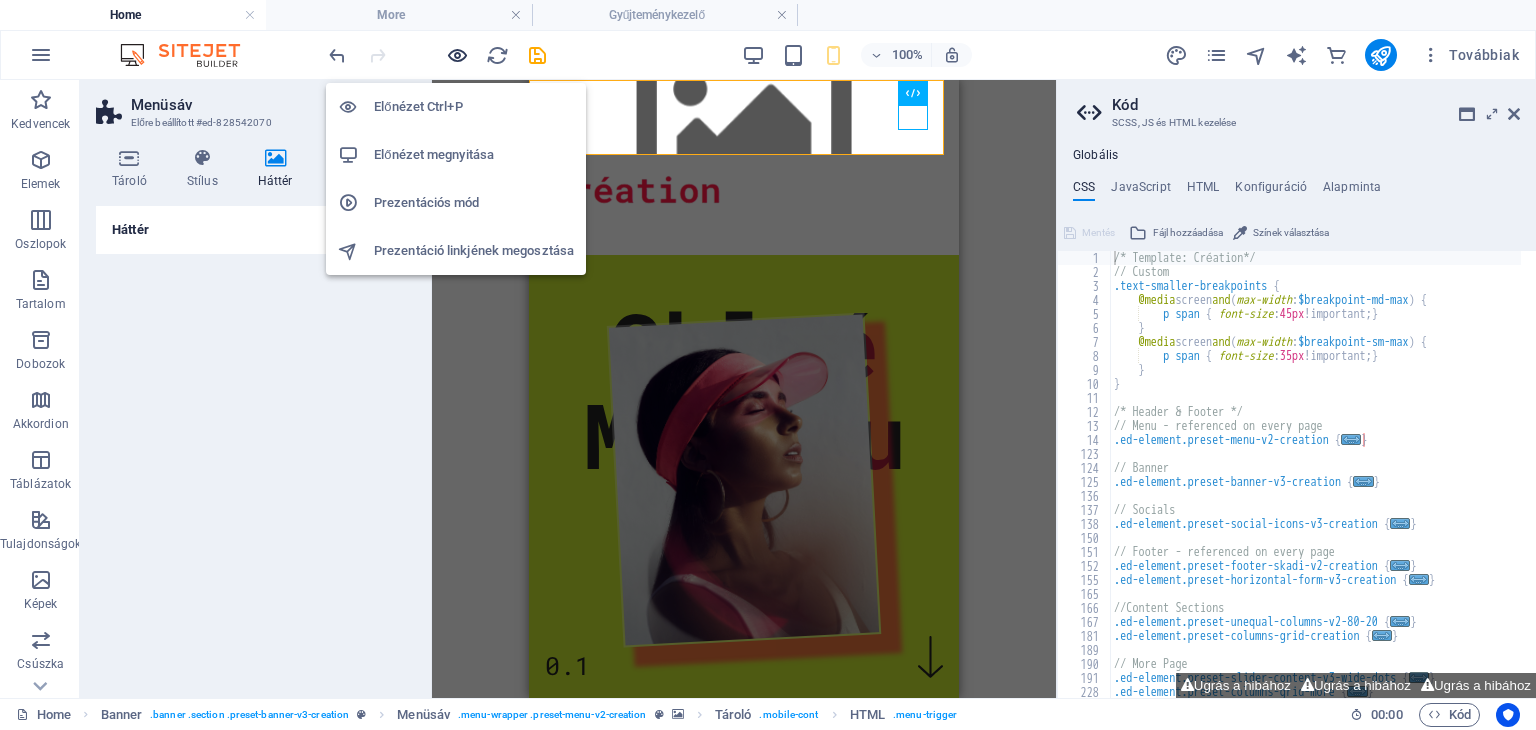 click at bounding box center [457, 55] 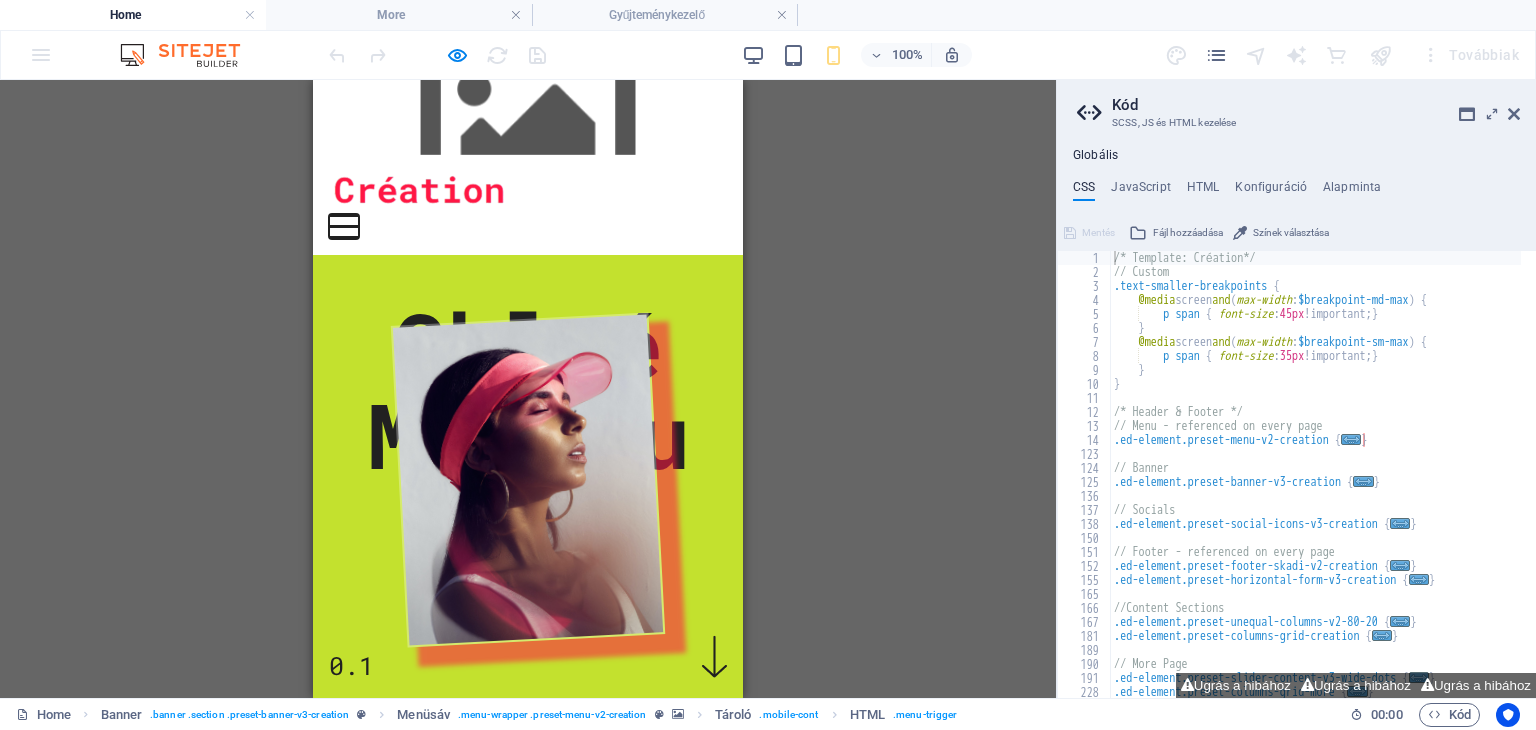 click at bounding box center [344, 215] 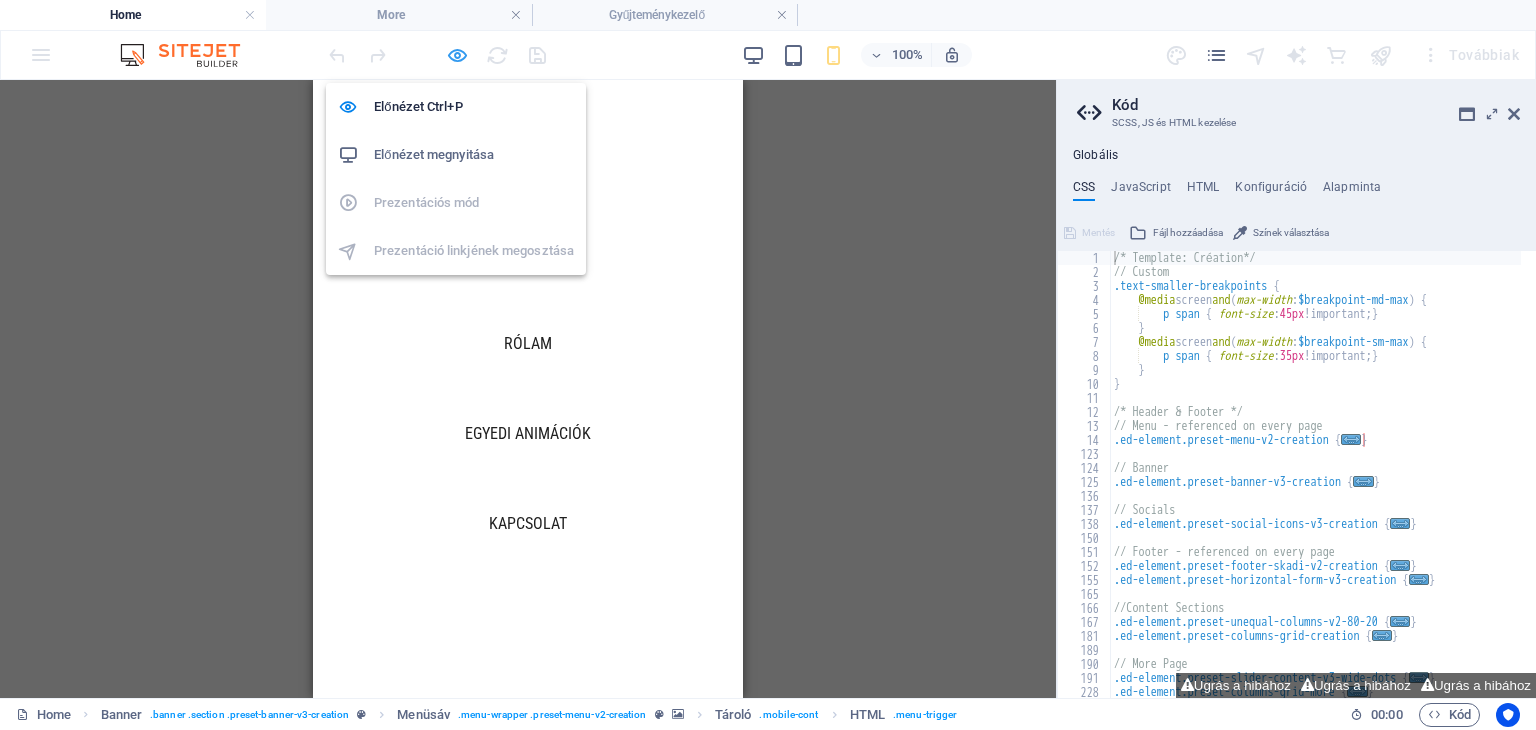 click at bounding box center (457, 55) 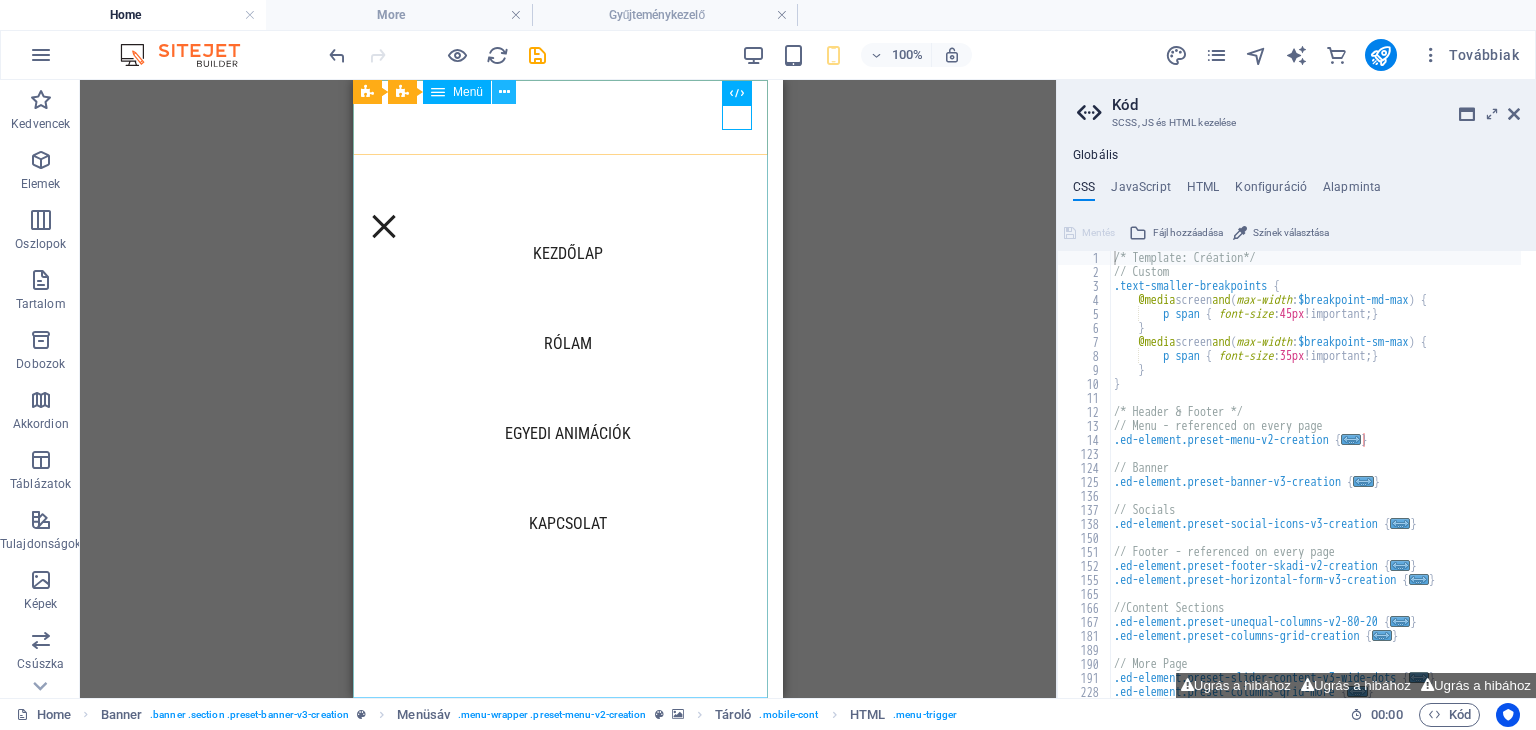 click at bounding box center [504, 92] 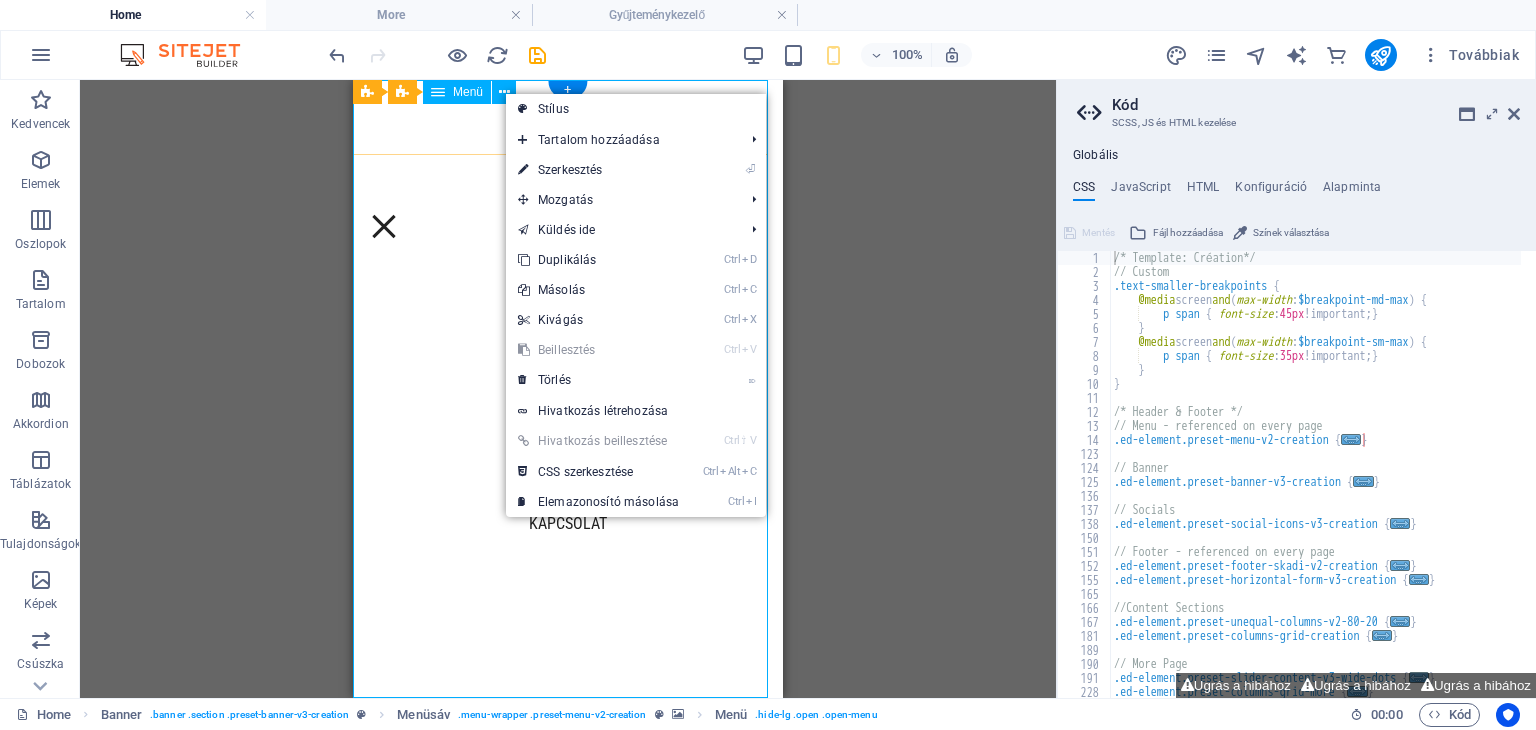 click on "Kezdőlap Rólam Egyedi animációk Kapcsolat" at bounding box center [568, 389] 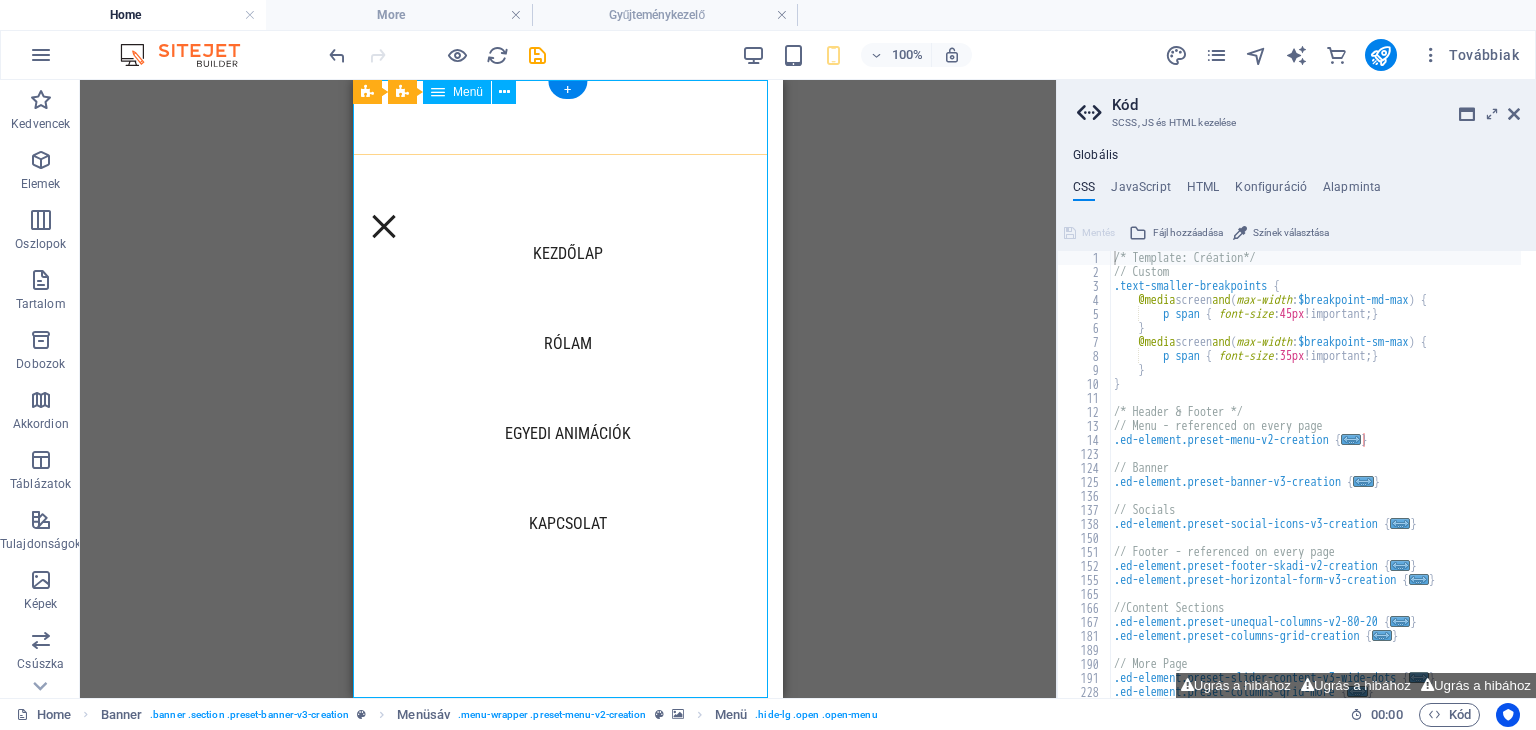 click on "Kezdőlap Rólam Egyedi animációk Kapcsolat" at bounding box center [568, 389] 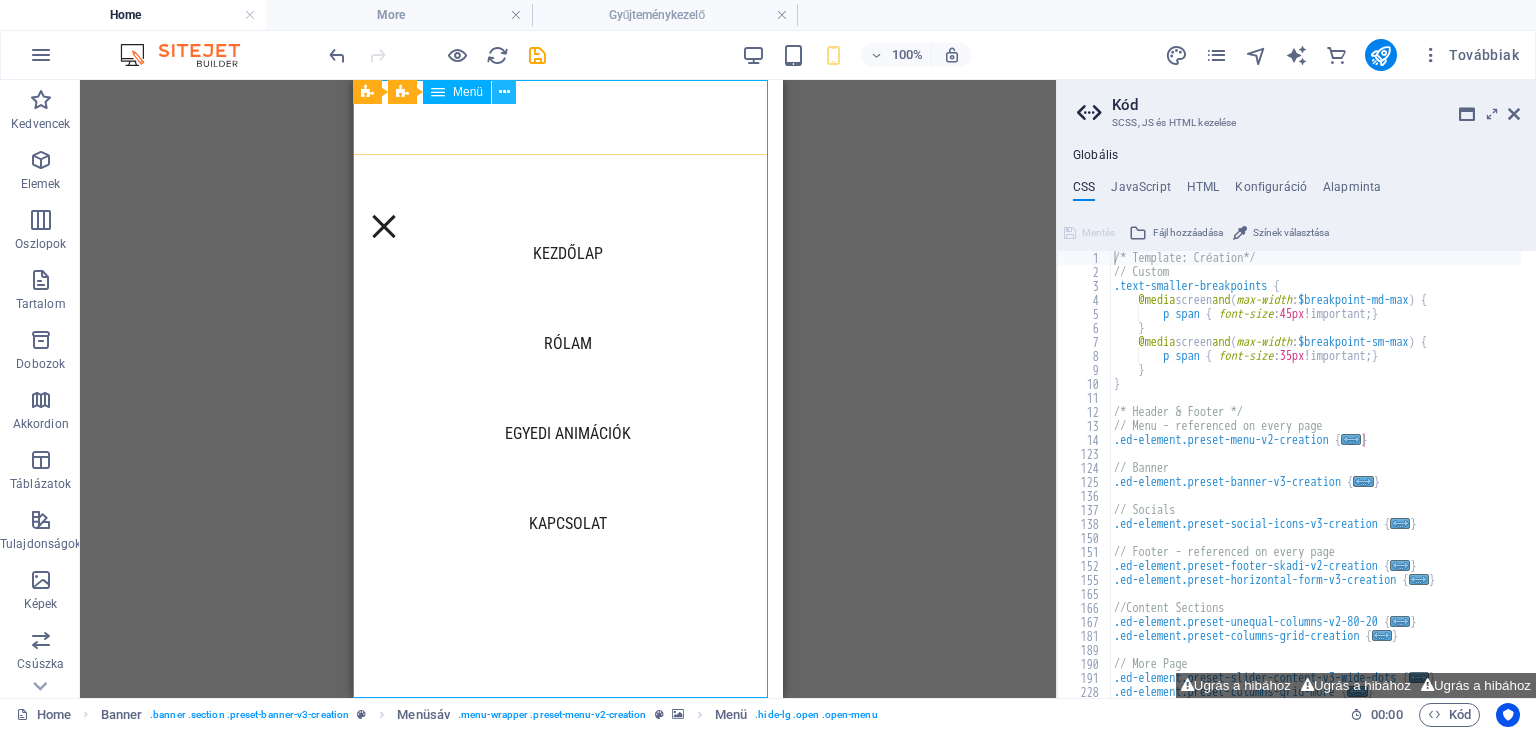 click at bounding box center [504, 92] 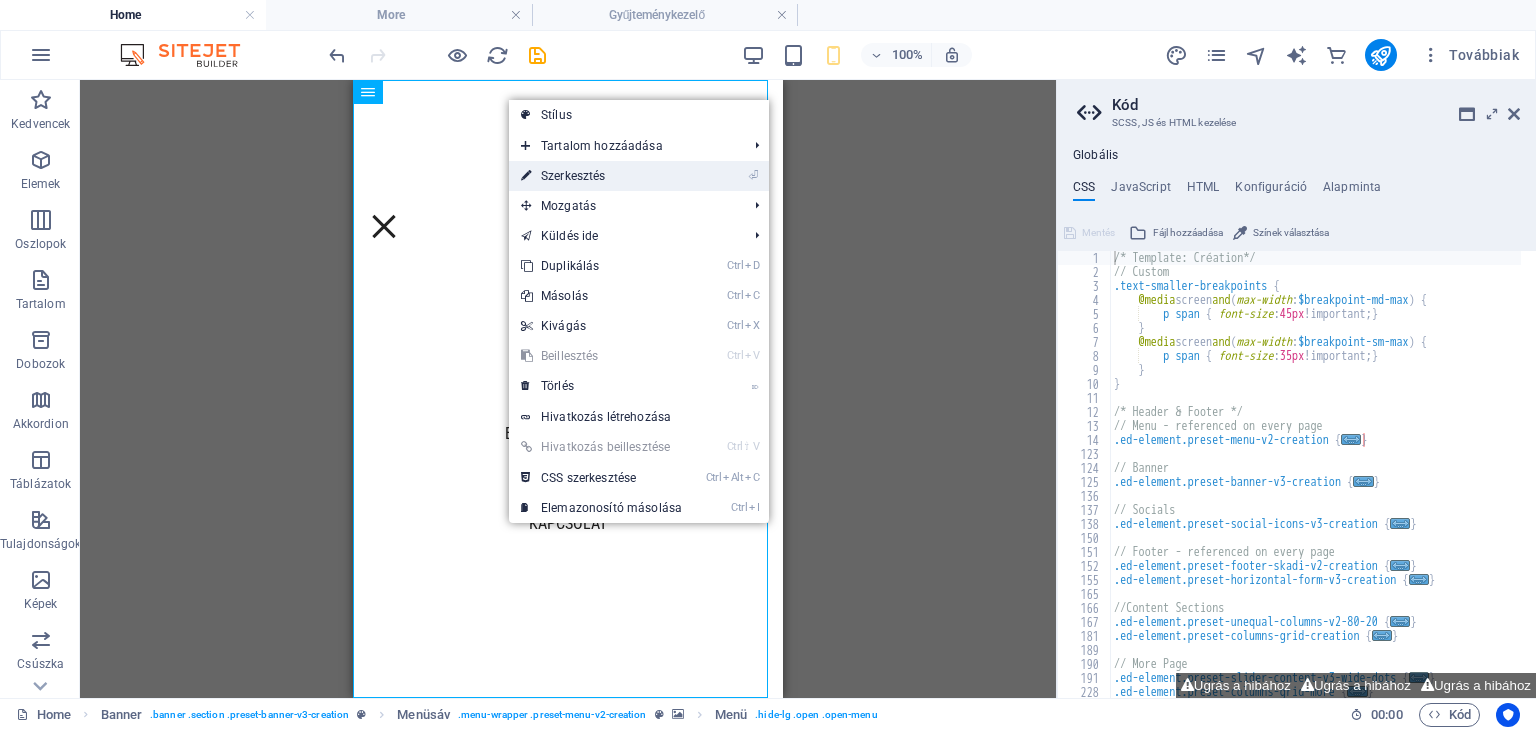 click on "⏎  Szerkesztés" at bounding box center (601, 176) 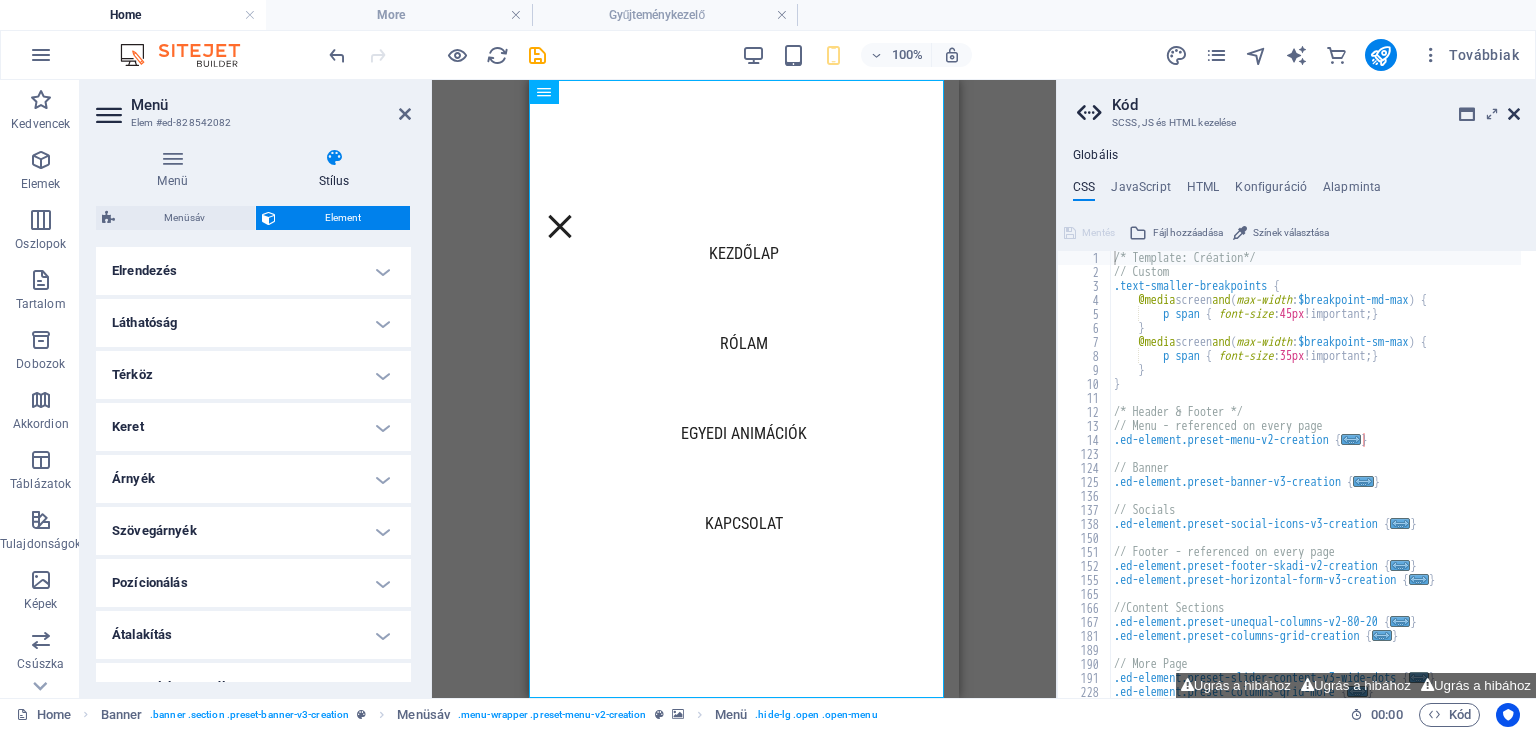 click at bounding box center [1514, 114] 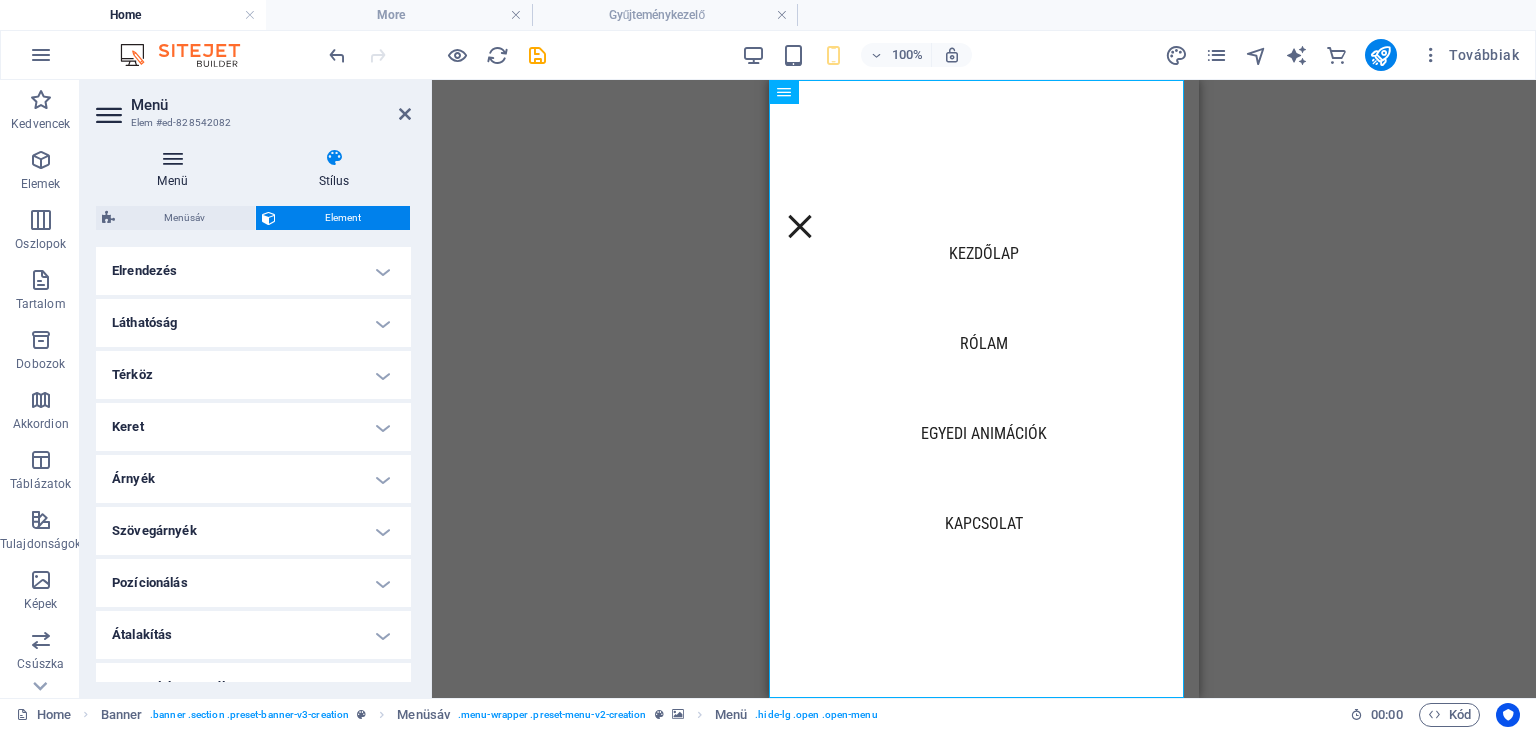 click at bounding box center (172, 158) 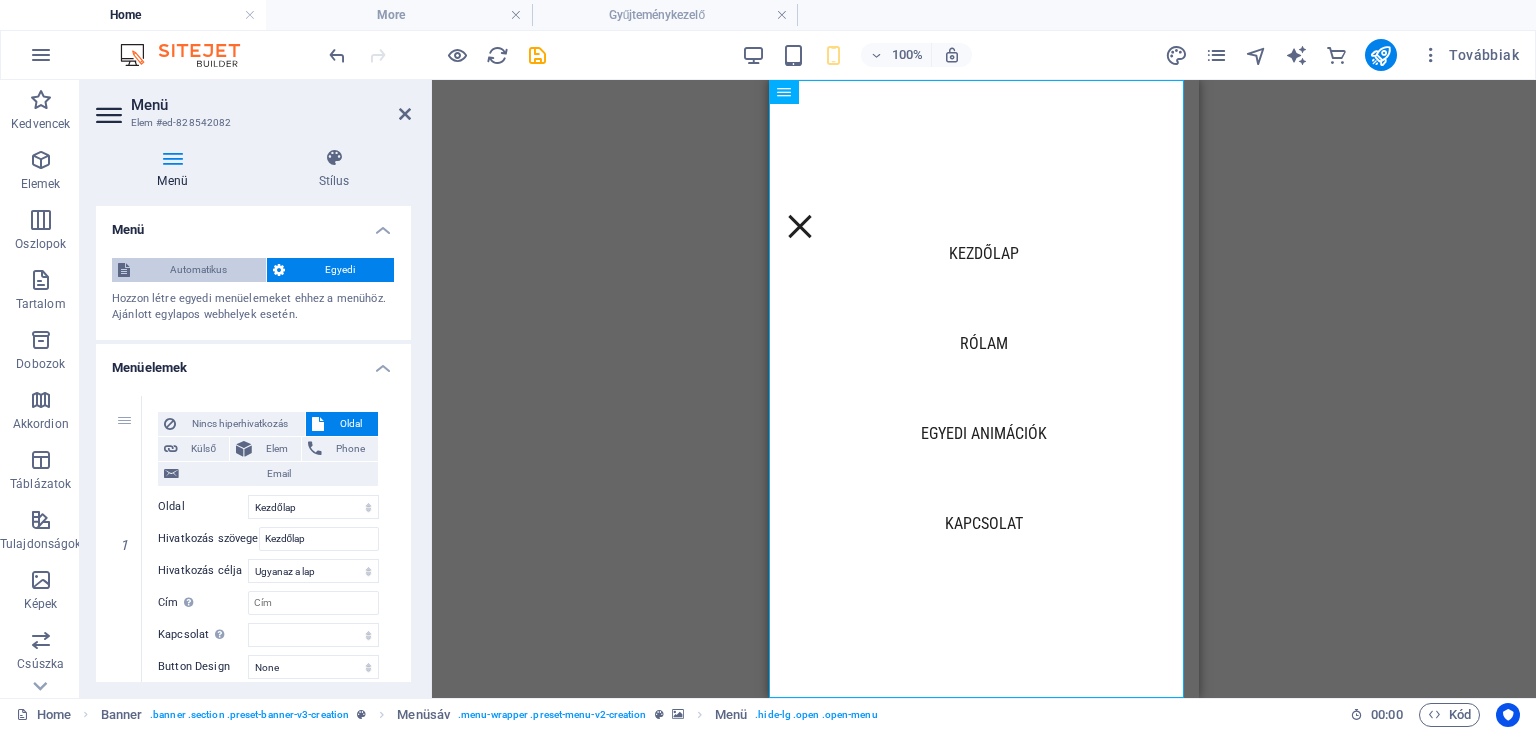 click on "Automatikus" at bounding box center [198, 270] 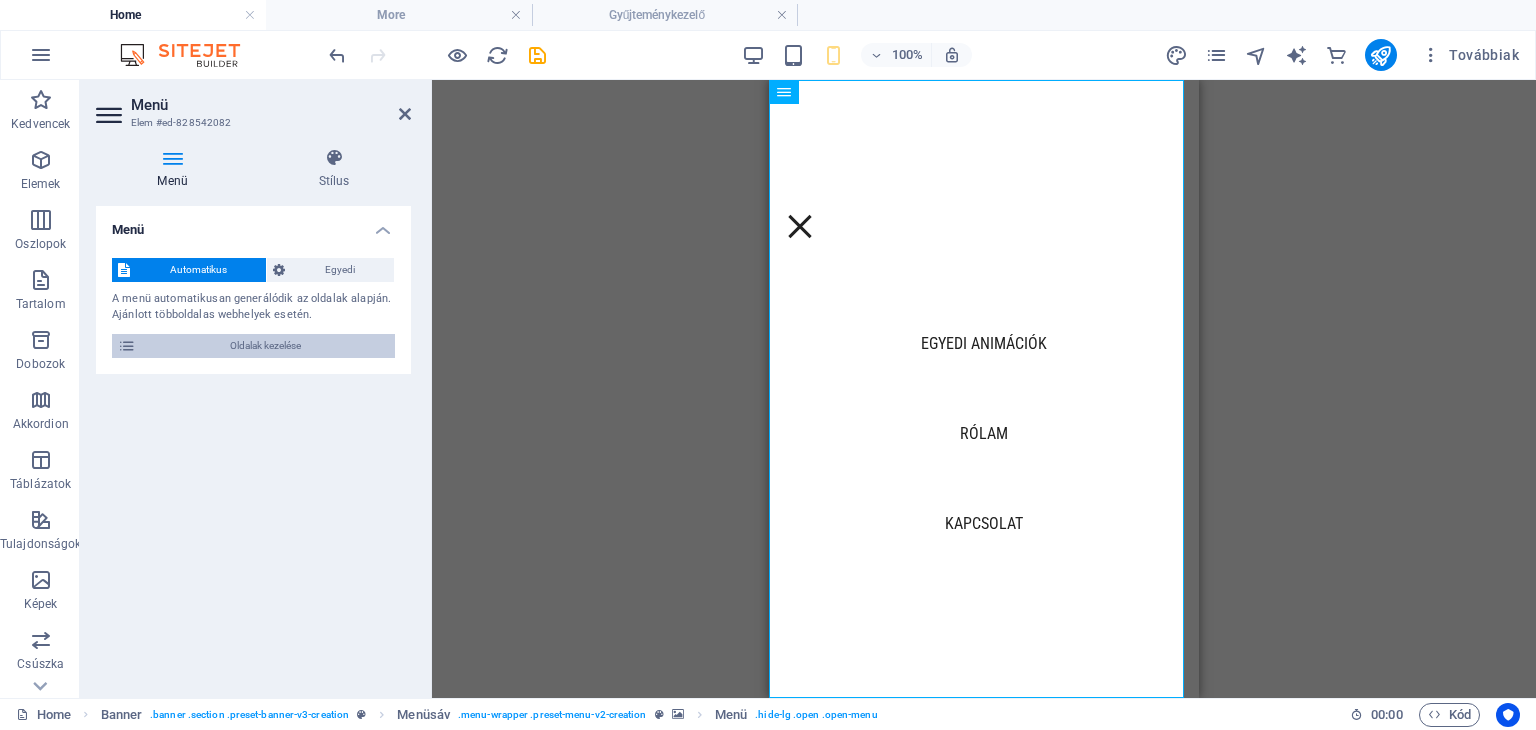 click at bounding box center [127, 346] 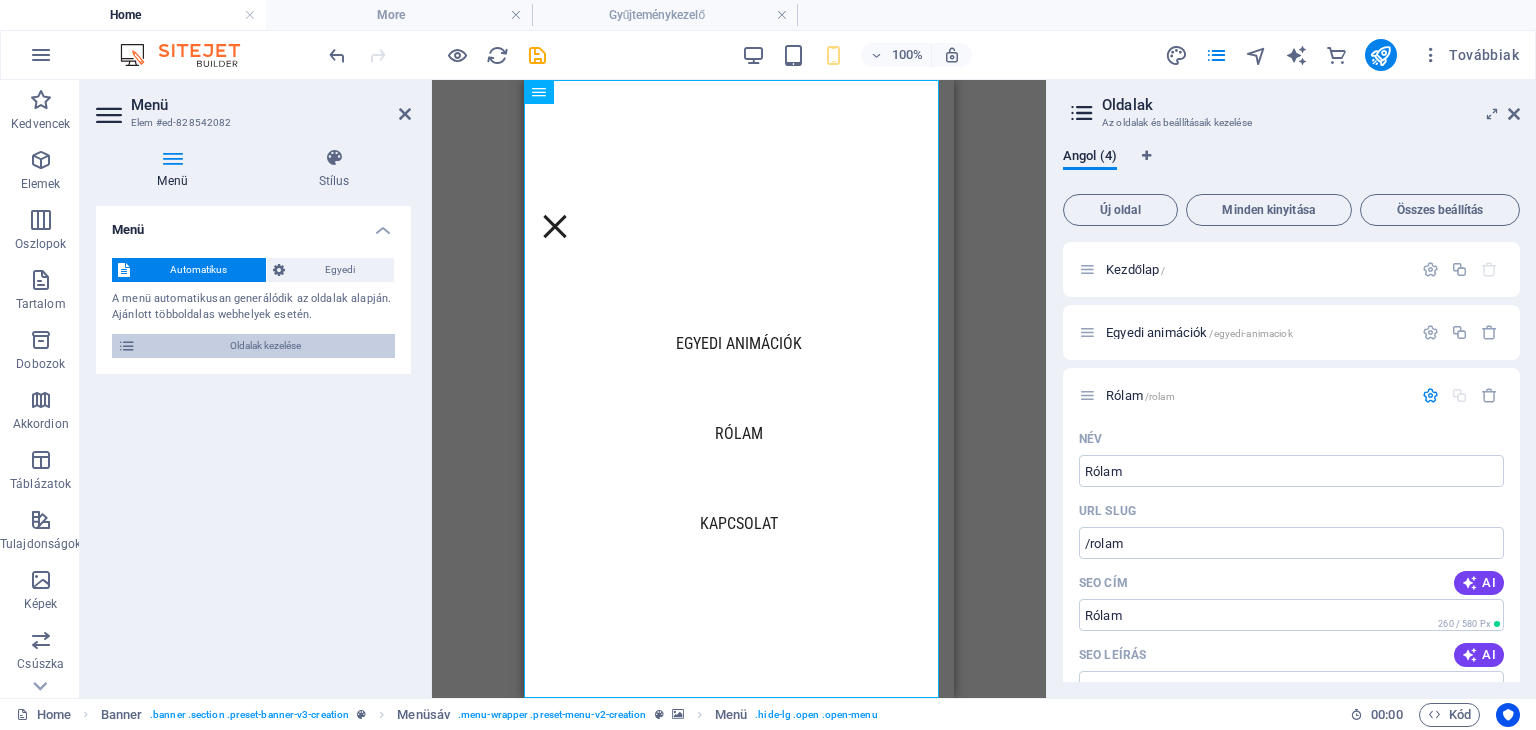 scroll, scrollTop: 817, scrollLeft: 0, axis: vertical 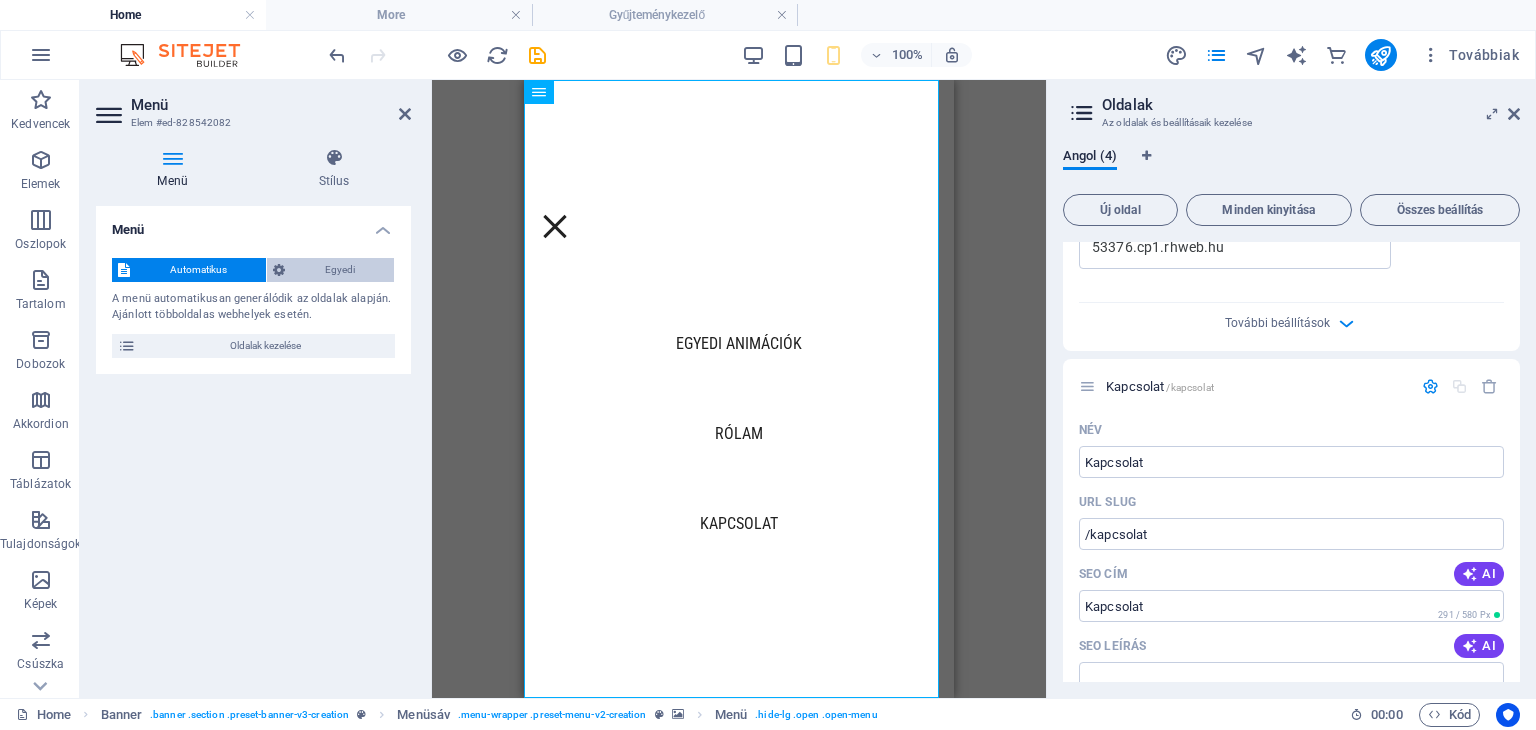 click on "Egyedi" at bounding box center (339, 270) 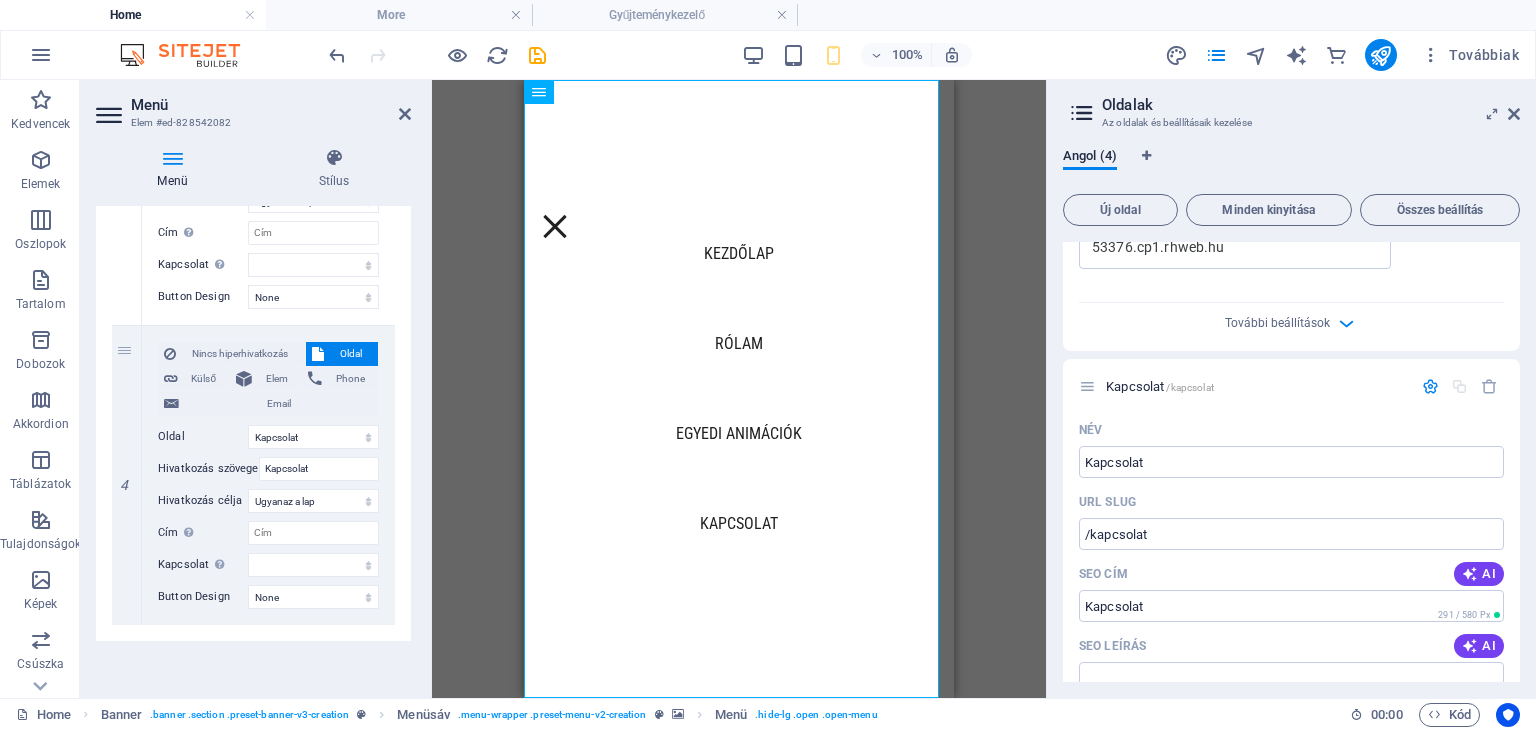 scroll, scrollTop: 984, scrollLeft: 0, axis: vertical 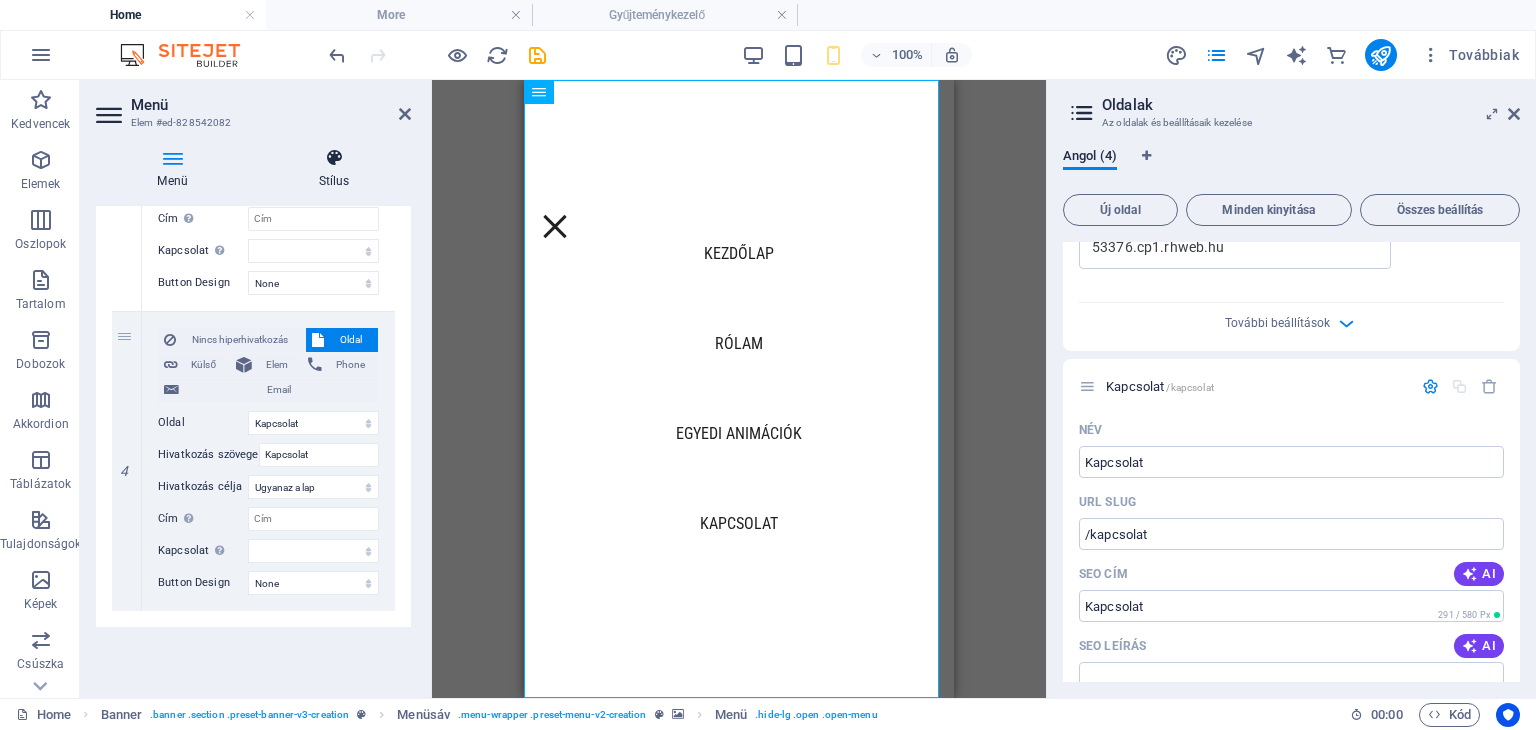 click at bounding box center [334, 158] 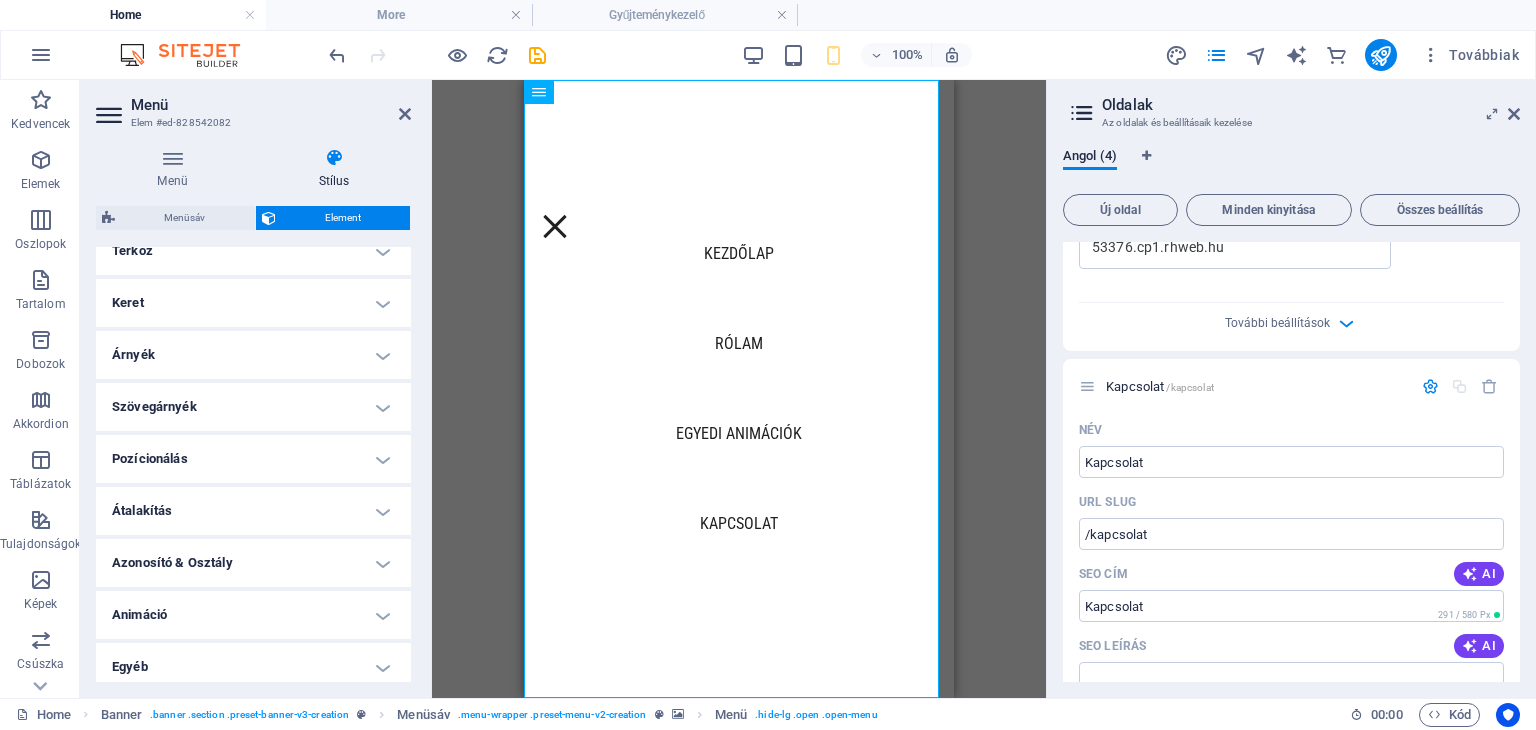 scroll, scrollTop: 132, scrollLeft: 0, axis: vertical 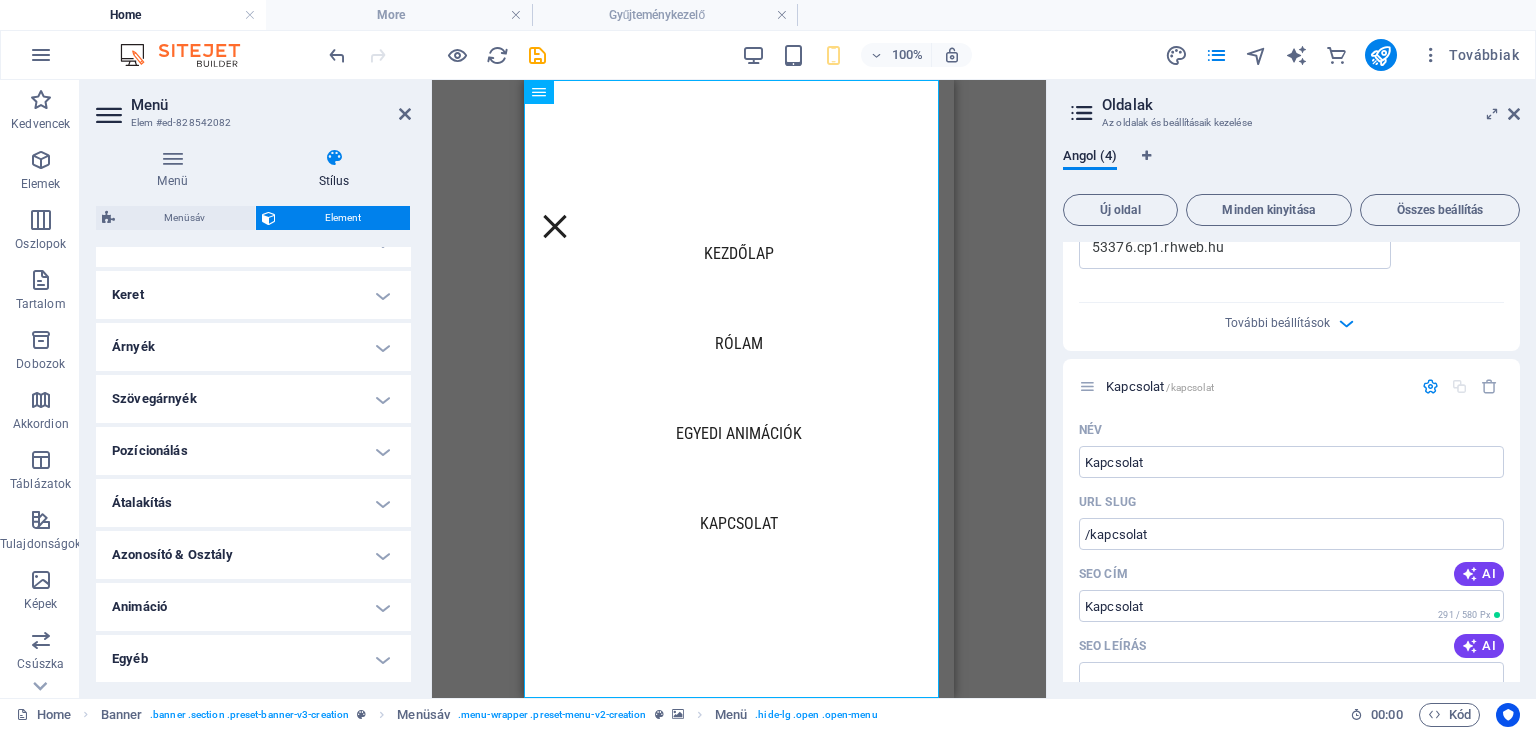 click on "Animáció" at bounding box center (253, 607) 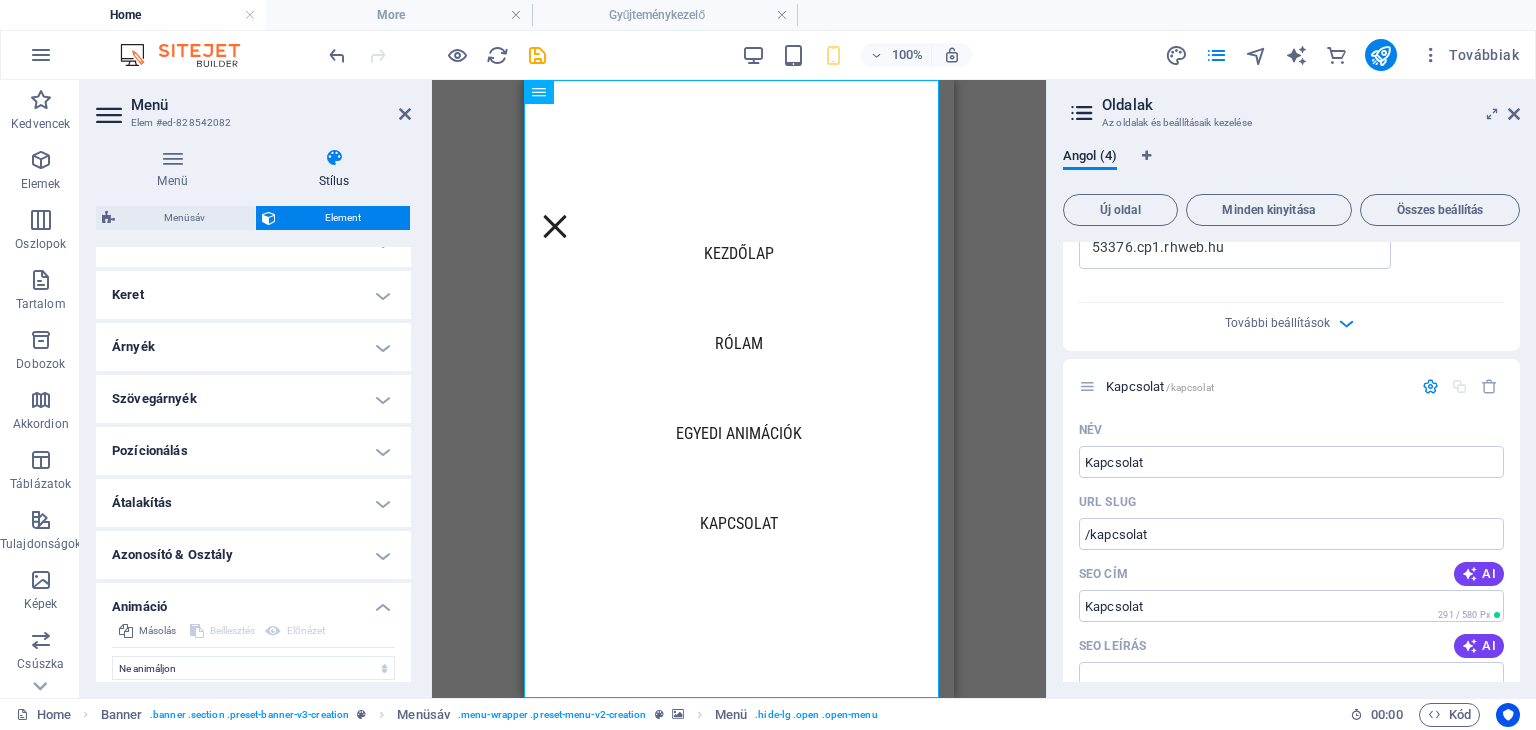 scroll, scrollTop: 197, scrollLeft: 0, axis: vertical 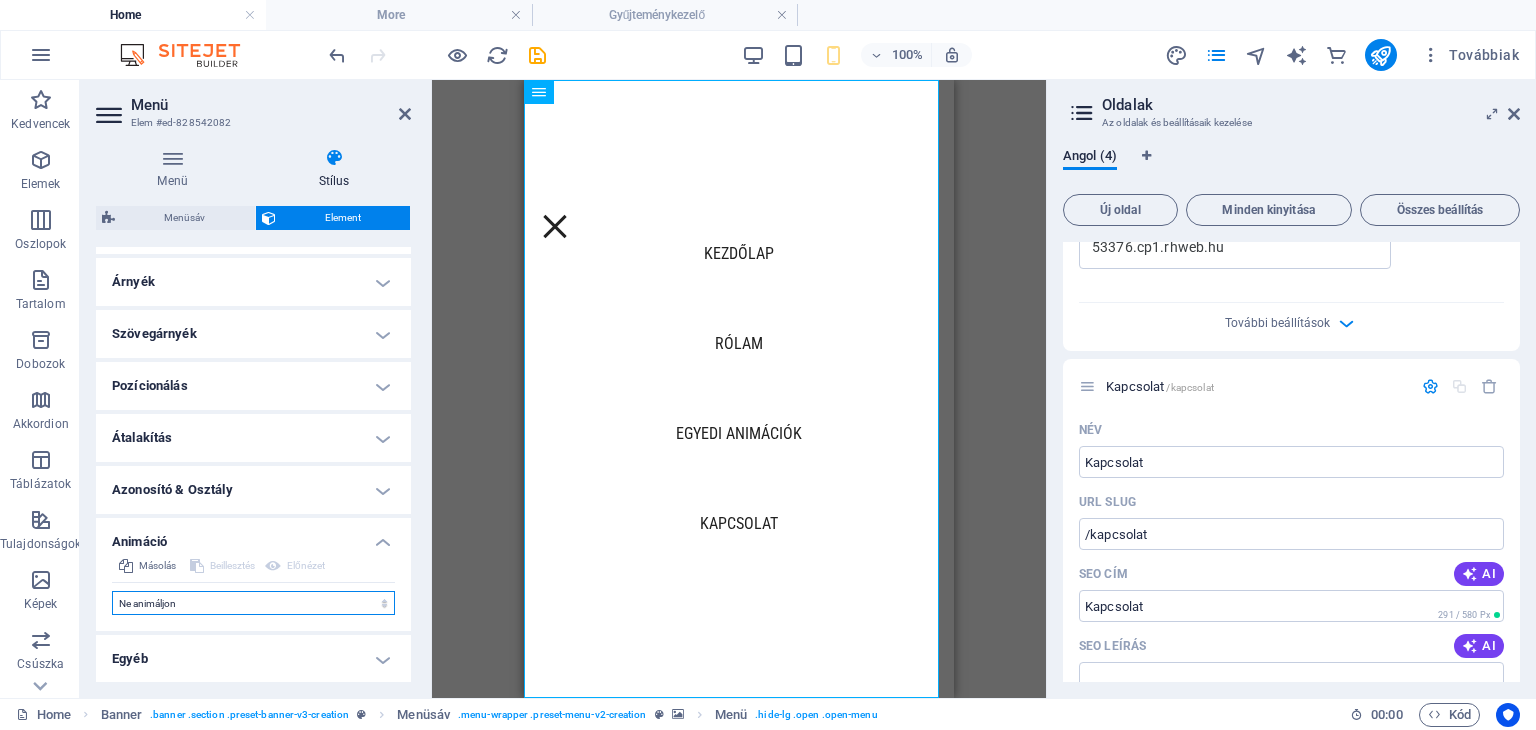 click on "Ne animáljon Megjelenítés / Elrejtés Fel/le csúszás Nagyítás/kicsinyítés Balról jobbra csúszás Jobbról balra csúszás Felülről lefelé csúszás Lentről felfelé csúszás Lüktetés Villanás Megnyitás átfedésként" at bounding box center [253, 603] 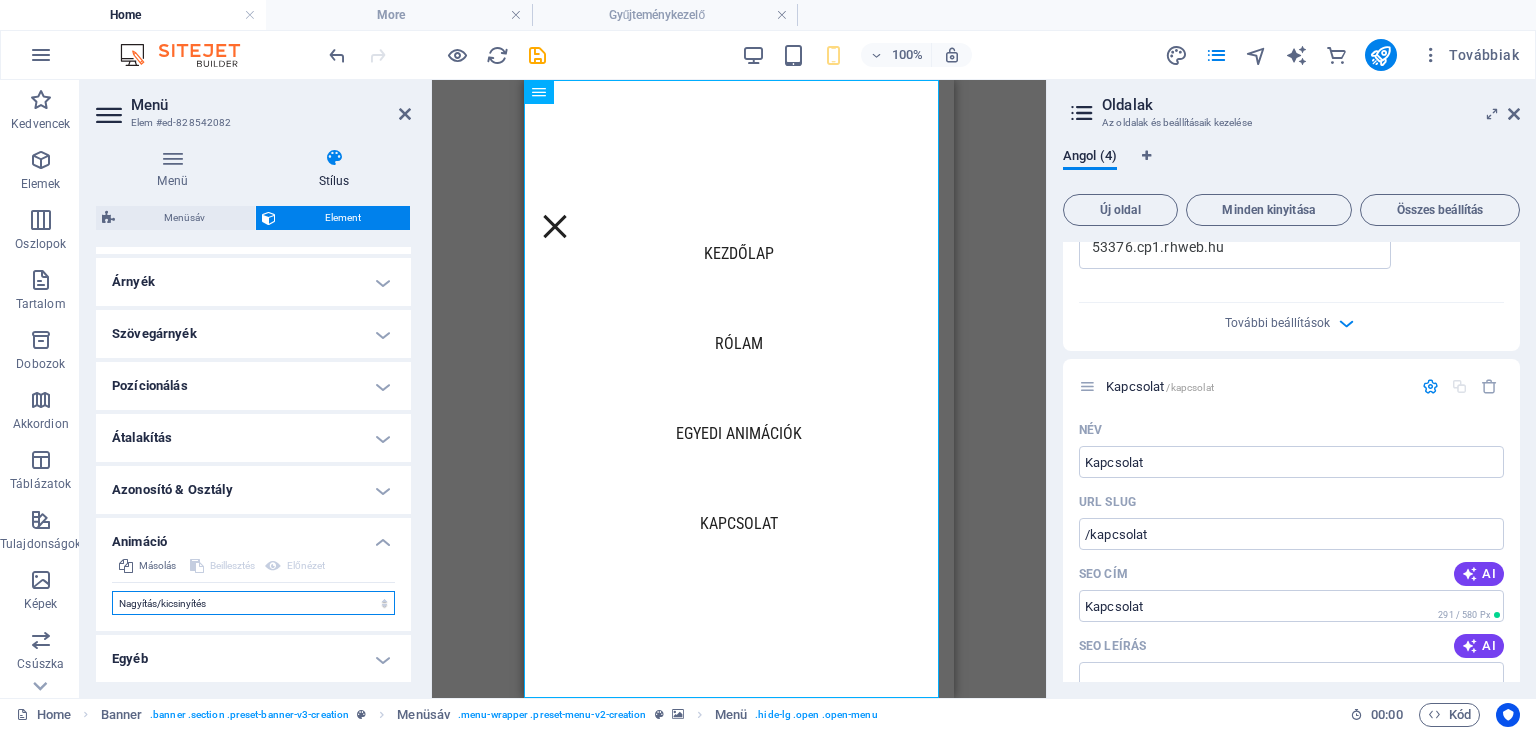 click on "Ne animáljon Megjelenítés / Elrejtés Fel/le csúszás Nagyítás/kicsinyítés Balról jobbra csúszás Jobbról balra csúszás Felülről lefelé csúszás Lentről felfelé csúszás Lüktetés Villanás Megnyitás átfedésként" at bounding box center [253, 603] 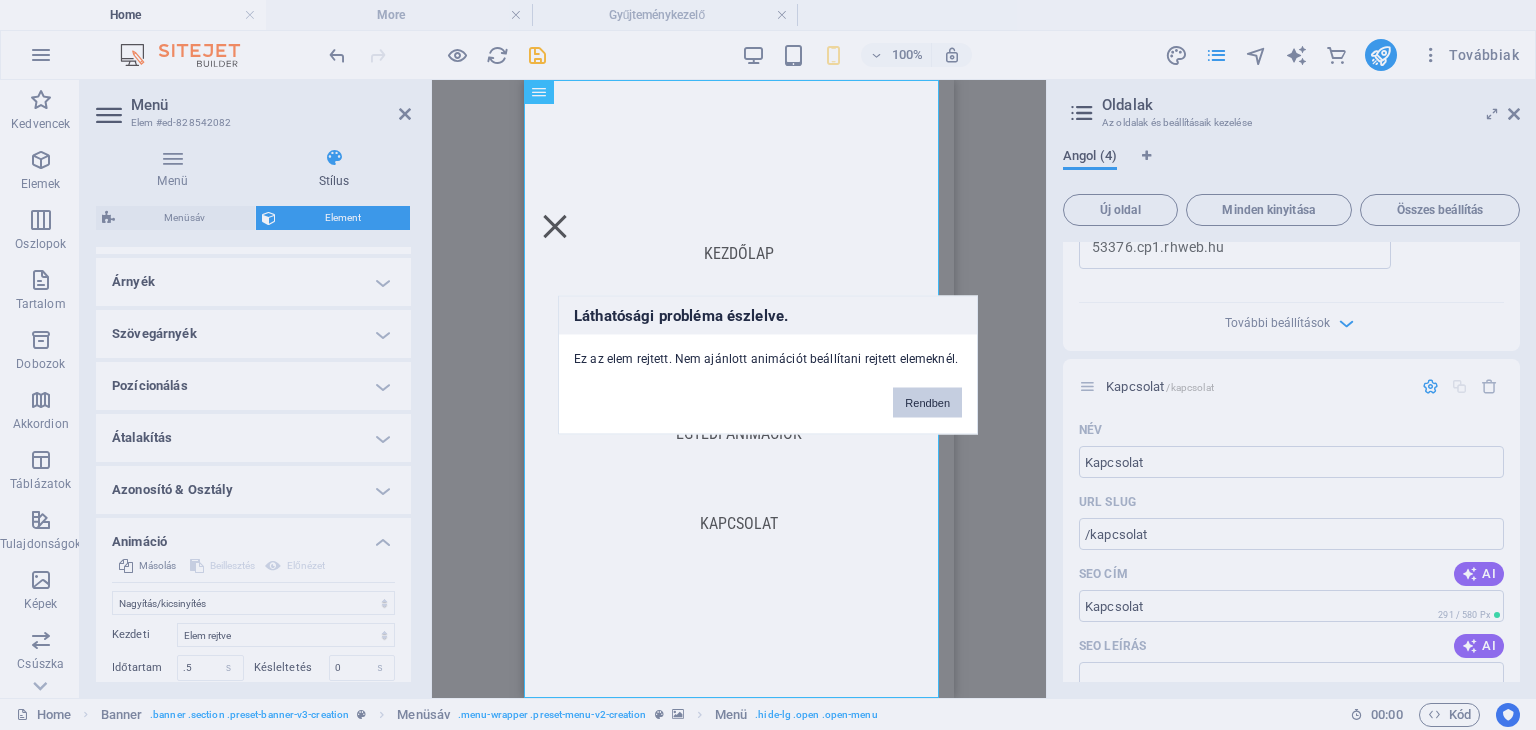 click on "Rendben" at bounding box center (927, 403) 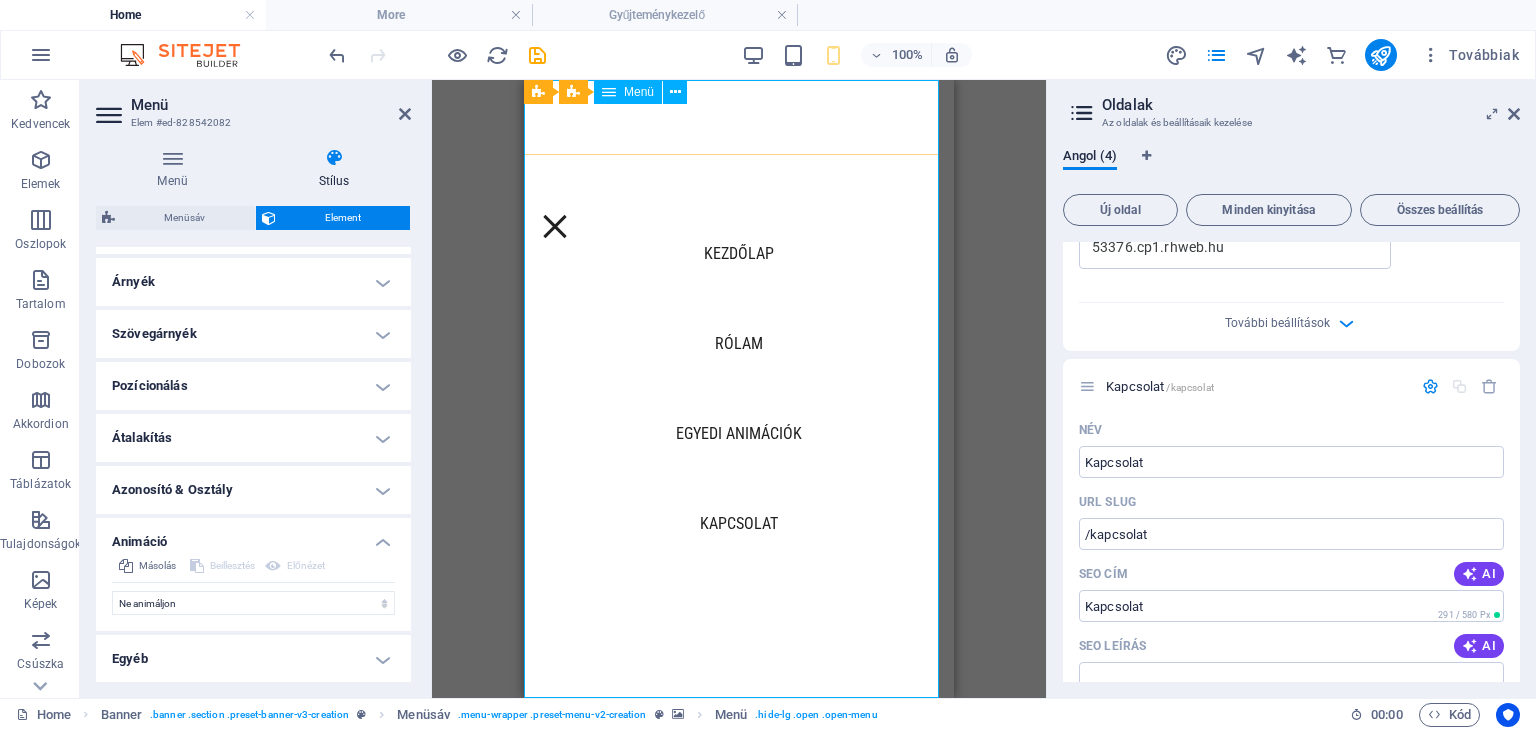 click on "Kezdőlap Rólam Egyedi animációk Kapcsolat" at bounding box center (739, 389) 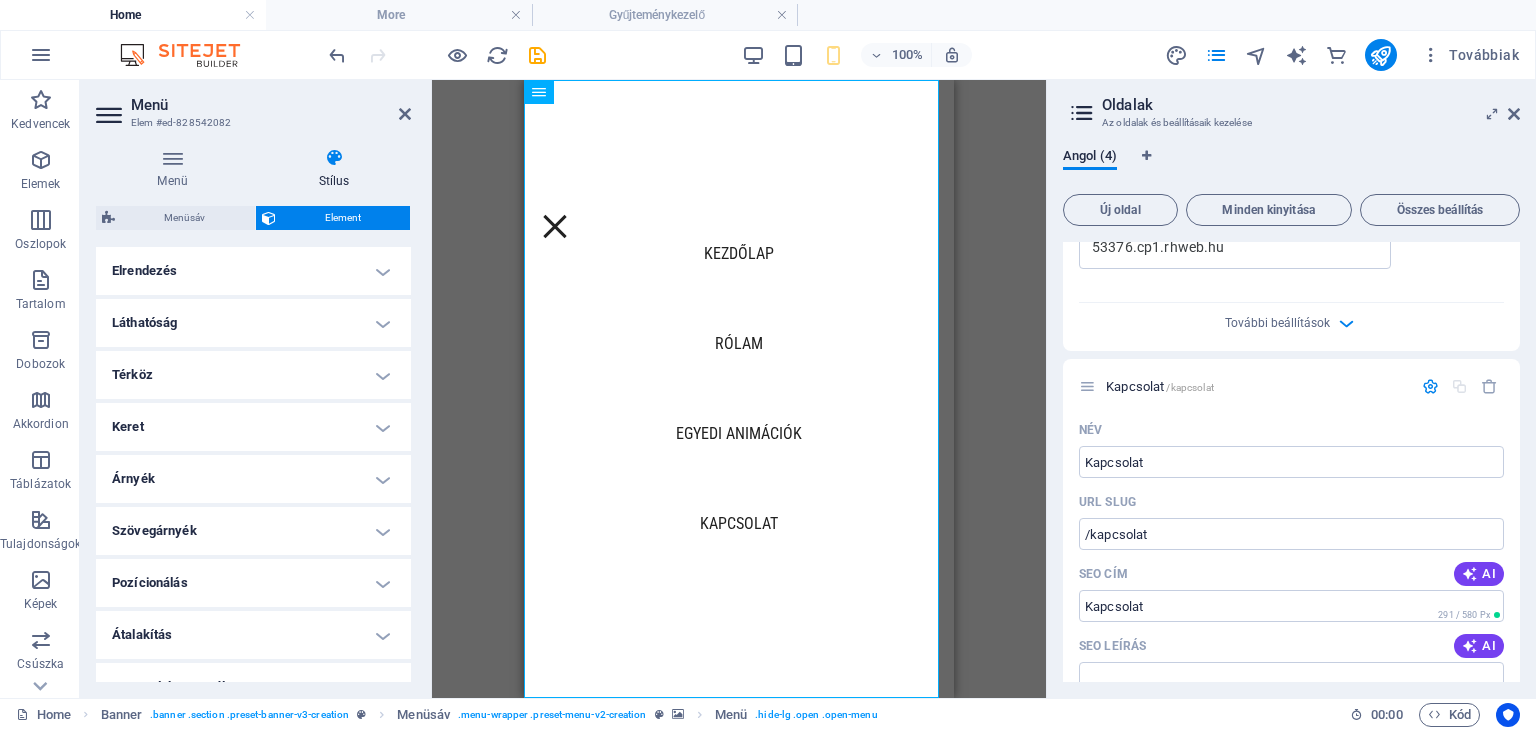 scroll, scrollTop: 197, scrollLeft: 0, axis: vertical 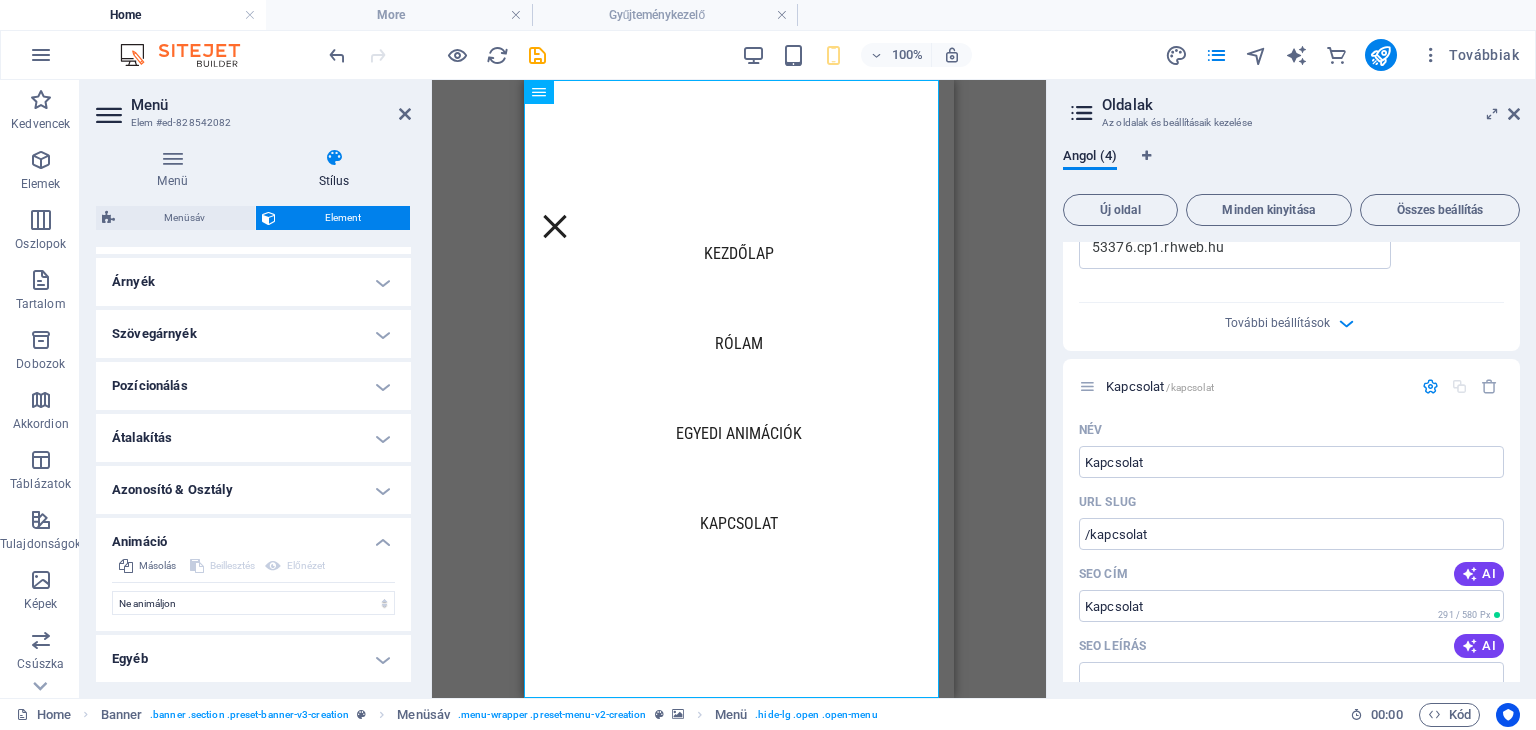 click on "Animáció" at bounding box center [253, 536] 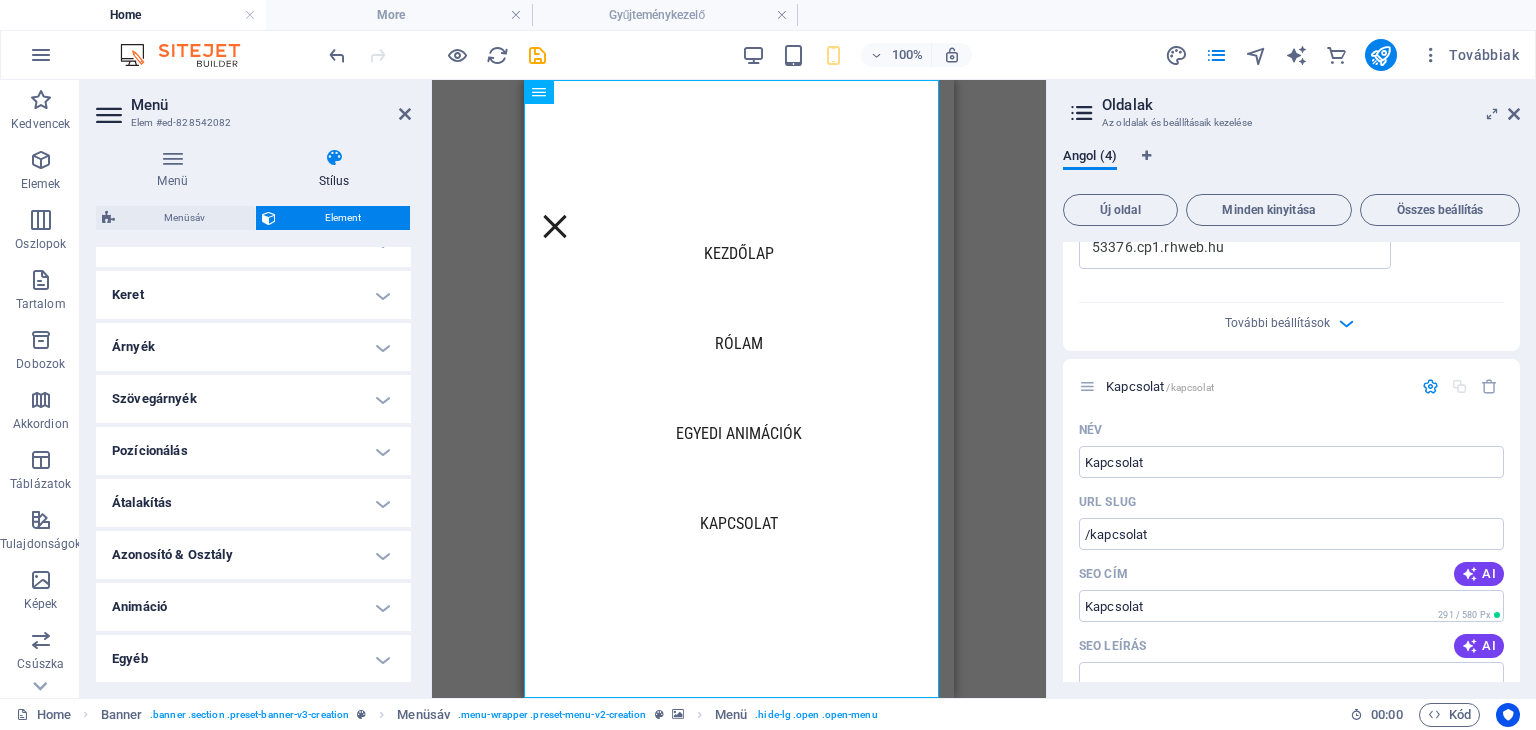 click on "Element" at bounding box center [343, 218] 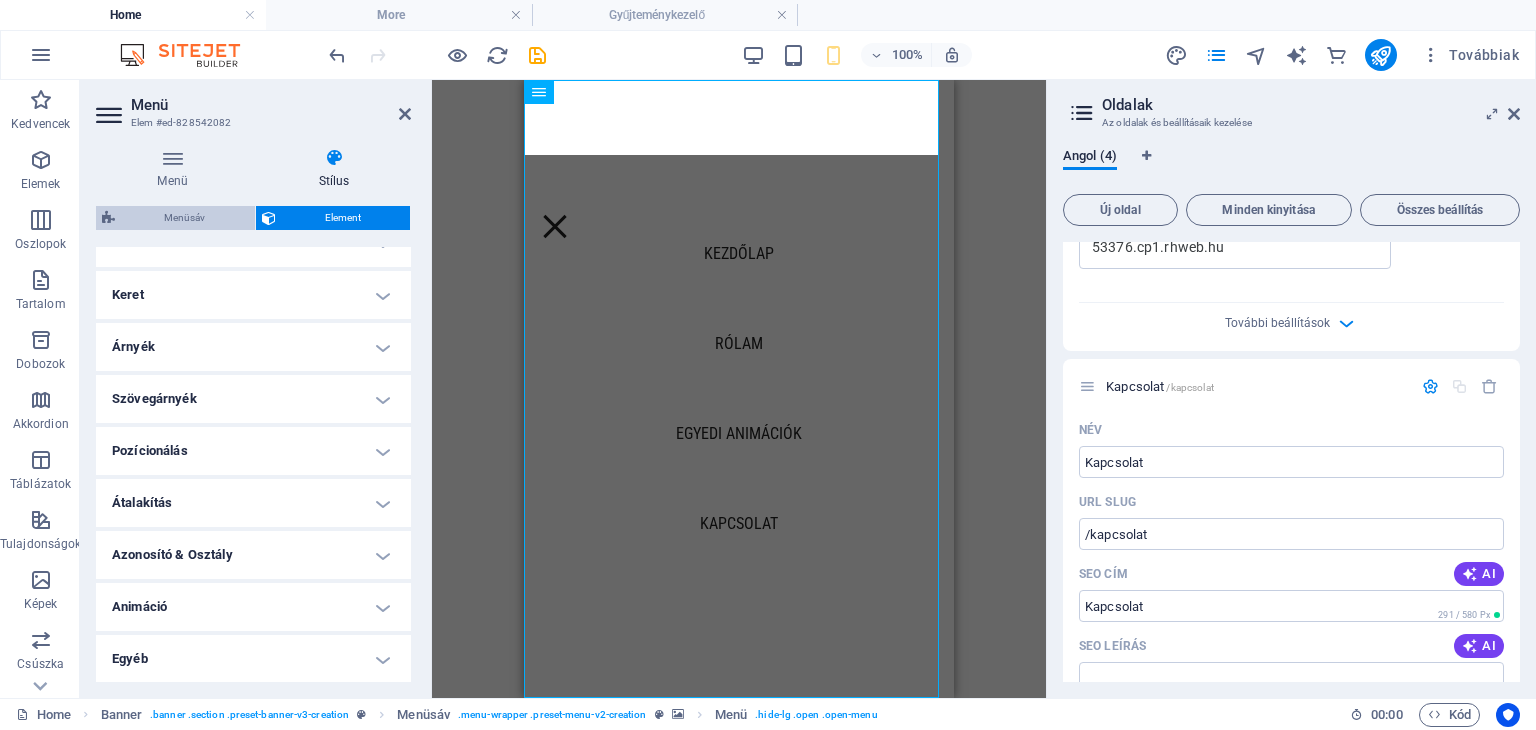 click on "Menüsáv" at bounding box center [185, 218] 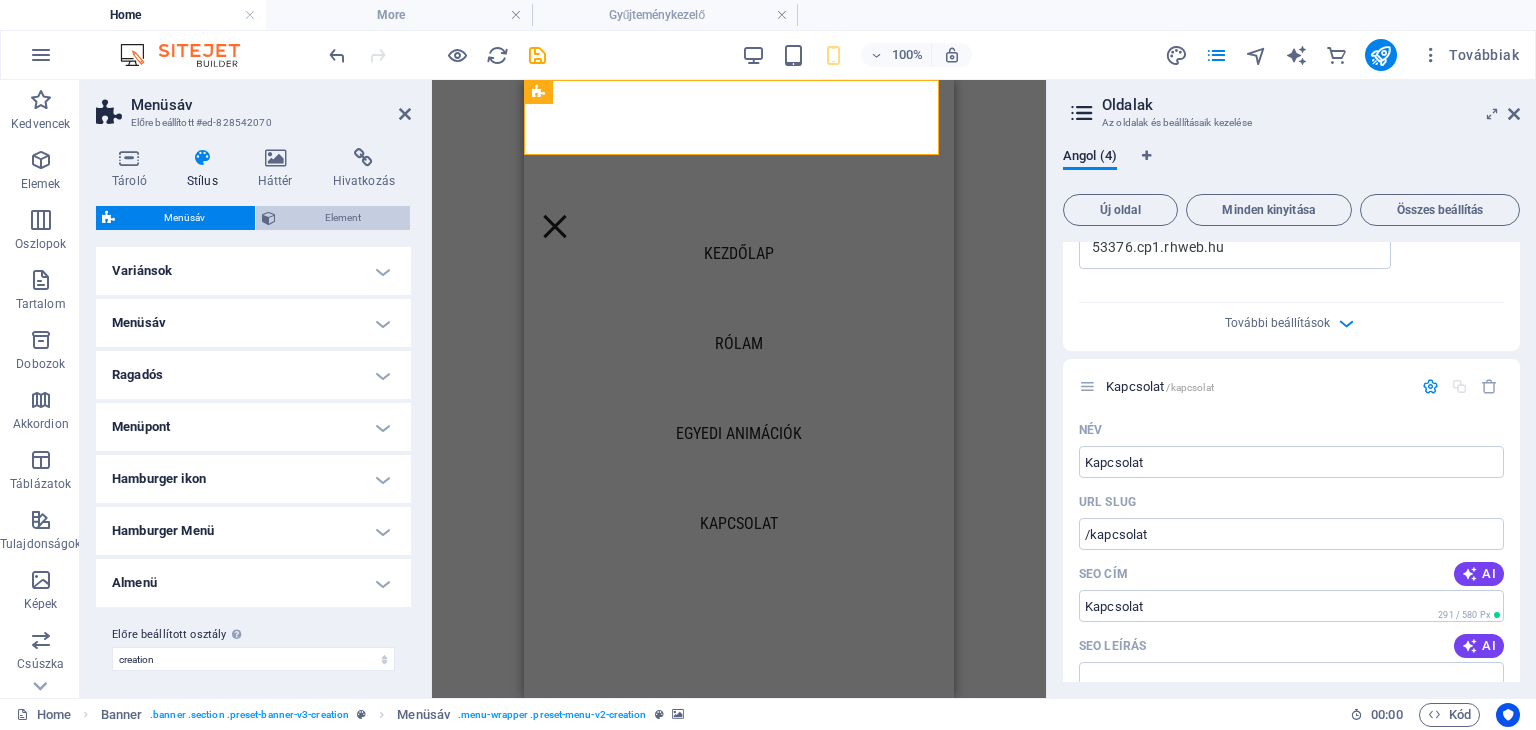 click on "Element" at bounding box center (343, 218) 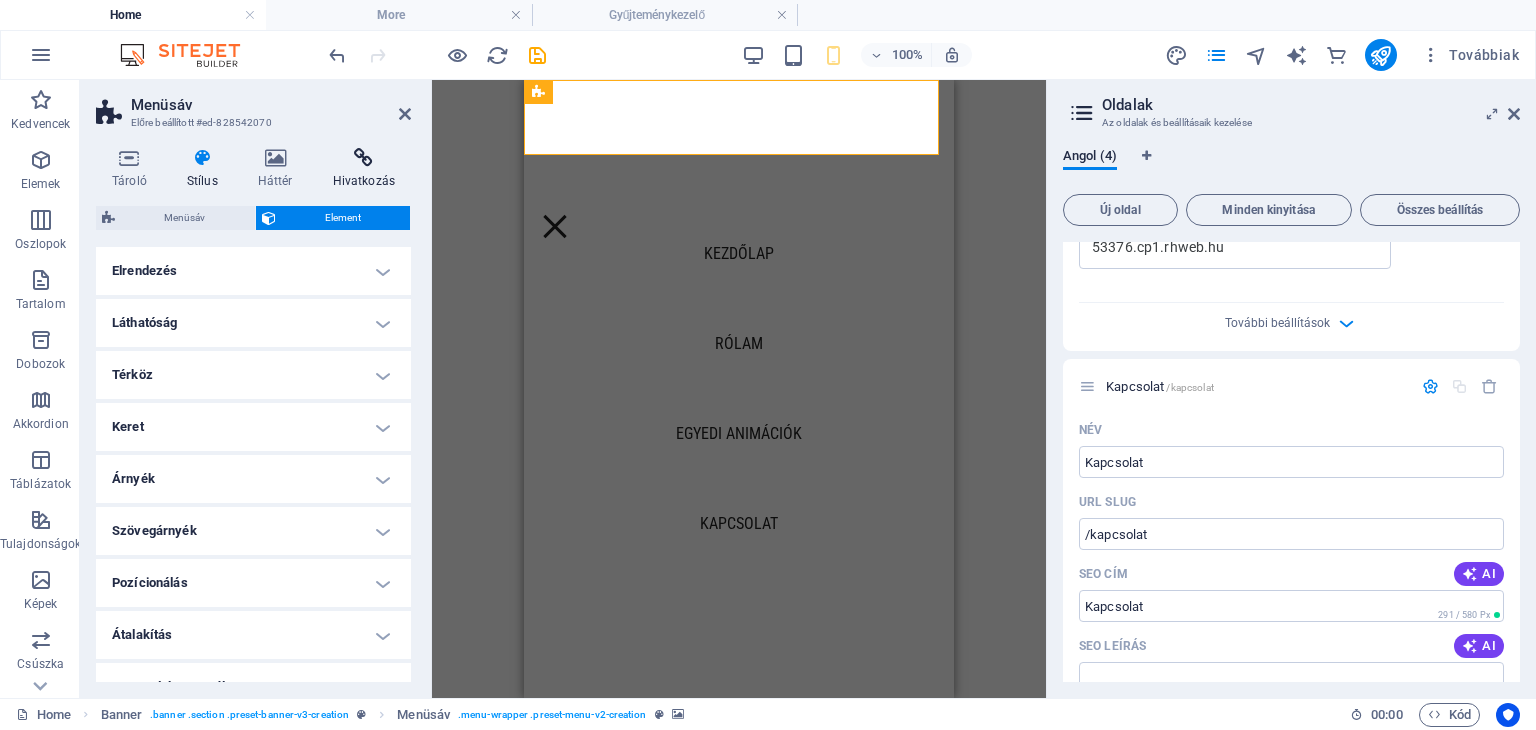 click on "Hivatkozás" at bounding box center (364, 169) 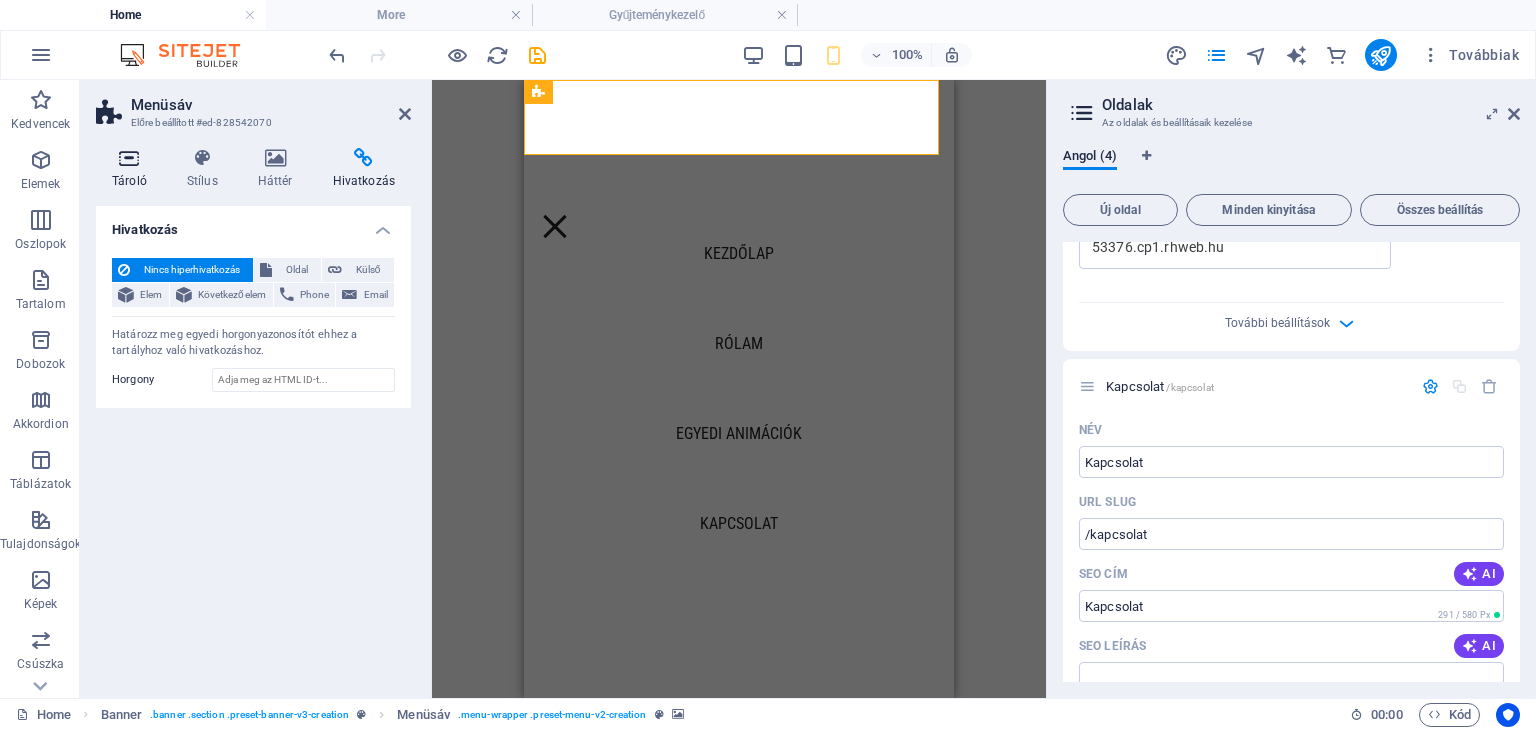 click on "Tároló" at bounding box center [133, 169] 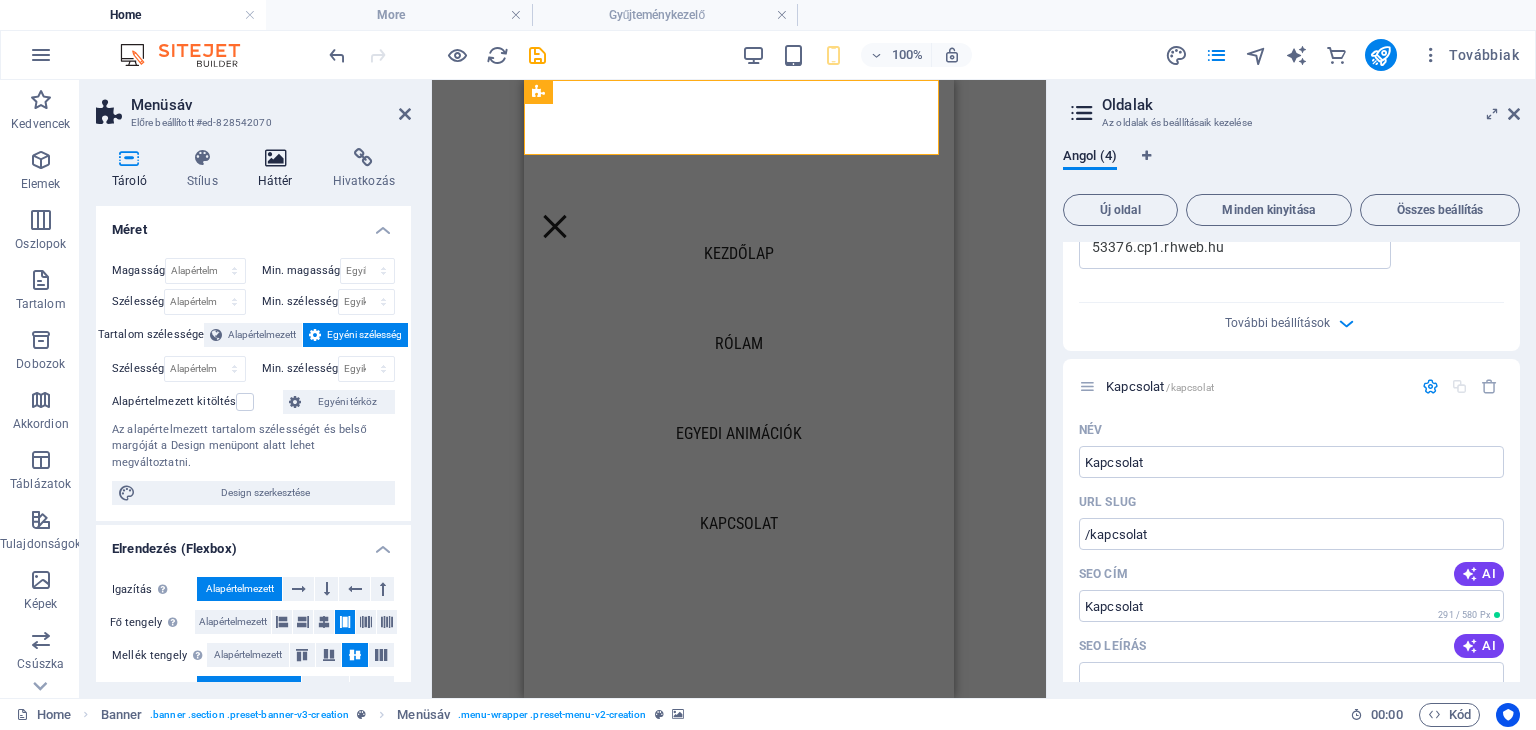 click on "Háttér" at bounding box center [279, 169] 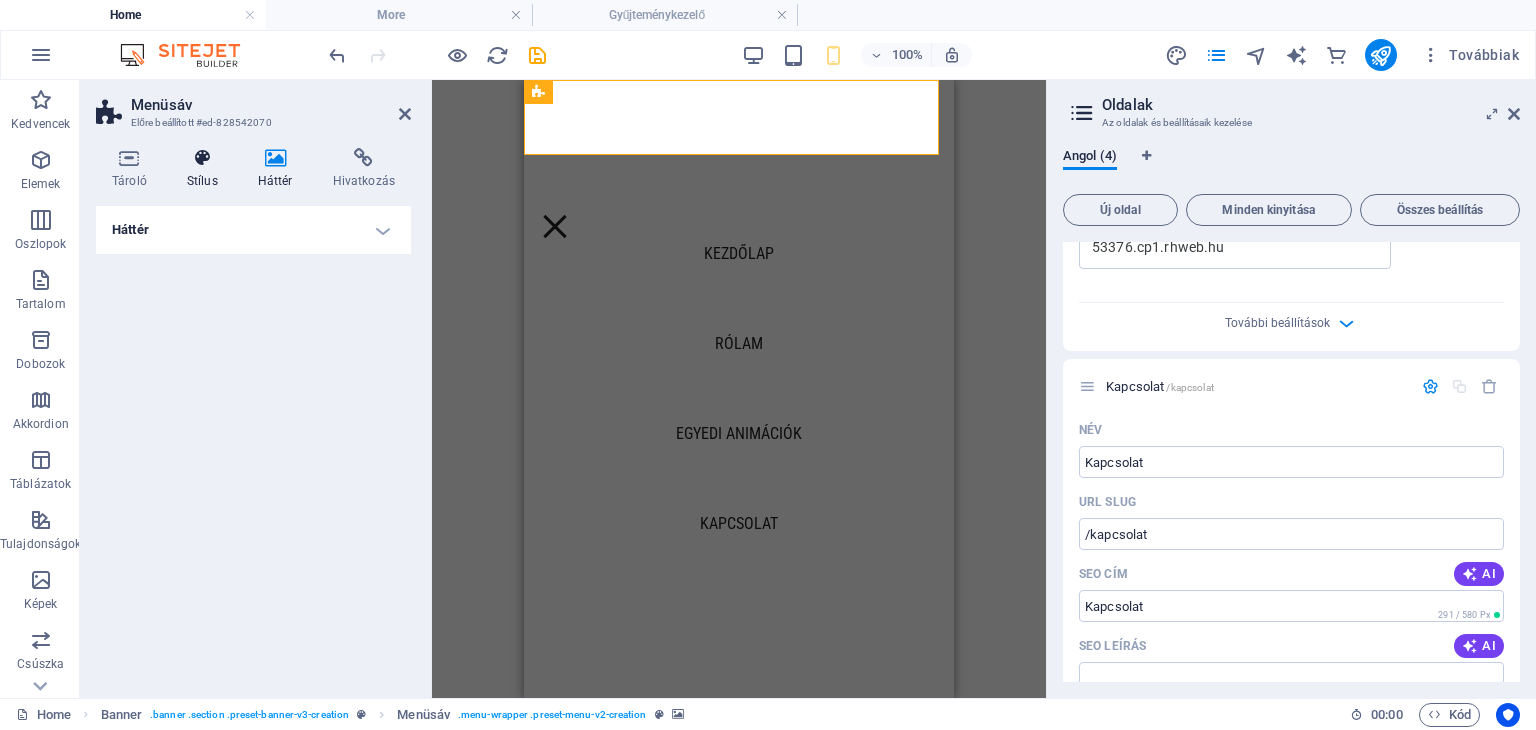click on "Stílus" at bounding box center (206, 169) 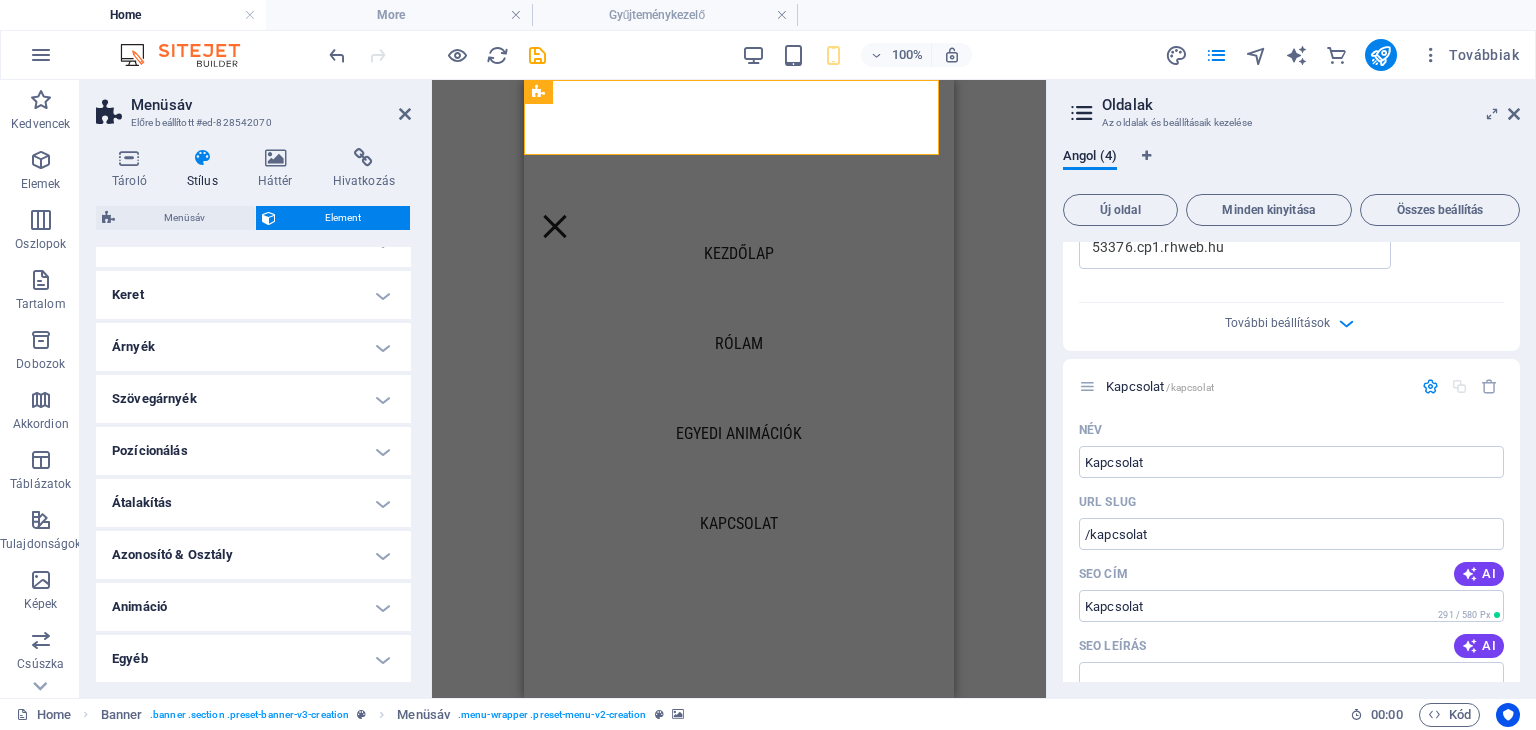scroll, scrollTop: 0, scrollLeft: 0, axis: both 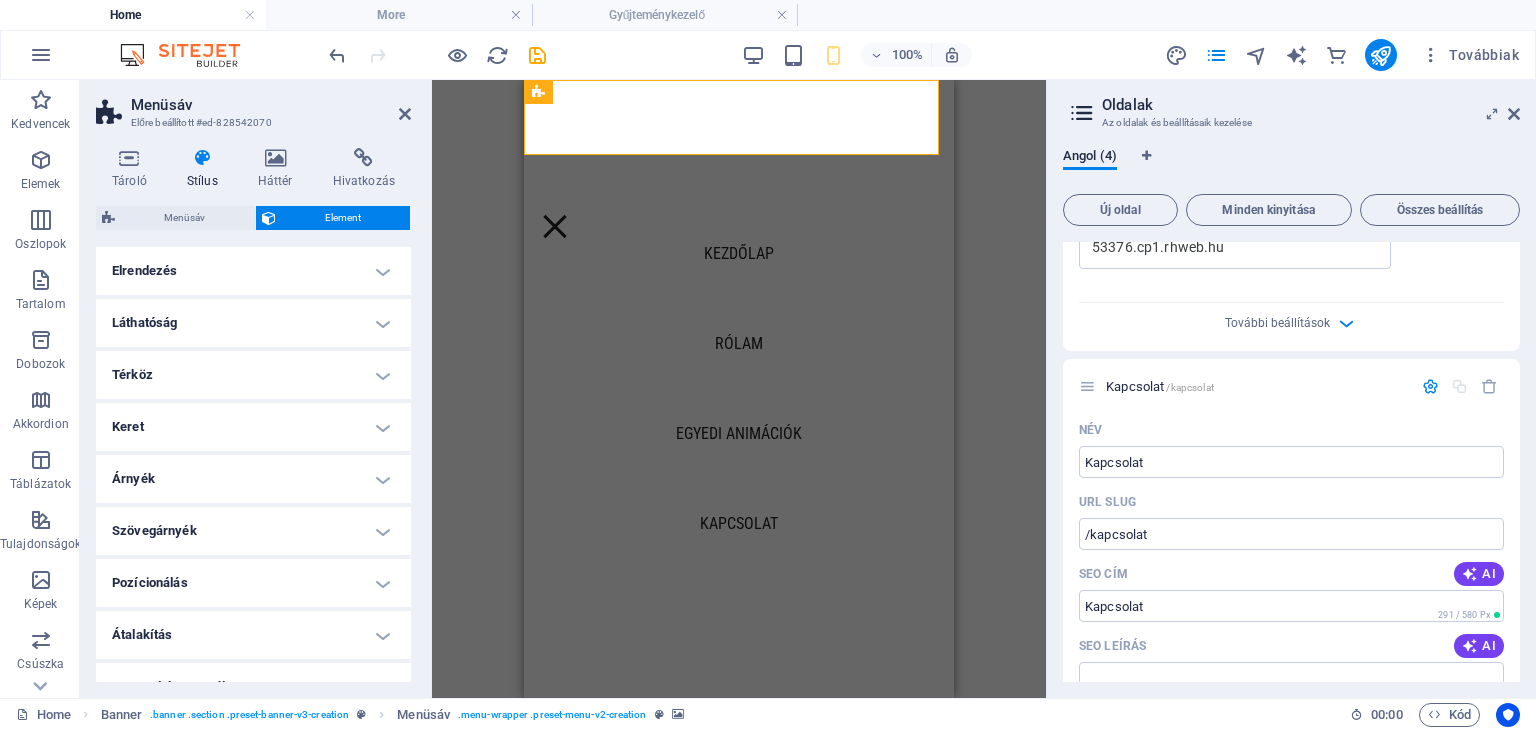 click on "Elrendezés" at bounding box center (253, 271) 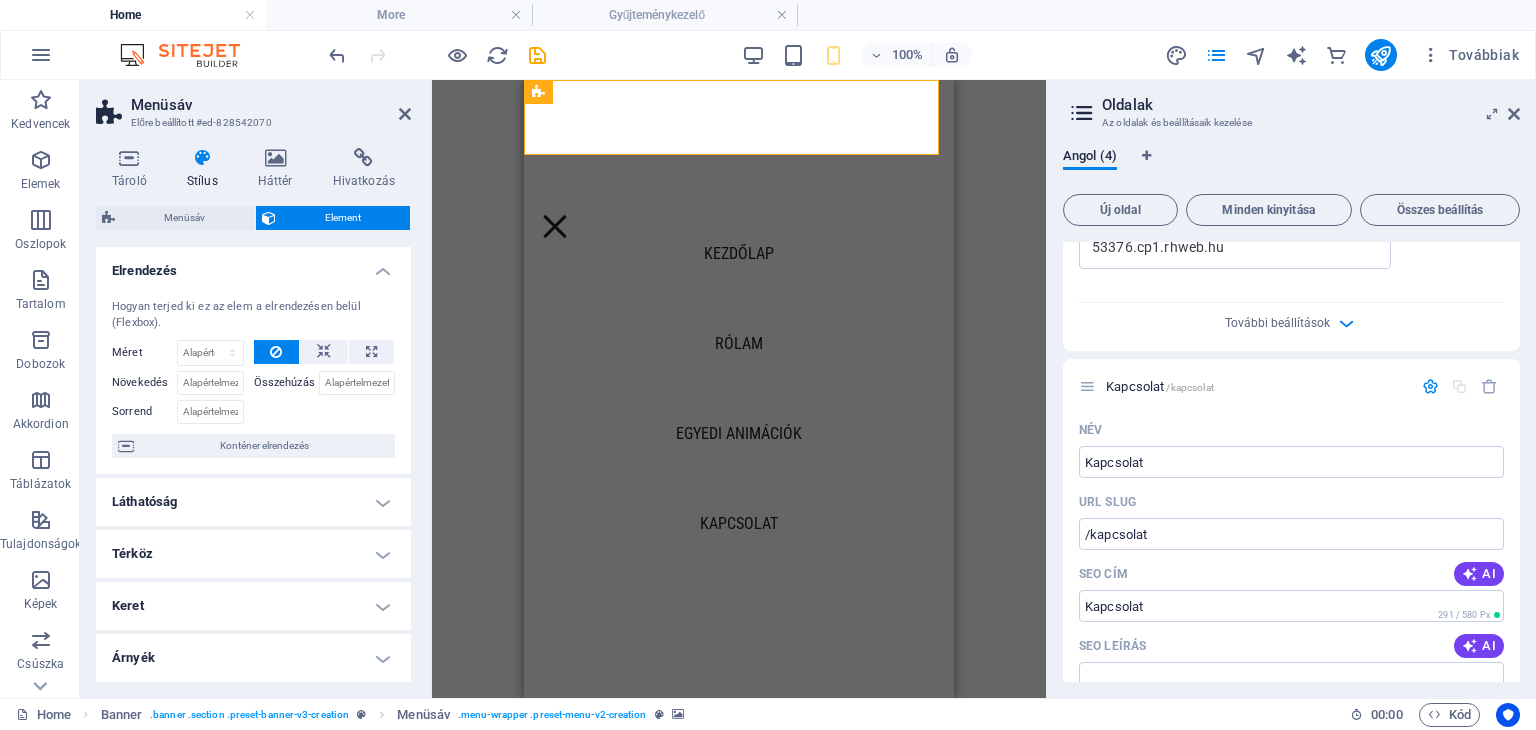 click on "Elrendezés" at bounding box center [253, 265] 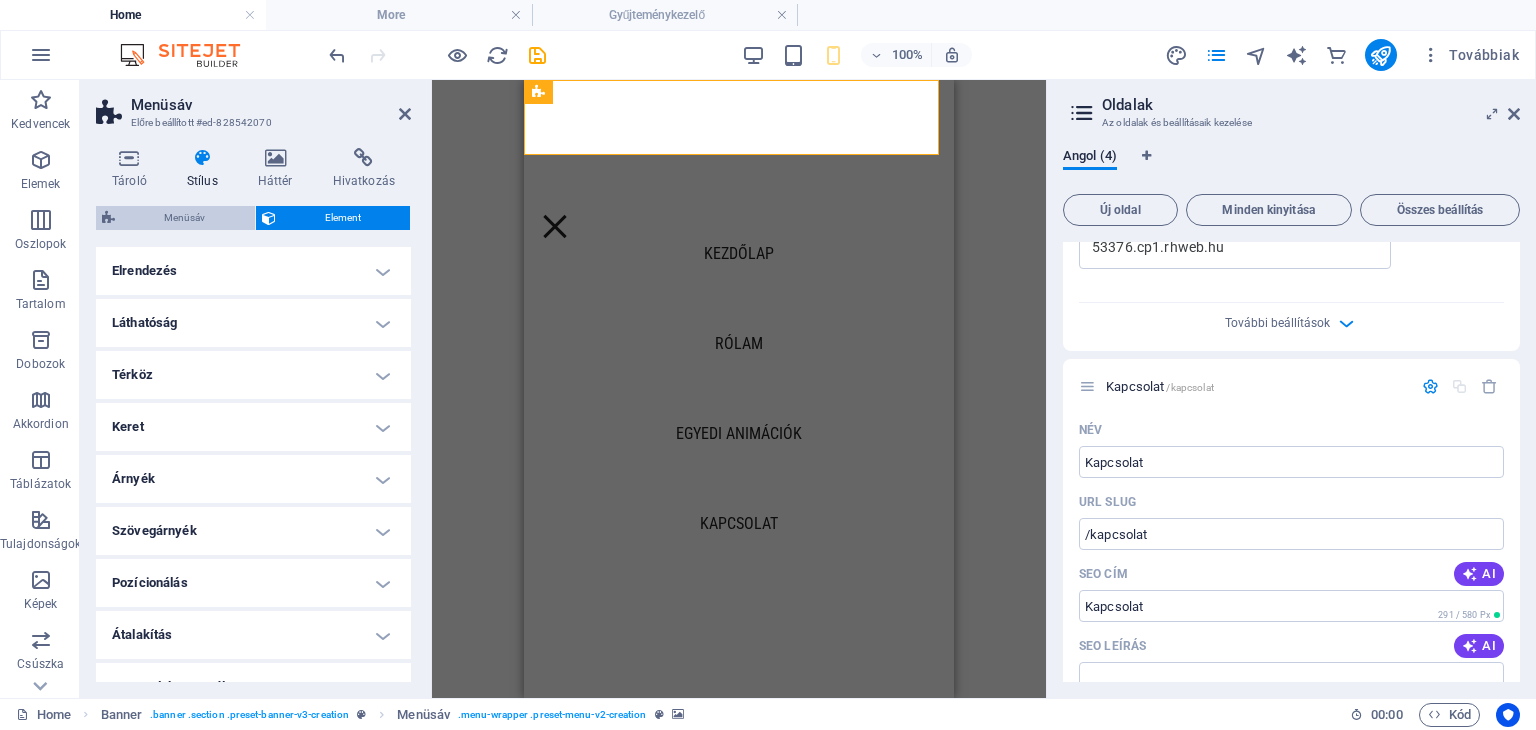 click on "Menüsáv" at bounding box center (185, 218) 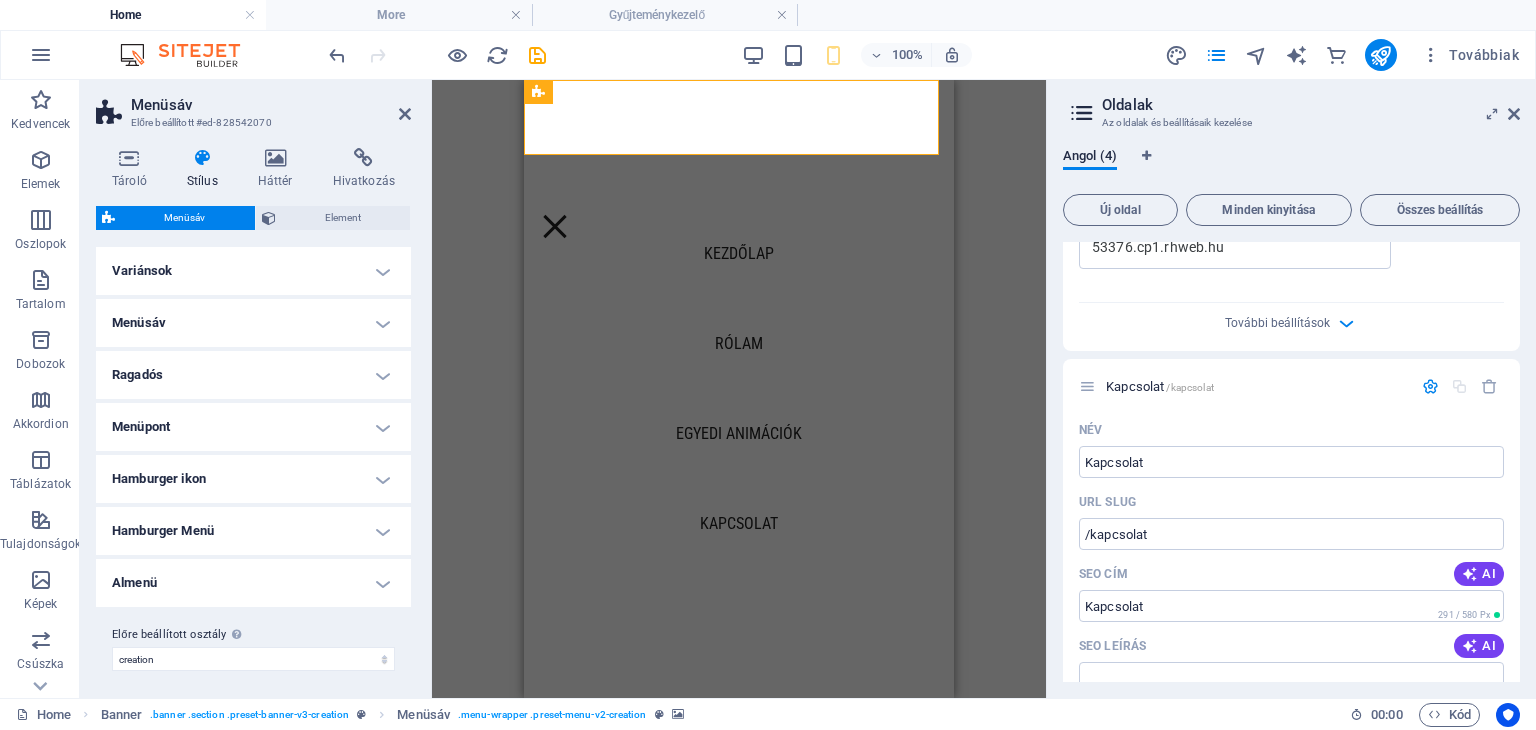 click on "Menüsáv" at bounding box center [253, 323] 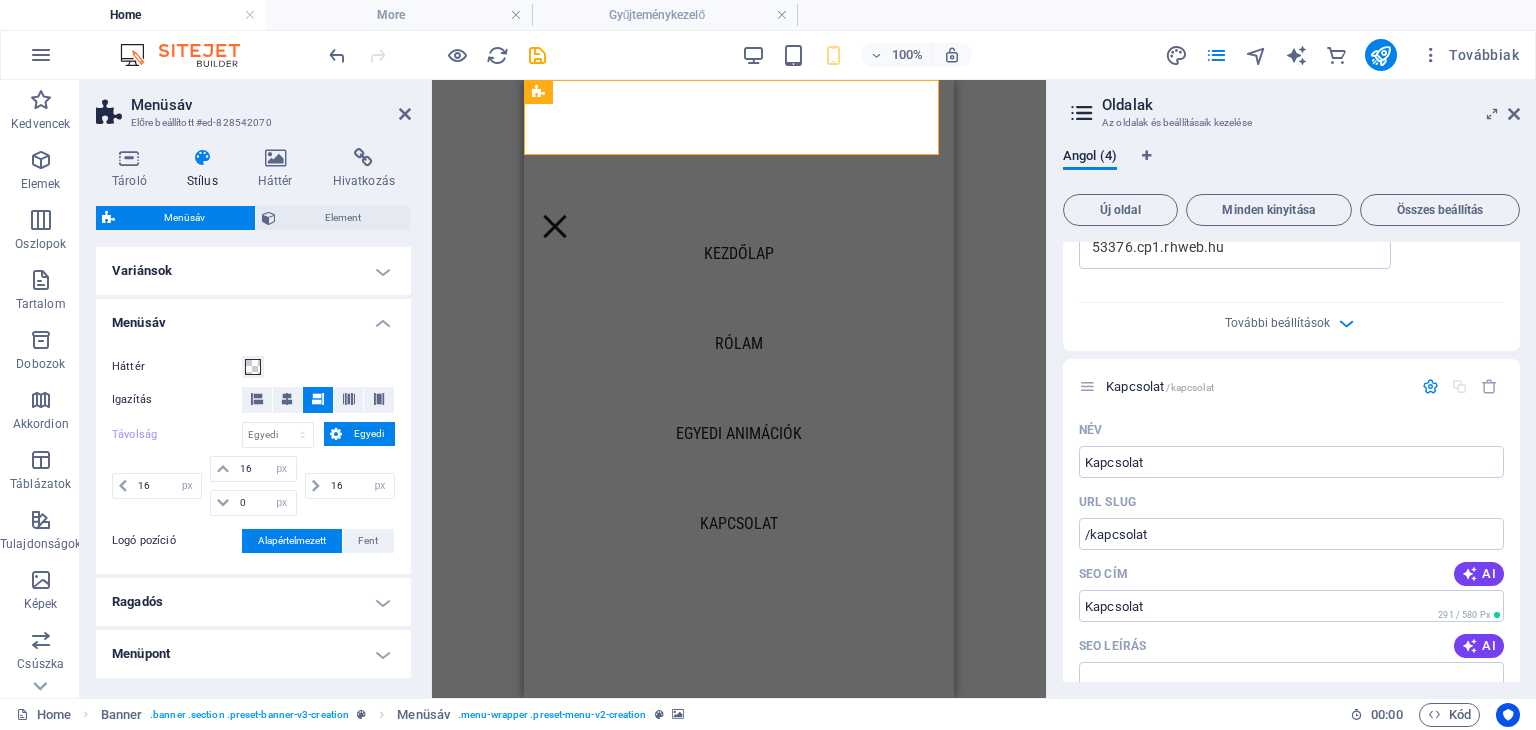 click on "Menüsáv" at bounding box center [253, 317] 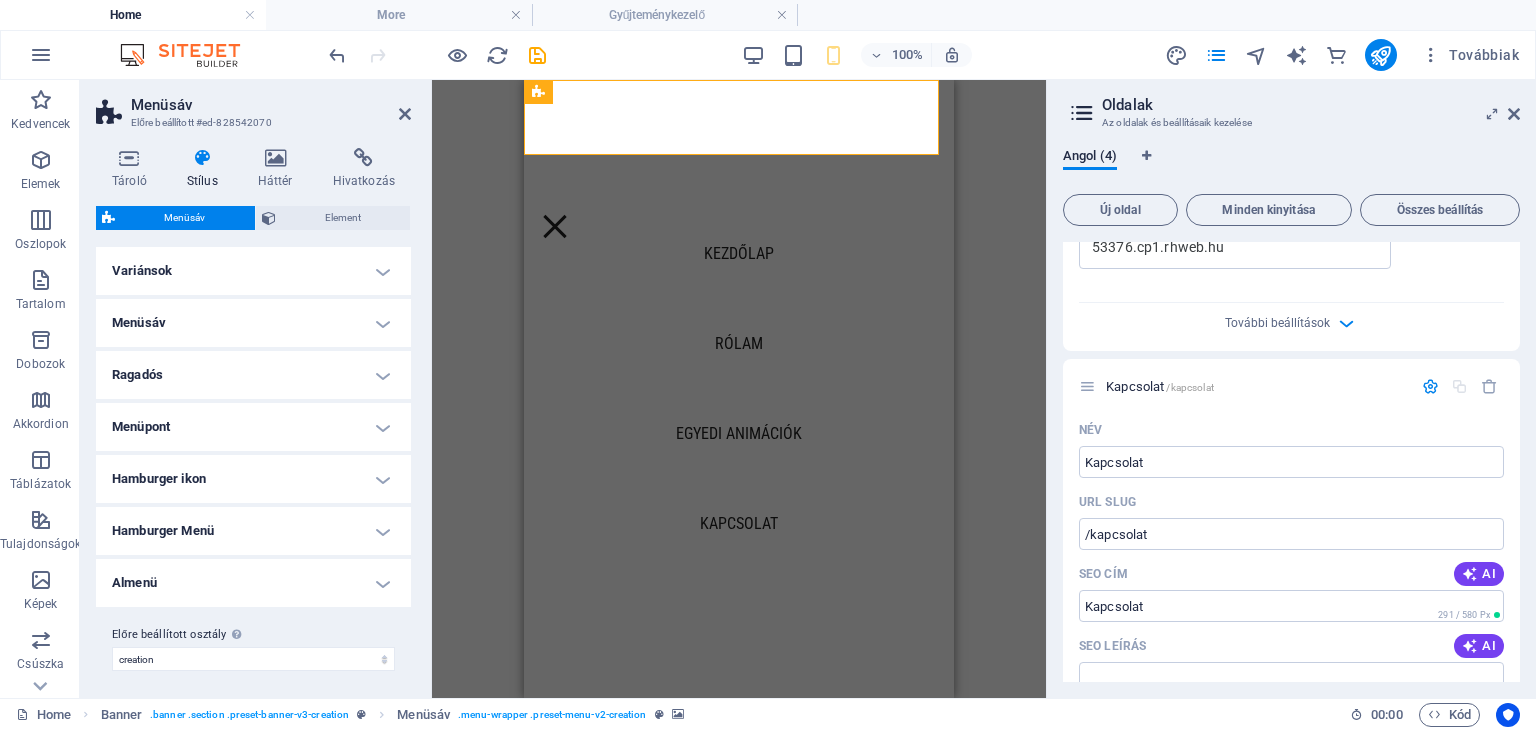 click on "Menüpont" at bounding box center [253, 427] 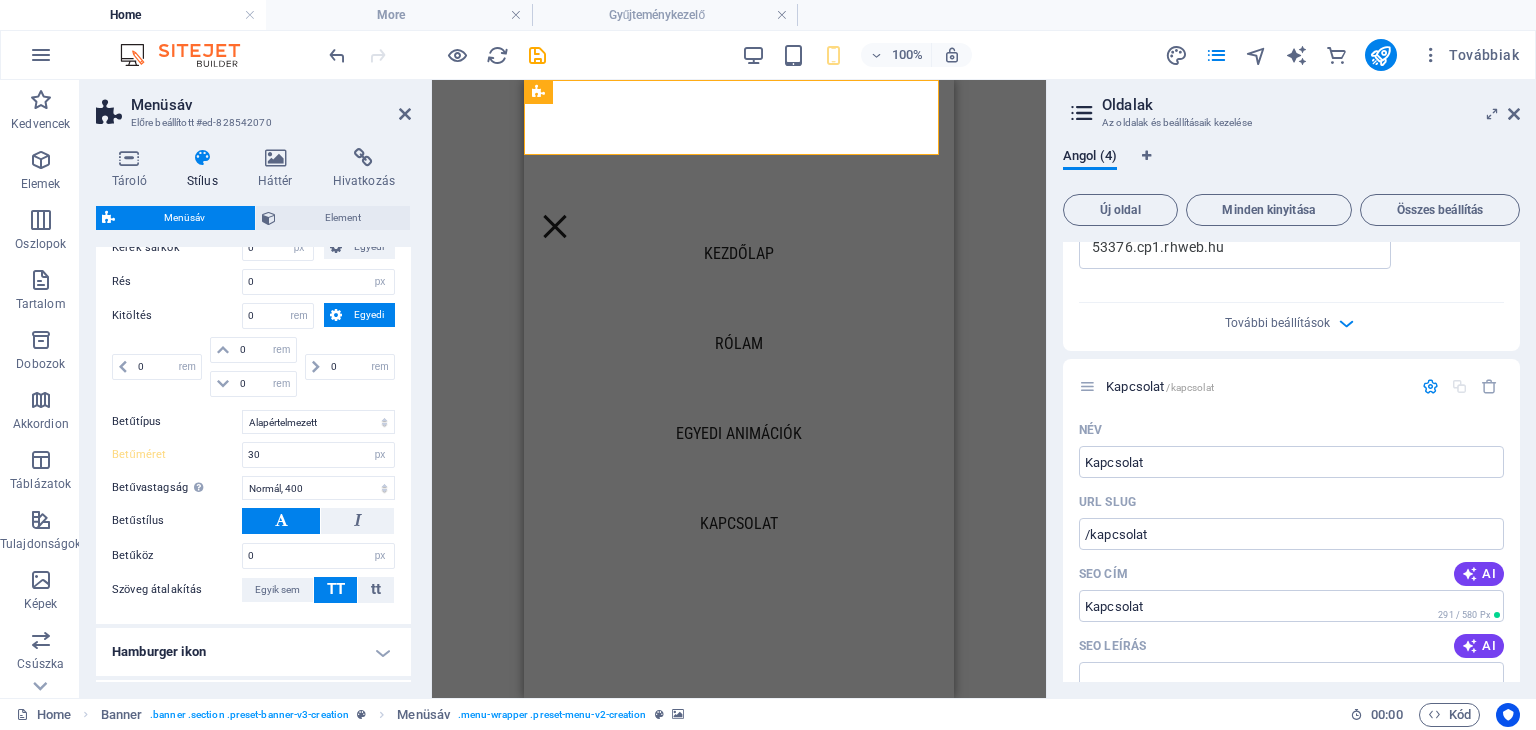 scroll, scrollTop: 391, scrollLeft: 0, axis: vertical 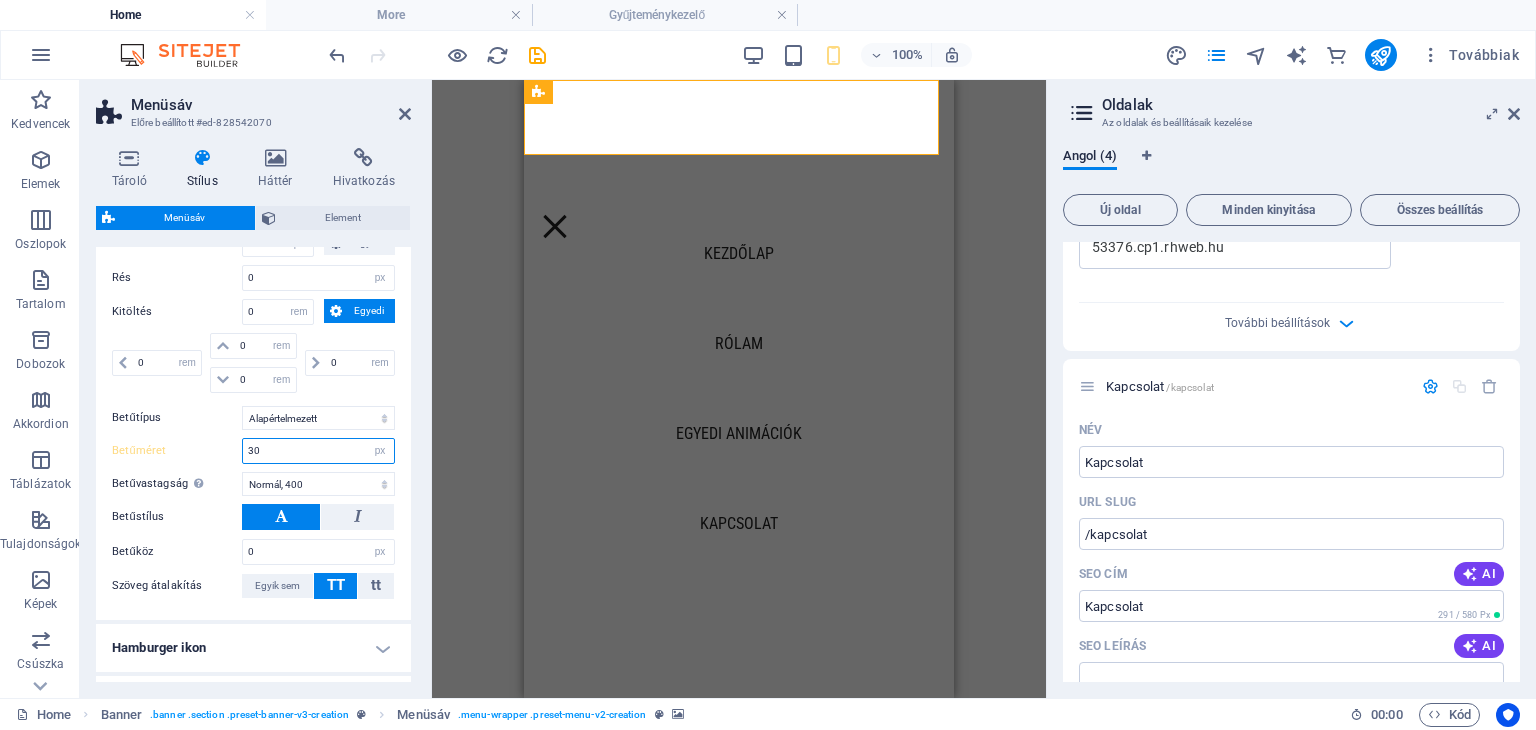 drag, startPoint x: 299, startPoint y: 449, endPoint x: 231, endPoint y: 445, distance: 68.117546 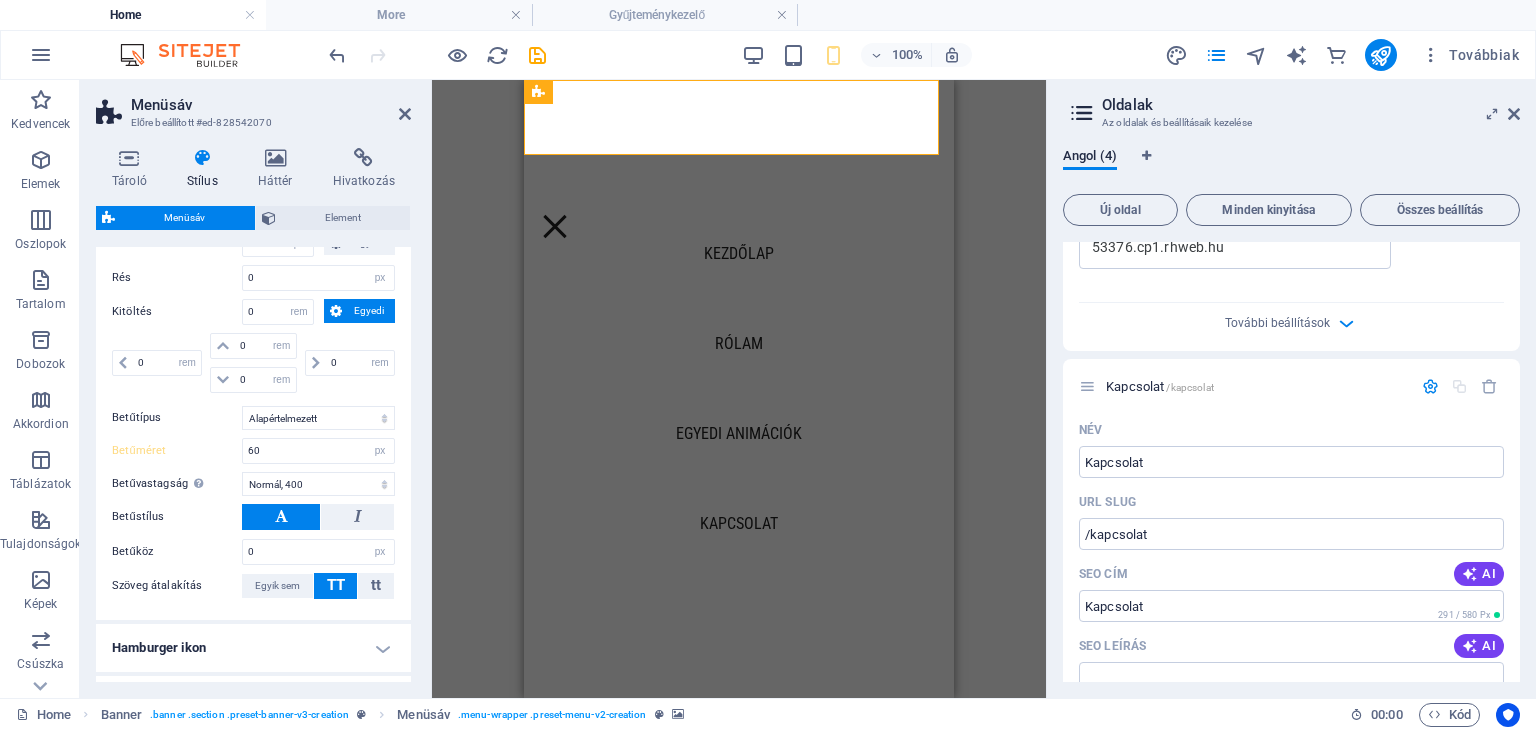 click on "Betűtípus" at bounding box center (177, 418) 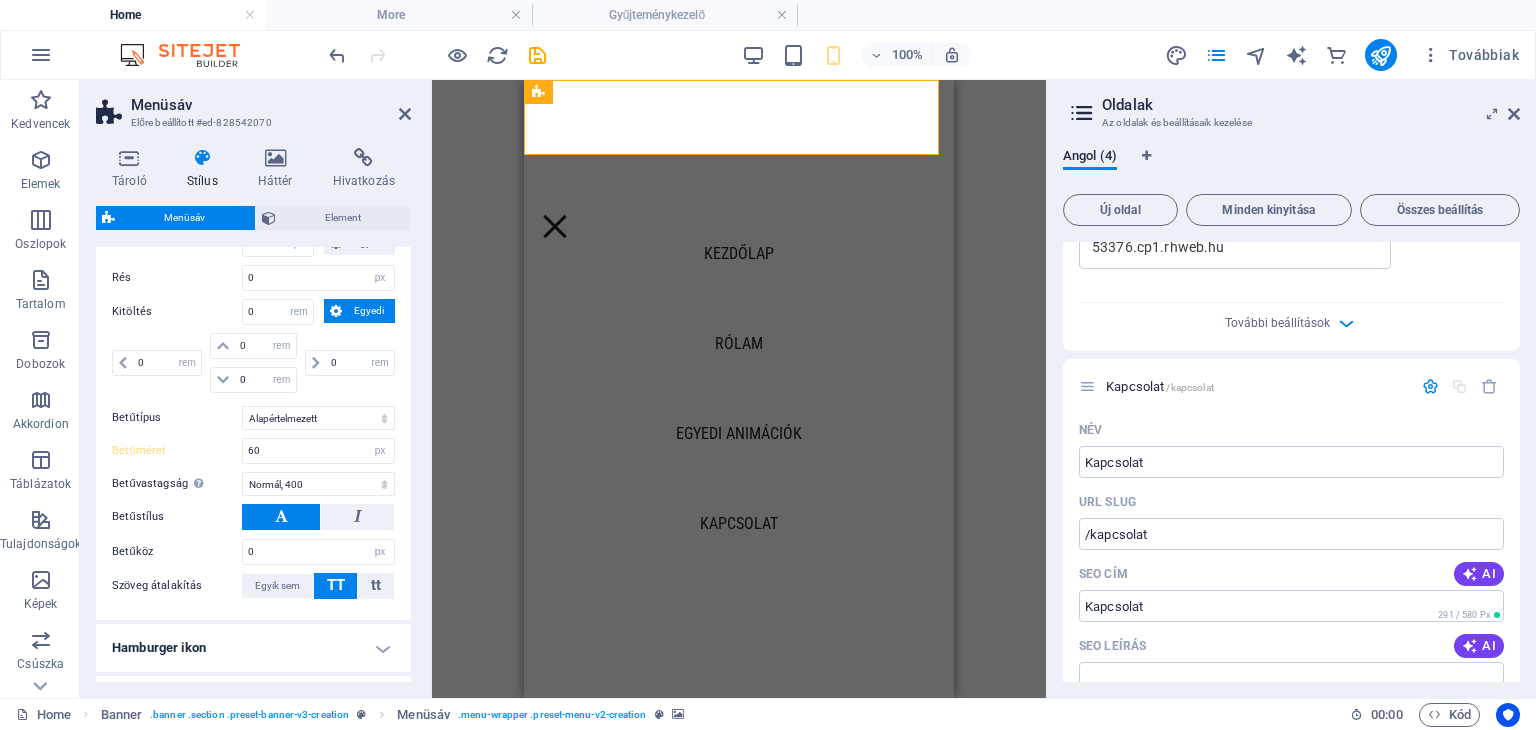 click on "Alapértelmezett Címsorok" at bounding box center [318, 418] 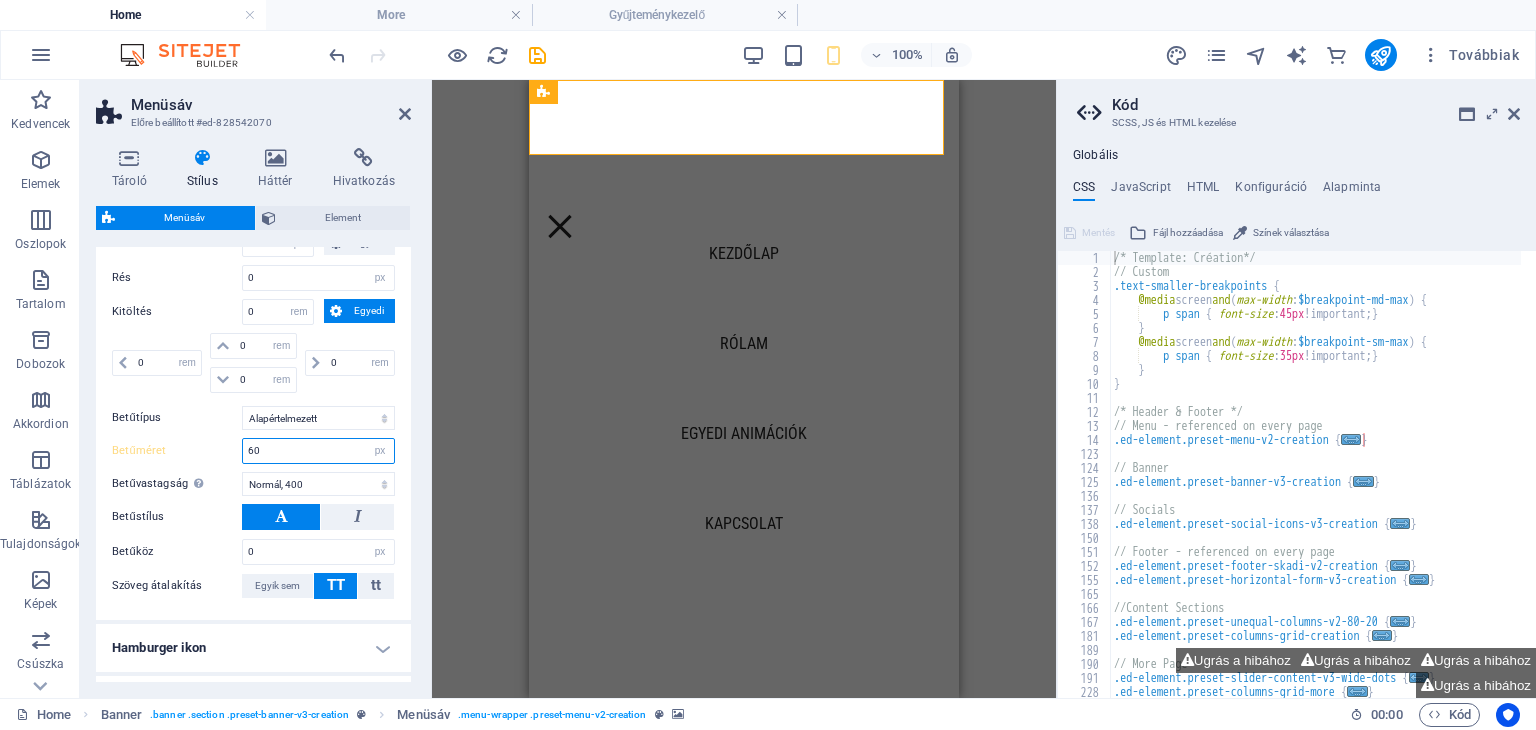 click on "60" at bounding box center [318, 451] 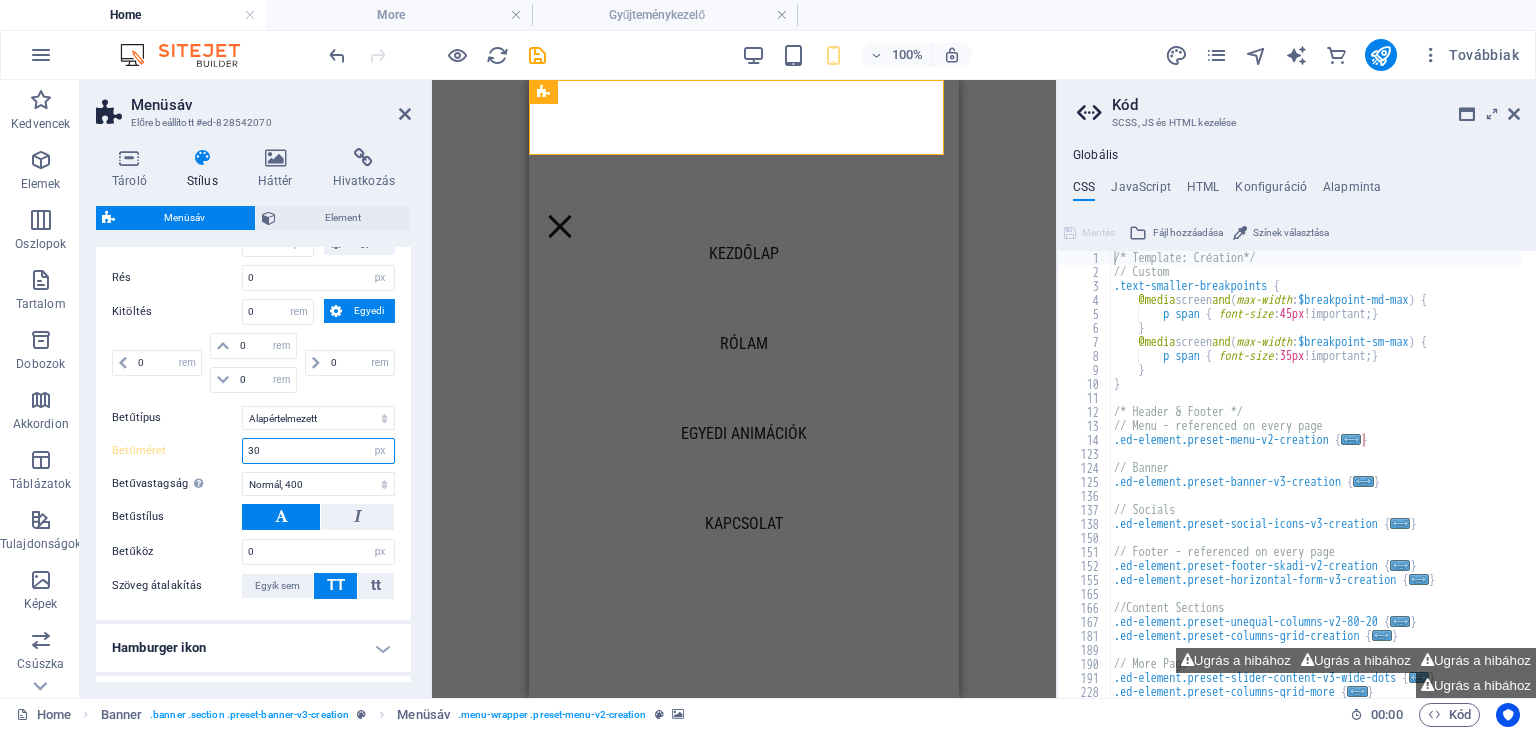 type on "30" 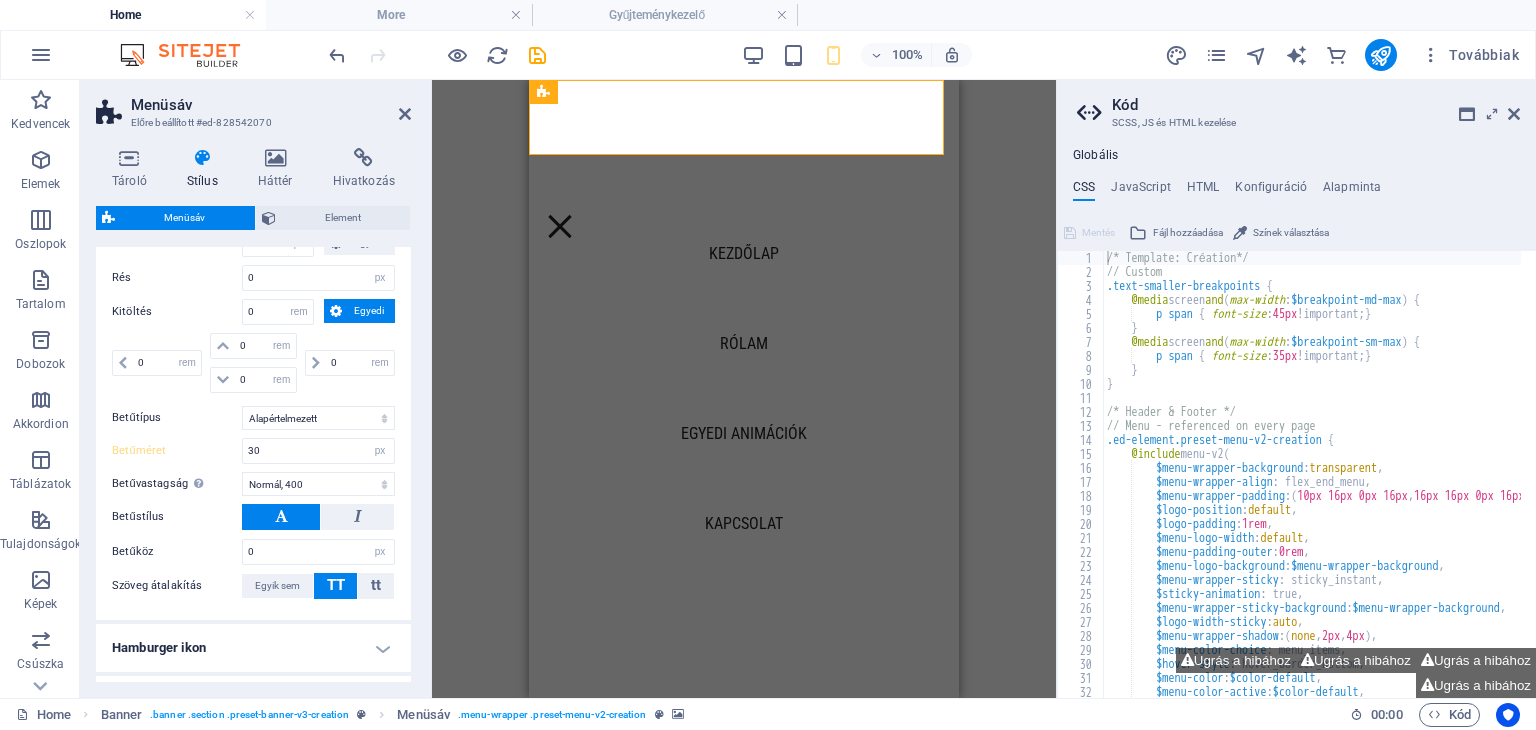 click on "Menüpont Almenüpont Stílus Váltson előnézeti módba, és vigye az egeret a menüelemekre, hogy letesztelje az effektust. Egyszerű Szöveg színe Doboz: Elhalványulás Doboz: Függőleges fordítás Doboz: Vízszintes fordítás Doboz: Lefelé csúsztatás Doboz: Felfelé csúsztatás Doboz: Jobbra csúsztatás Doboz: Balra csúsztatás Doboz: Nagyítás Szegély Szegély felső és alsó Szegély bal és jobb Szegély felső Szegély alsó Szín Élénk/Aktív  - Hamburger Élénk/Aktív  - Ragadós Élénk/Aktív Lebegő szegély szélesség 1 px rem vh vw Kerek sarkok 0 px rem % vh vw Egyedi Egyedi 0 px rem % vh vw 0 px rem % vh vw 0 px rem % vh vw 0 px rem % vh vw Rés 0 px rem % vh vw Kitöltés 0 px rem % vh vw Egyedi Egyedi 0 px rem % vh vw 0 px rem % vh vw 0 px rem % vh vw 0 px rem % vh vw Betűtípus Alapértelmezett Címsorok Betűméret 30 px rem % vh vw Betűvastagság A betűvastagság megjelenítéséhez lehet, hogy engedélyezni kell.  Betűtípusok kezelése Vékony, 100 Könnyű, 300" at bounding box center (253, 334) 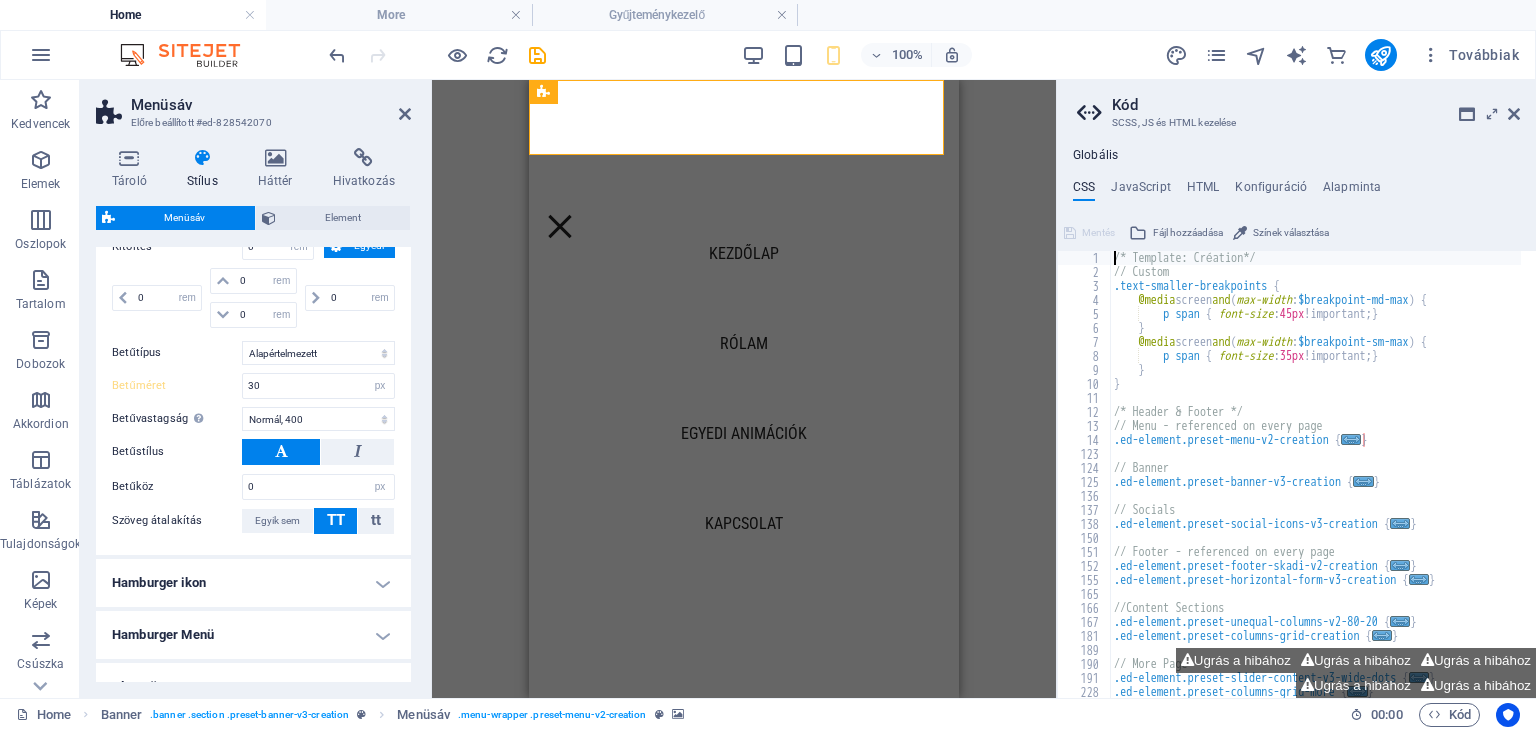 scroll, scrollTop: 471, scrollLeft: 0, axis: vertical 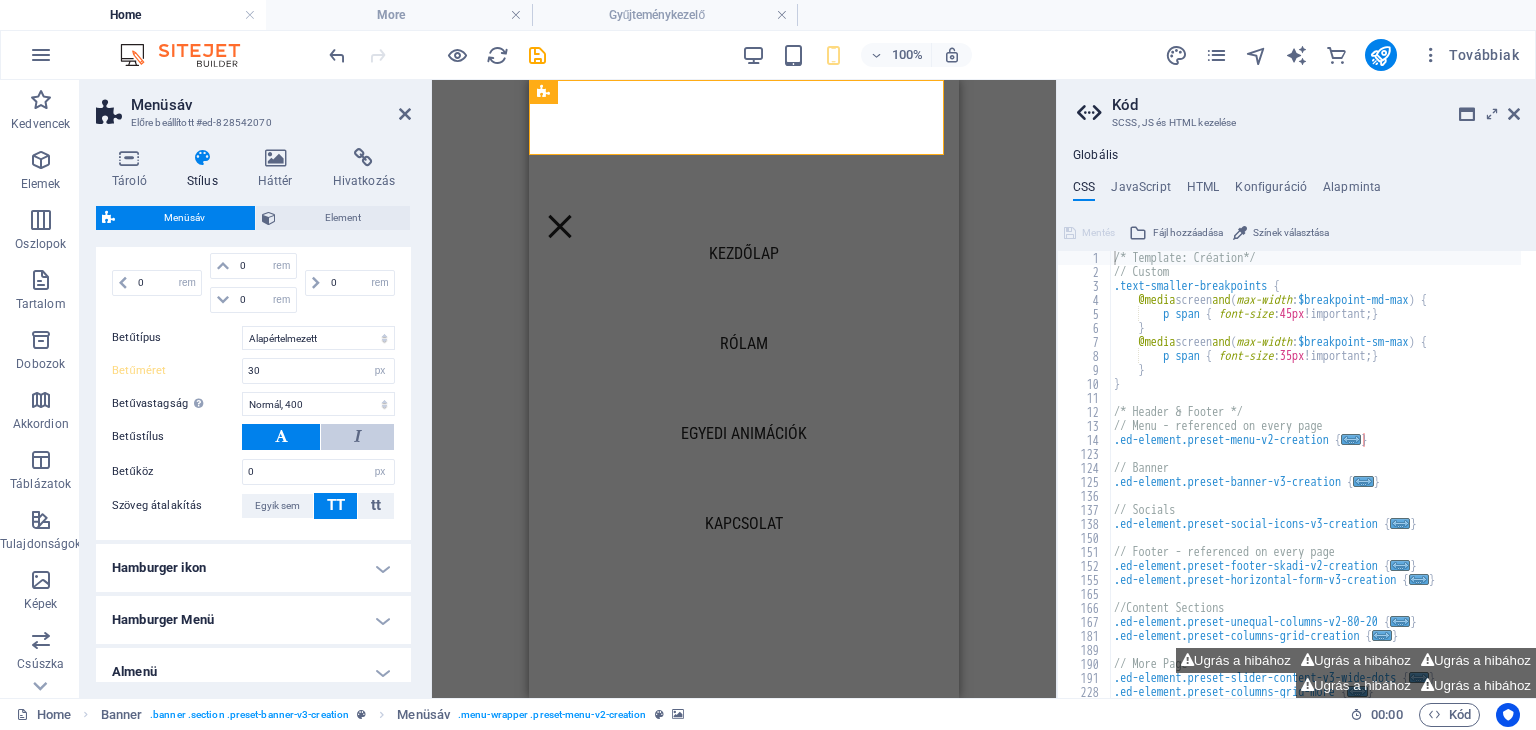 click at bounding box center (358, 436) 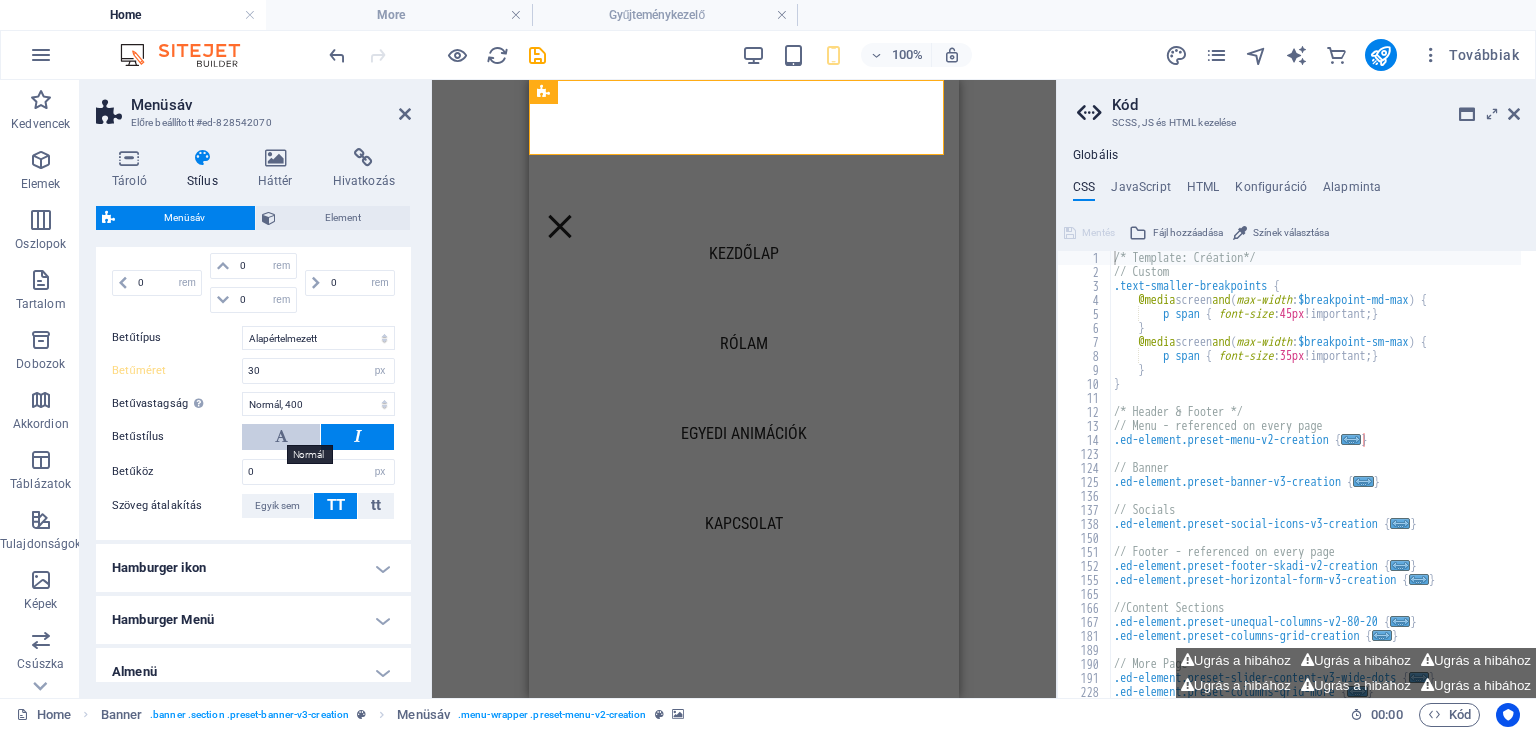 click at bounding box center (281, 436) 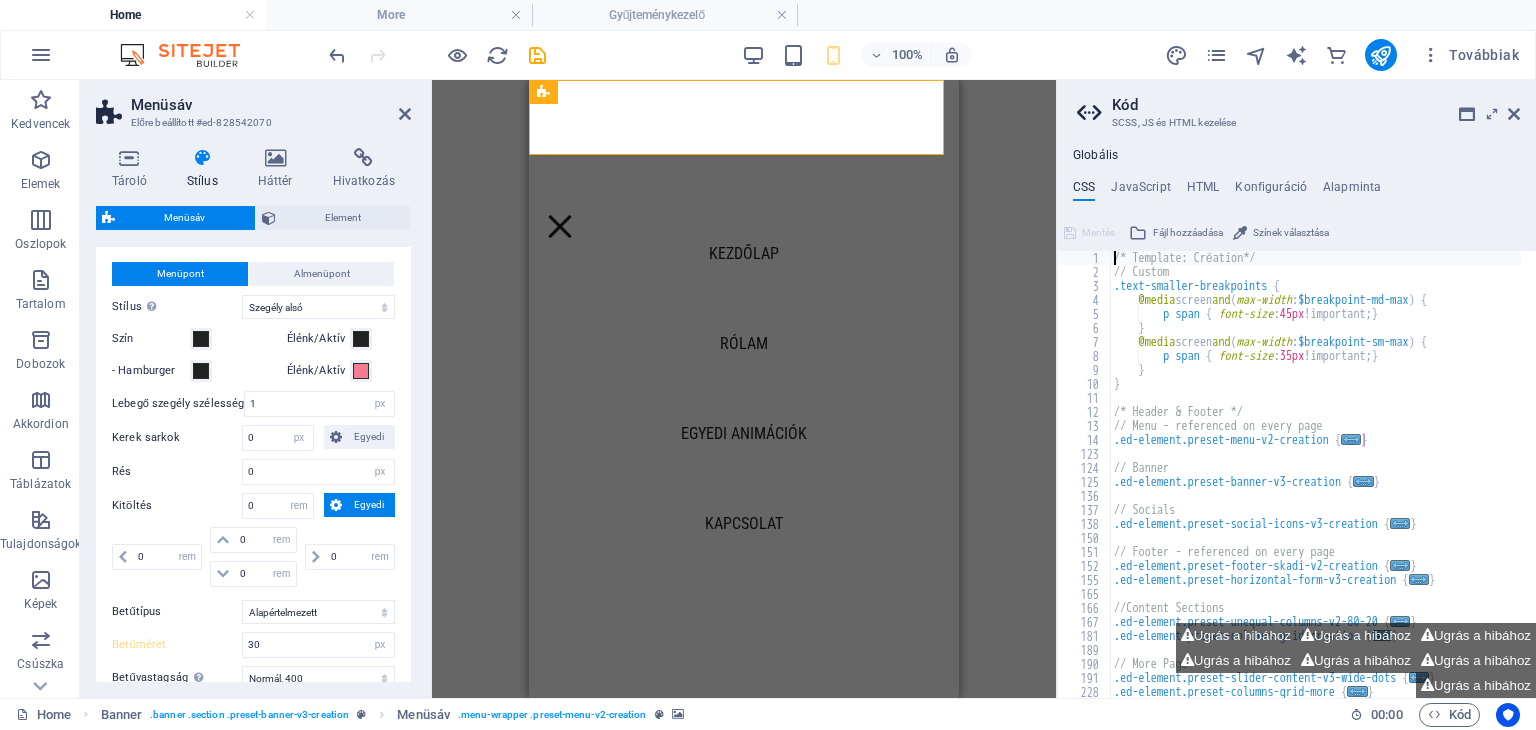 scroll, scrollTop: 200, scrollLeft: 0, axis: vertical 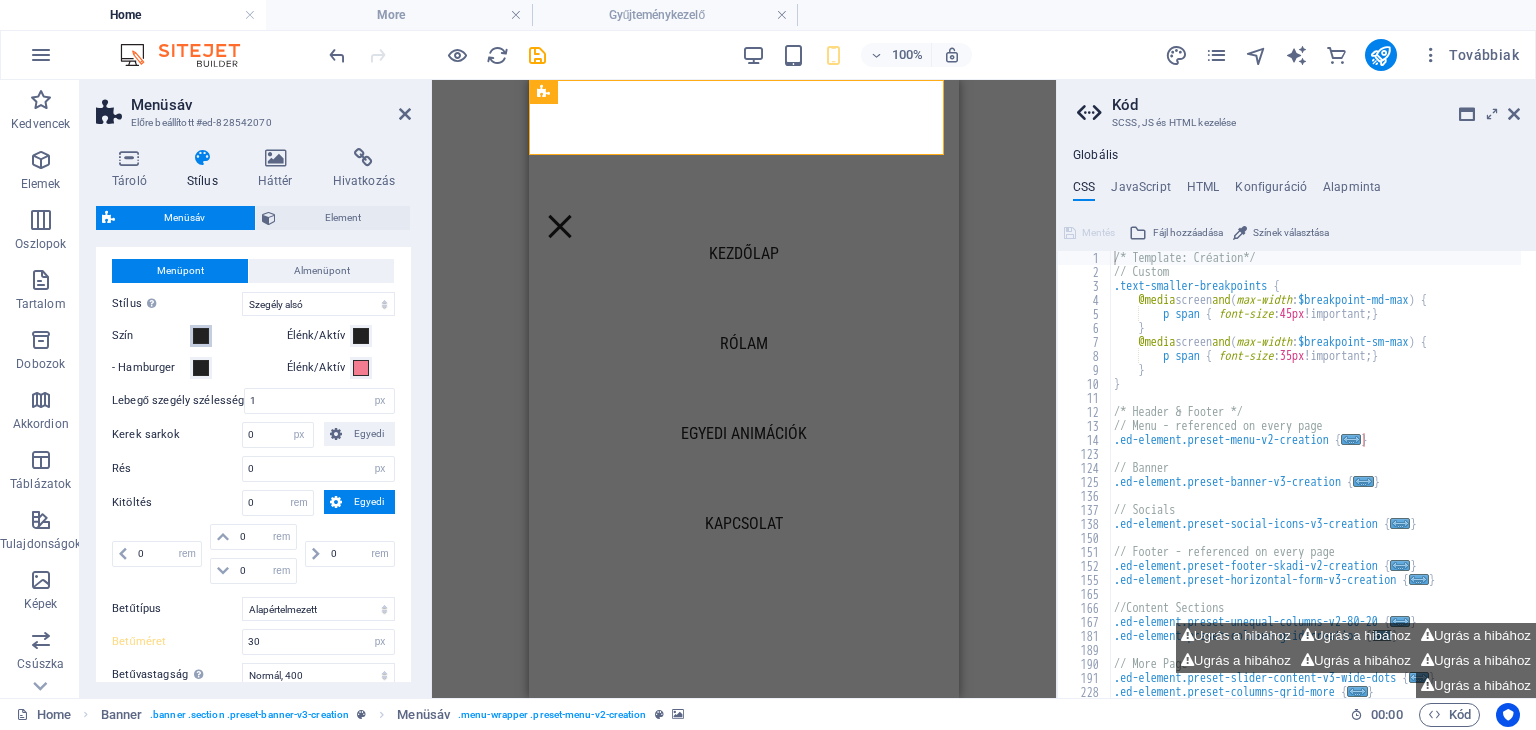 click at bounding box center [201, 336] 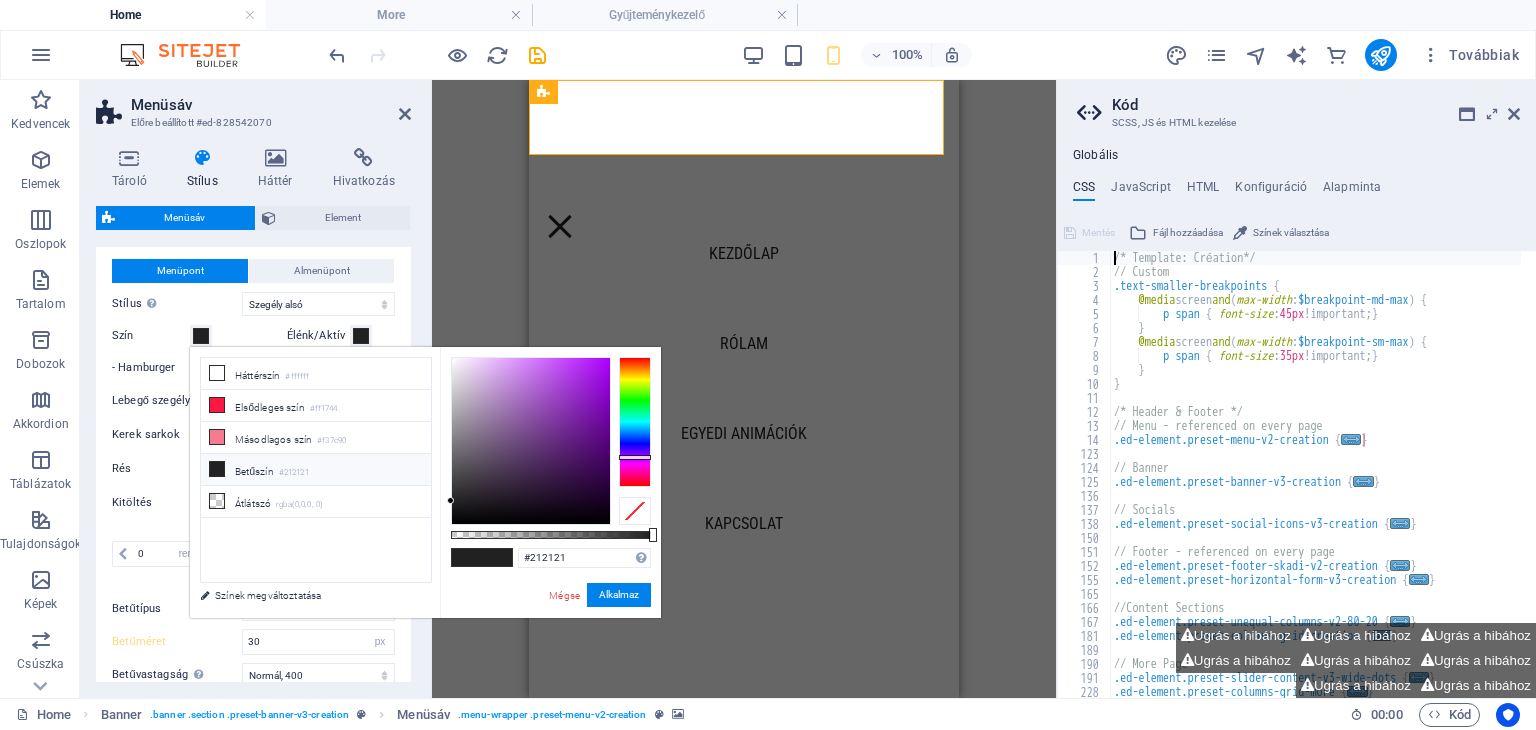 drag, startPoint x: 633, startPoint y: 356, endPoint x: 630, endPoint y: 457, distance: 101.04455 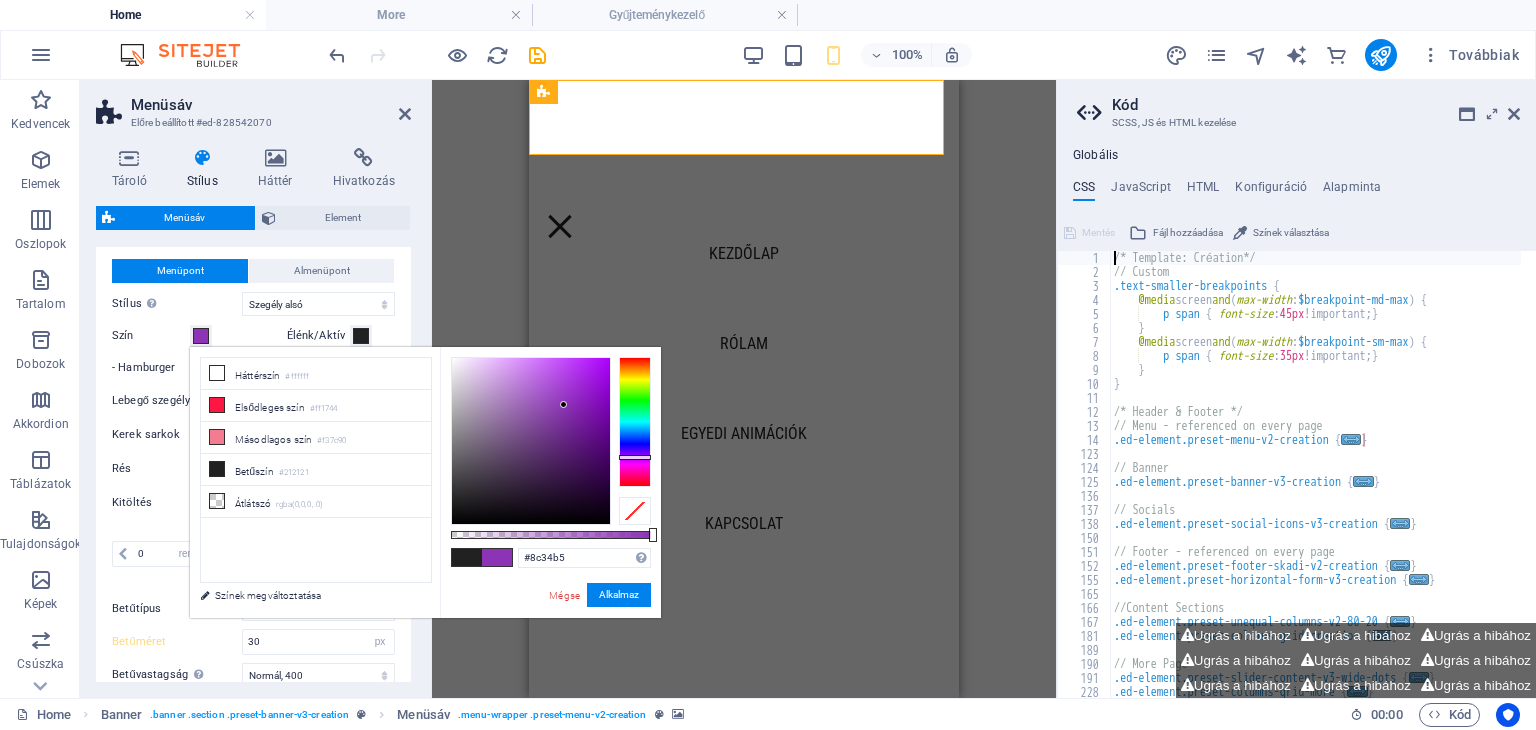 click at bounding box center [531, 441] 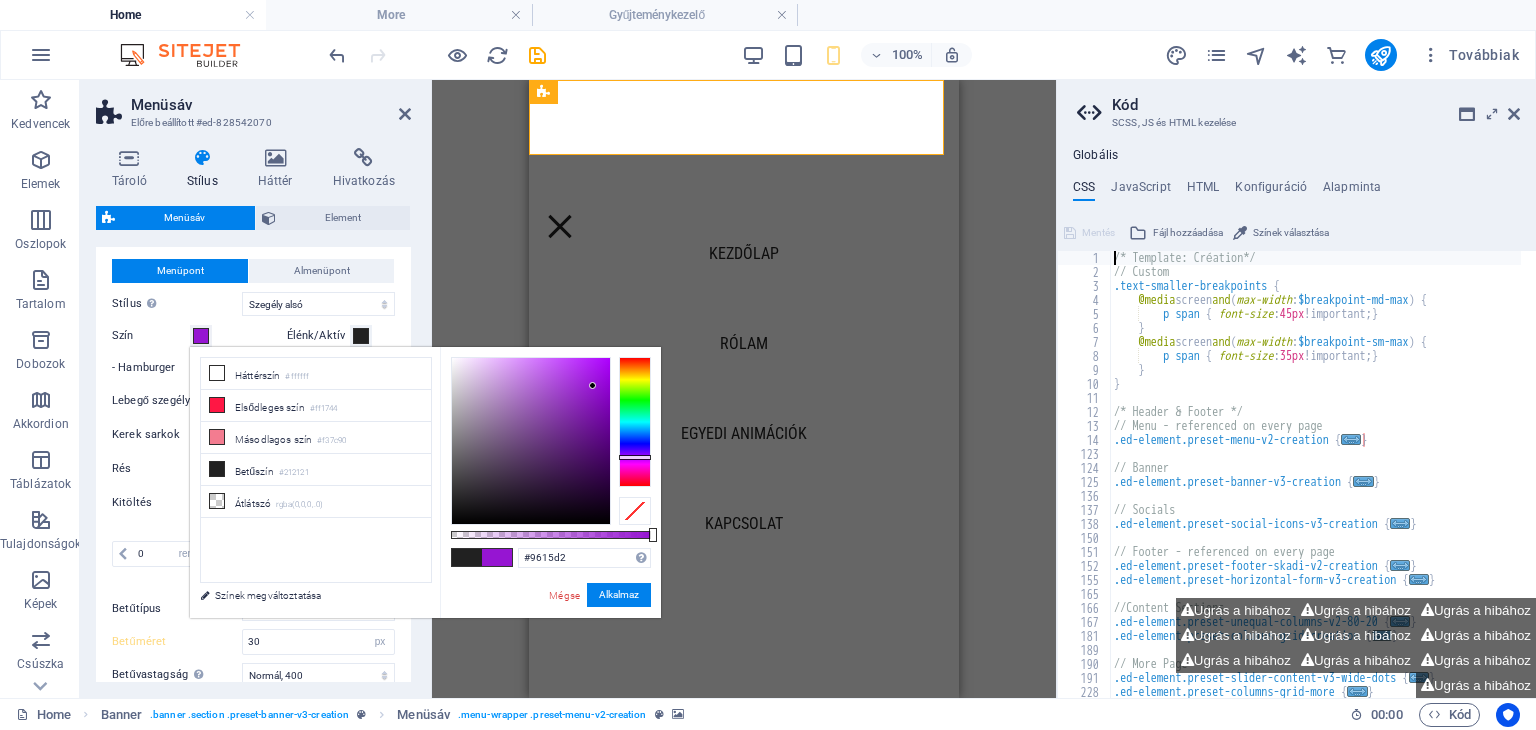 click at bounding box center (531, 441) 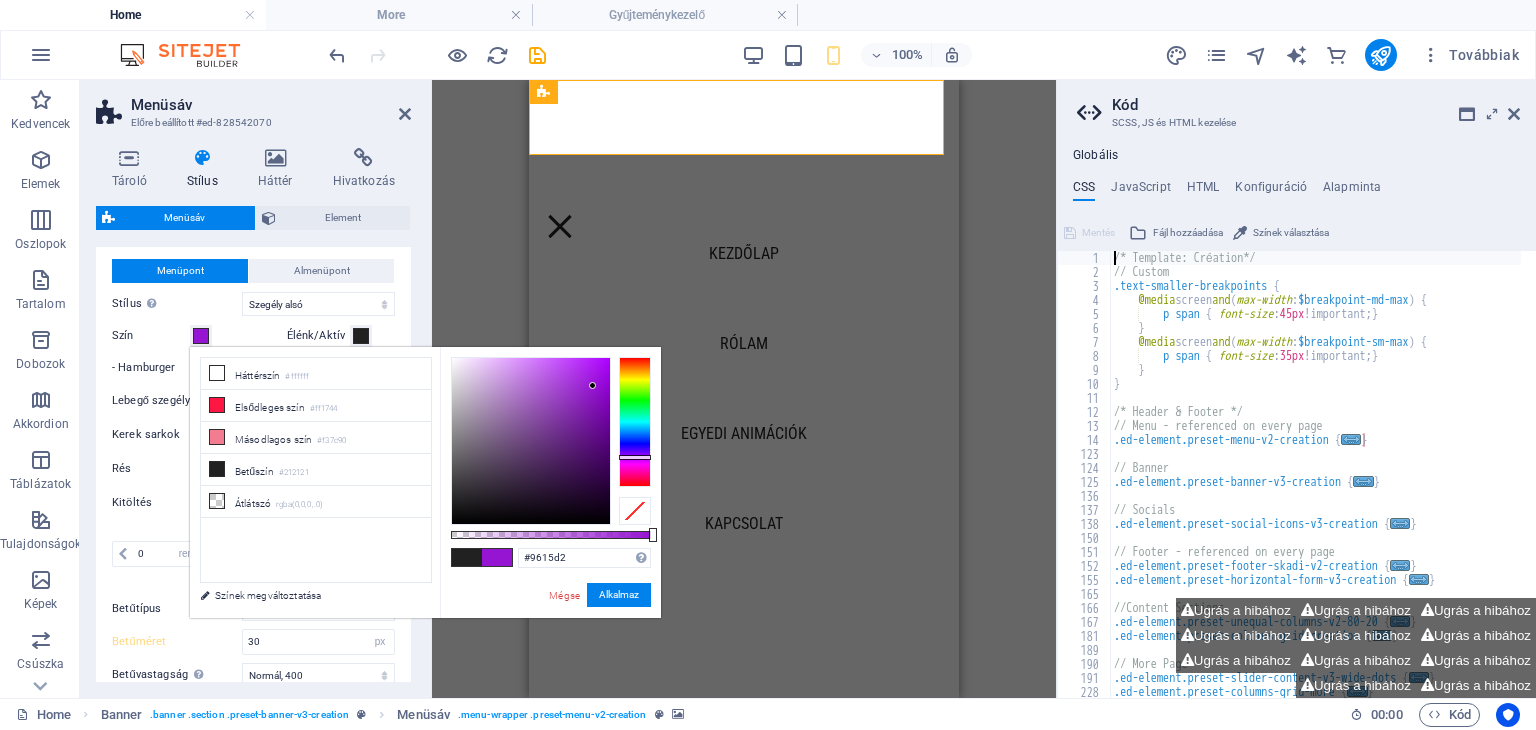type on "#4b066b" 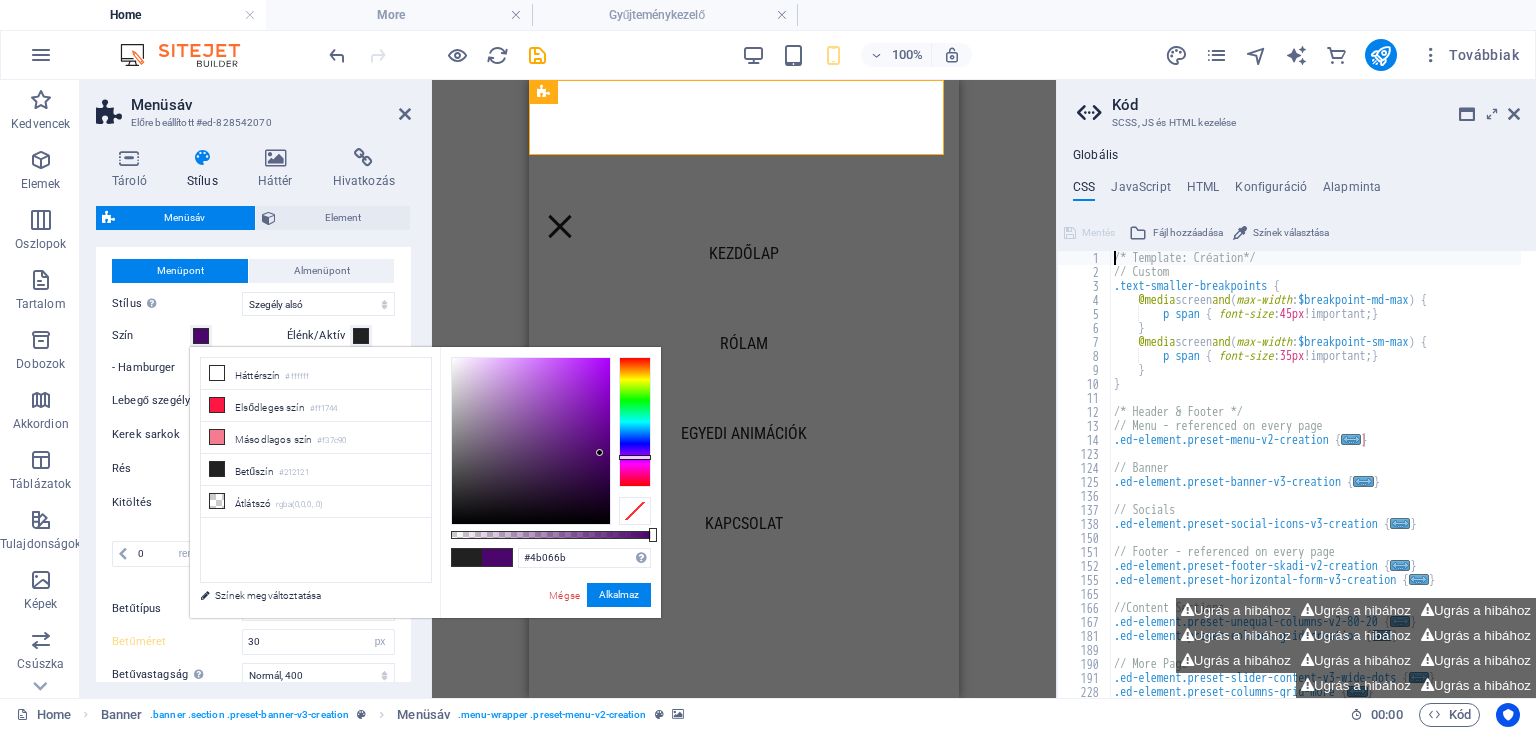 click at bounding box center (531, 441) 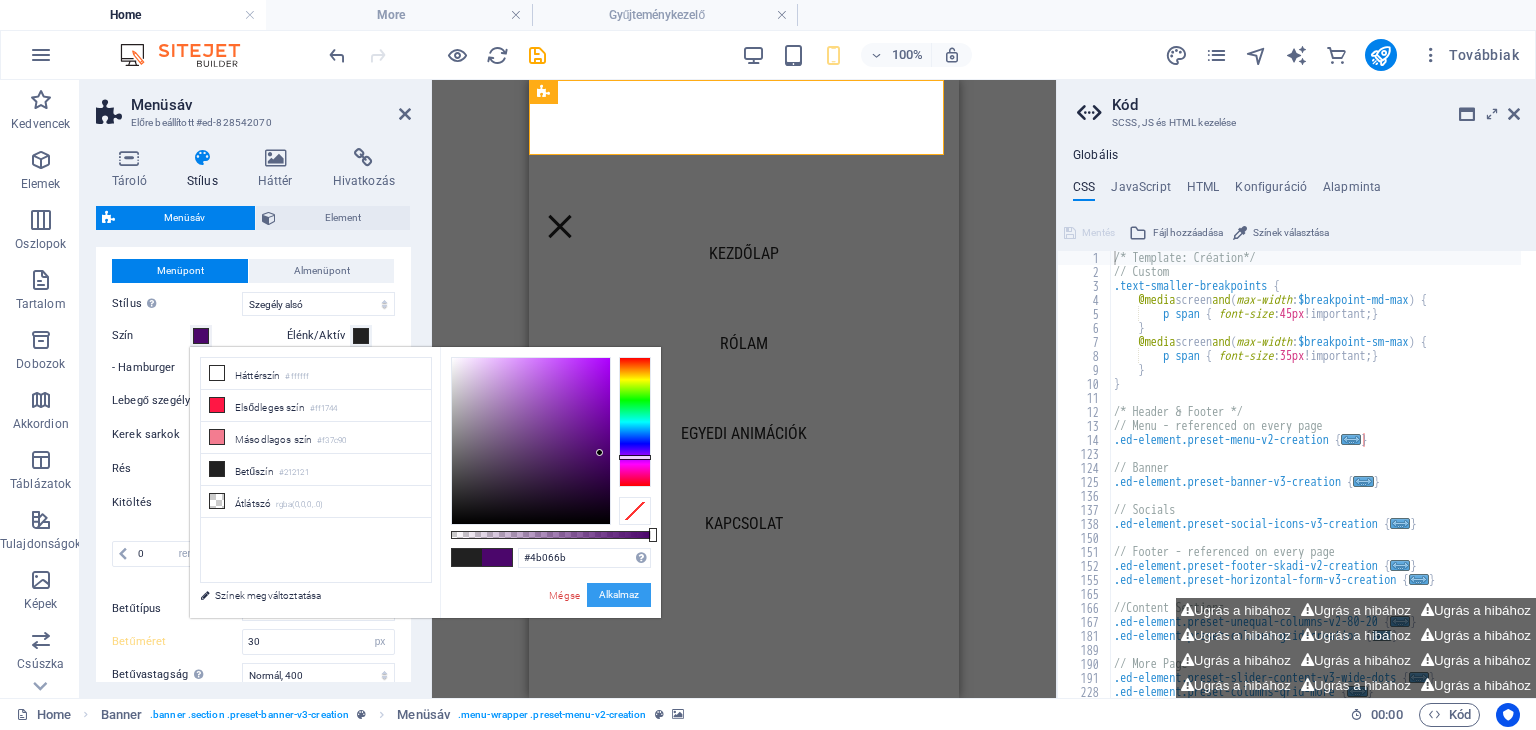click on "Alkalmaz" at bounding box center [619, 595] 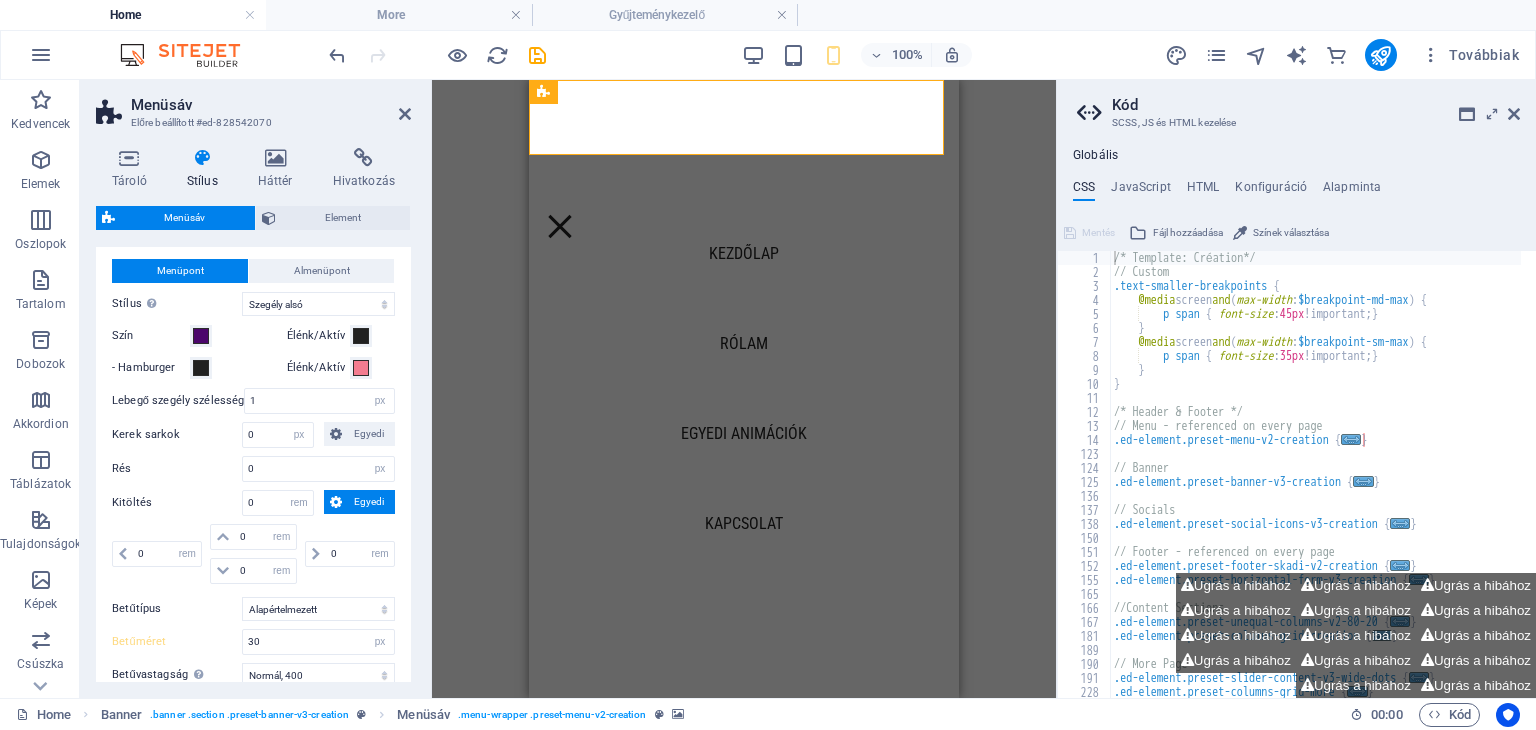 click on "H1   Banner   Tároló   Image   Banner   Menüsáv   Menüsáv   Banner   Menü   Menü   Banner   Logó   Banner   Menü   Egyenlőtlen oszlopok   Tároló   Egyenlőtlen oszlopok   Tároló   Tároló   H2   H2   Oszlopok Rácsa   Tároló   Térköz   Tároló   Tároló   Image   H6   Tároló   Image   Tároló   Tároló   Image   Tároló   Szöveg   H6   Tároló   Szöveg   Lábléc Skadi   Egyenlőtlen oszlopok   Tároló   Egyenlőtlen oszlopok   Egyenlőtlen oszlopok   Tároló   Vízszintes űrlap   Űrlap   Tároló   Email   Egyenlőtlen oszlopok   Tároló   Vízszintes űrlap   Egyenlőtlen oszlopok   Tároló   Vízszintes űrlap   Űrlap   Tároló   Jelölőnégyzet   Captcha   H6   Szöveg   H2   Ikon   Tároló   Társadalmi média ikonok   Térköz   Társadalmi média ikonok   Tároló   Szöveg   Tároló   Szöveg   Tároló   HTML   Ikon   Gomb" at bounding box center [744, 389] 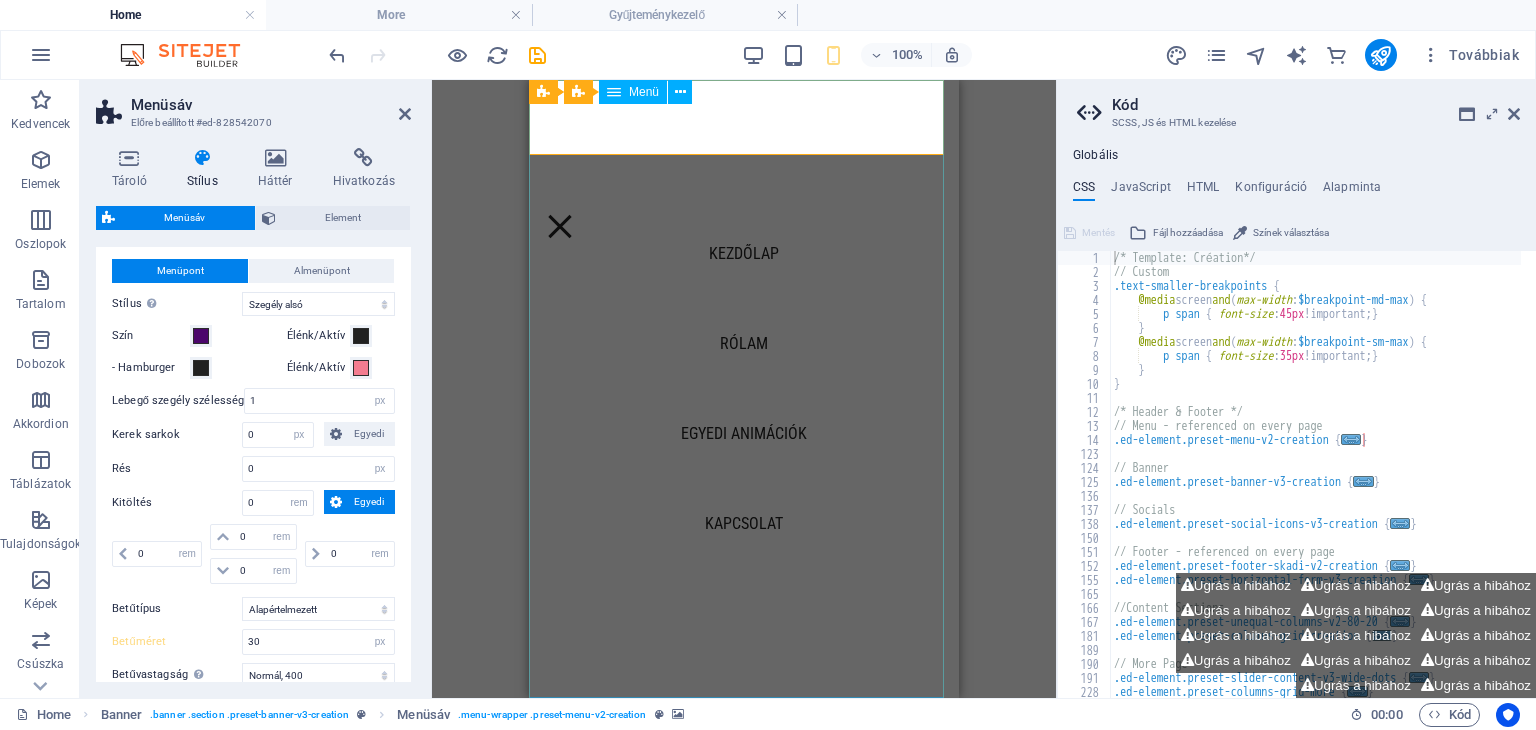 click on "Kezdőlap Rólam Egyedi animációk Kapcsolat" at bounding box center [744, 389] 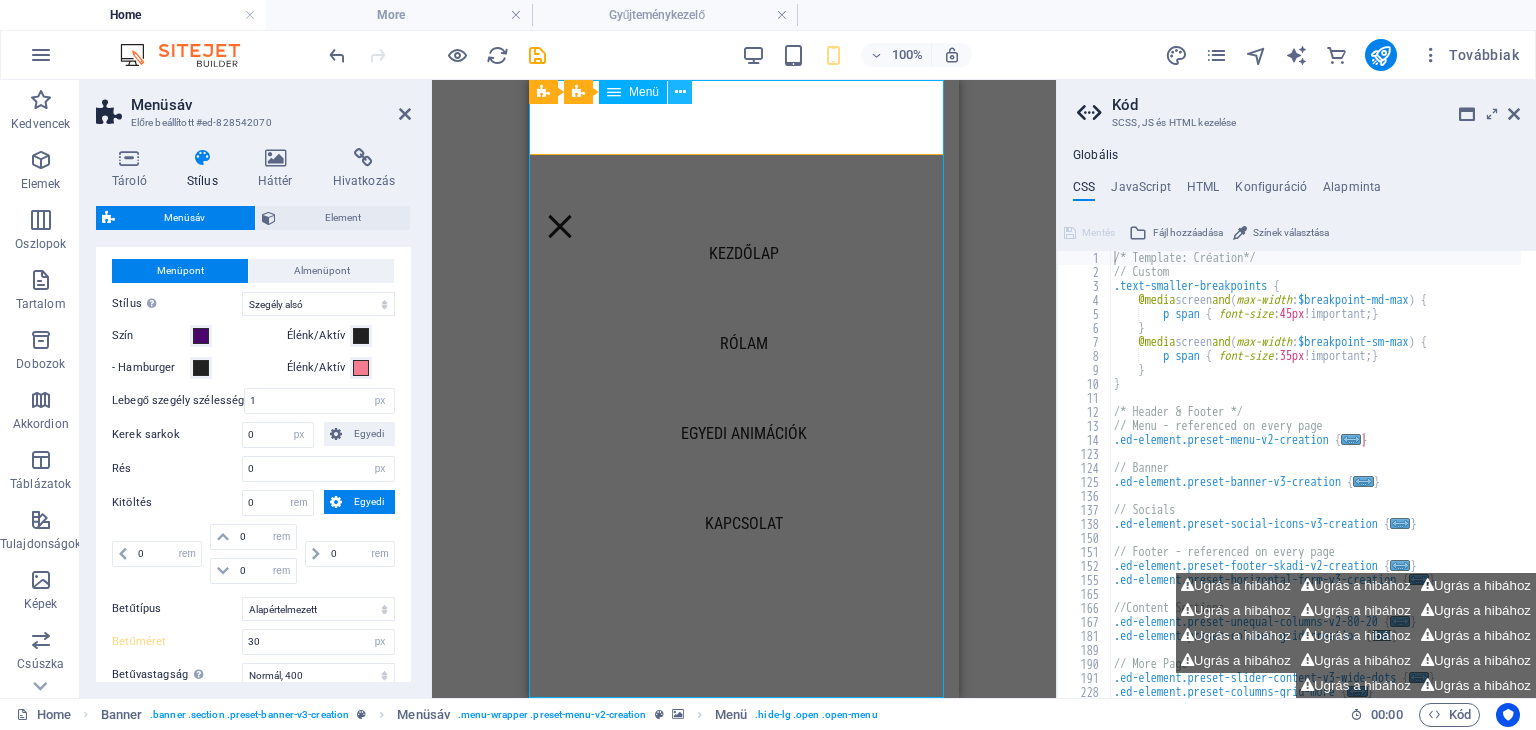 click at bounding box center (680, 92) 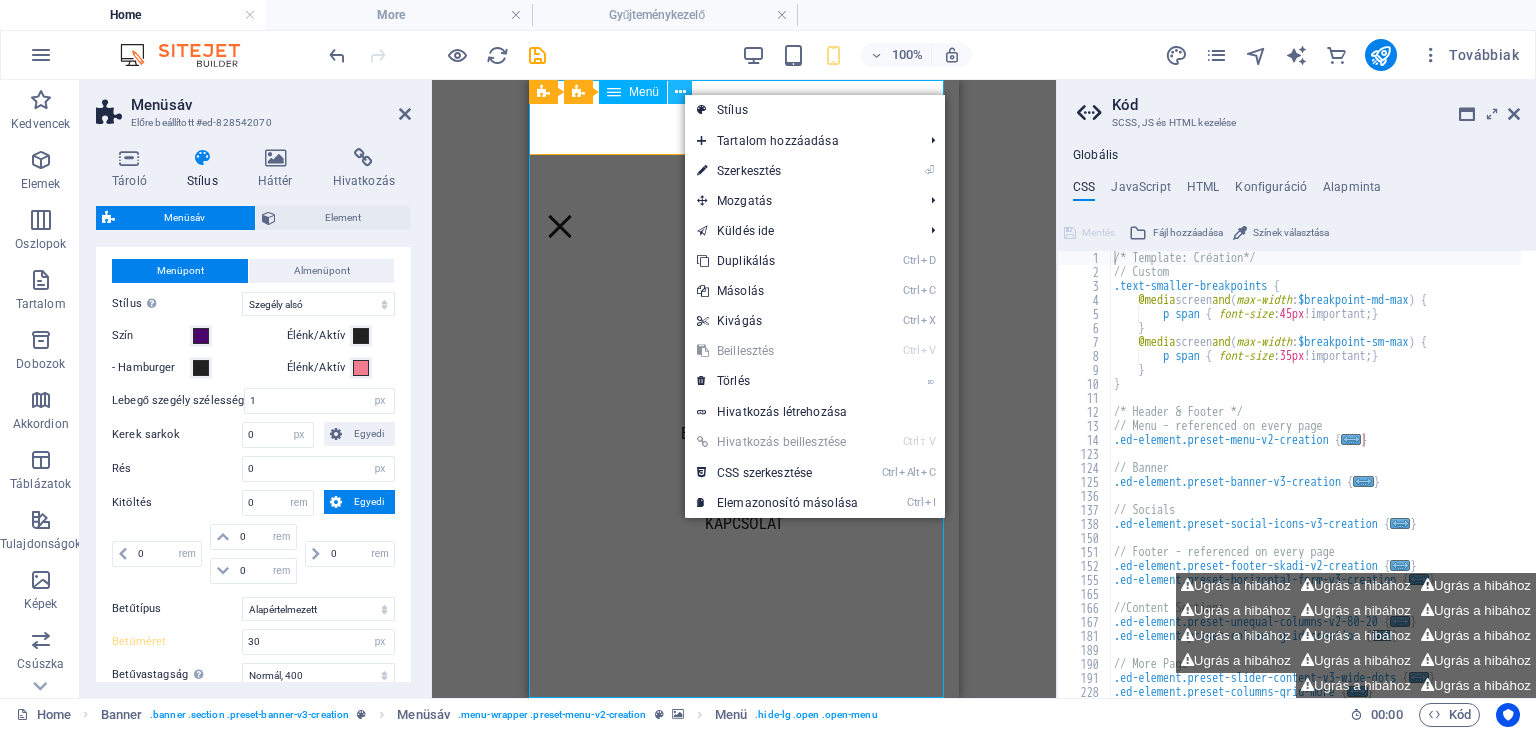 click at bounding box center [680, 92] 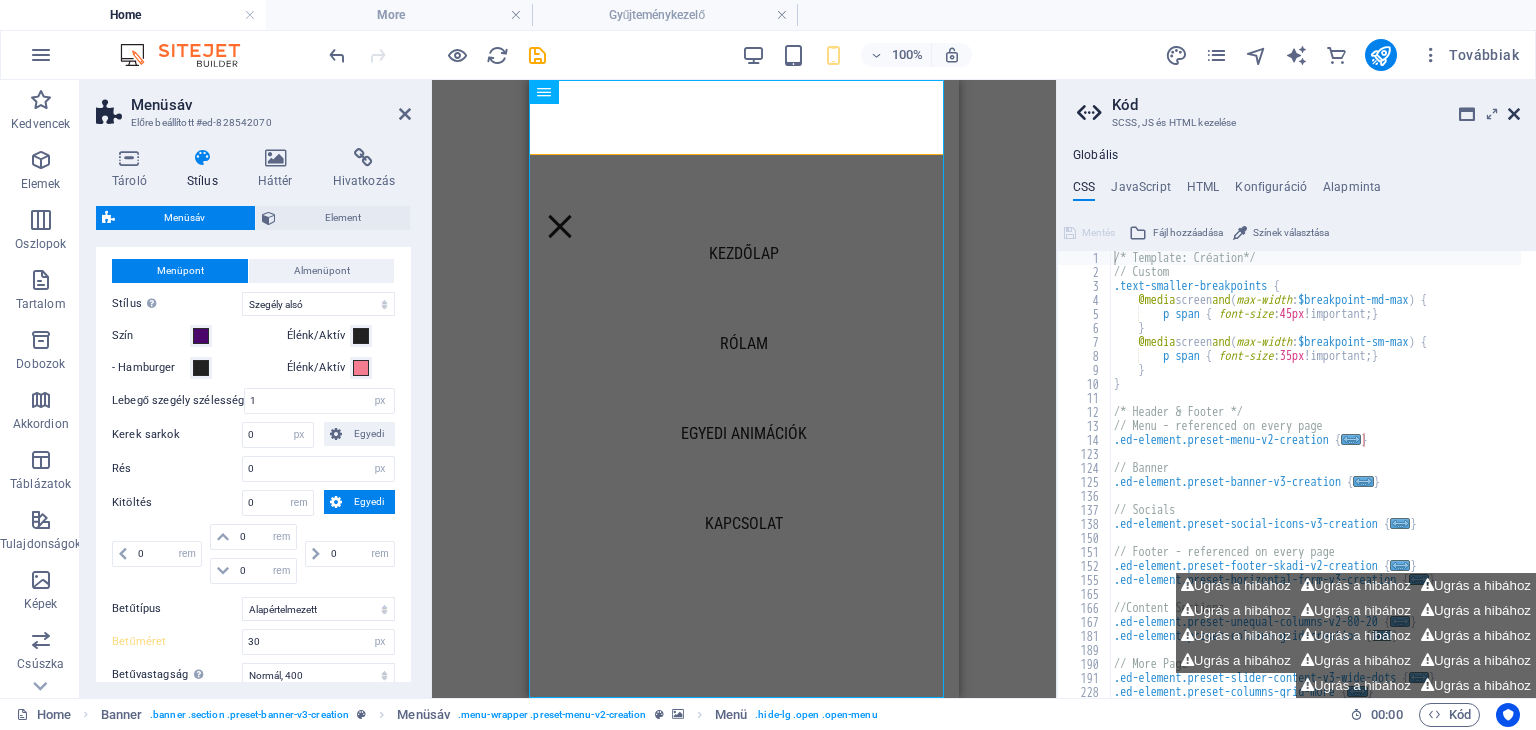 click at bounding box center (1514, 114) 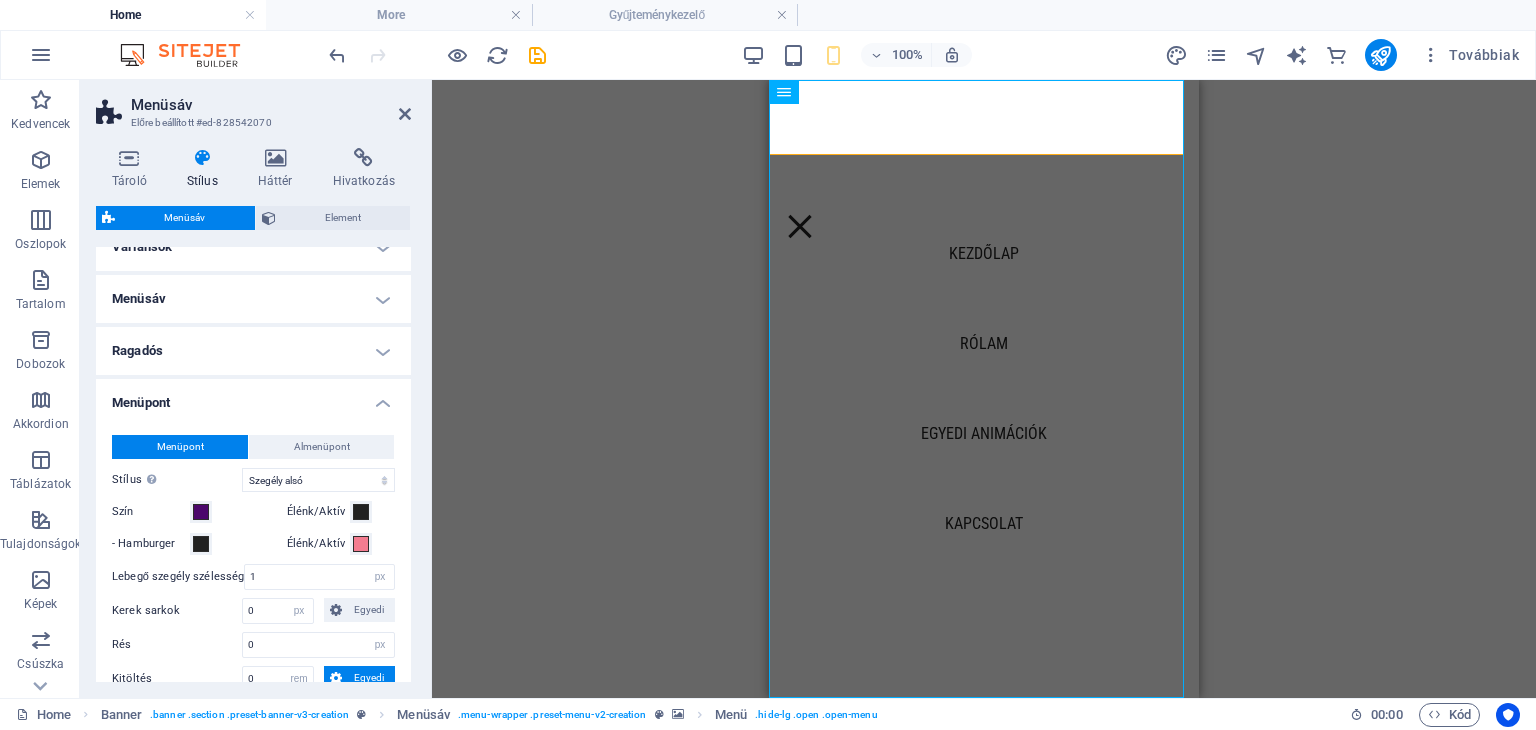 scroll, scrollTop: 0, scrollLeft: 0, axis: both 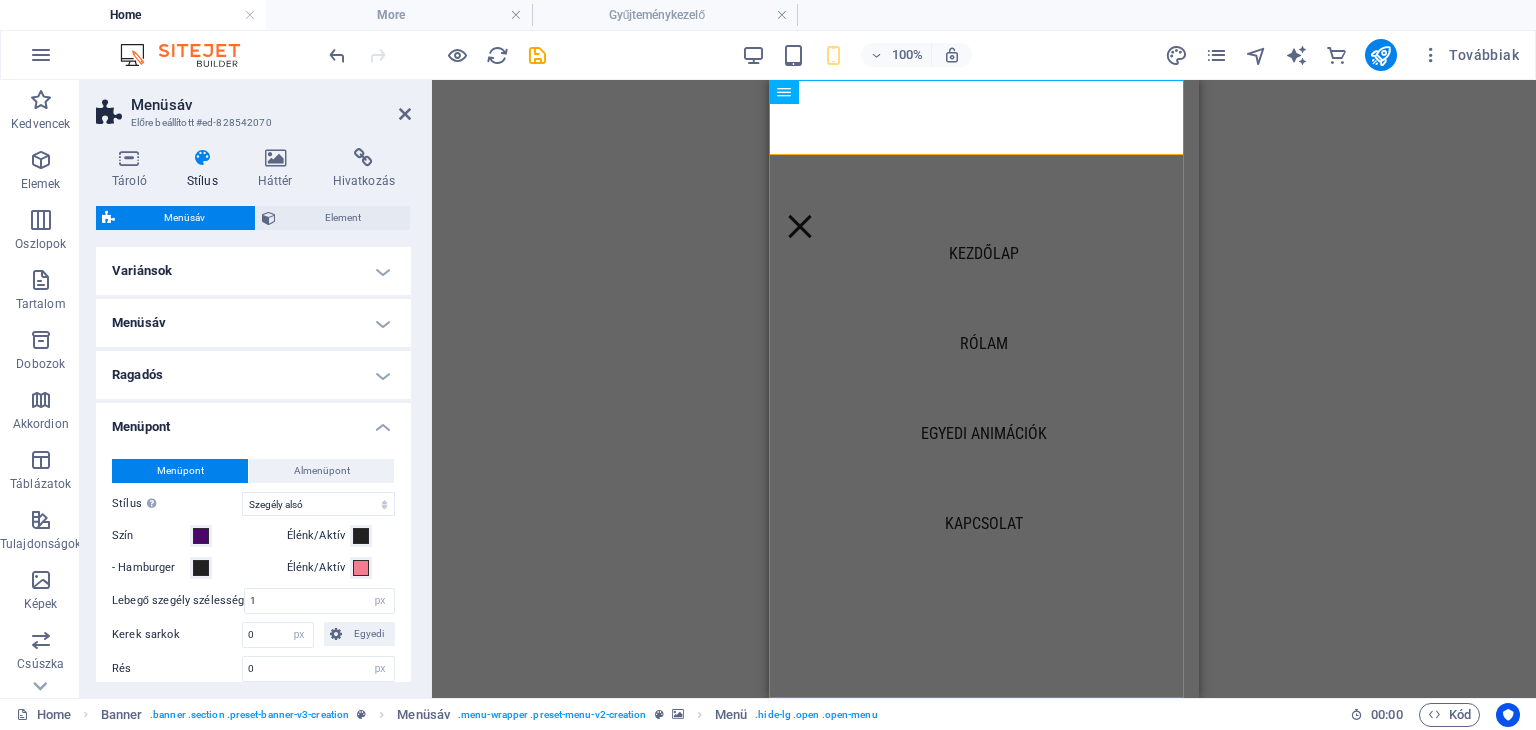 click on "Menüsáv" at bounding box center (253, 323) 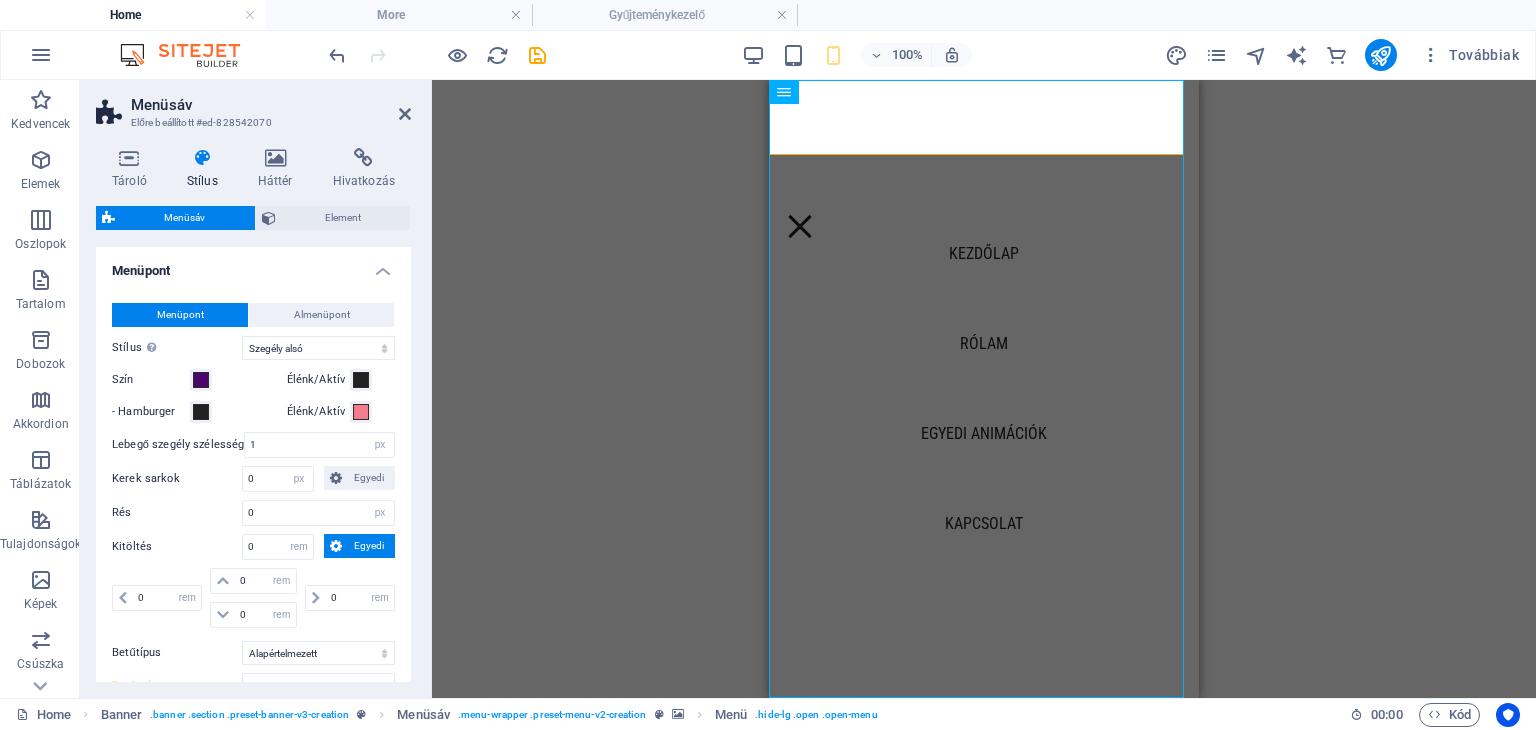 scroll, scrollTop: 387, scrollLeft: 0, axis: vertical 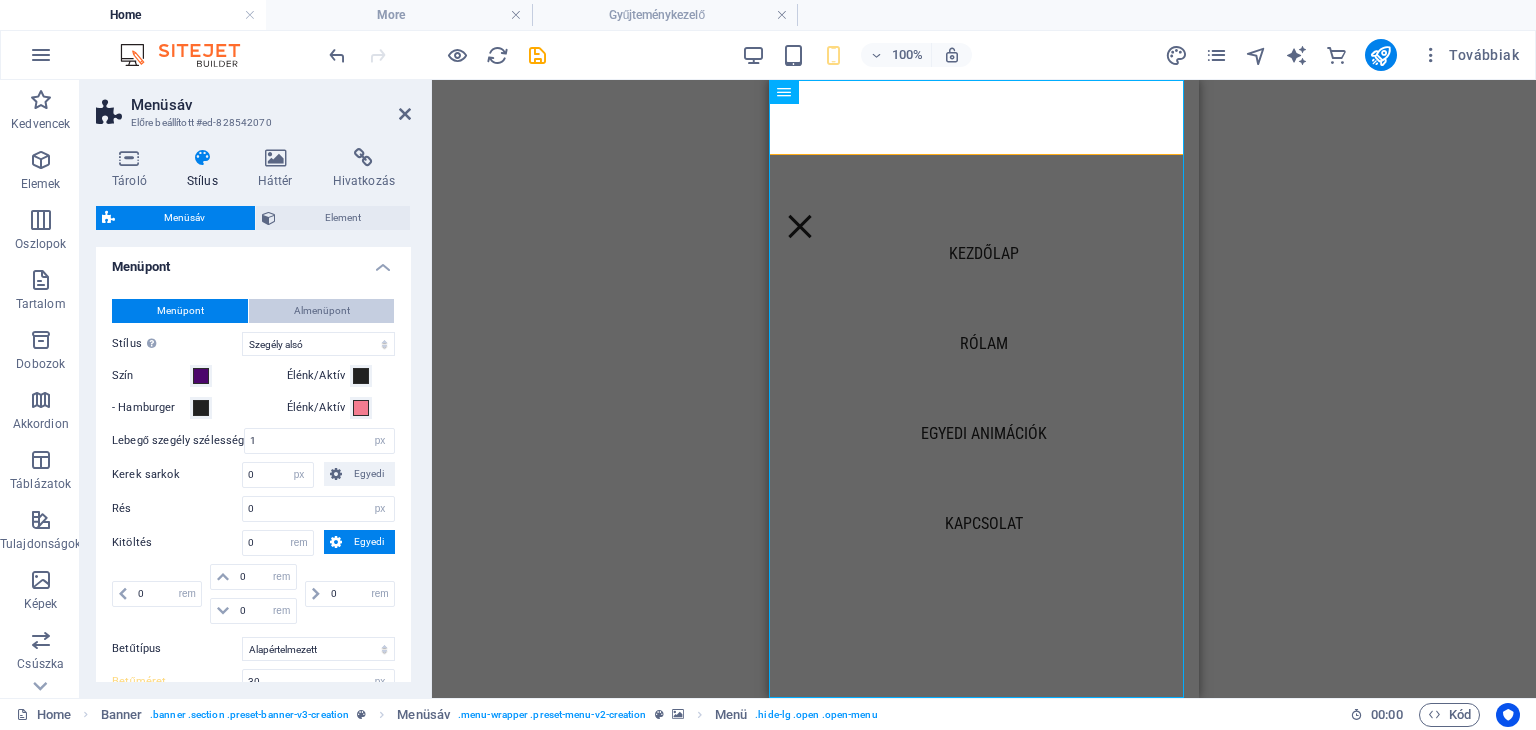 click on "Almenüpont" at bounding box center [322, 311] 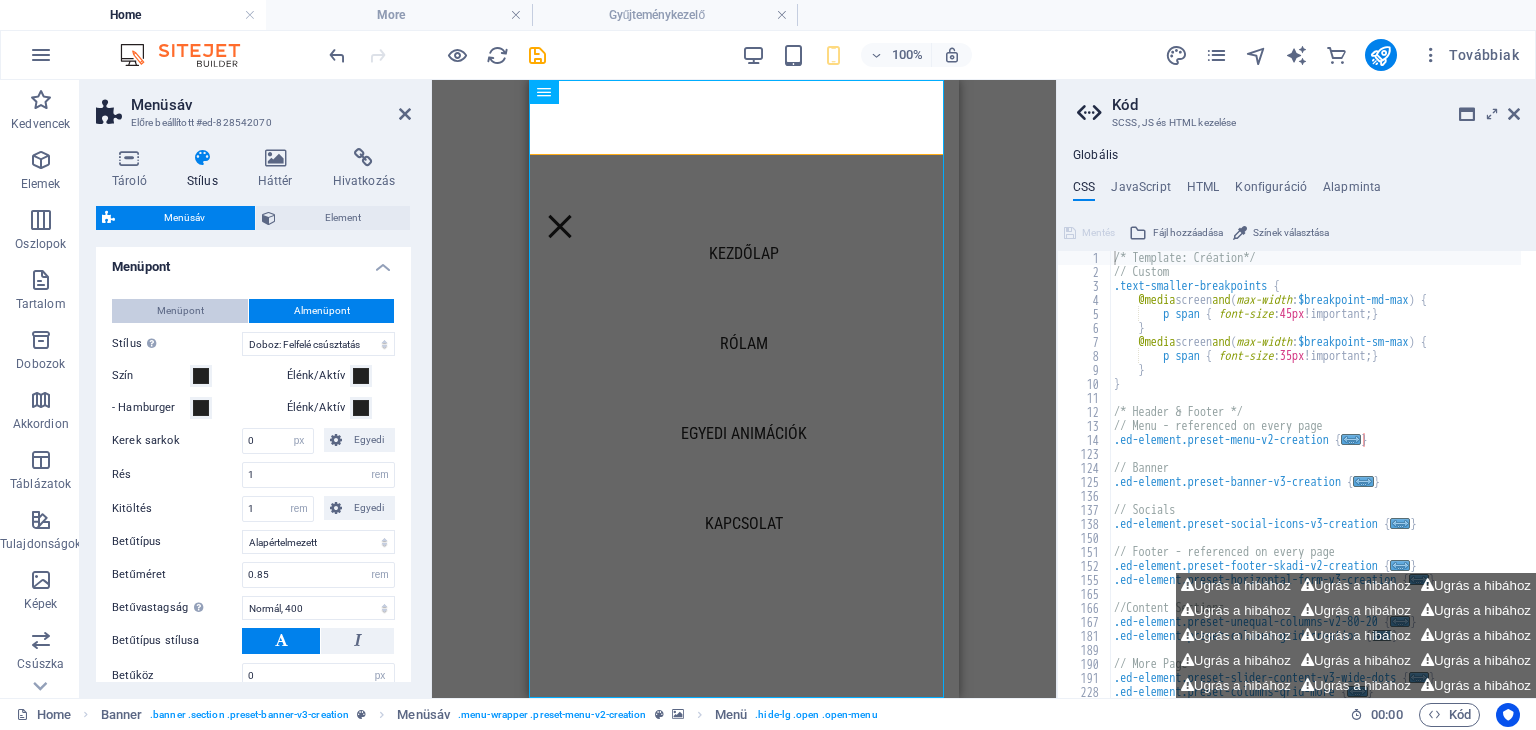 click on "Menüpont" at bounding box center [180, 311] 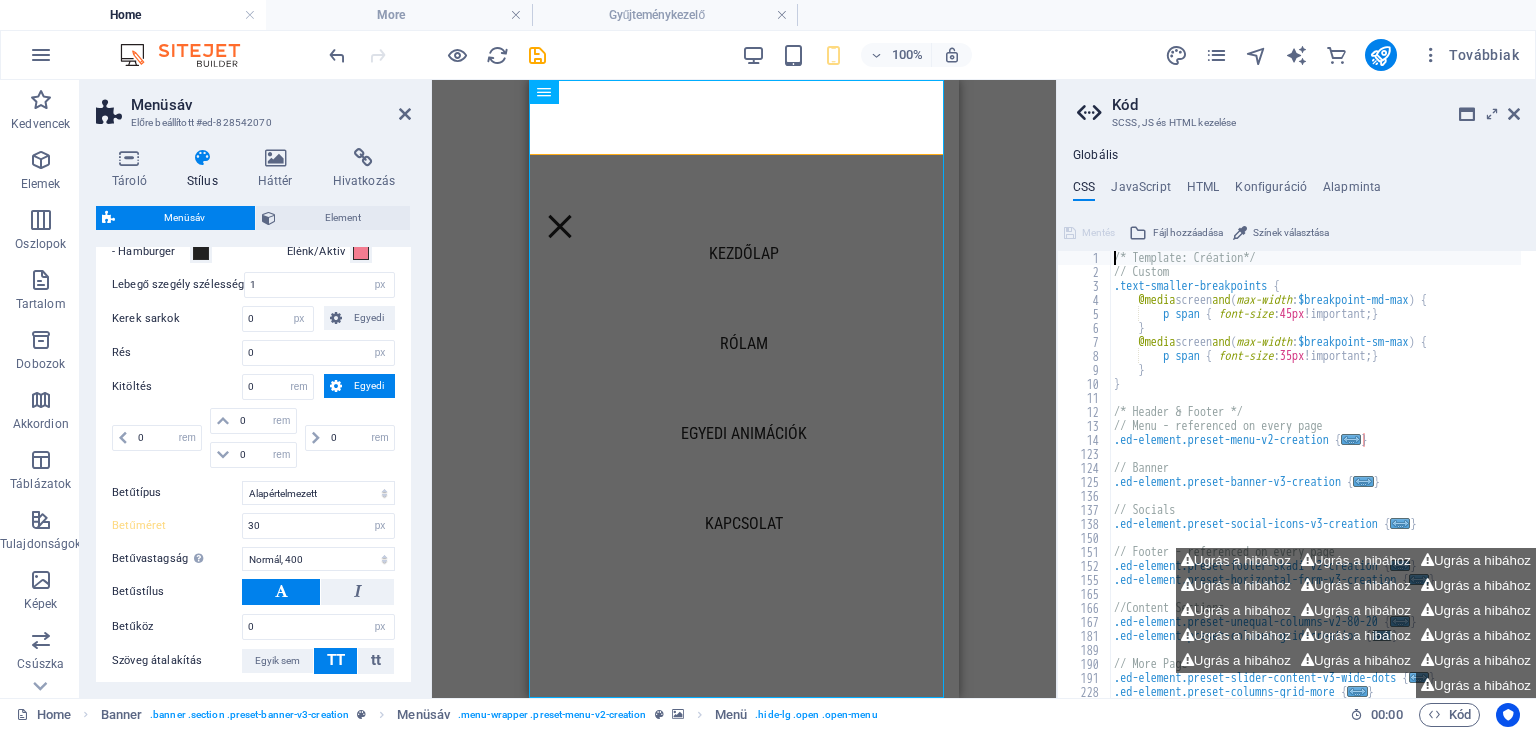 scroll, scrollTop: 547, scrollLeft: 0, axis: vertical 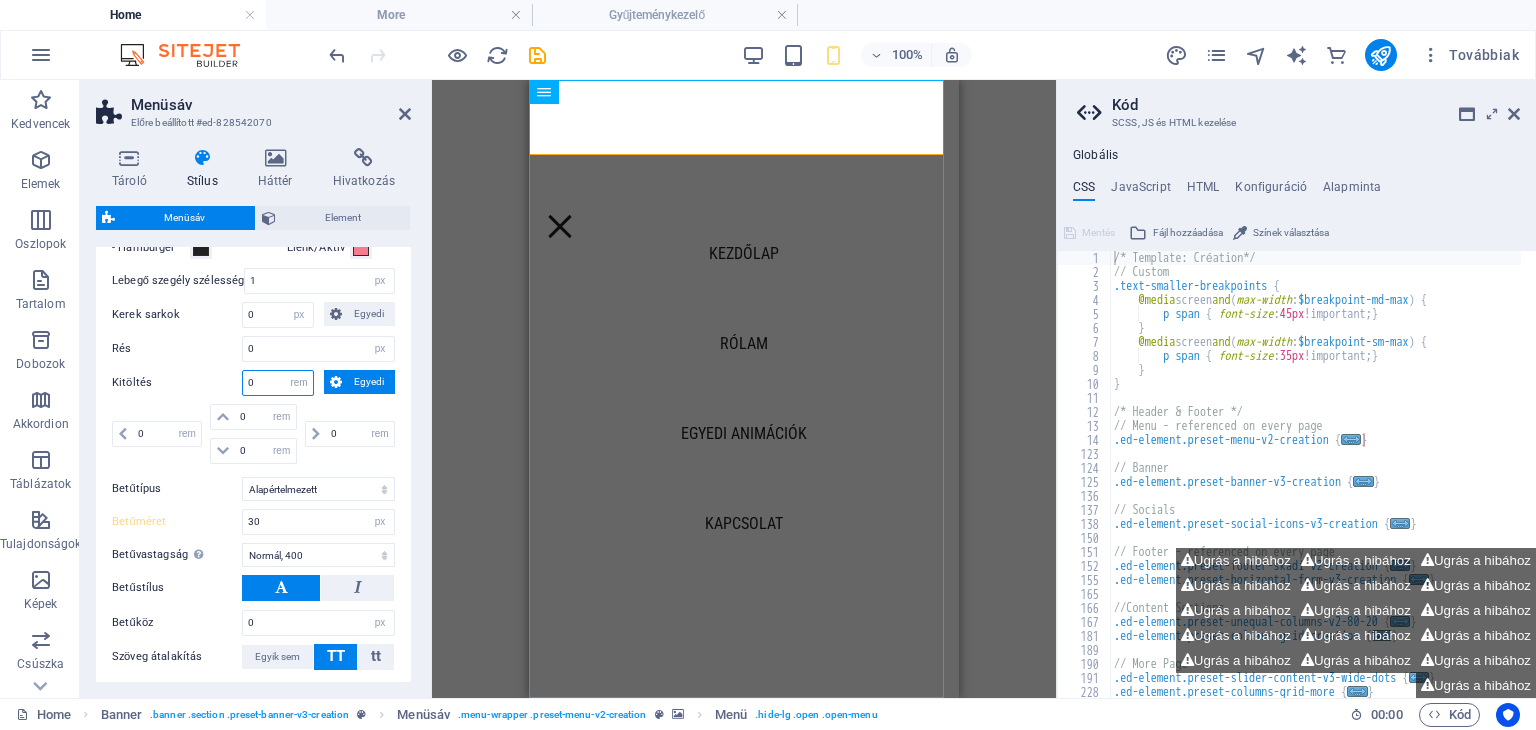 click on "0" at bounding box center (278, 383) 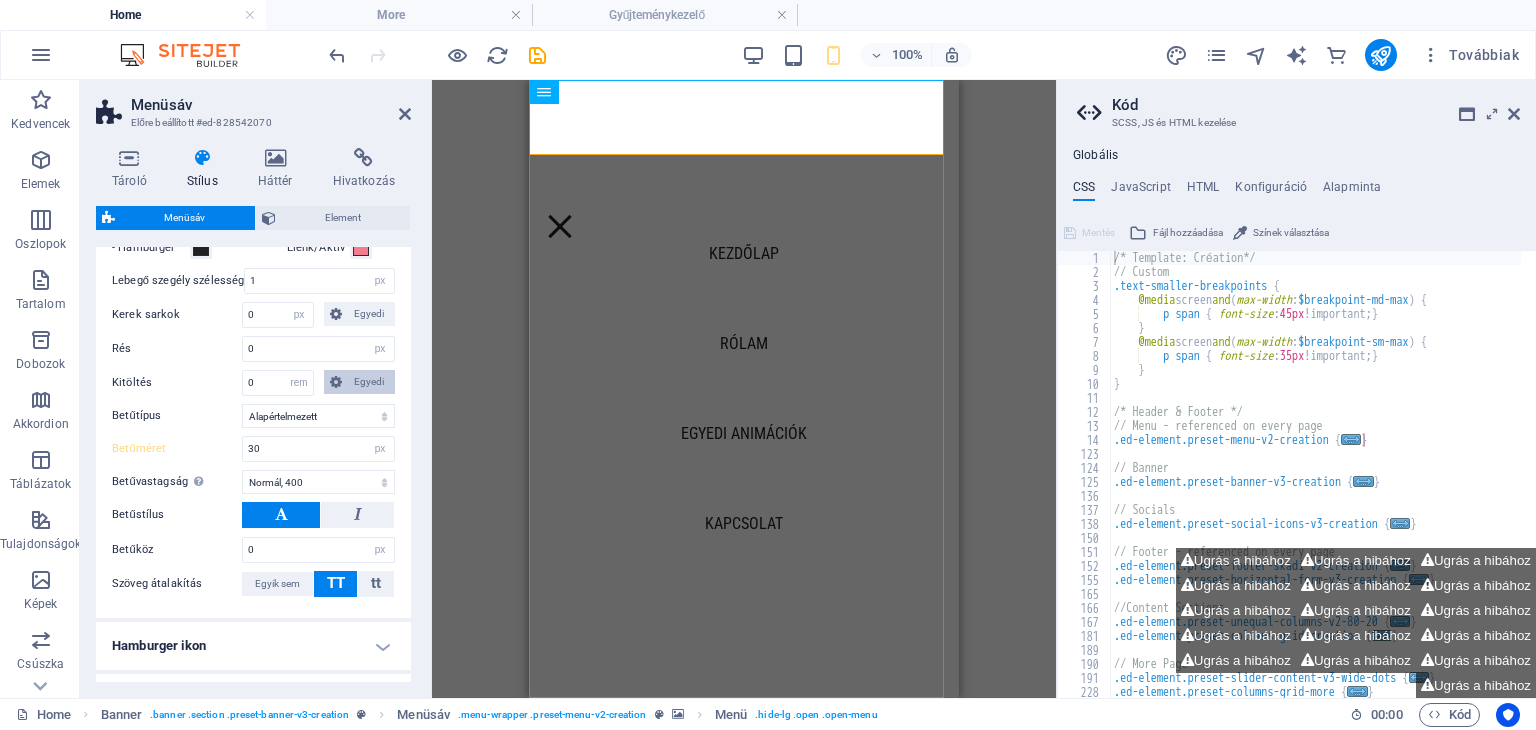 click on "Egyedi" at bounding box center (368, 382) 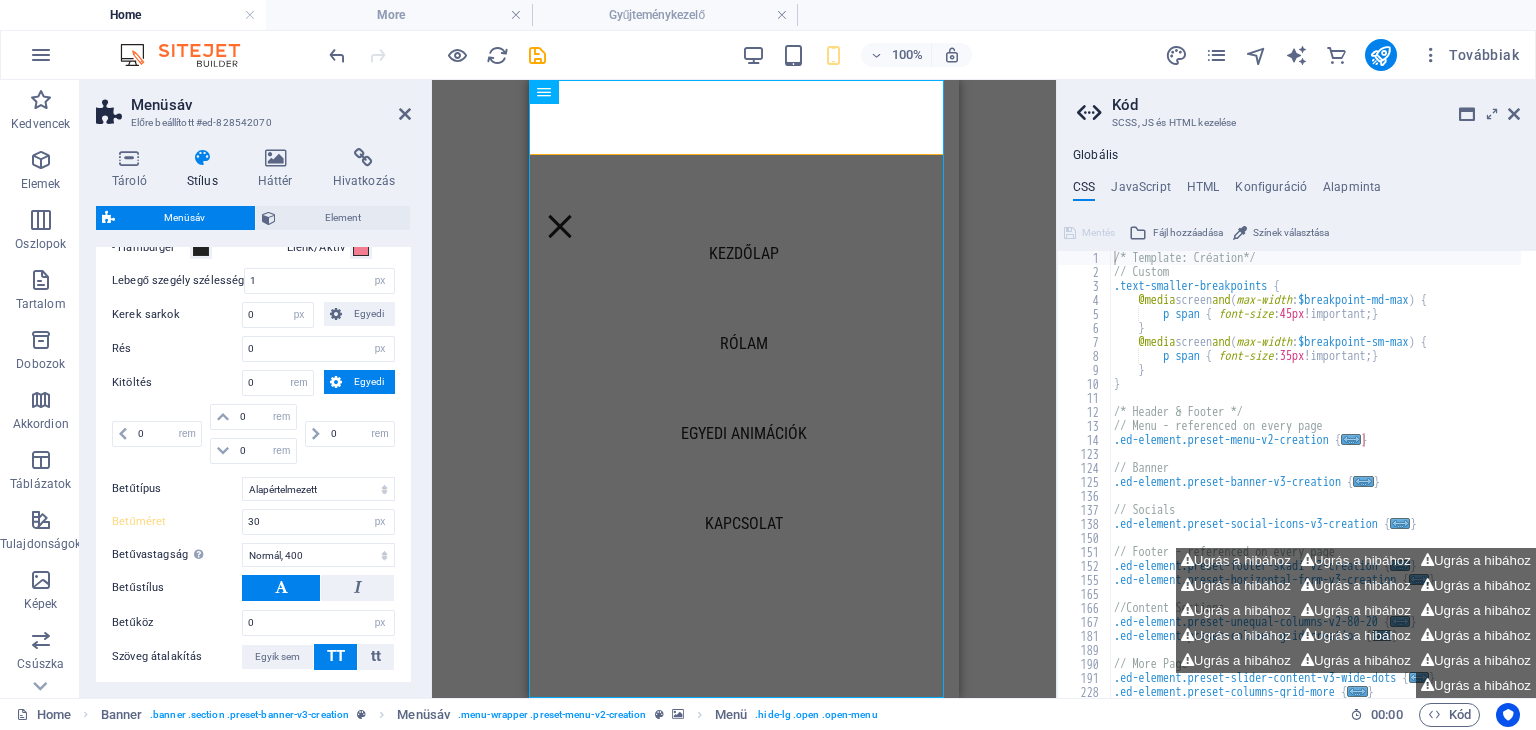 click on "Egyedi" at bounding box center (368, 382) 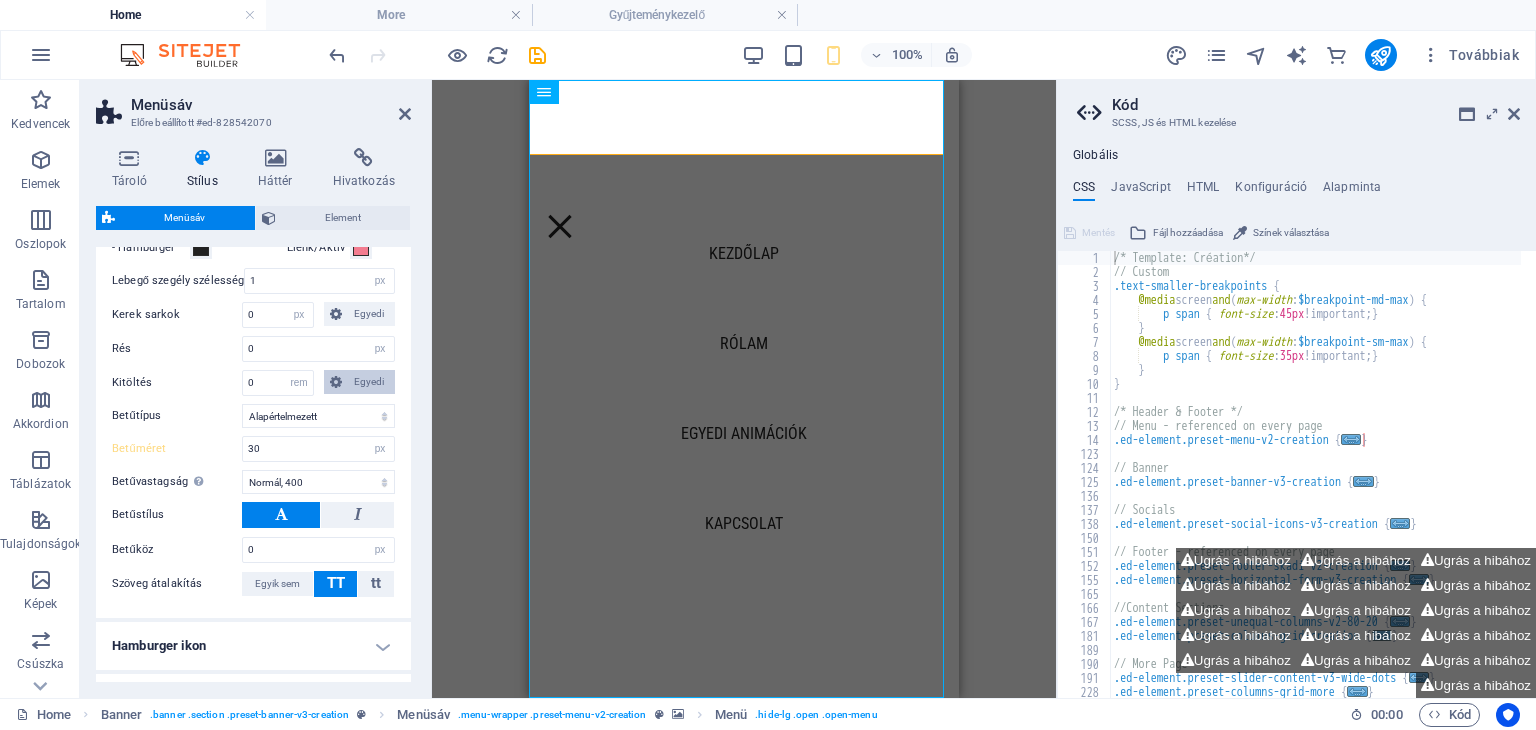 click on "Egyedi" at bounding box center (368, 382) 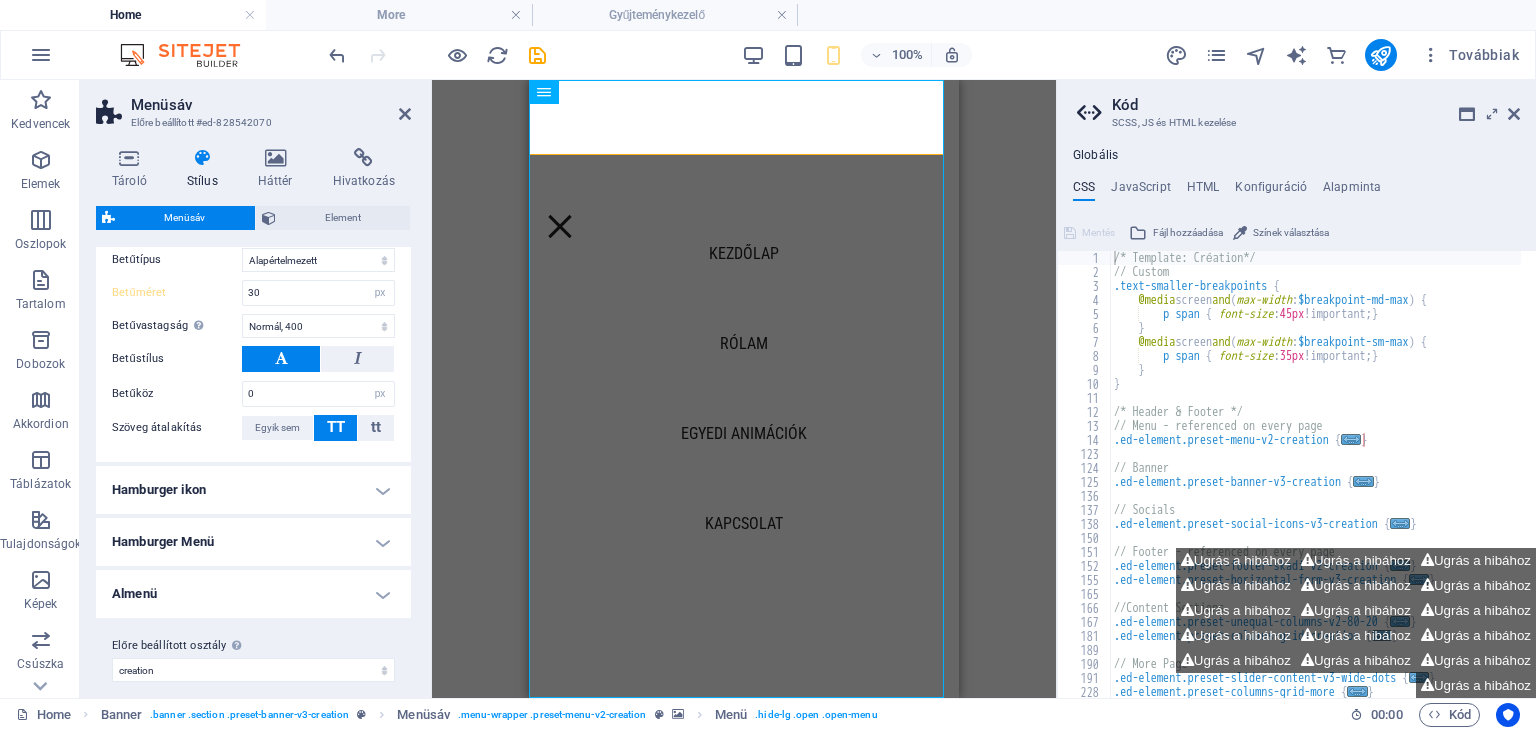 scroll, scrollTop: 786, scrollLeft: 0, axis: vertical 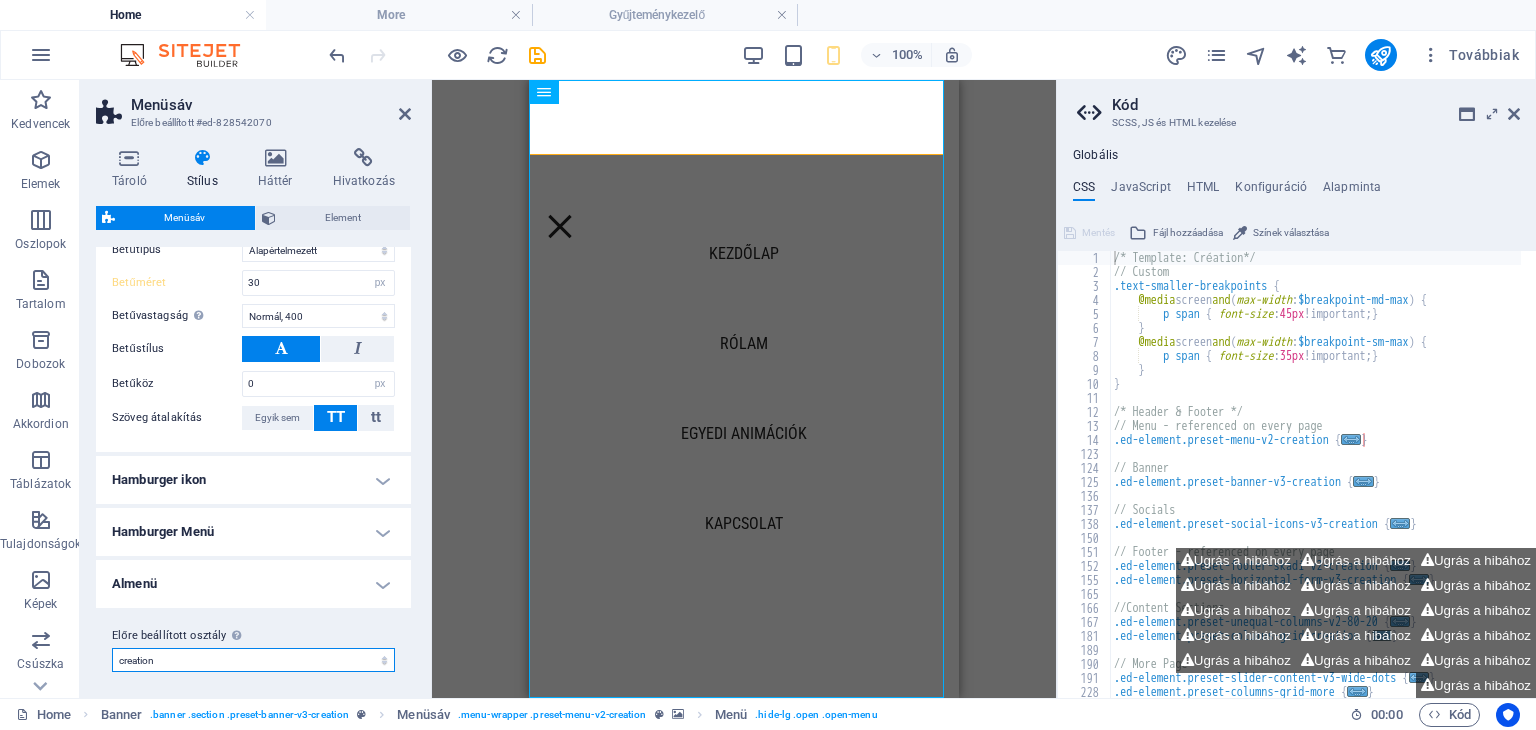 click on "creation Előre beállított osztály hozzáadása" at bounding box center [253, 660] 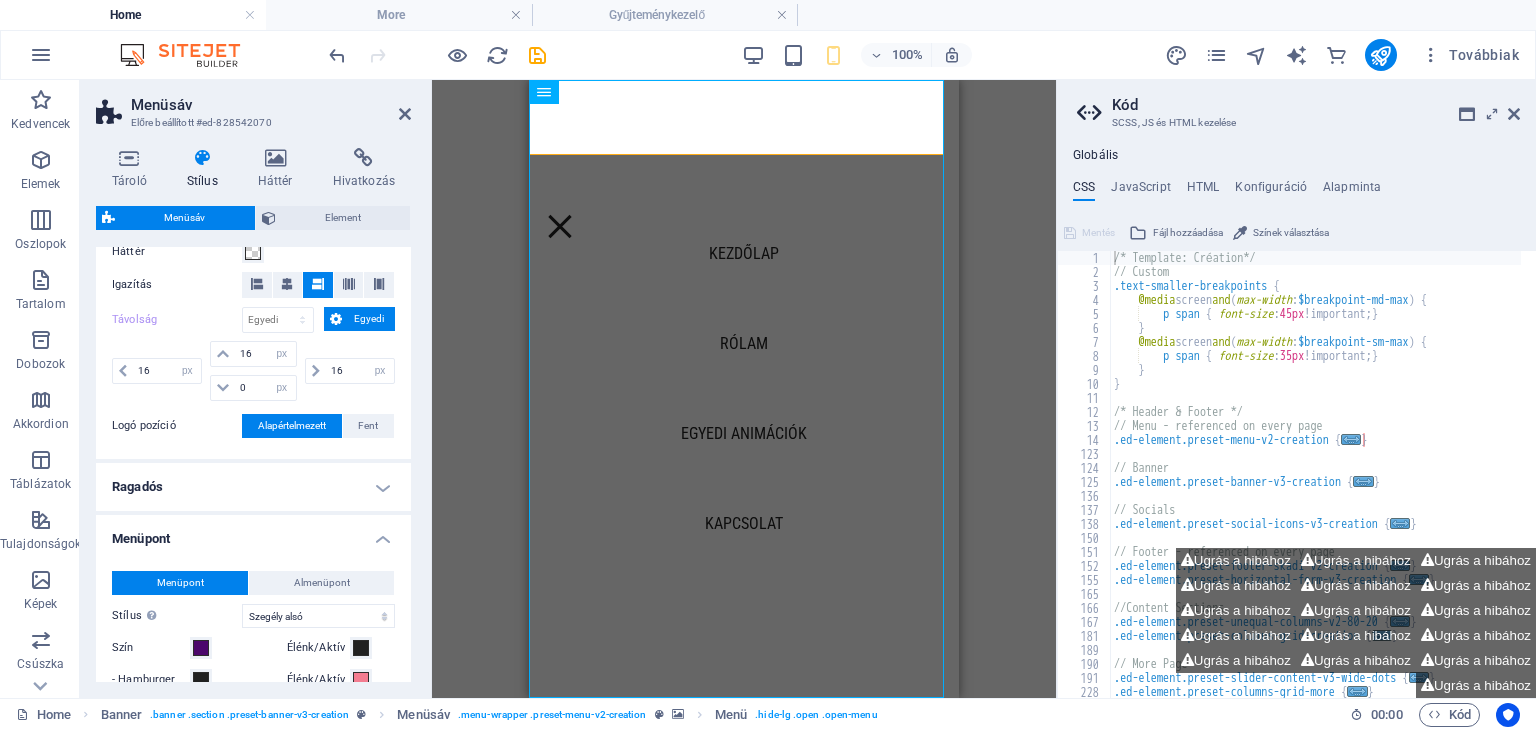 scroll, scrollTop: 0, scrollLeft: 0, axis: both 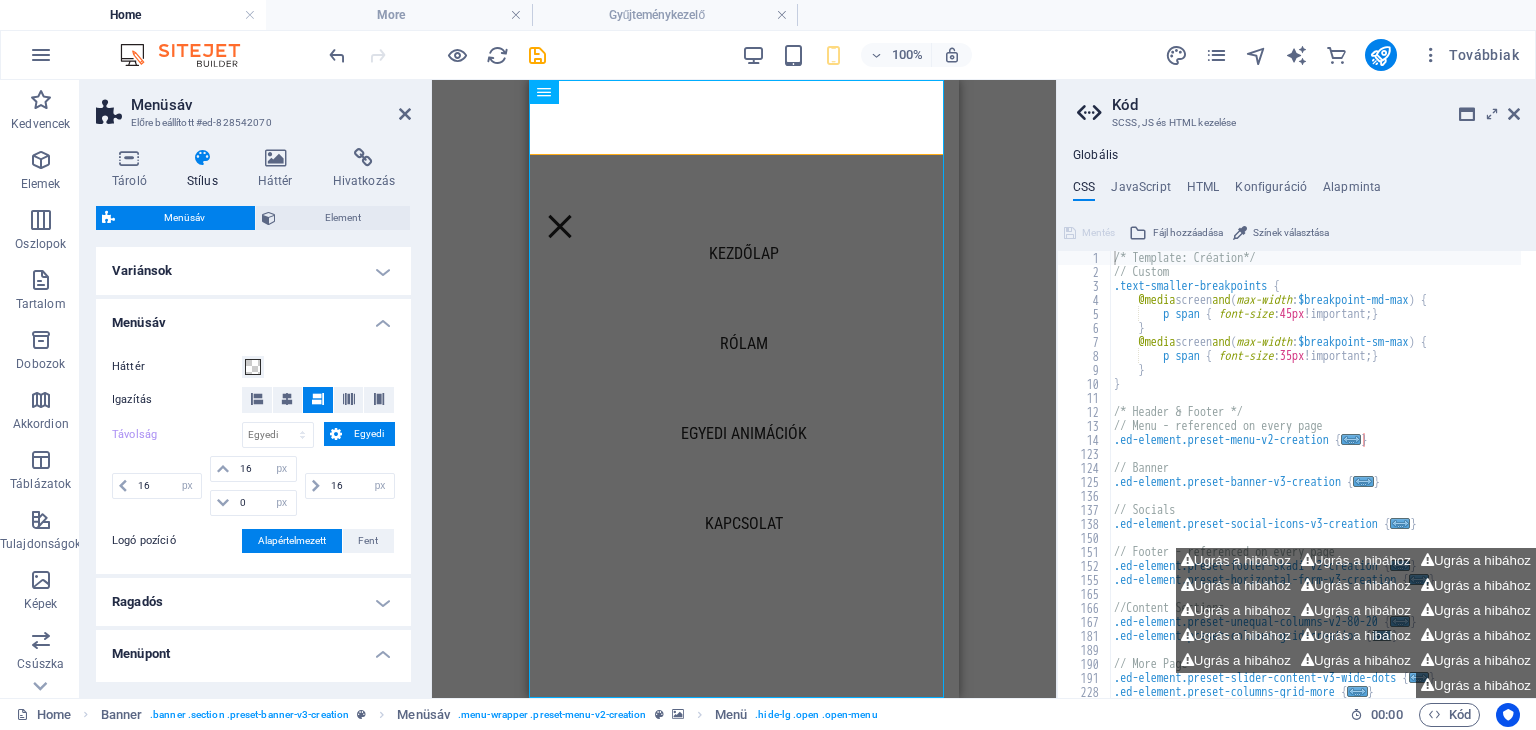 click on "Menüsáv" at bounding box center [253, 317] 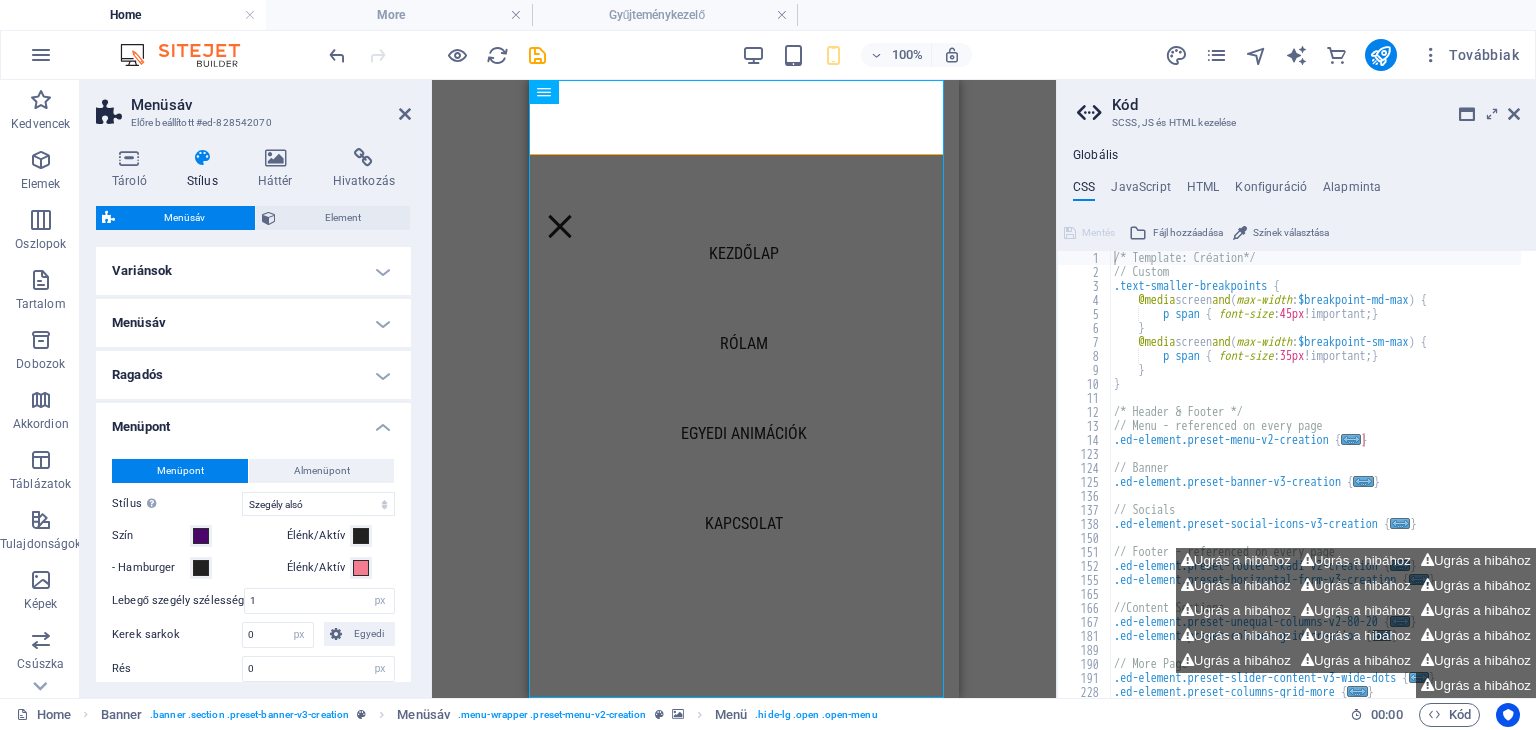 click on "Menüpont" at bounding box center (253, 421) 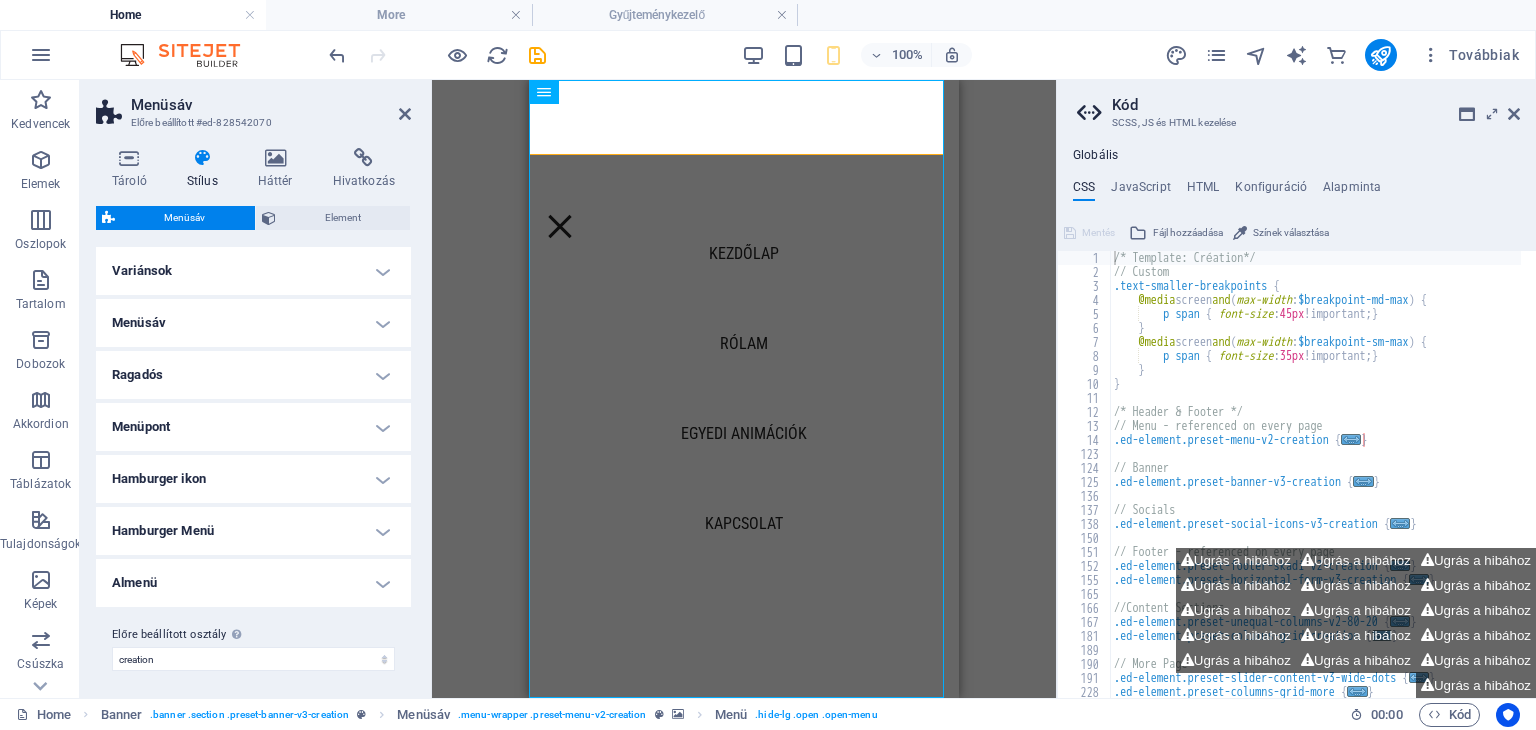 scroll, scrollTop: 4, scrollLeft: 0, axis: vertical 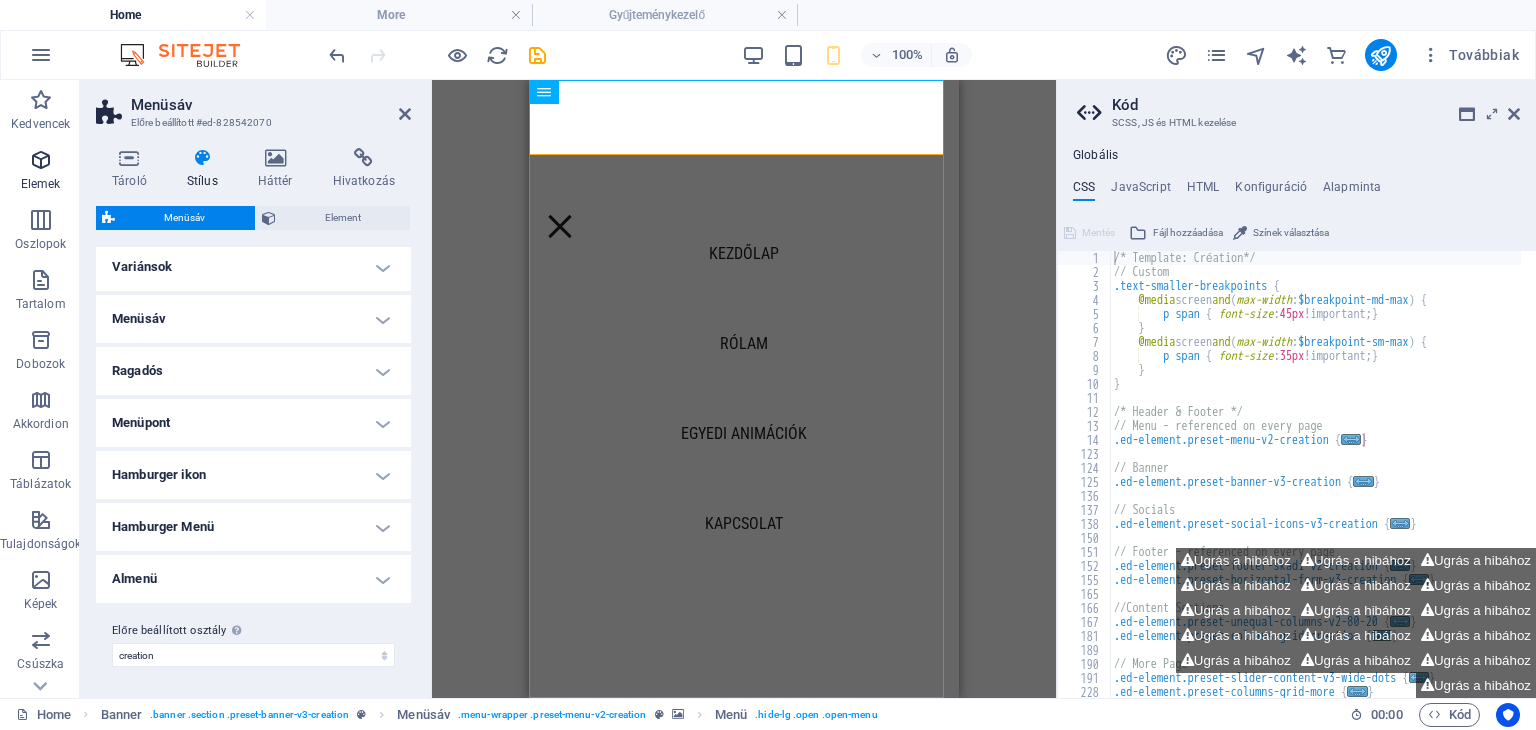 click at bounding box center (41, 160) 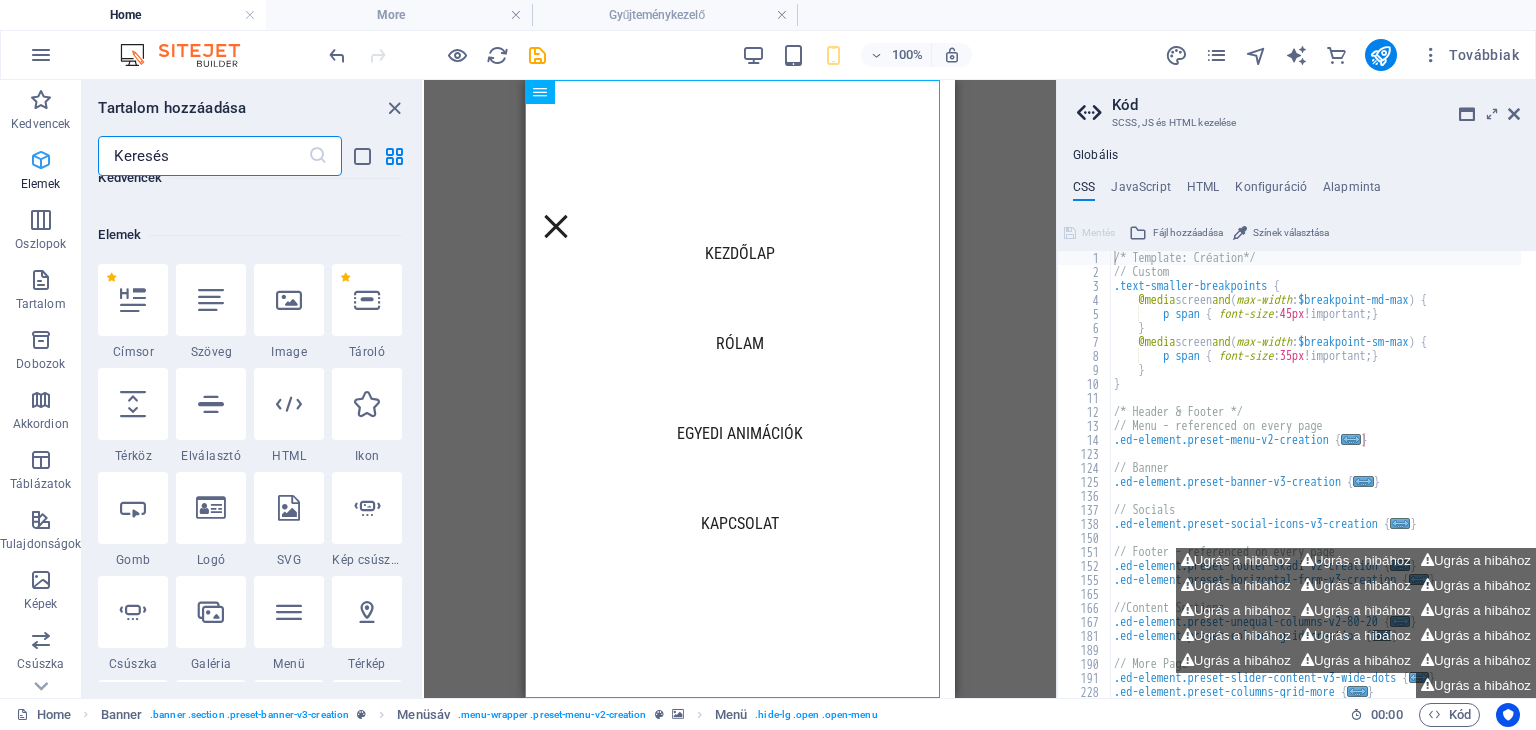 scroll, scrollTop: 212, scrollLeft: 0, axis: vertical 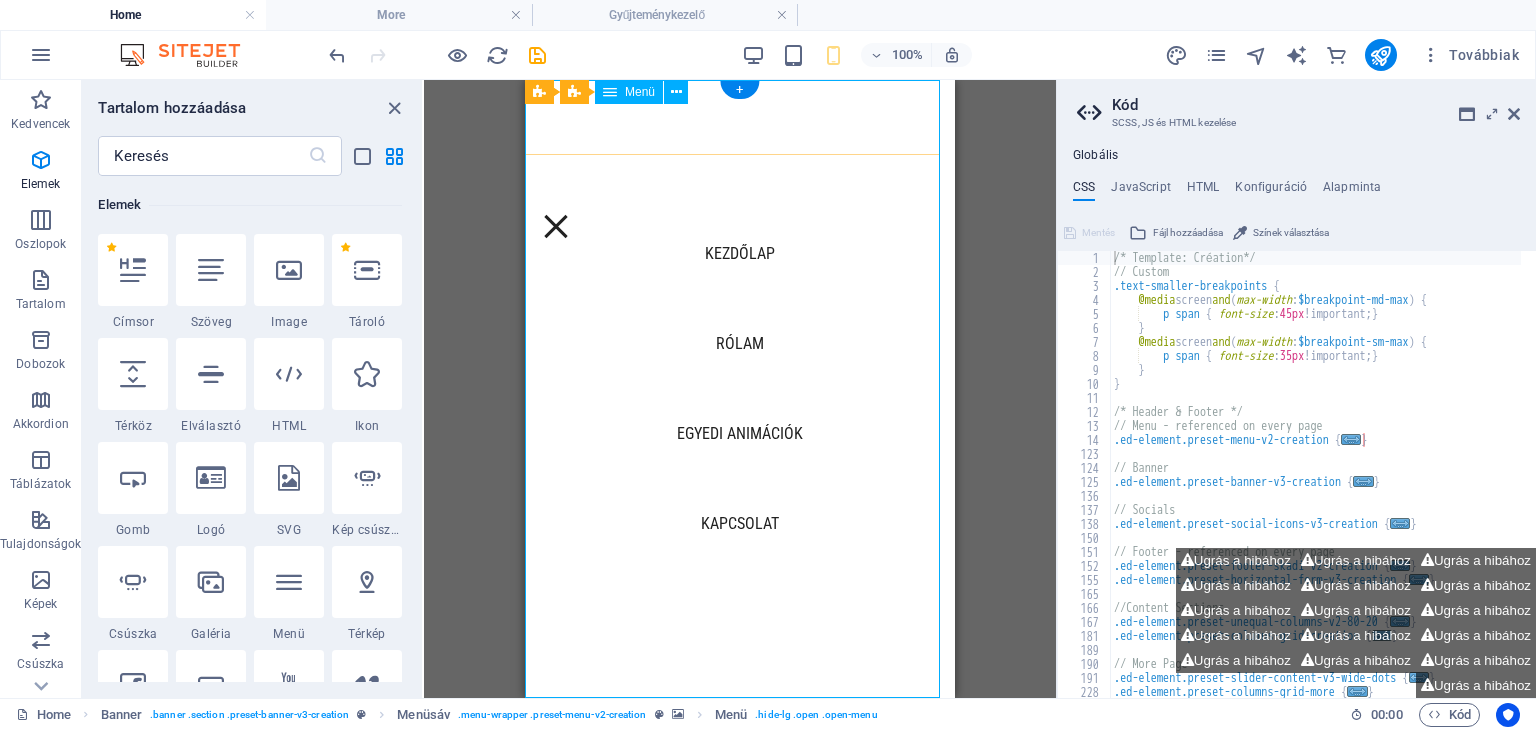 click on "Kezdőlap Rólam Egyedi animációk Kapcsolat" at bounding box center (740, 389) 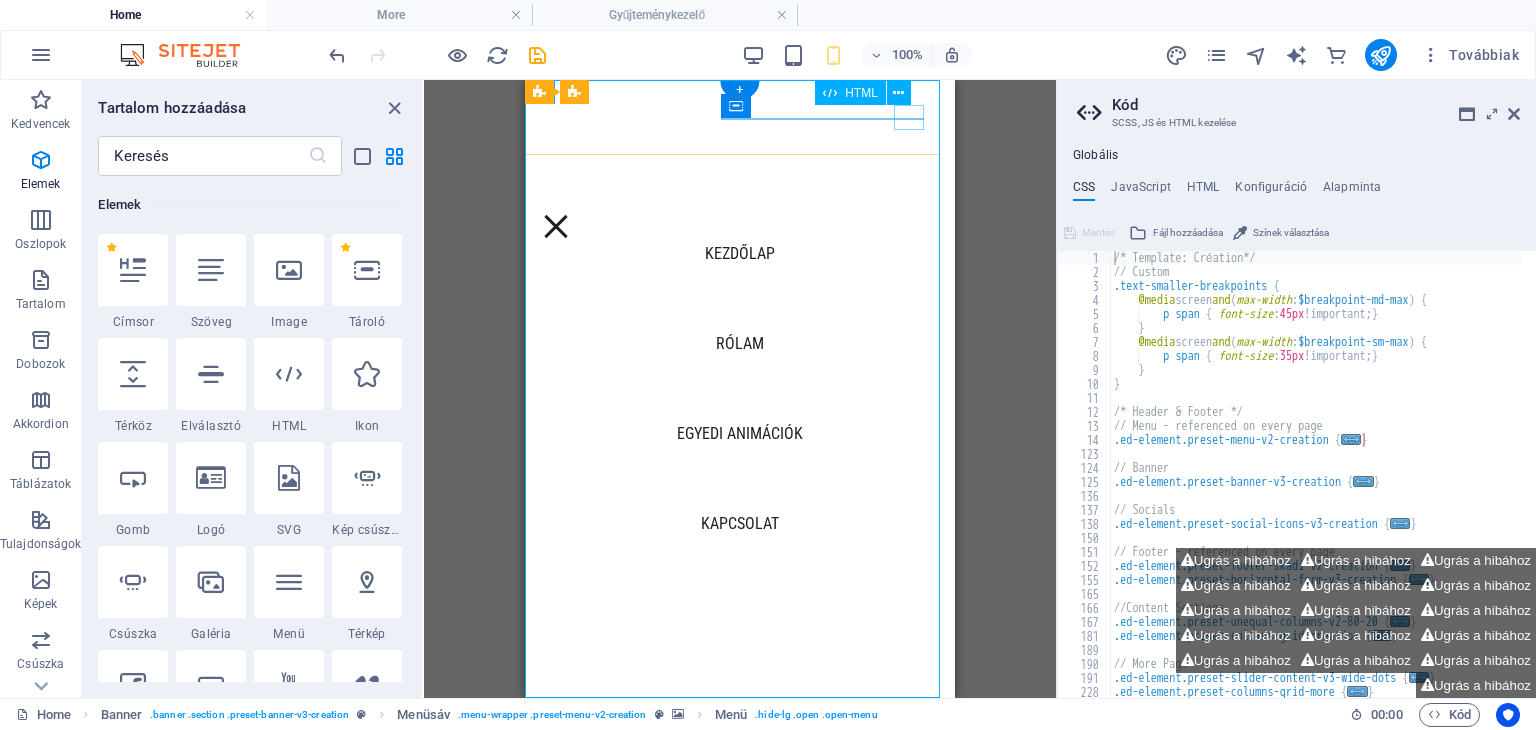 click at bounding box center [556, 226] 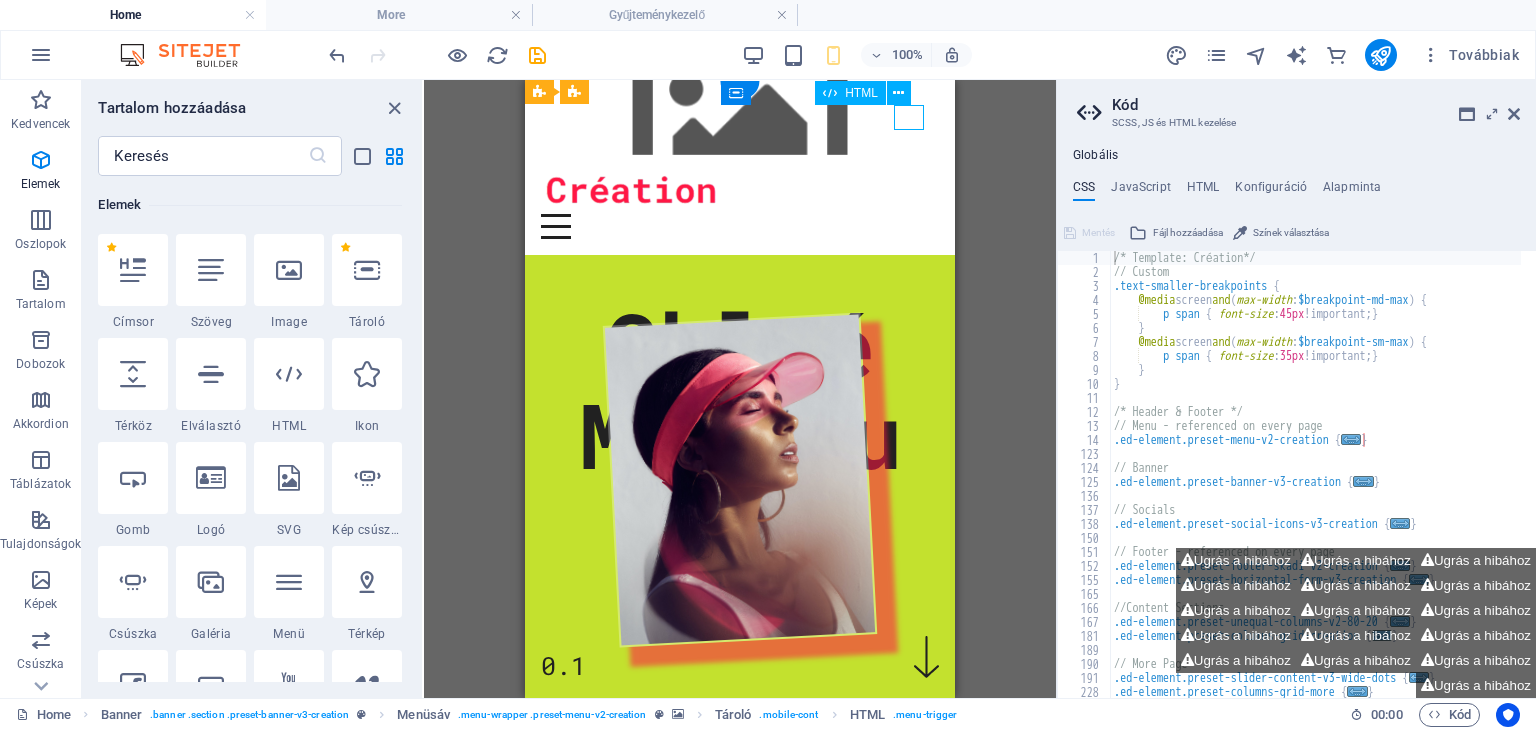 click at bounding box center [740, 226] 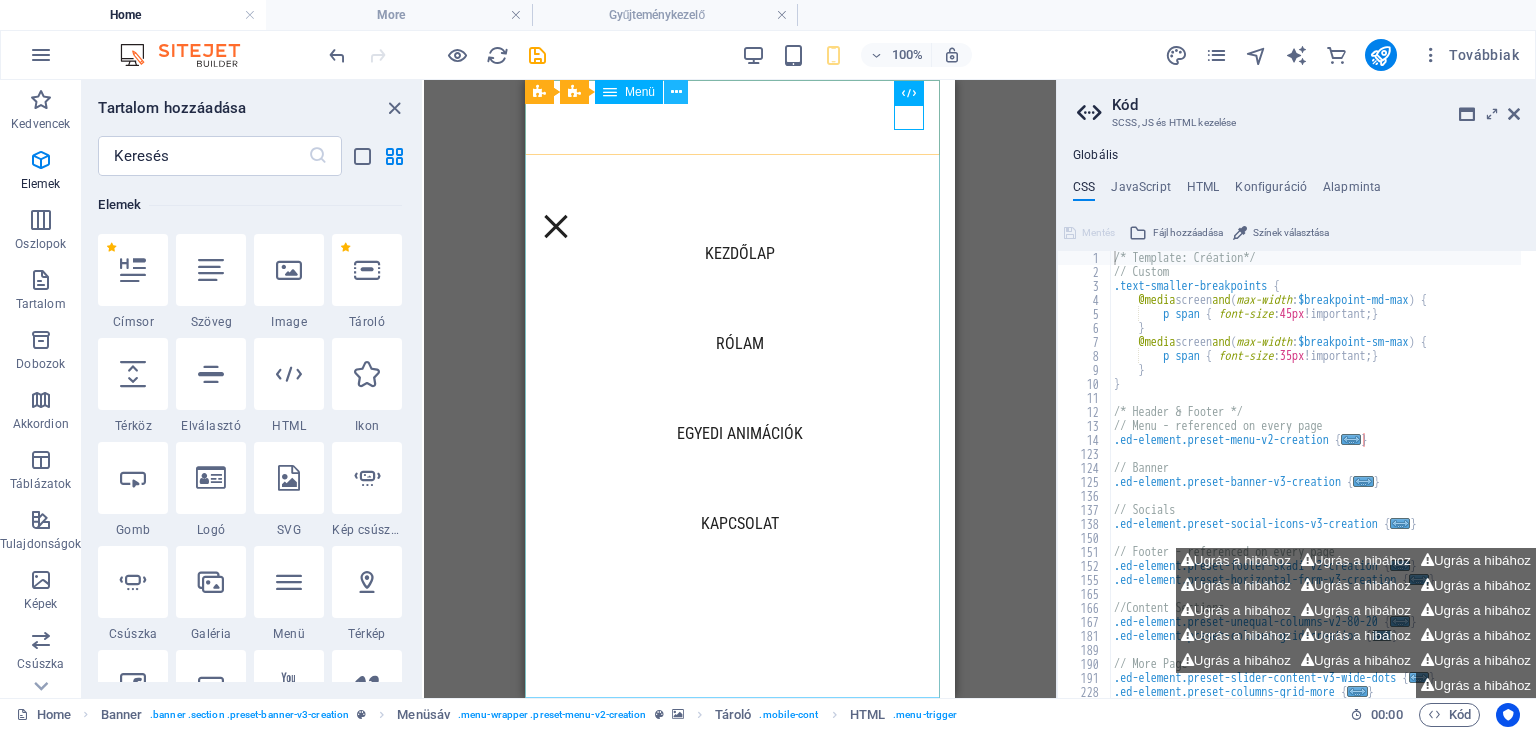 click at bounding box center (676, 92) 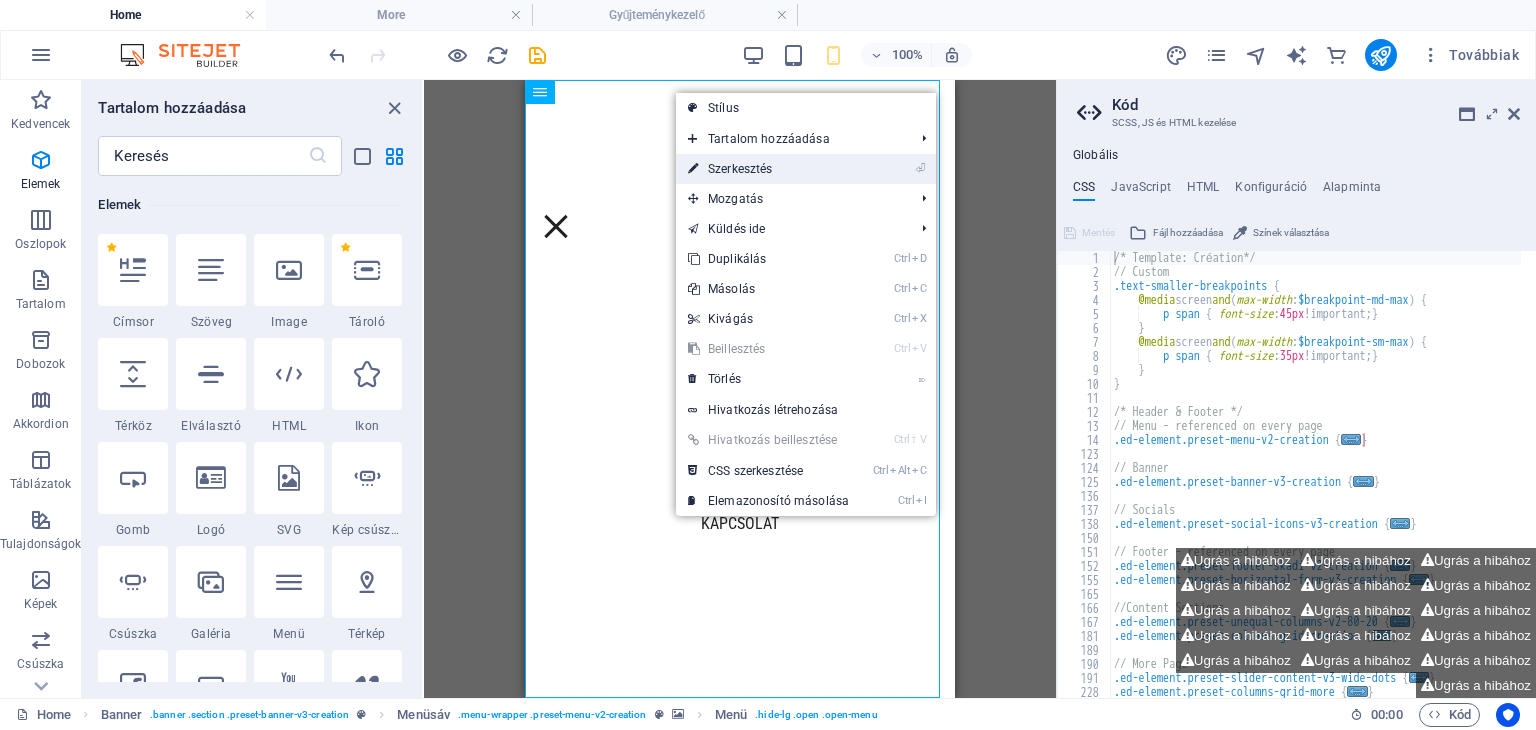 click on "⏎  Szerkesztés" at bounding box center [768, 169] 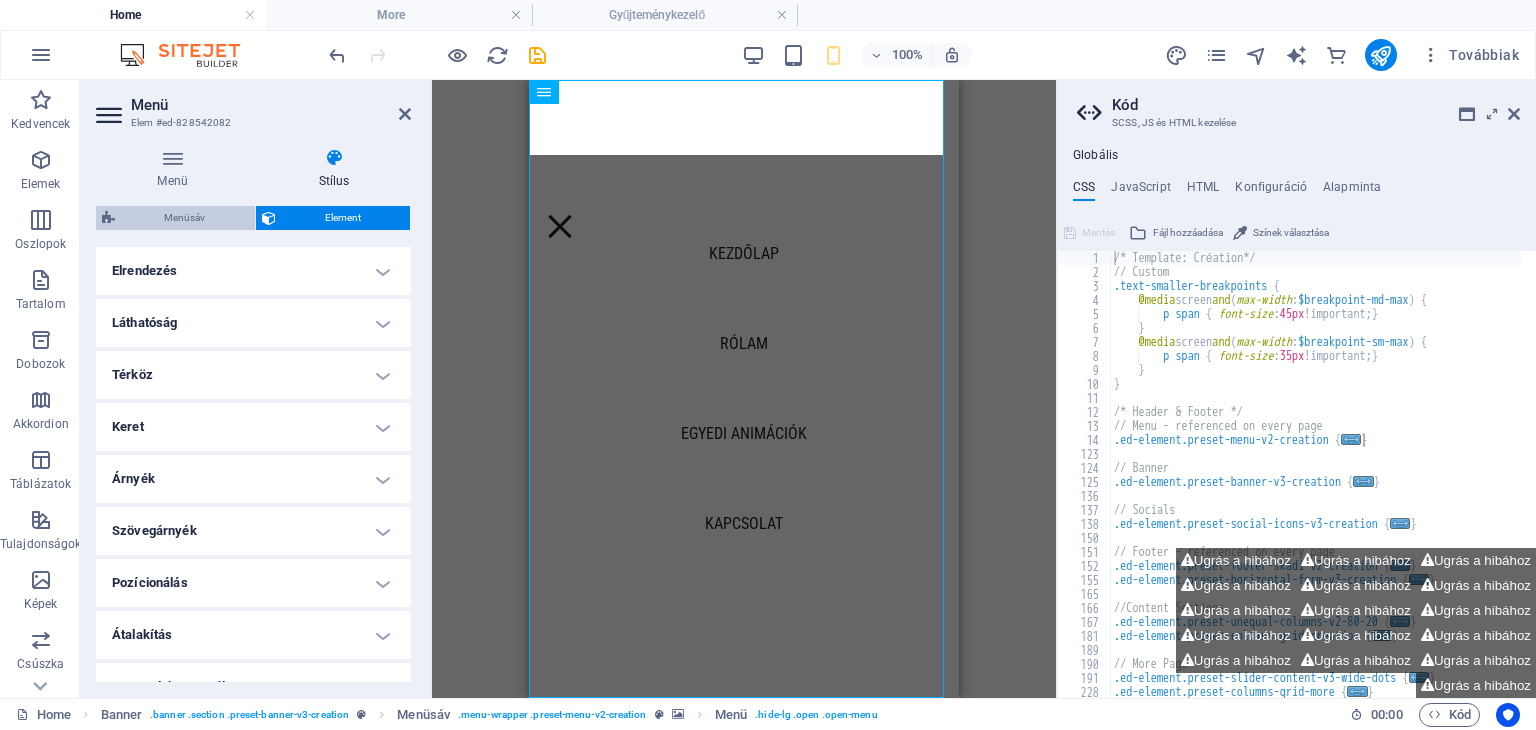 click on "Menüsáv" at bounding box center [185, 218] 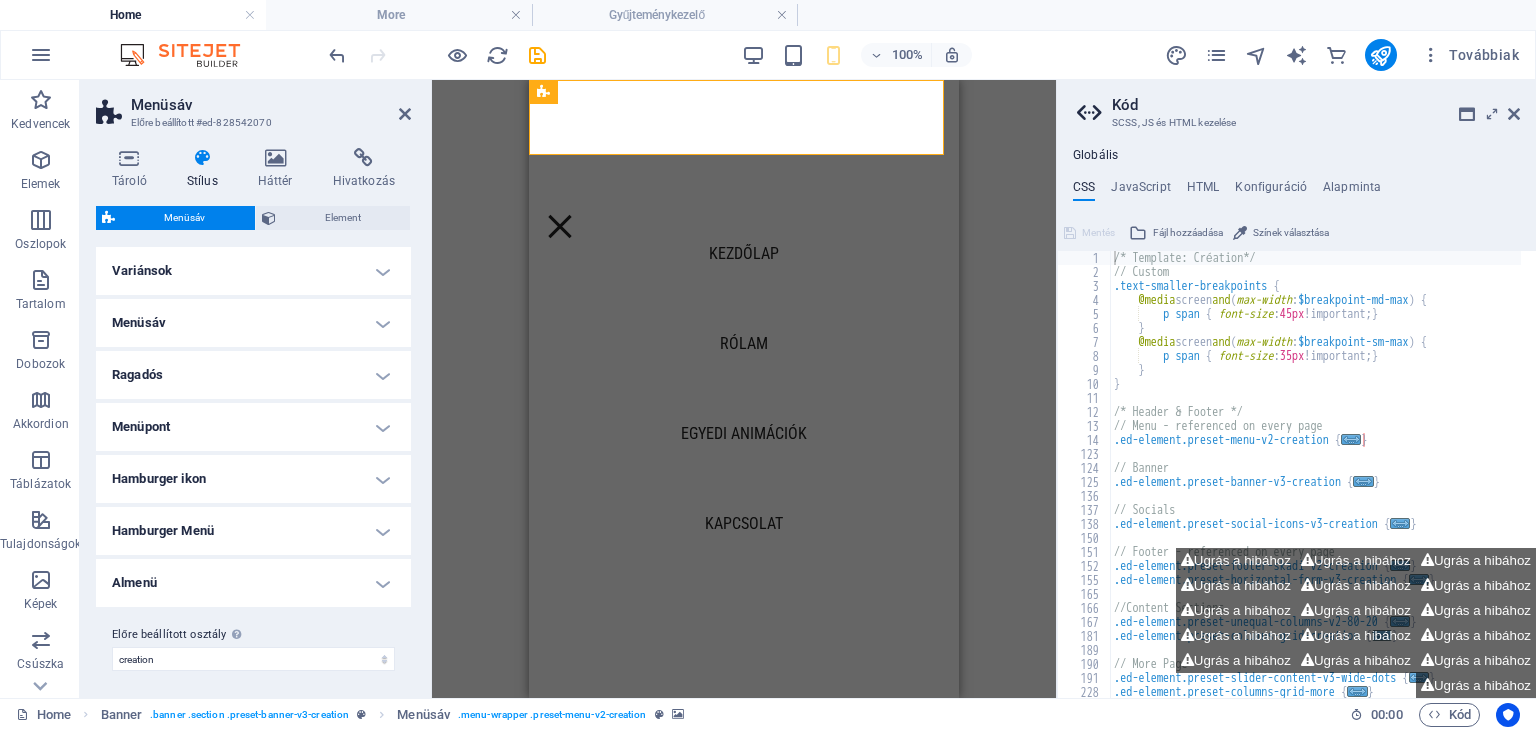 click on "Stílus" at bounding box center (206, 169) 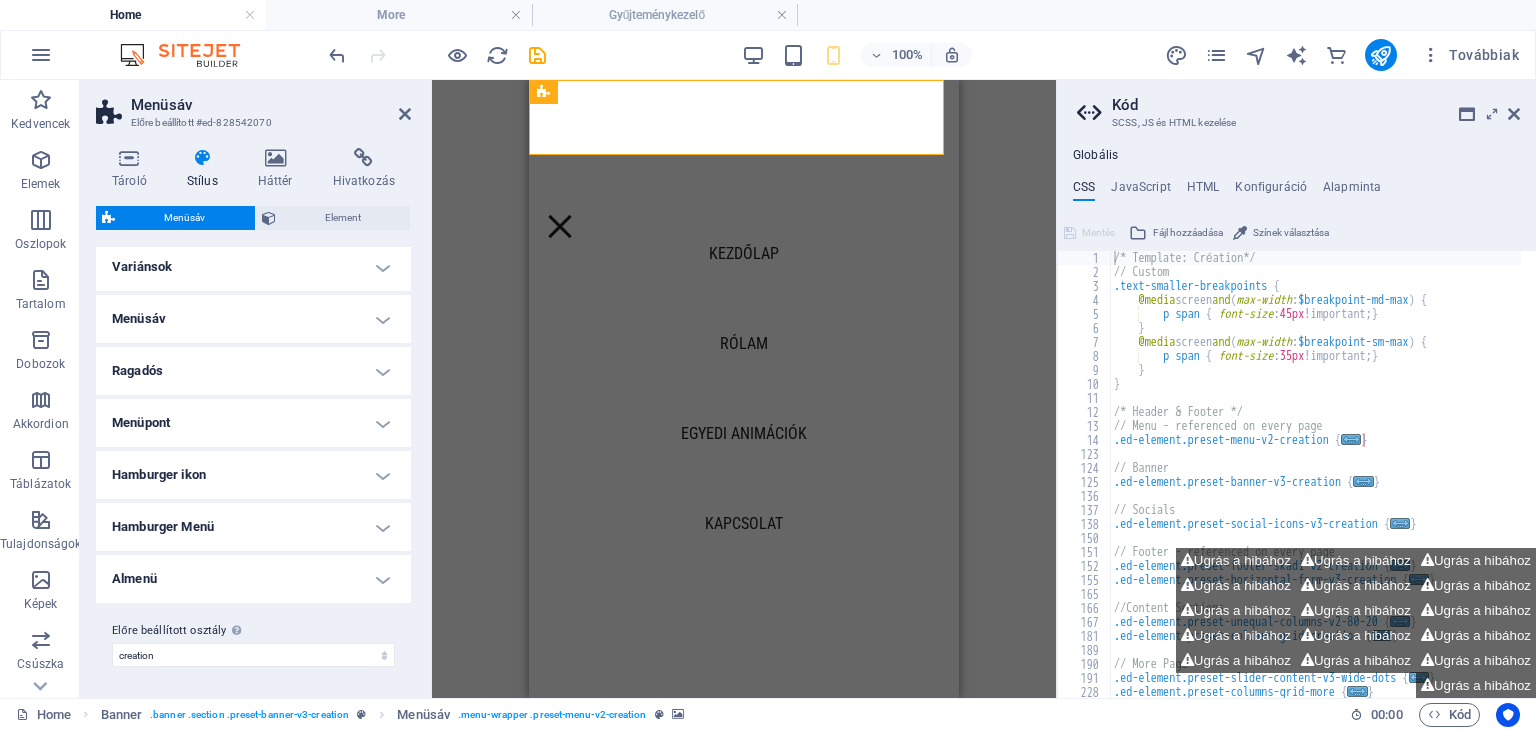 scroll, scrollTop: 0, scrollLeft: 0, axis: both 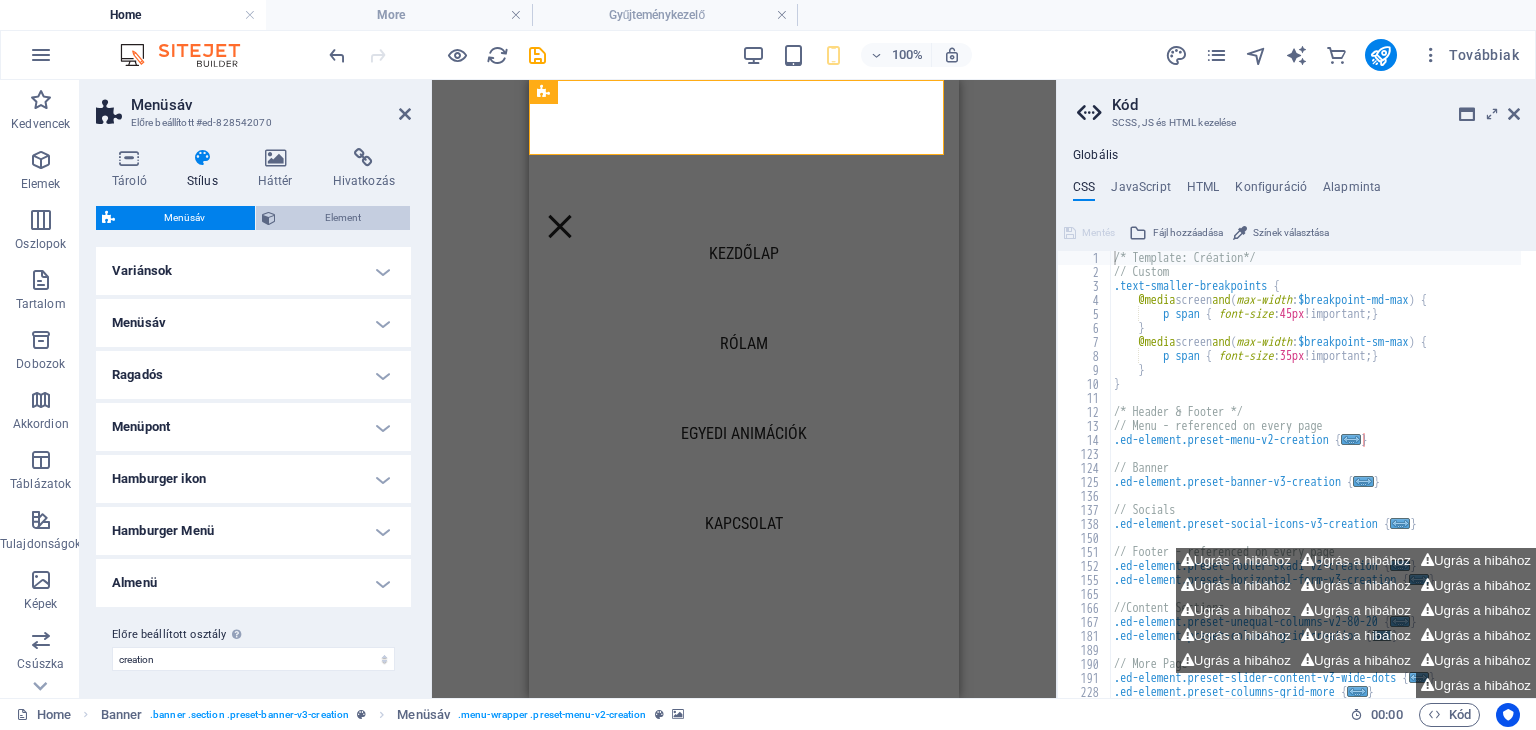 click on "Element" at bounding box center (343, 218) 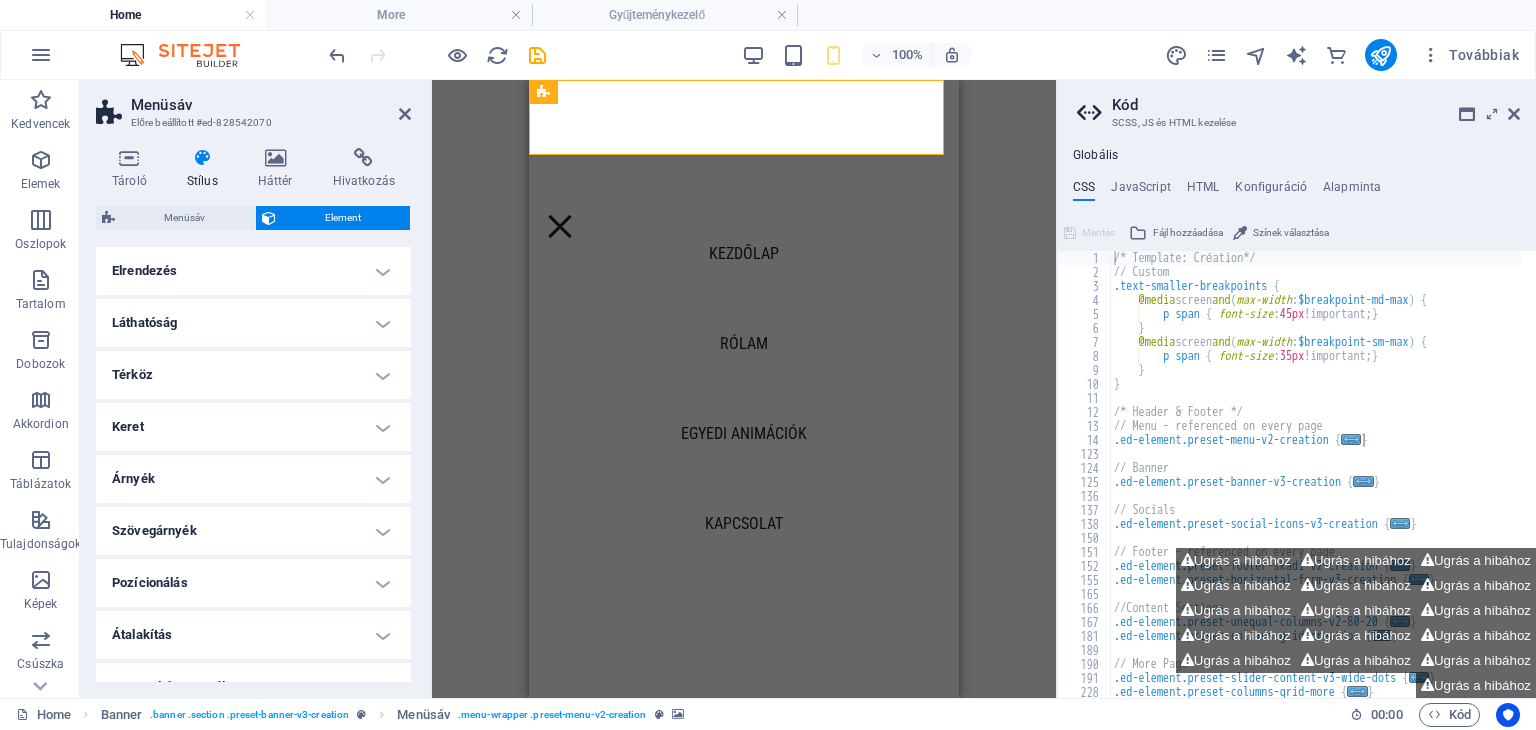 click on "Elrendezés" at bounding box center (253, 271) 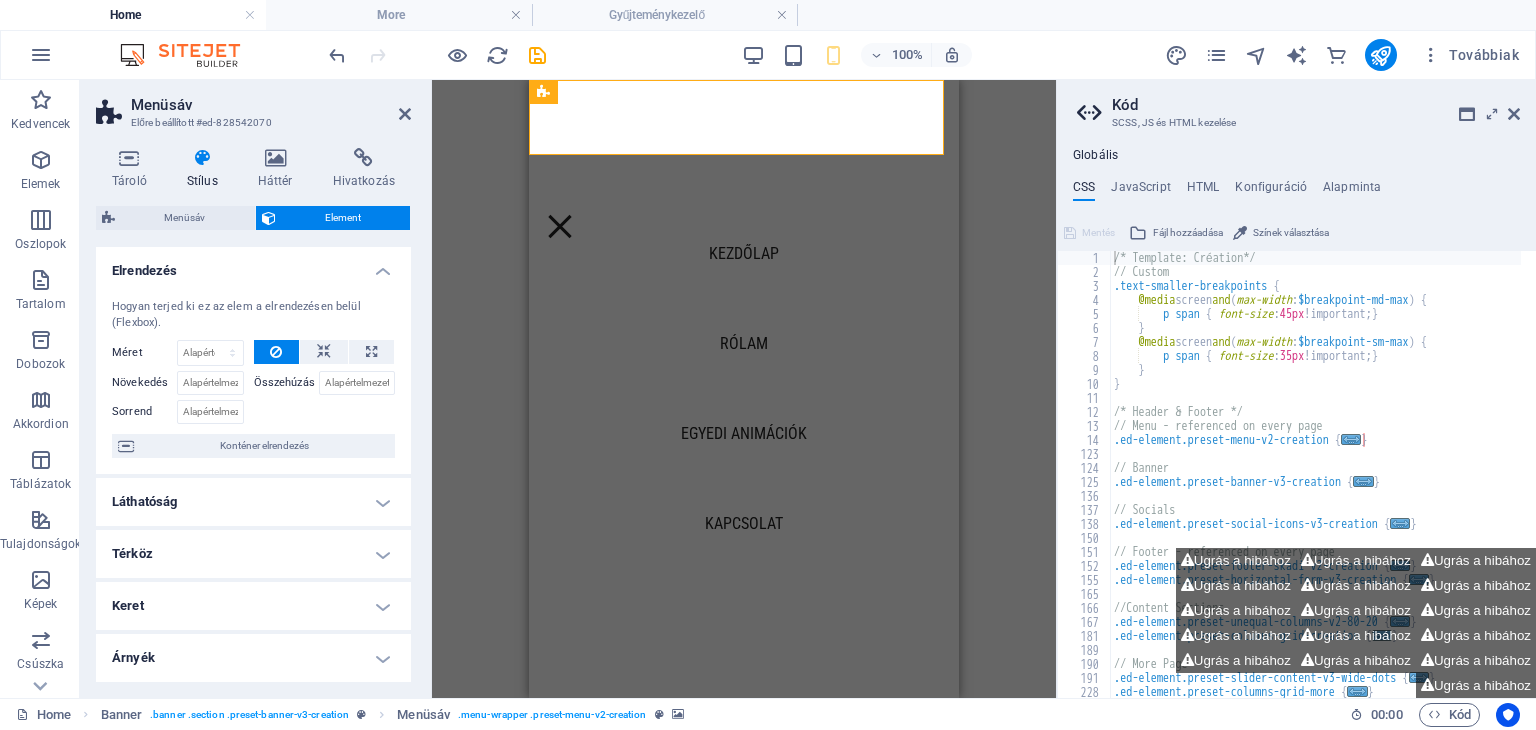 click on "Elrendezés" at bounding box center (253, 265) 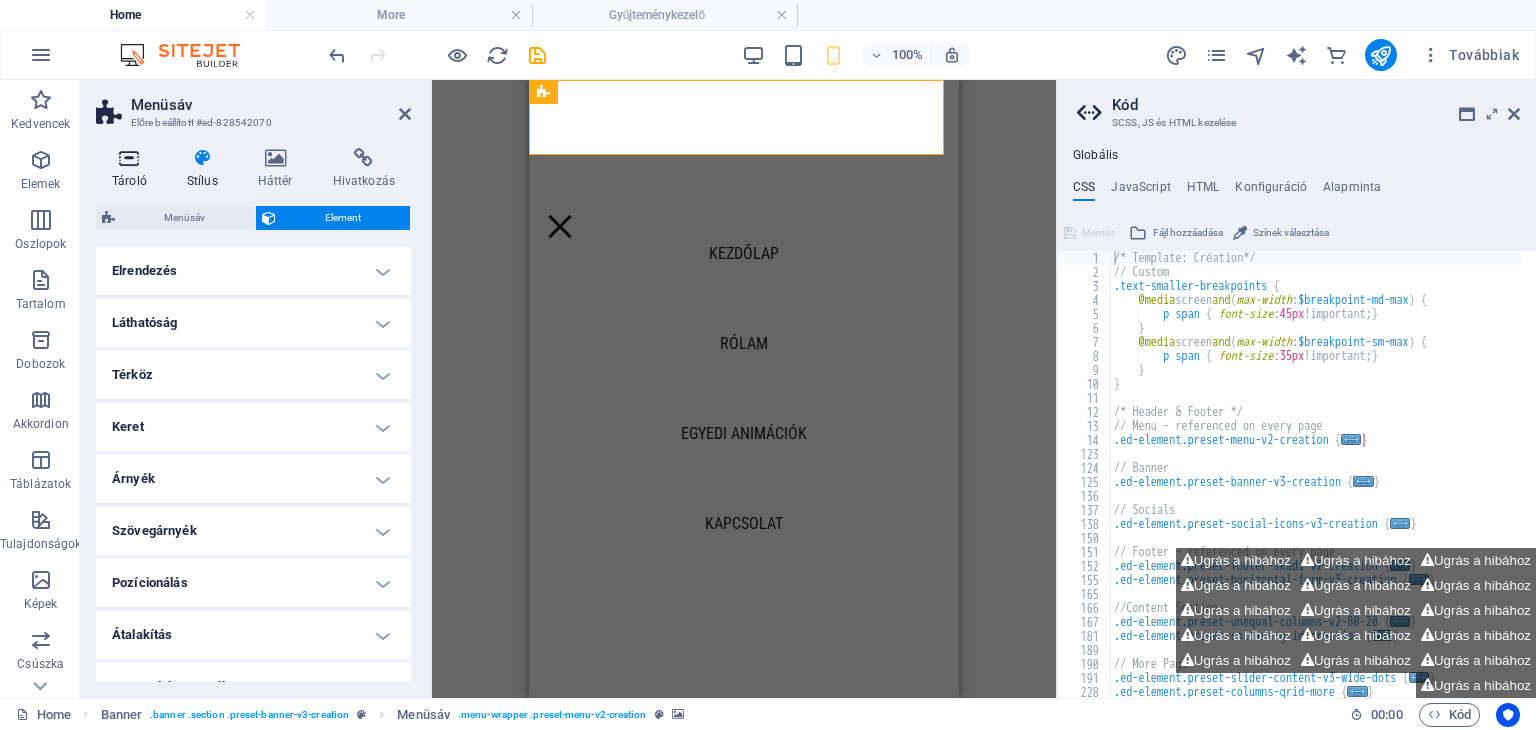 click at bounding box center (129, 158) 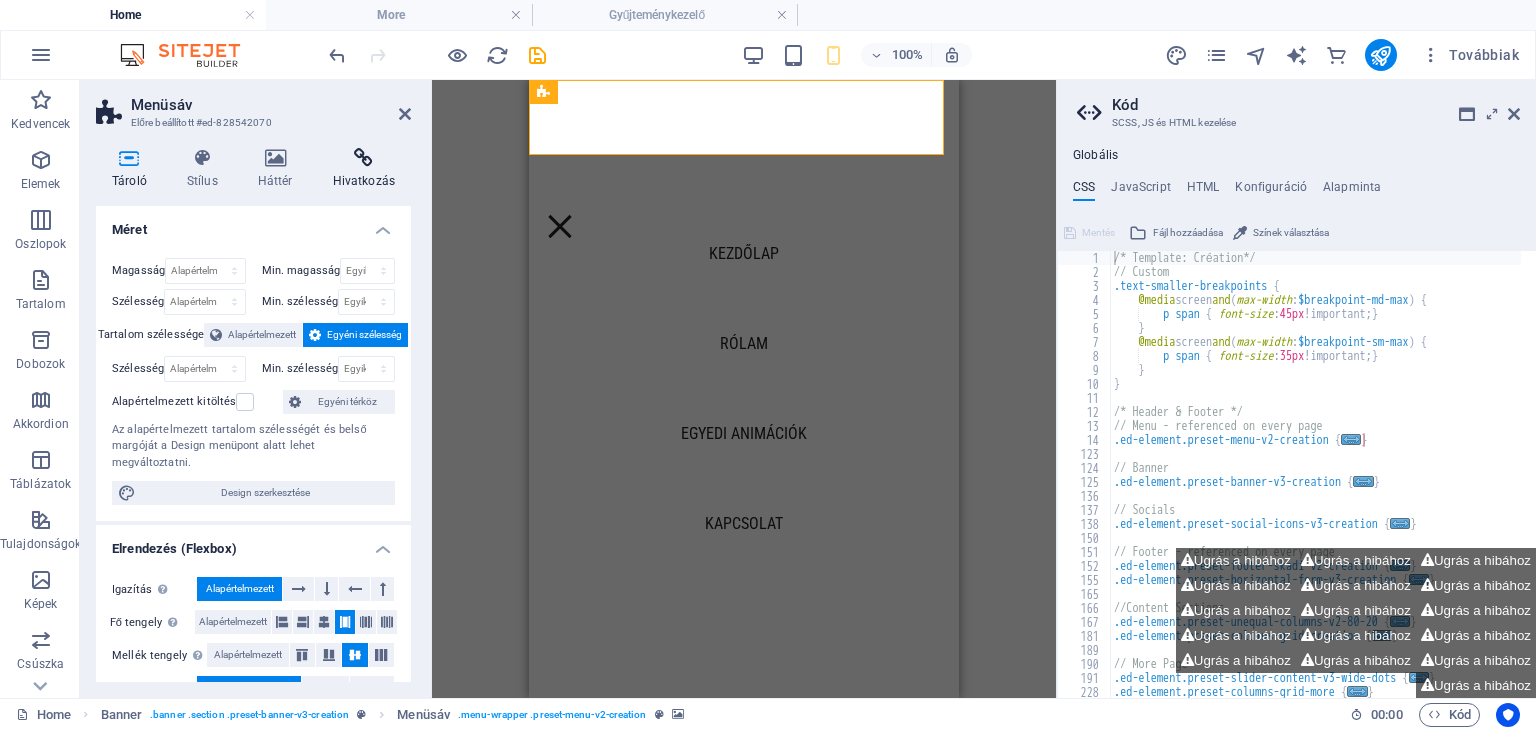 click on "Hivatkozás" at bounding box center (364, 169) 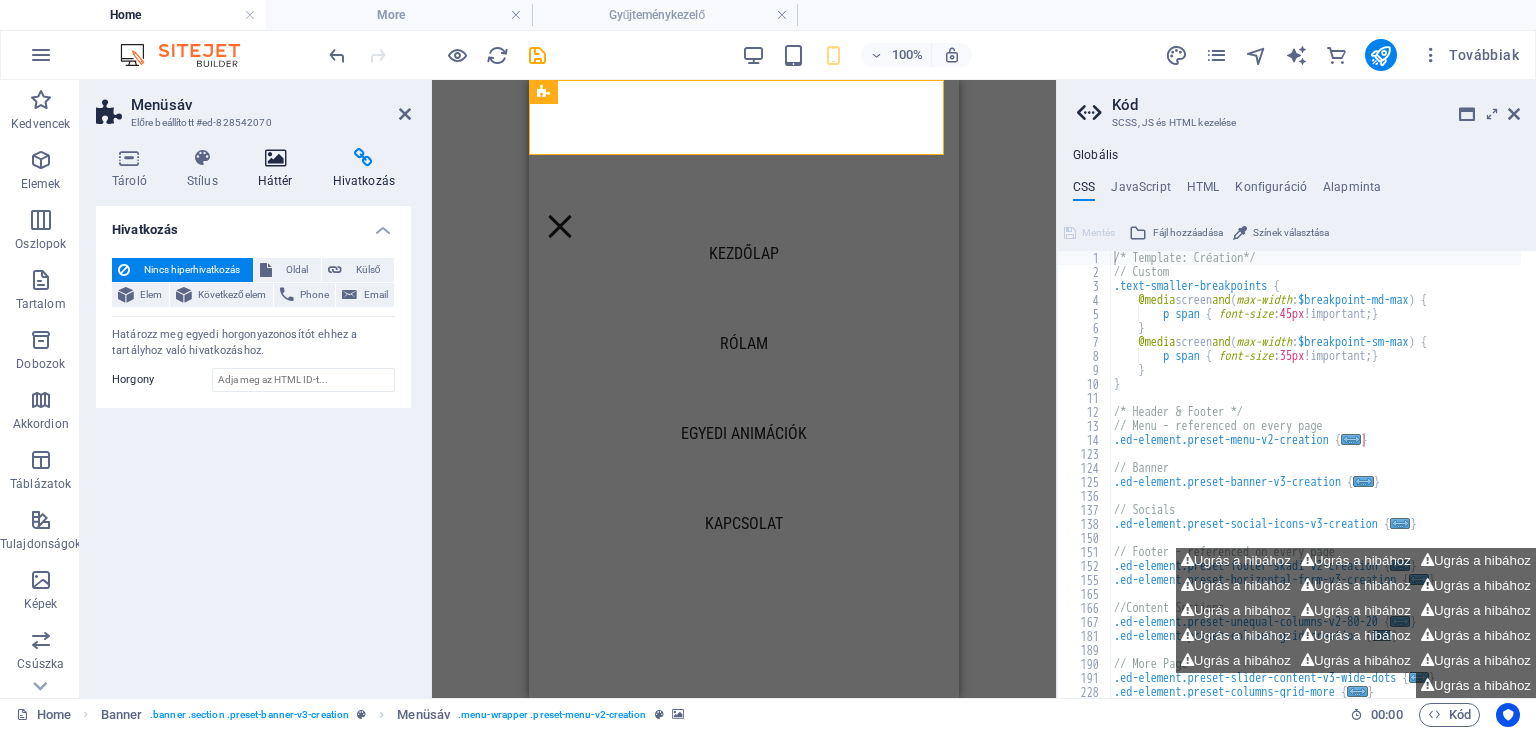 click on "Háttér" at bounding box center (279, 169) 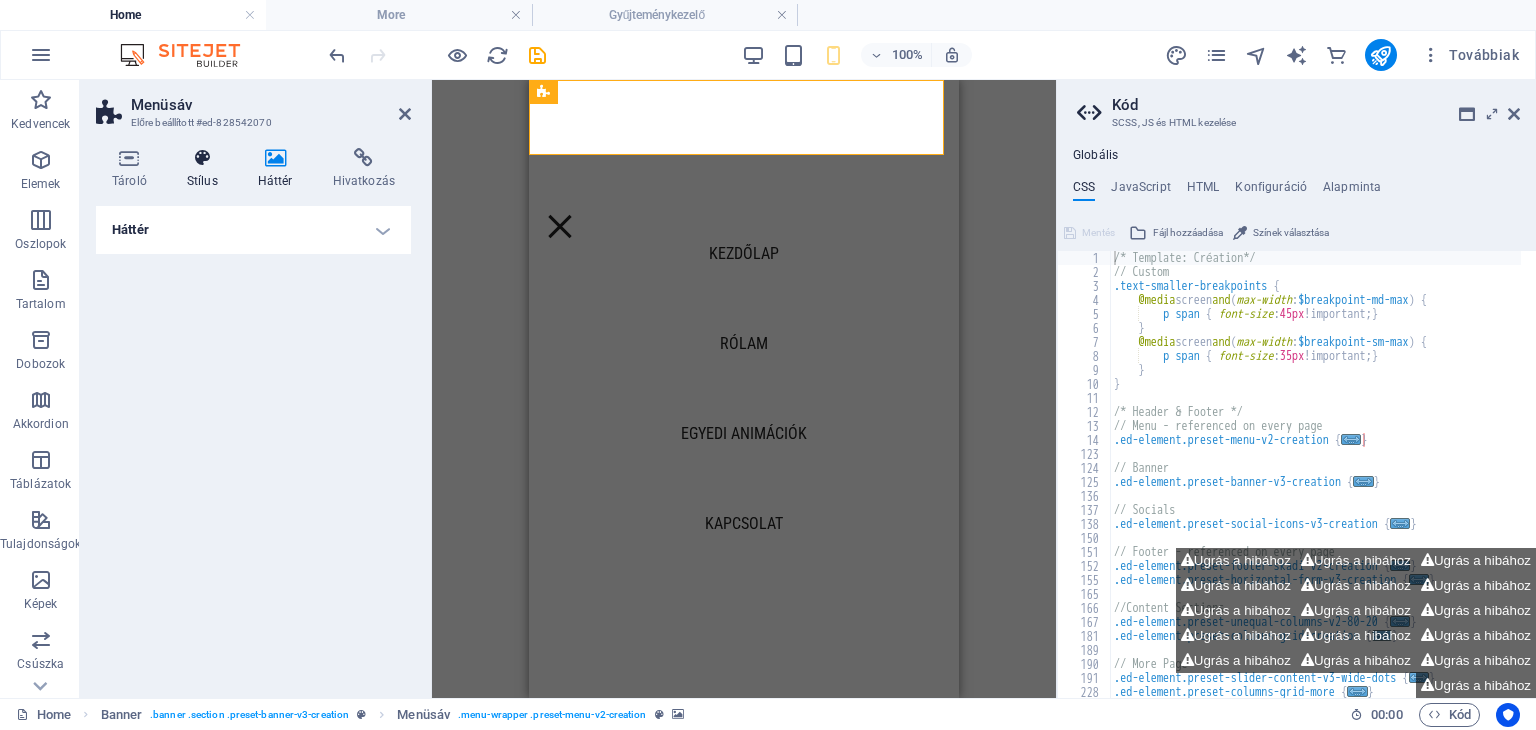 click on "Stílus" at bounding box center [206, 169] 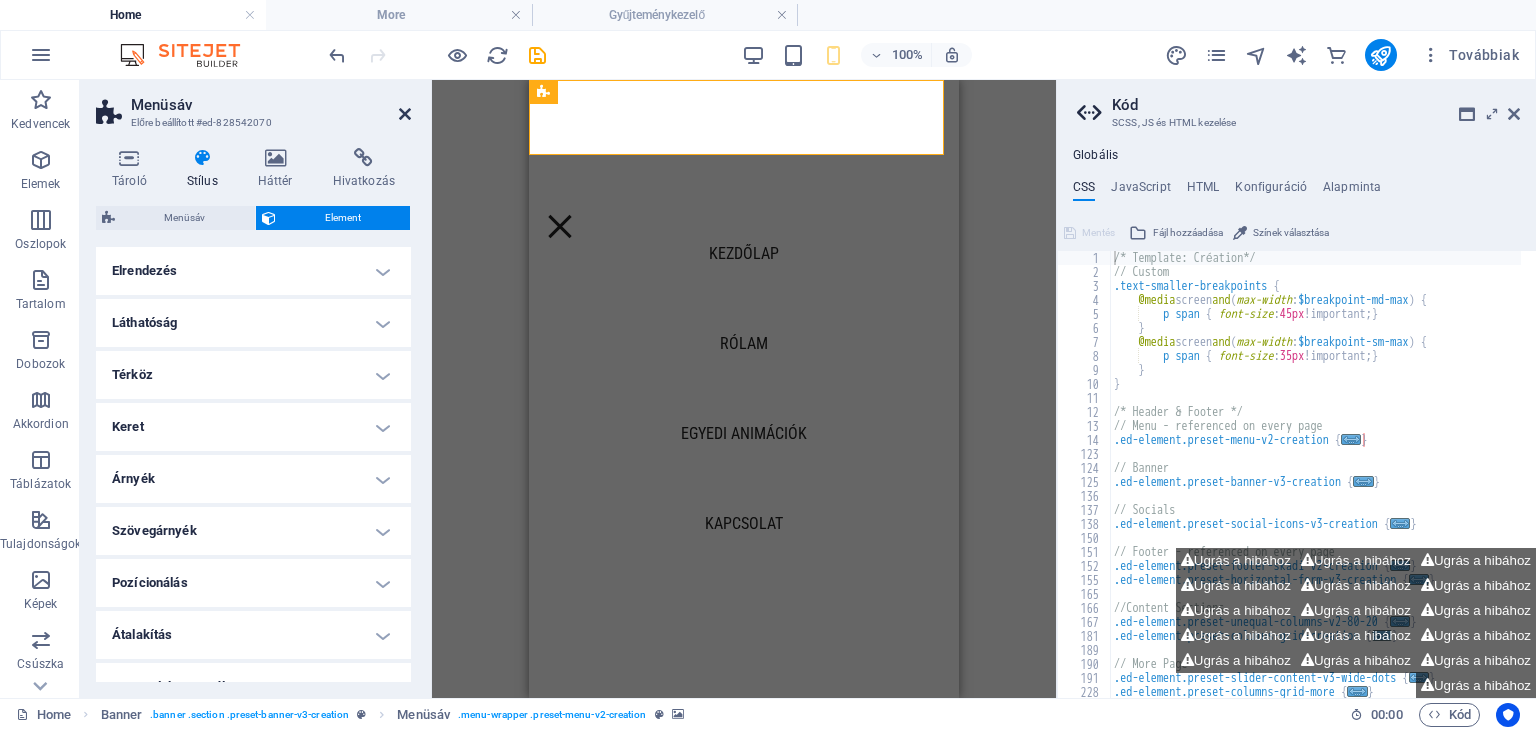 click at bounding box center (405, 114) 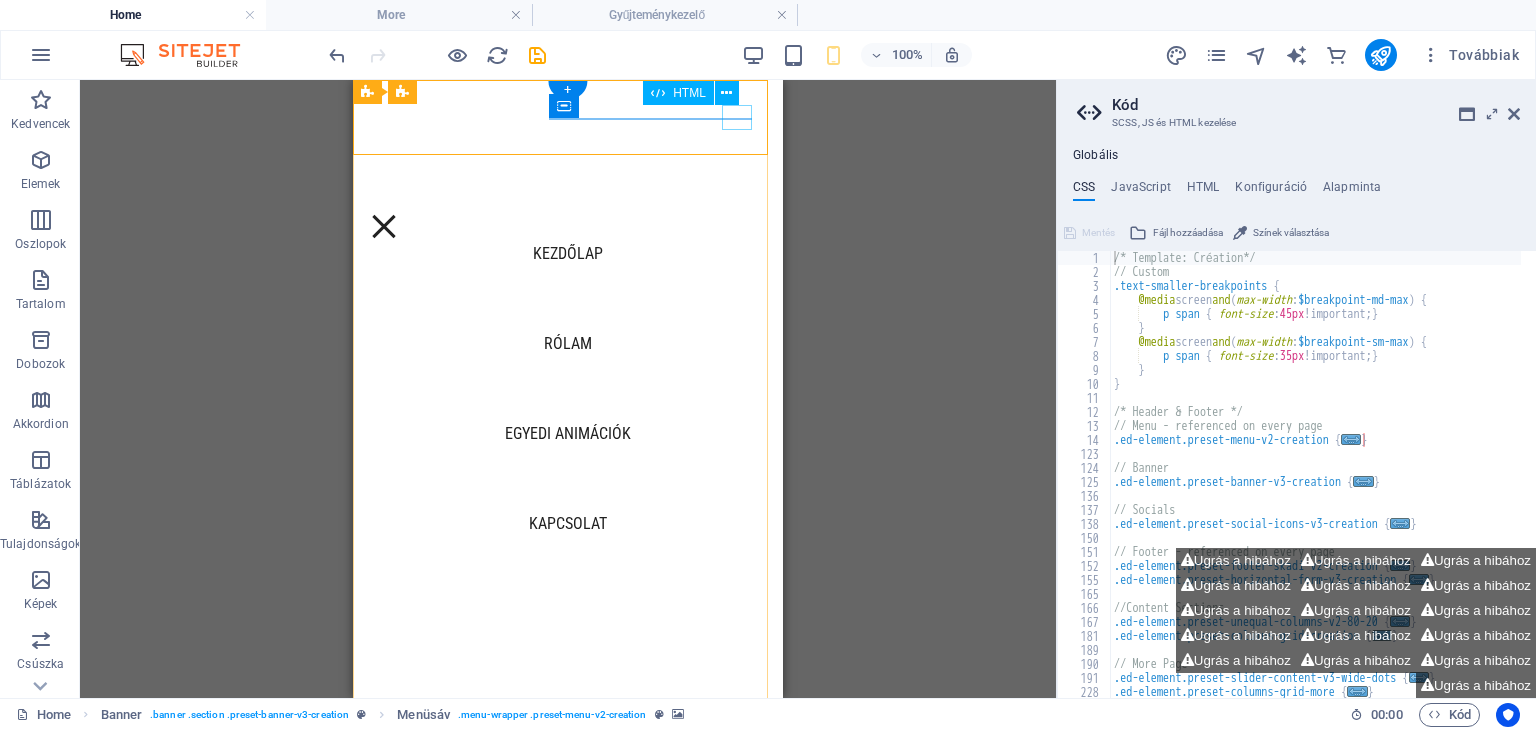 click at bounding box center [384, 226] 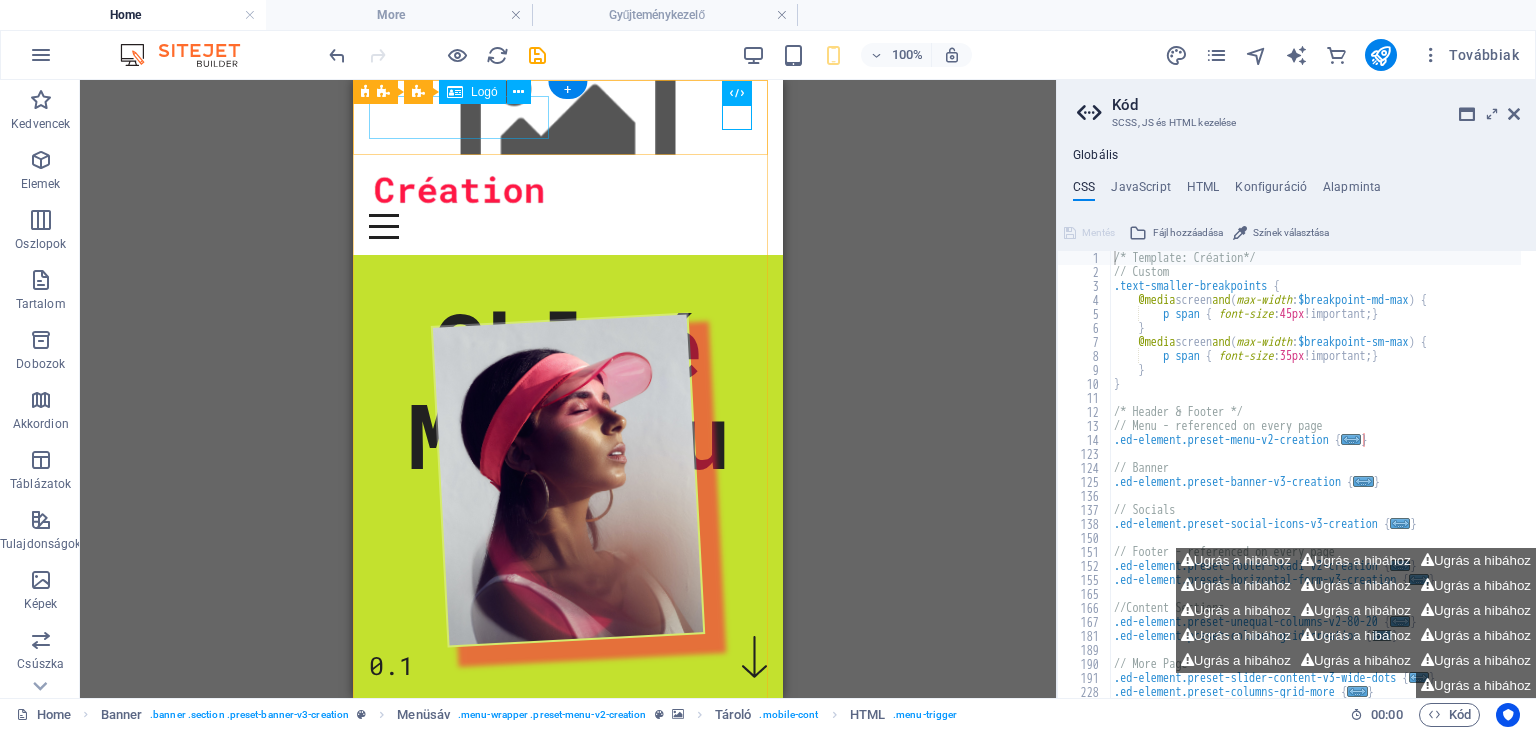 click at bounding box center (568, 192) 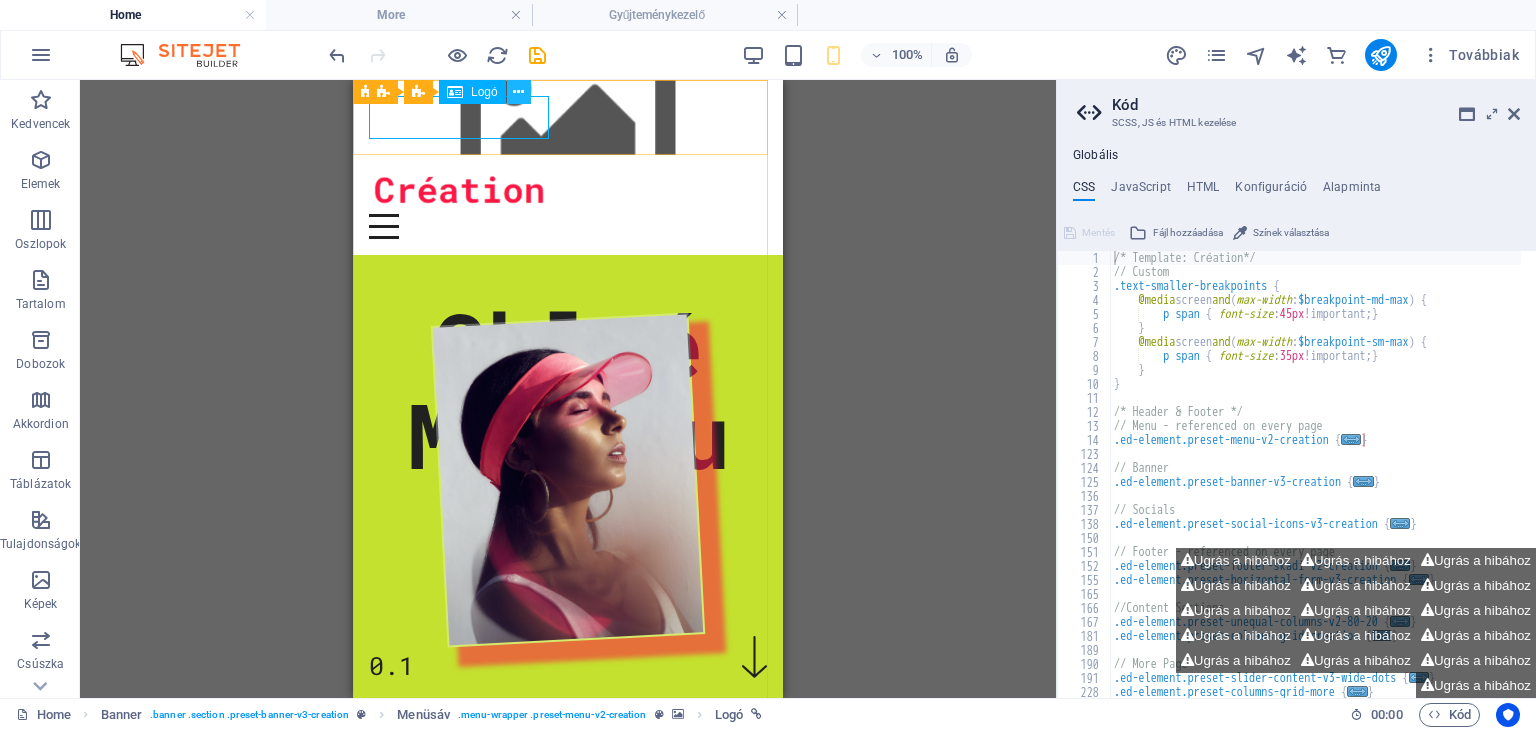 click at bounding box center [518, 92] 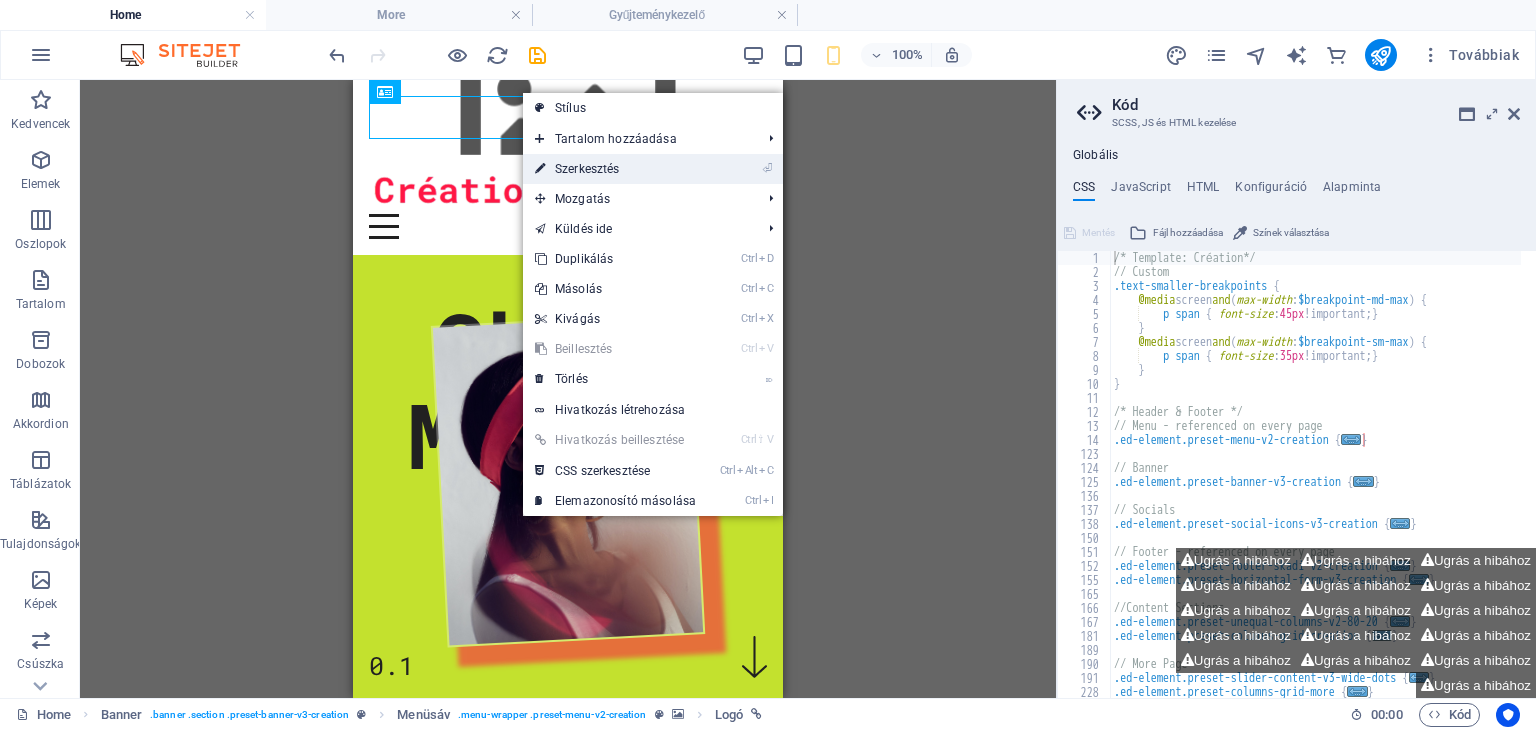 click on "⏎  Szerkesztés" at bounding box center (615, 169) 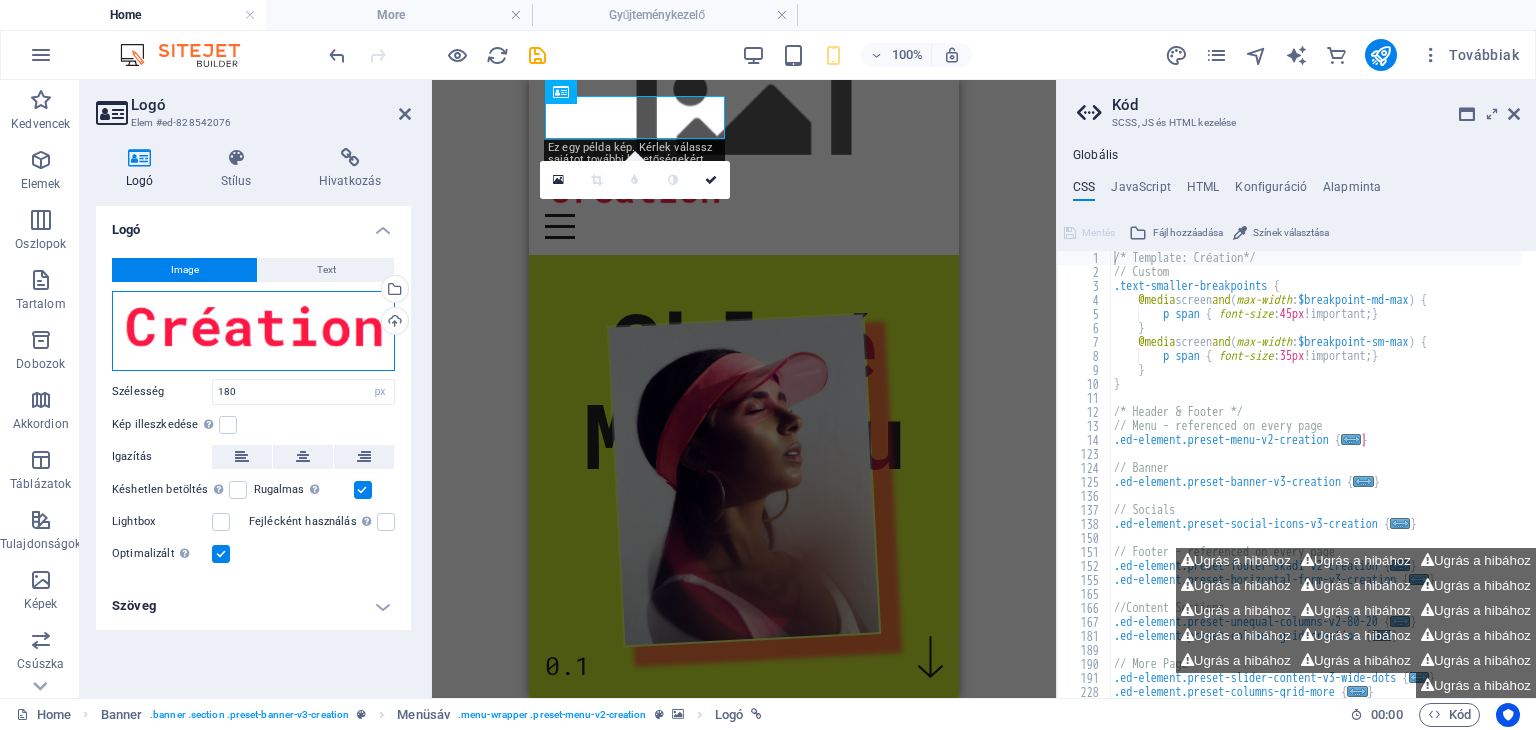 click on "Húzza ide a fájlokat, kattintson a fájlok kiválasztásához, vagy válasszon fájlokat a Fájlokból vagy a szabadon elérhető képek és videók közül" at bounding box center [253, 331] 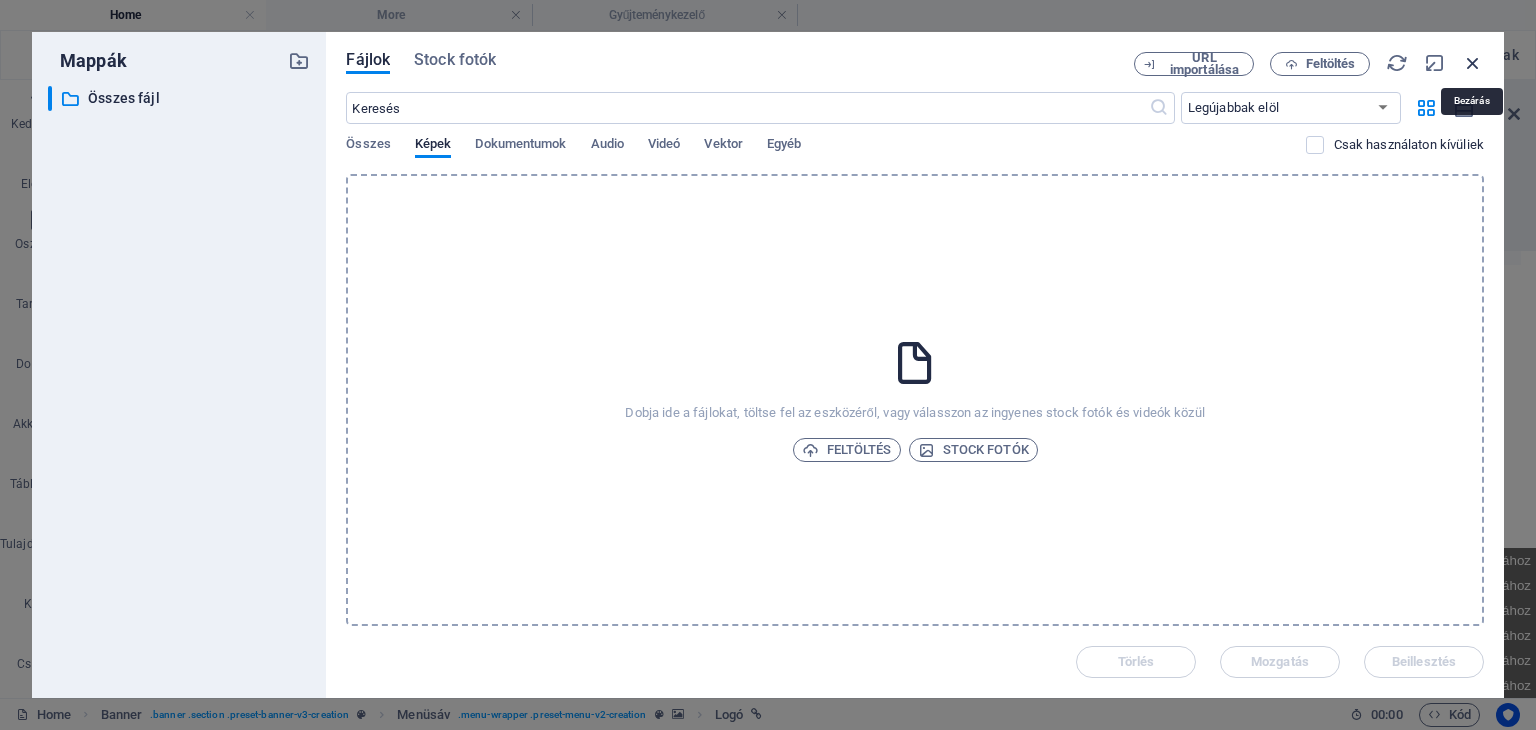 click at bounding box center (1473, 63) 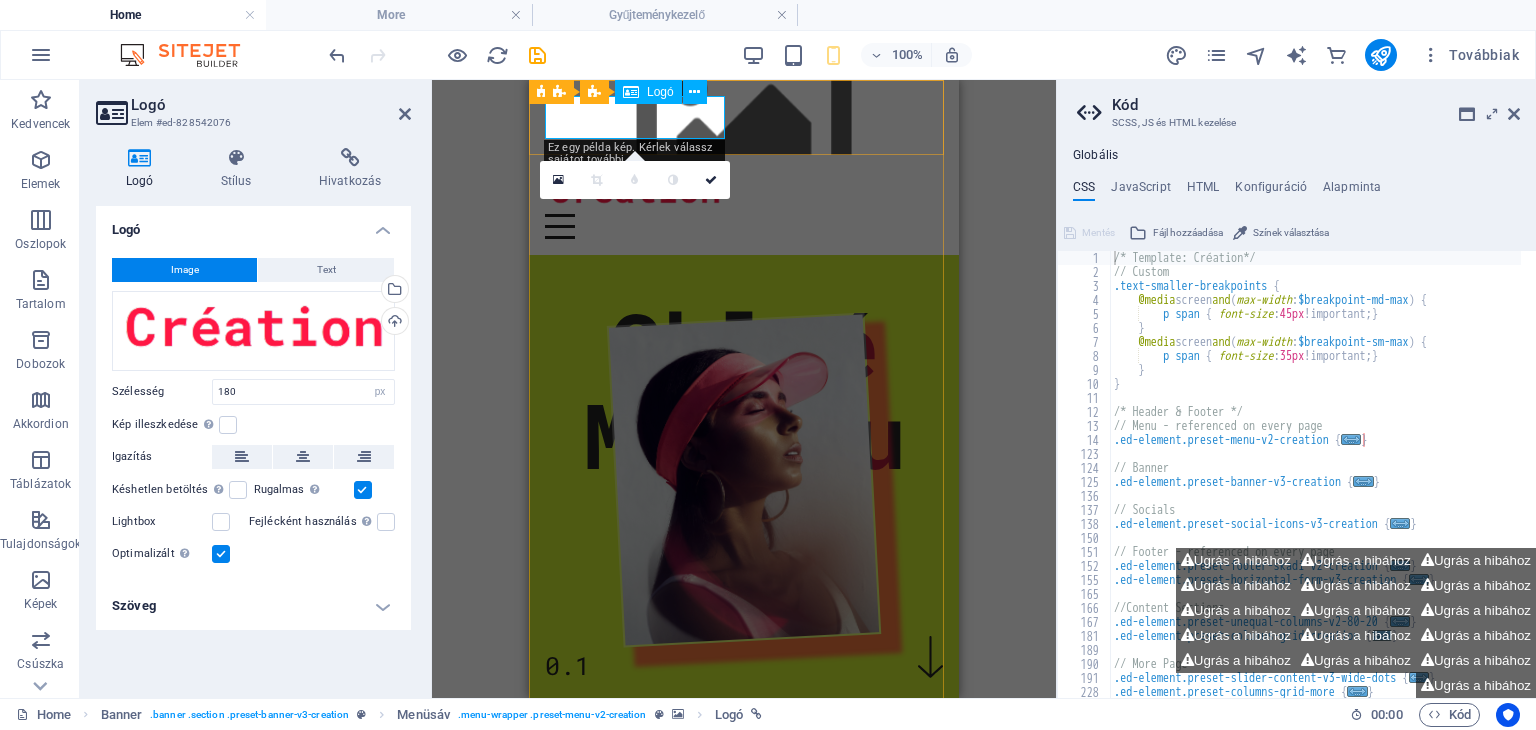 click at bounding box center [744, 192] 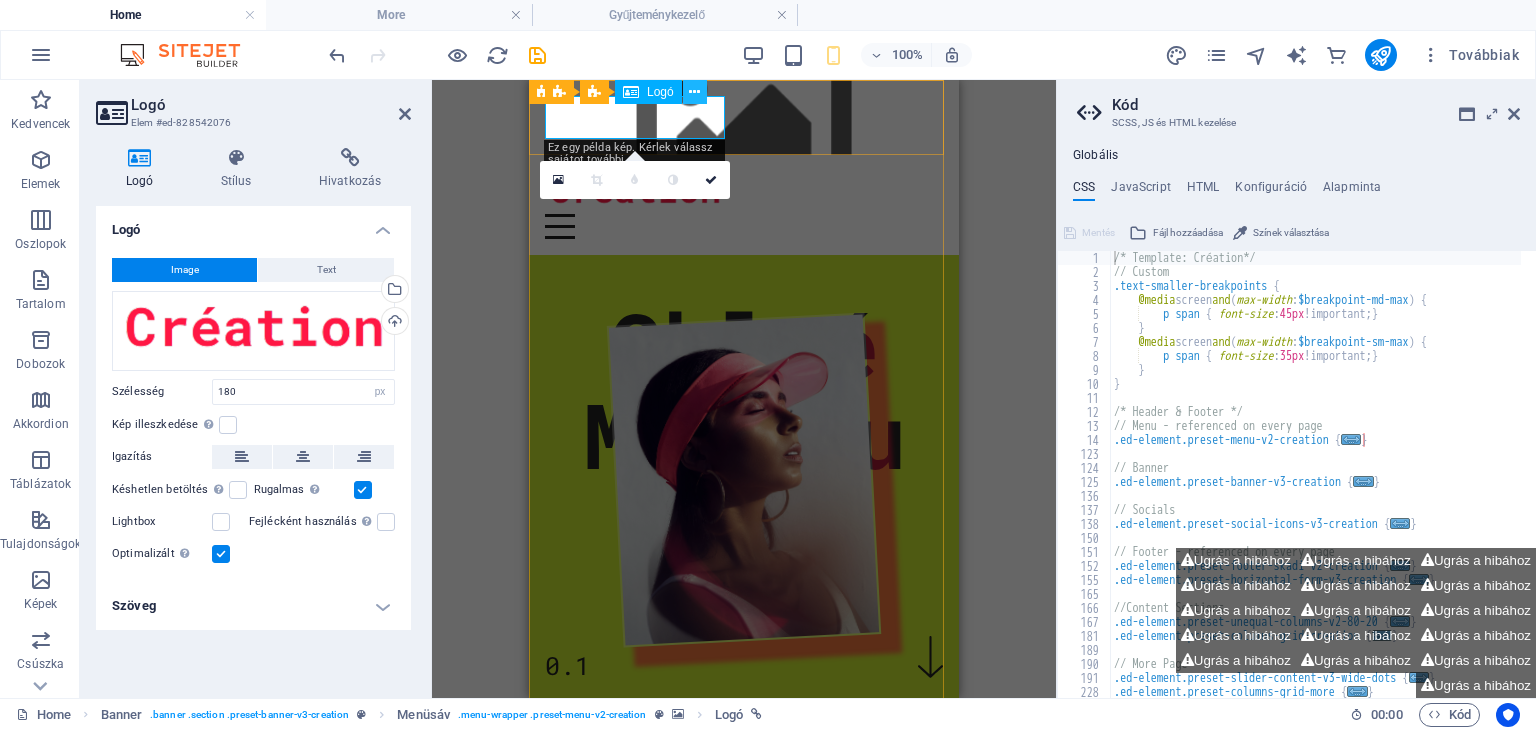 click at bounding box center (694, 92) 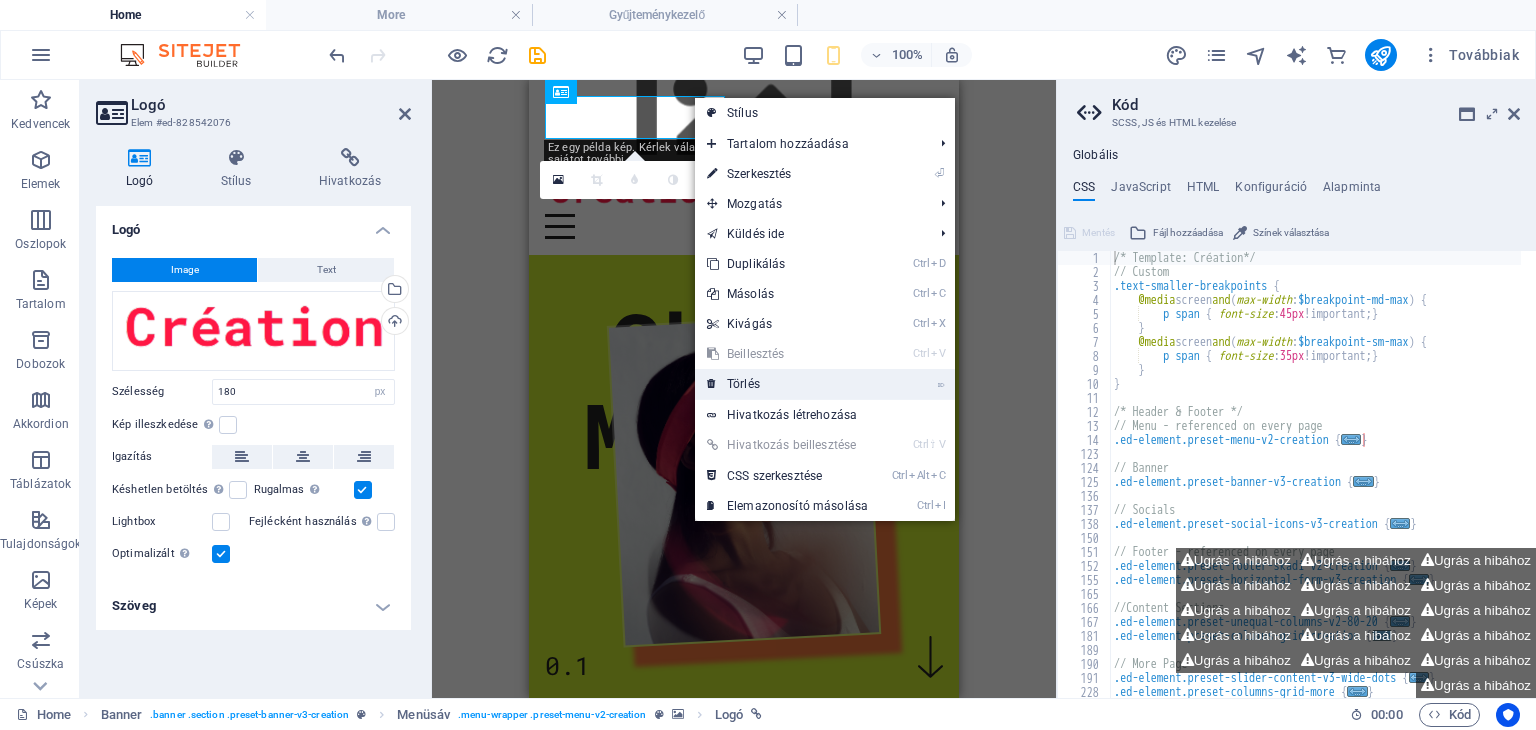 click on "⌦  Törlés" at bounding box center (787, 384) 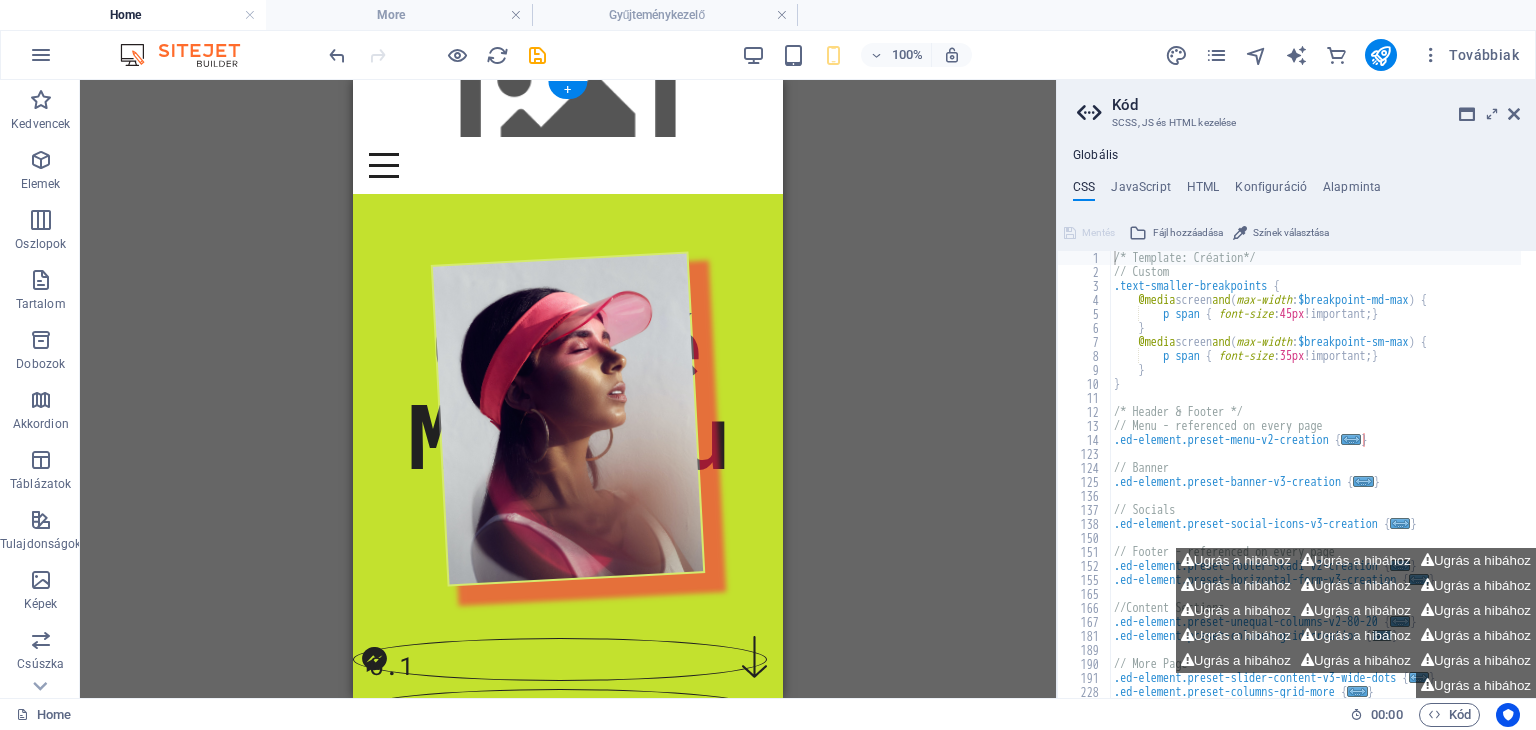 click at bounding box center [568, 108] 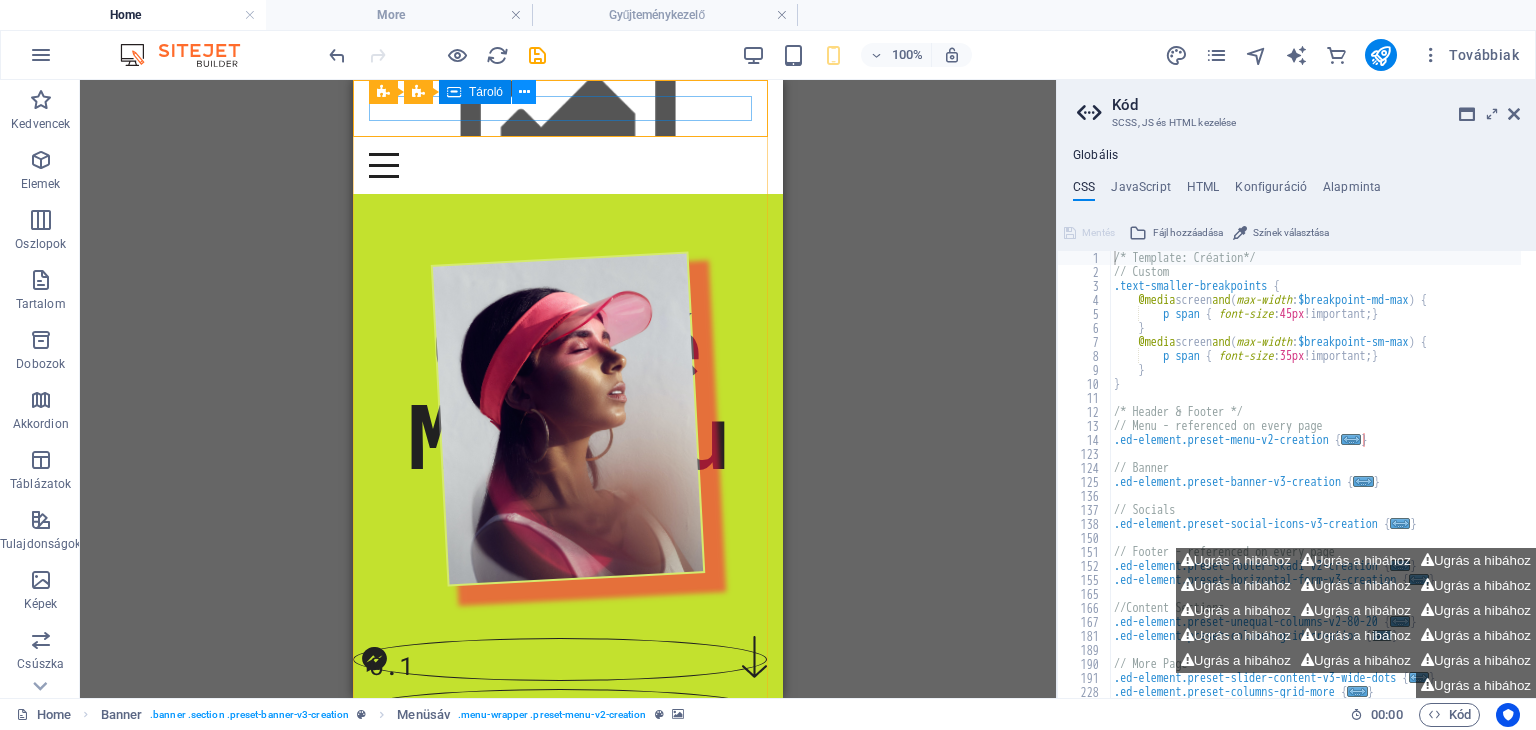 click at bounding box center (524, 92) 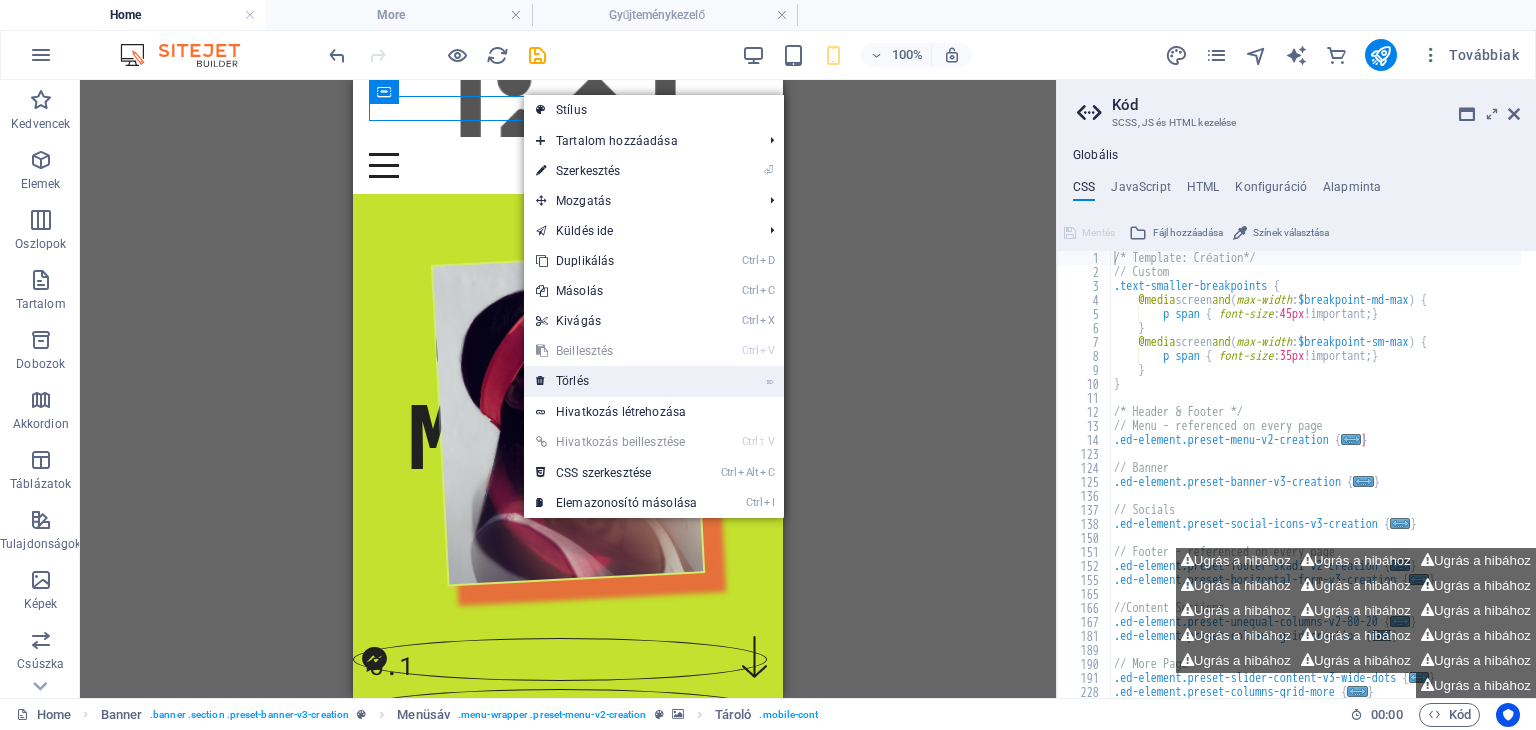click on "⌦  Törlés" at bounding box center [616, 381] 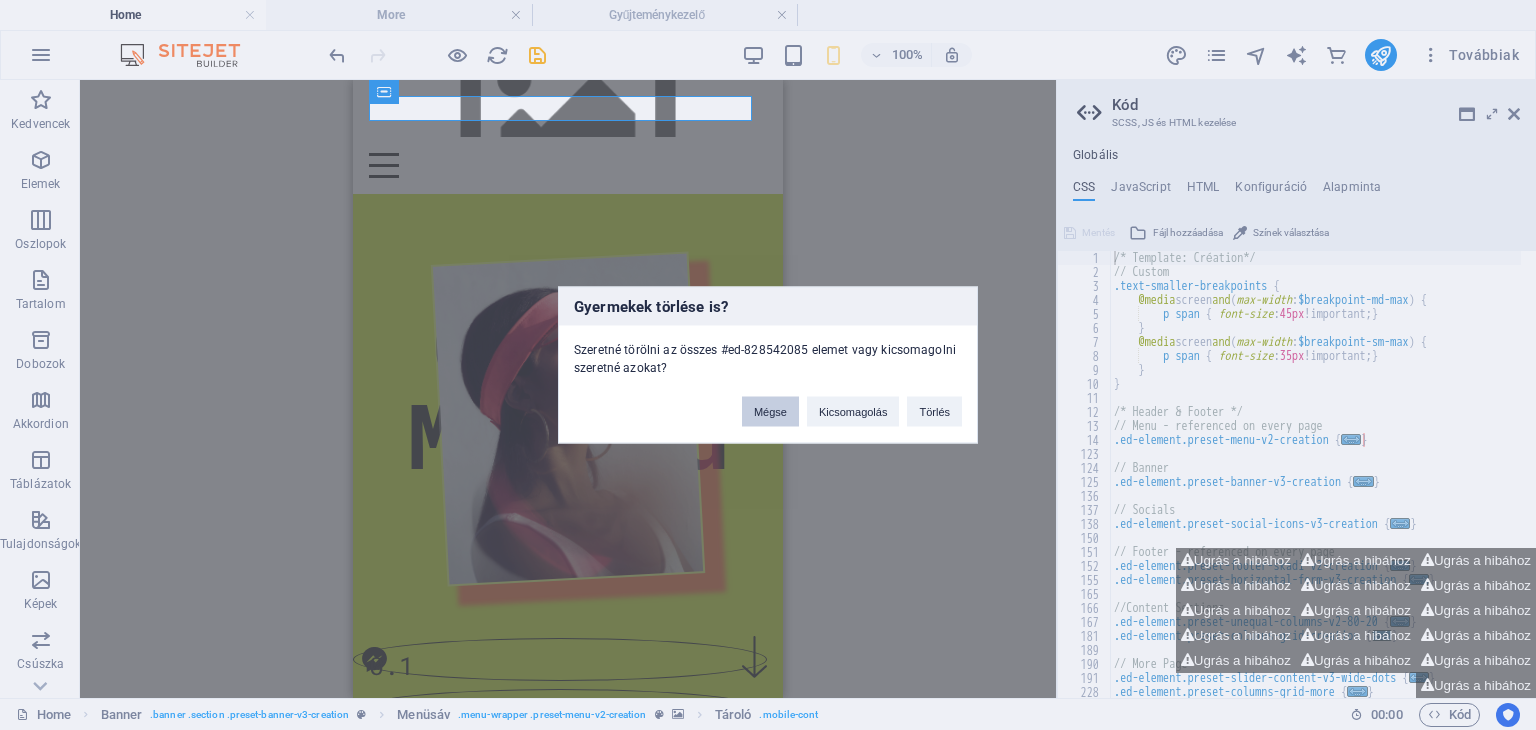 click on "Mégse" at bounding box center (770, 412) 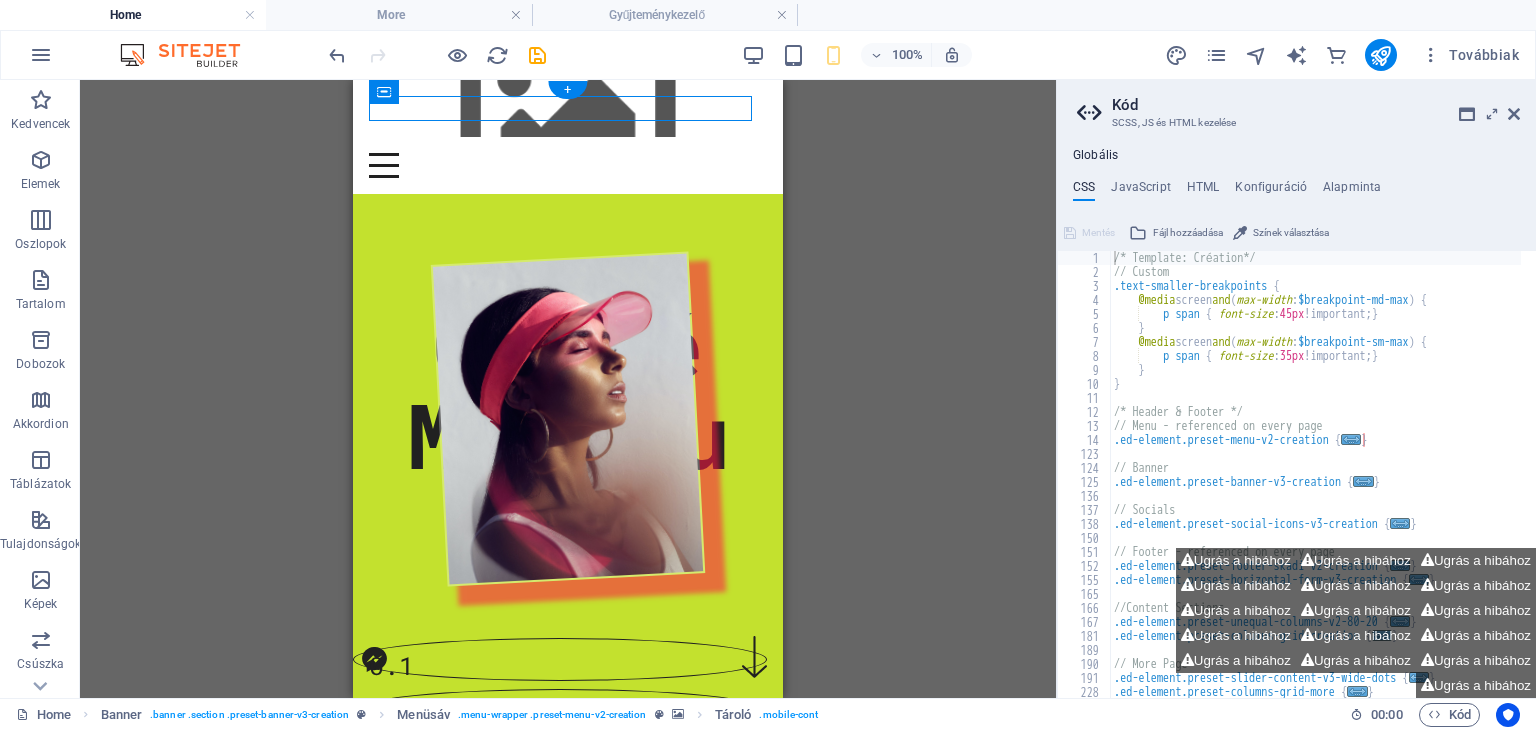click at bounding box center (568, 108) 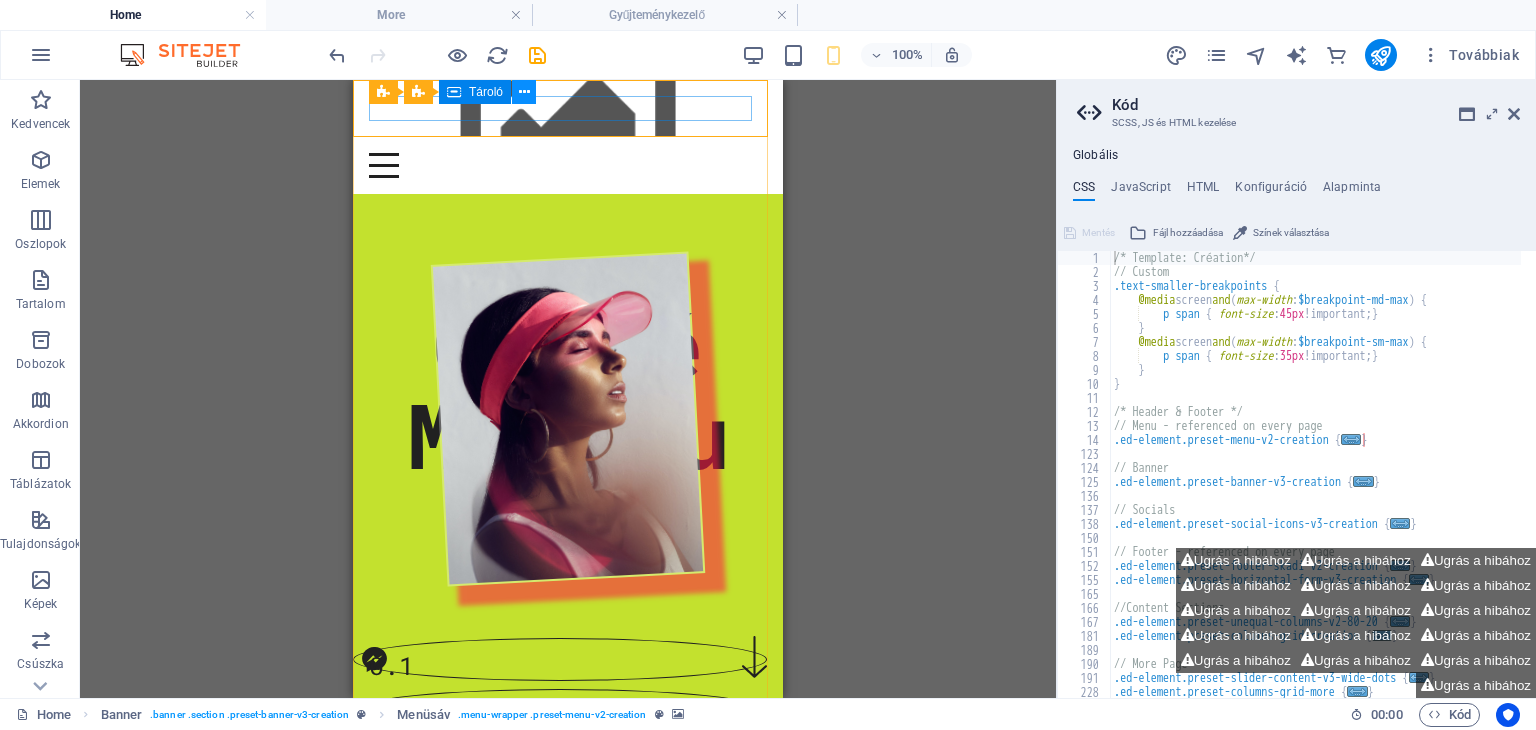 click at bounding box center [524, 92] 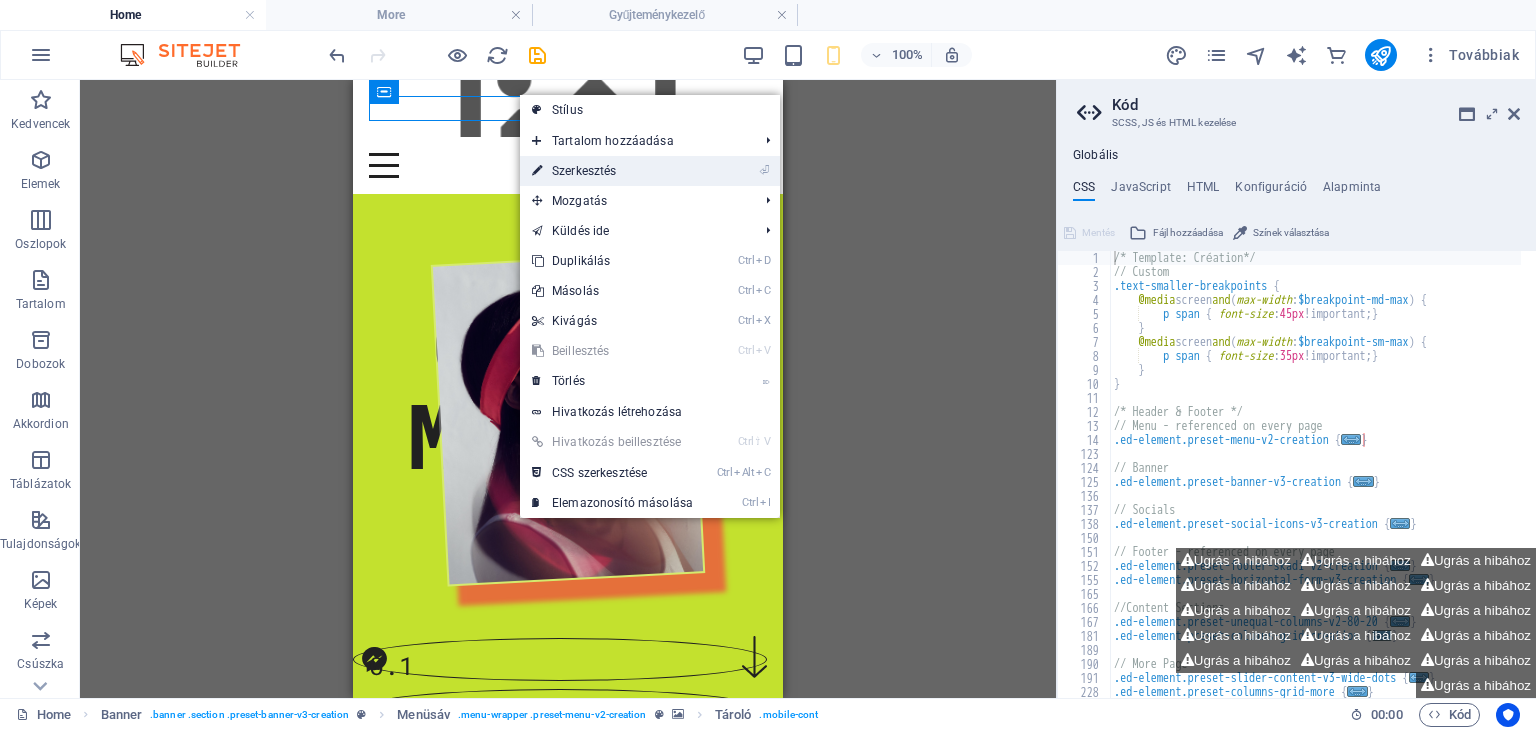 click on "⏎  Szerkesztés" at bounding box center (612, 171) 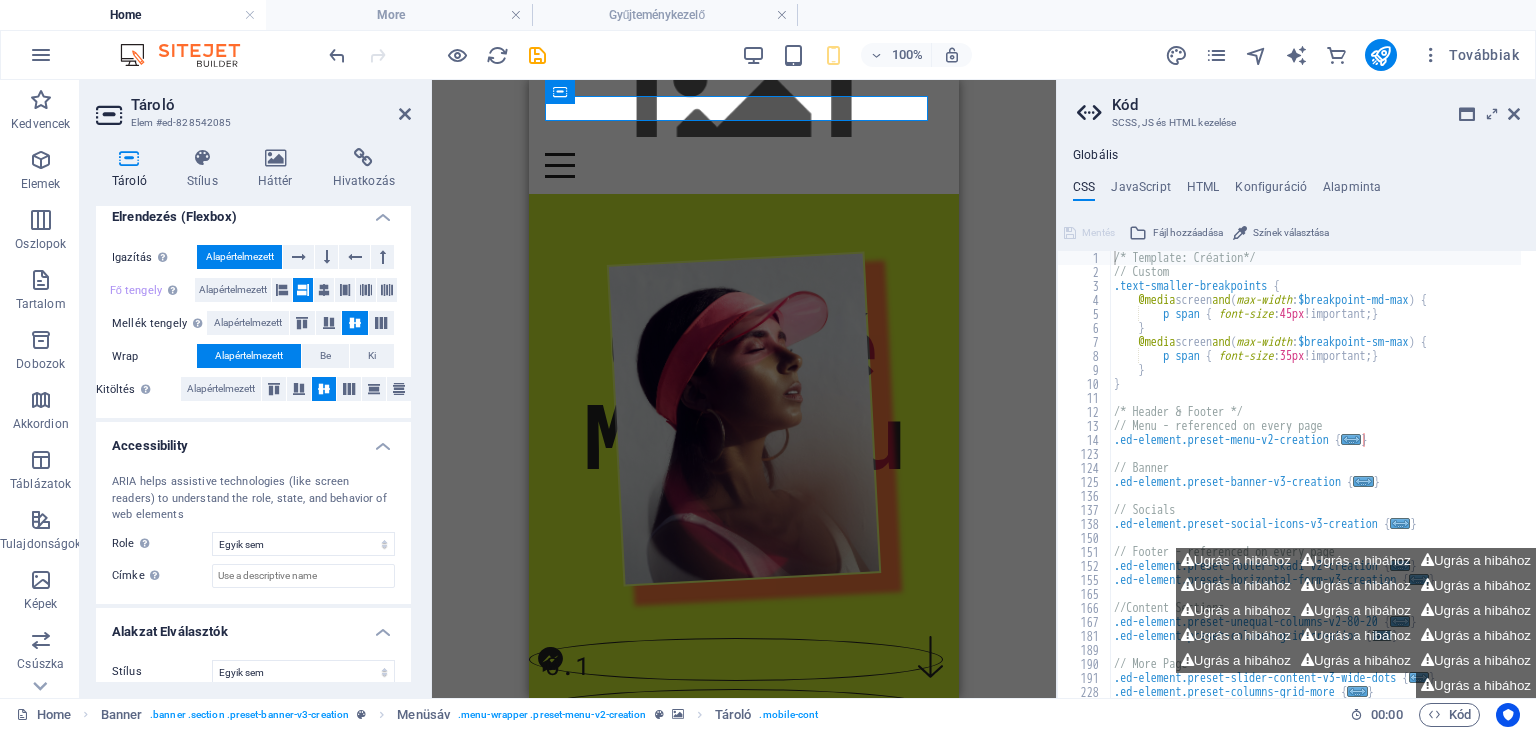 scroll, scrollTop: 0, scrollLeft: 0, axis: both 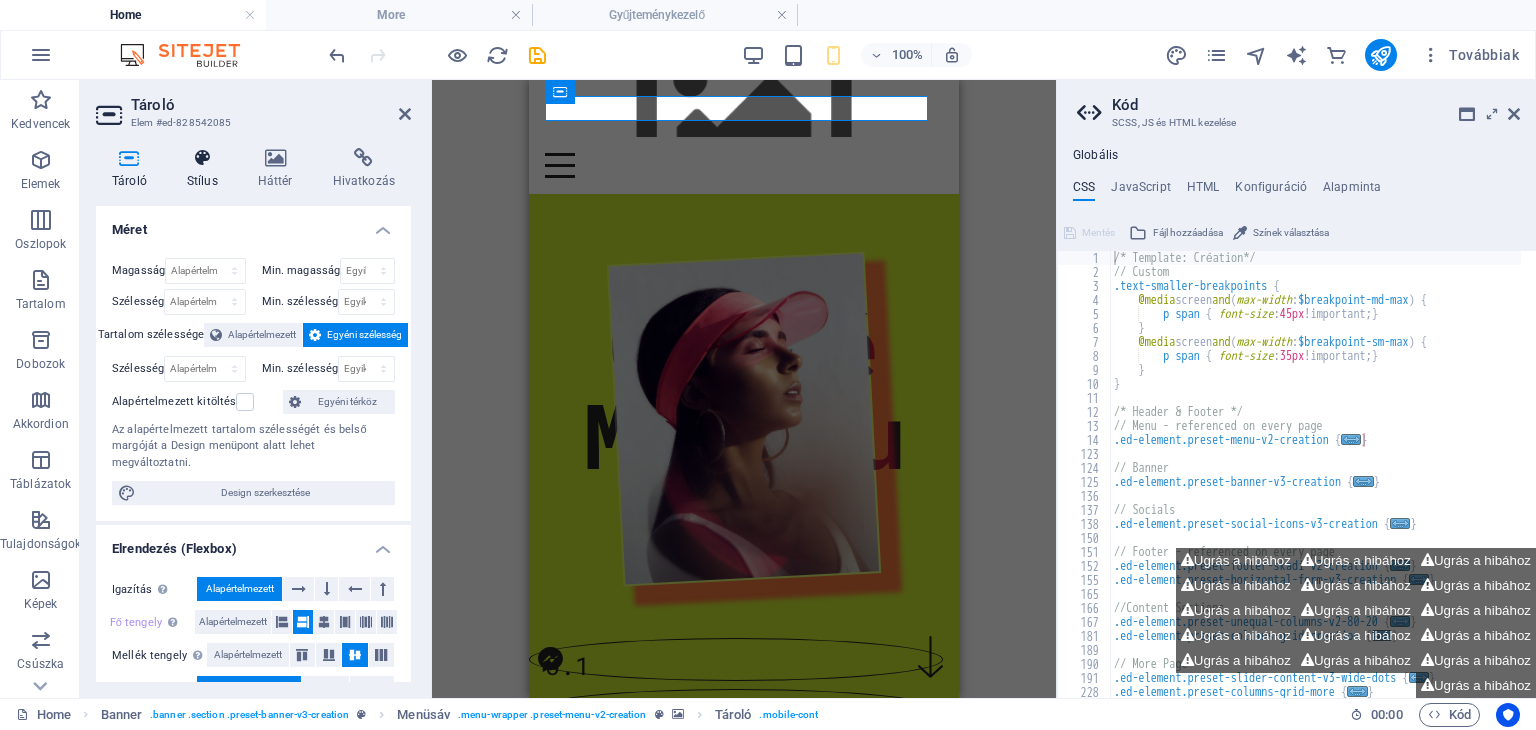 click on "Stílus" at bounding box center (206, 169) 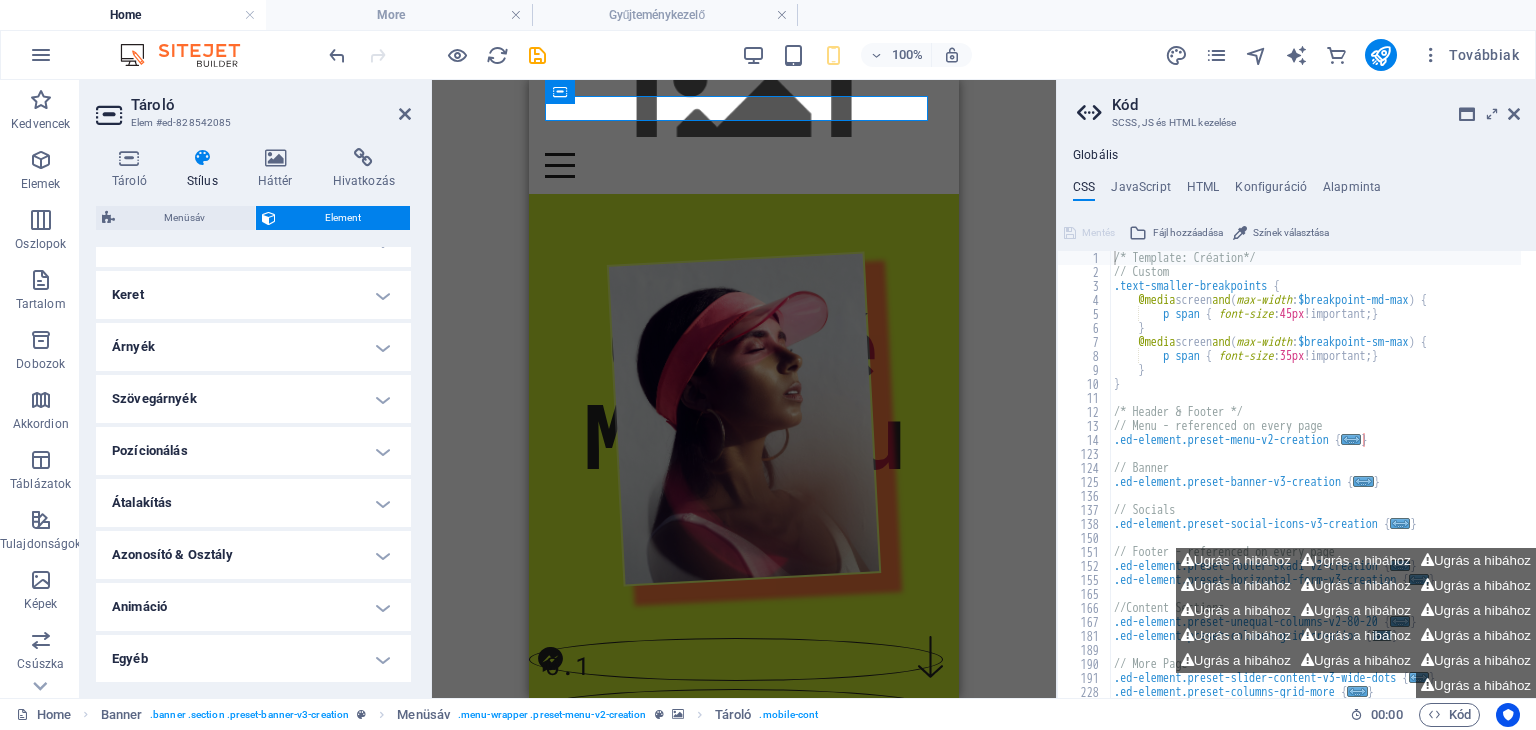 scroll, scrollTop: 0, scrollLeft: 0, axis: both 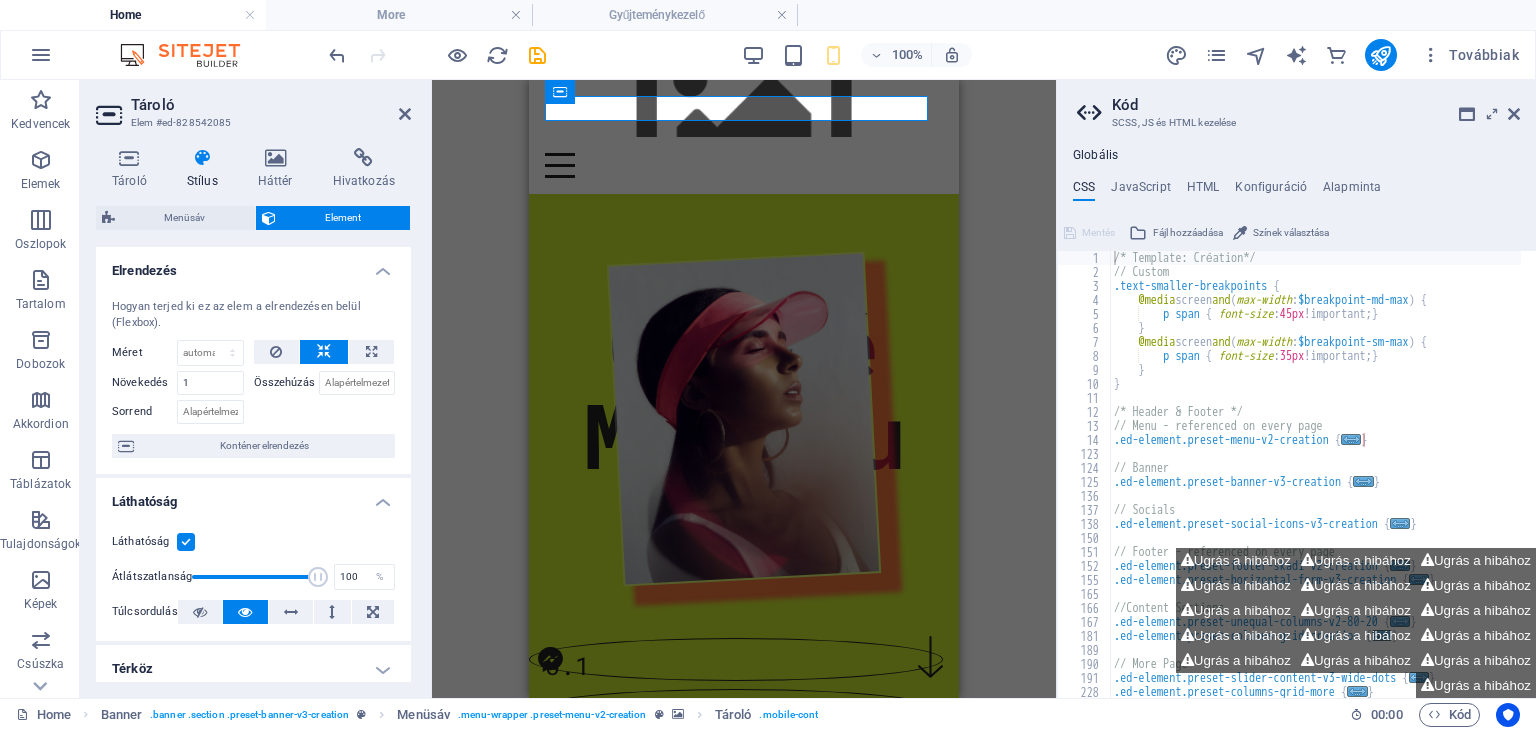 click at bounding box center [744, 108] 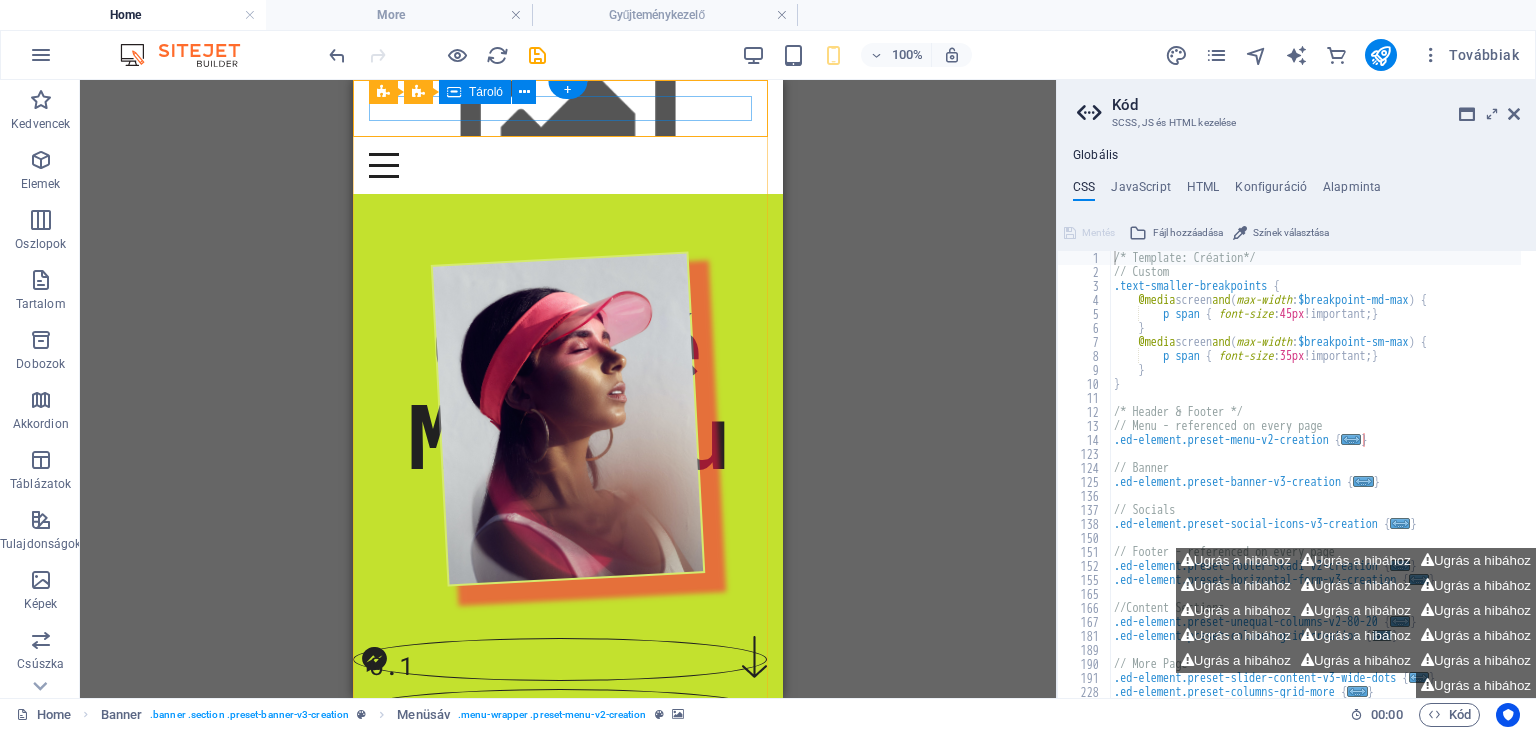 click at bounding box center [568, 165] 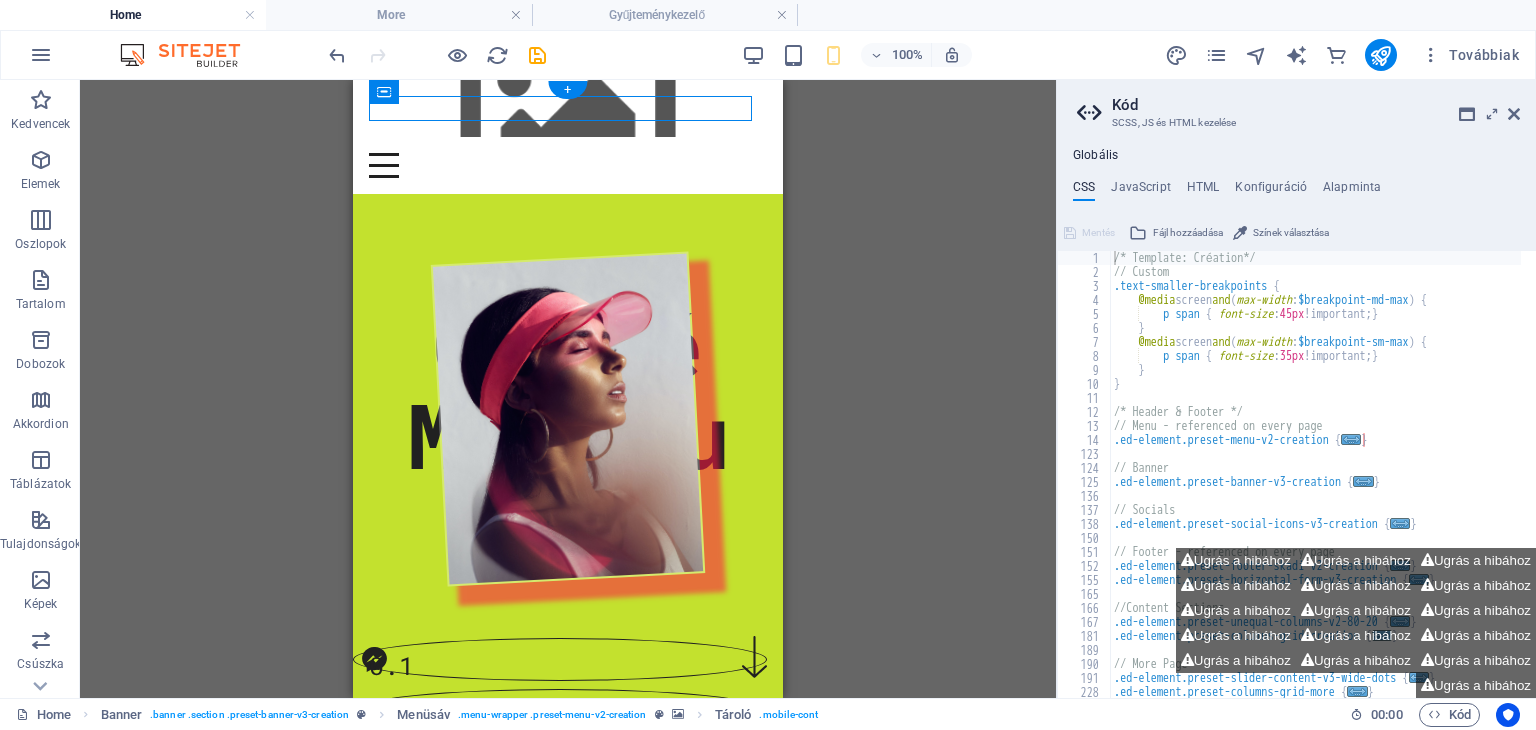 click at bounding box center [568, 108] 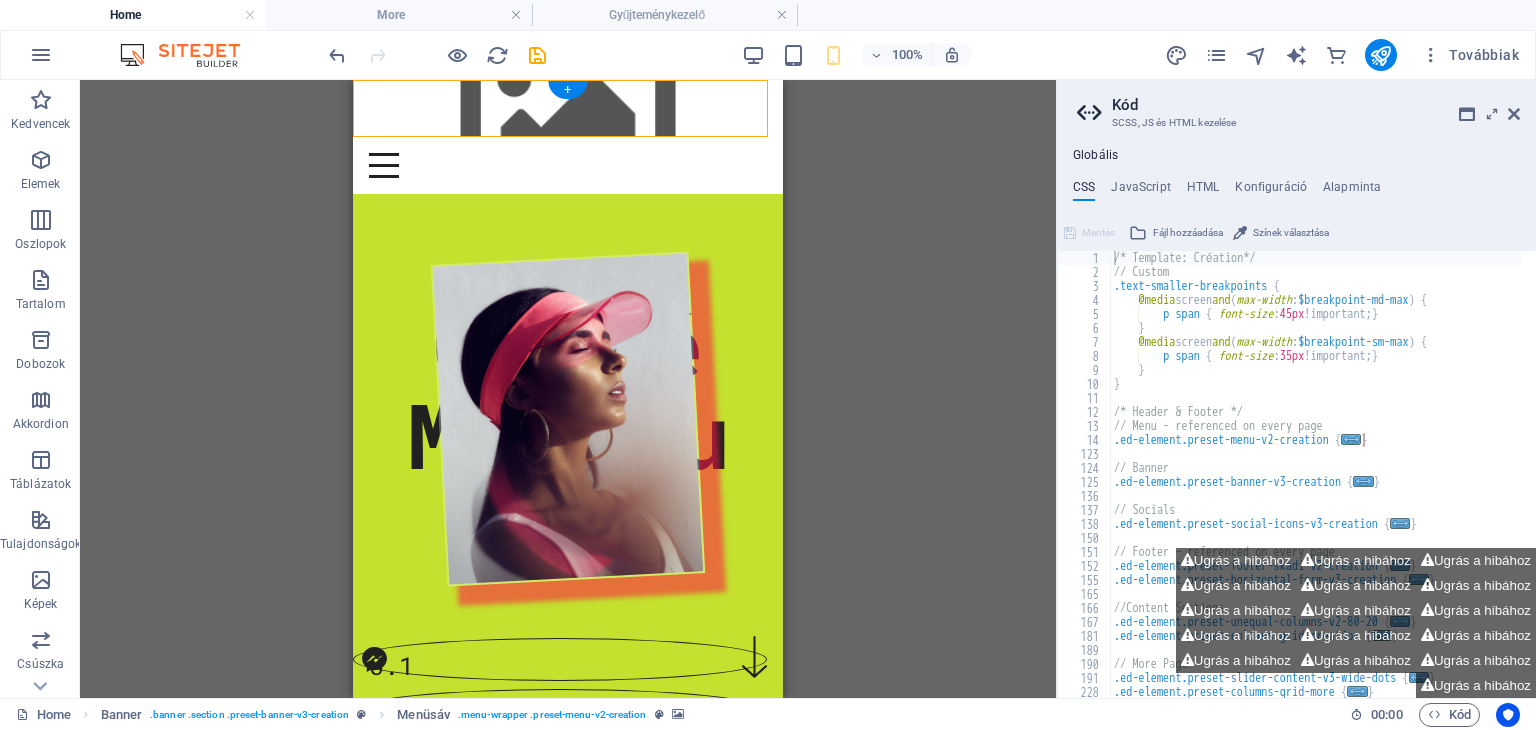 click at bounding box center [568, 108] 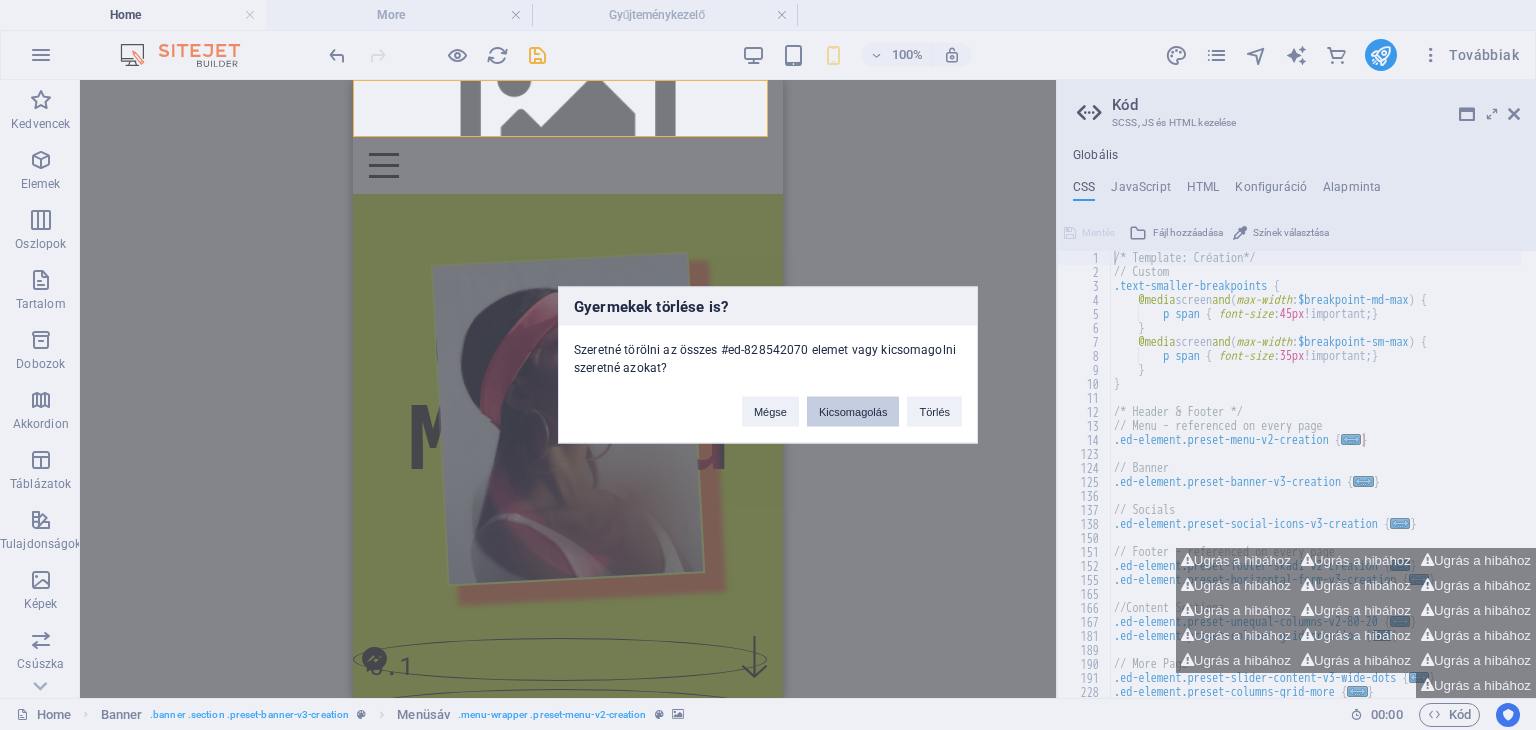 click on "Kicsomagolás" at bounding box center [853, 412] 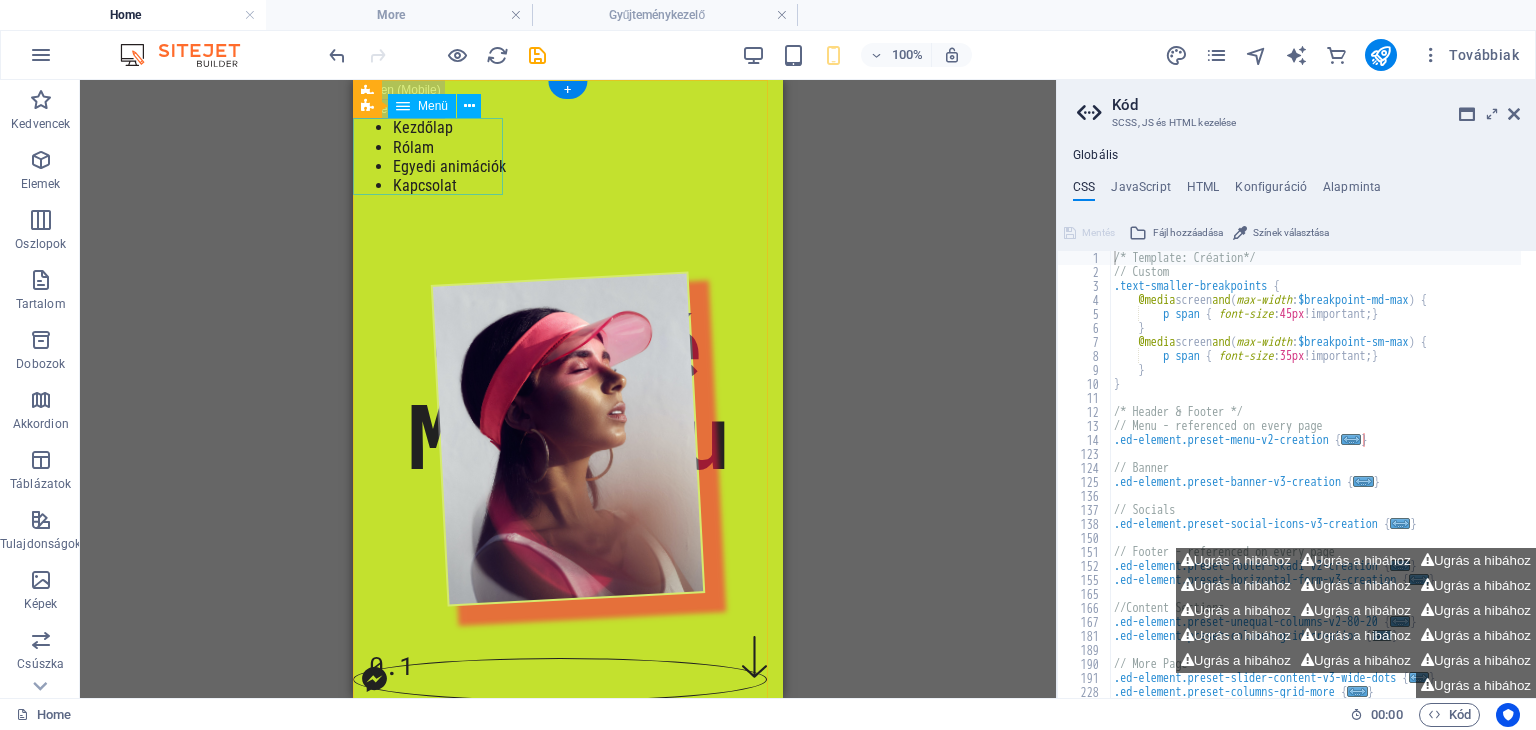 click on "Kezdőlap Rólam Egyedi animációk Kapcsolat" at bounding box center (568, 156) 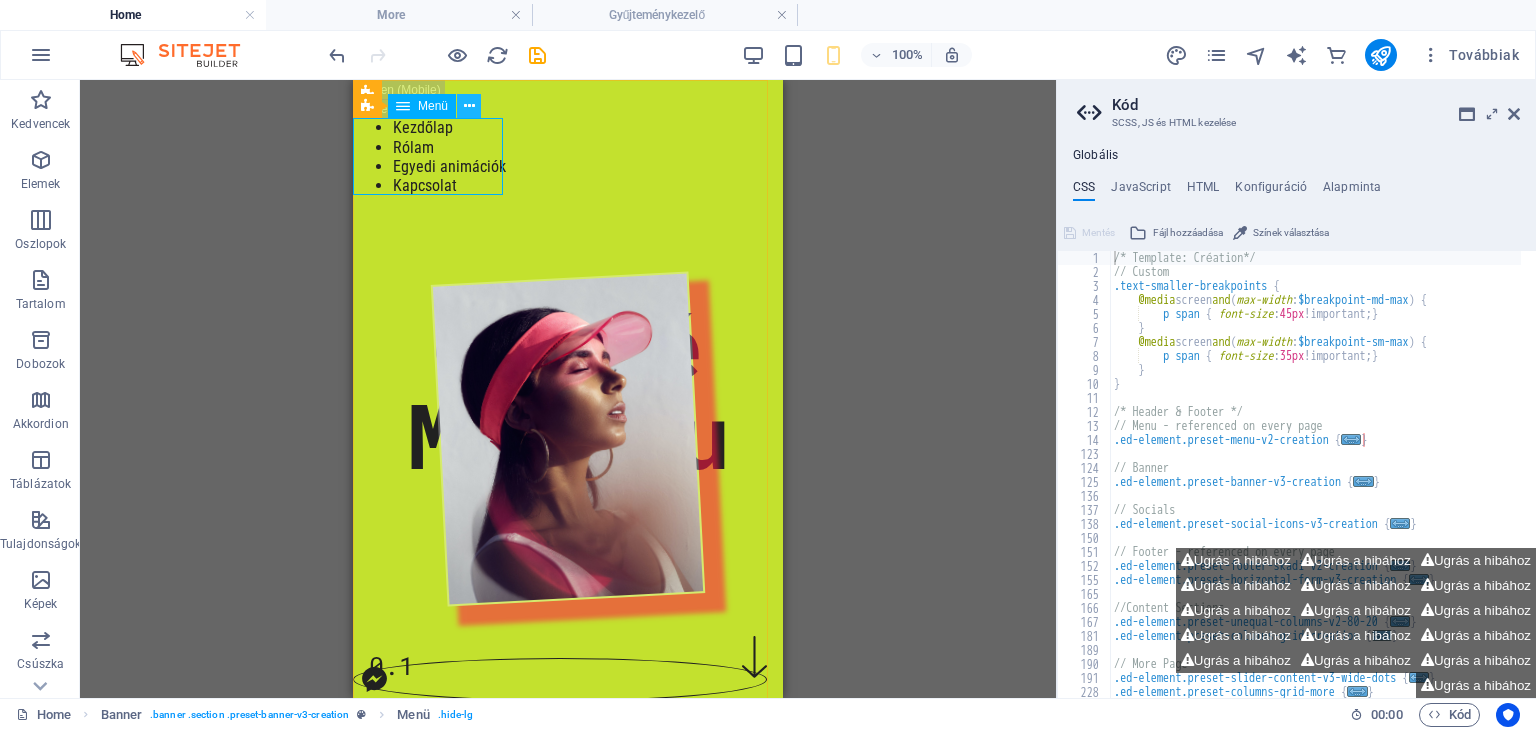 click at bounding box center (469, 106) 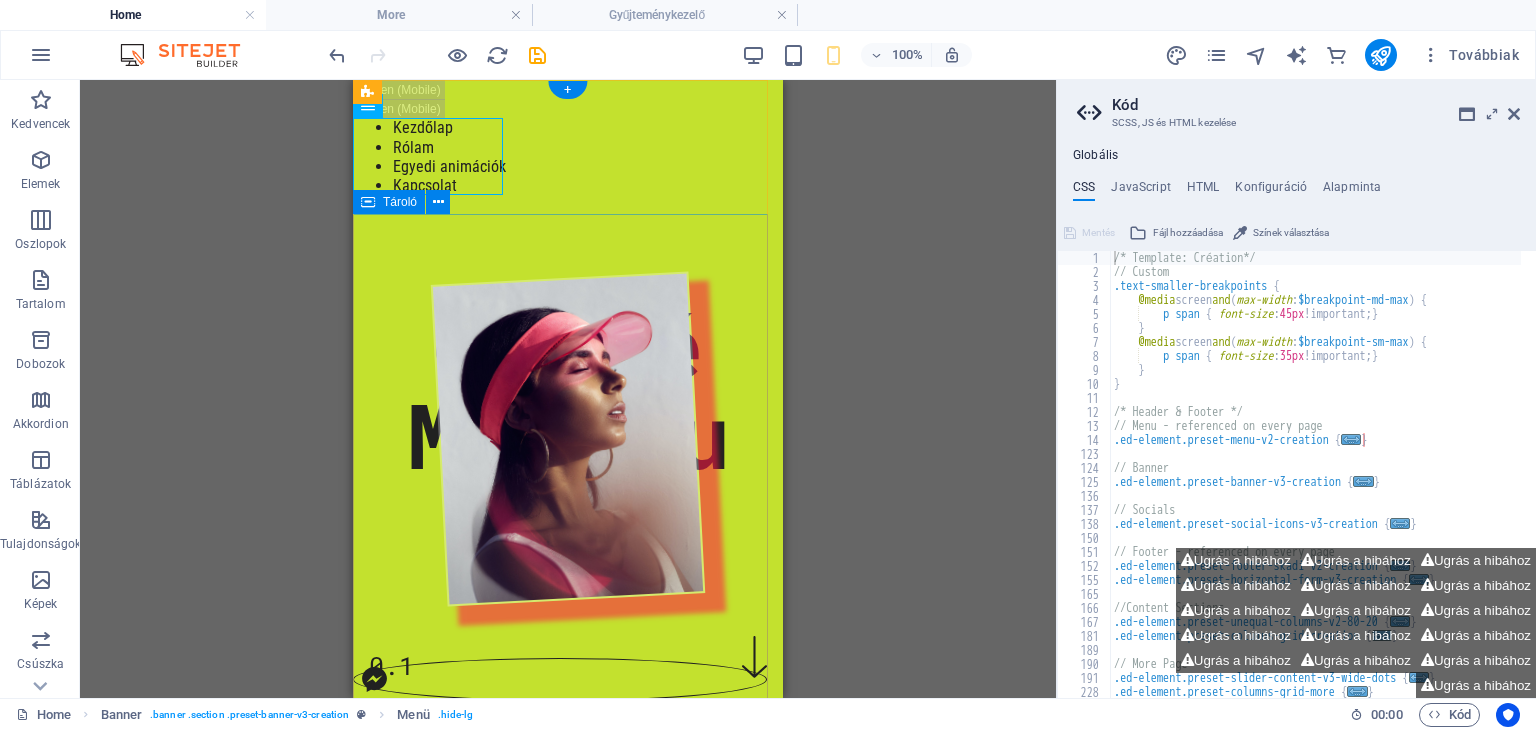 click on "Chloé [LAST]" at bounding box center (568, 572) 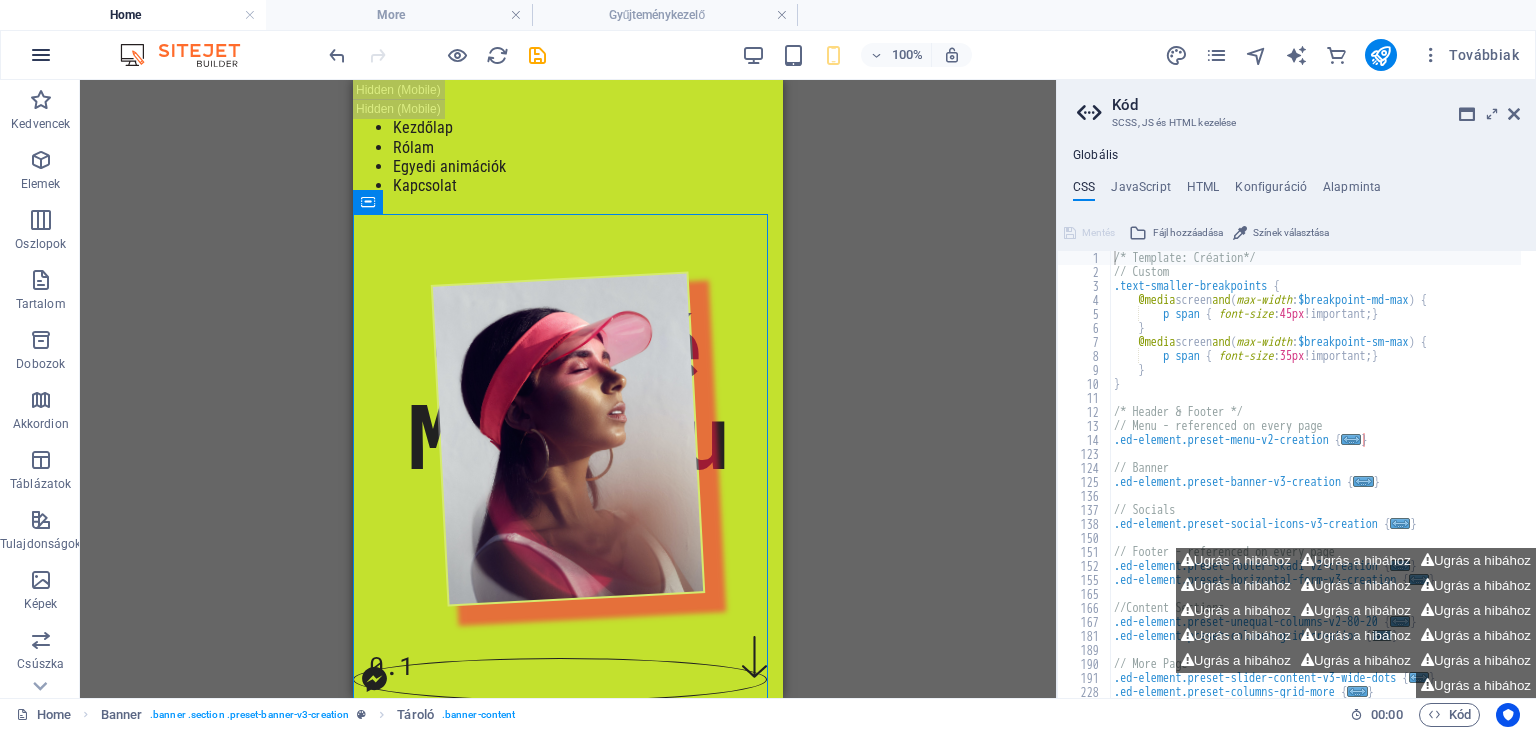 click at bounding box center (41, 55) 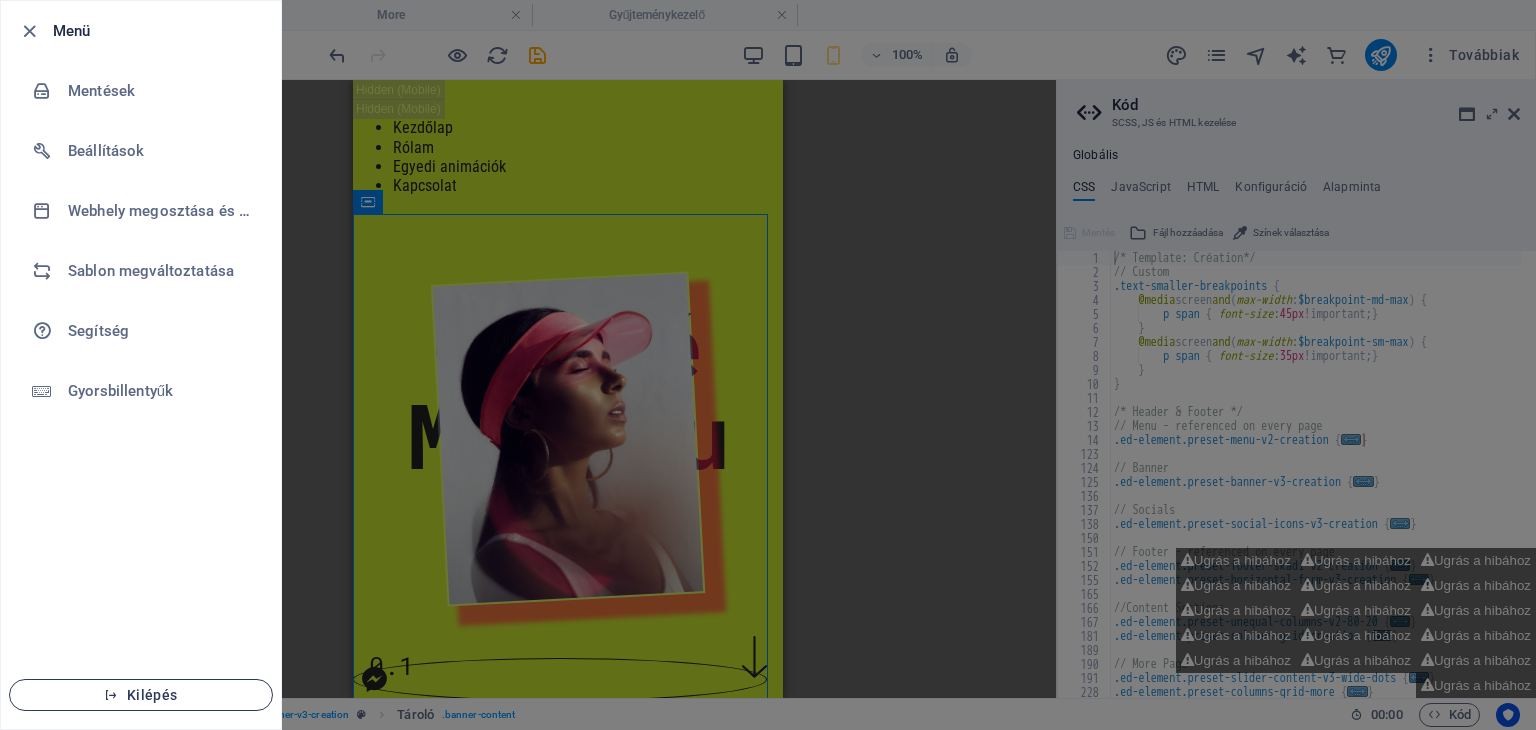 click on "Kilépés" at bounding box center [141, 695] 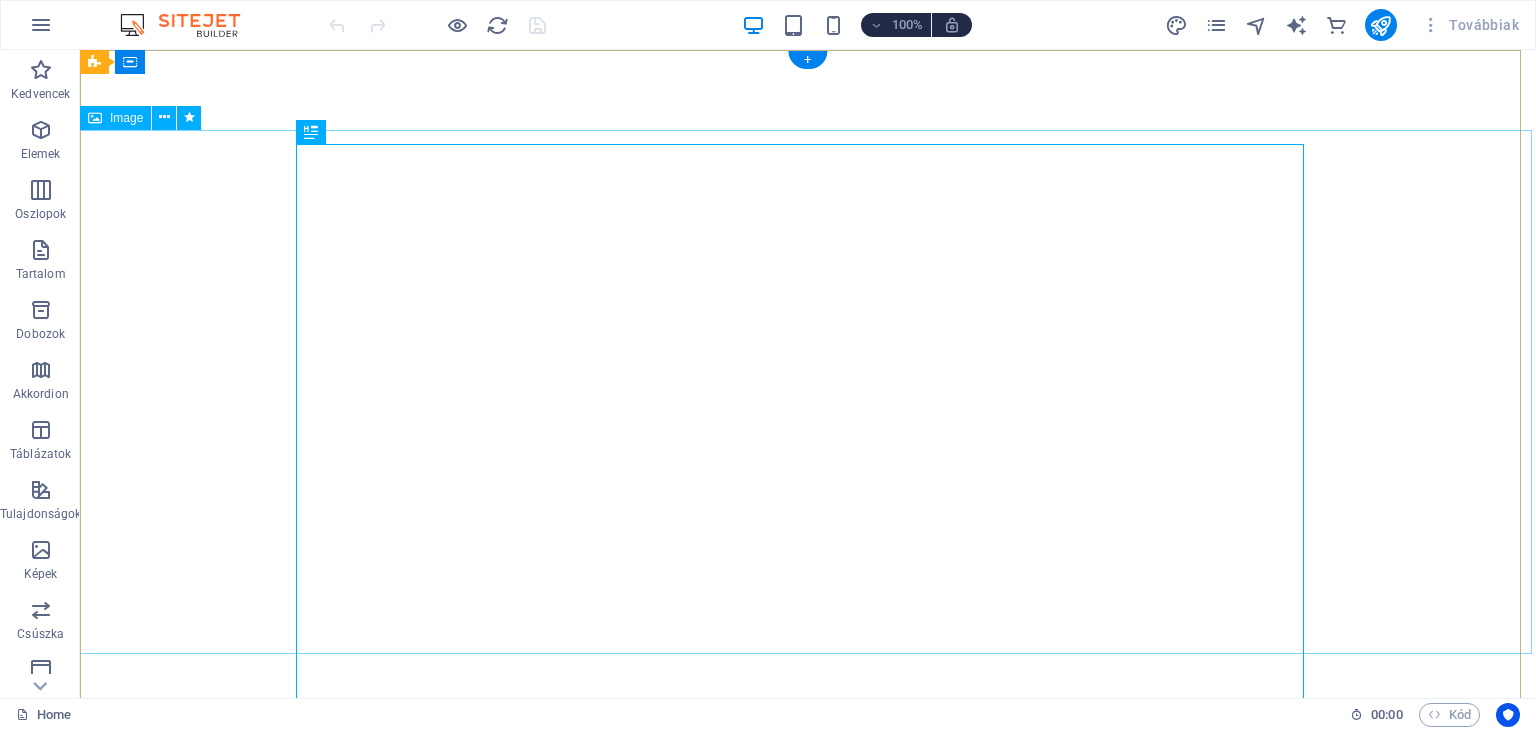 scroll, scrollTop: 0, scrollLeft: 0, axis: both 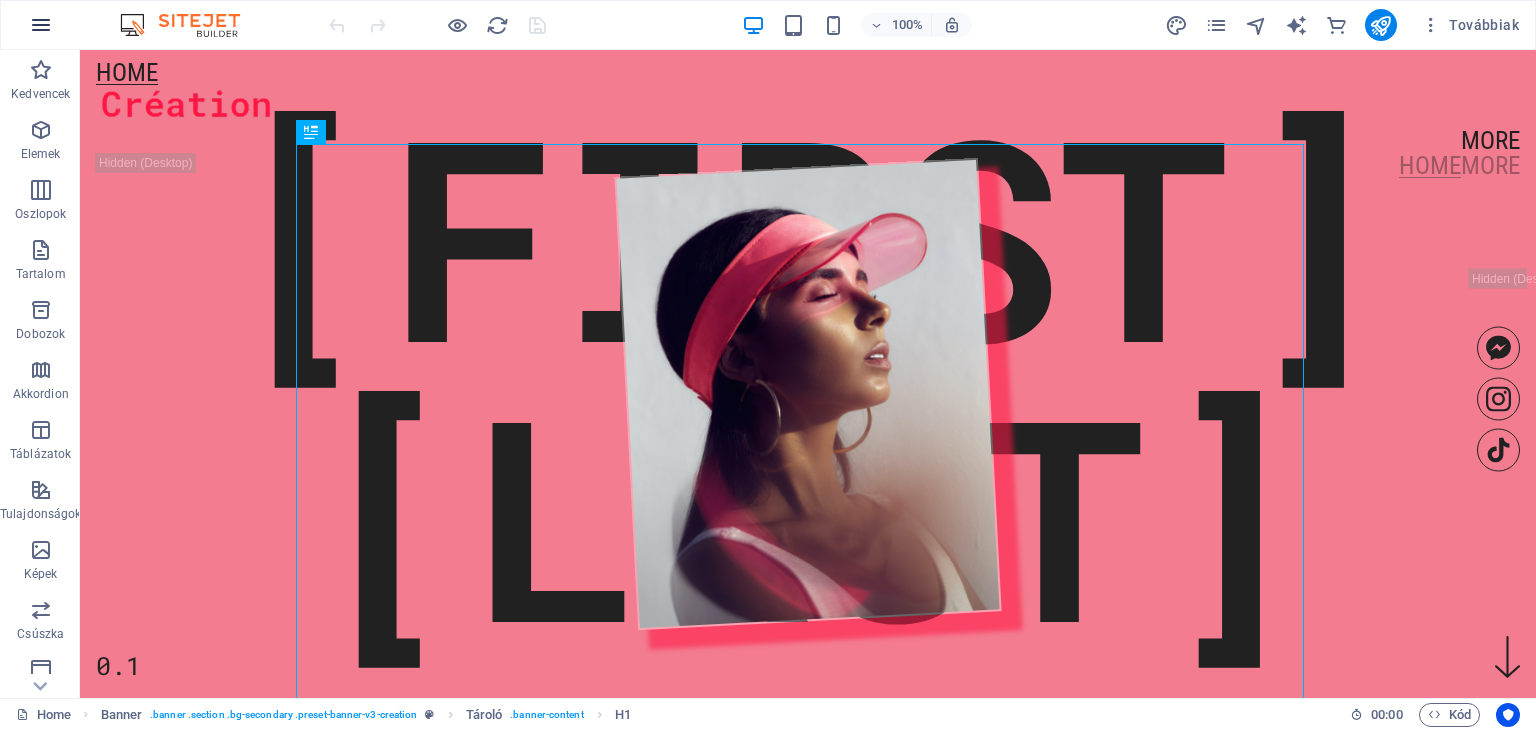 click at bounding box center [41, 25] 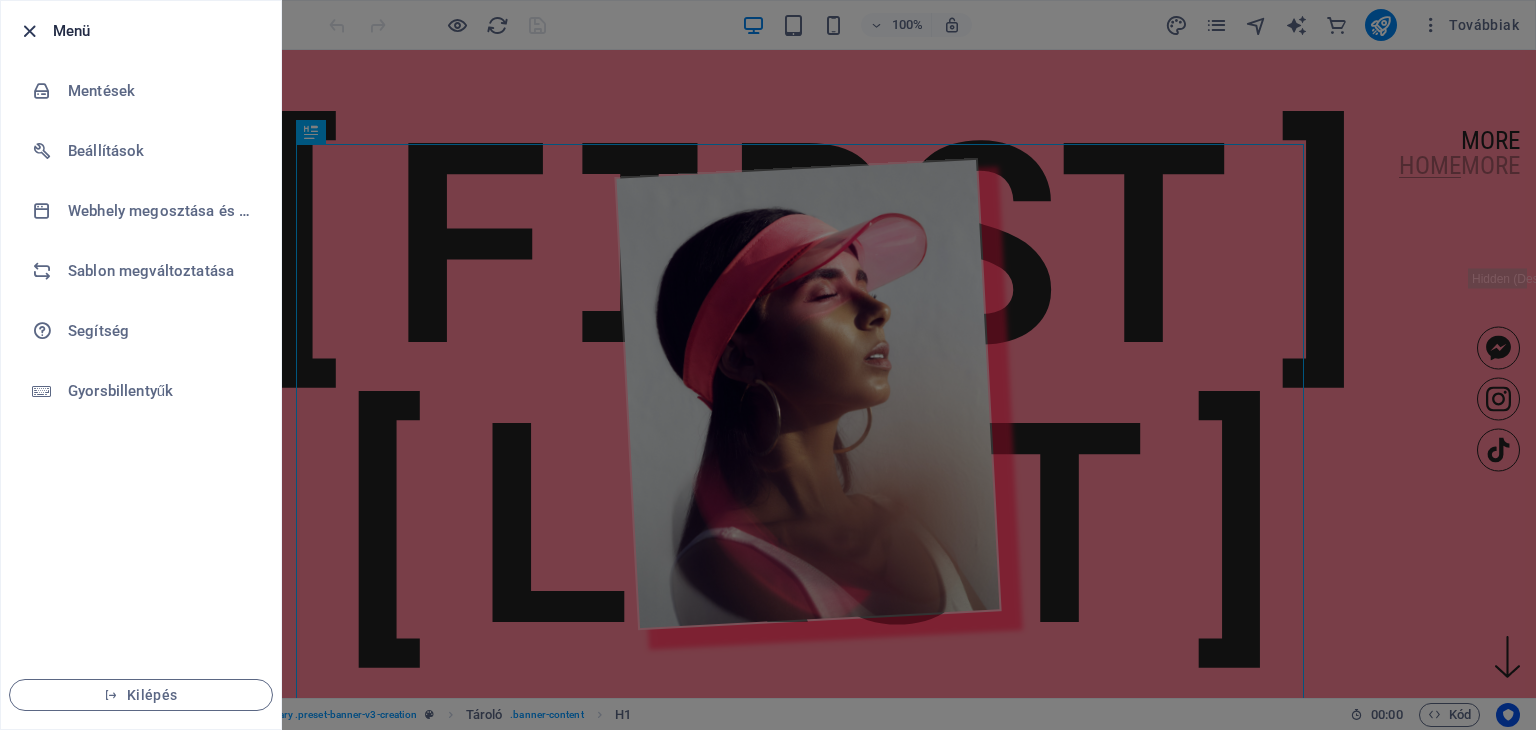 click at bounding box center [29, 31] 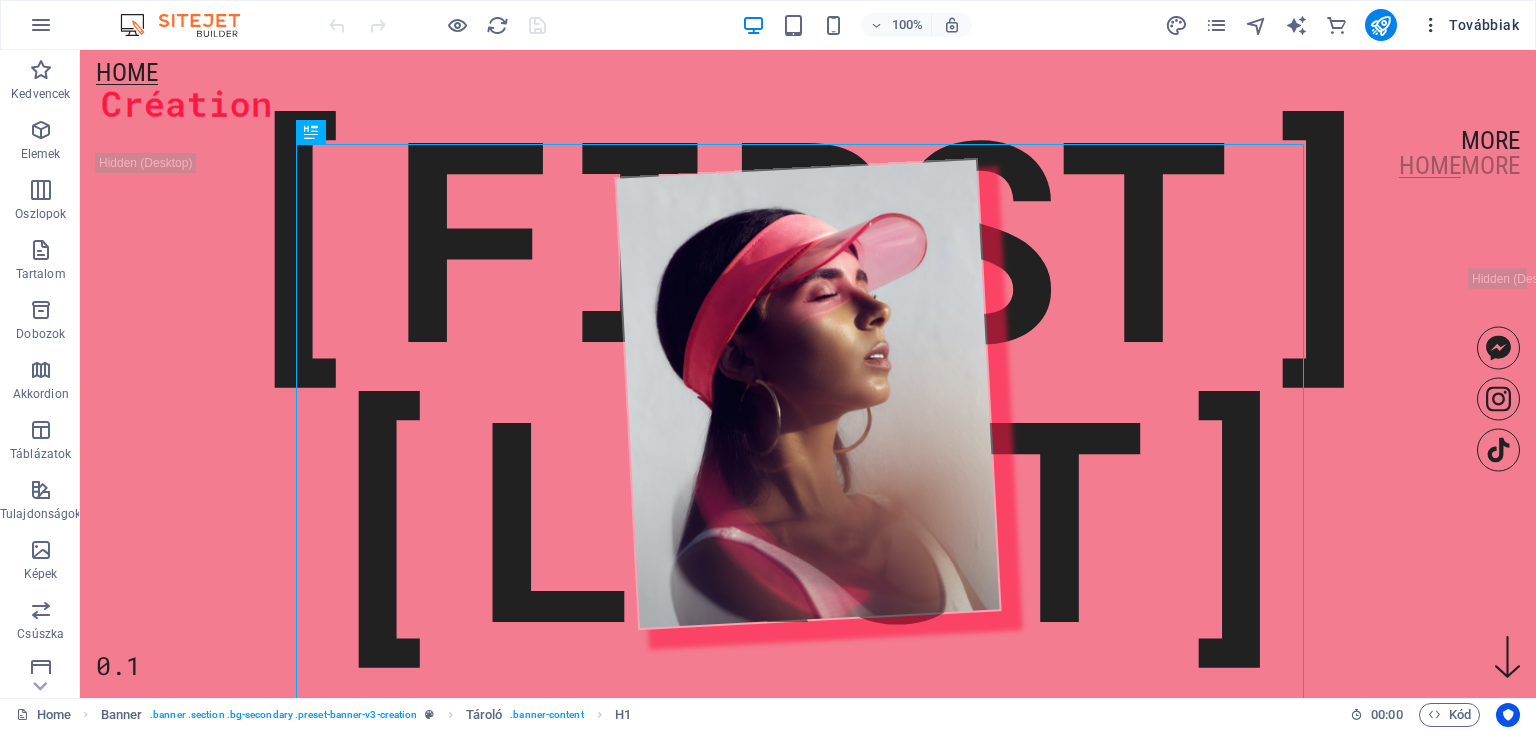click at bounding box center (1431, 25) 